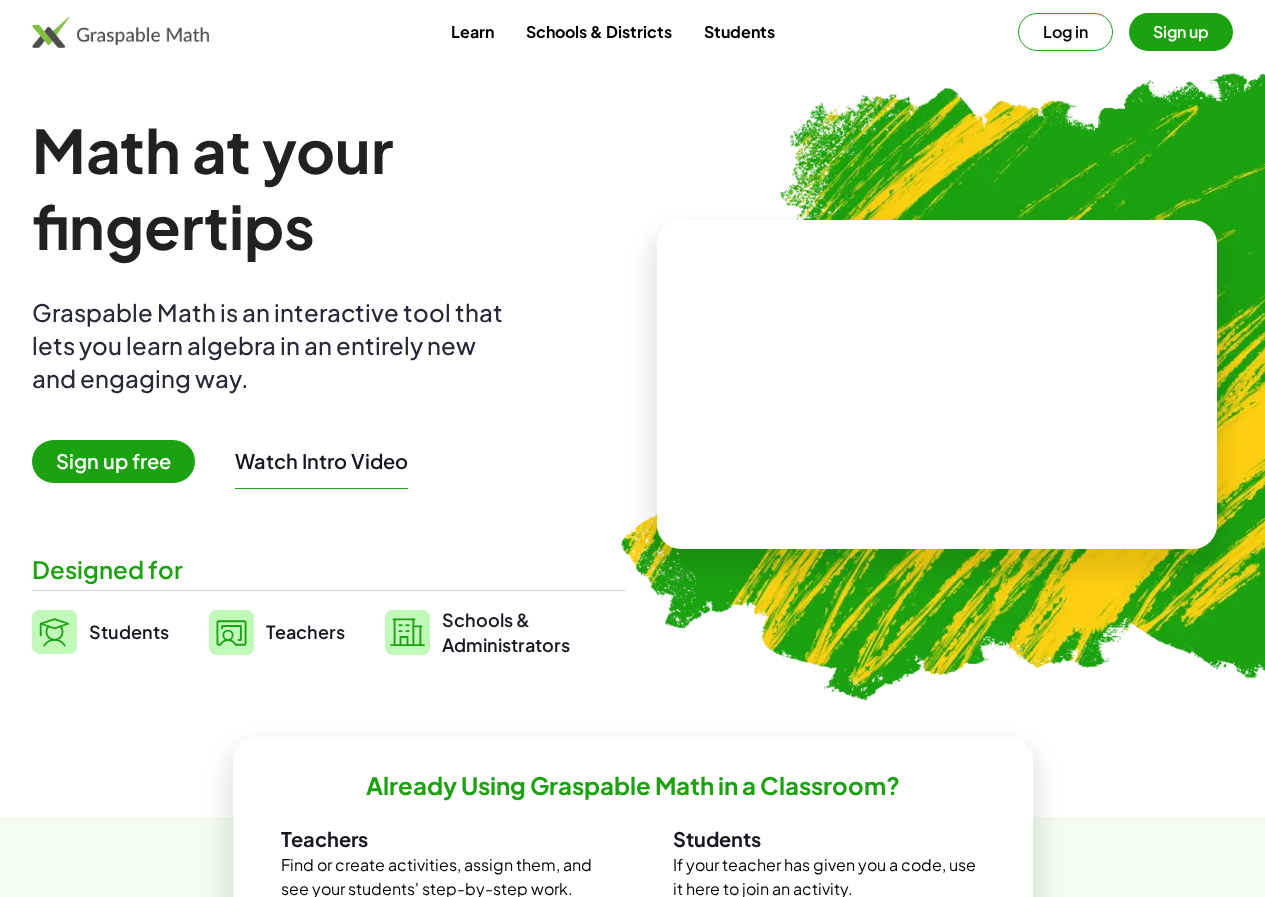 scroll, scrollTop: 0, scrollLeft: 0, axis: both 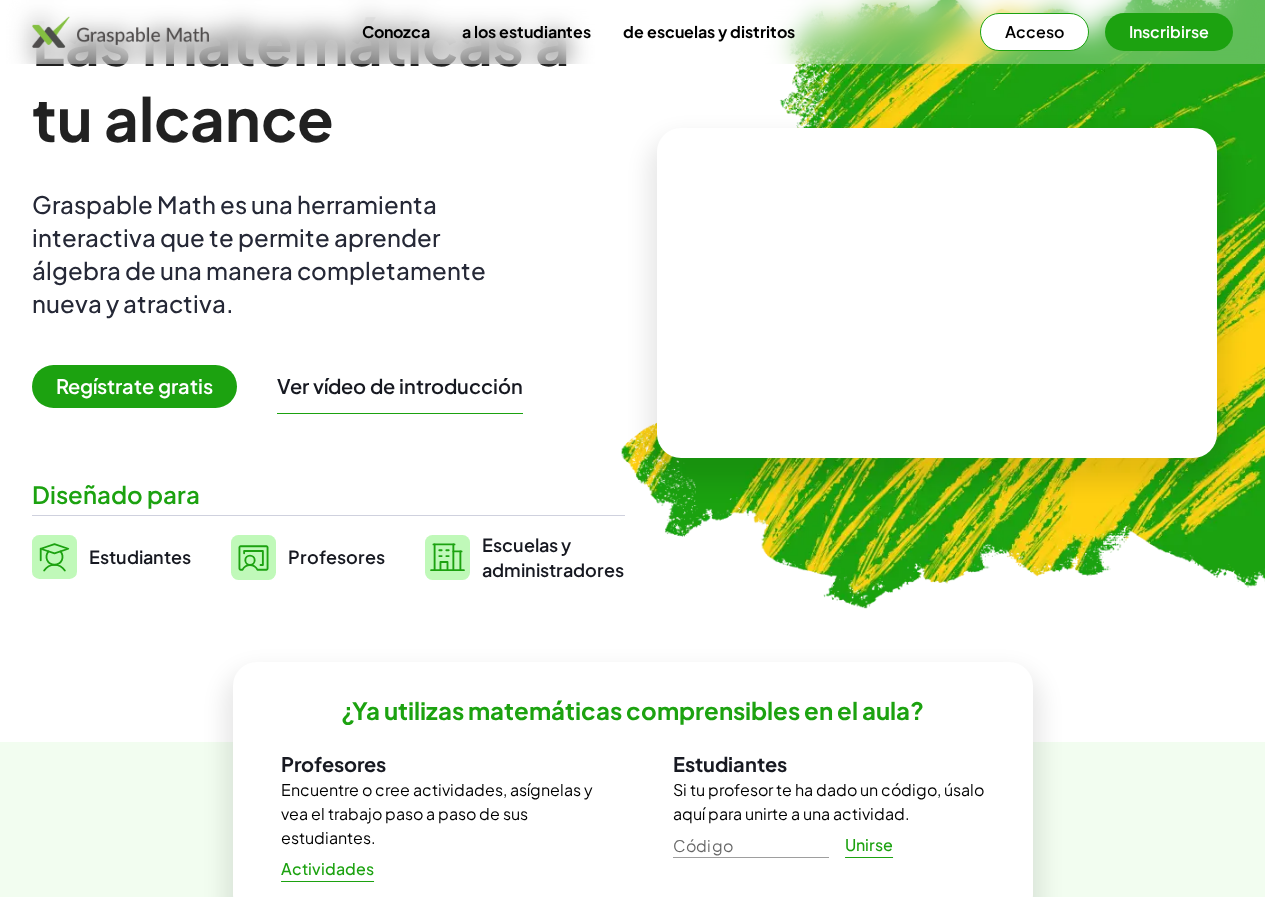 click on "Acceso" at bounding box center [1034, 31] 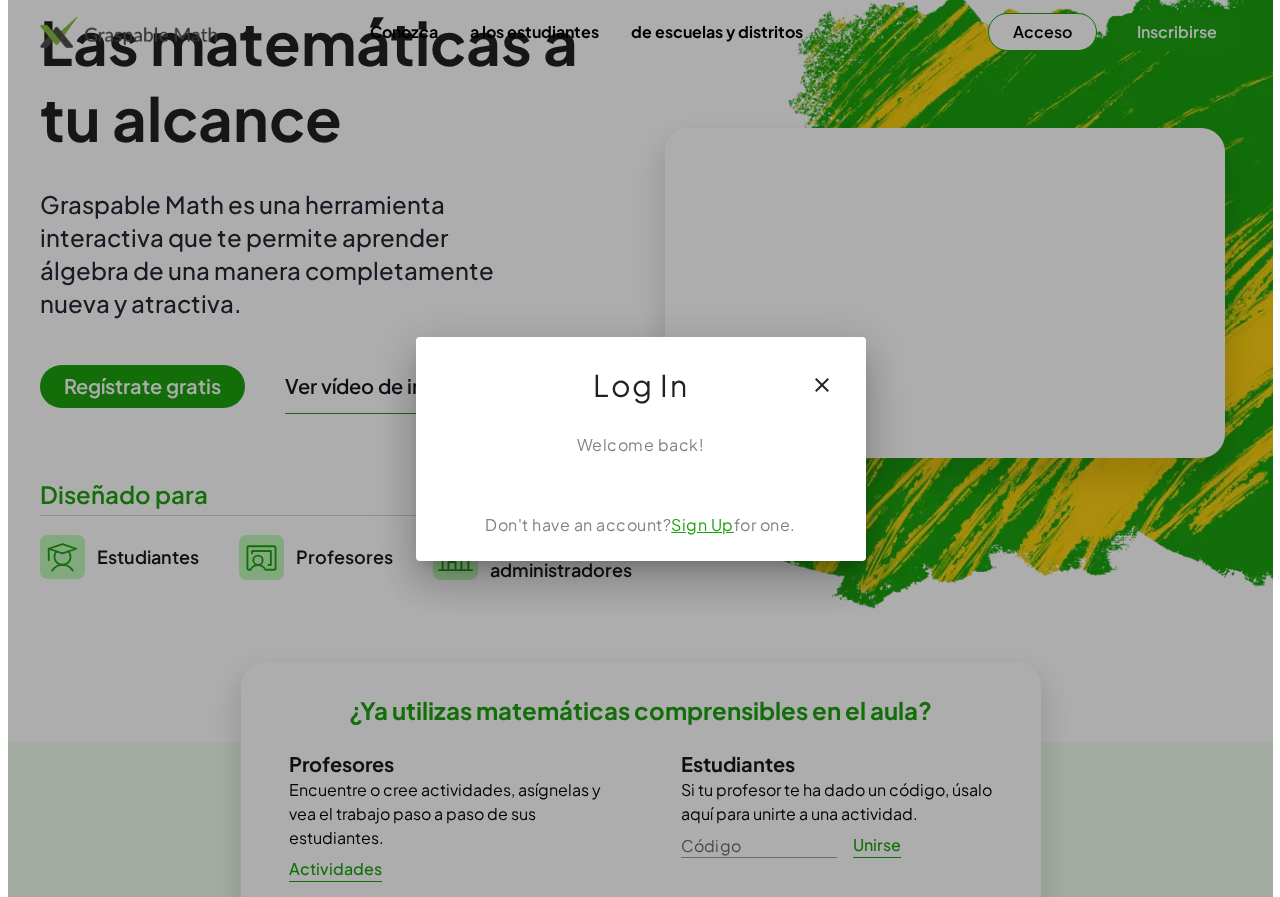 scroll, scrollTop: 0, scrollLeft: 0, axis: both 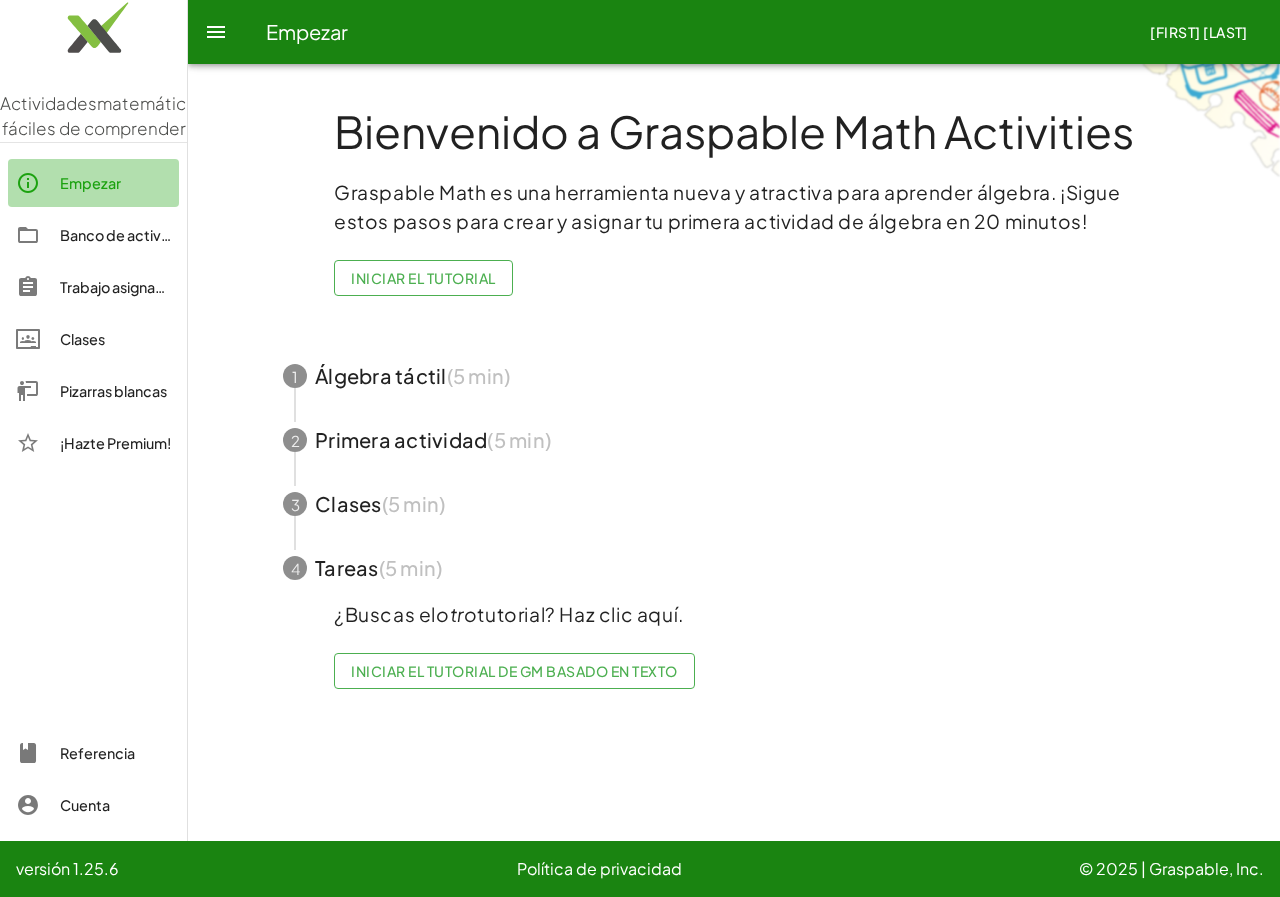 click on "Empezar" 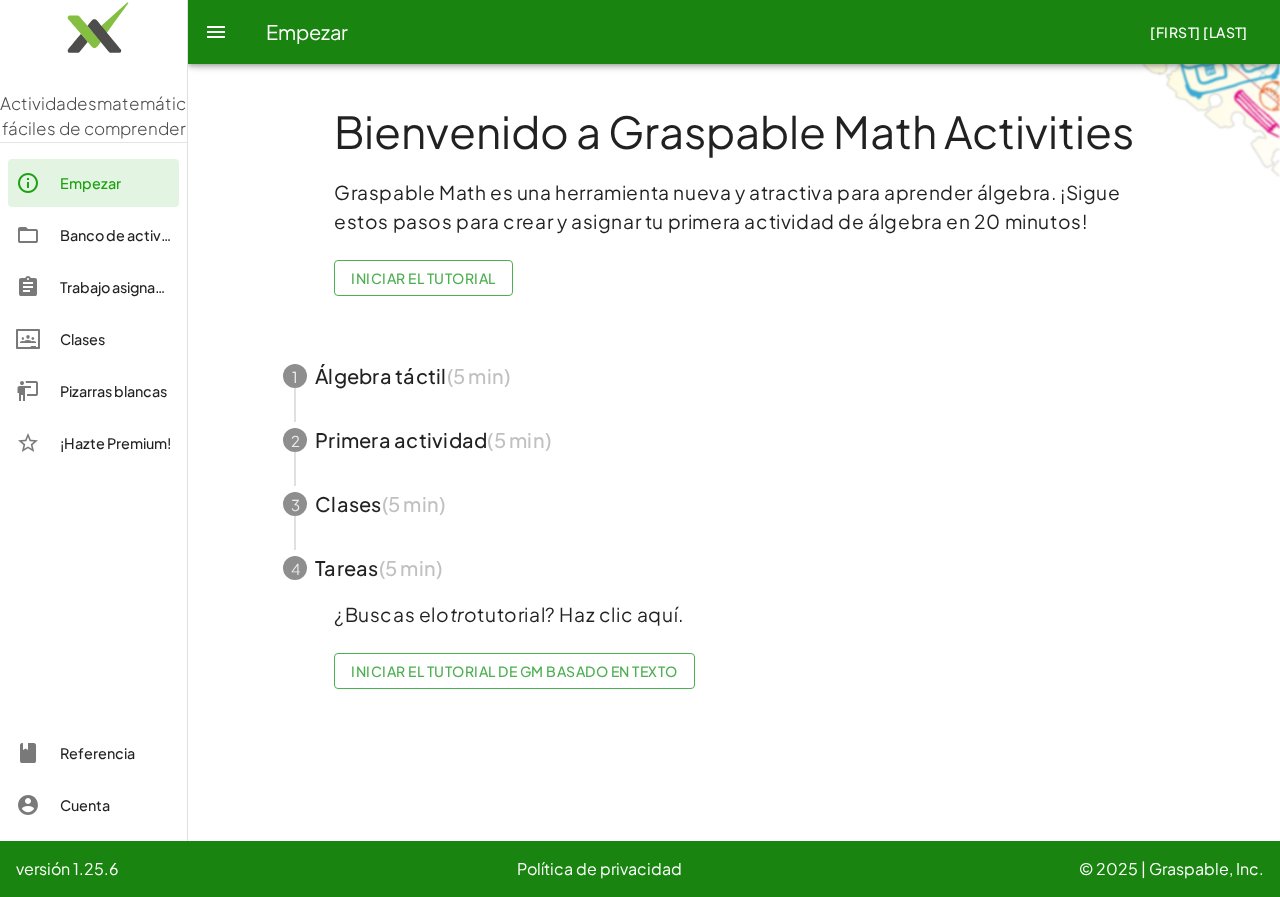click on "Empezar" 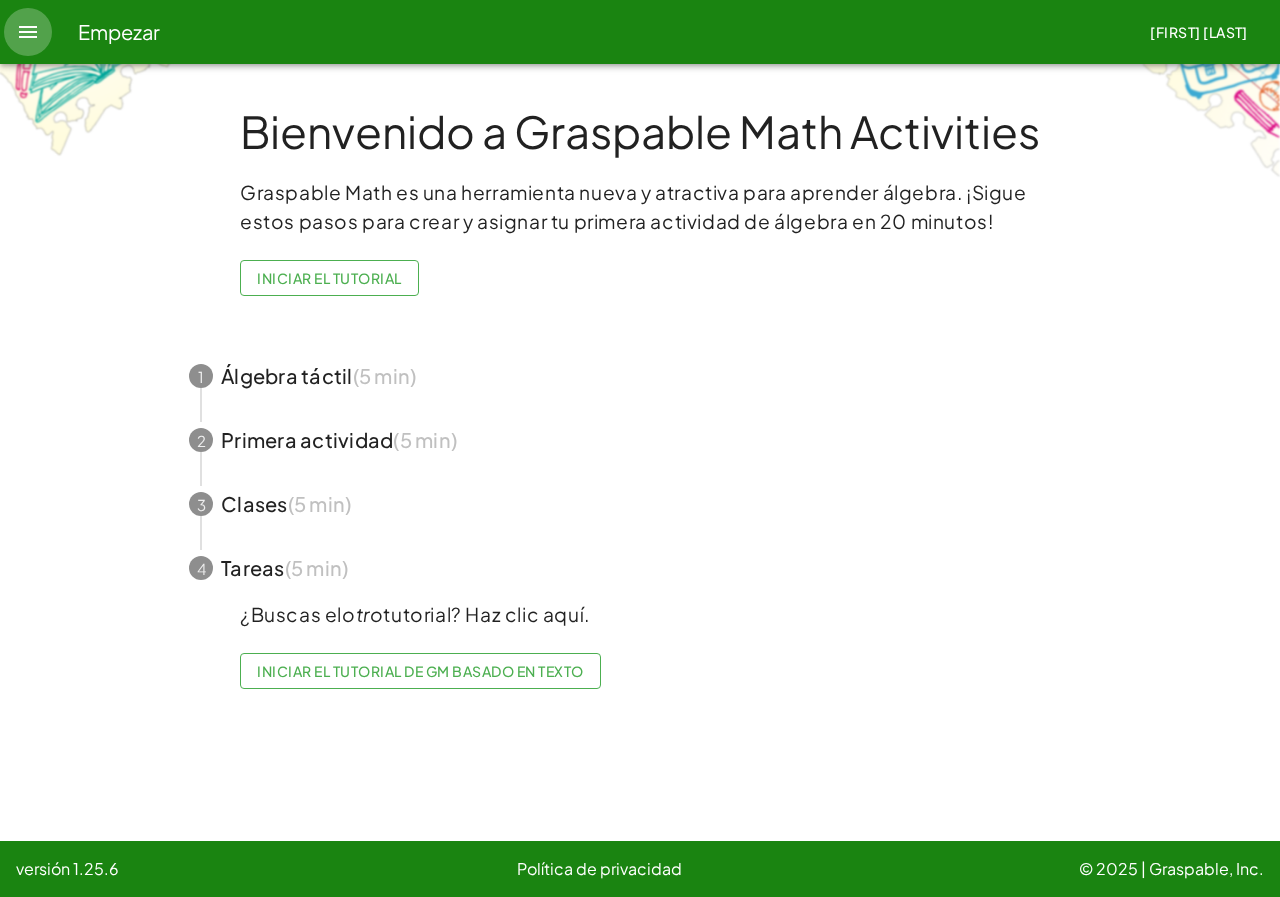 click 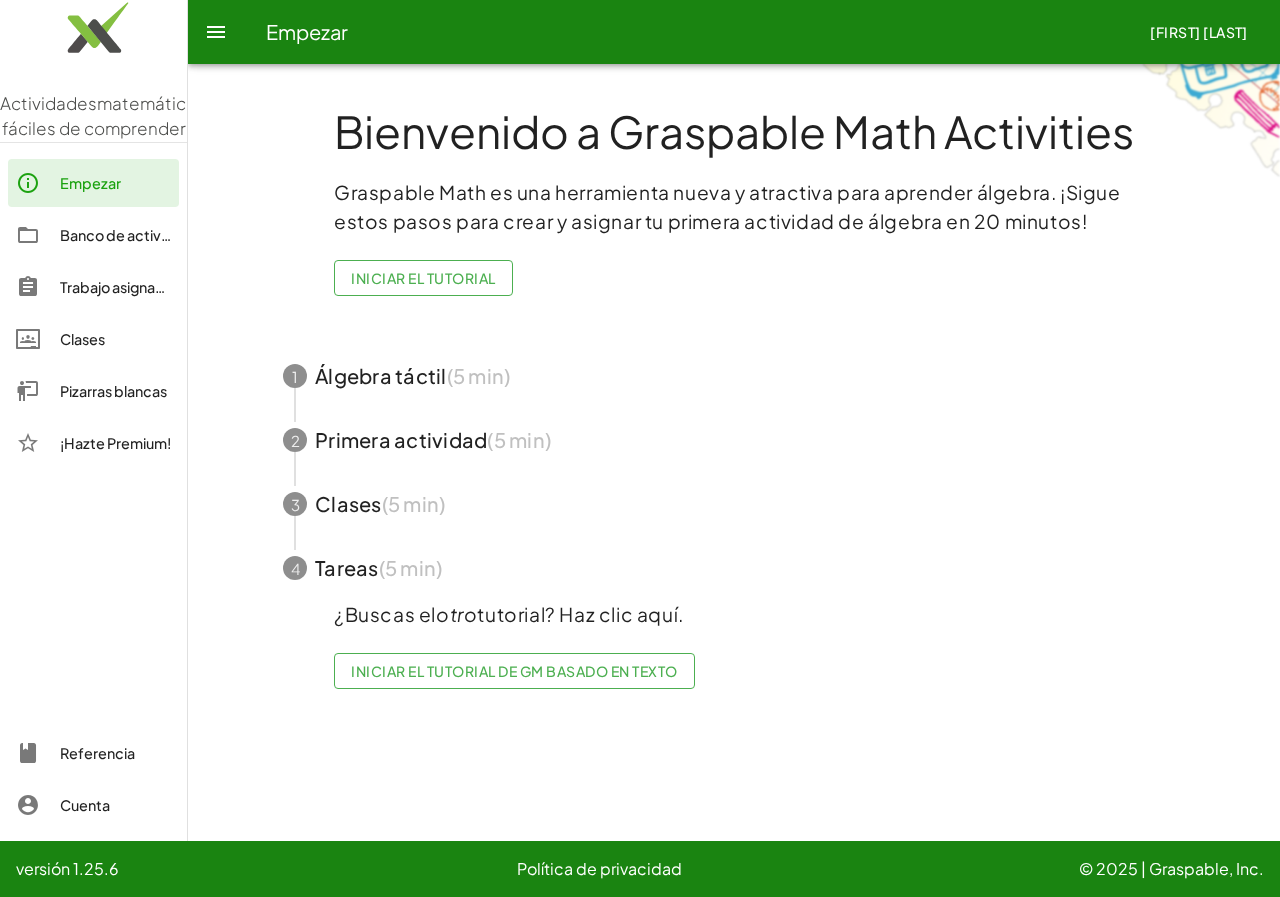 click on "[NAME]" at bounding box center (1199, 32) 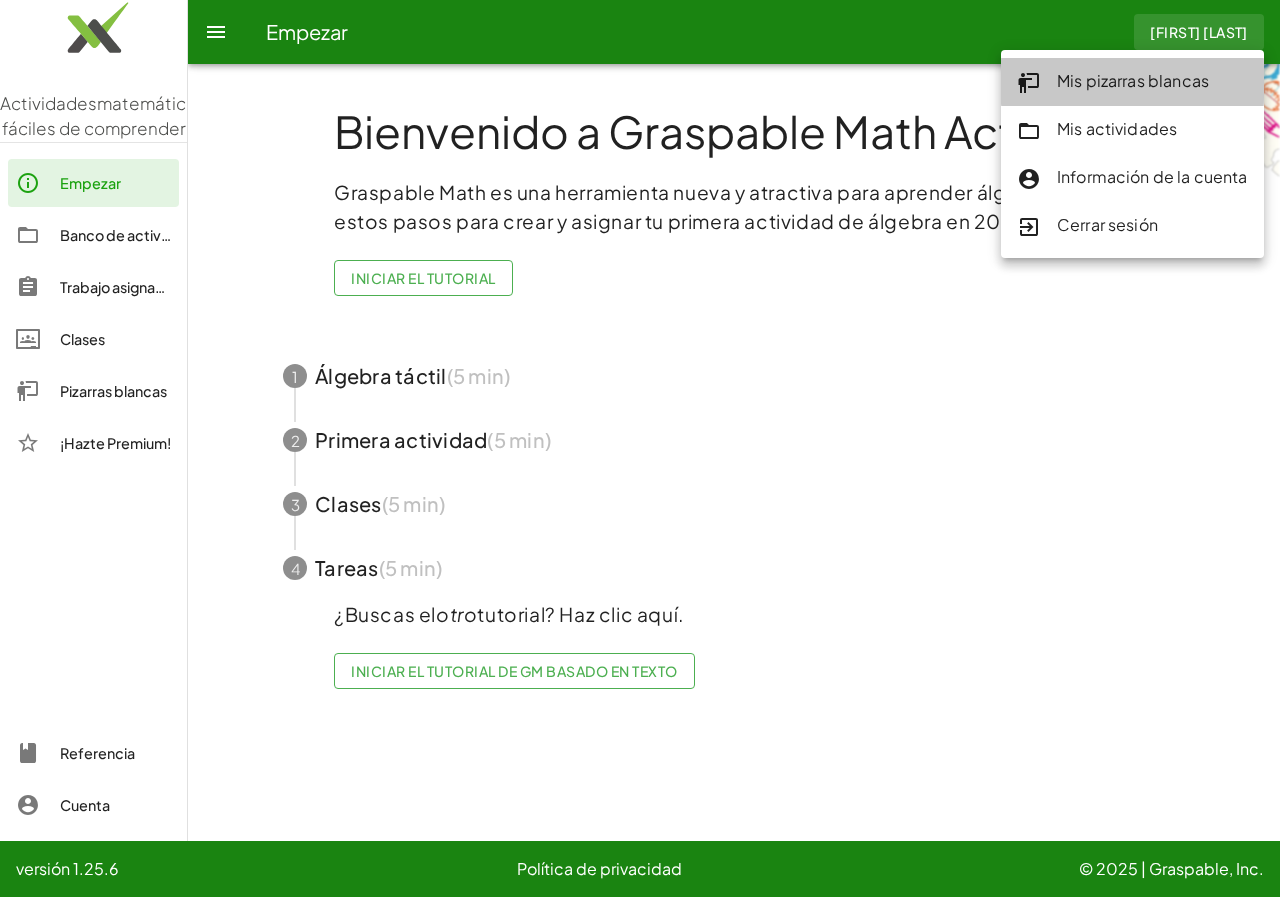 click on "Mis pizarras blancas" at bounding box center [1133, 80] 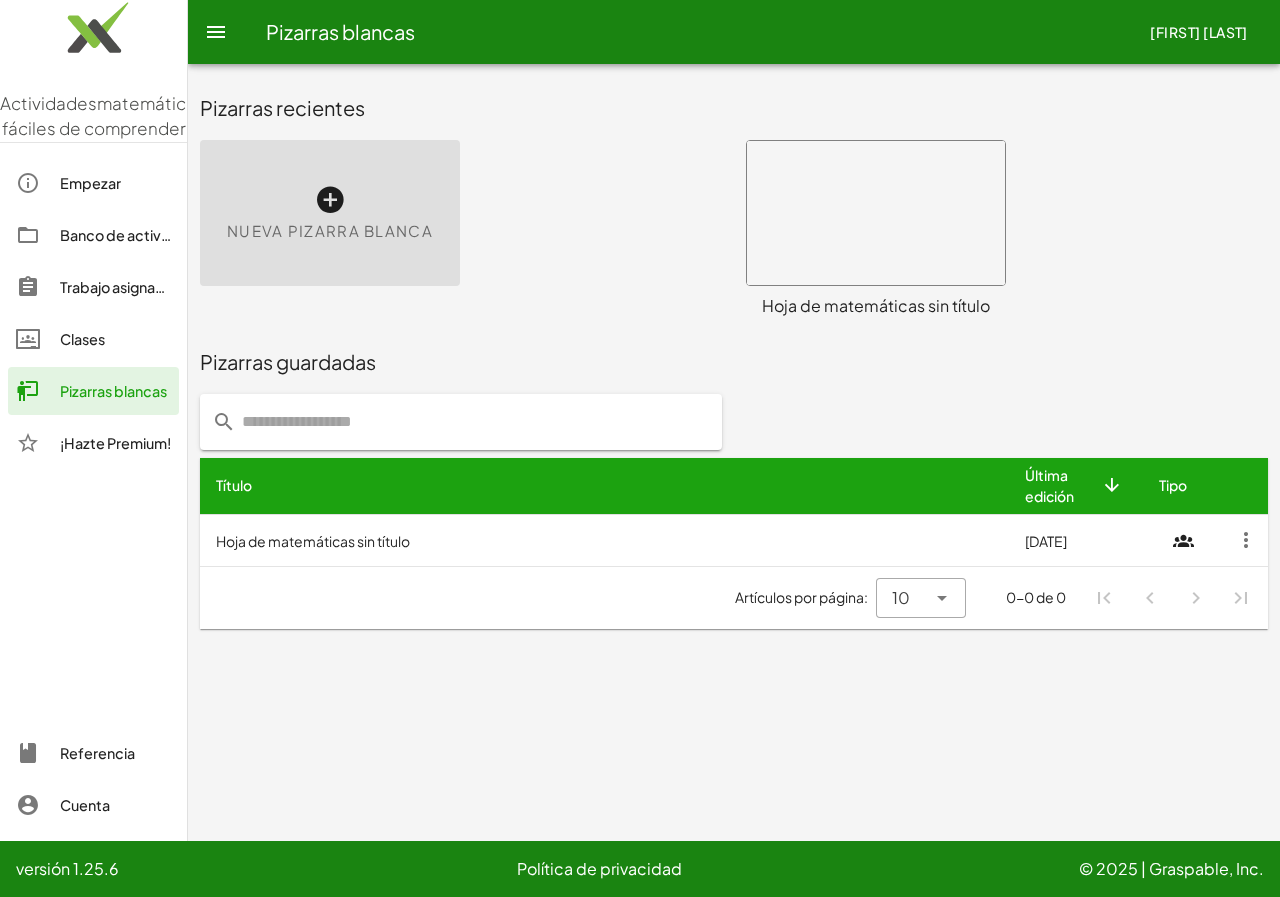 click at bounding box center (330, 200) 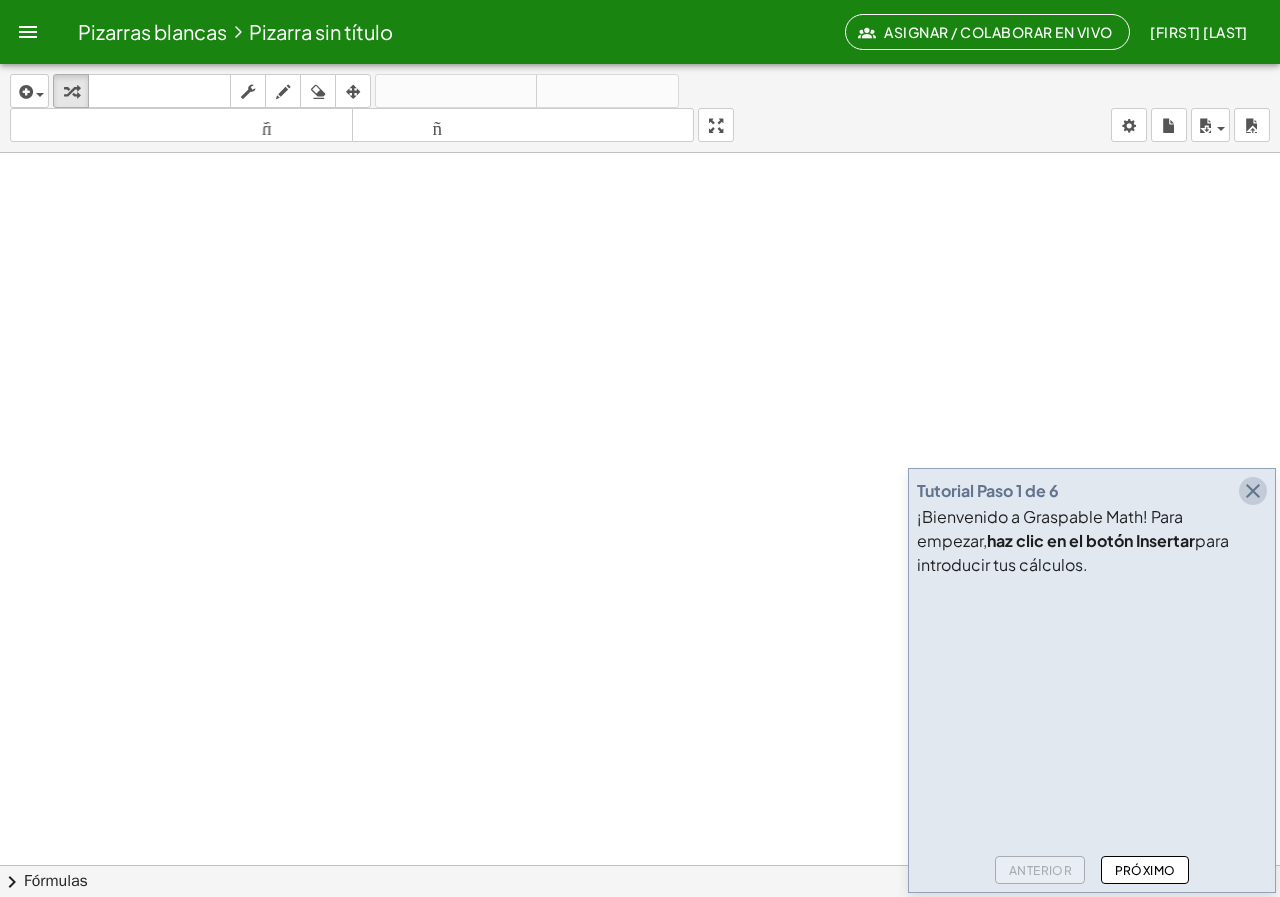 click at bounding box center (1253, 491) 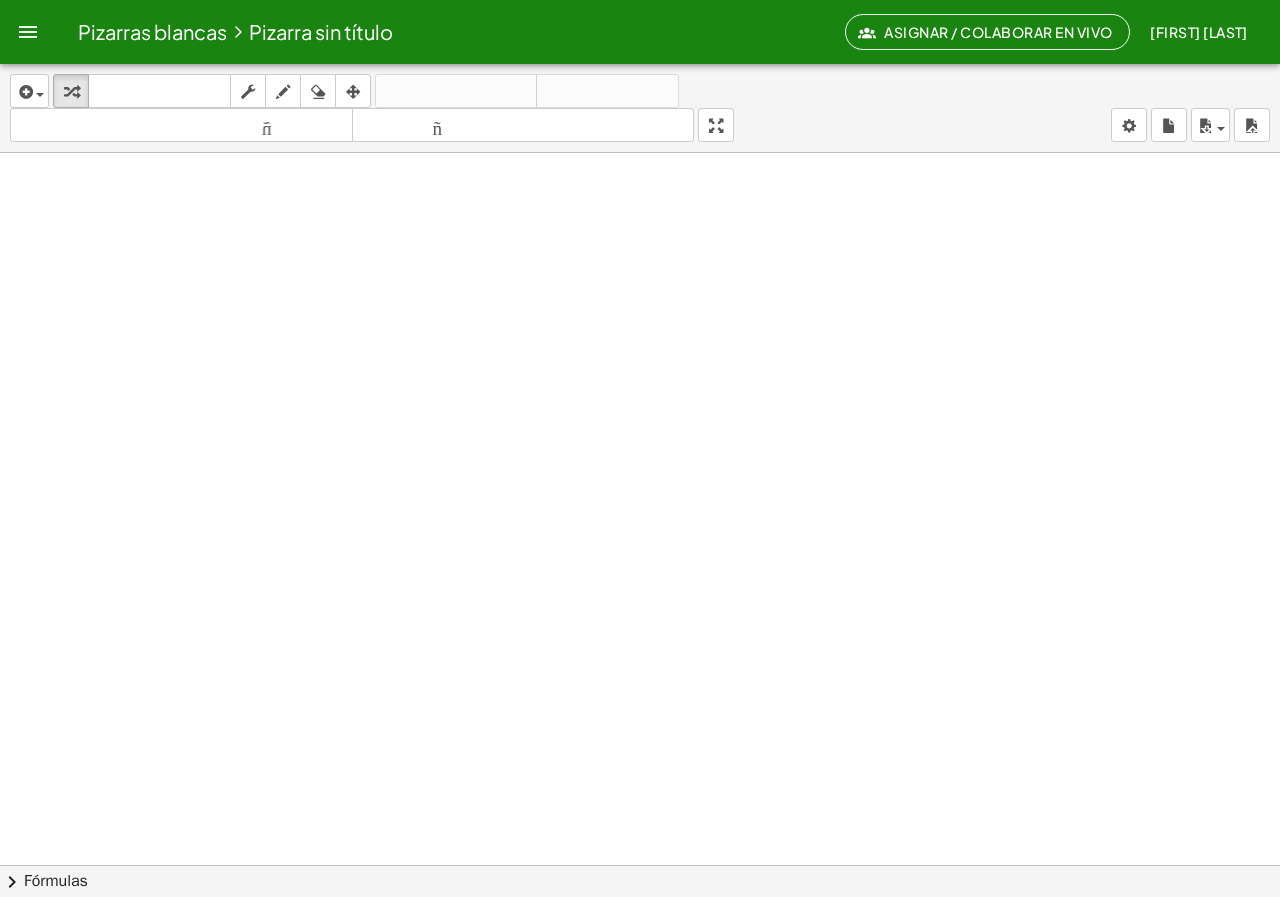 scroll, scrollTop: 66, scrollLeft: 0, axis: vertical 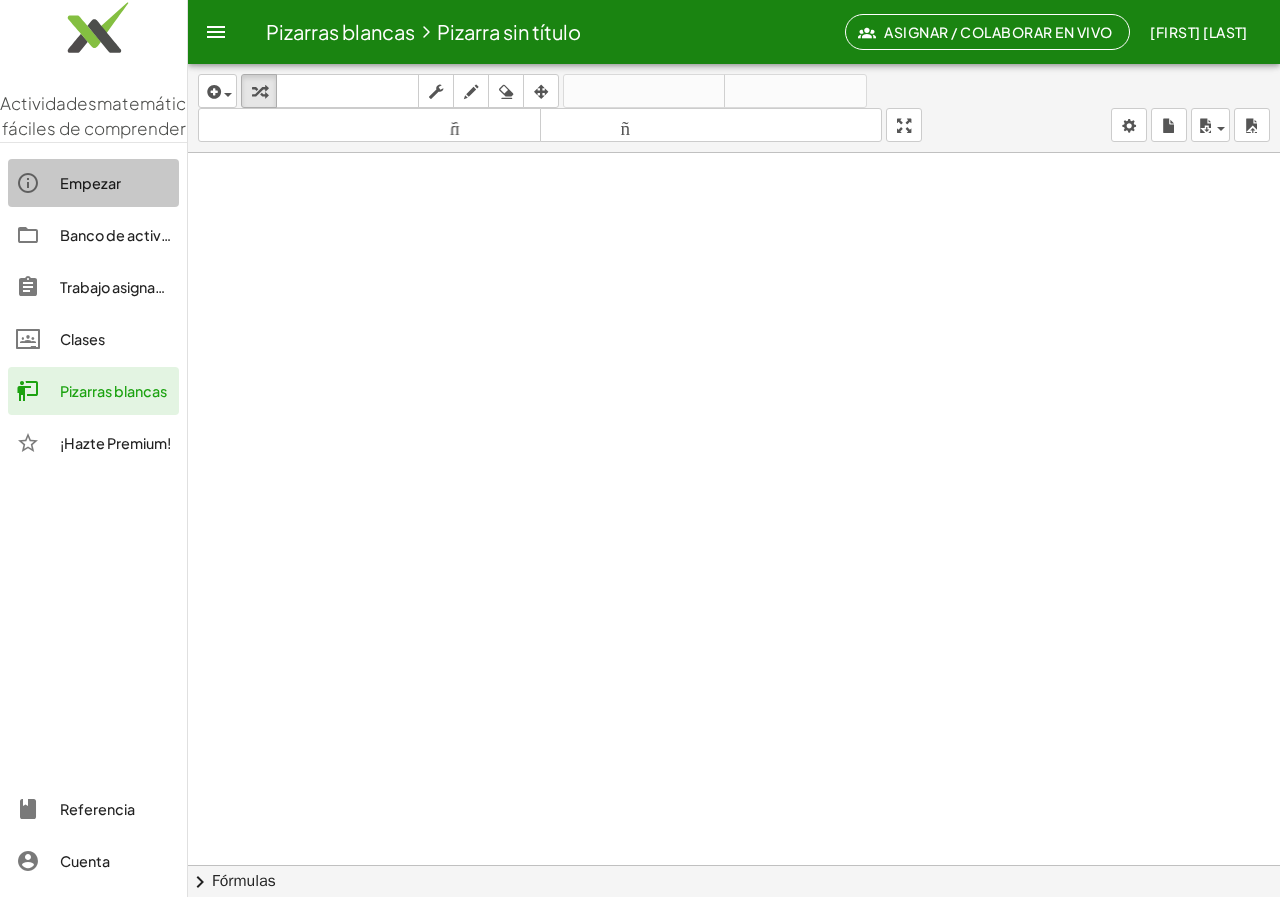 click on "Empezar" at bounding box center [90, 183] 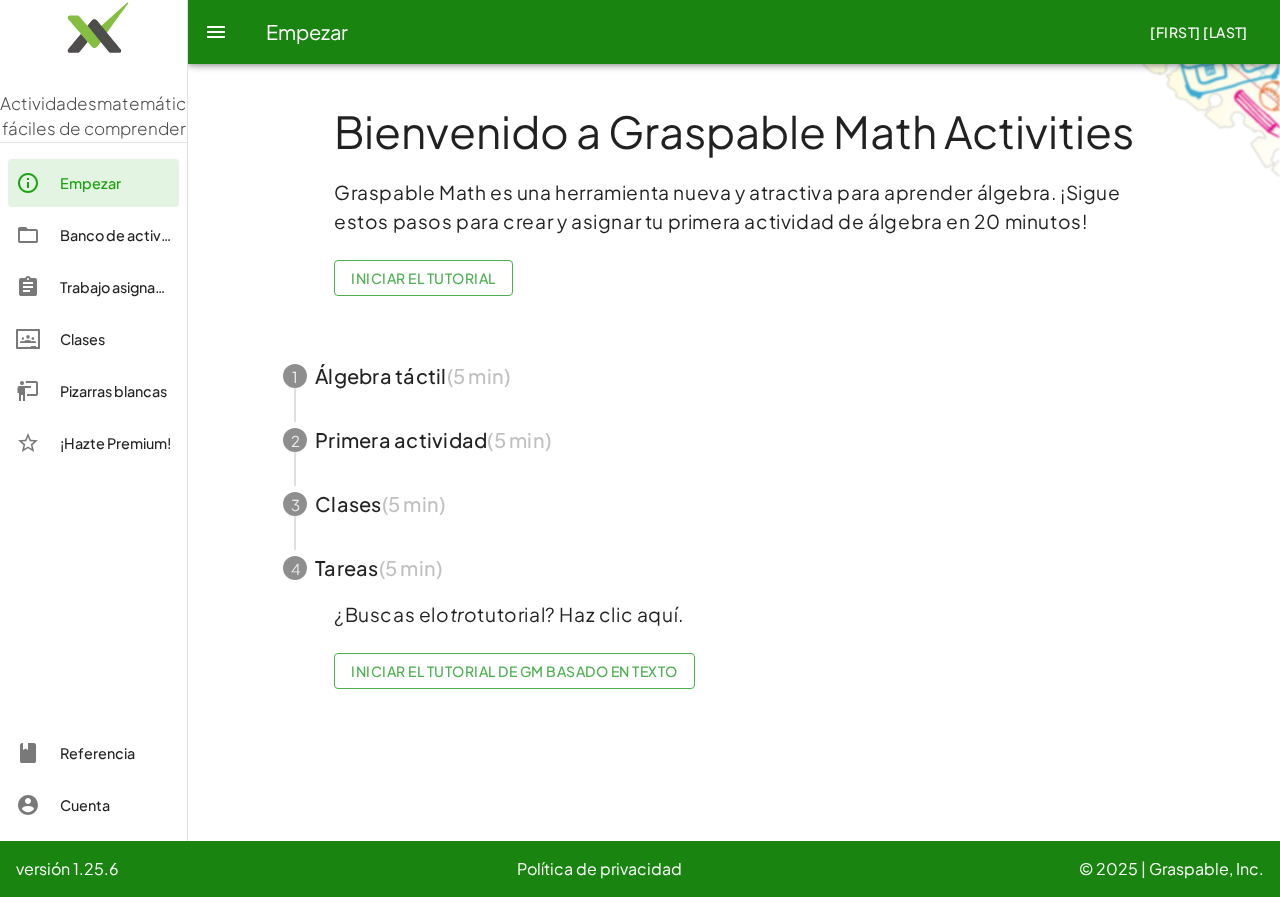 click on "Iniciar el tutorial" at bounding box center [423, 278] 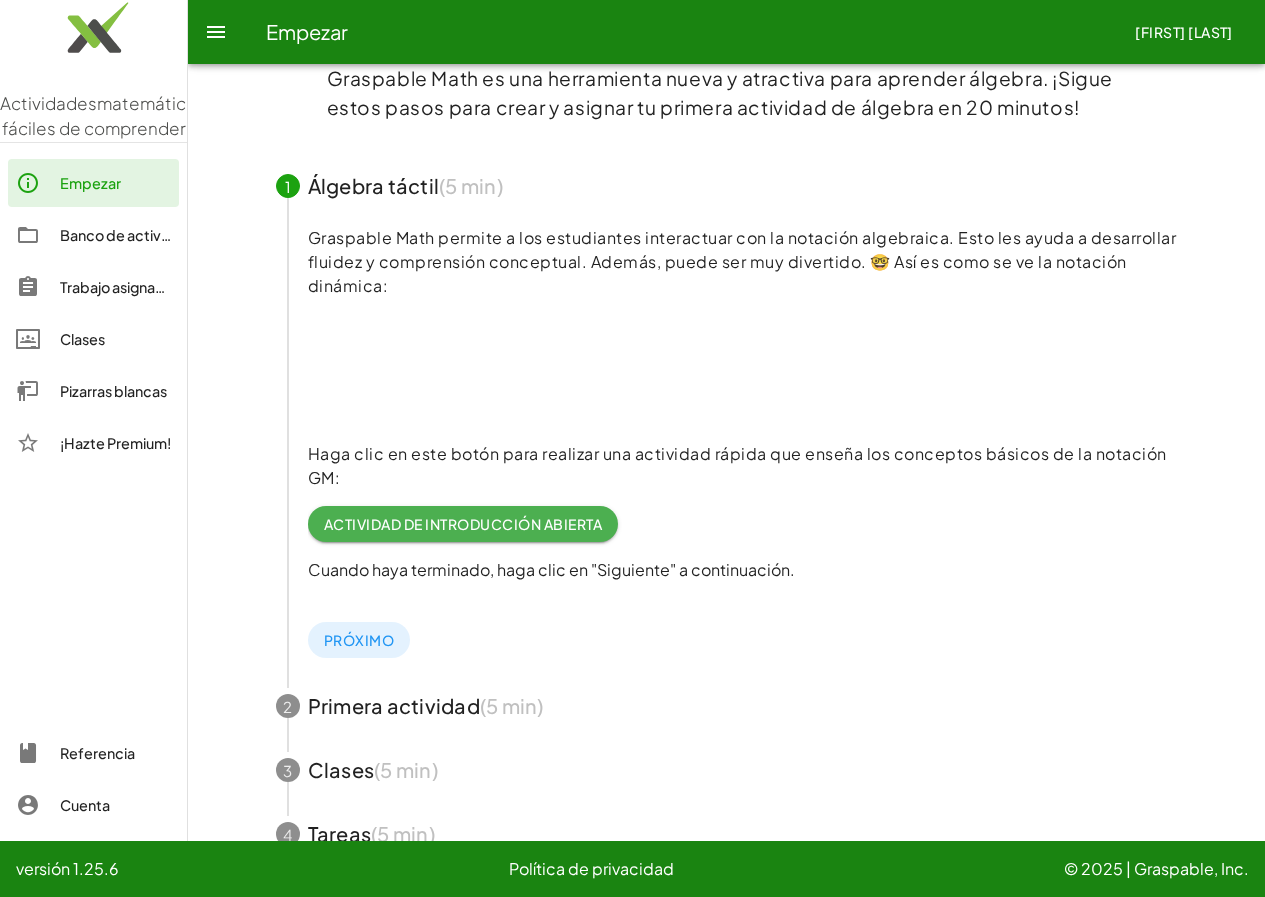 scroll, scrollTop: 256, scrollLeft: 0, axis: vertical 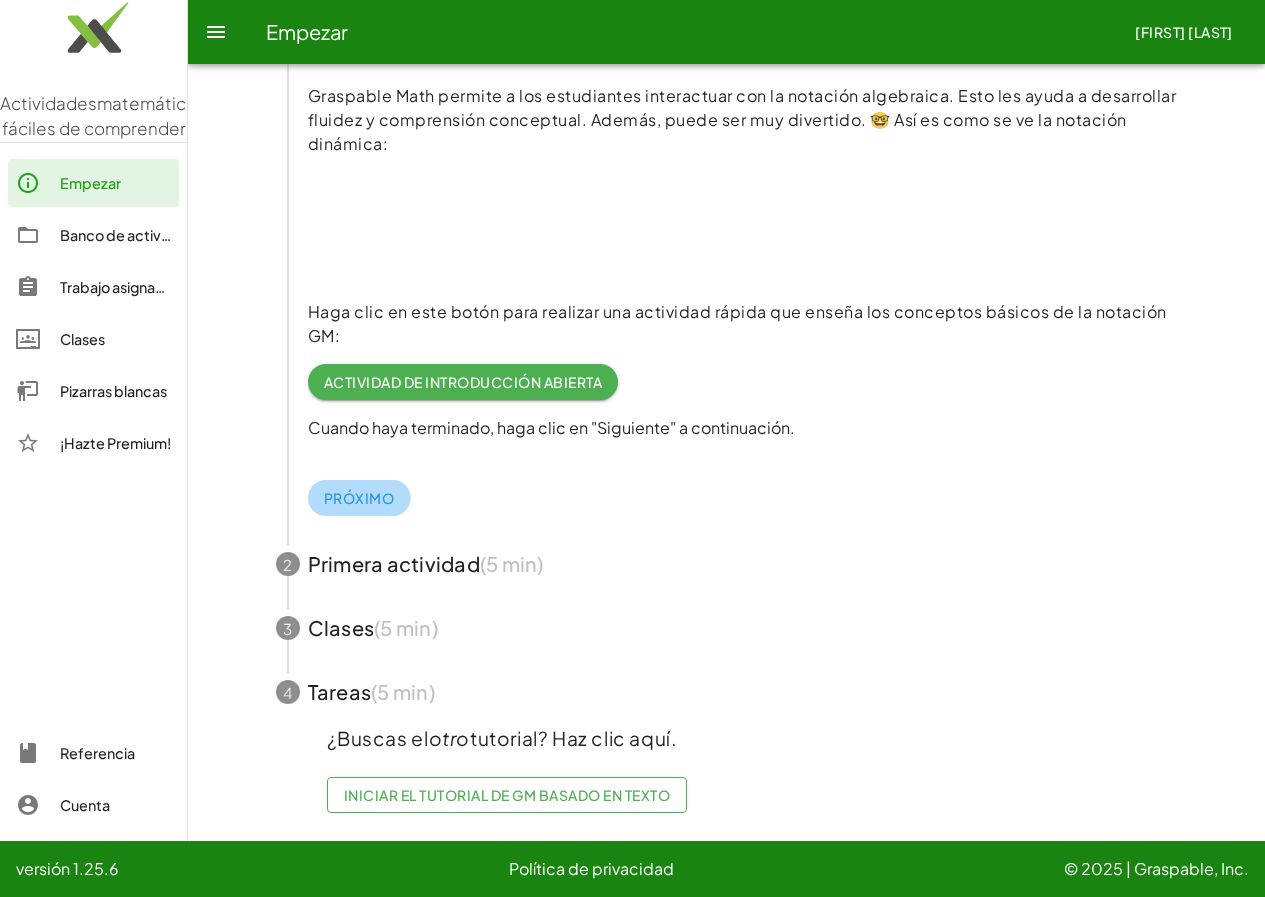 click on "Próximo" at bounding box center [359, 498] 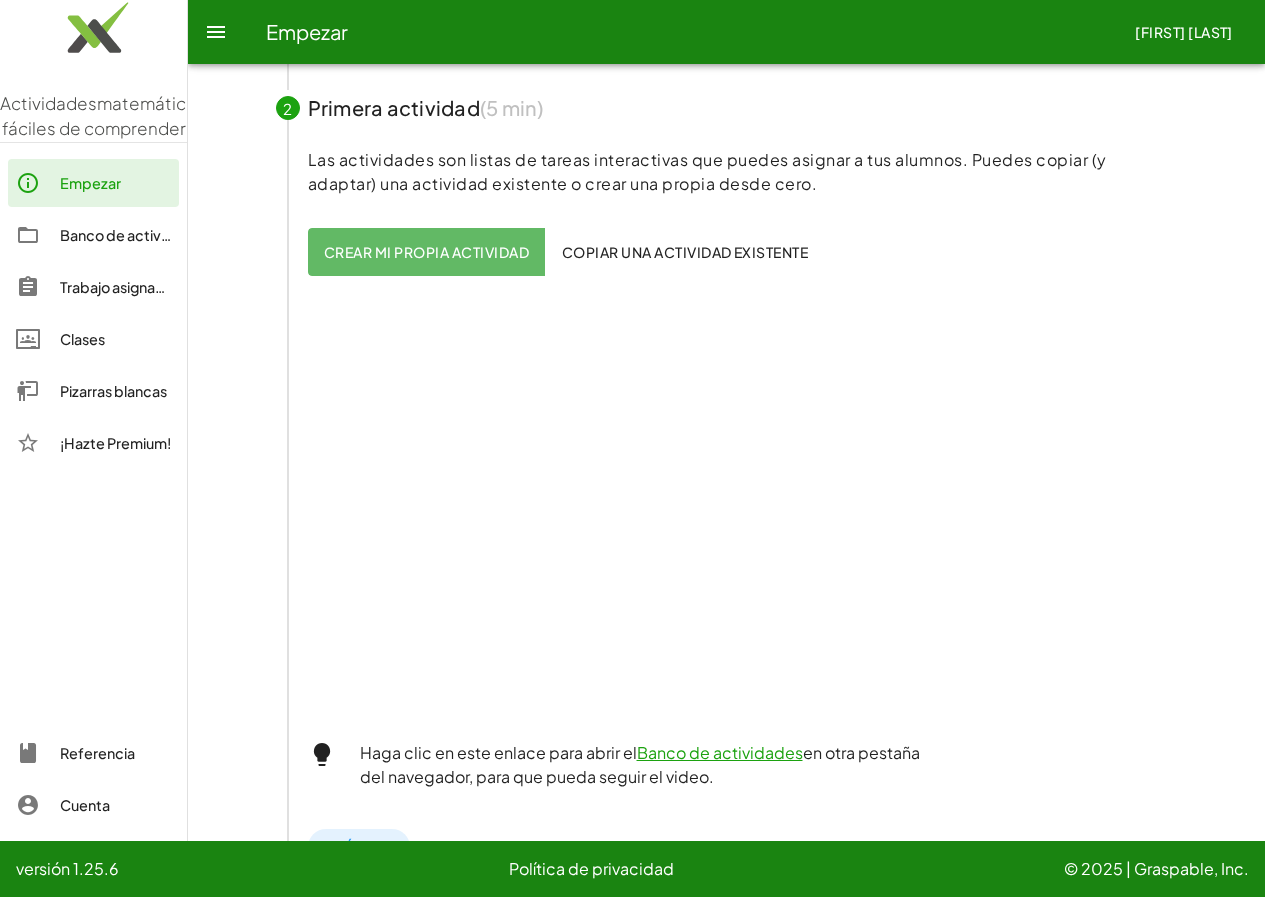 click at bounding box center [216, 32] 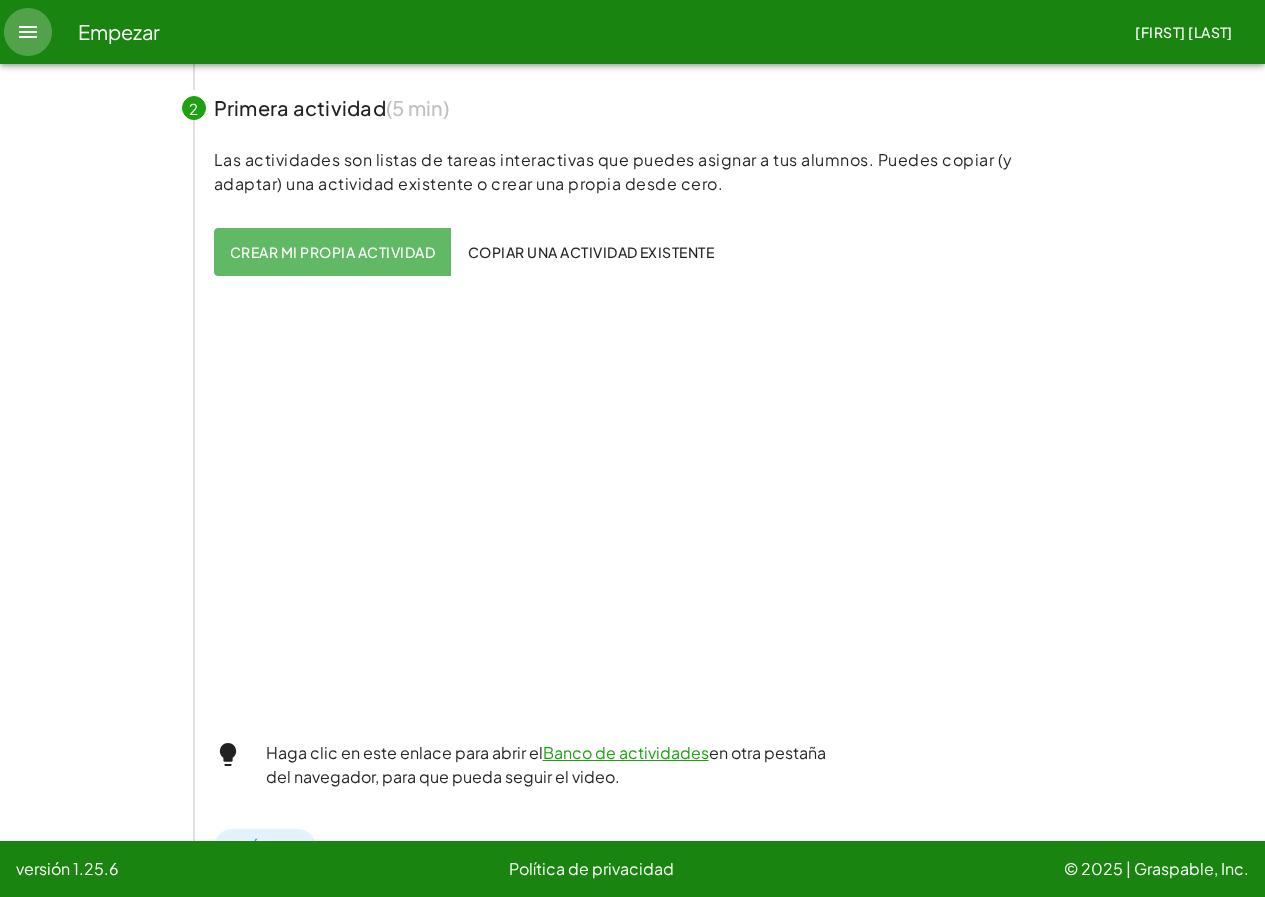click at bounding box center (28, 32) 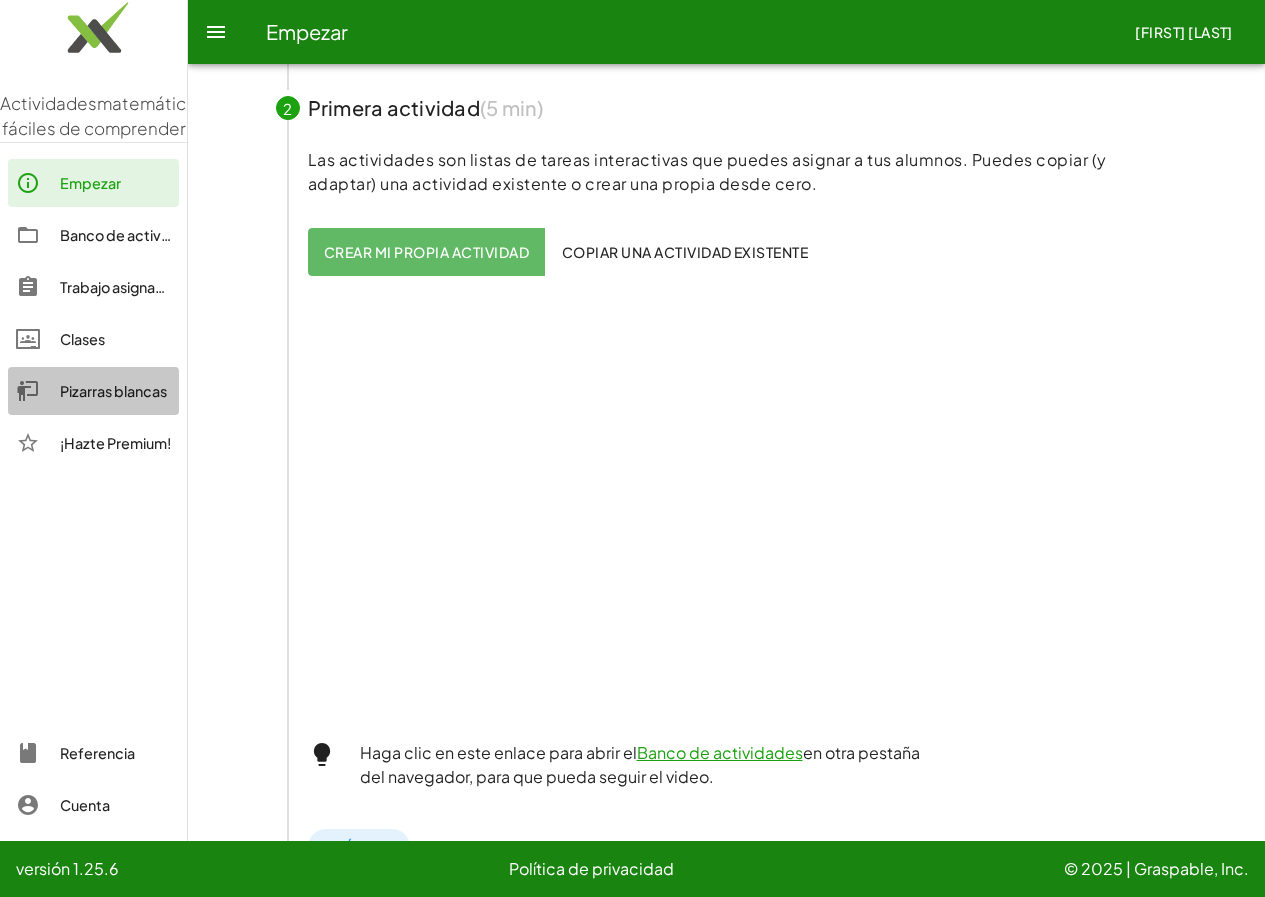 click on "Pizarras blancas" at bounding box center (113, 391) 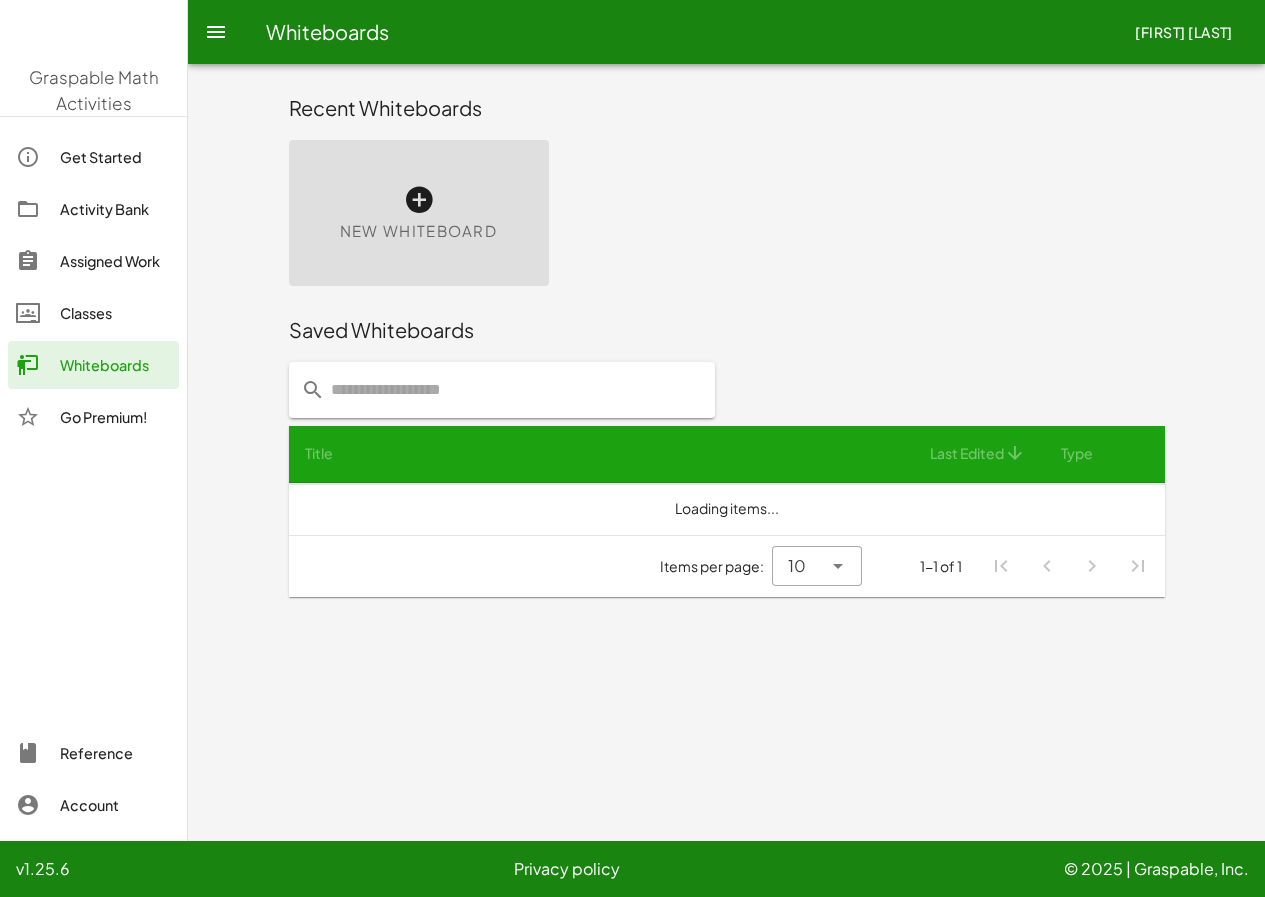 scroll, scrollTop: 0, scrollLeft: 0, axis: both 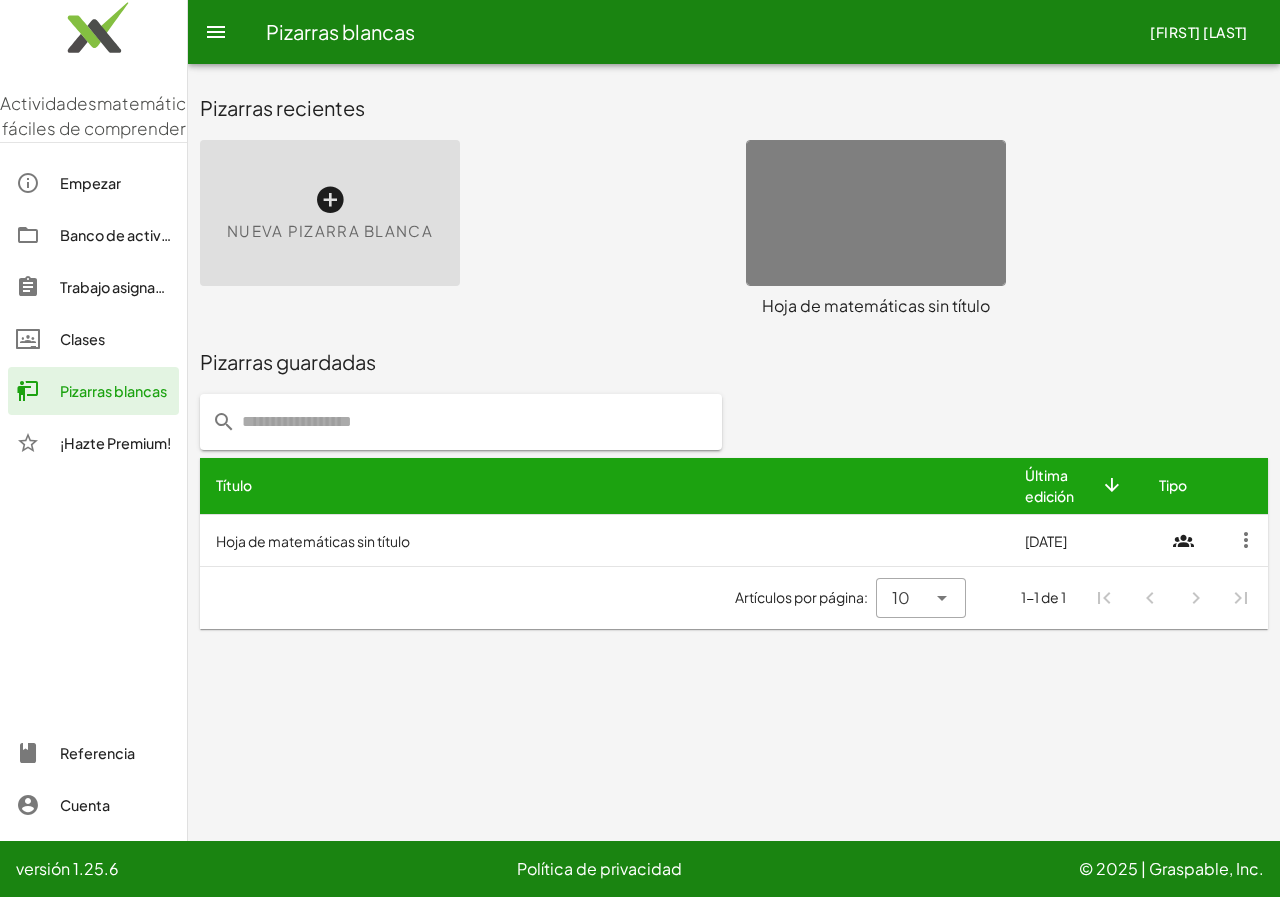 click at bounding box center [876, 213] 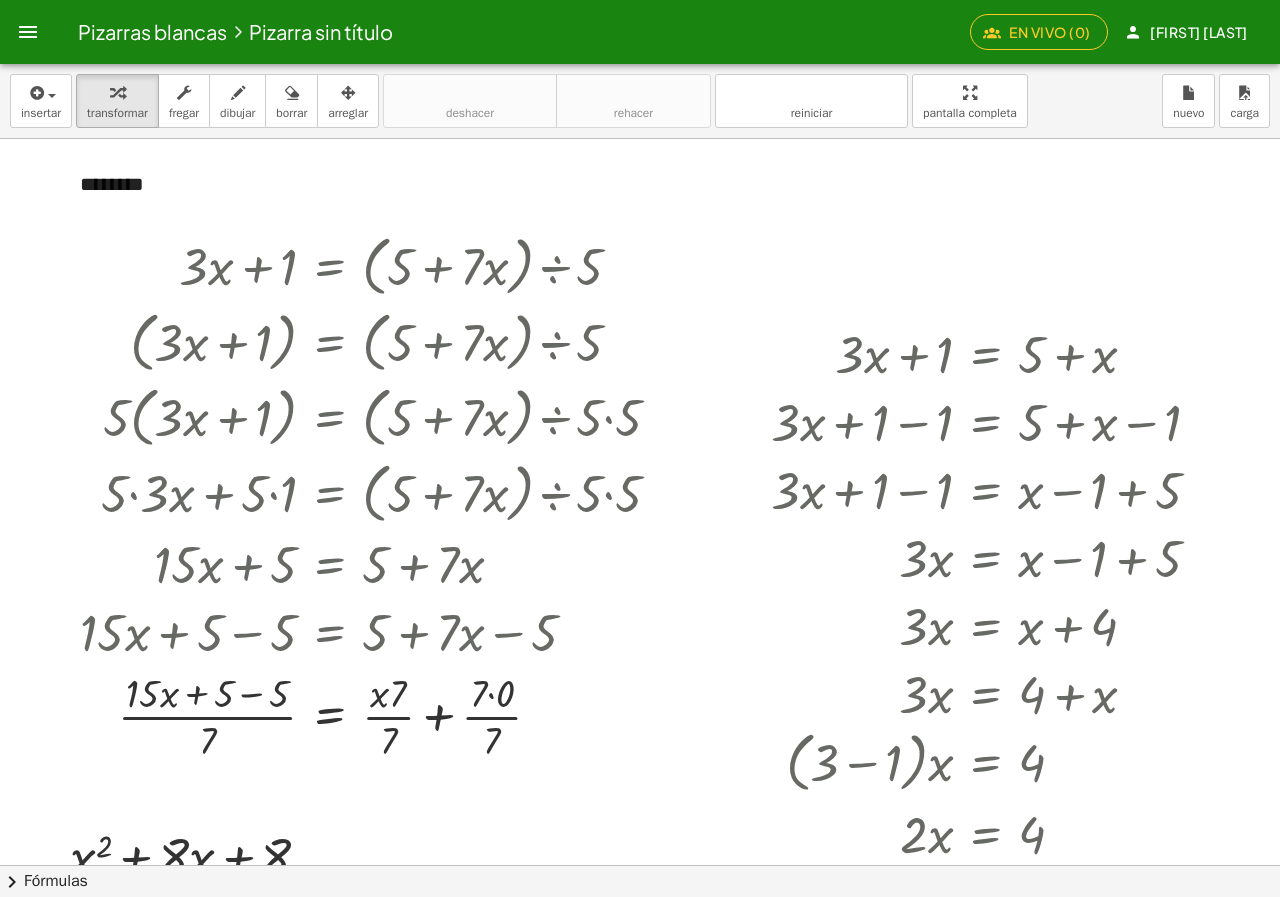 click on "En vivo (0)" at bounding box center [1049, 32] 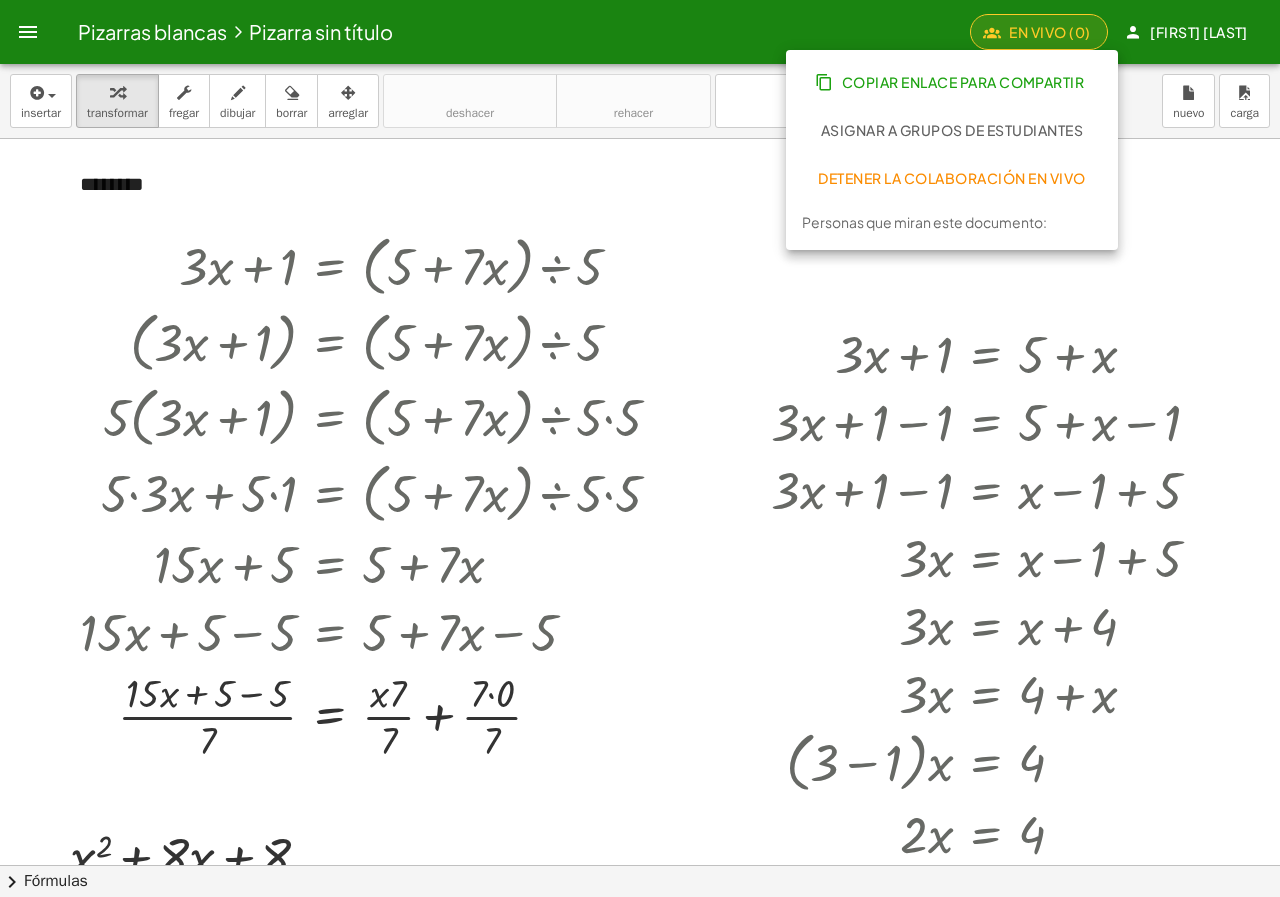click on "Detener la colaboración en vivo" at bounding box center [951, 178] 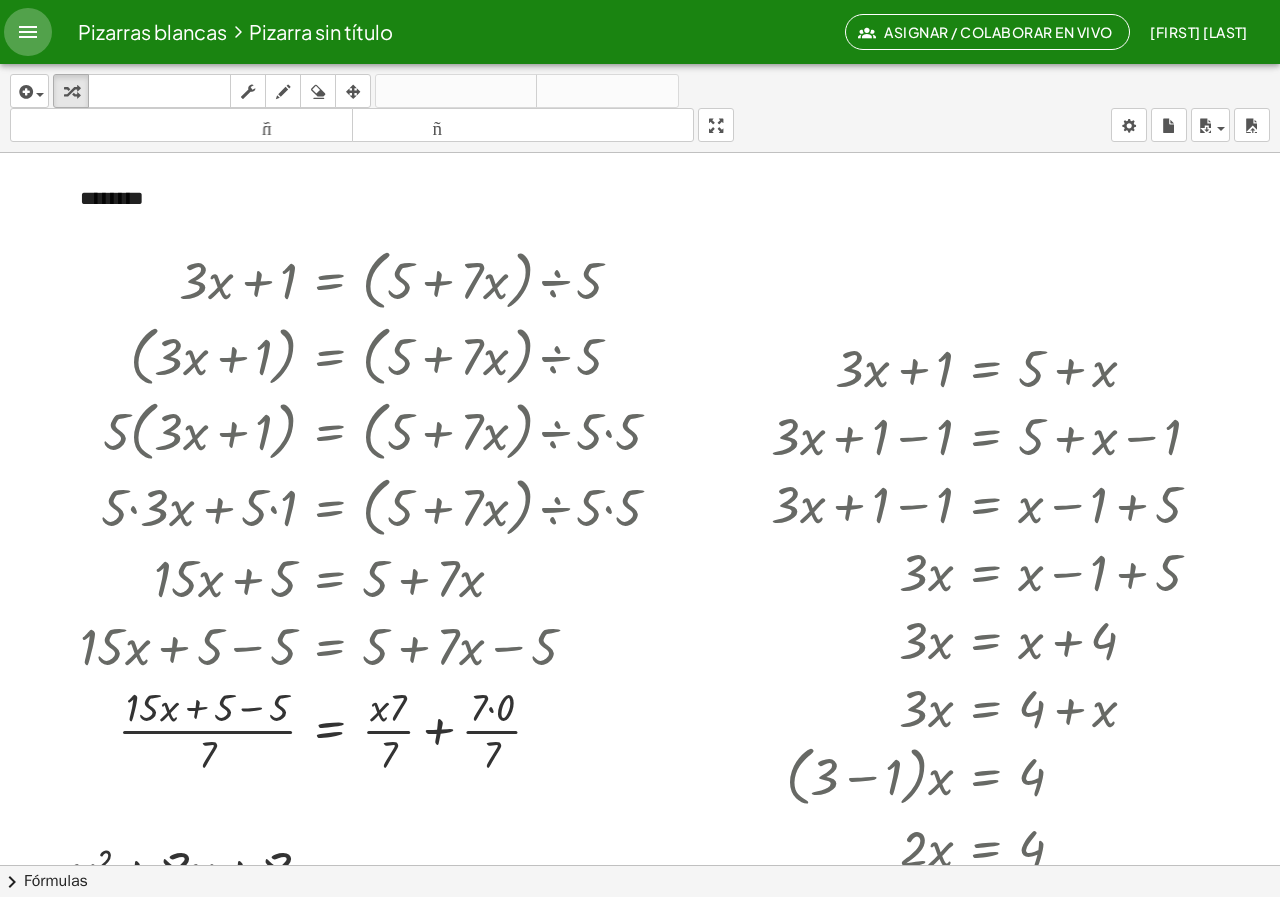 click at bounding box center (28, 32) 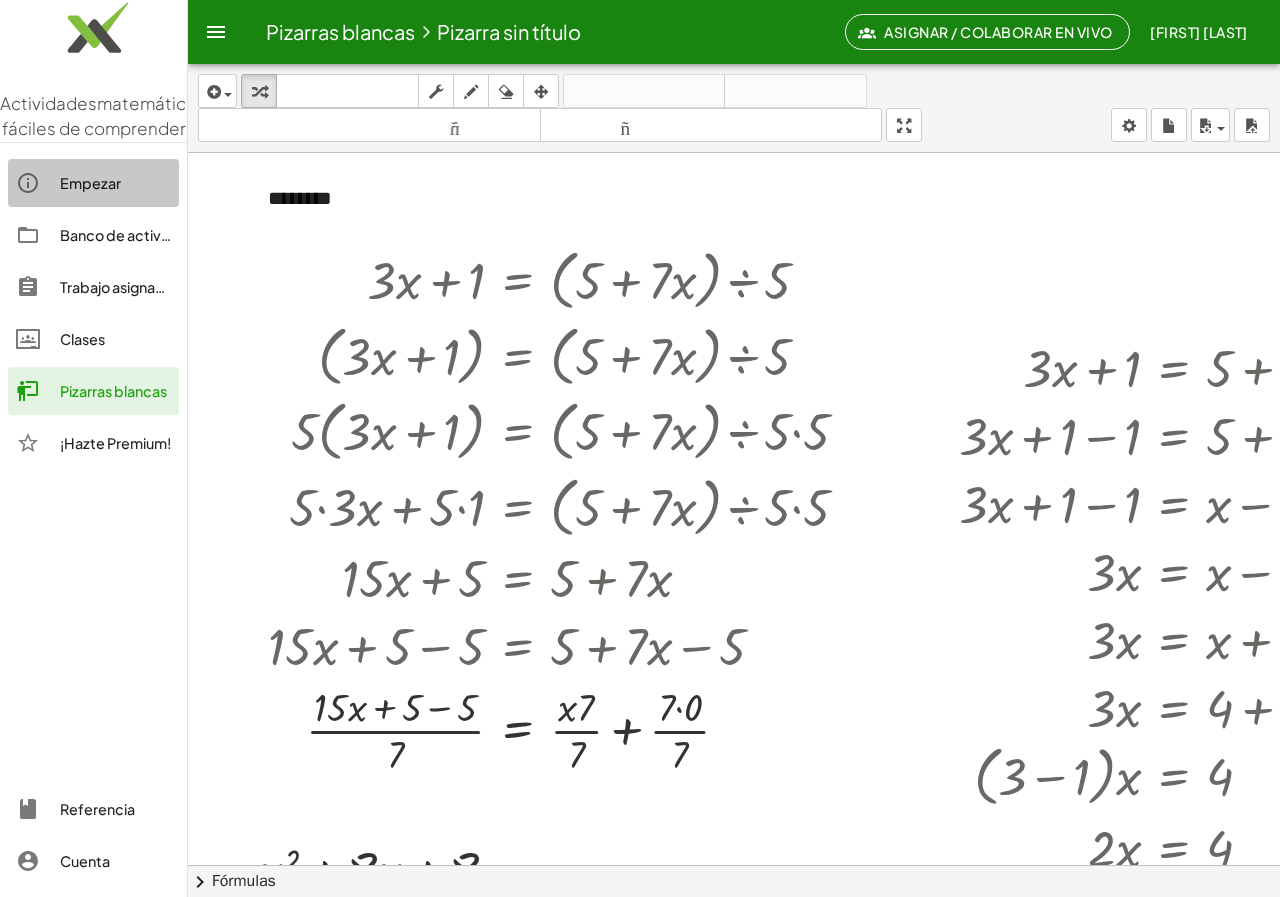 click on "Empezar" at bounding box center [90, 183] 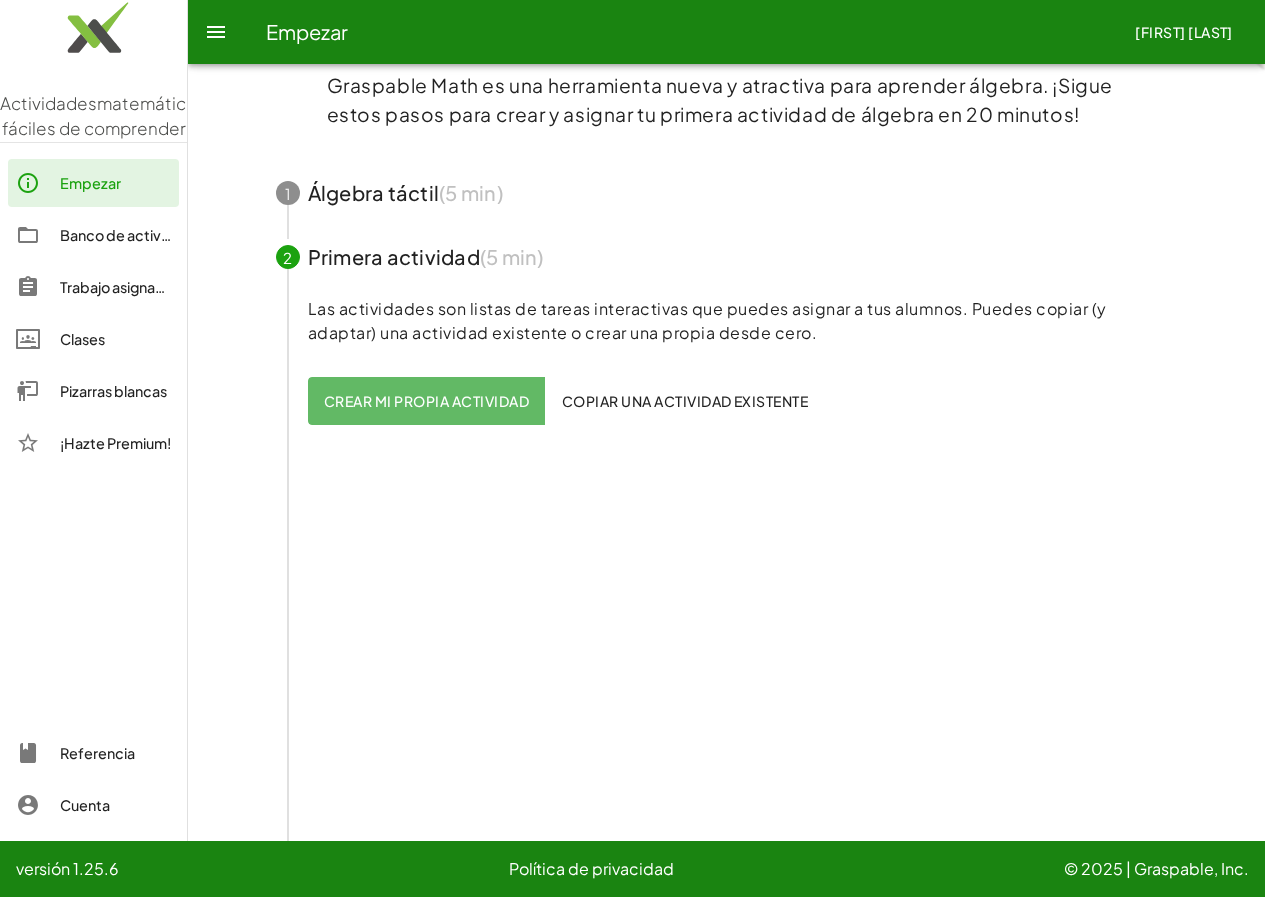 scroll, scrollTop: 0, scrollLeft: 0, axis: both 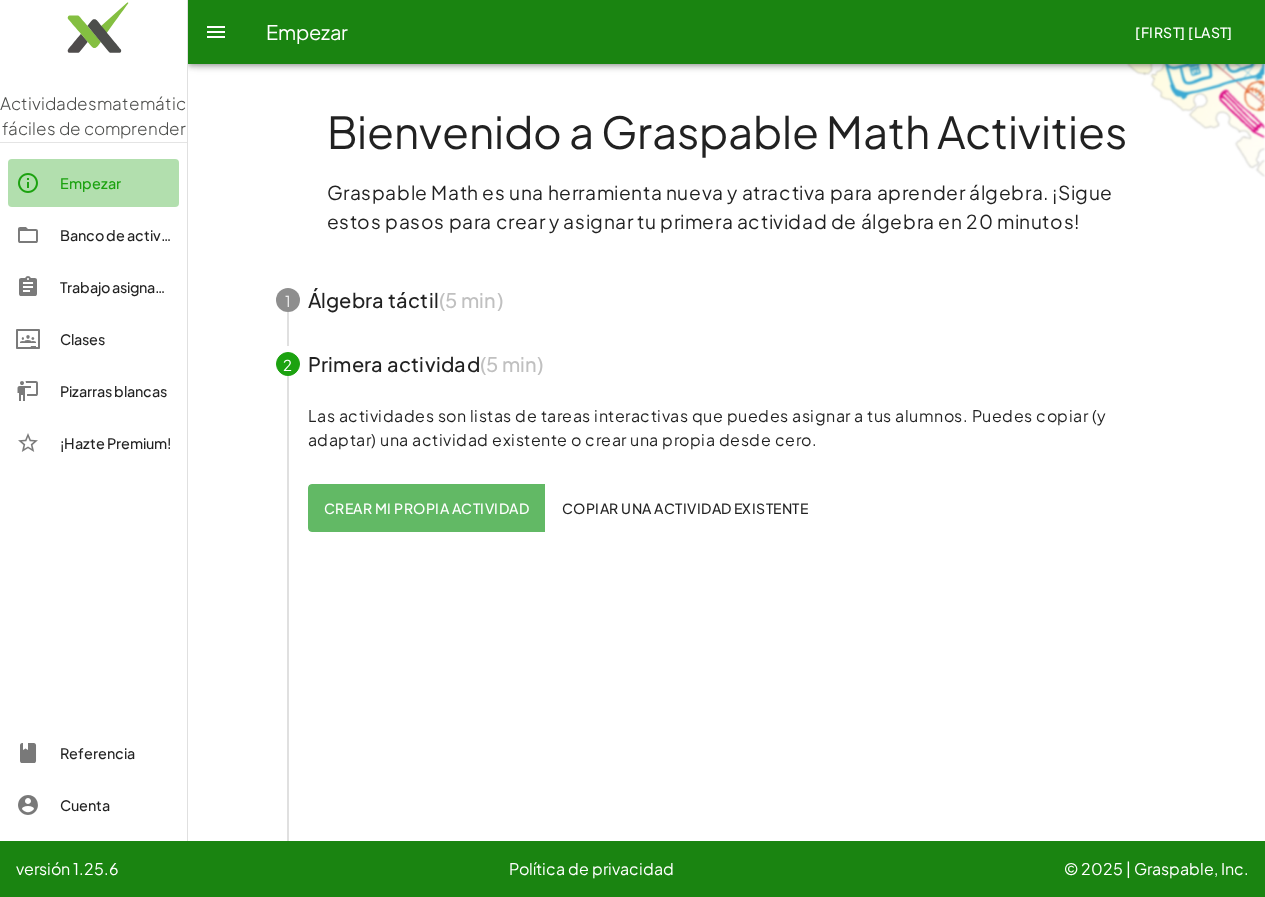 click on "Empezar" at bounding box center (90, 183) 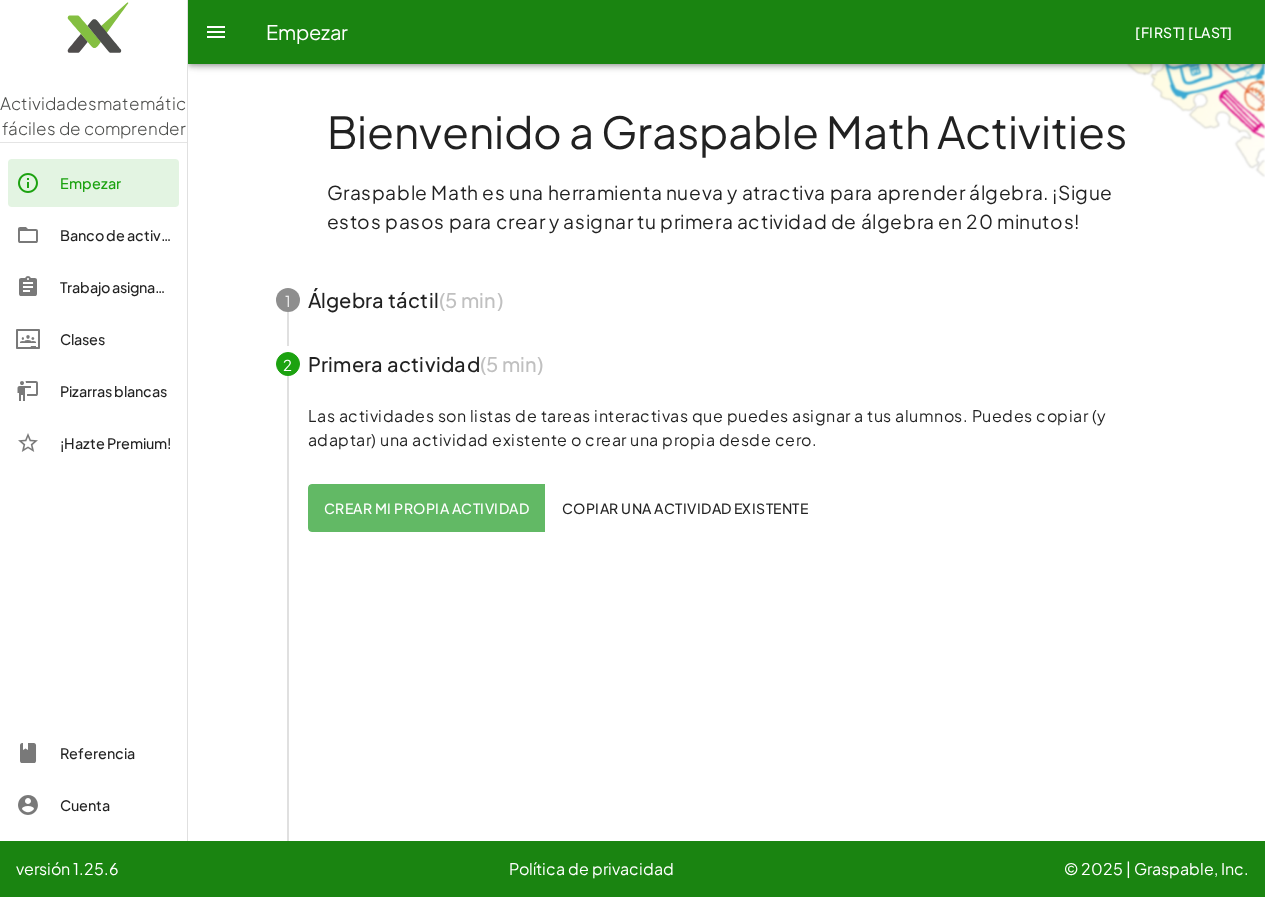 click on "Empezar" 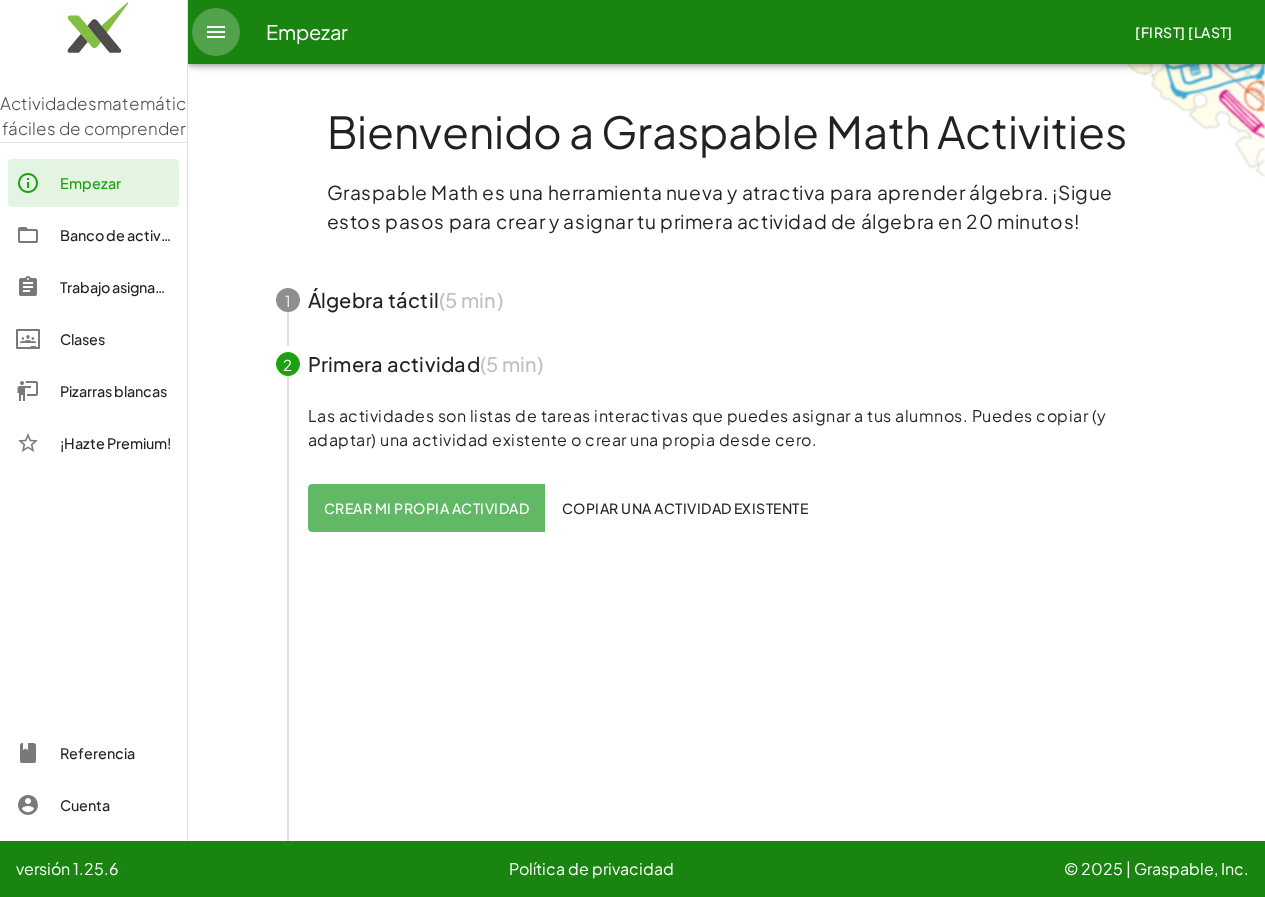 click at bounding box center [216, 32] 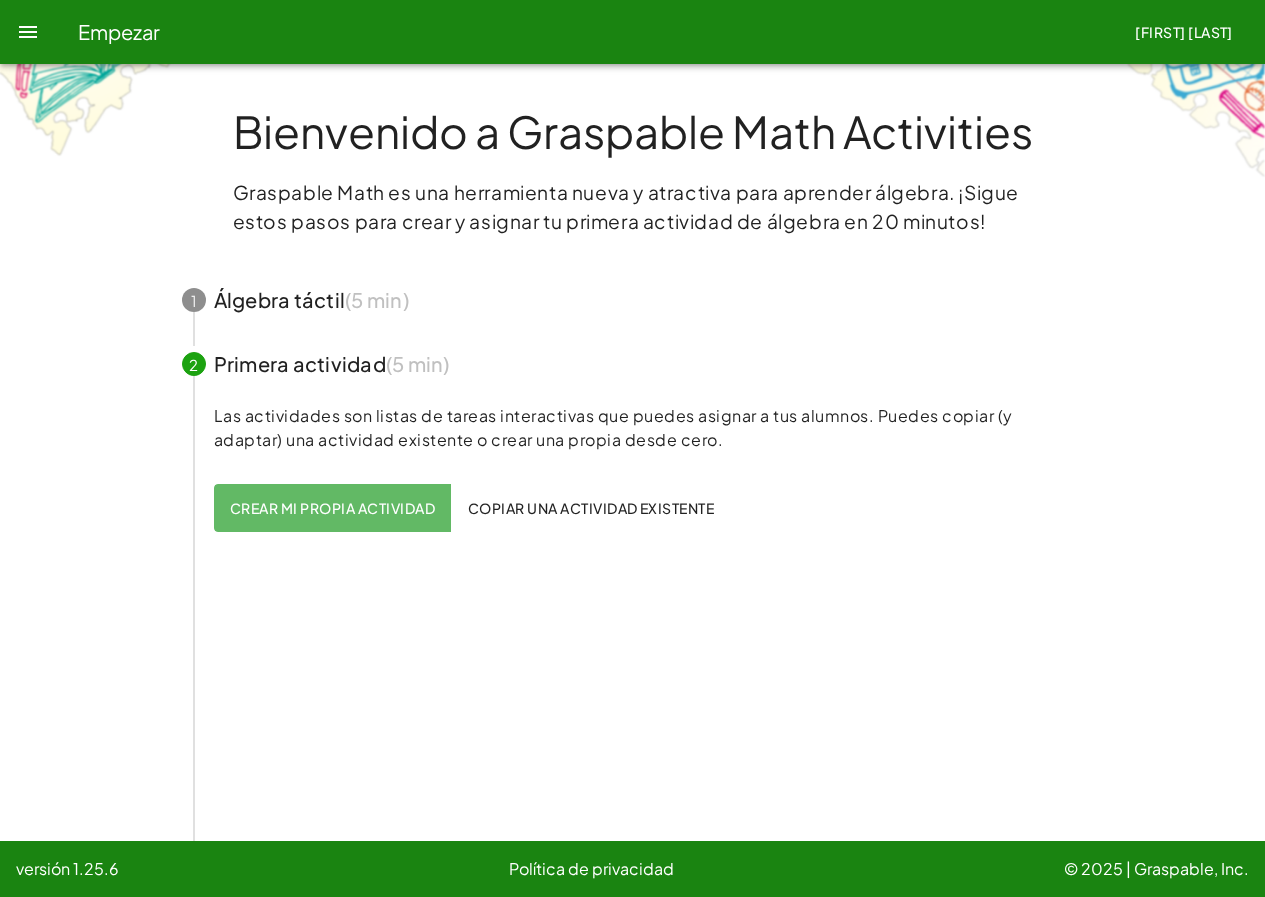 click on "Crear mi propia actividad" at bounding box center (332, 508) 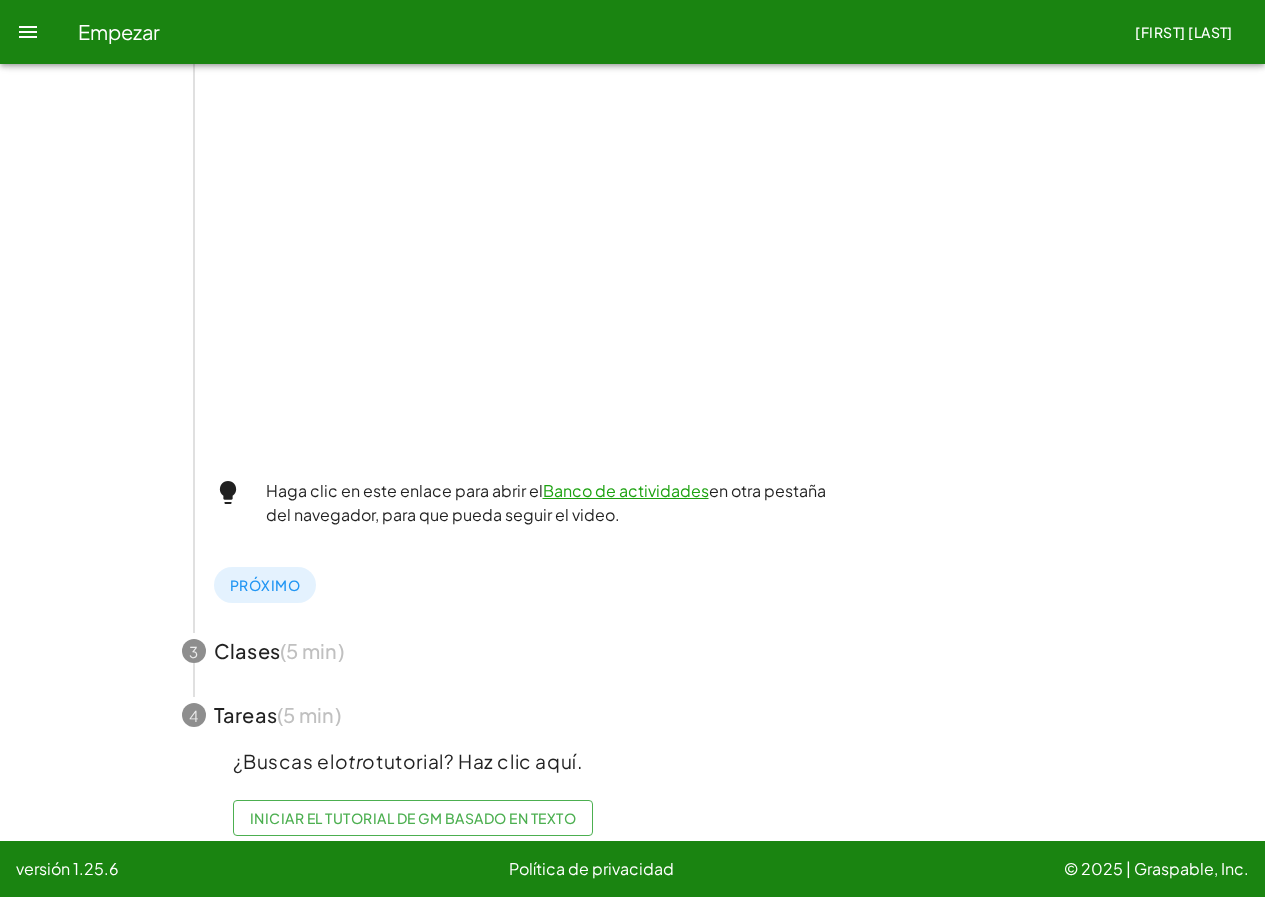 scroll, scrollTop: 541, scrollLeft: 0, axis: vertical 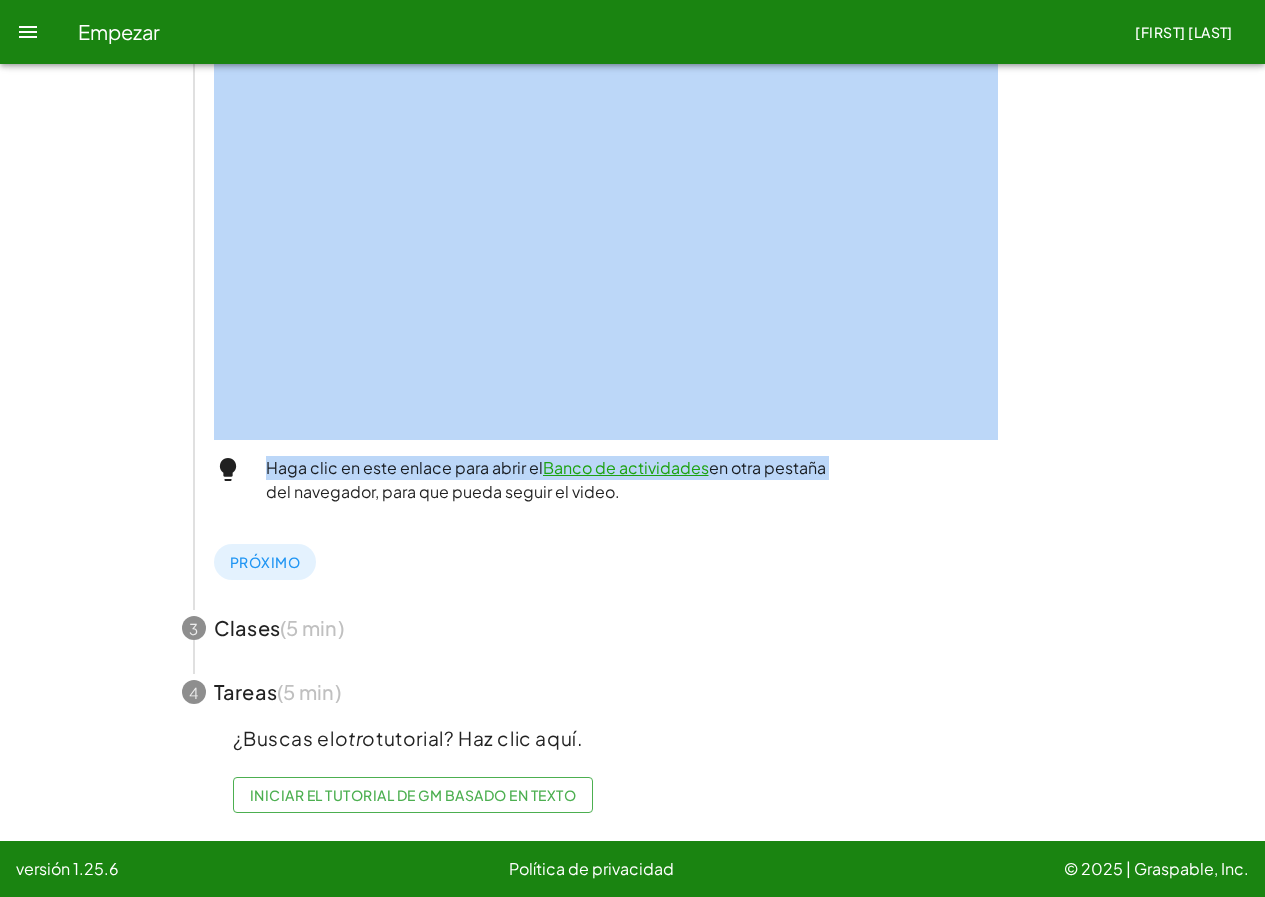 drag, startPoint x: 1263, startPoint y: 449, endPoint x: 1269, endPoint y: 225, distance: 224.08034 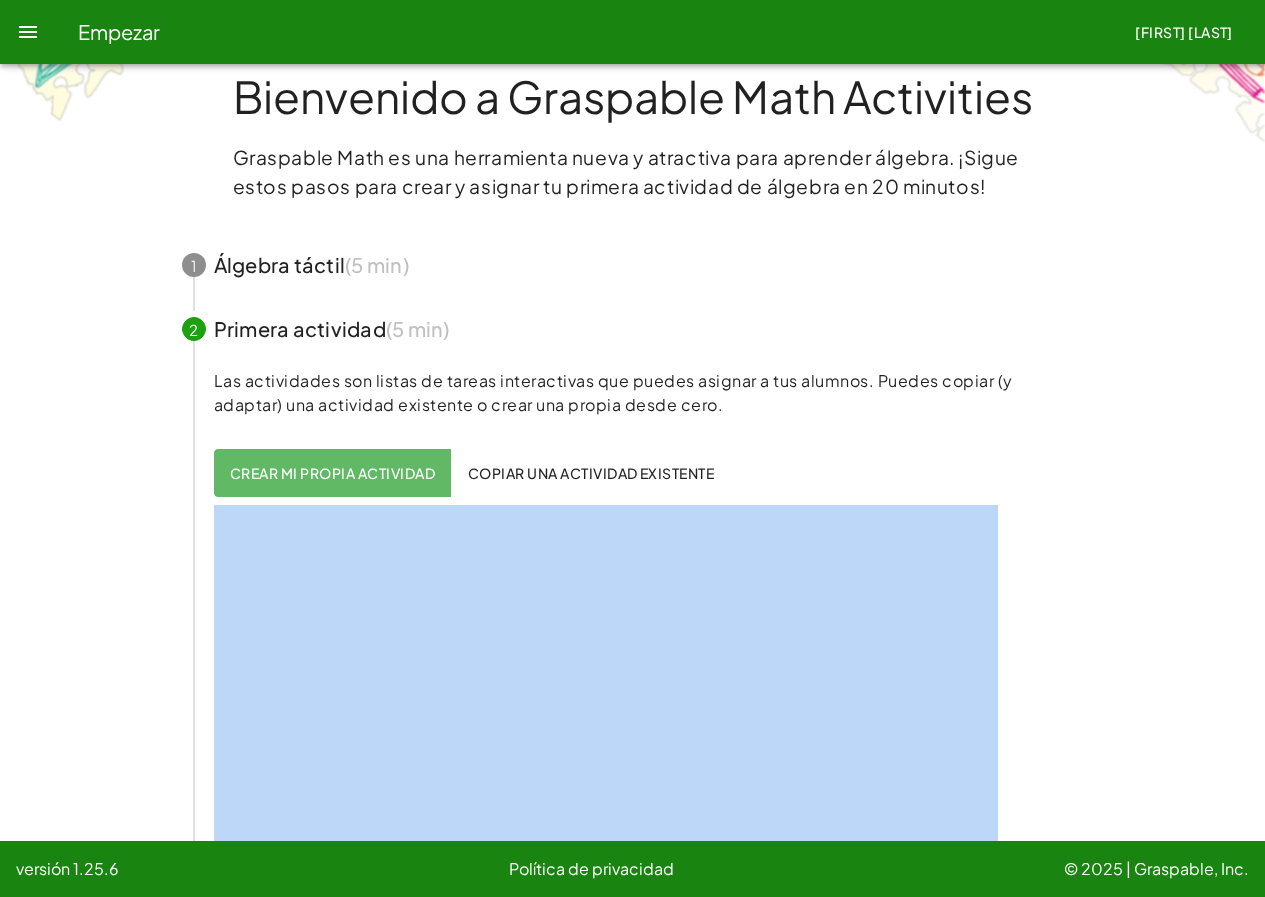 scroll, scrollTop: 0, scrollLeft: 0, axis: both 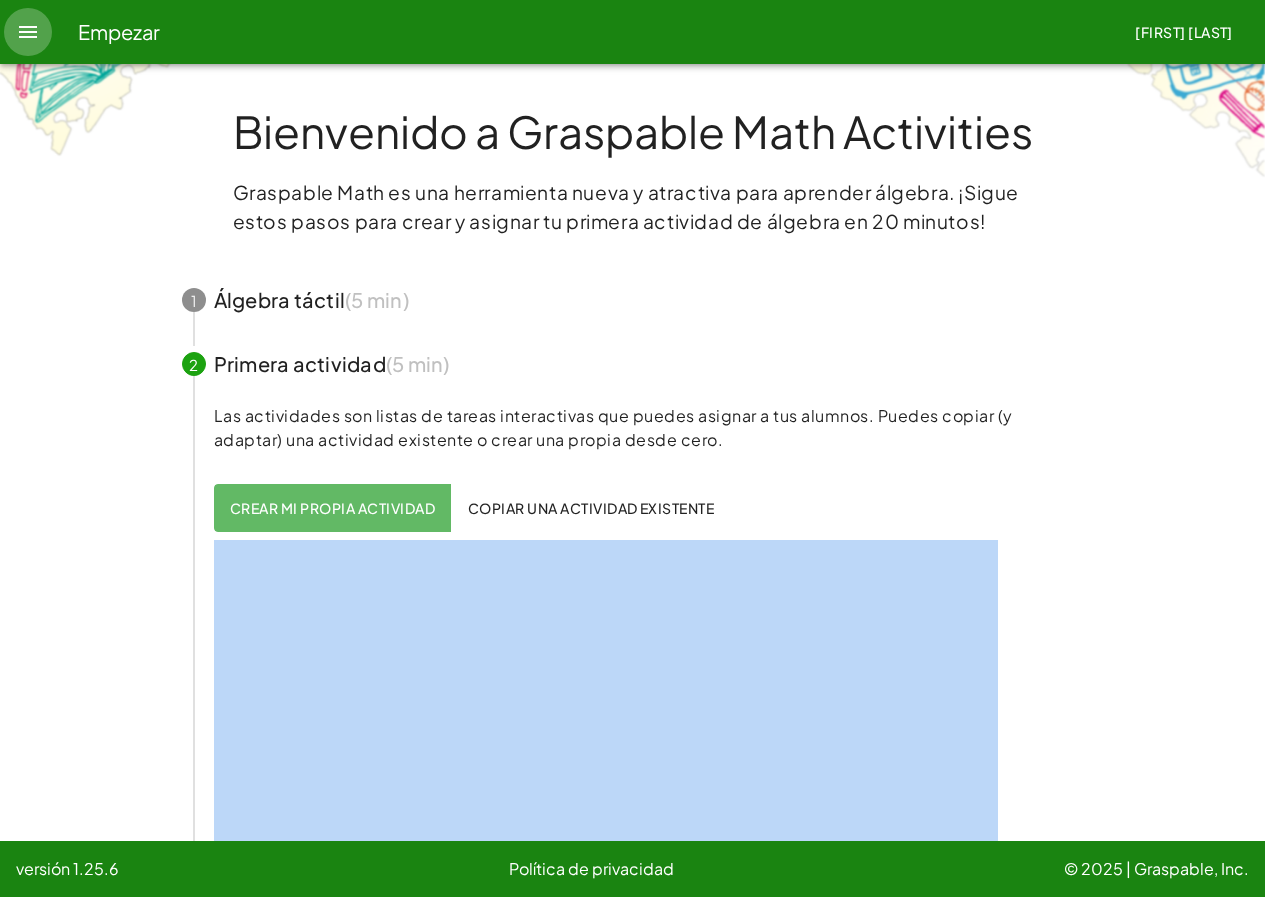 click at bounding box center [28, 32] 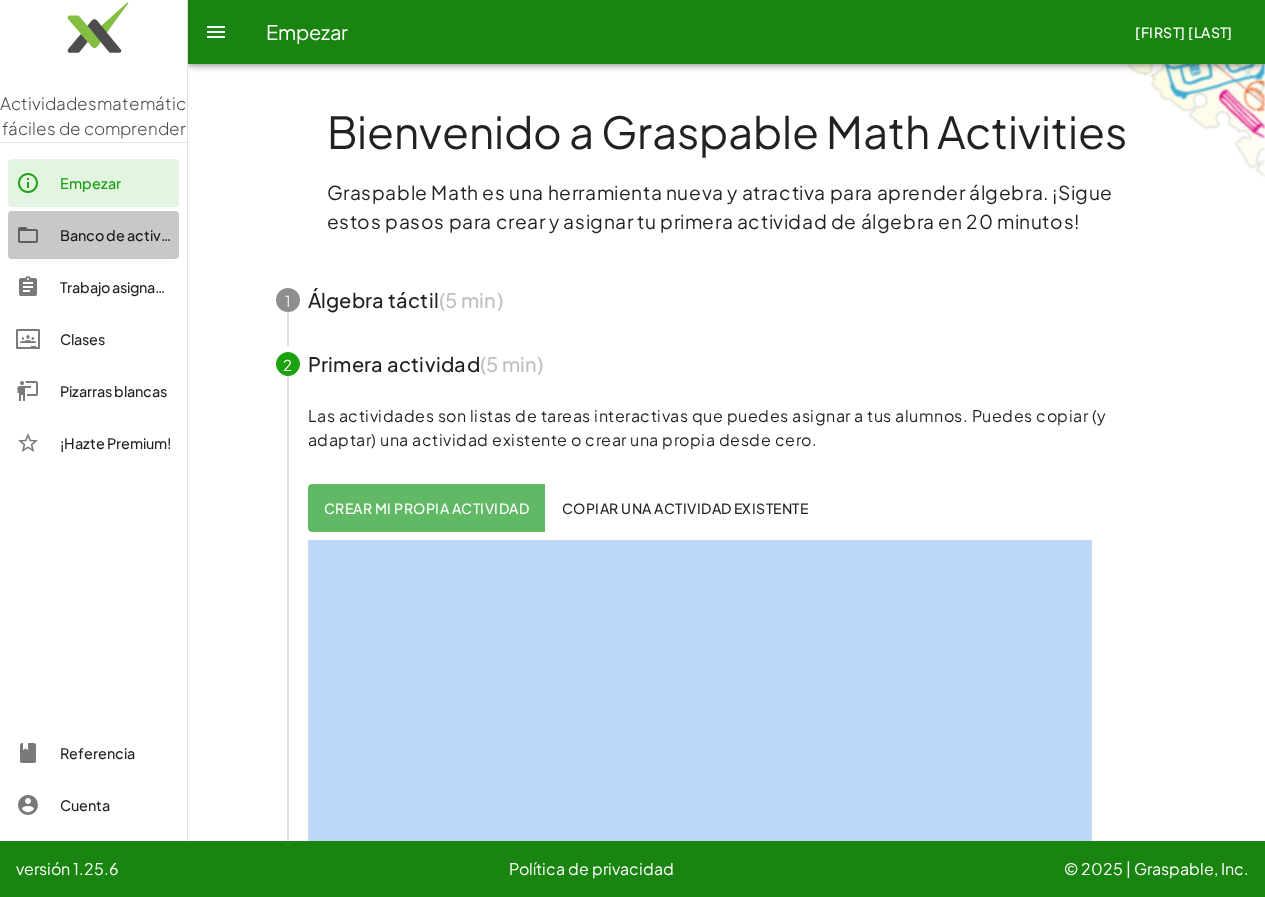 click on "Banco de actividades" 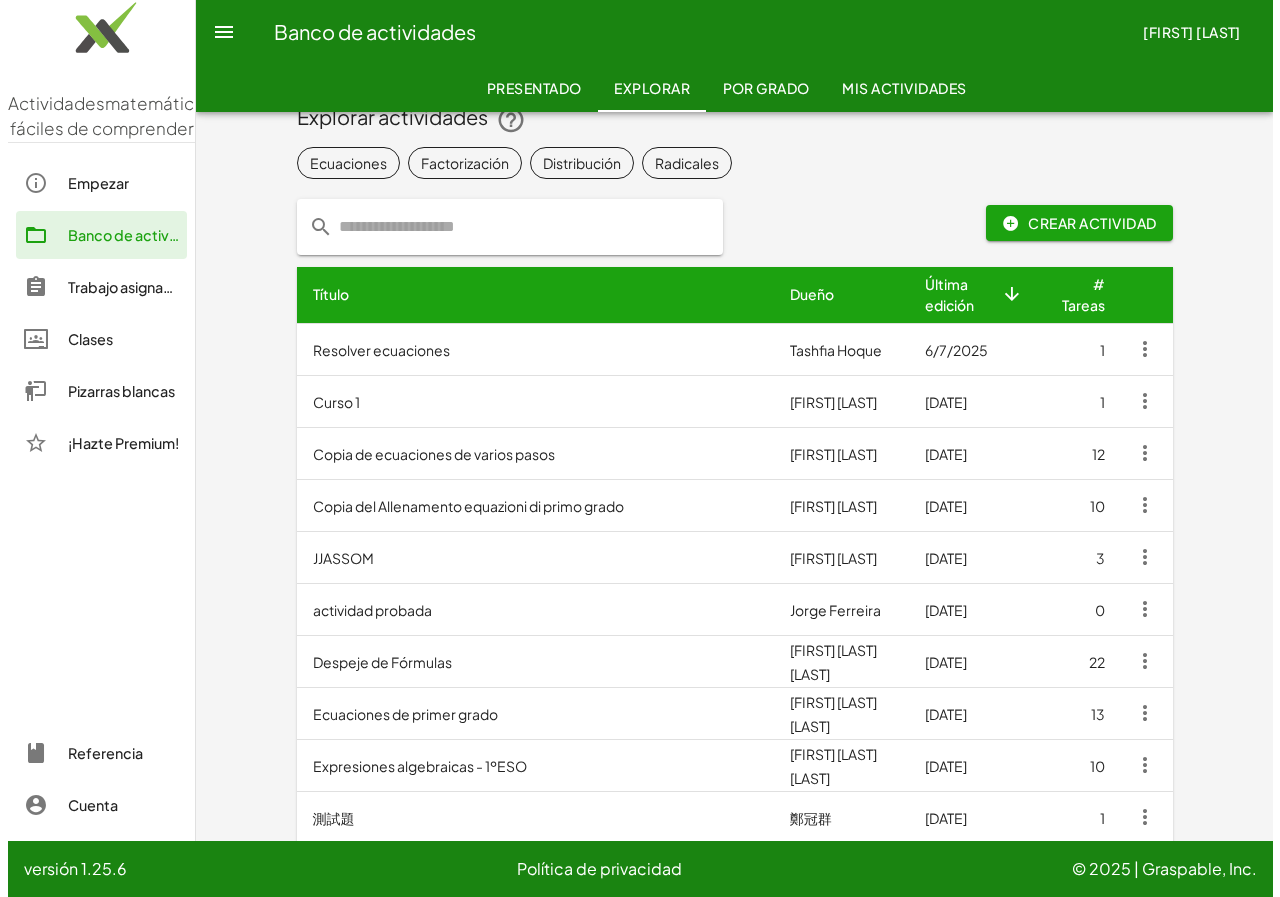 scroll, scrollTop: 0, scrollLeft: 0, axis: both 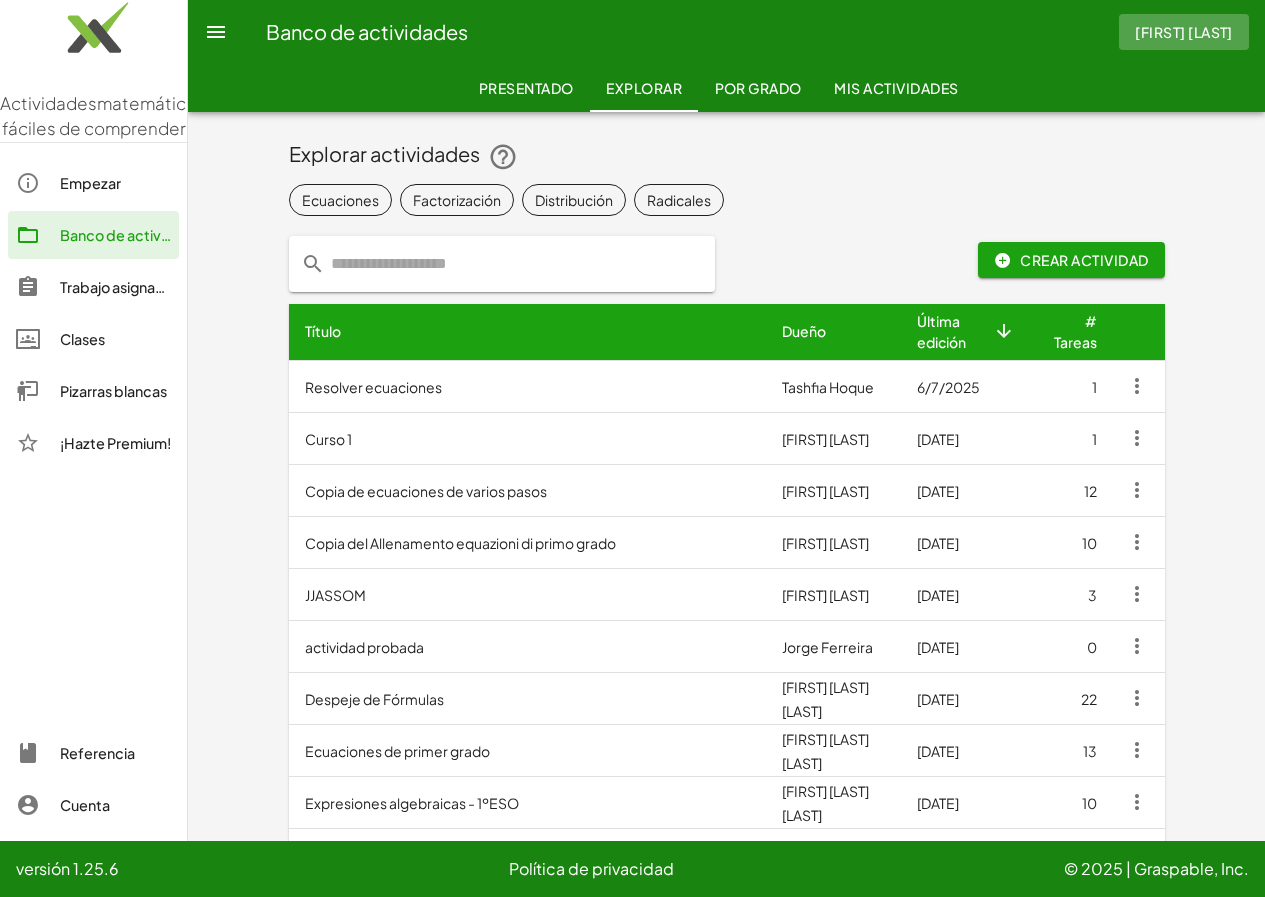 click on "[NAME]" at bounding box center (1184, 32) 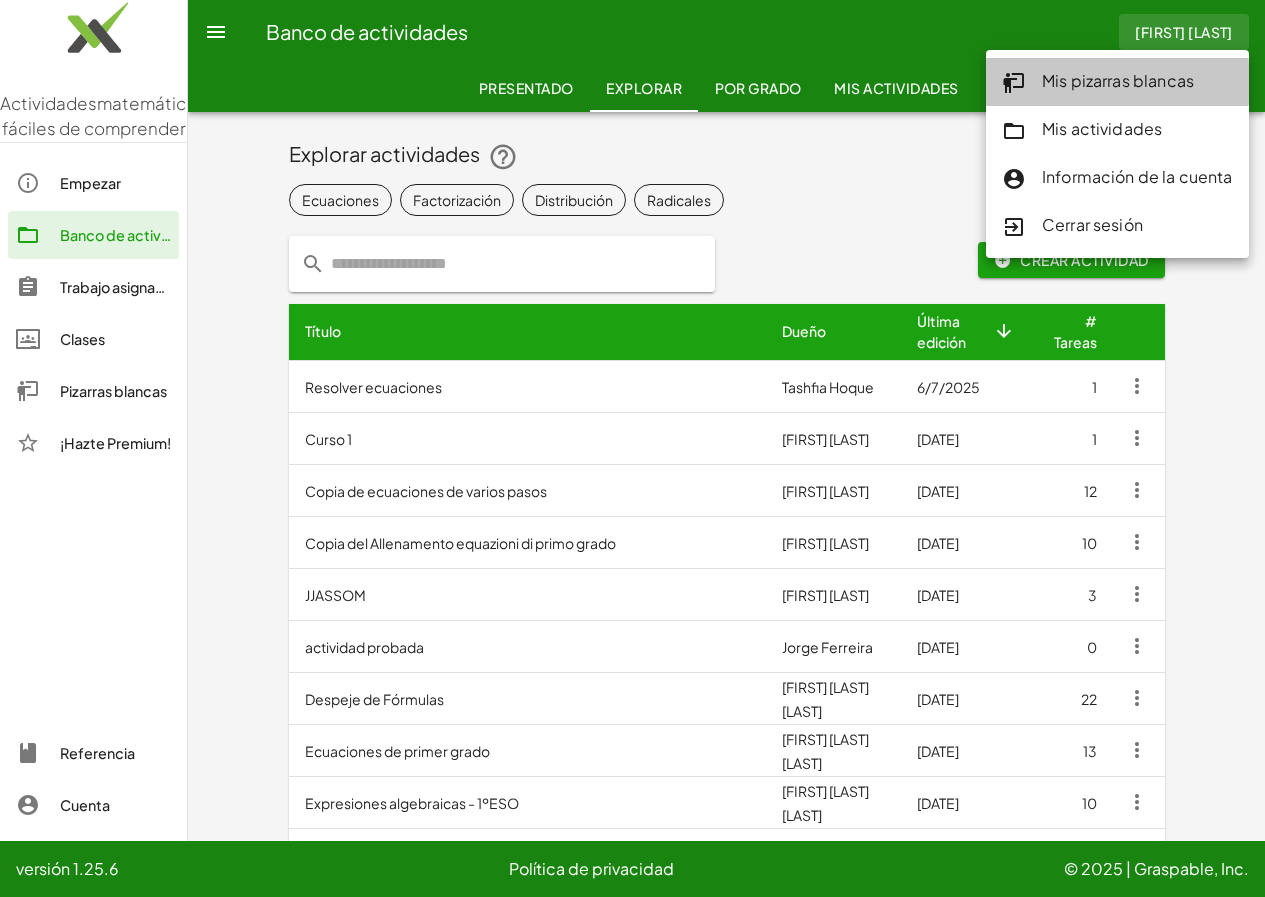 click on "Mis pizarras blancas" at bounding box center (1118, 80) 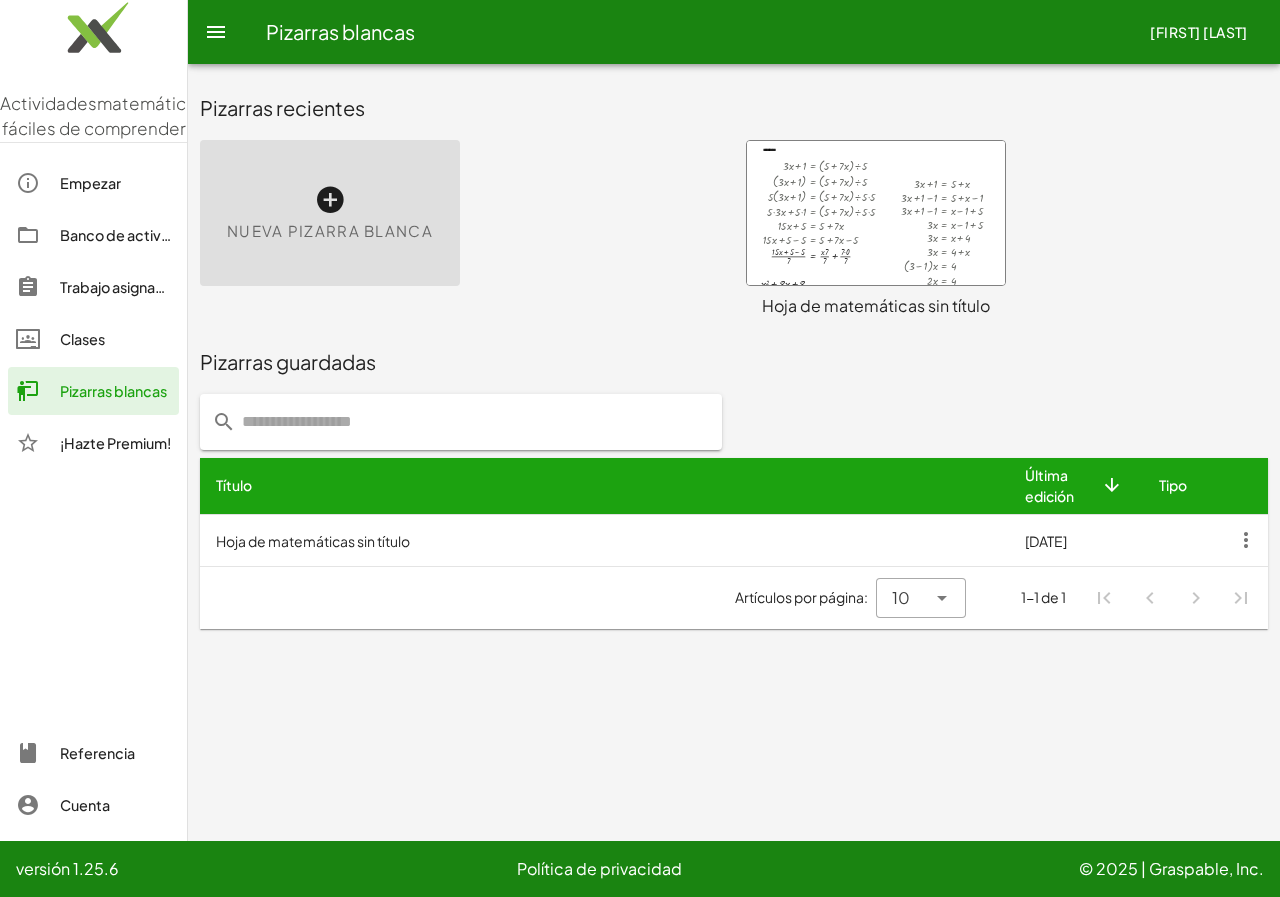 click on "Nueva pizarra blanca" at bounding box center [330, 213] 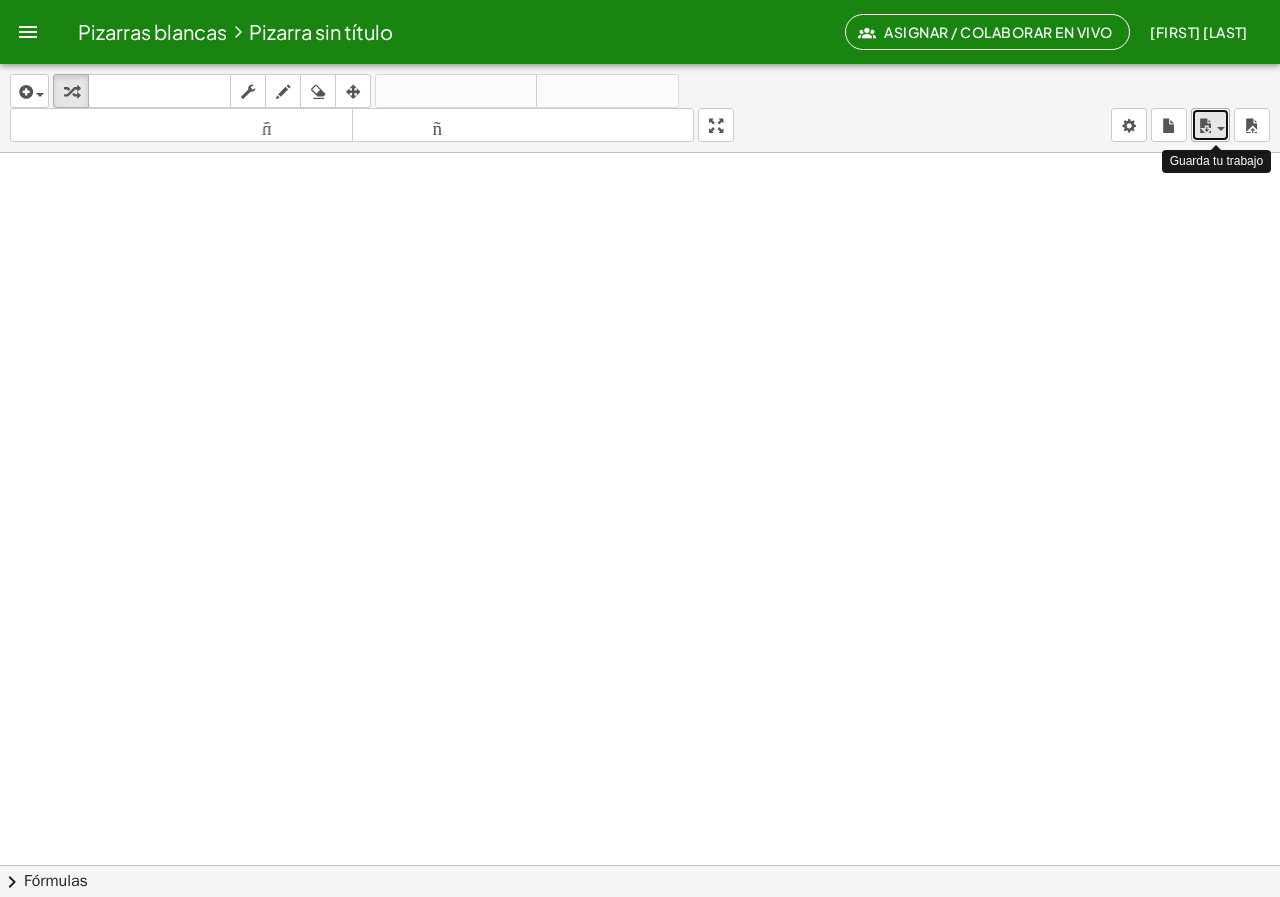 click at bounding box center [1210, 125] 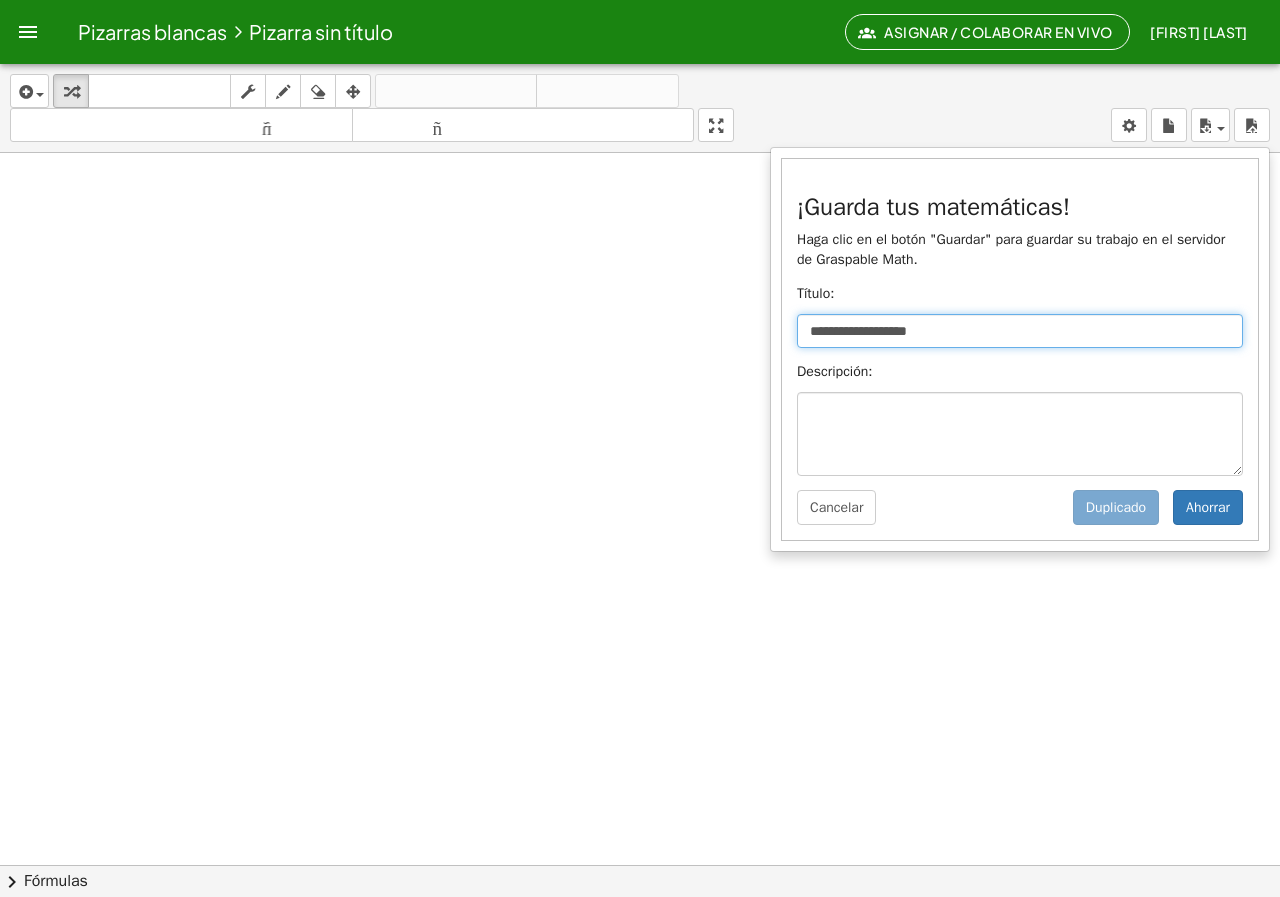 click on "**********" at bounding box center [1020, 331] 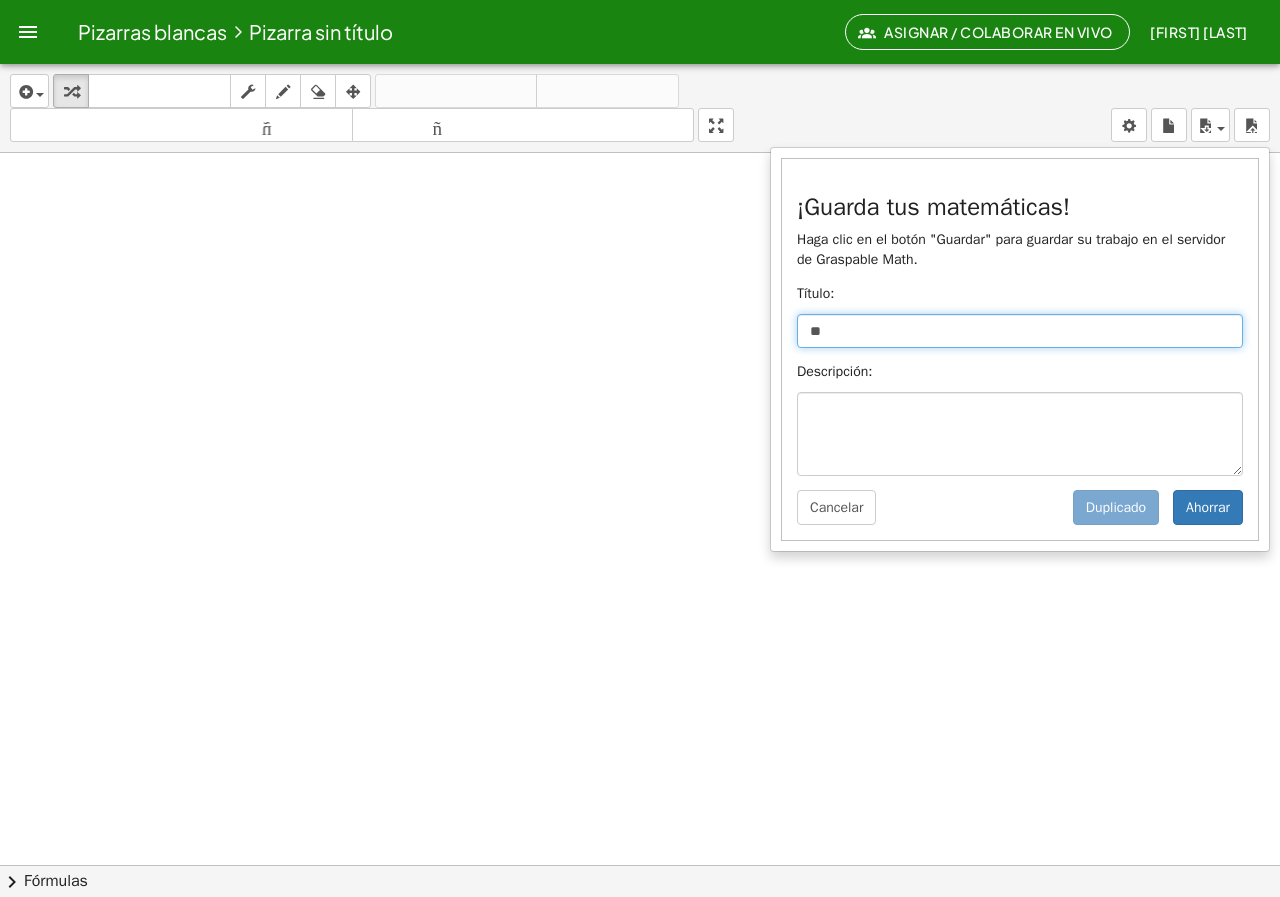 type on "*" 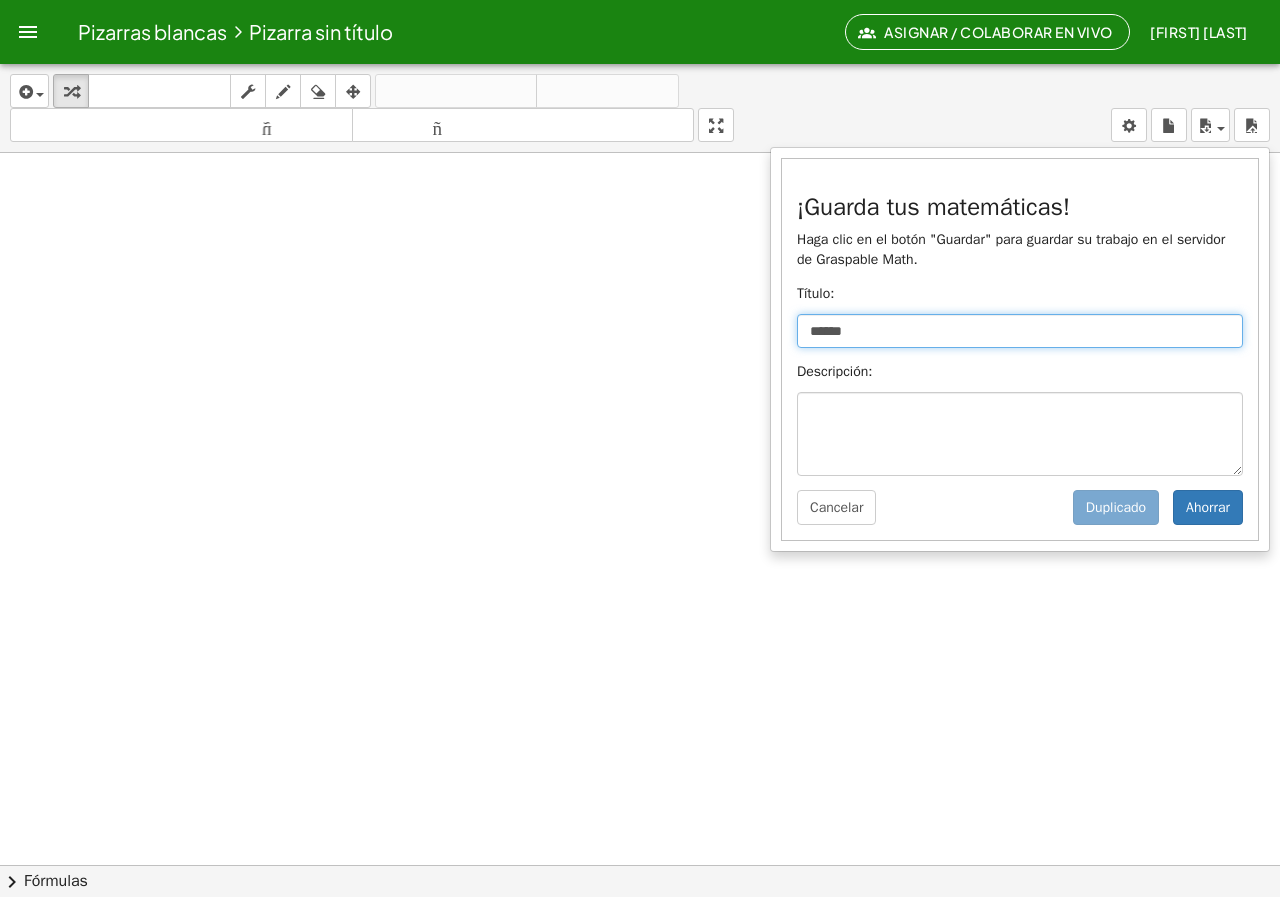 type on "******" 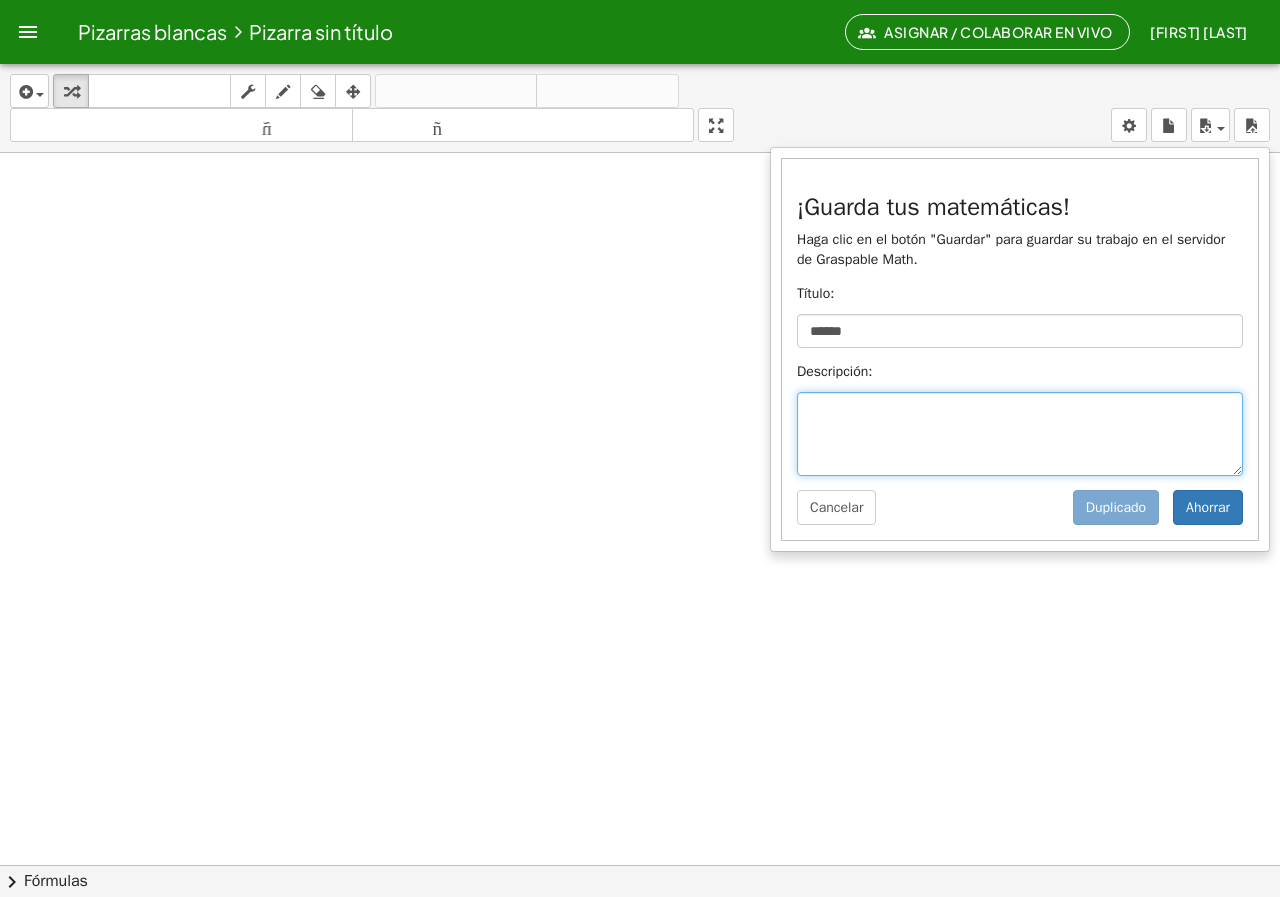 click at bounding box center [1020, 434] 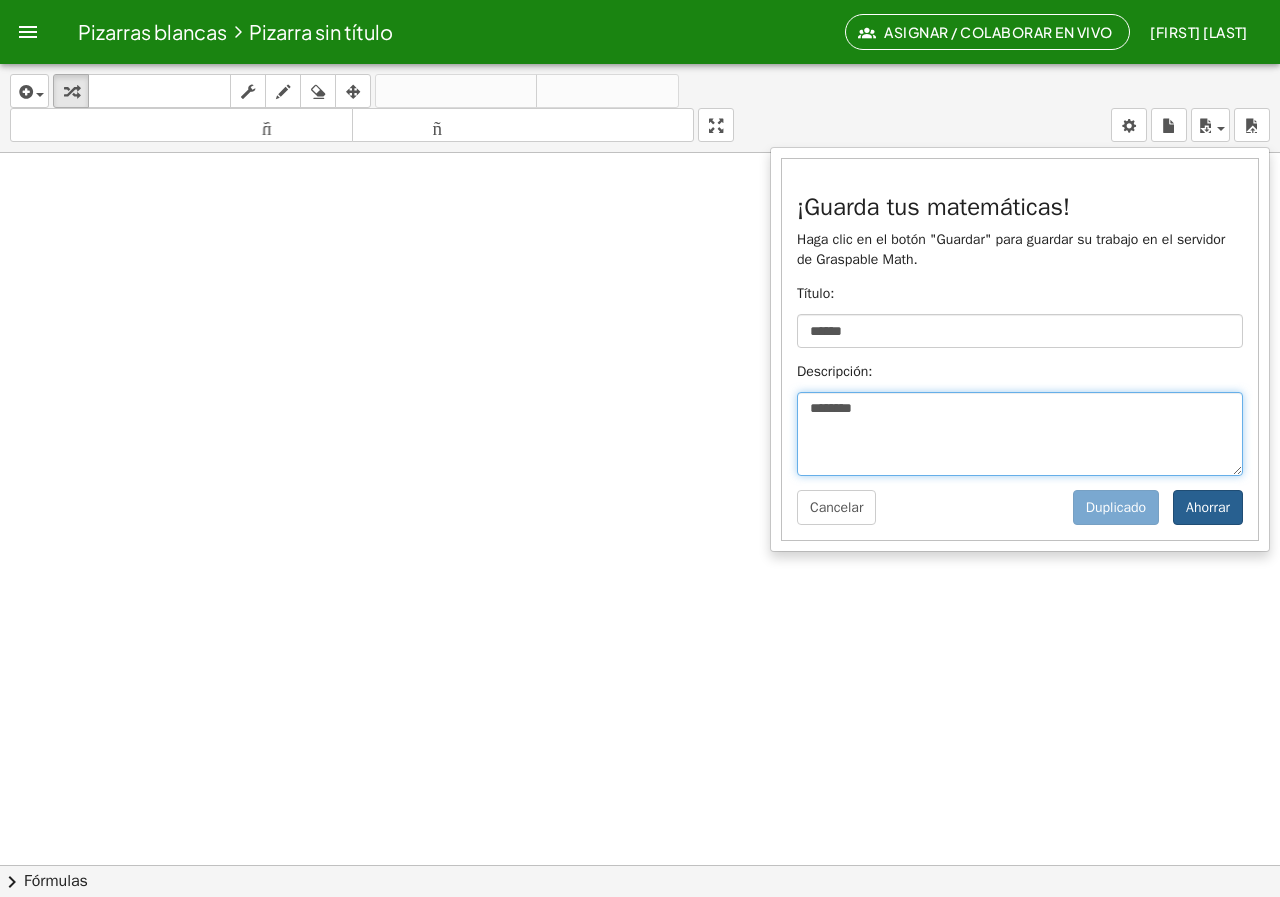 type on "********" 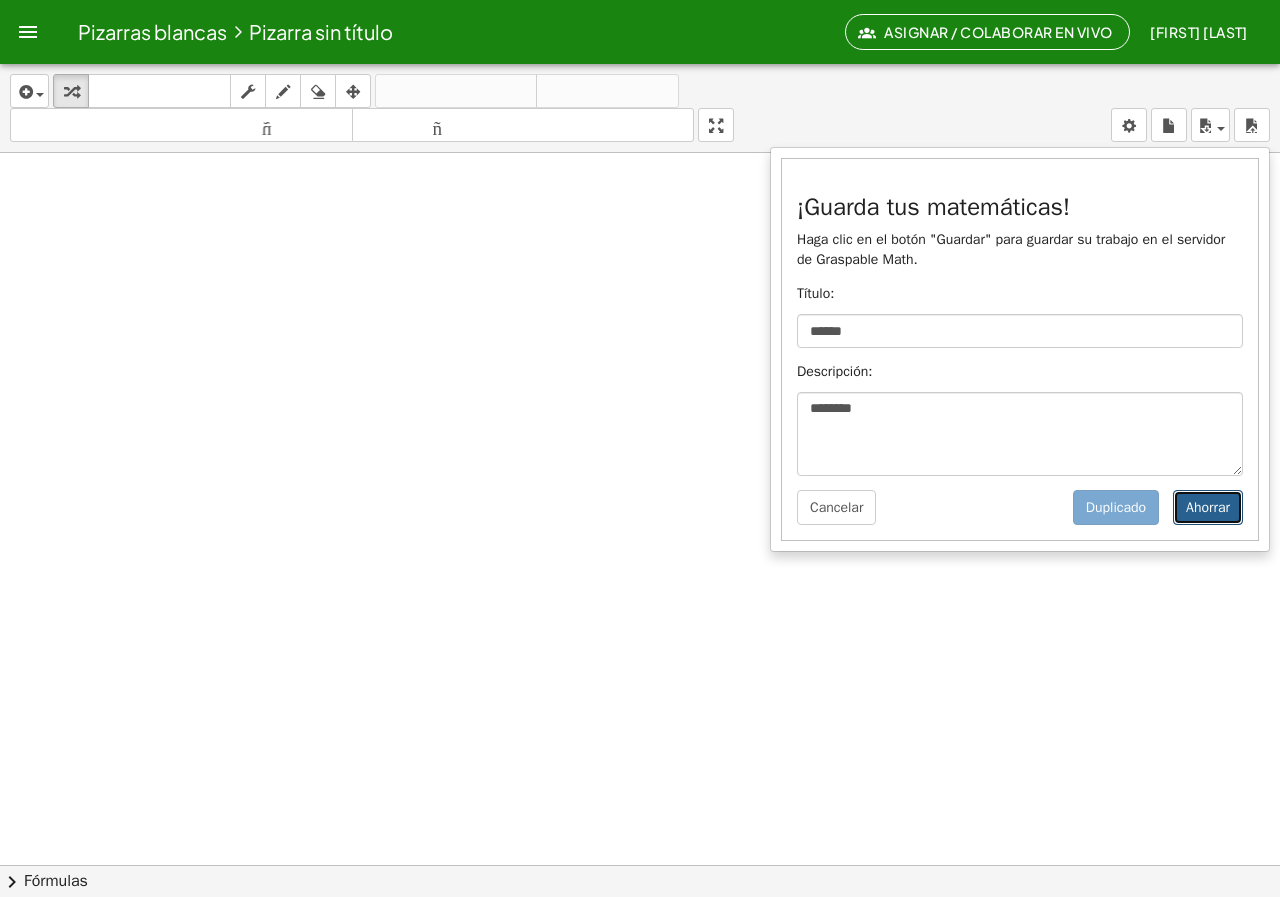 click on "Ahorrar" at bounding box center (1208, 507) 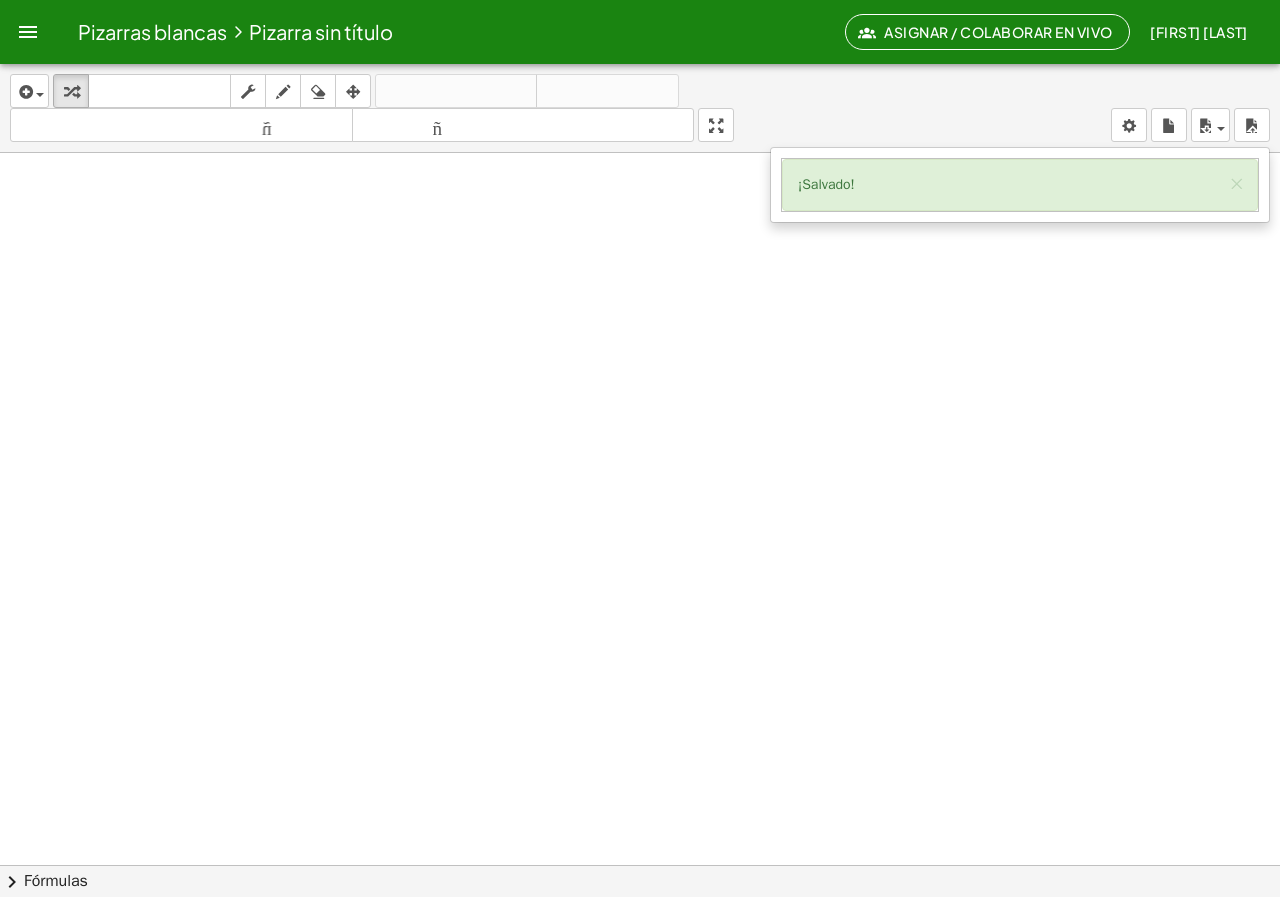 click on "insertar Seleccione uno: Expresión matemática Función Texto Vídeo de YouTube Graficando Geometría Geometría 3D transformar teclado teclado fregar dibujar borrar arreglar deshacer deshacer rehacer rehacer tamaño_del_formato menor tamaño_del_formato más grande pantalla completa carga   ahorrar ¡Salvado! × nuevo ajustes" at bounding box center (640, 108) 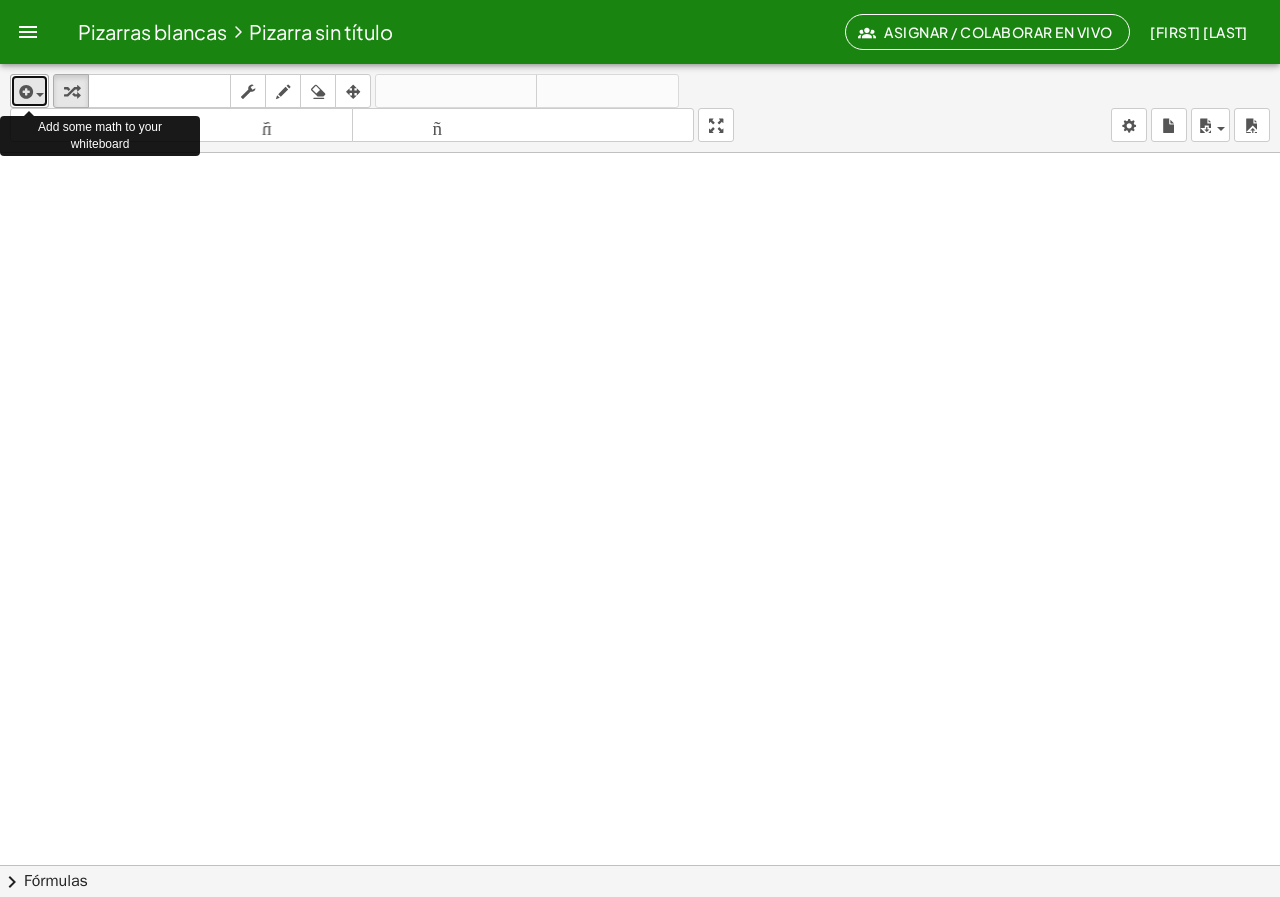 click at bounding box center (35, 94) 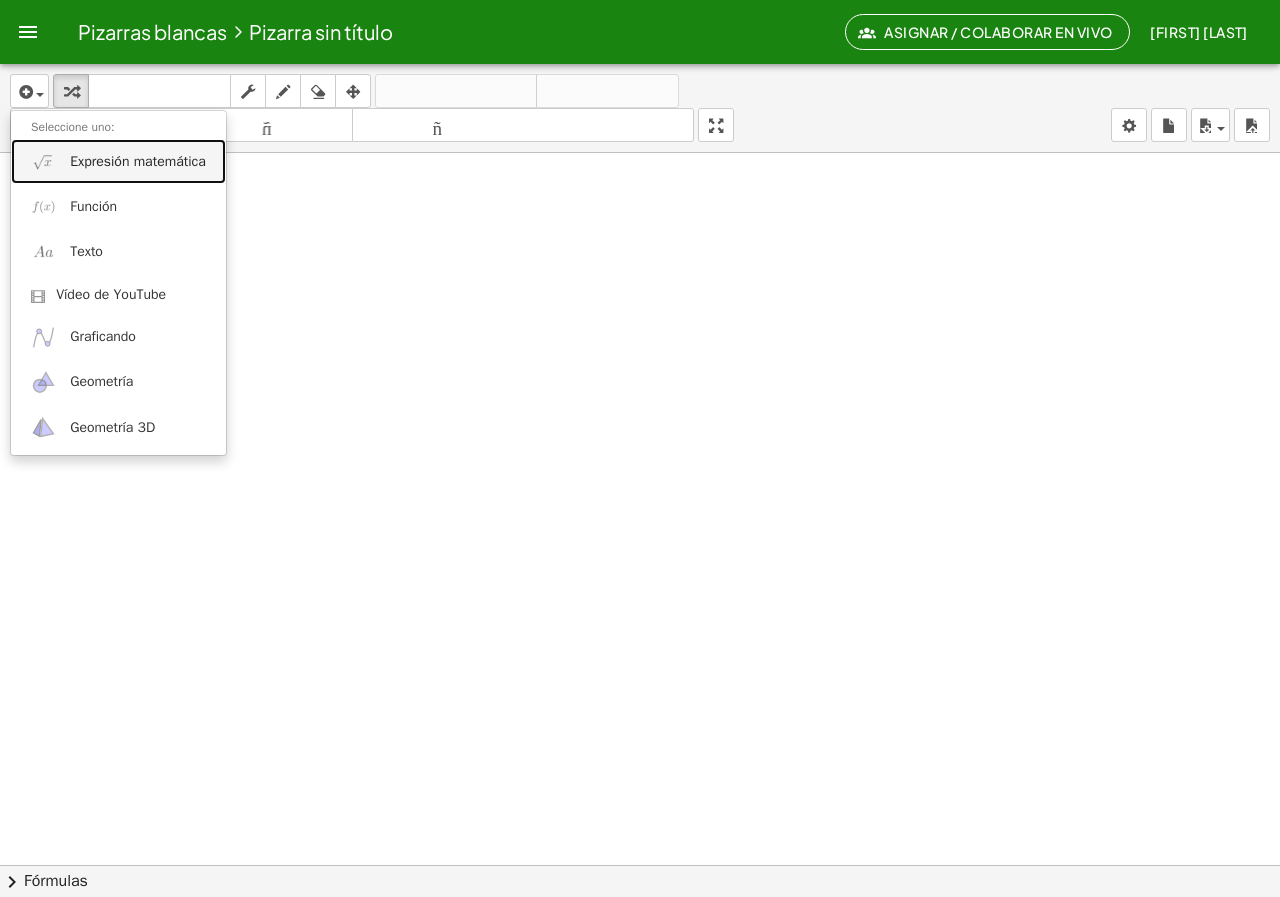 click on "Expresión matemática" at bounding box center (138, 161) 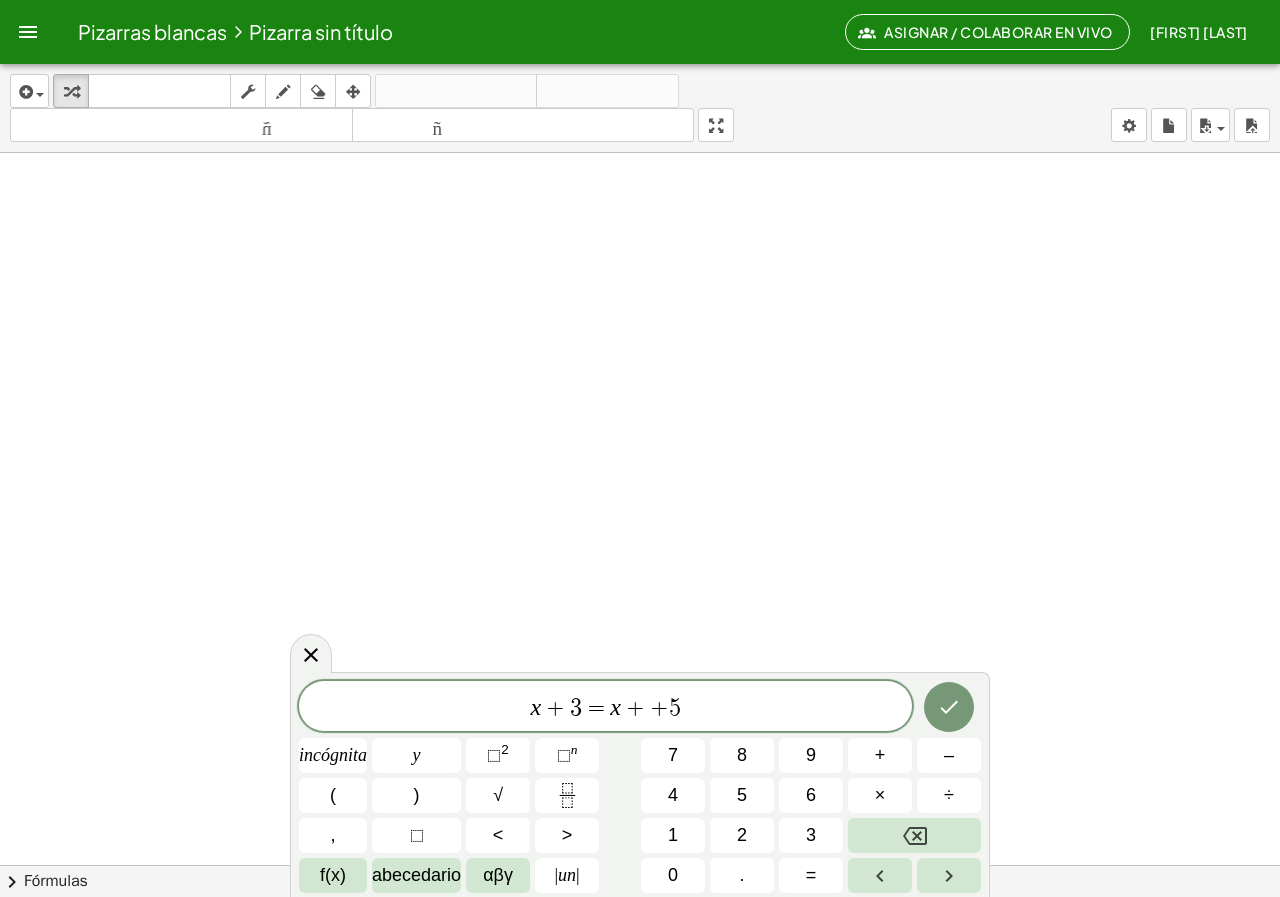 click on "+" at bounding box center (635, 708) 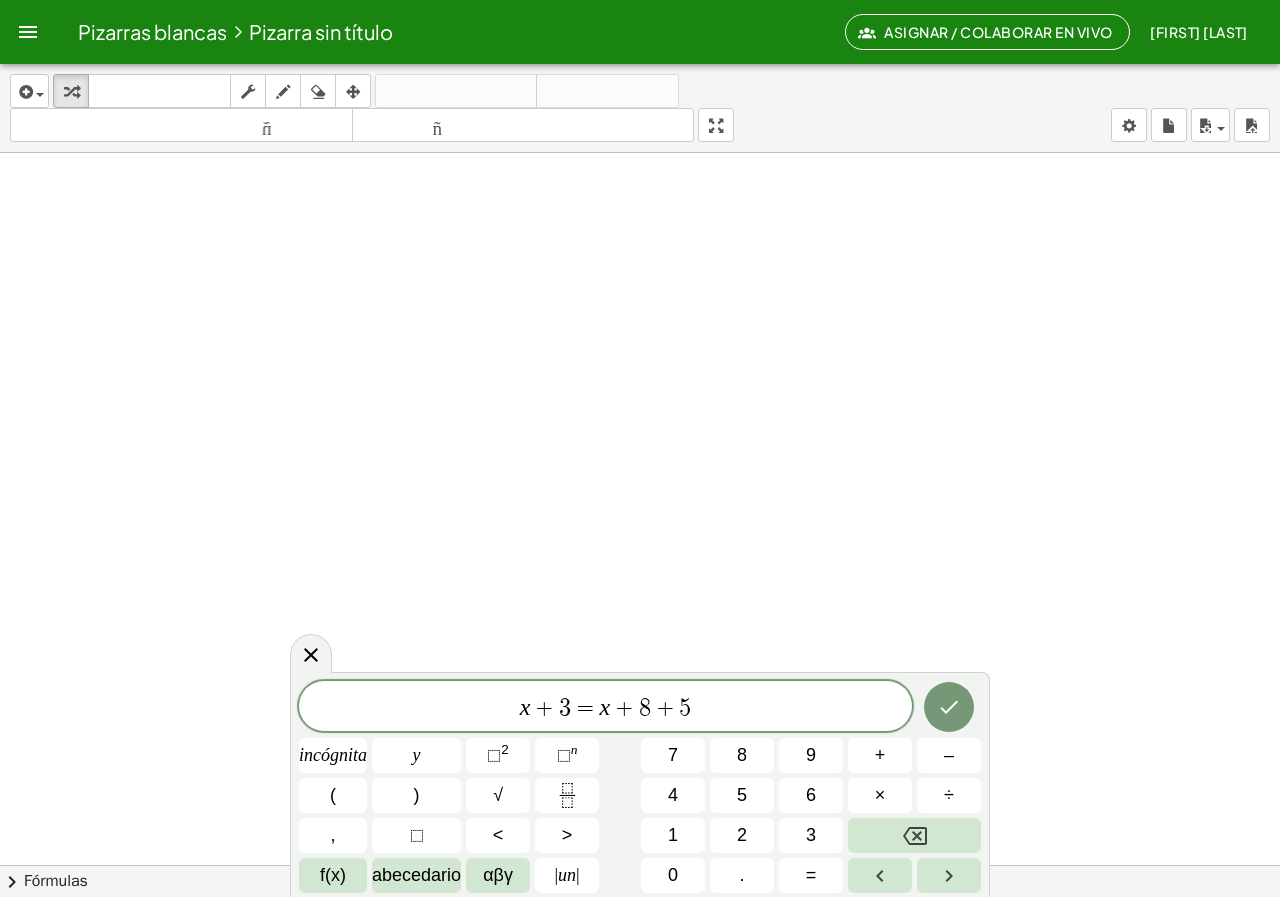 click on "+" at bounding box center (665, 708) 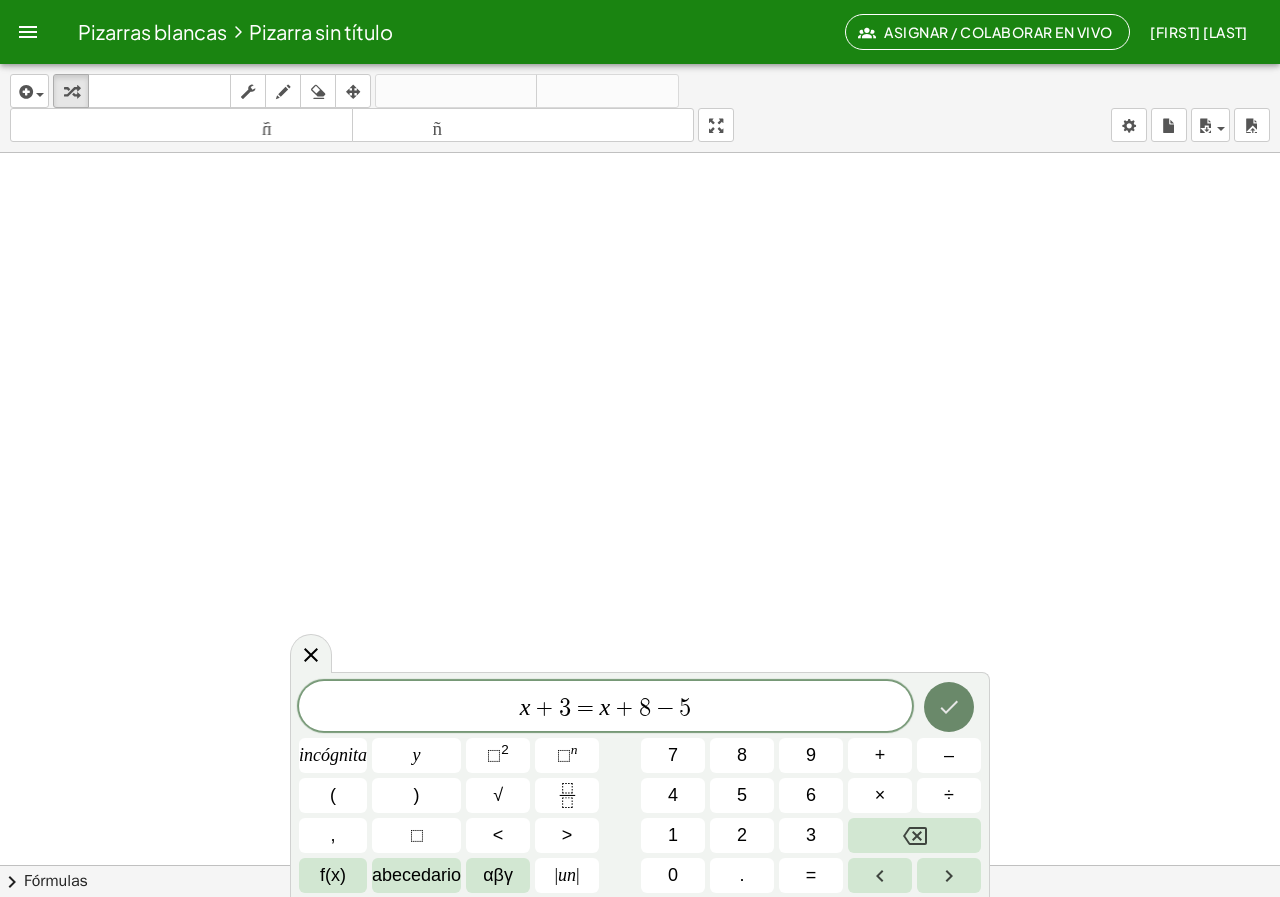click 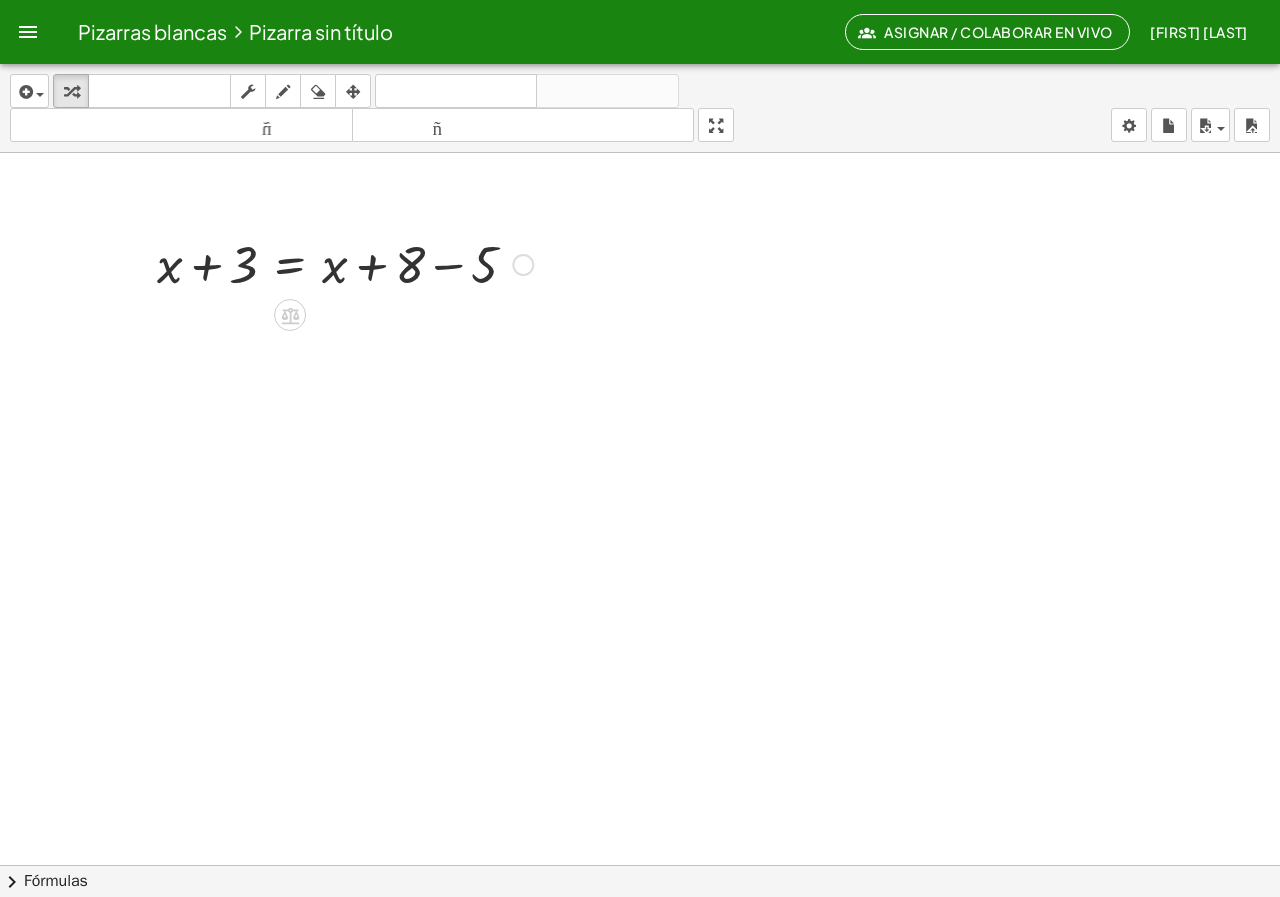 click at bounding box center (345, 263) 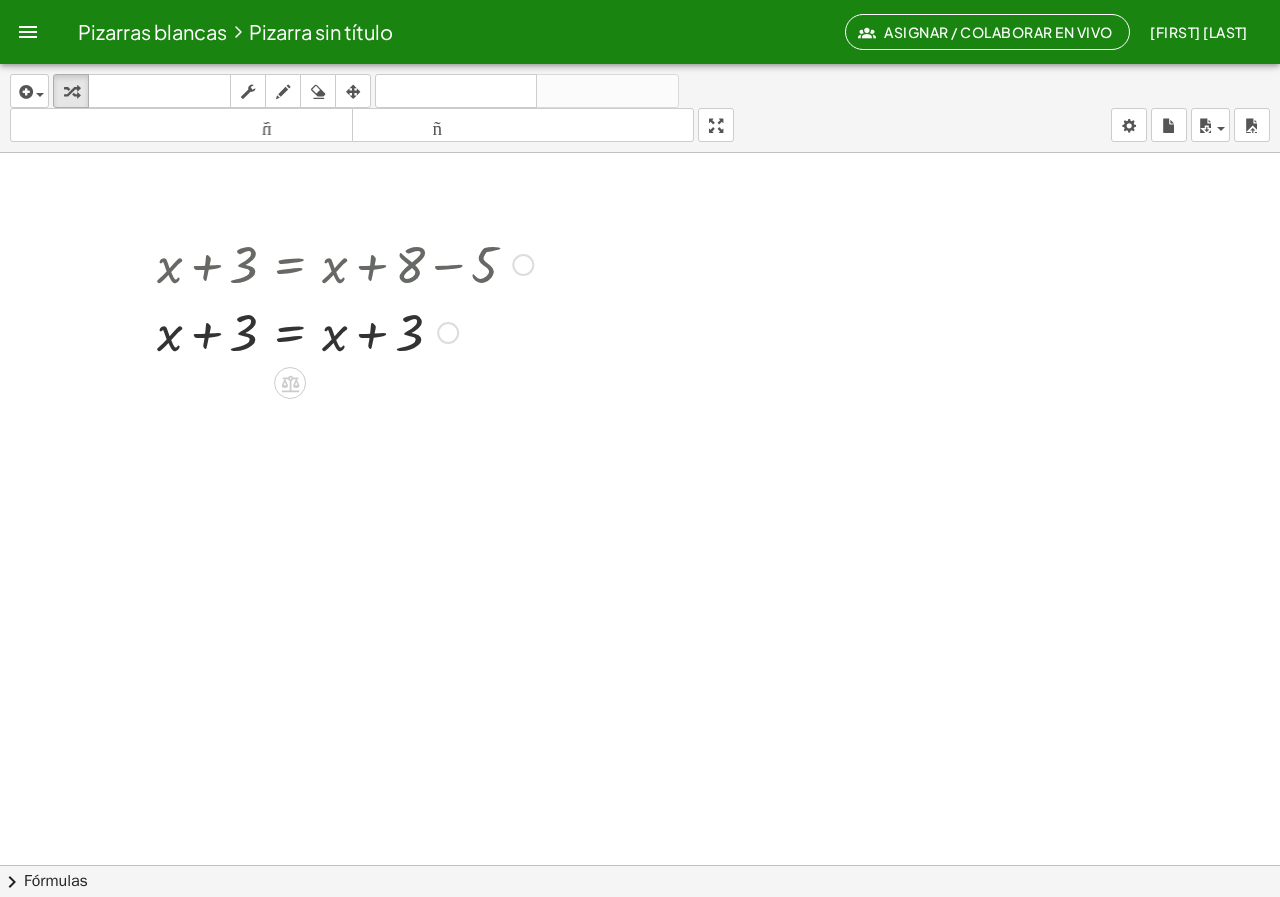 drag, startPoint x: 525, startPoint y: 264, endPoint x: 446, endPoint y: 335, distance: 106.21676 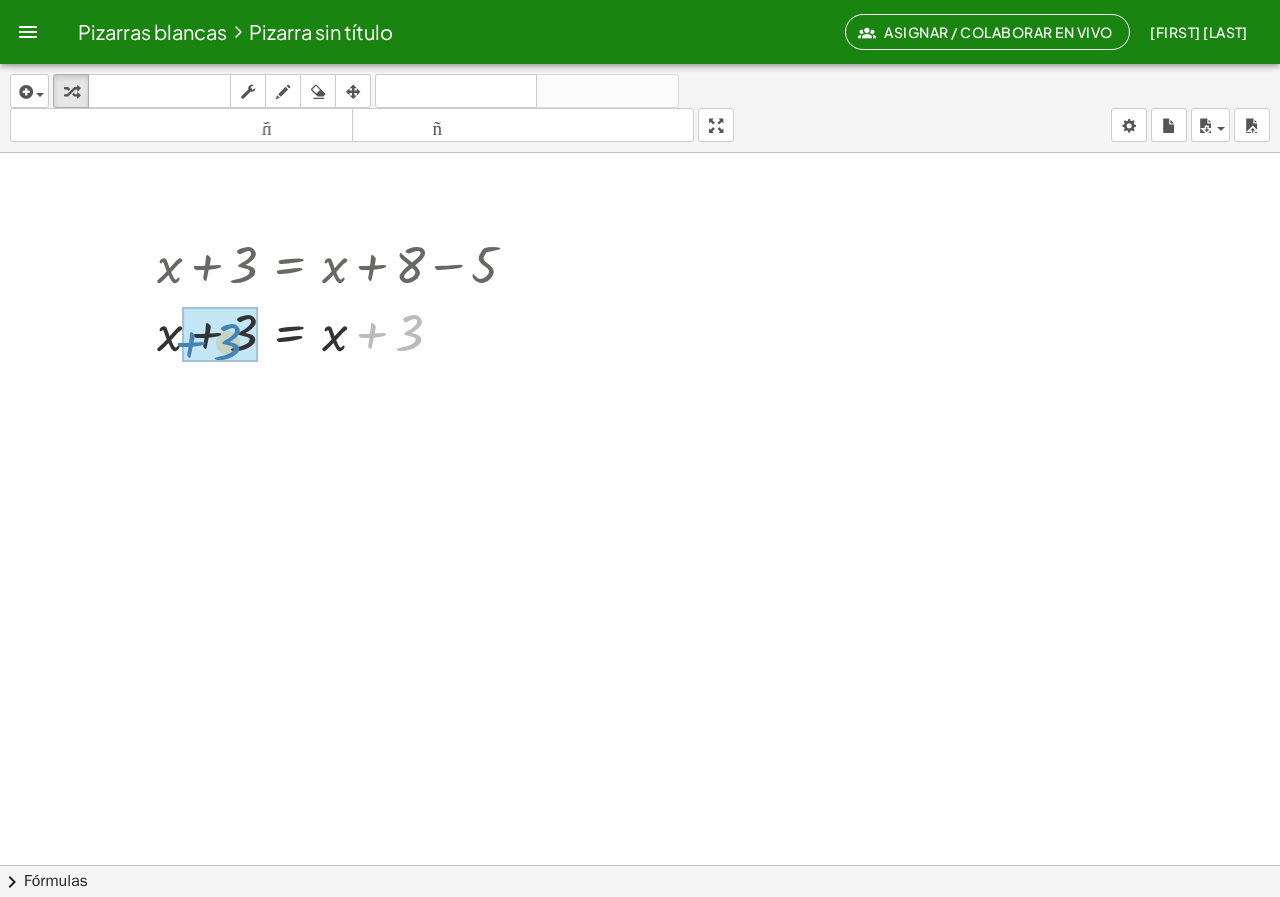 drag, startPoint x: 412, startPoint y: 334, endPoint x: 236, endPoint y: 338, distance: 176.04546 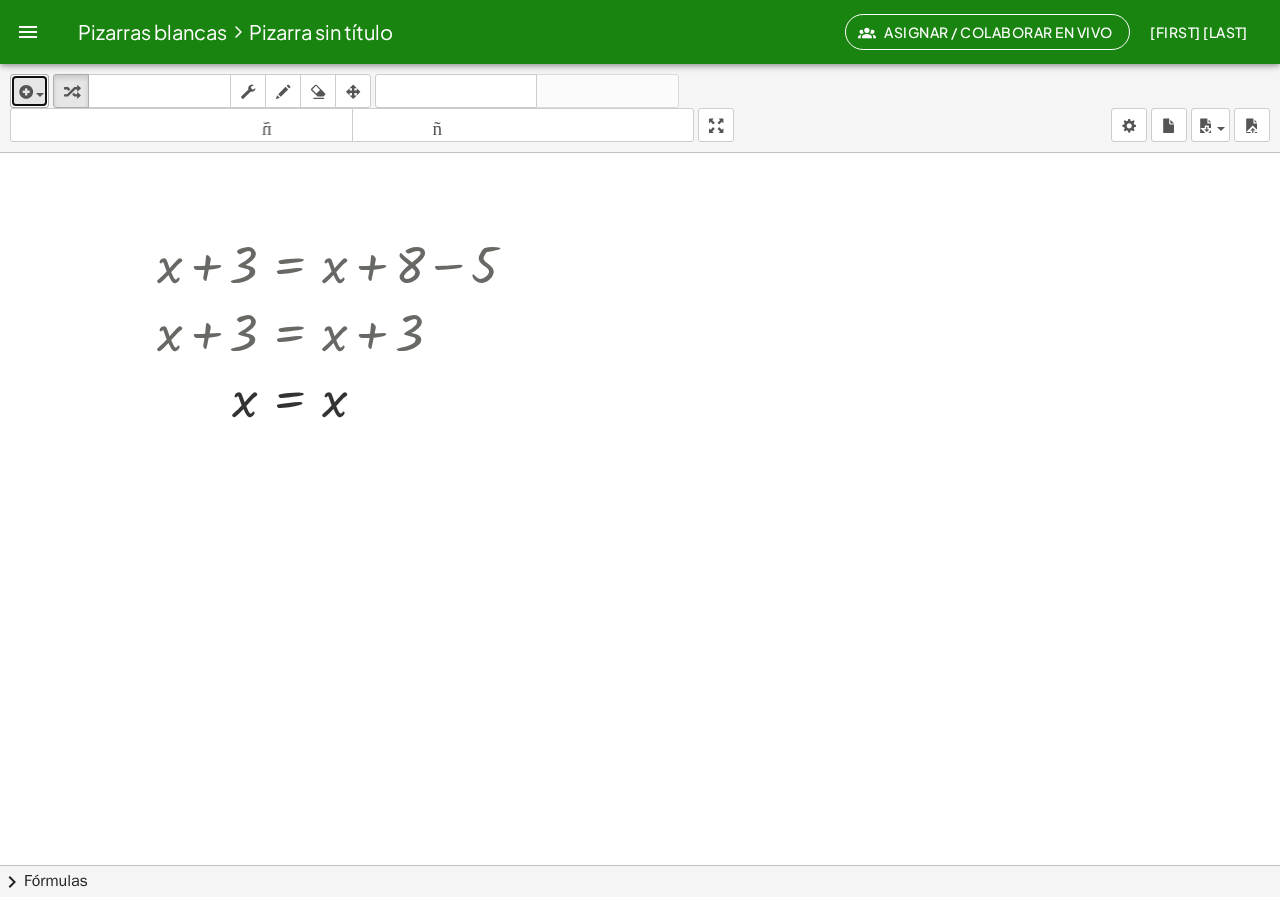 click at bounding box center [24, 92] 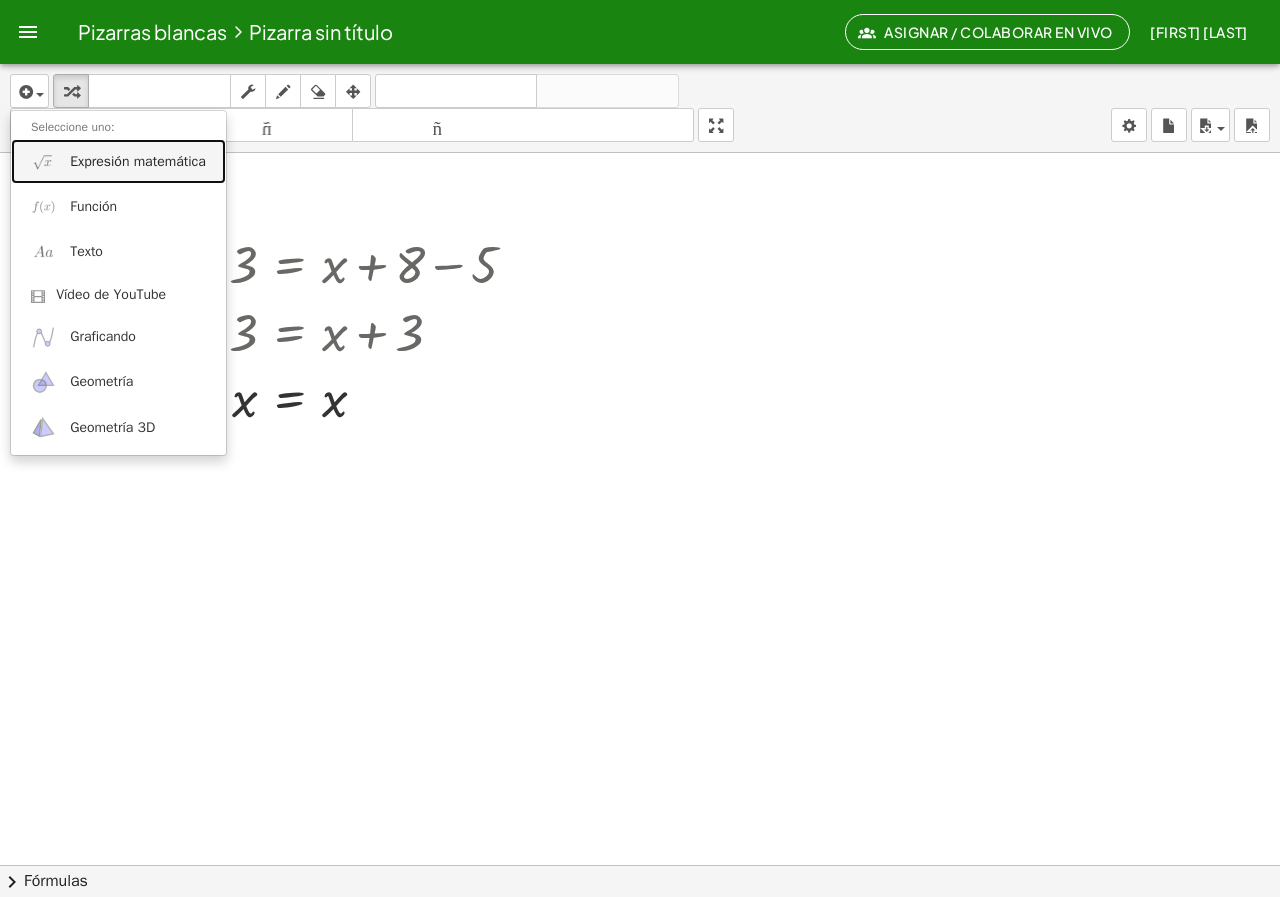 click on "Expresión matemática" at bounding box center (118, 161) 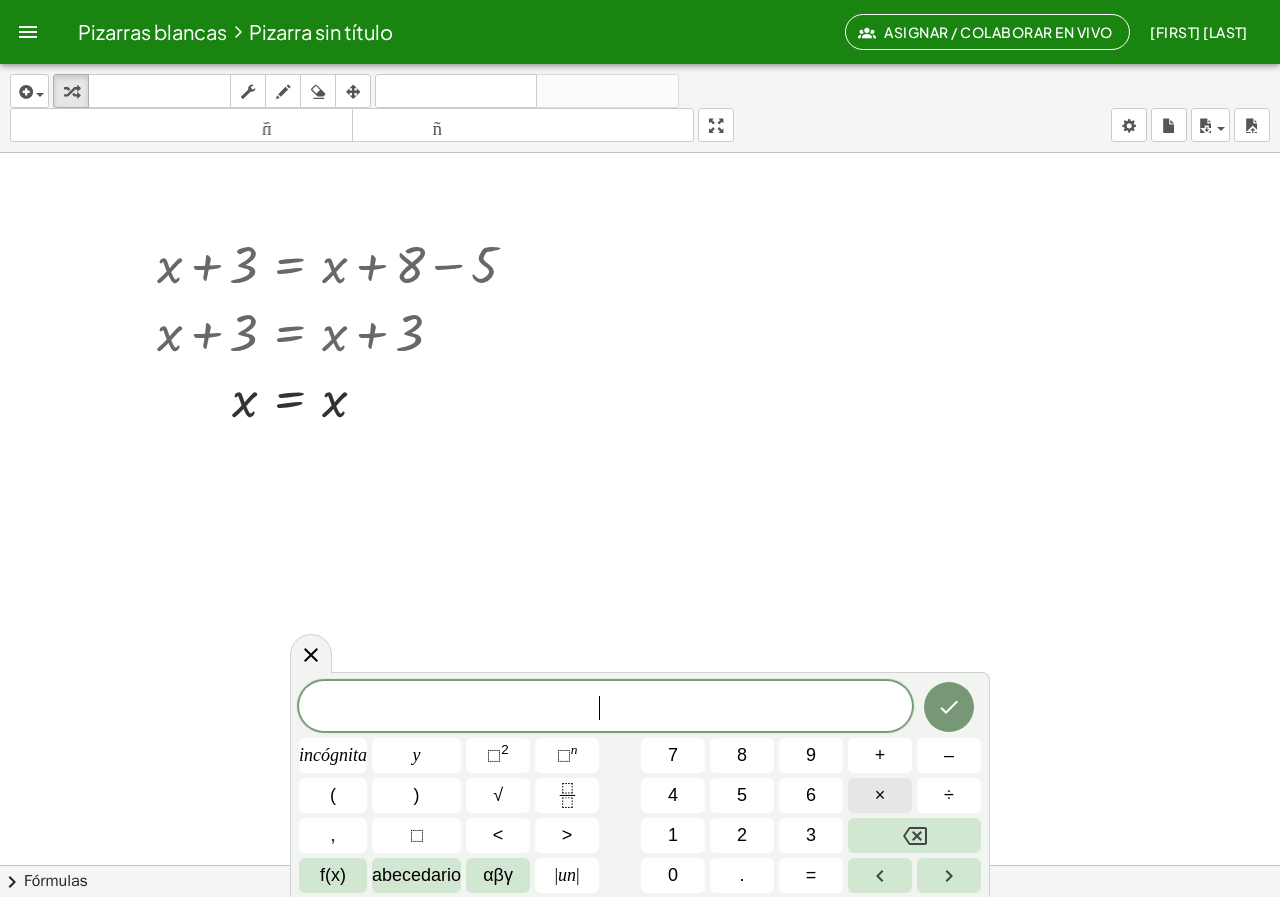 click on "×" at bounding box center [880, 795] 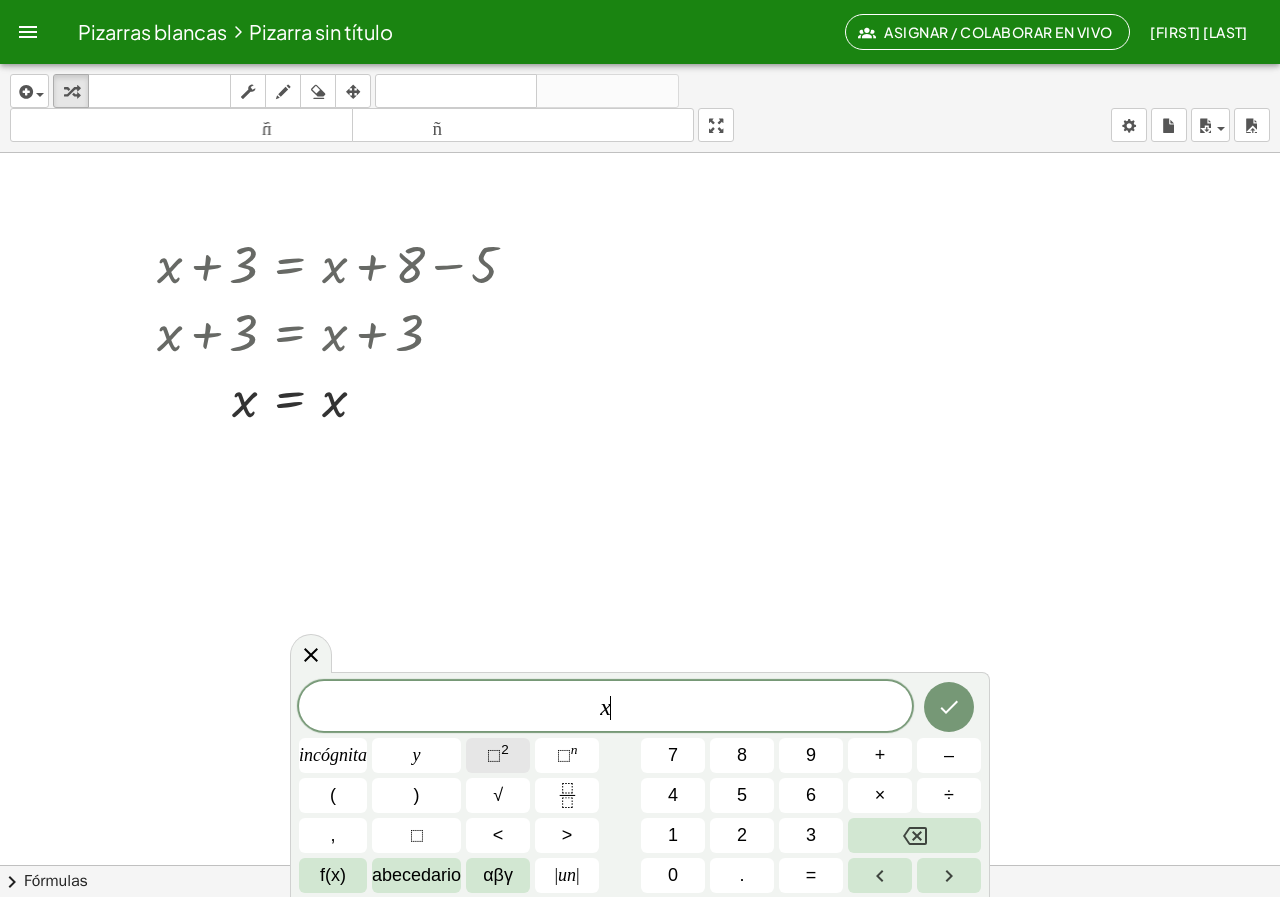 click on "⬚" at bounding box center [494, 755] 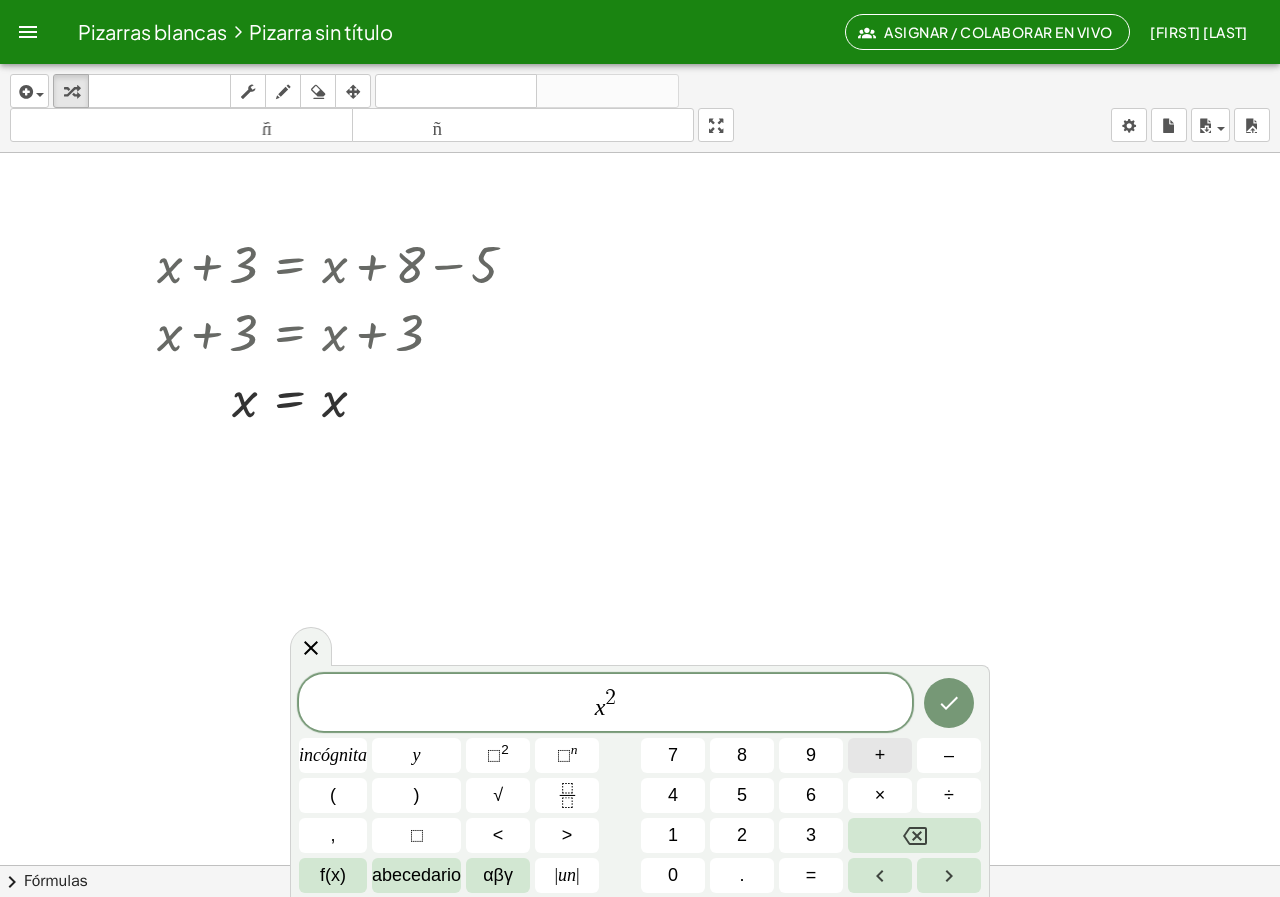 click on "+" at bounding box center [880, 755] 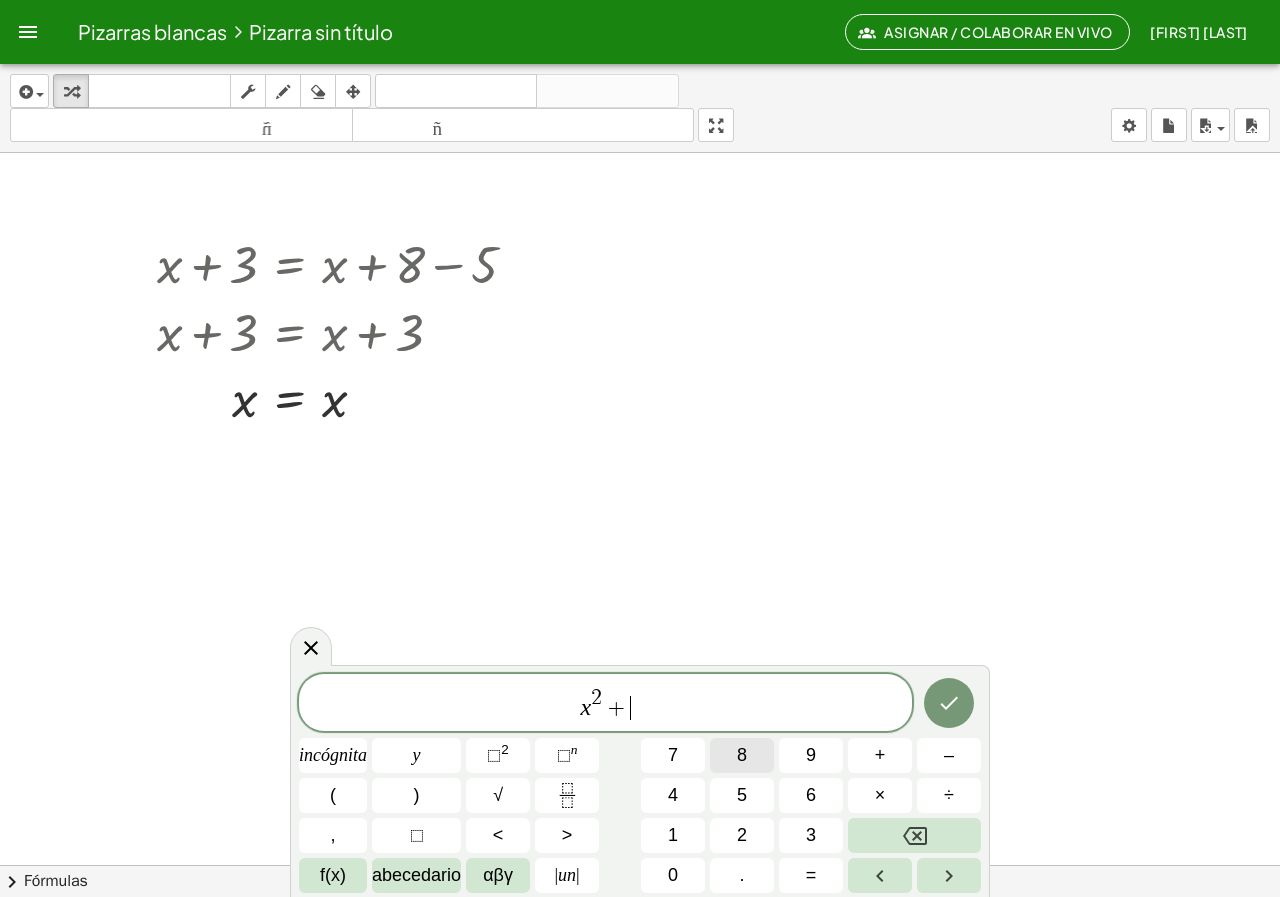 click on "8" at bounding box center (742, 755) 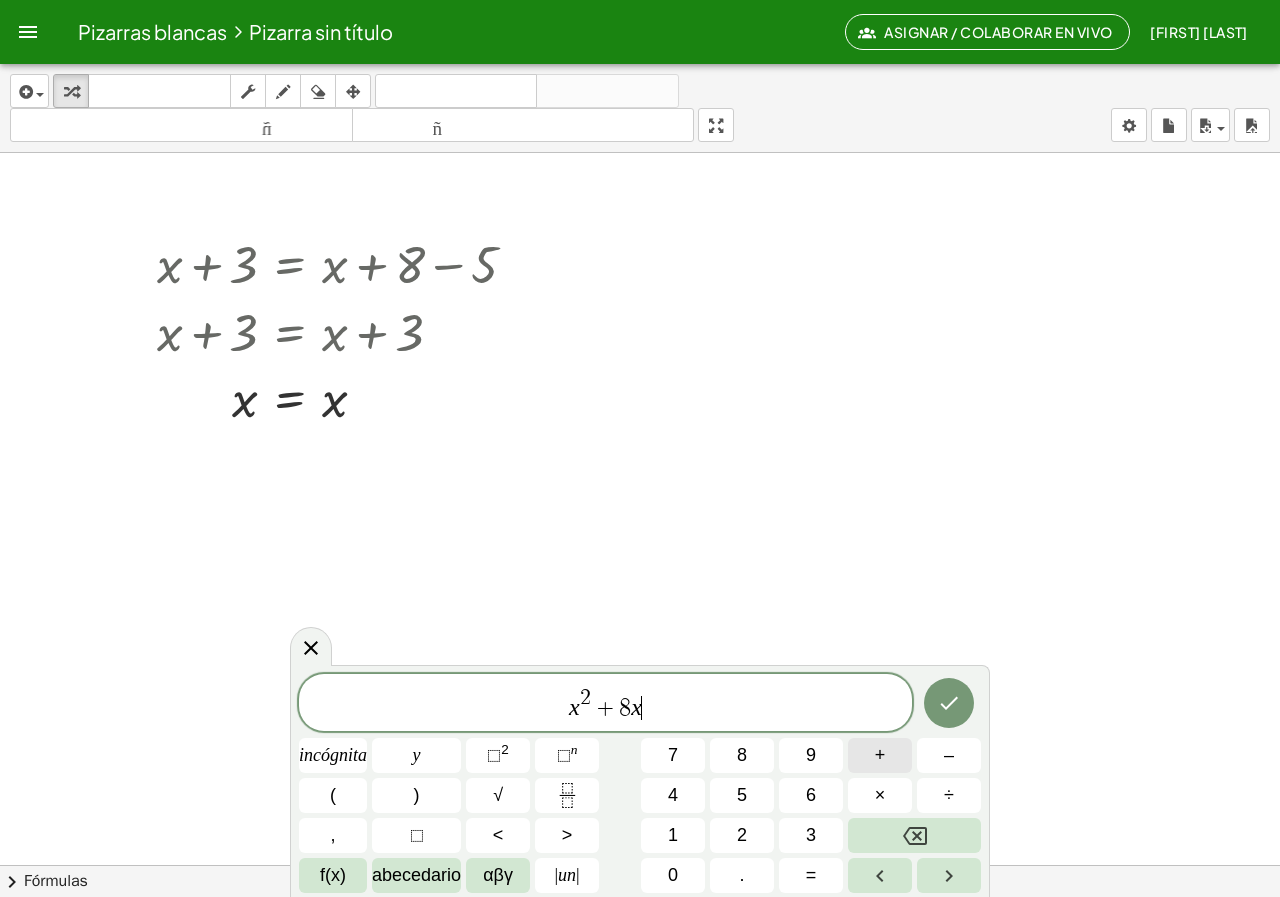 click on "+" at bounding box center (880, 755) 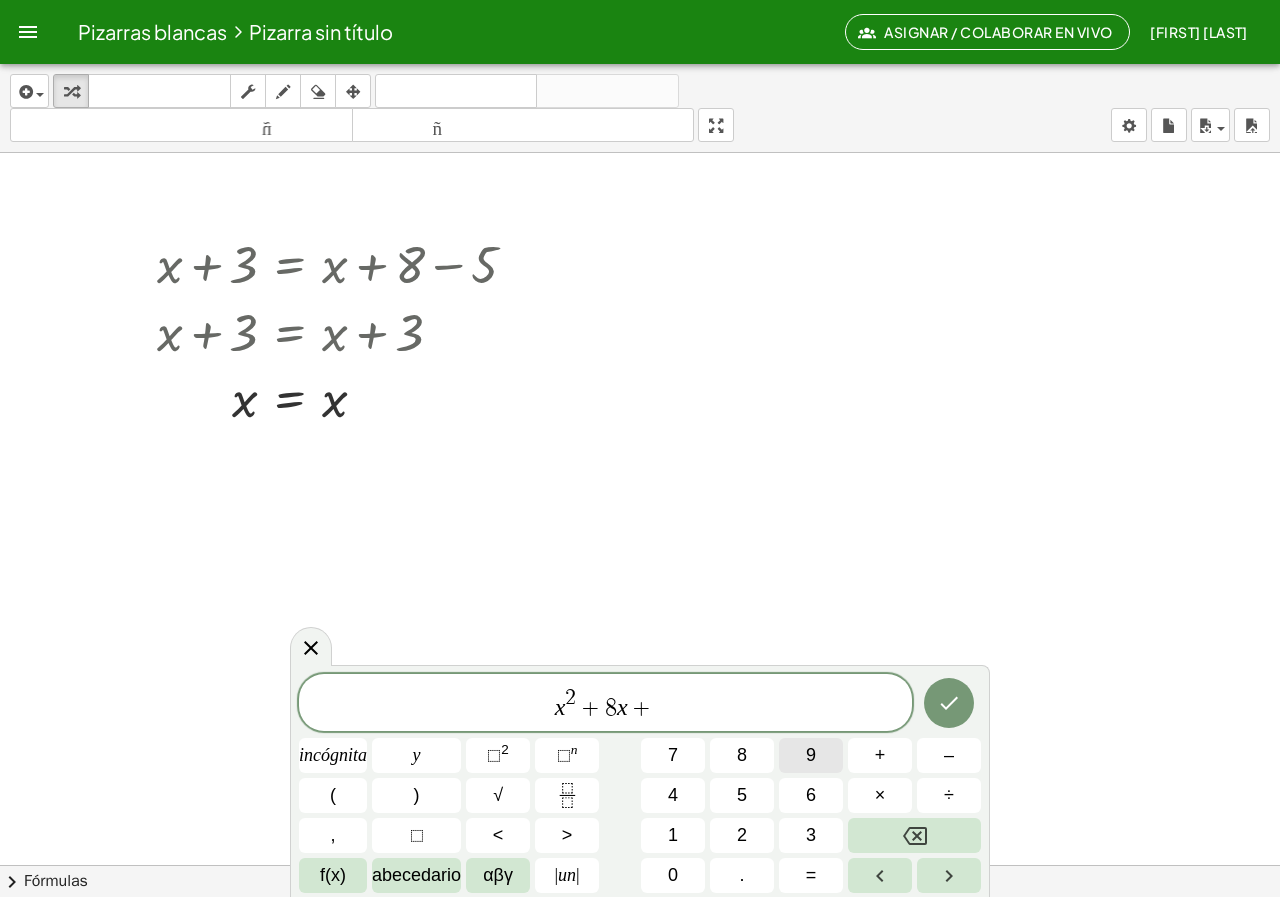 click on "9" at bounding box center [811, 755] 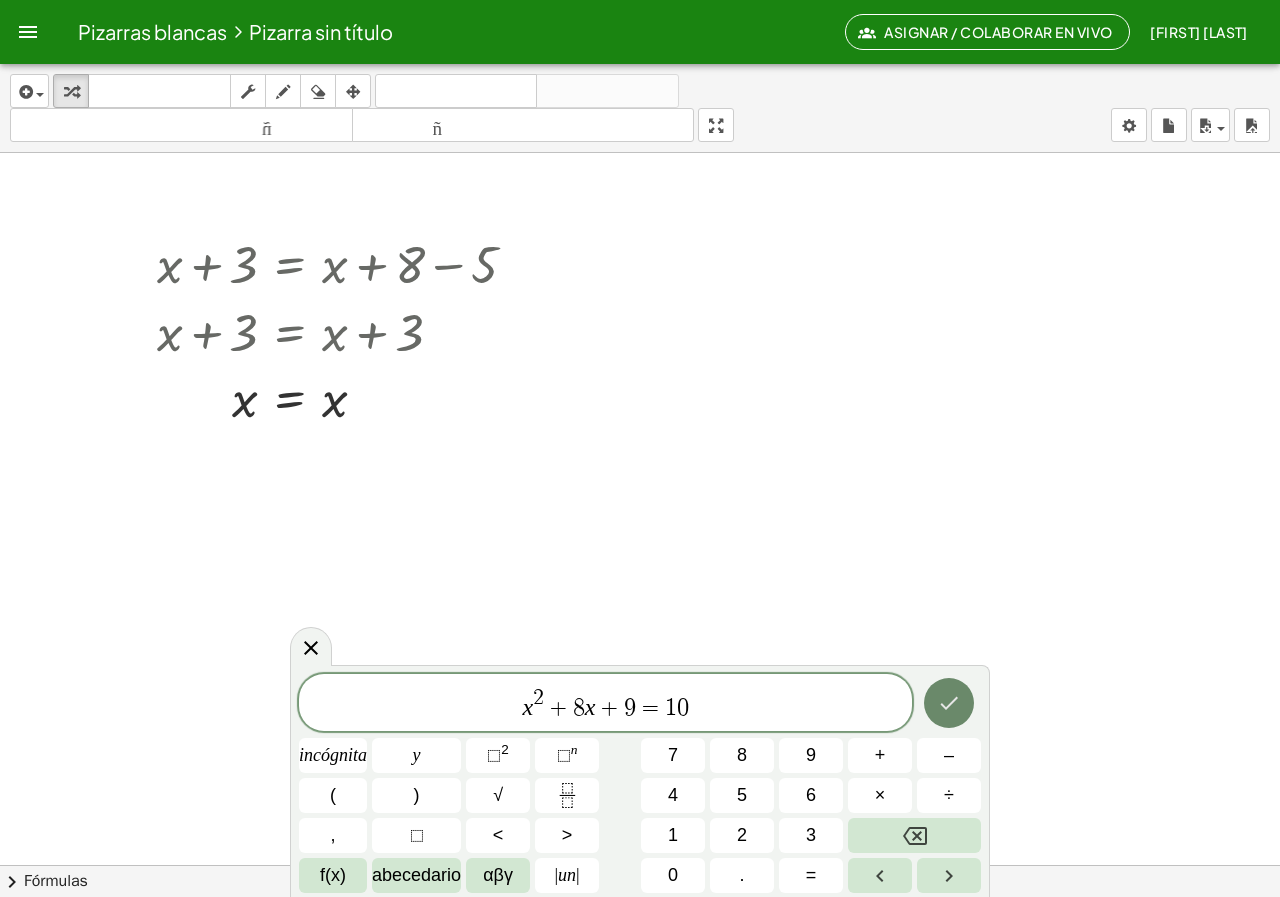 click 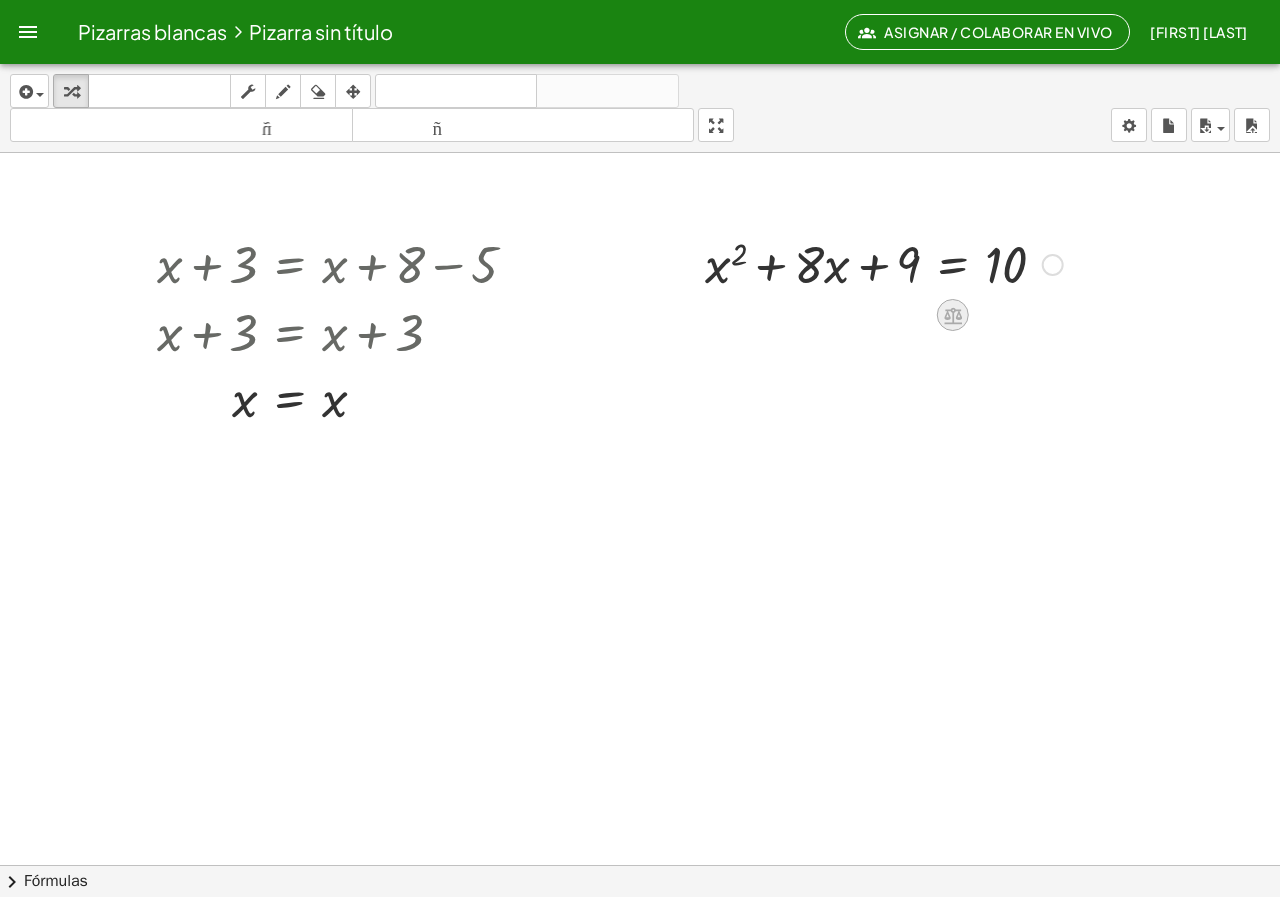 drag, startPoint x: 972, startPoint y: 310, endPoint x: 960, endPoint y: 313, distance: 12.369317 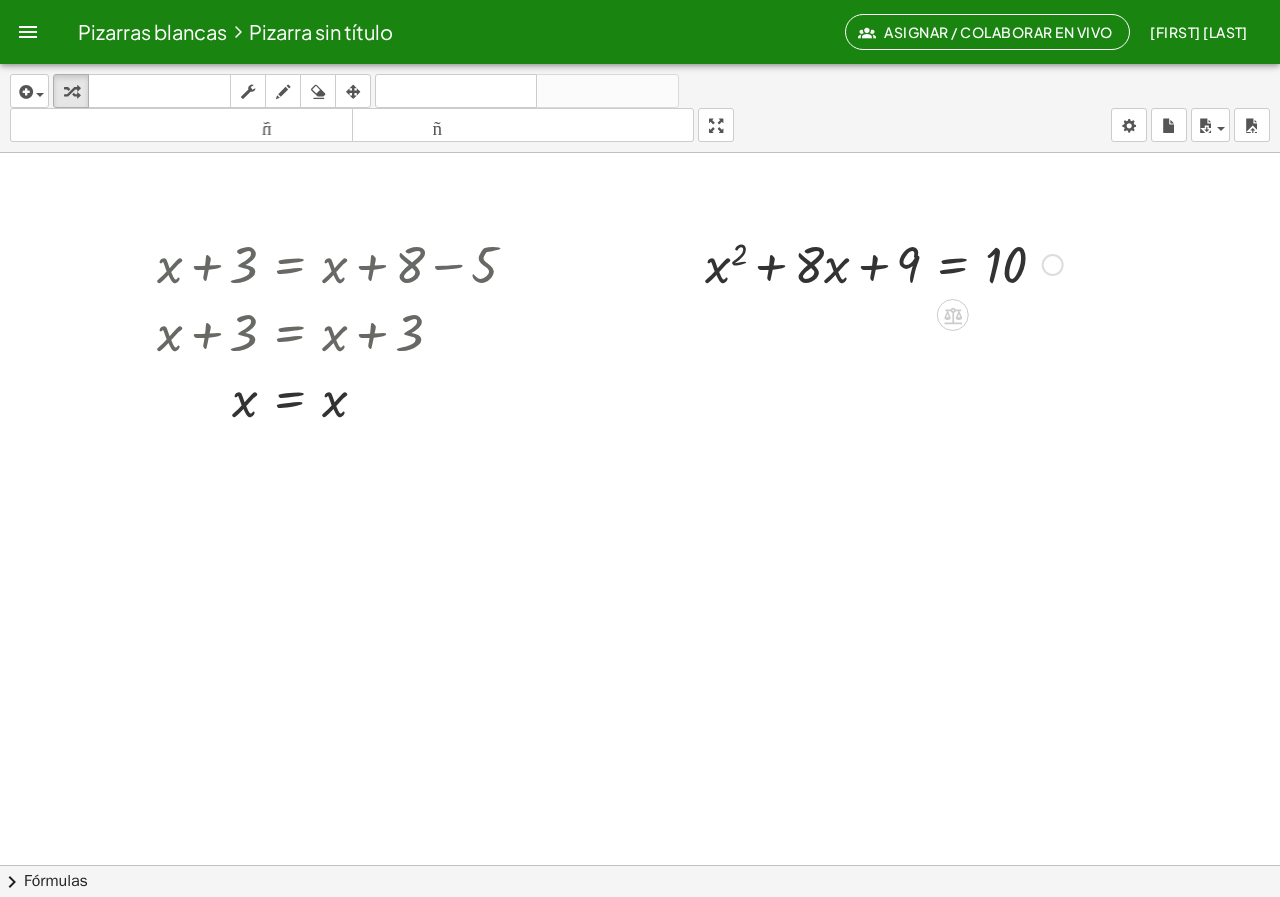 drag, startPoint x: 960, startPoint y: 313, endPoint x: 1053, endPoint y: 267, distance: 103.75452 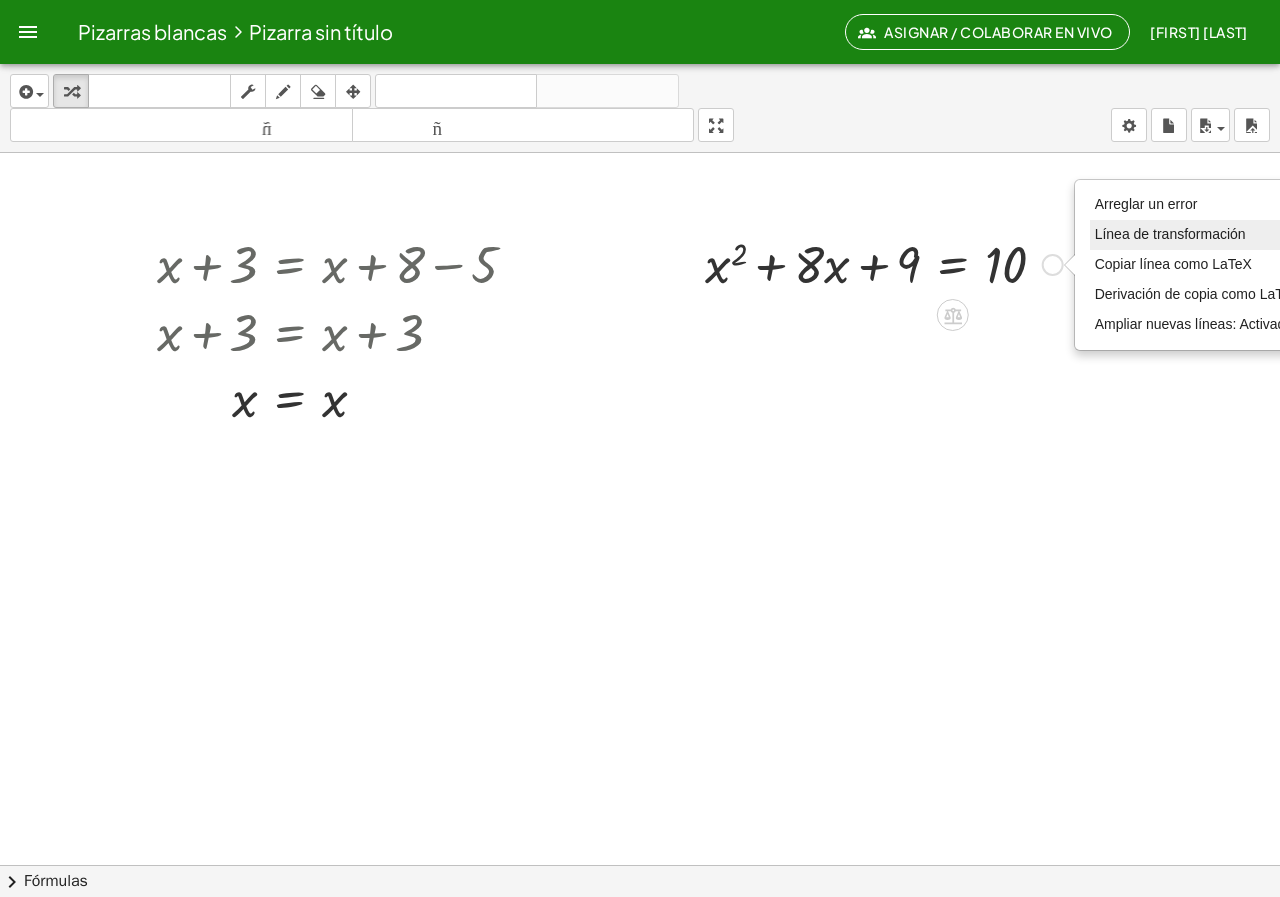 click on "Línea de transformación" at bounding box center (1170, 234) 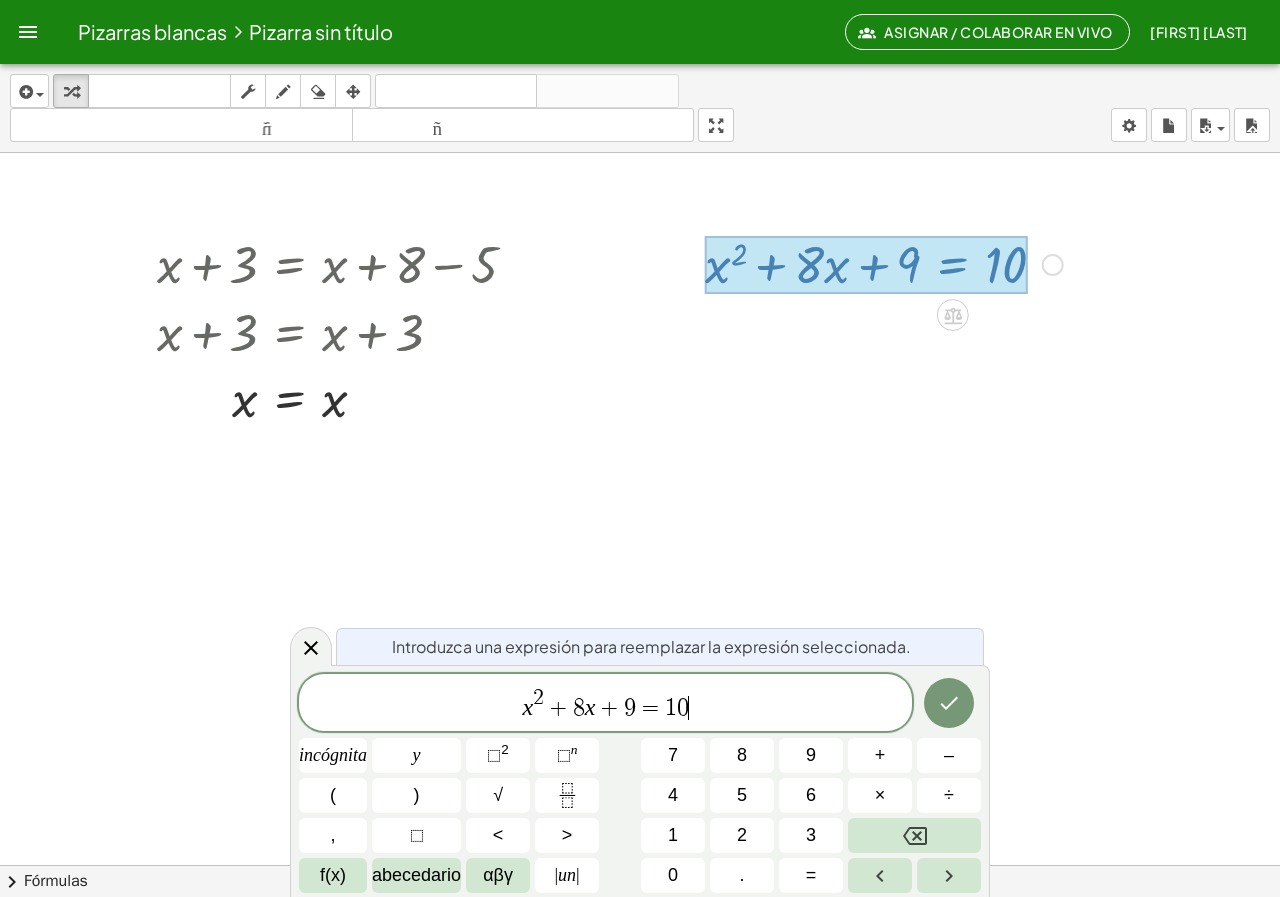 click on "x 2 + 8 x + 9 = 1 0 ​" at bounding box center [605, 704] 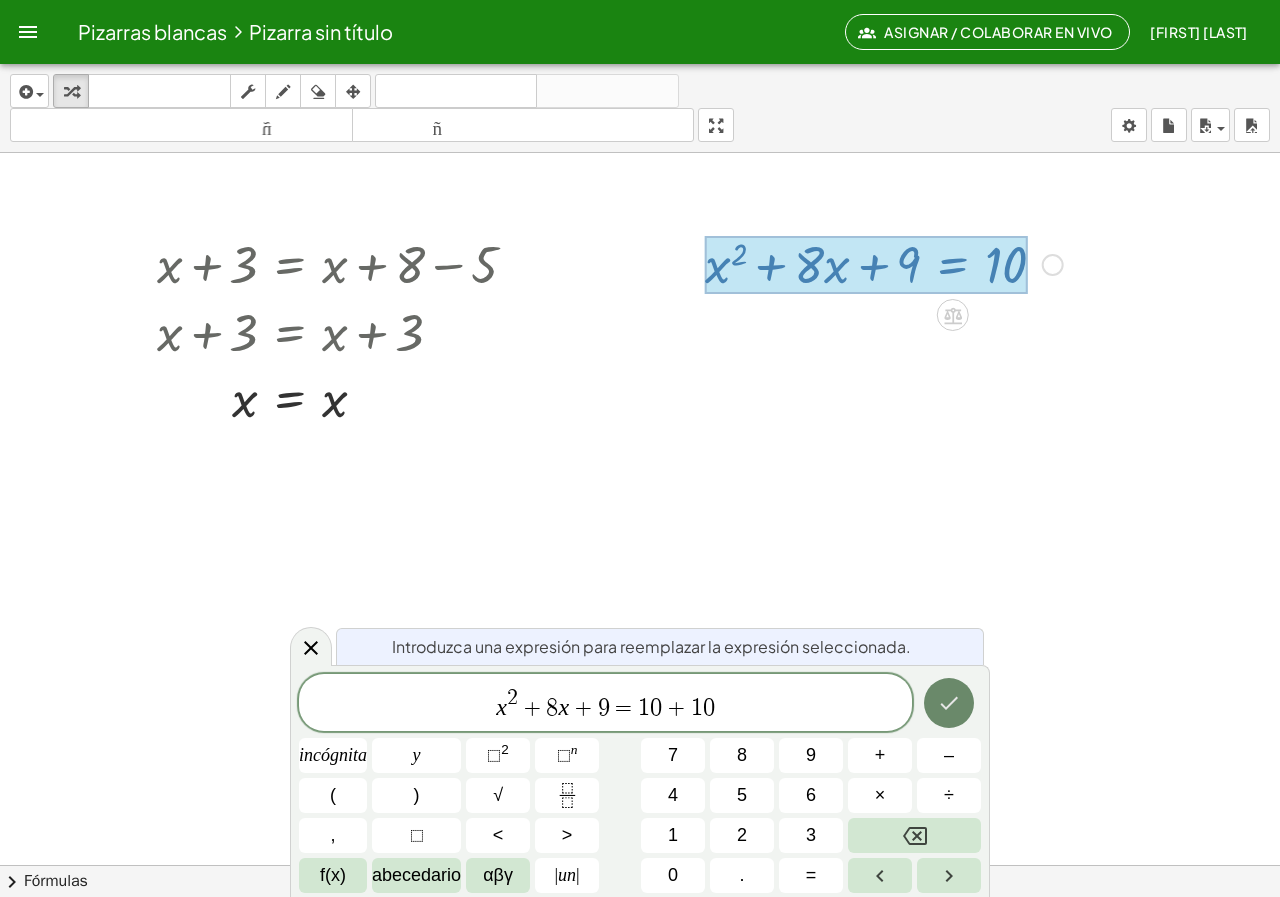 click 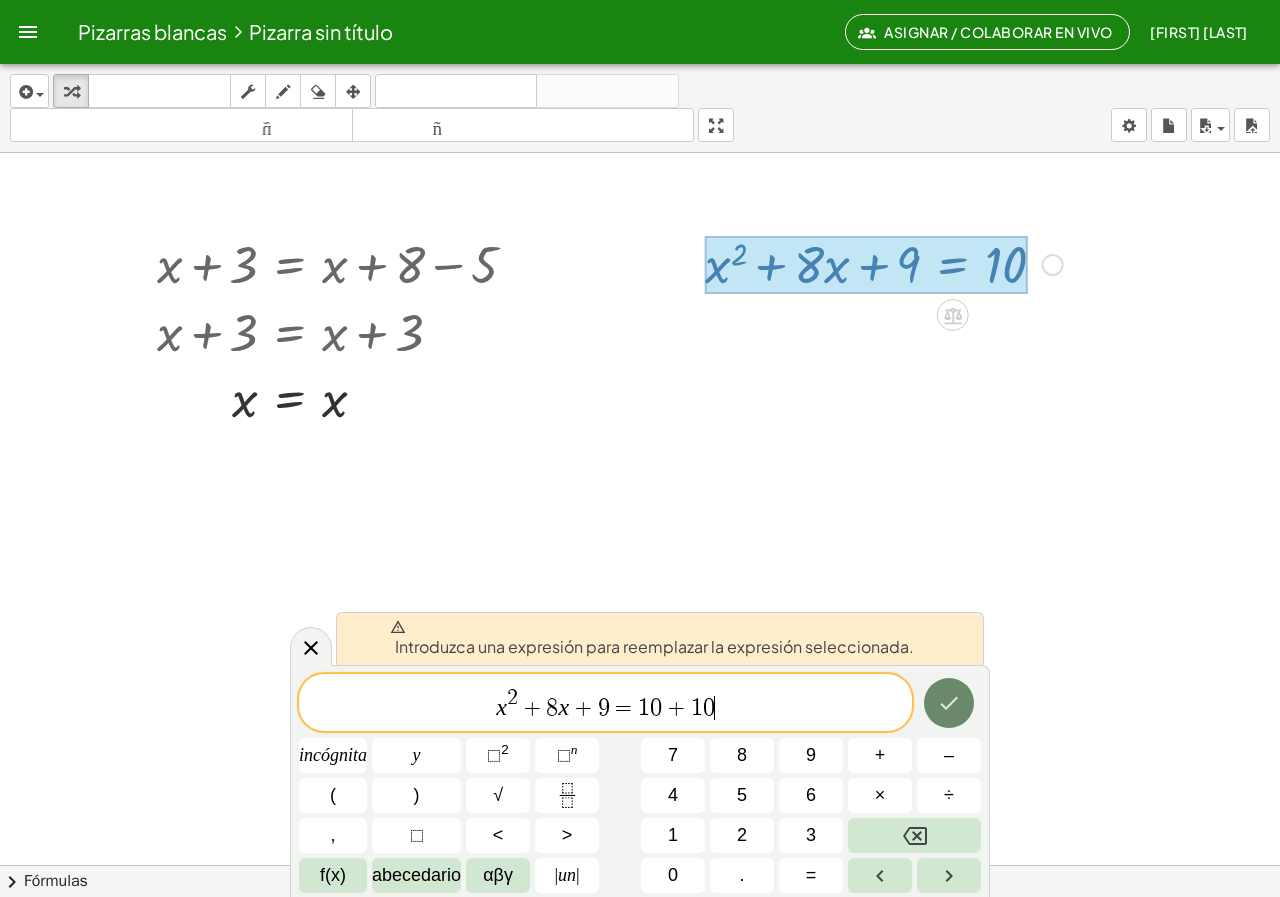click 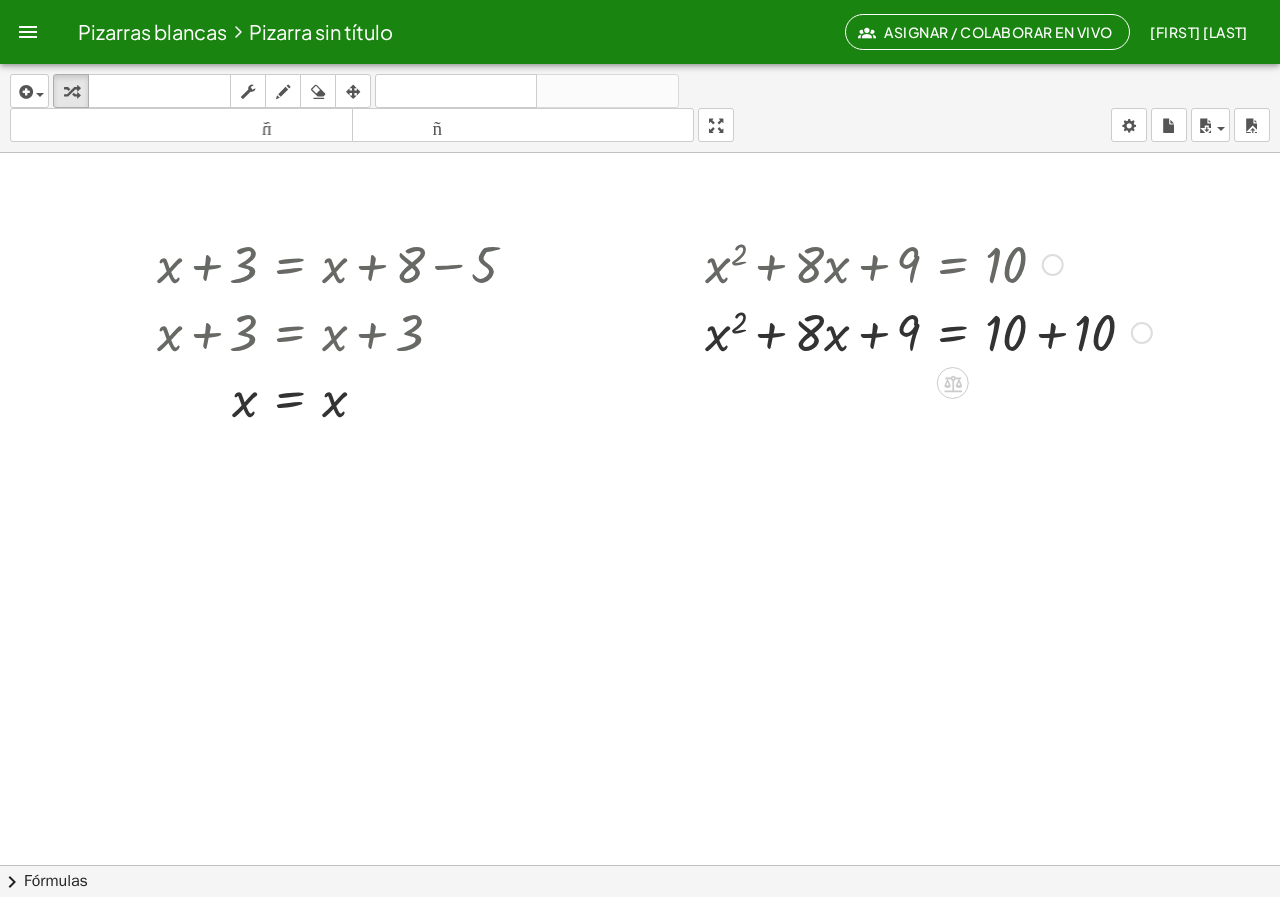 click on "Arreglar un error Línea de transformación Copiar línea como LaTeX Derivación de copia como LaTeX Ampliar nuevas líneas: Activado" at bounding box center (1142, 333) 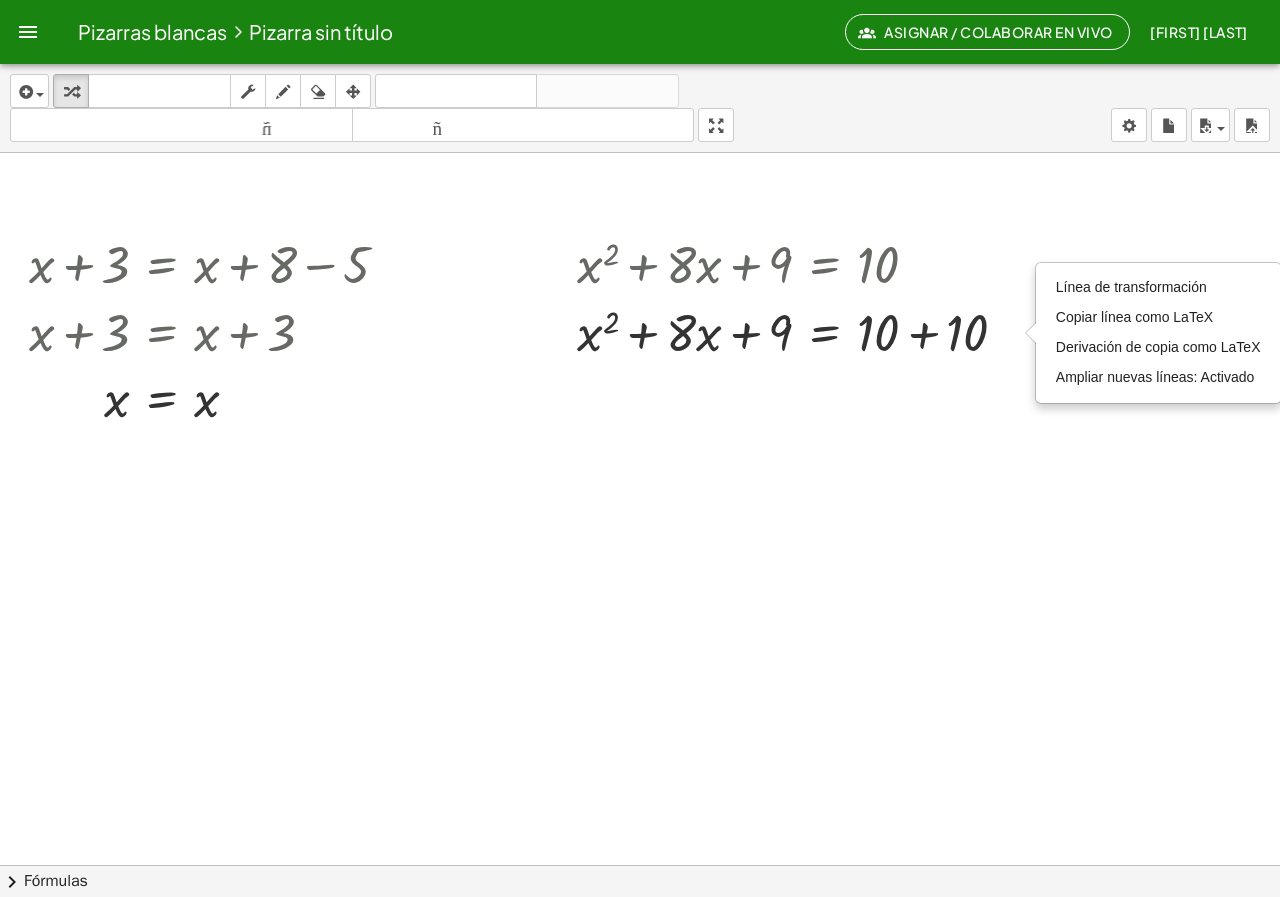 scroll, scrollTop: 0, scrollLeft: 146, axis: horizontal 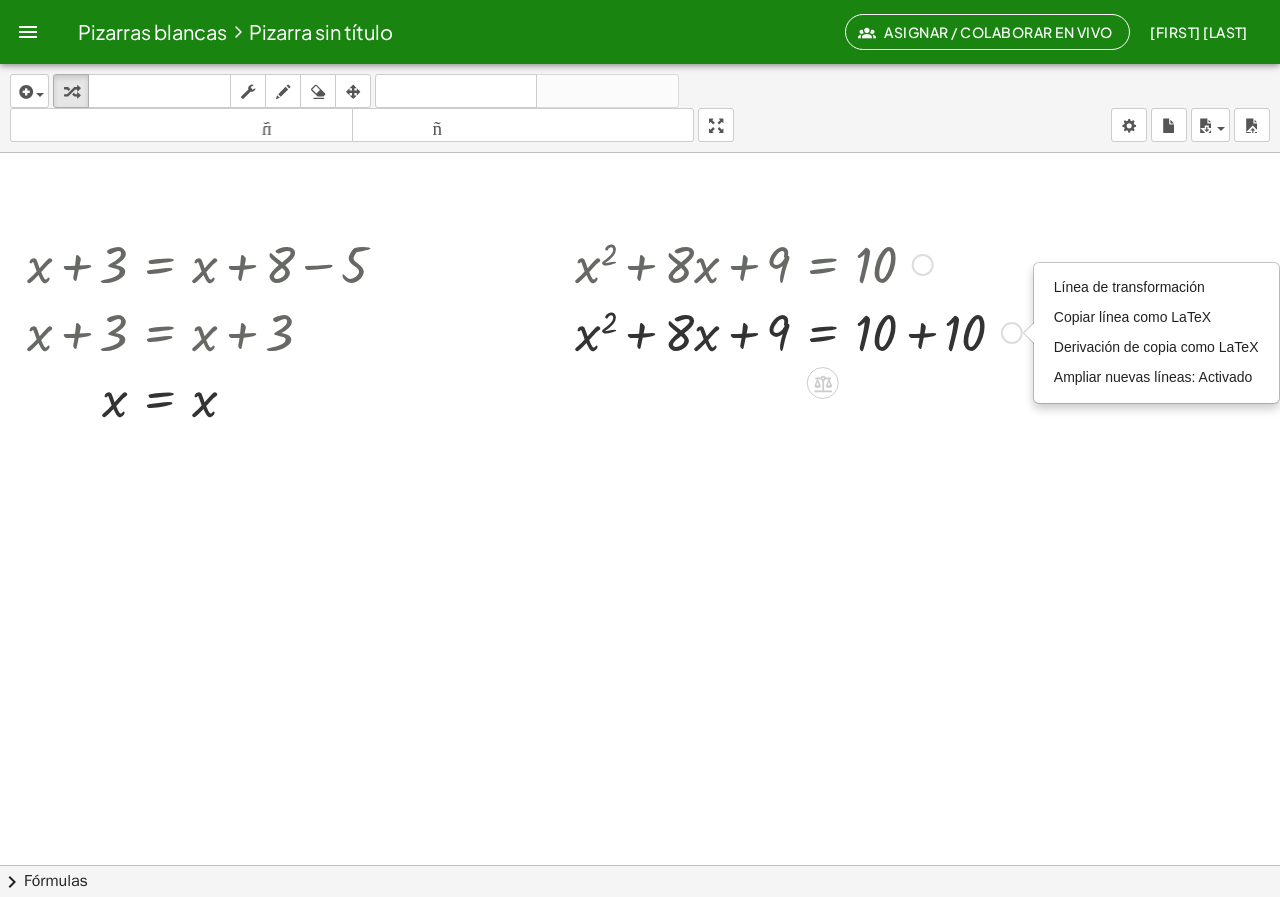 click at bounding box center [923, 265] 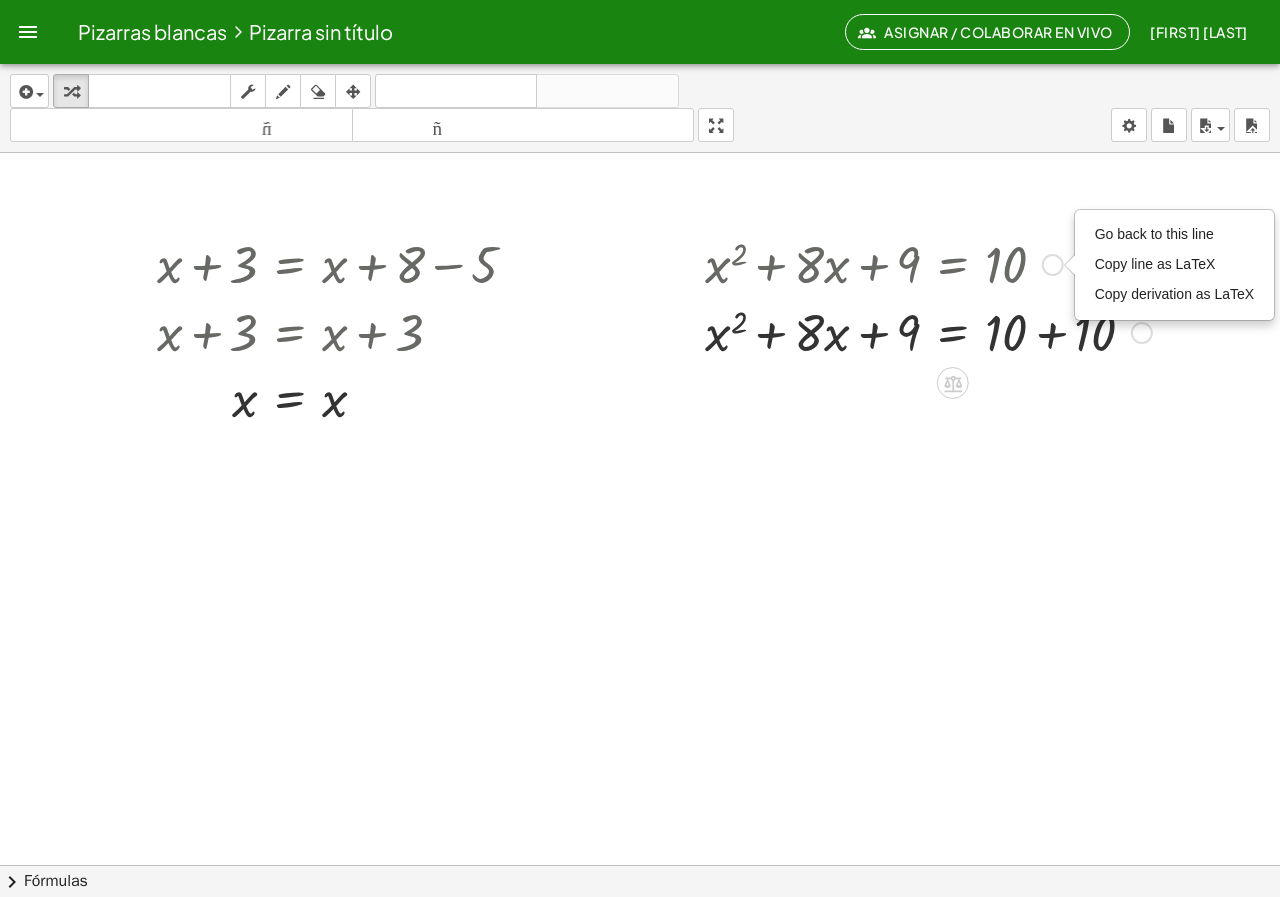 scroll, scrollTop: 0, scrollLeft: 12, axis: horizontal 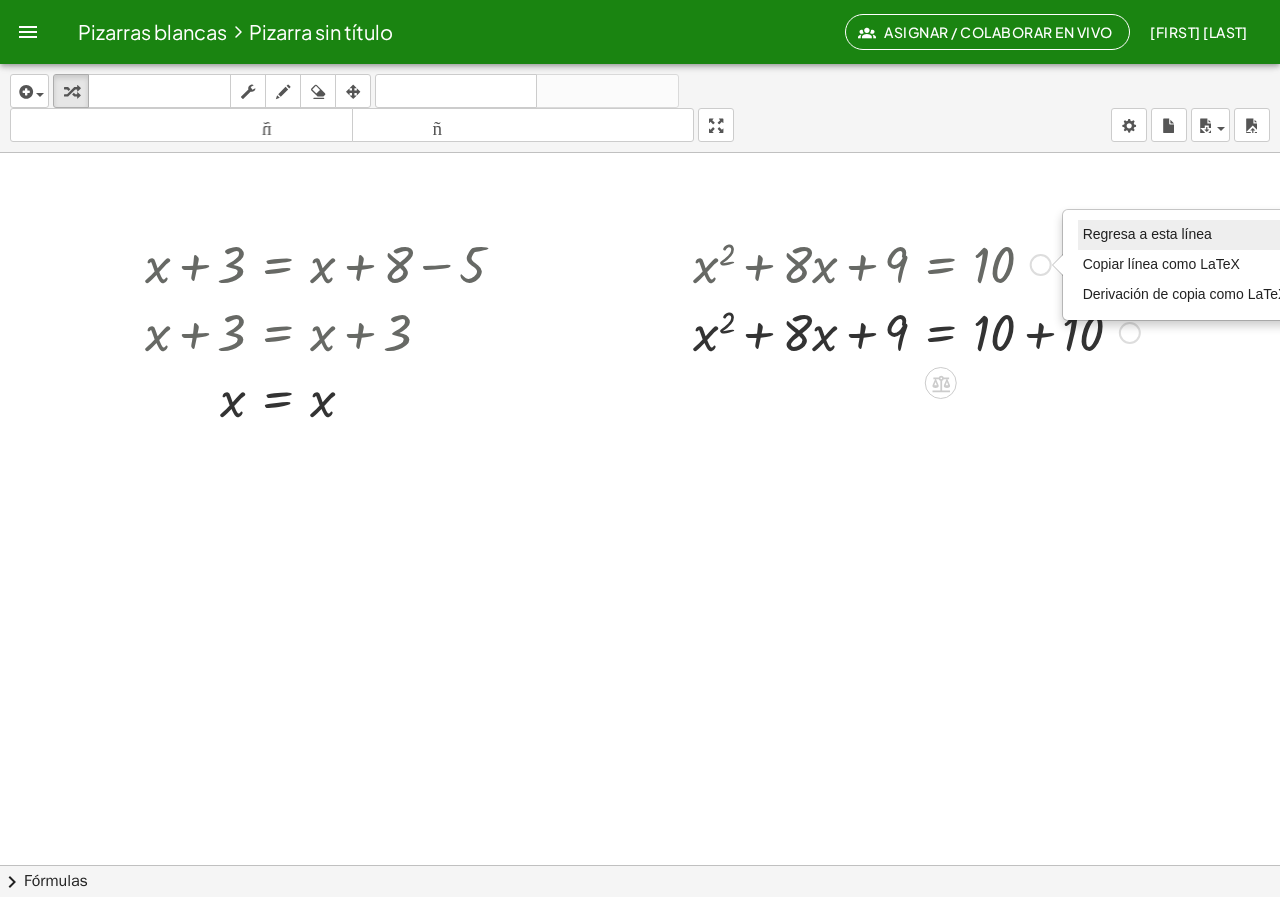 click on "Regresa a esta línea" at bounding box center [1147, 234] 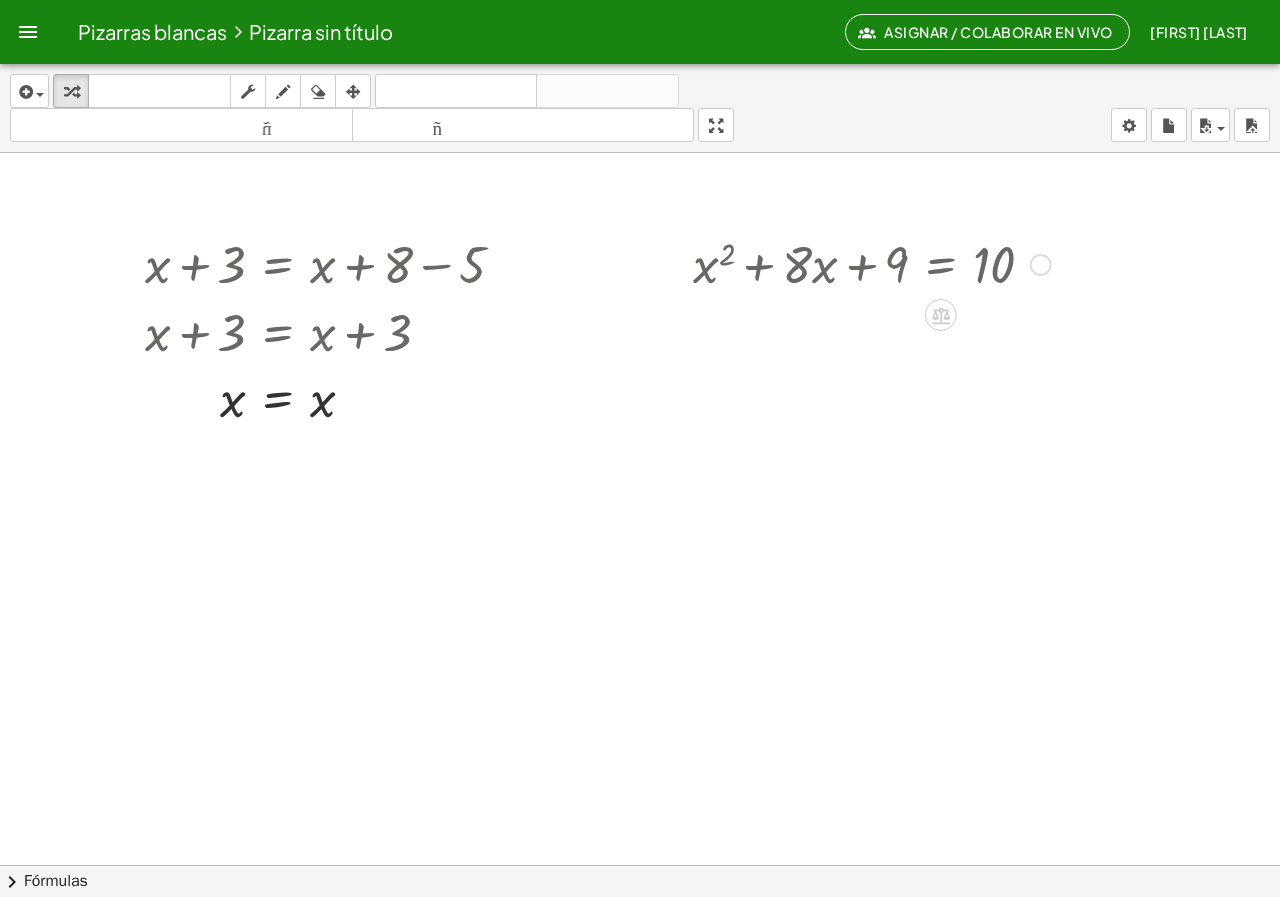 scroll, scrollTop: 0, scrollLeft: 0, axis: both 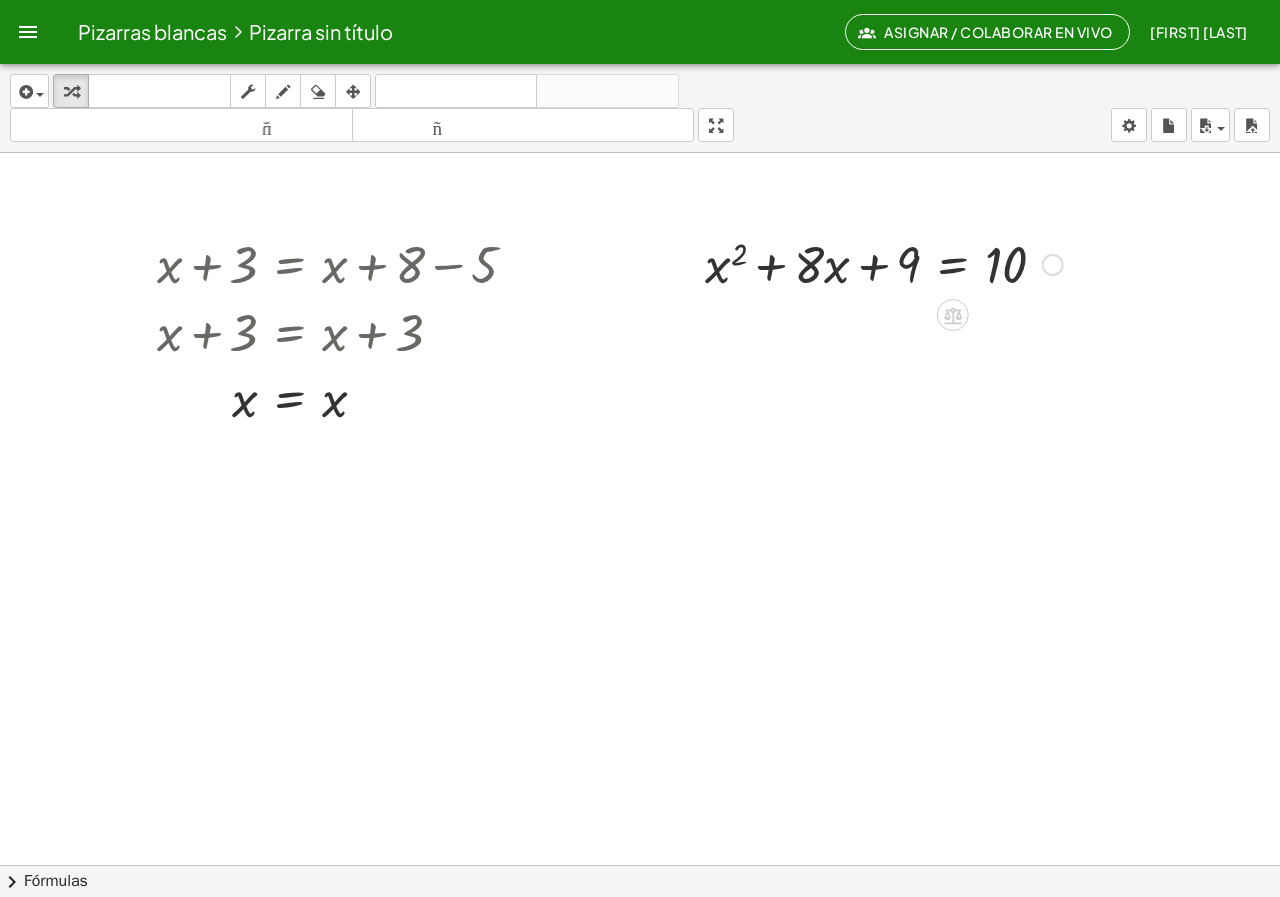 click on "Regresa a esta línea Copiar línea como LaTeX Derivación de copia como LaTeX" at bounding box center [1053, 265] 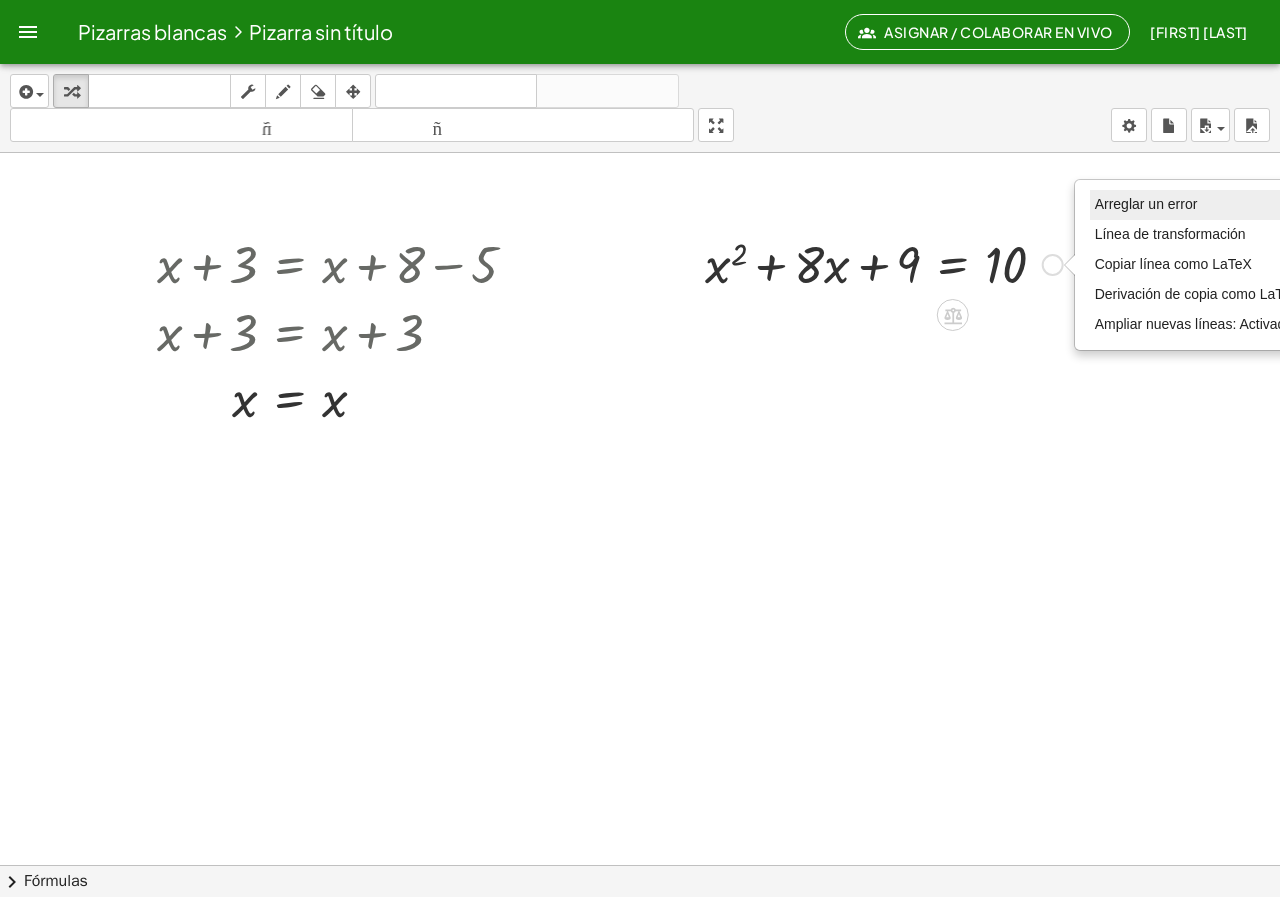 click on "Arreglar un error" at bounding box center (1197, 205) 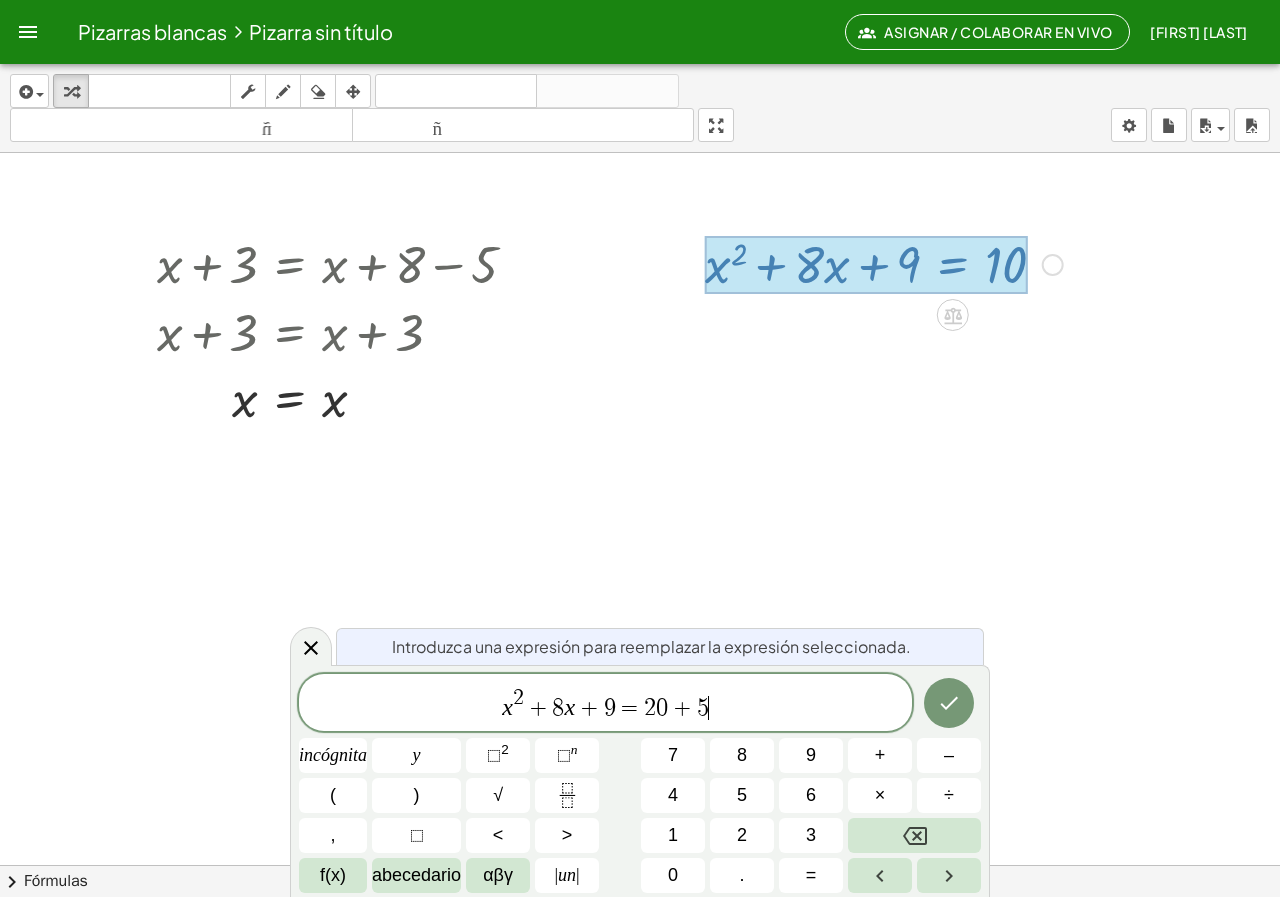 click 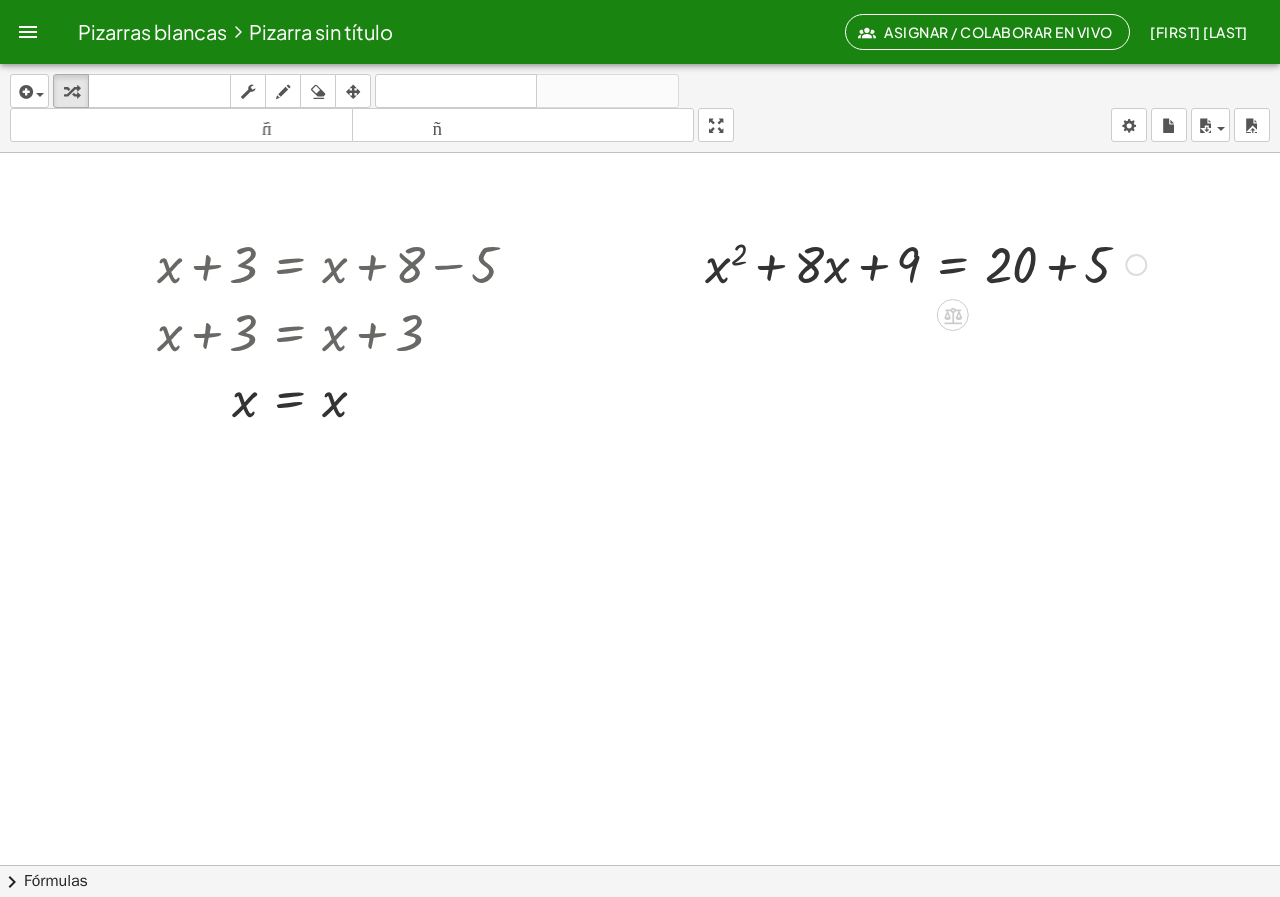 click 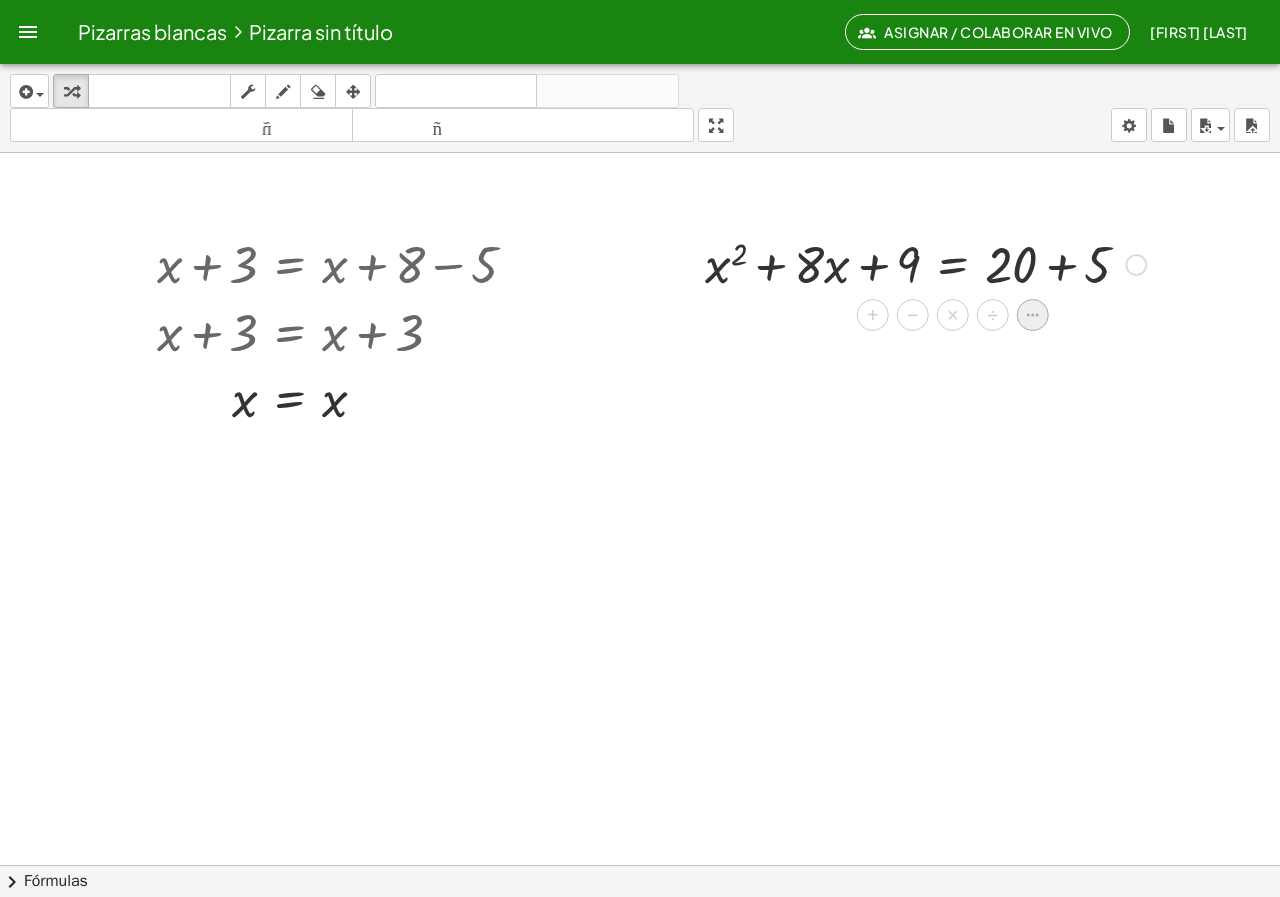 click 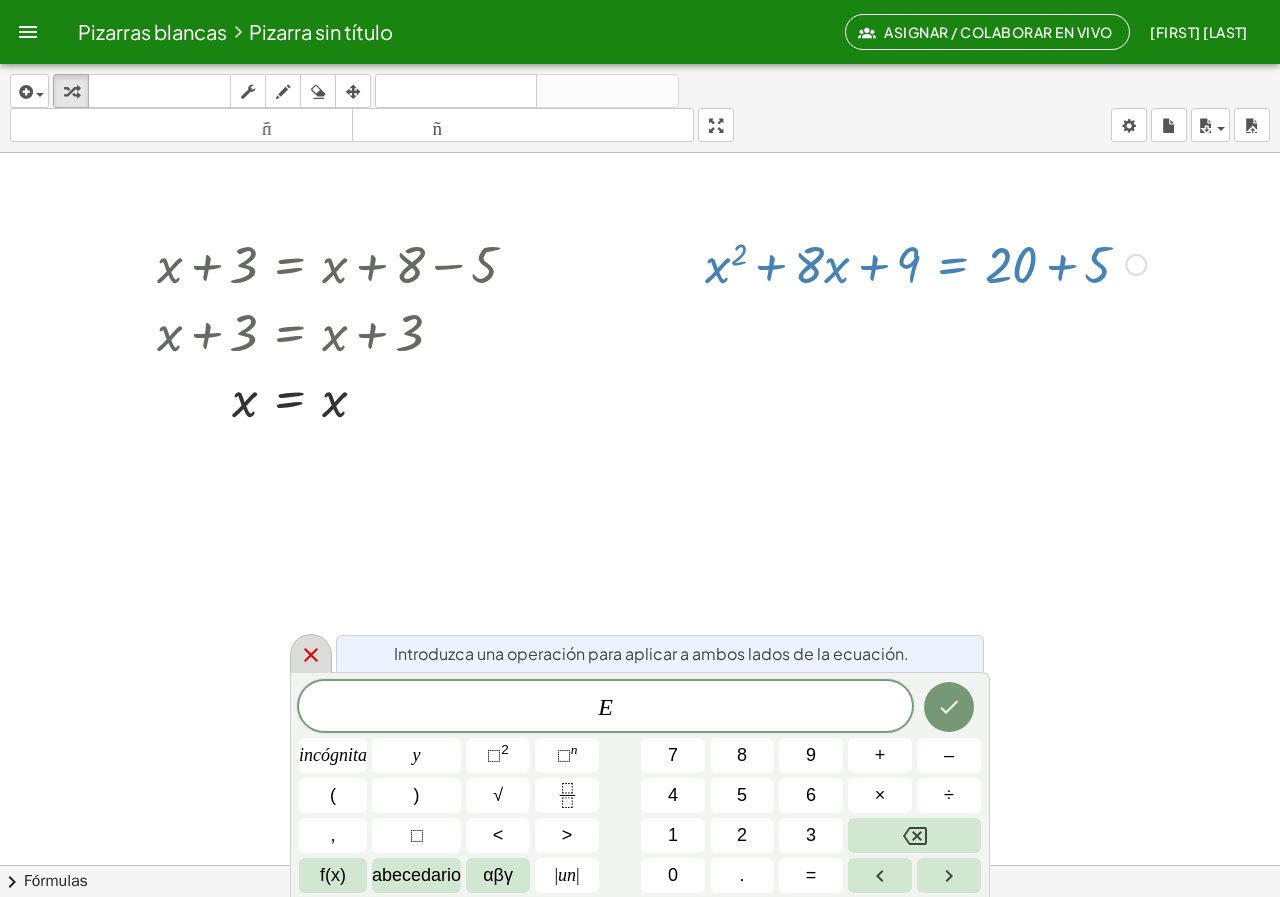 click 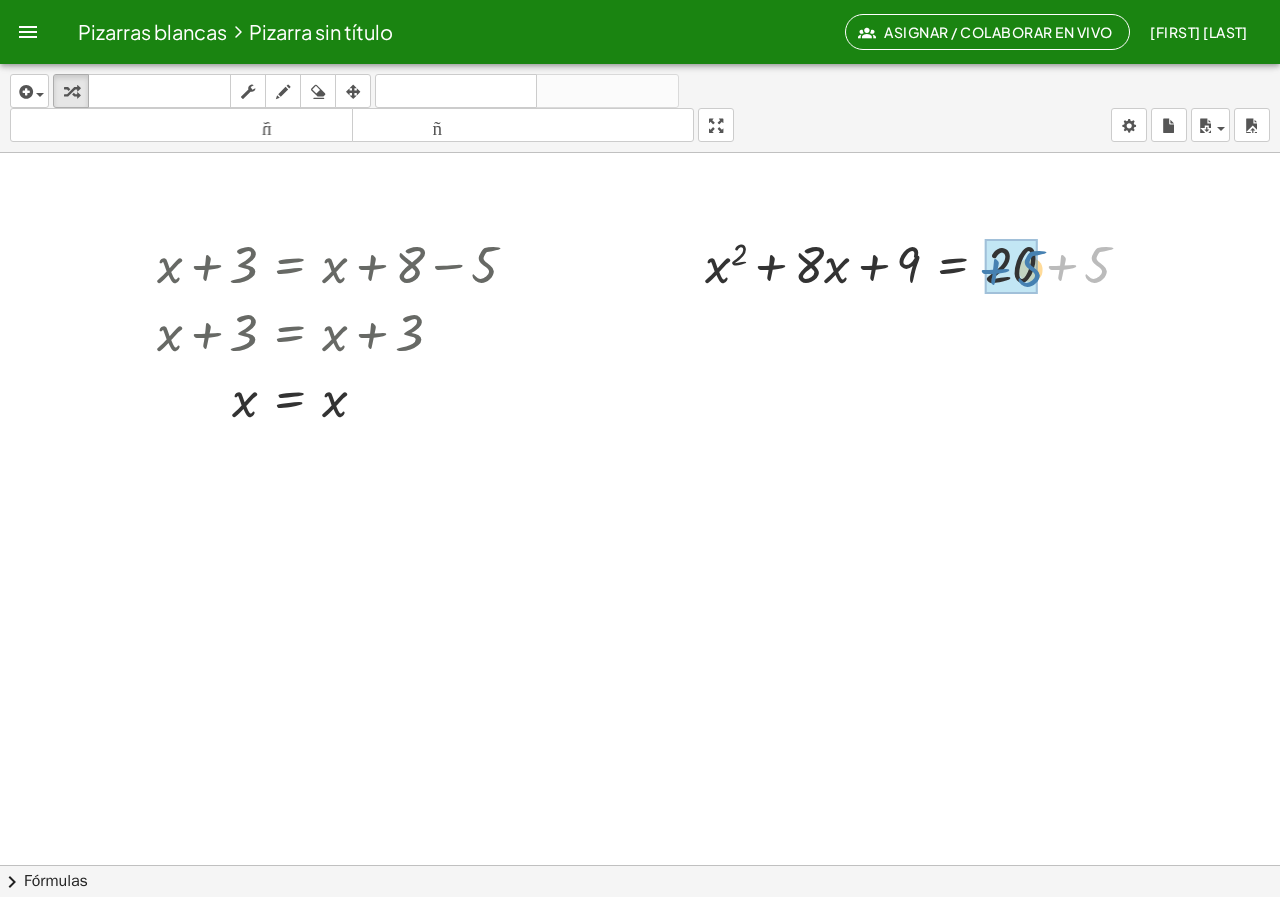 drag, startPoint x: 1093, startPoint y: 264, endPoint x: 1037, endPoint y: 262, distance: 56.0357 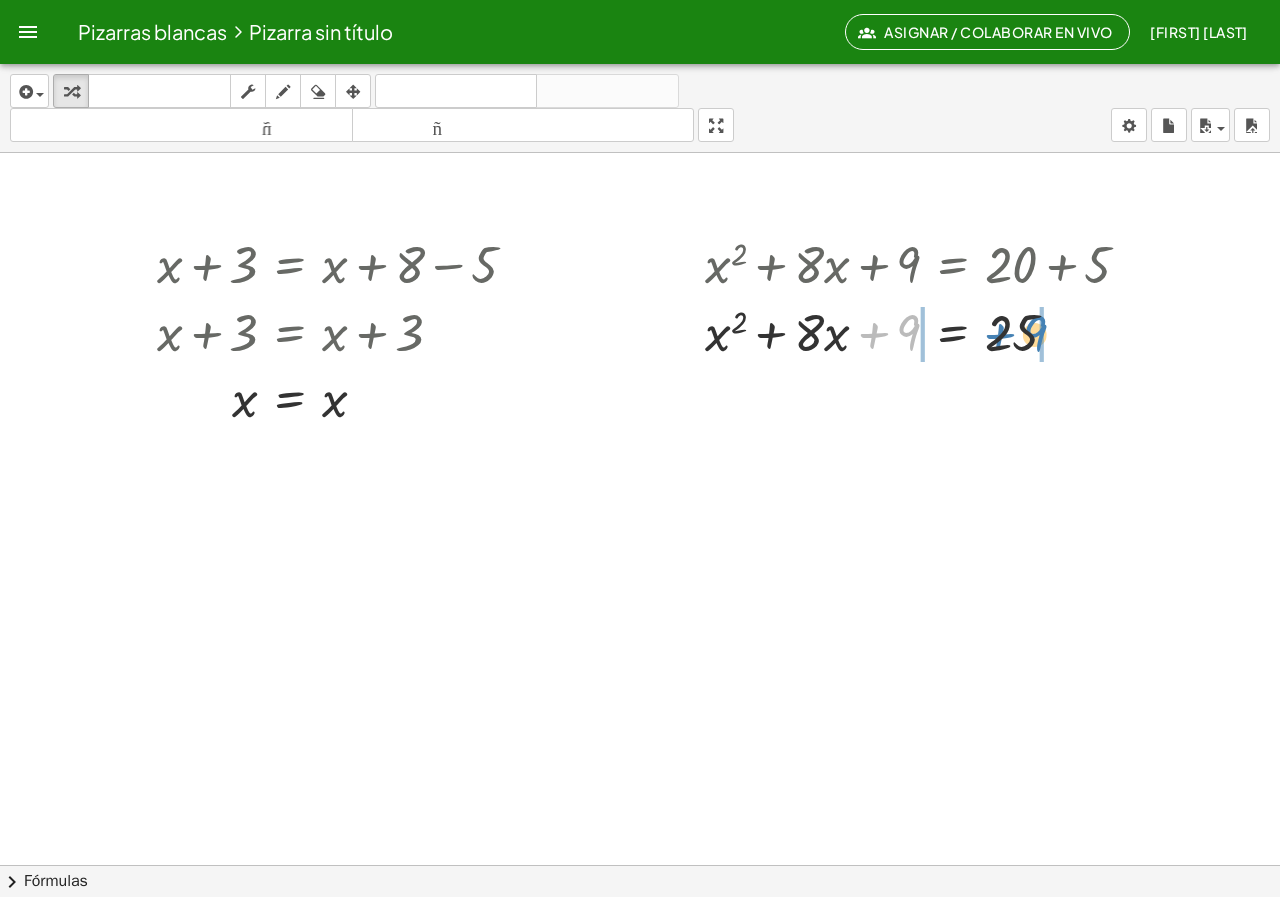 drag, startPoint x: 912, startPoint y: 329, endPoint x: 1039, endPoint y: 330, distance: 127.00394 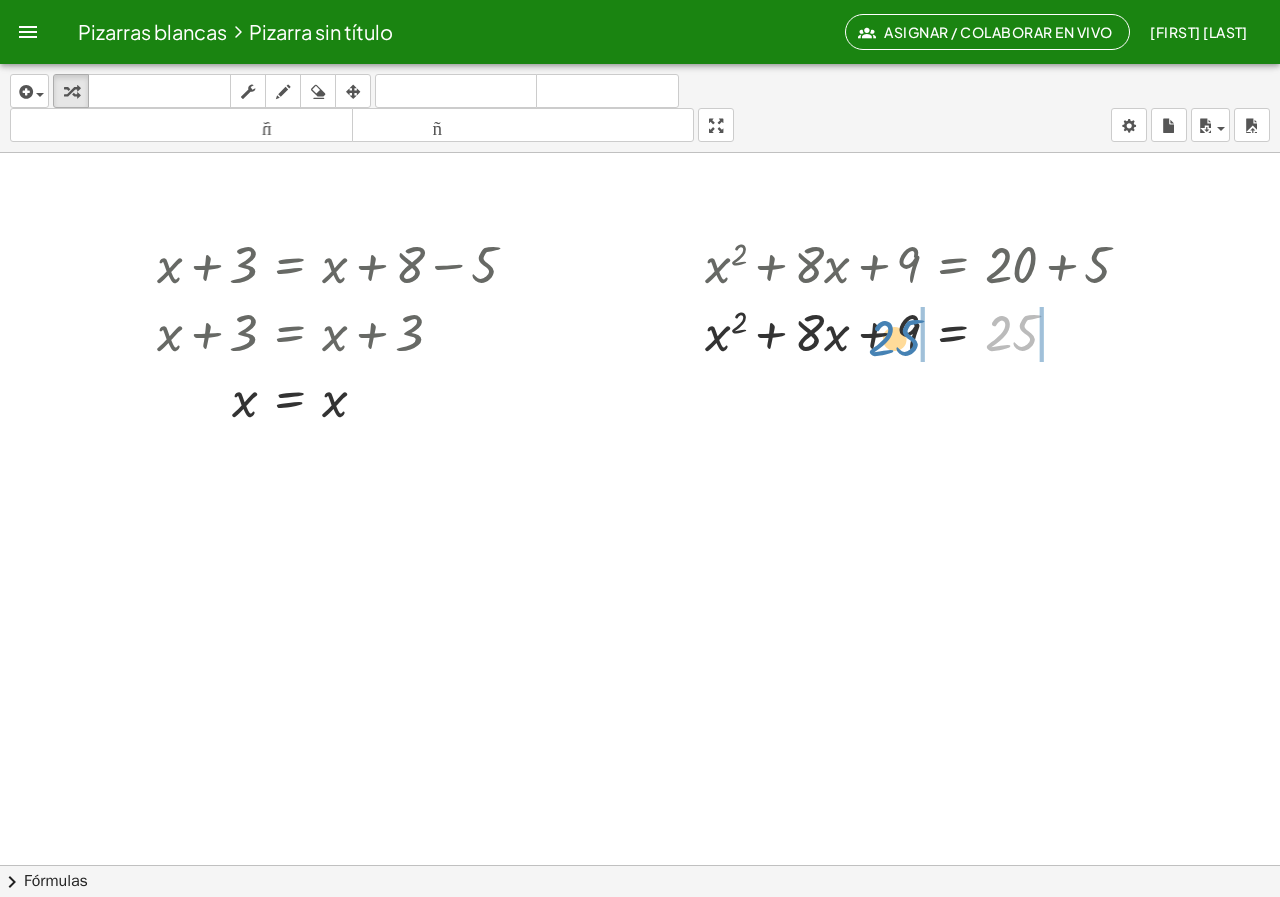drag, startPoint x: 1016, startPoint y: 334, endPoint x: 900, endPoint y: 338, distance: 116.06895 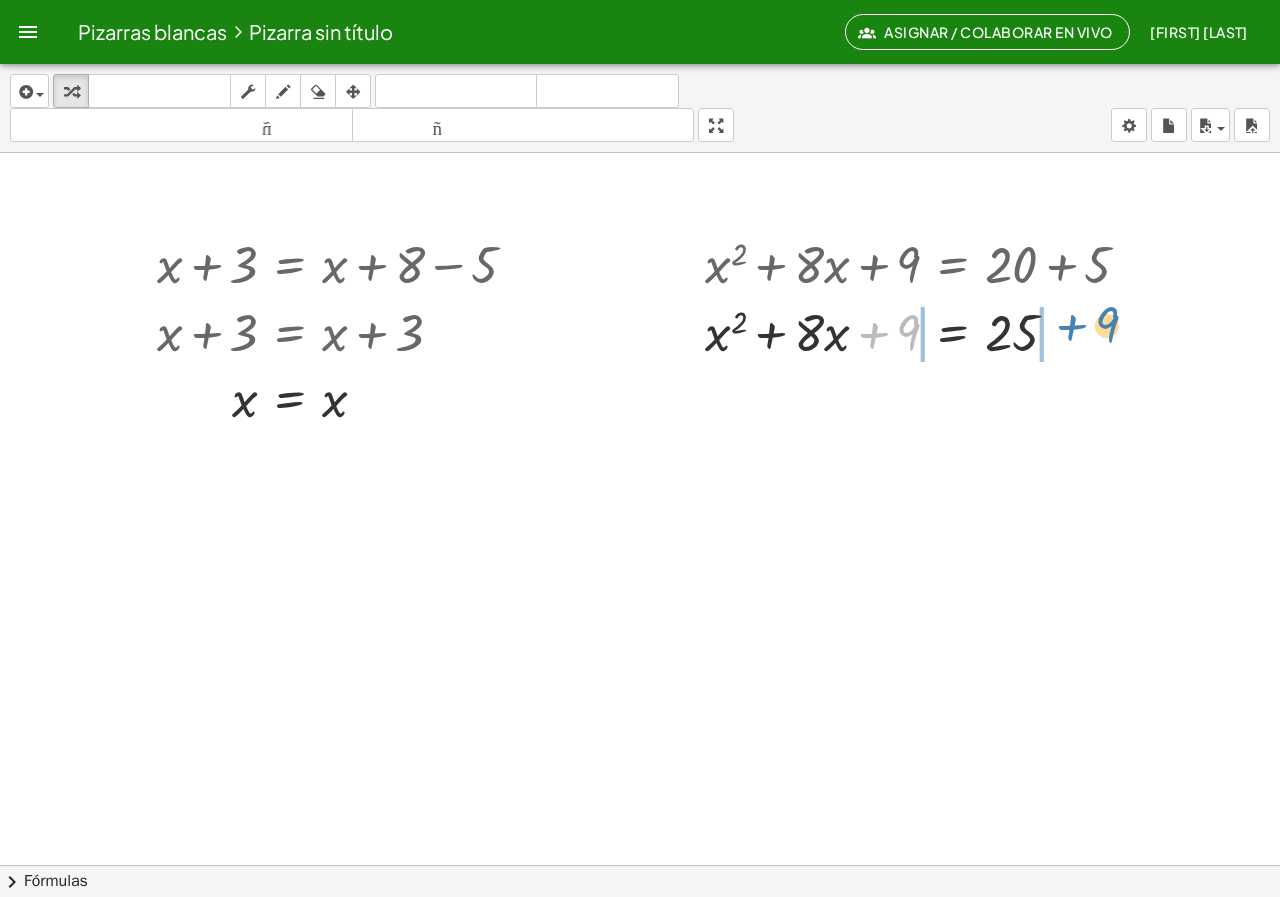 drag, startPoint x: 900, startPoint y: 328, endPoint x: 1099, endPoint y: 320, distance: 199.16074 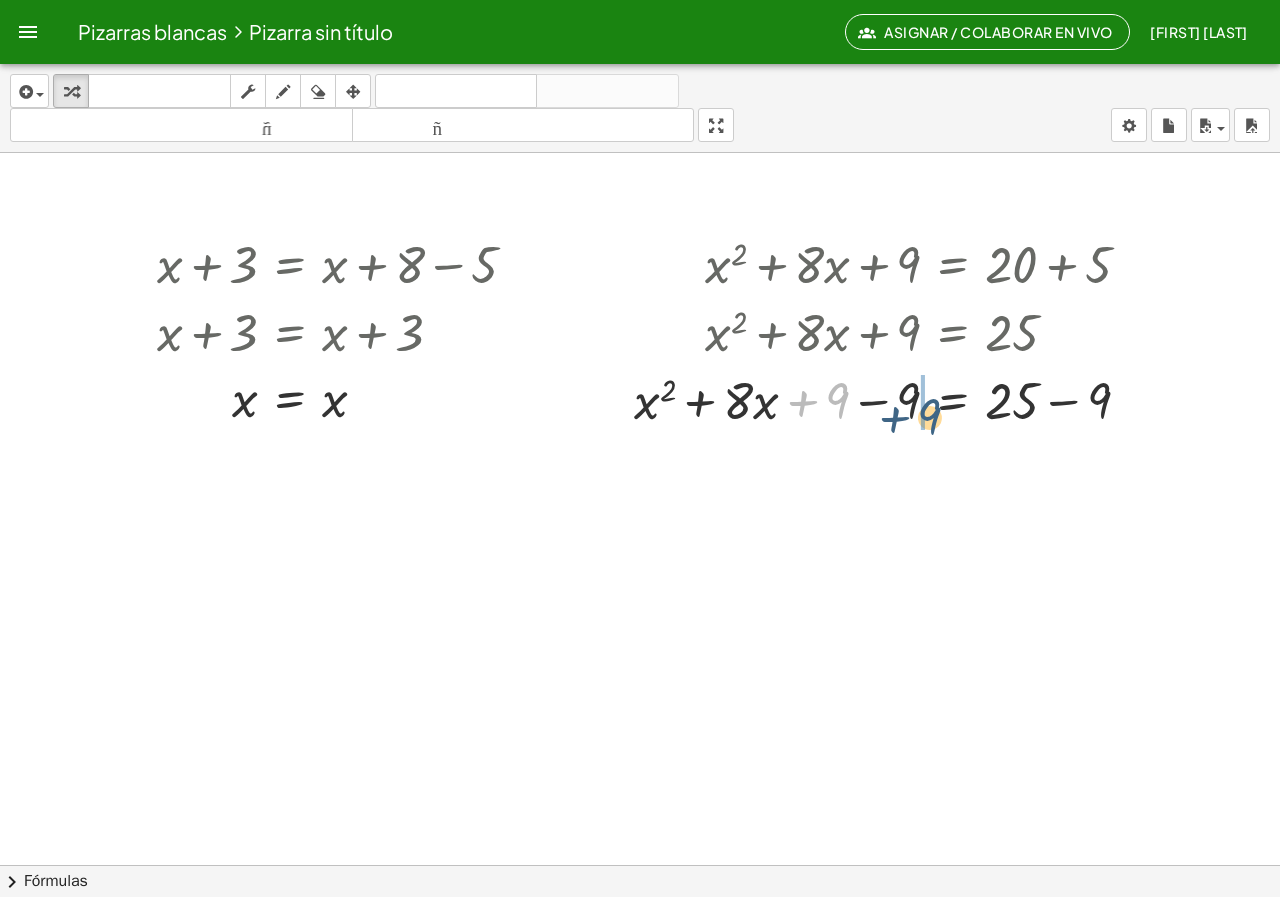 drag, startPoint x: 829, startPoint y: 387, endPoint x: 923, endPoint y: 401, distance: 95.036835 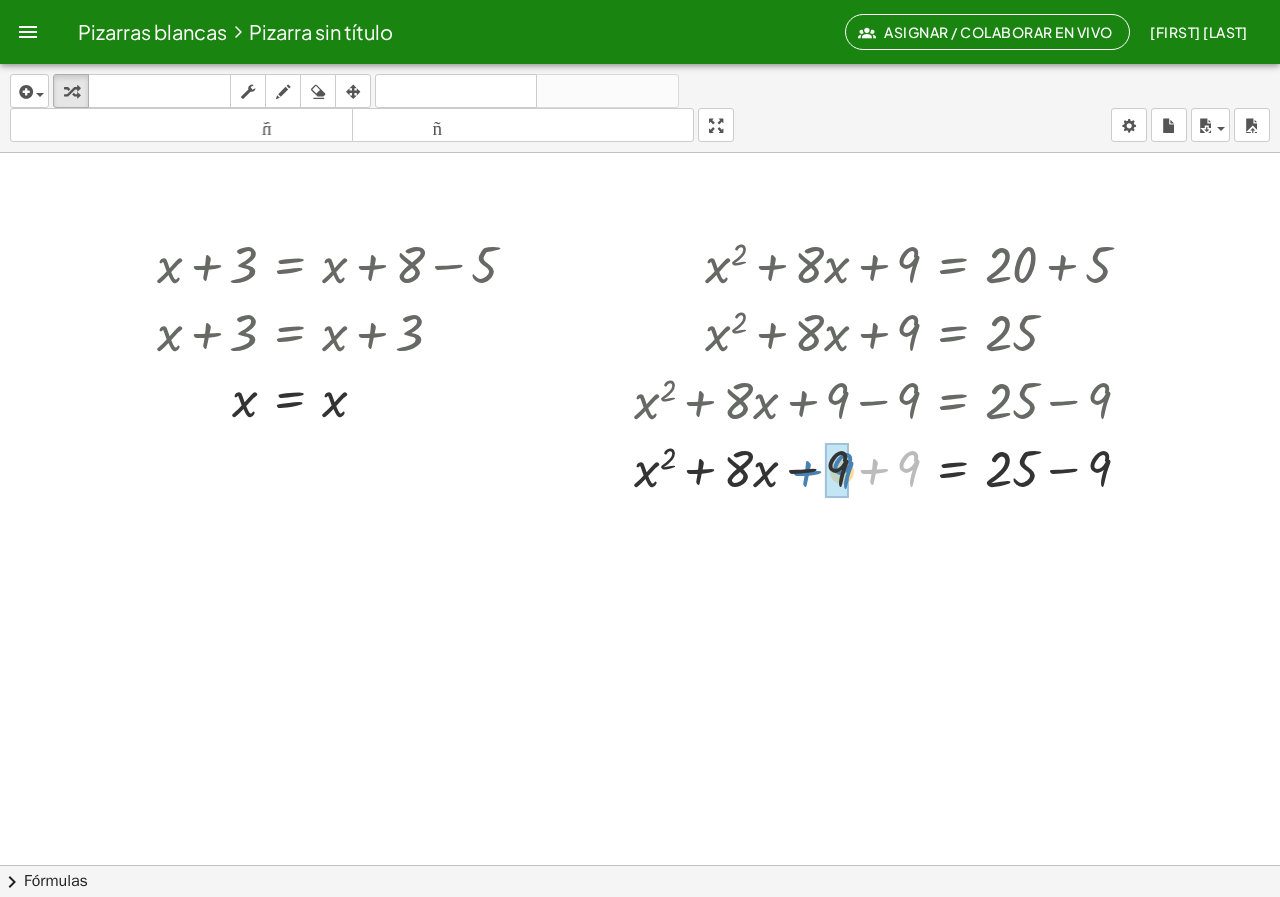 drag, startPoint x: 903, startPoint y: 466, endPoint x: 837, endPoint y: 468, distance: 66.0303 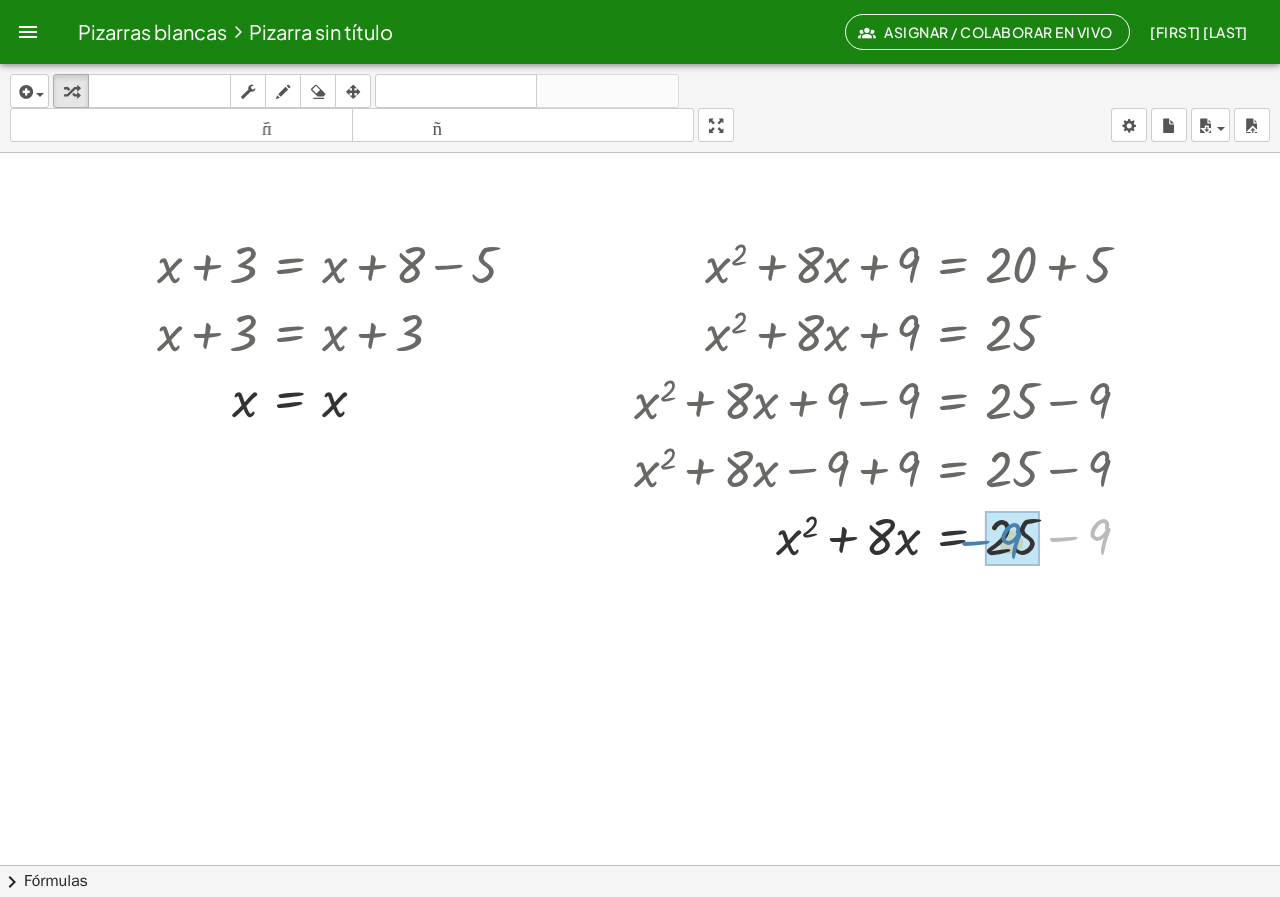 drag, startPoint x: 1099, startPoint y: 531, endPoint x: 1011, endPoint y: 535, distance: 88.09086 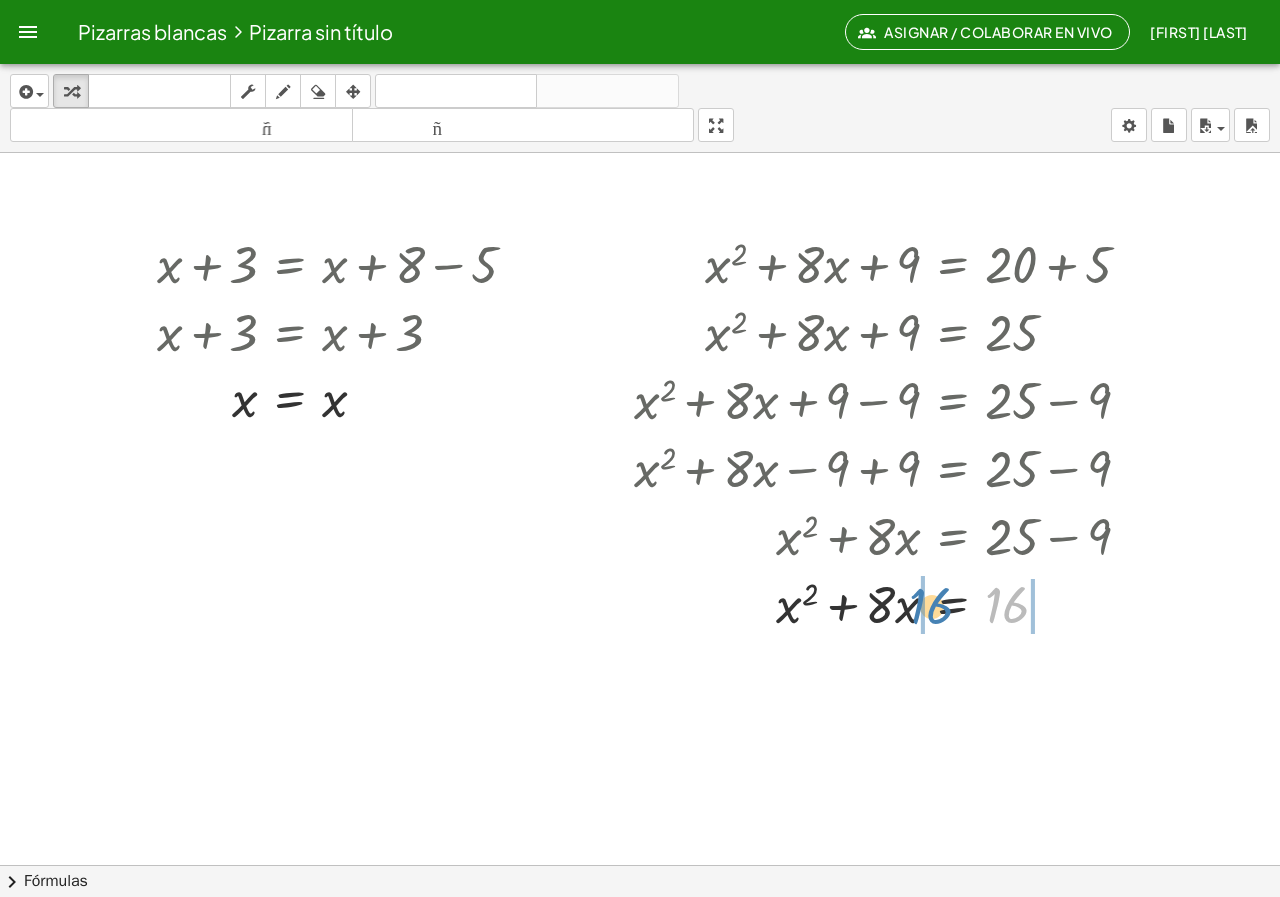 drag, startPoint x: 1004, startPoint y: 610, endPoint x: 926, endPoint y: 611, distance: 78.00641 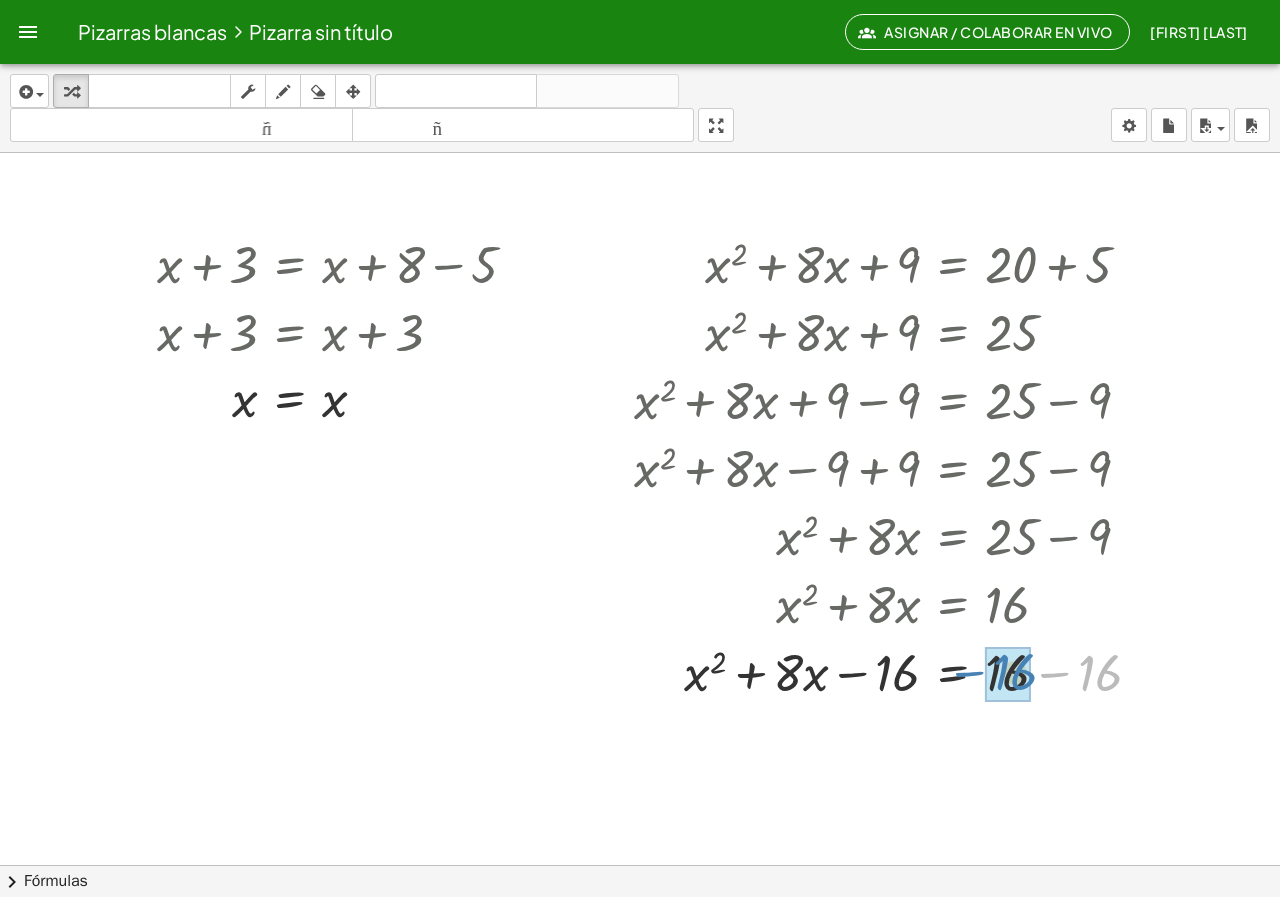 drag, startPoint x: 1095, startPoint y: 673, endPoint x: 998, endPoint y: 672, distance: 97.00516 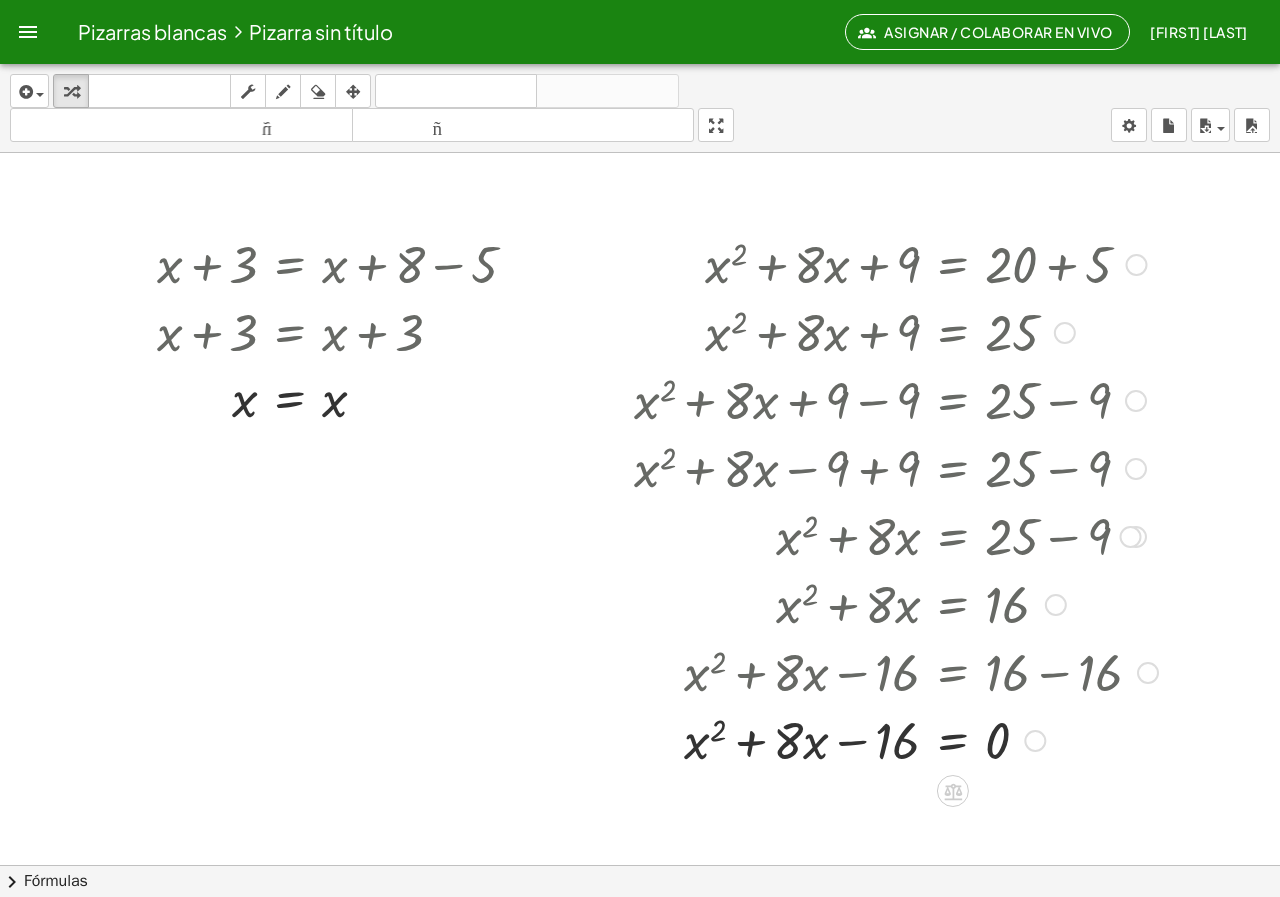 click 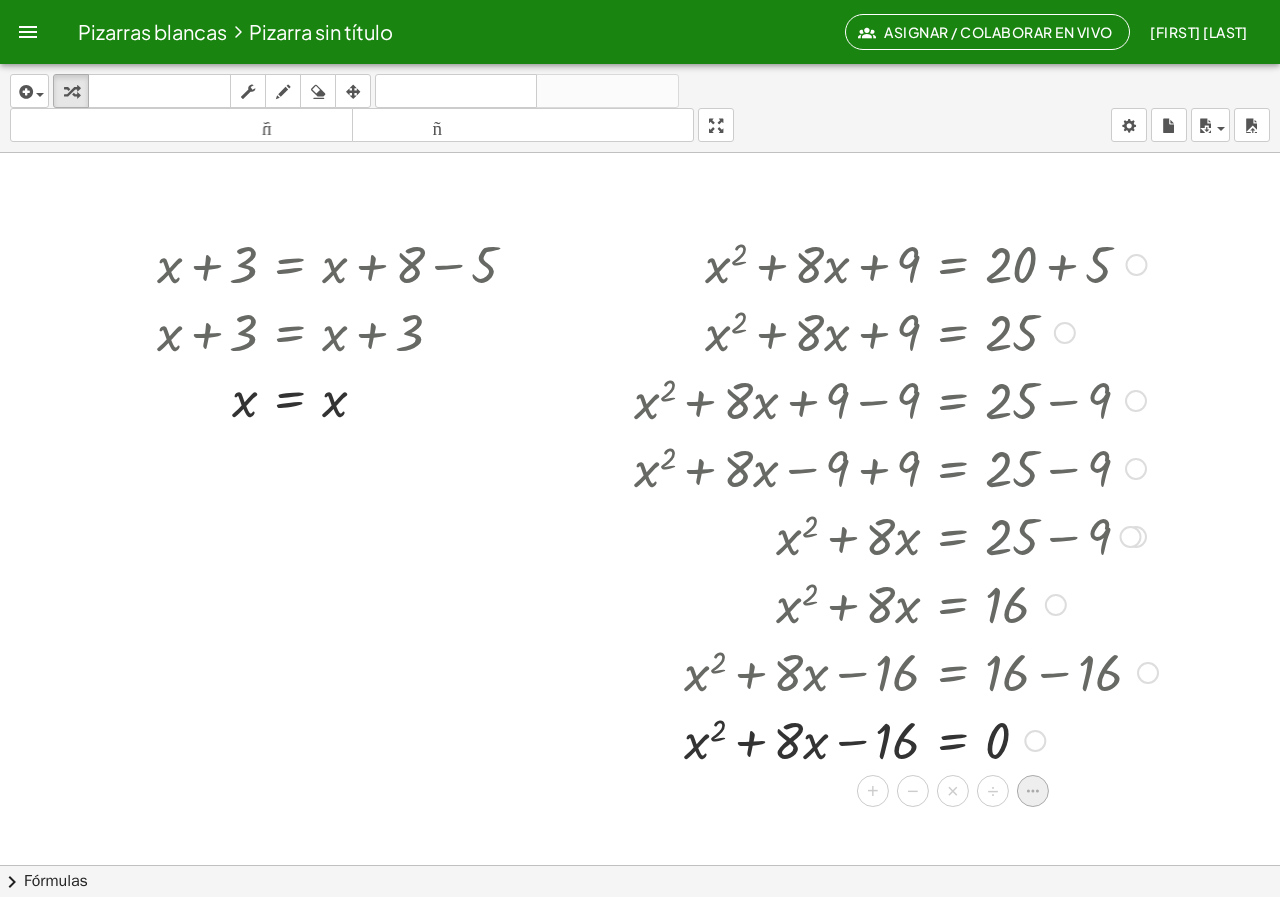 click 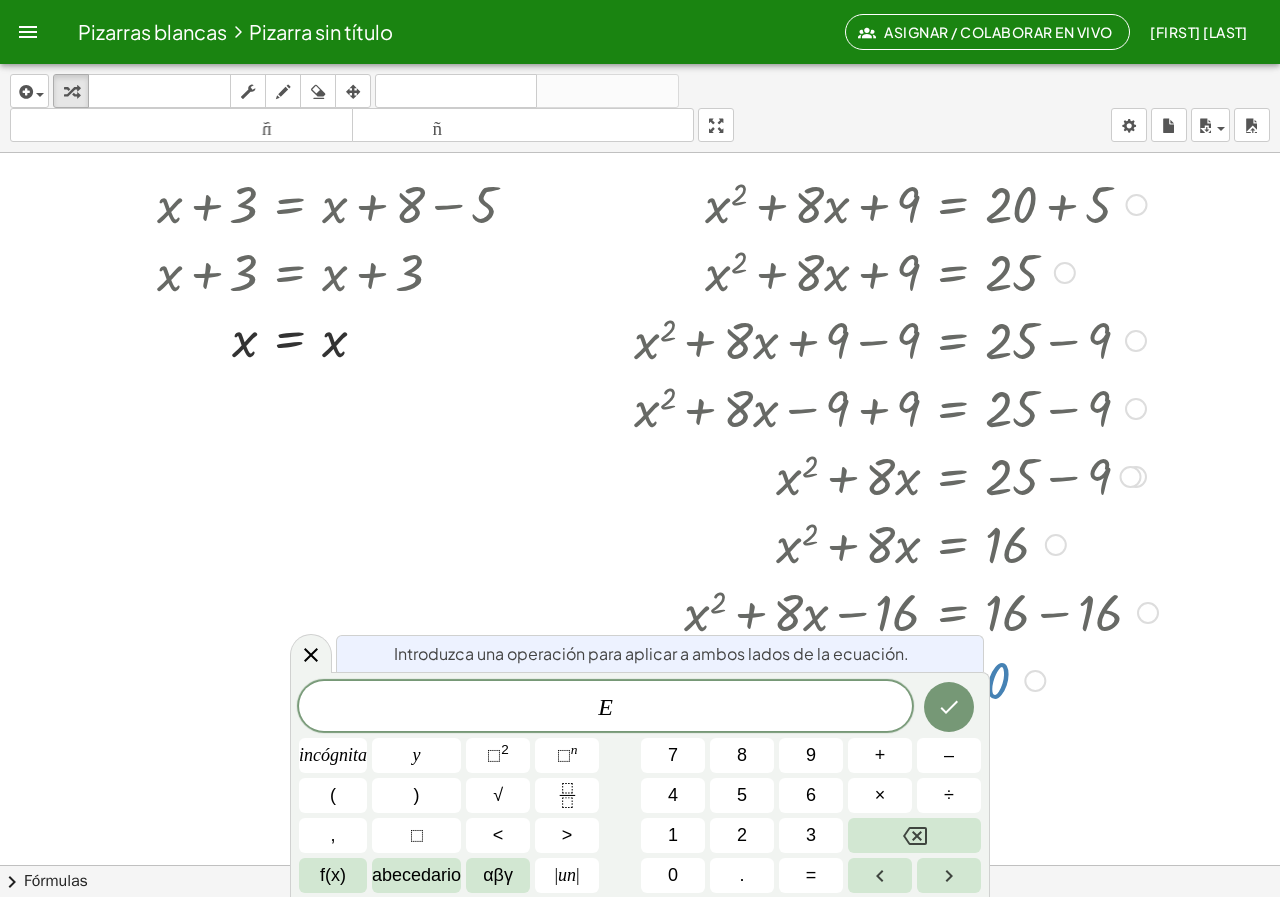 scroll, scrollTop: 61, scrollLeft: 0, axis: vertical 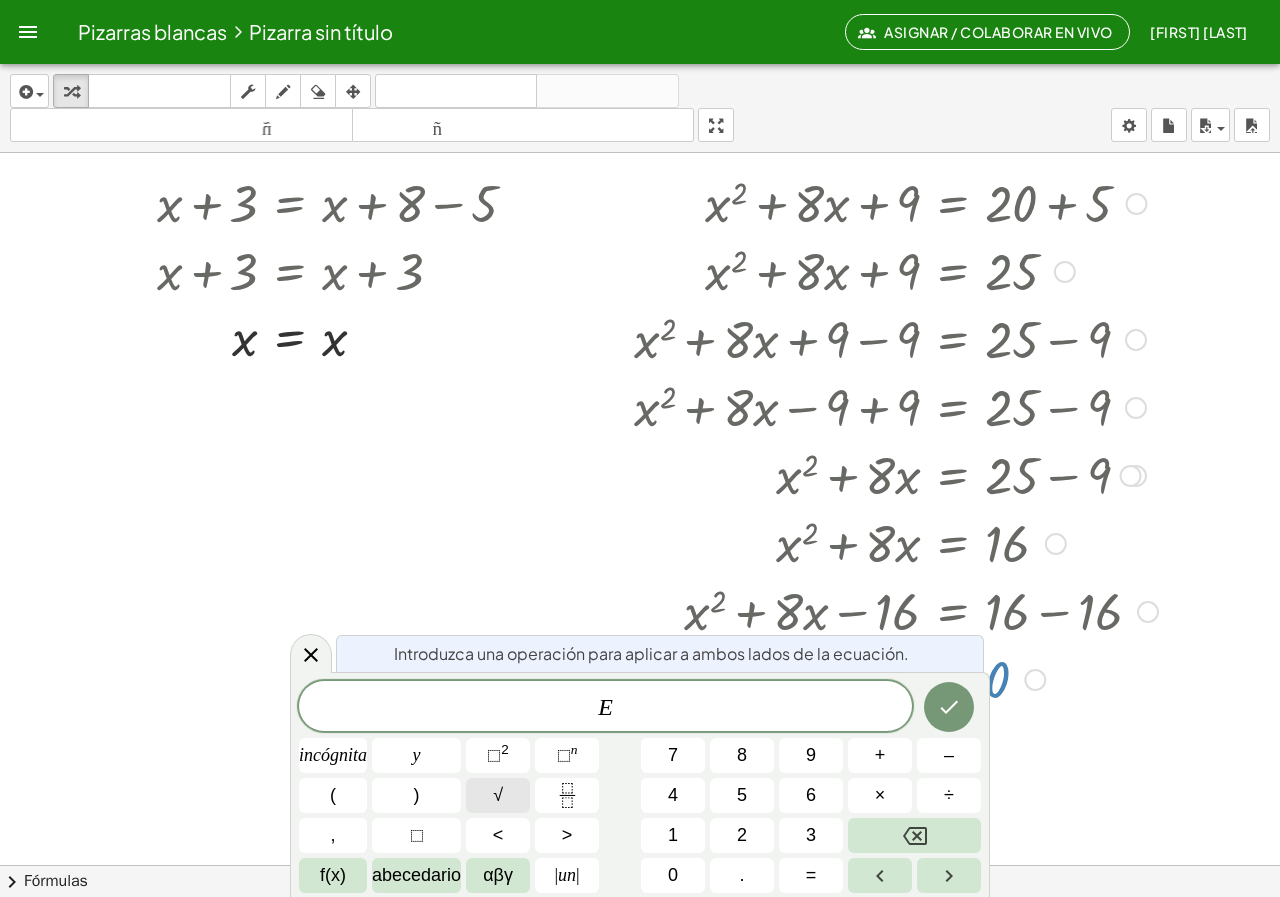 click on "√" at bounding box center (498, 795) 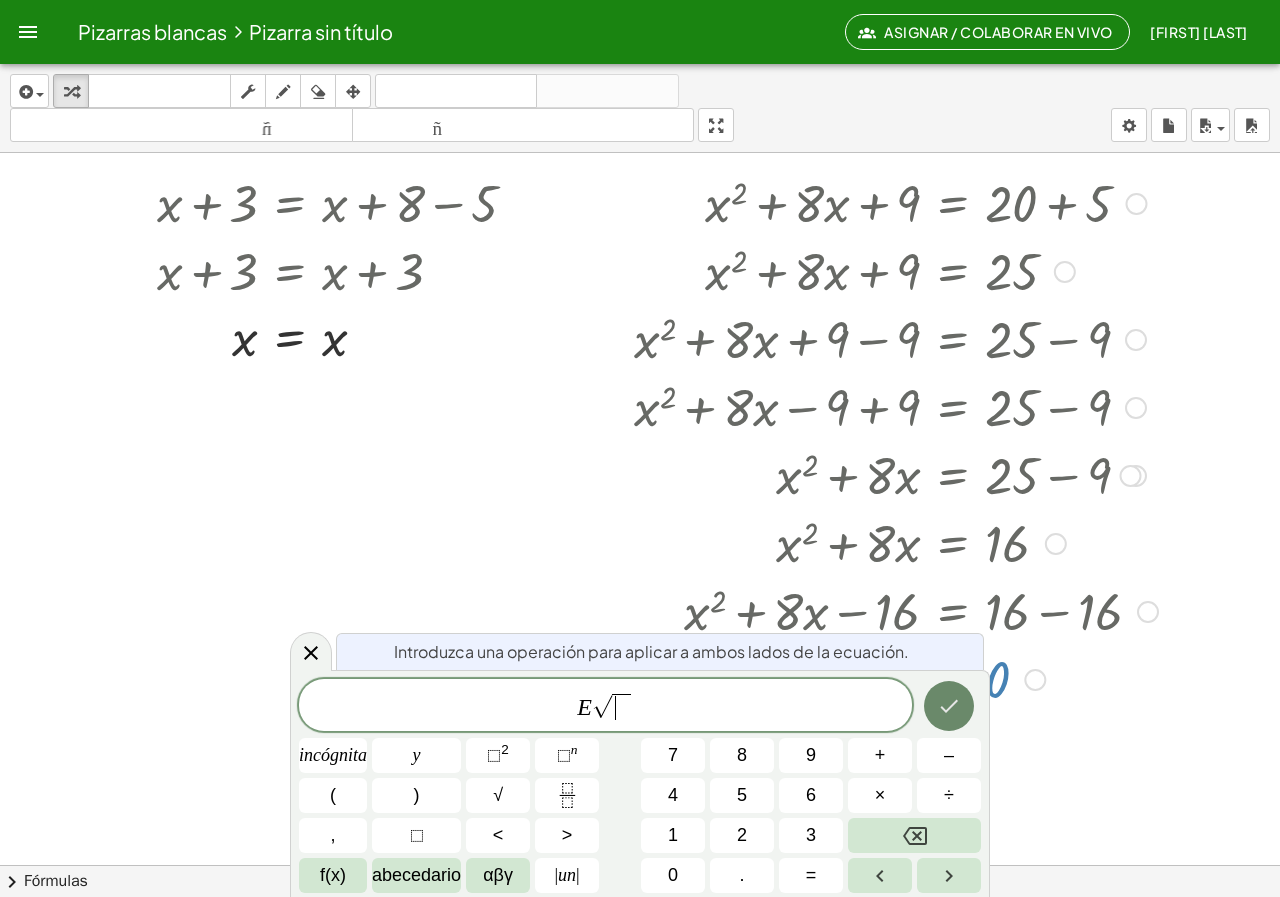 click 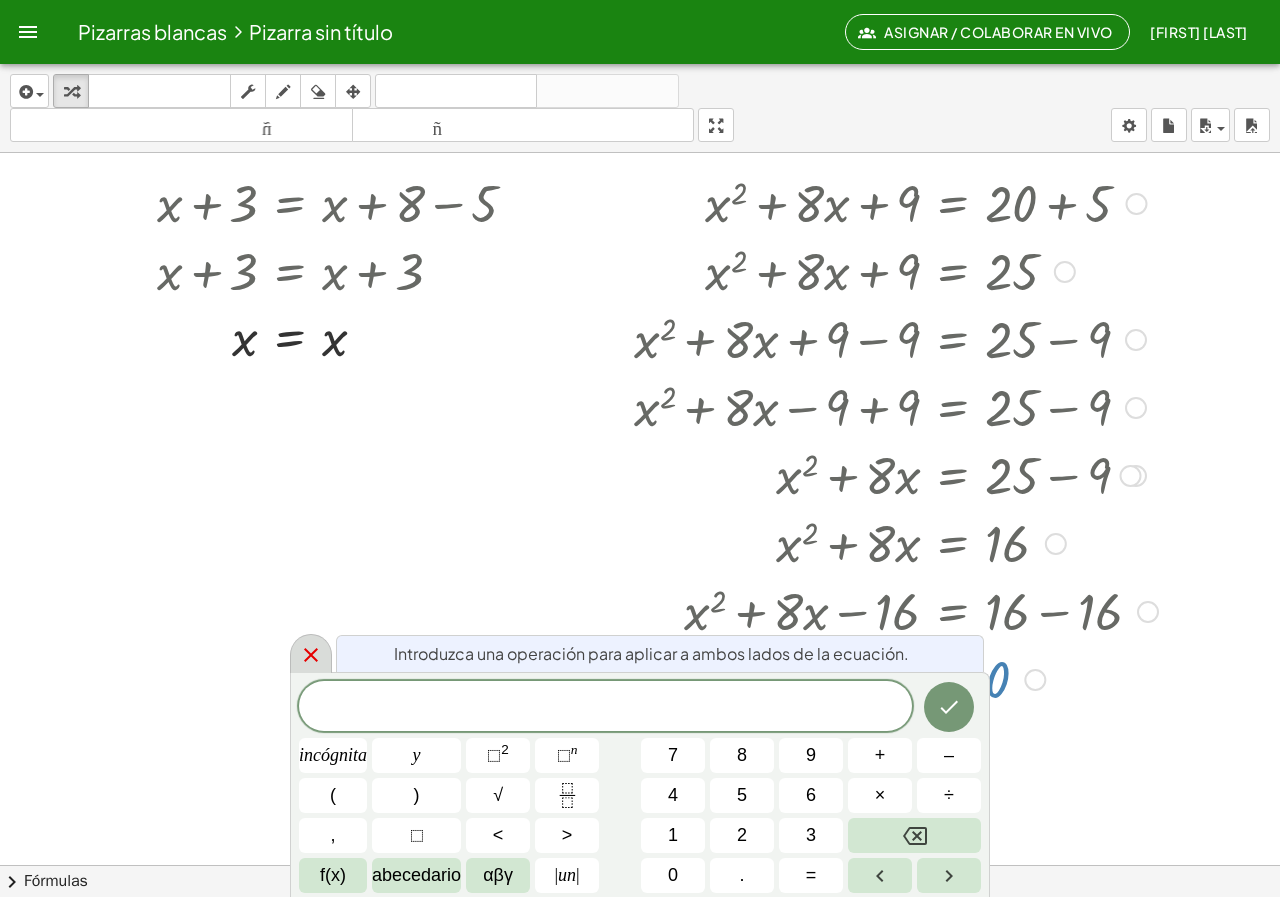 click 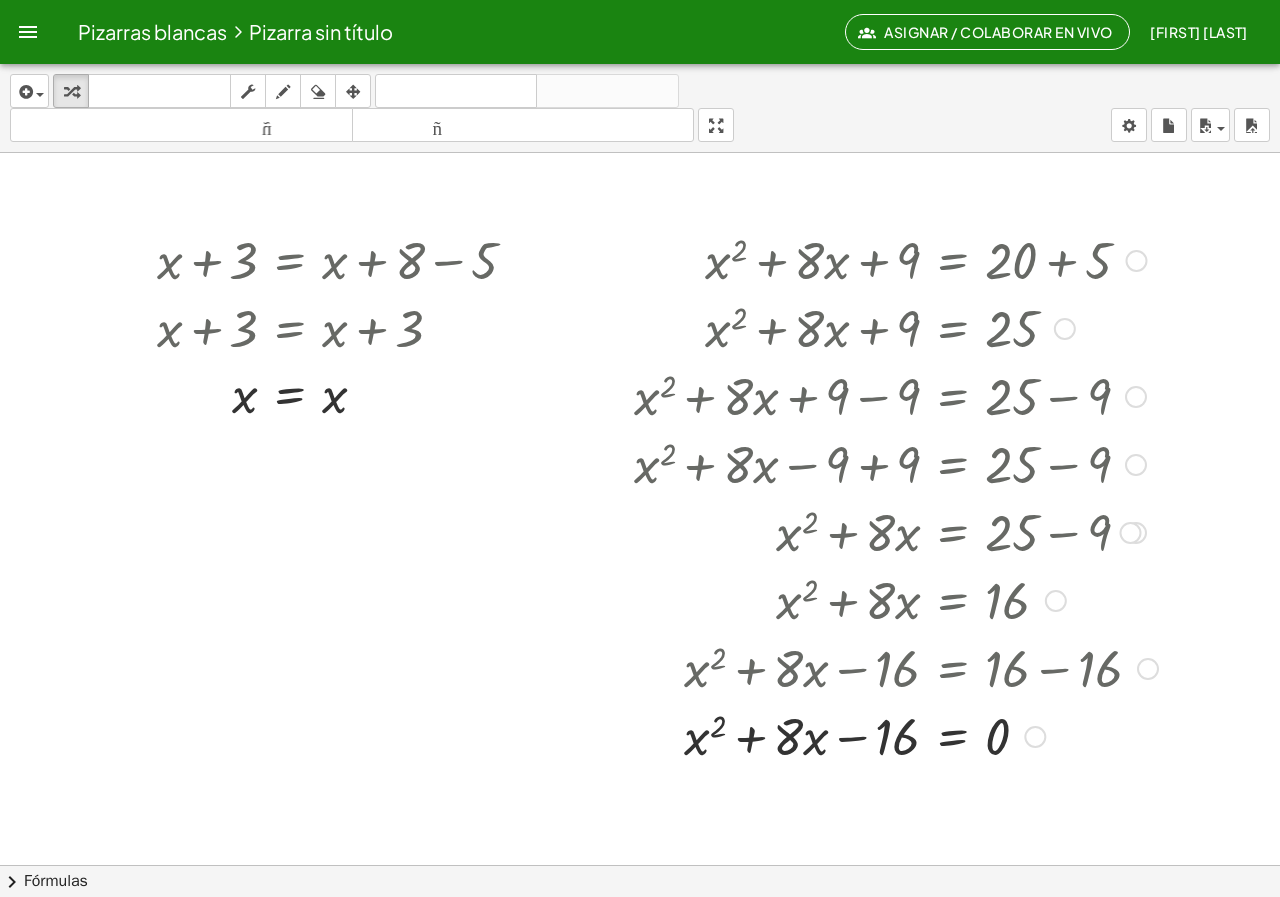 scroll, scrollTop: 0, scrollLeft: 0, axis: both 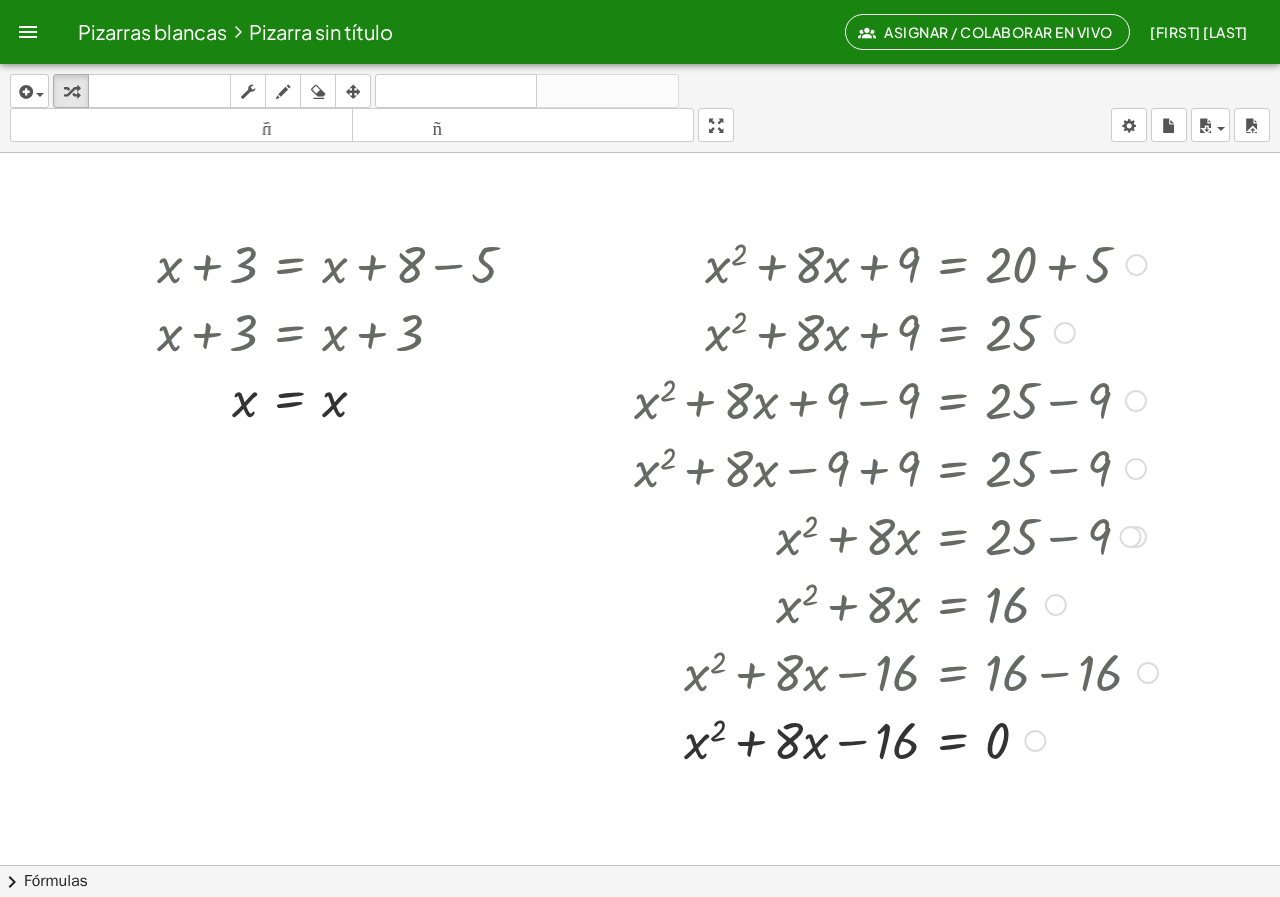 drag, startPoint x: 1242, startPoint y: 0, endPoint x: 1126, endPoint y: 68, distance: 134.46188 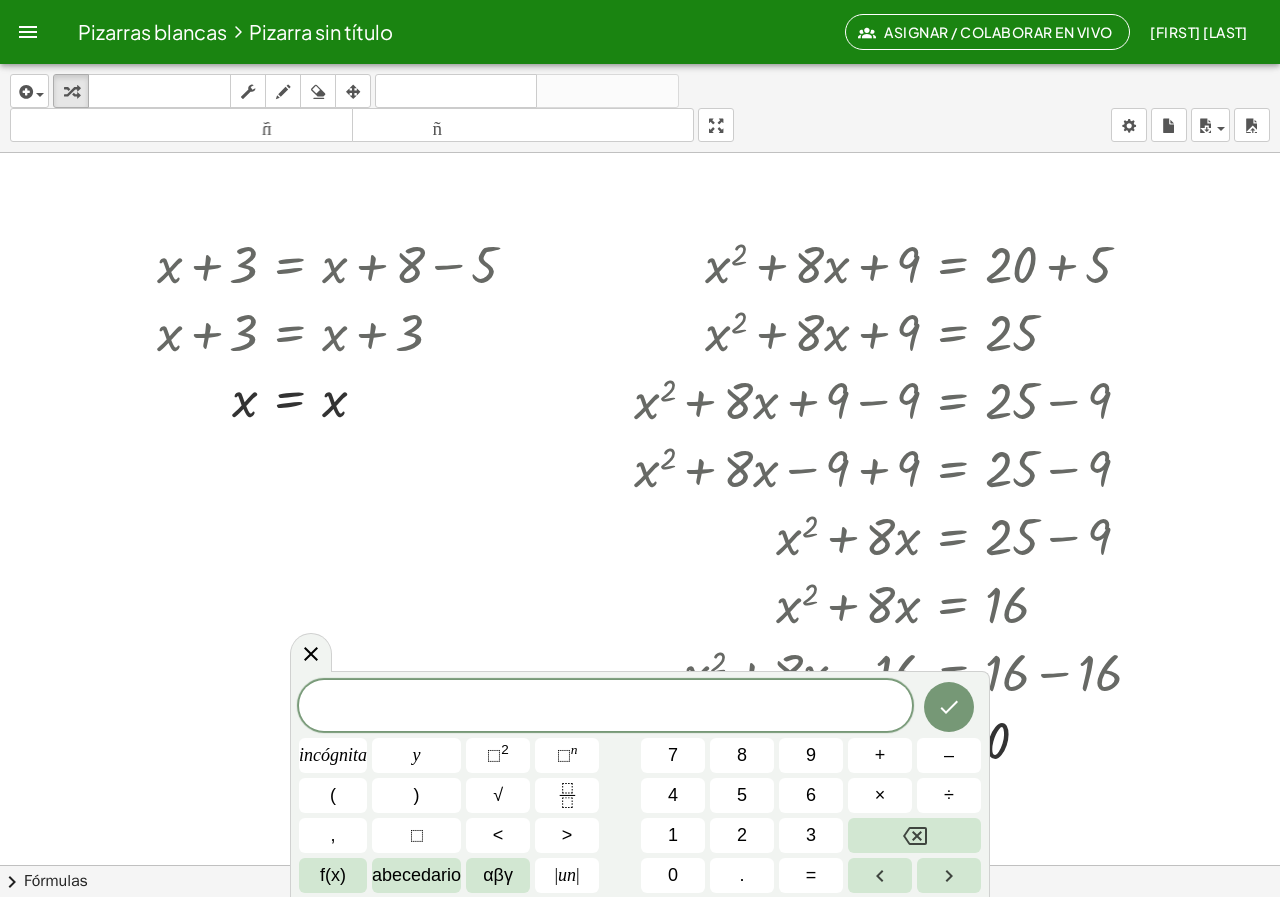 click at bounding box center (640, 943) 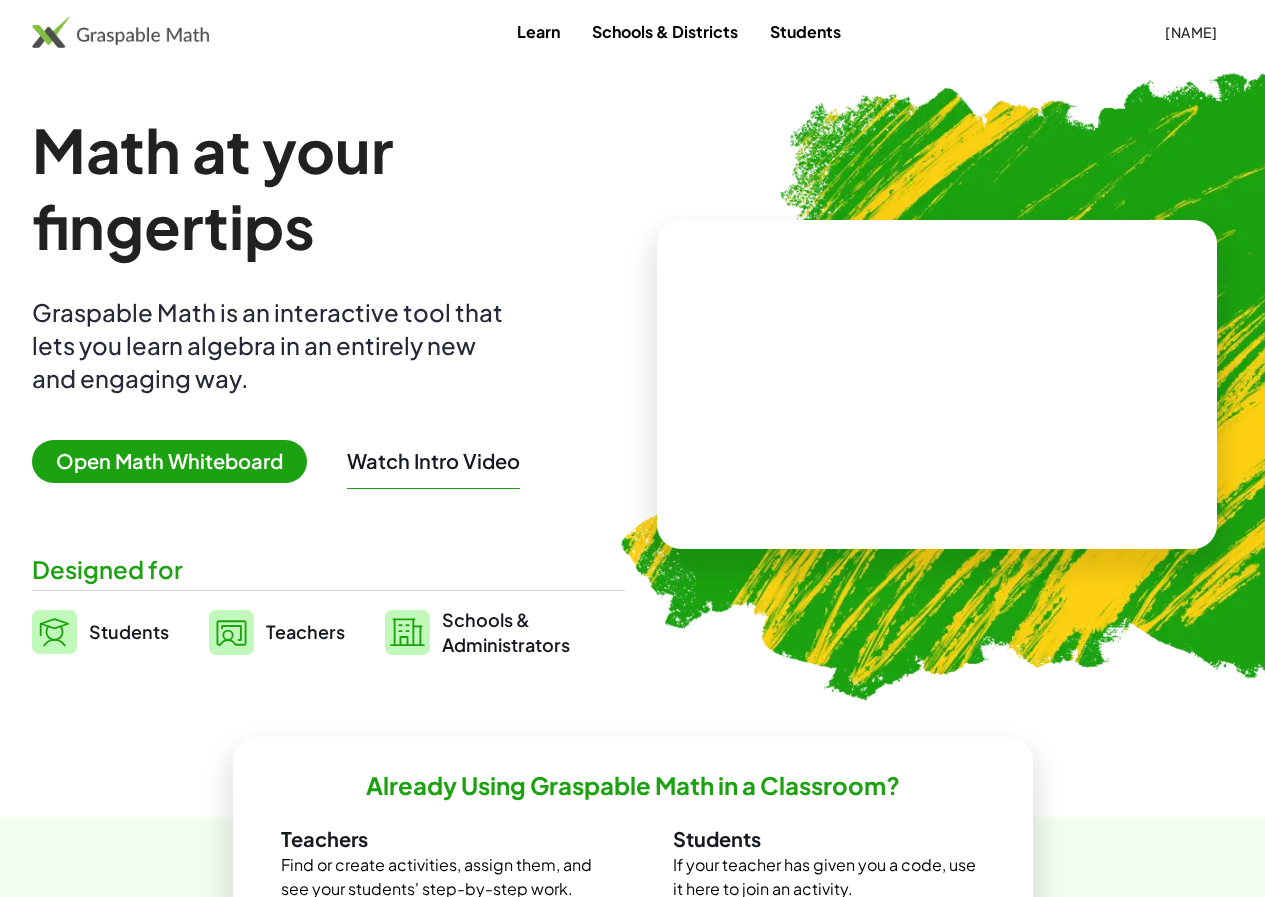 scroll, scrollTop: 0, scrollLeft: 0, axis: both 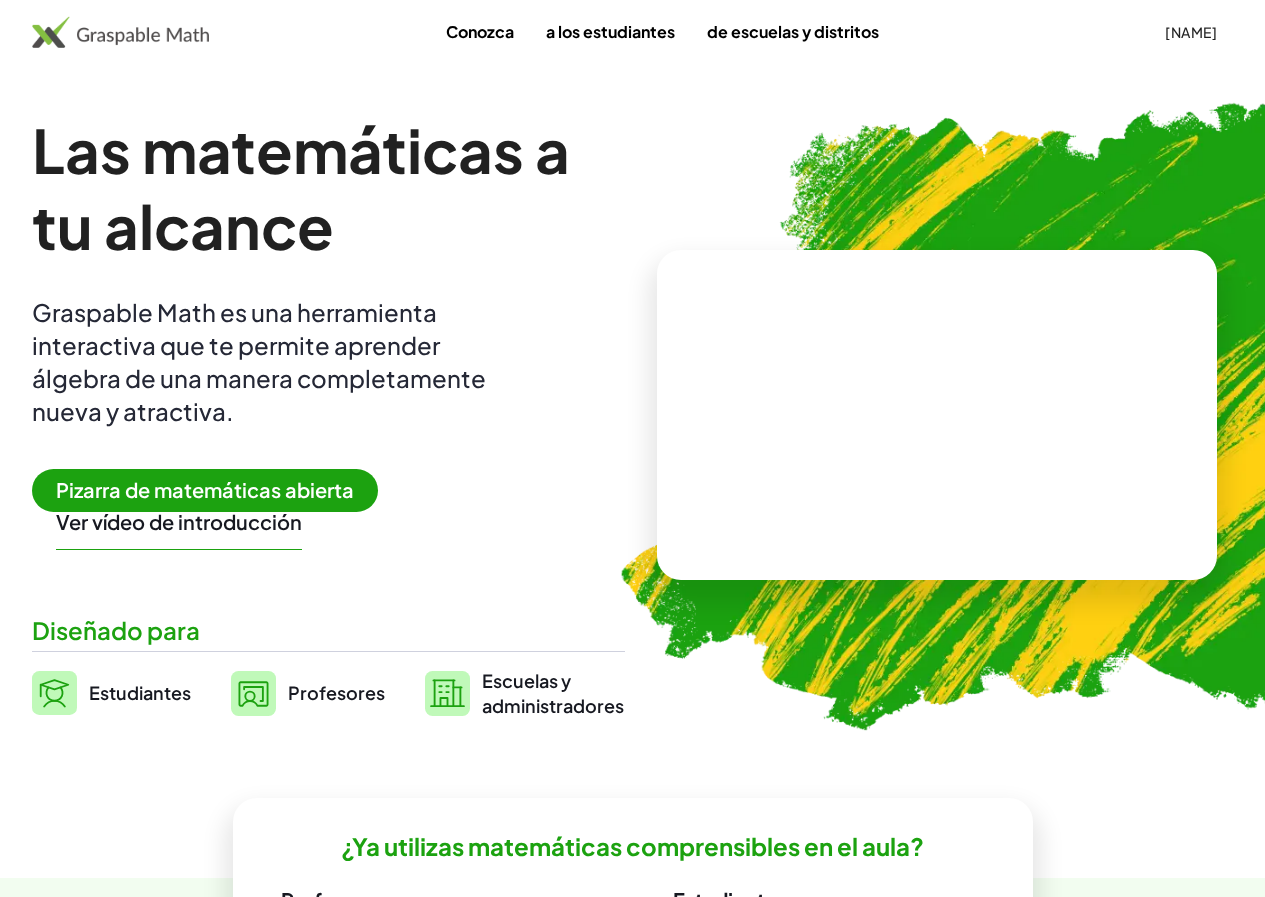click on "Profesores" at bounding box center (308, 693) 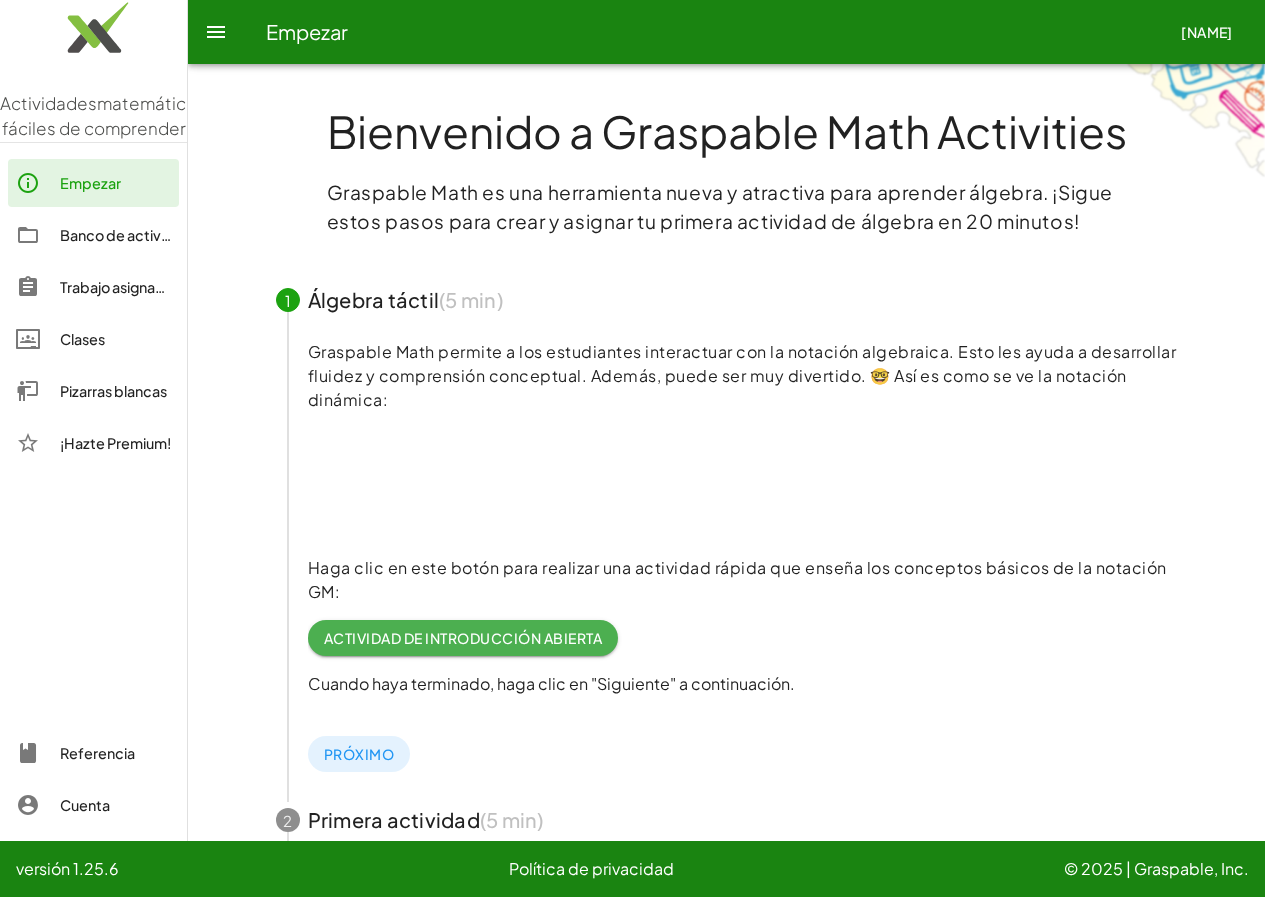 click on "Empezar" 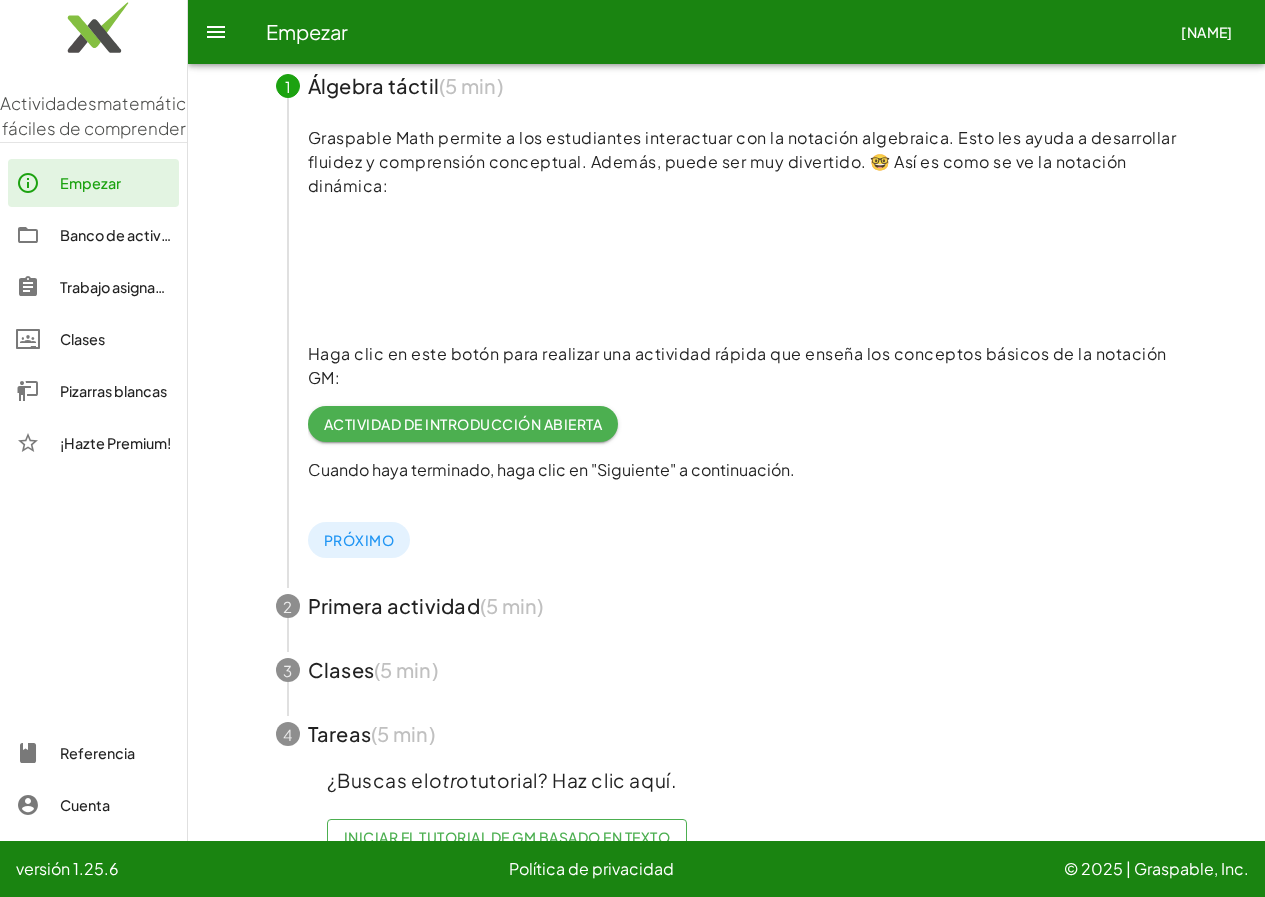 scroll, scrollTop: 256, scrollLeft: 0, axis: vertical 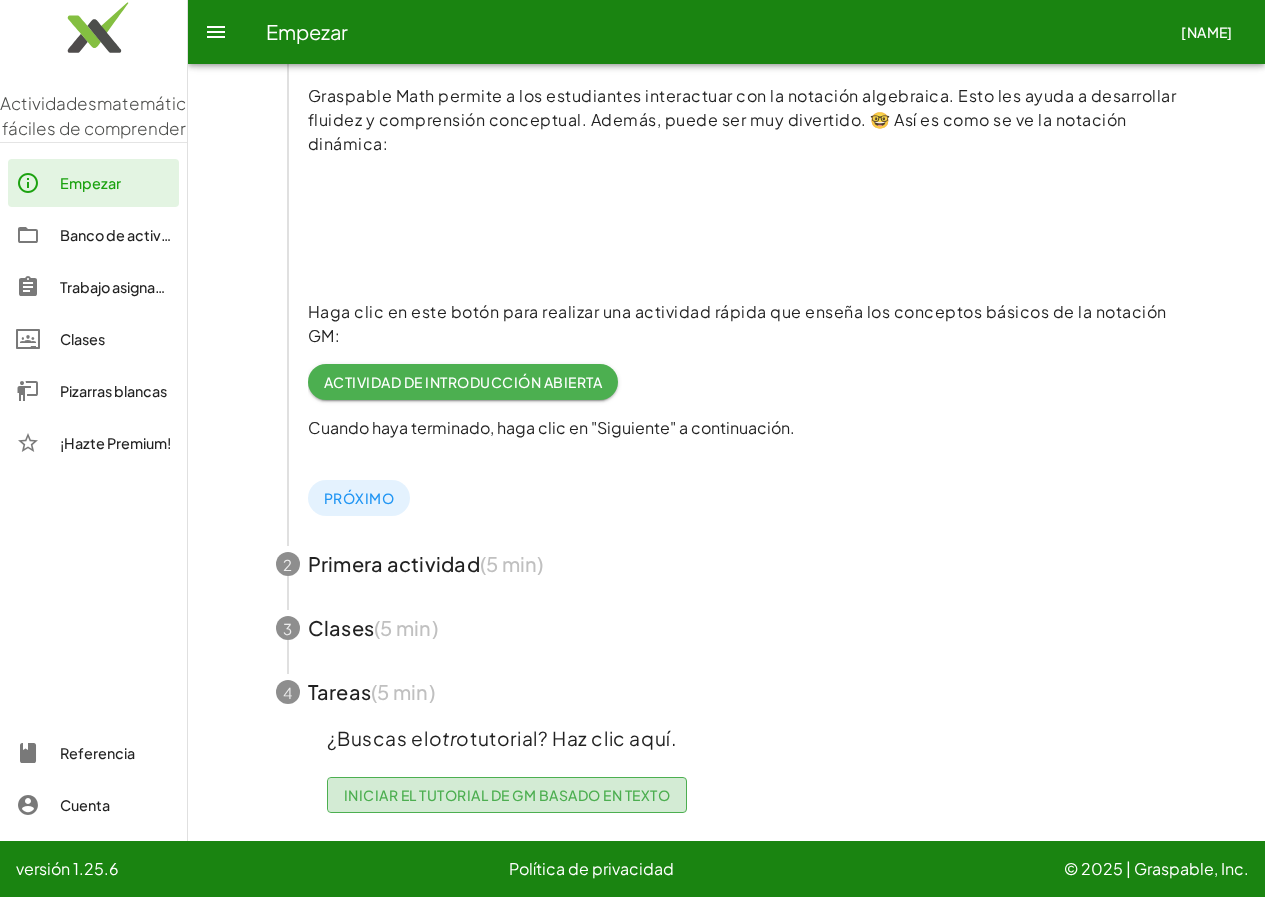 click on "Iniciar el tutorial de GM basado en texto" at bounding box center [507, 795] 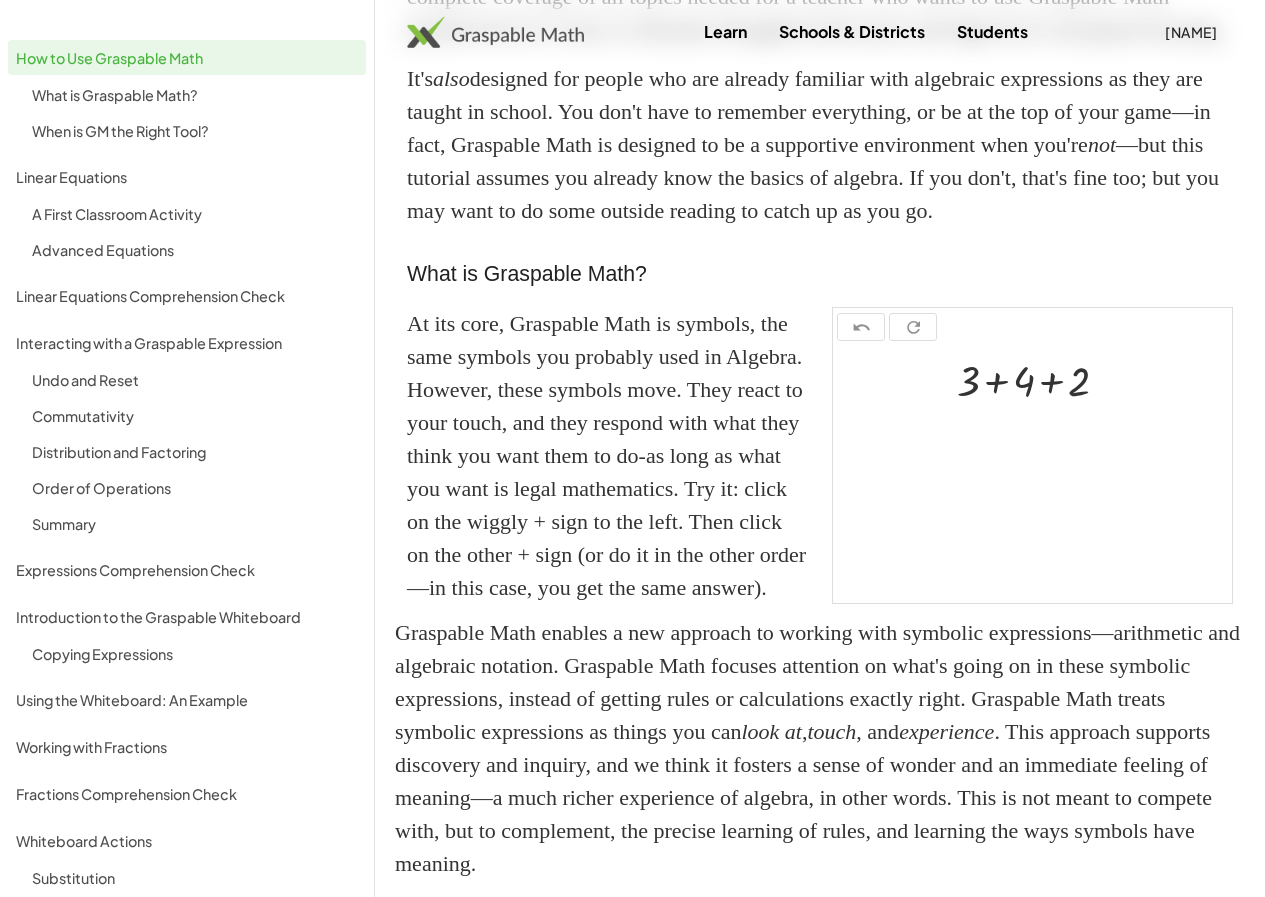 scroll, scrollTop: 0, scrollLeft: 0, axis: both 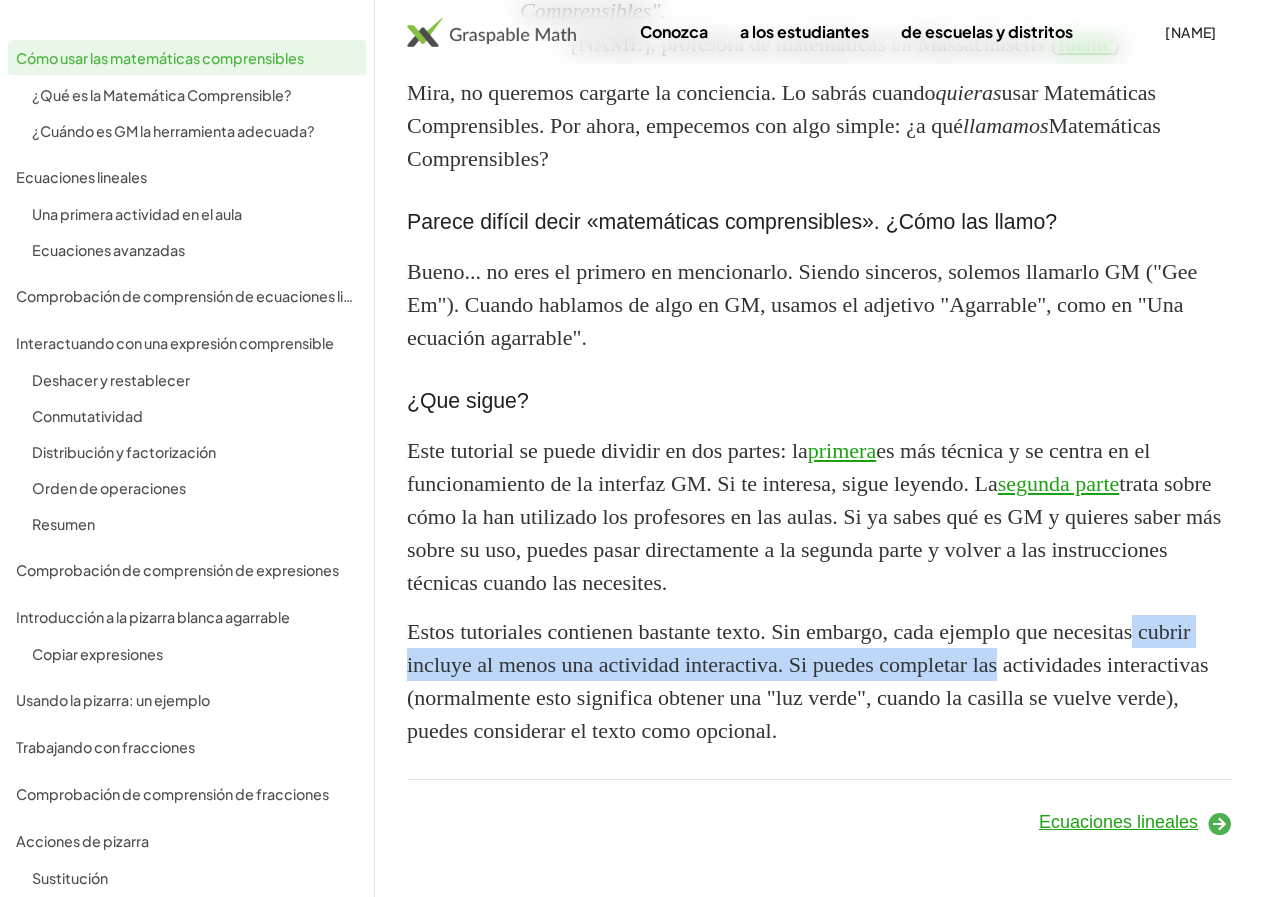 drag, startPoint x: 1256, startPoint y: 659, endPoint x: 1266, endPoint y: 635, distance: 26 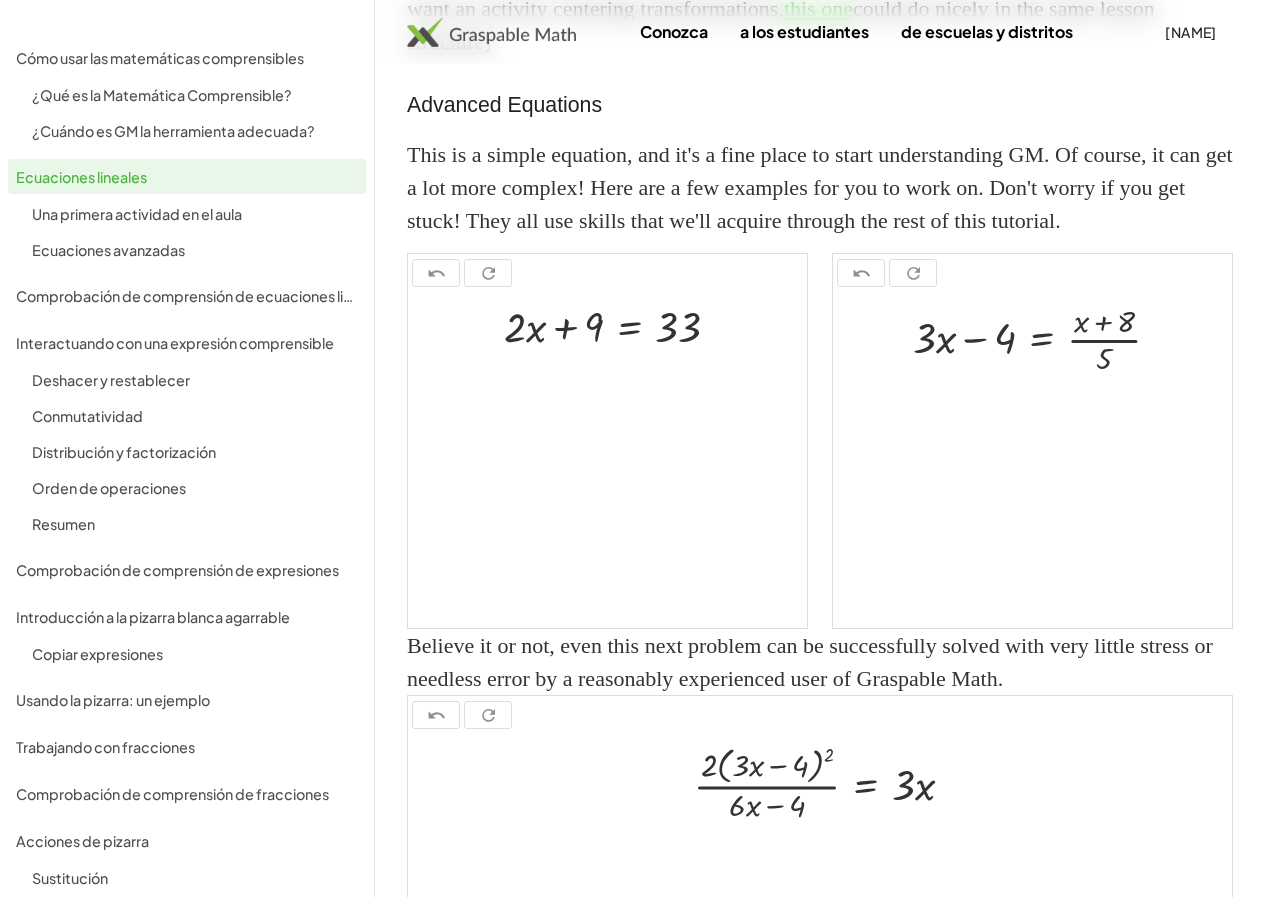 scroll, scrollTop: 11, scrollLeft: 0, axis: vertical 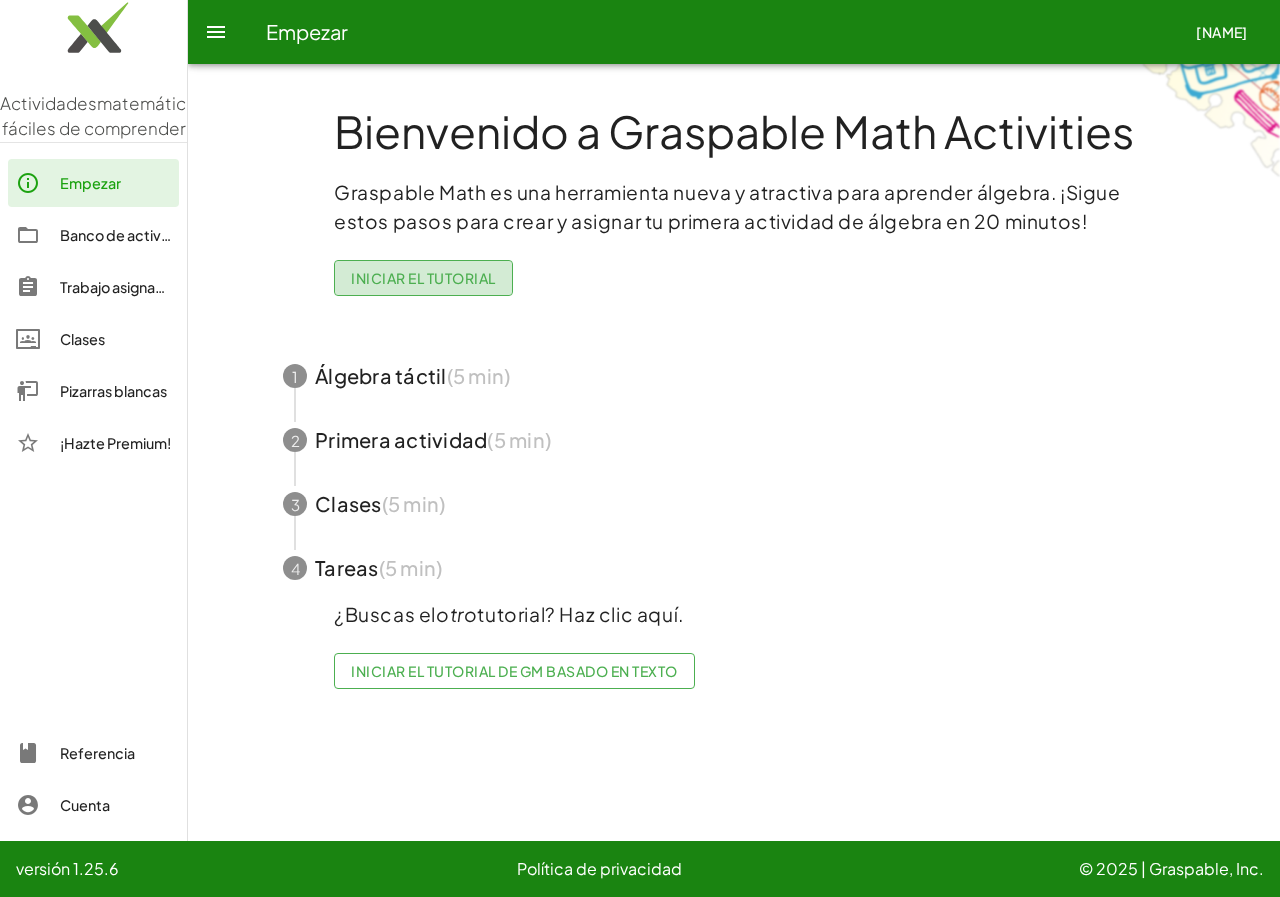 click on "Iniciar el tutorial" at bounding box center (423, 278) 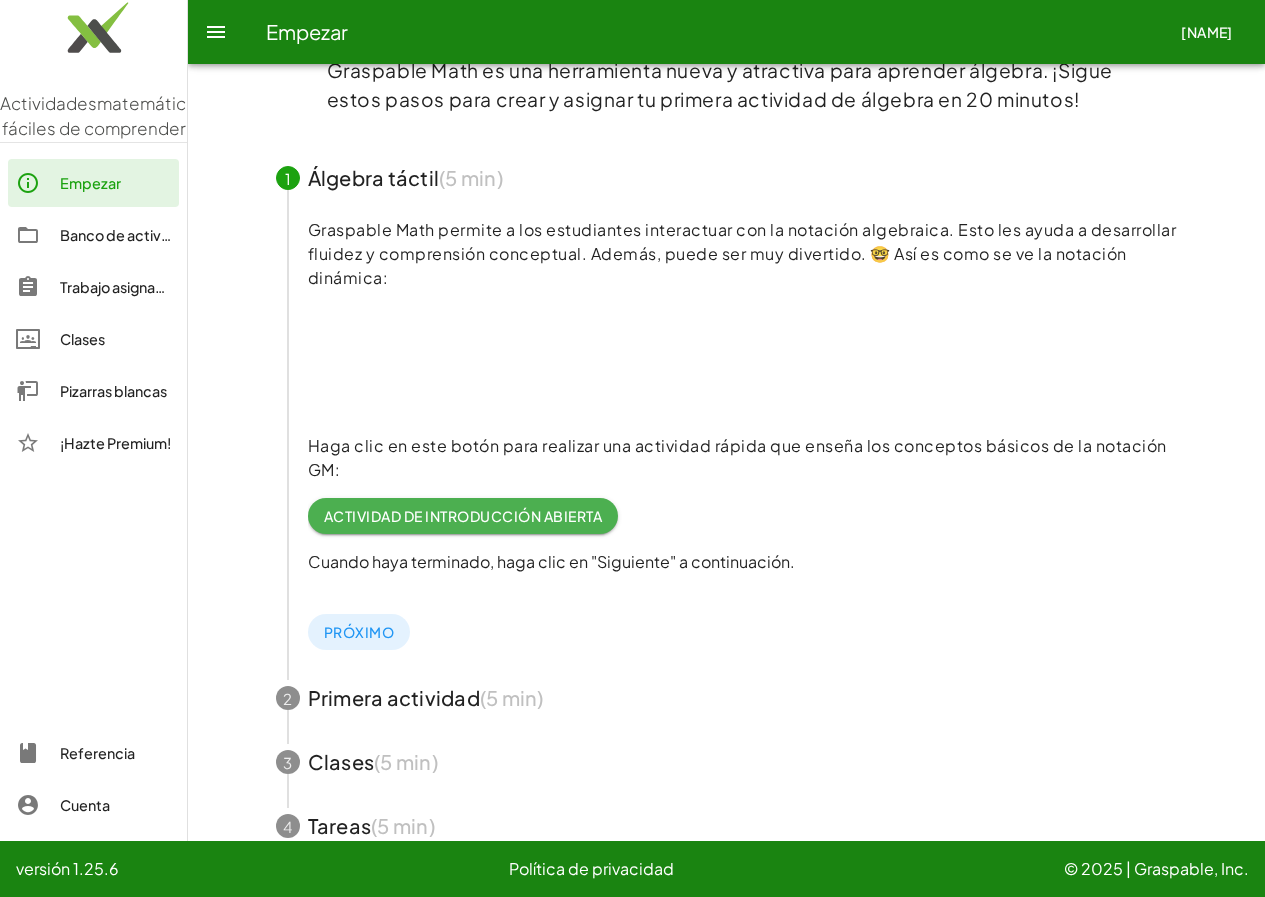scroll, scrollTop: 256, scrollLeft: 0, axis: vertical 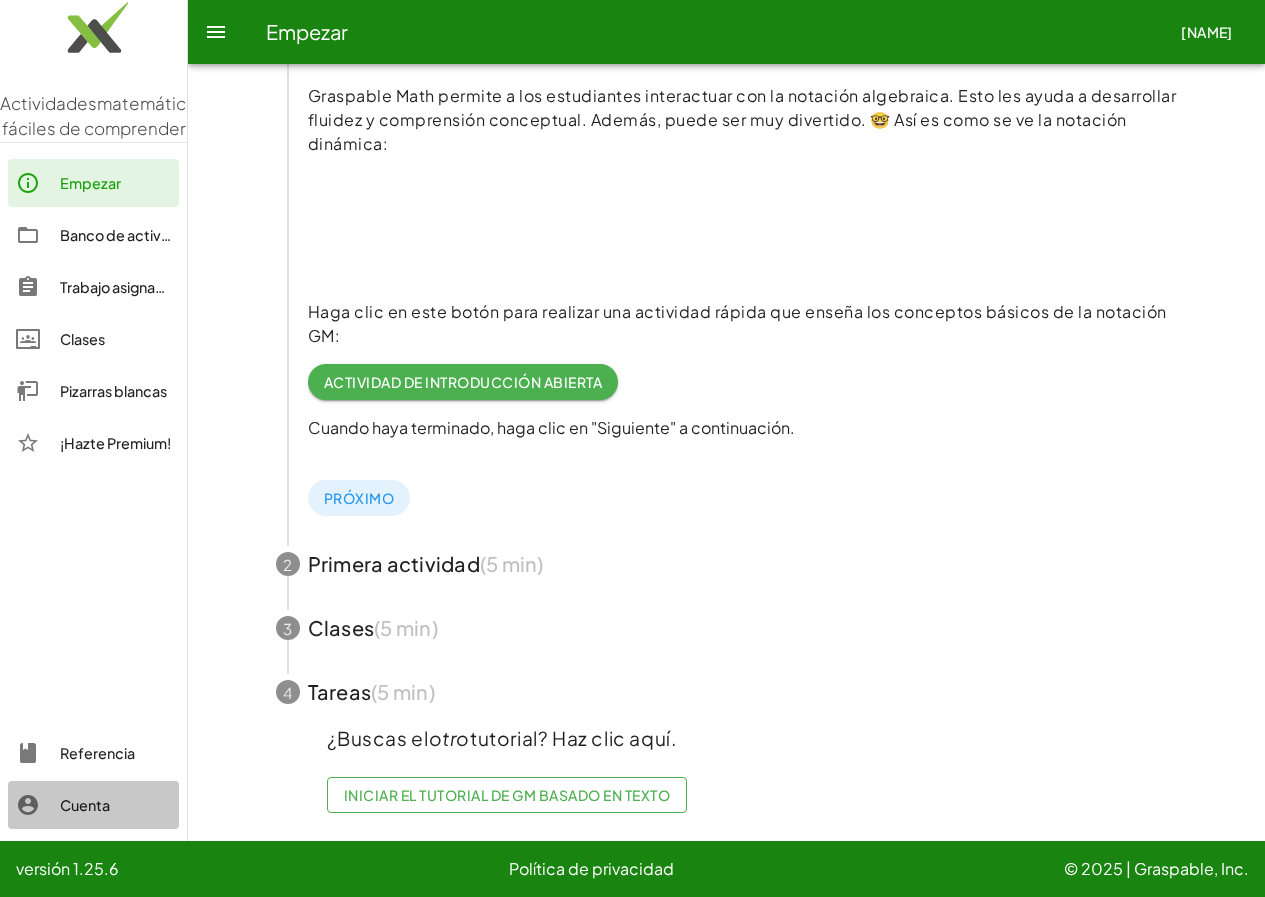 click on "Cuenta" at bounding box center (85, 805) 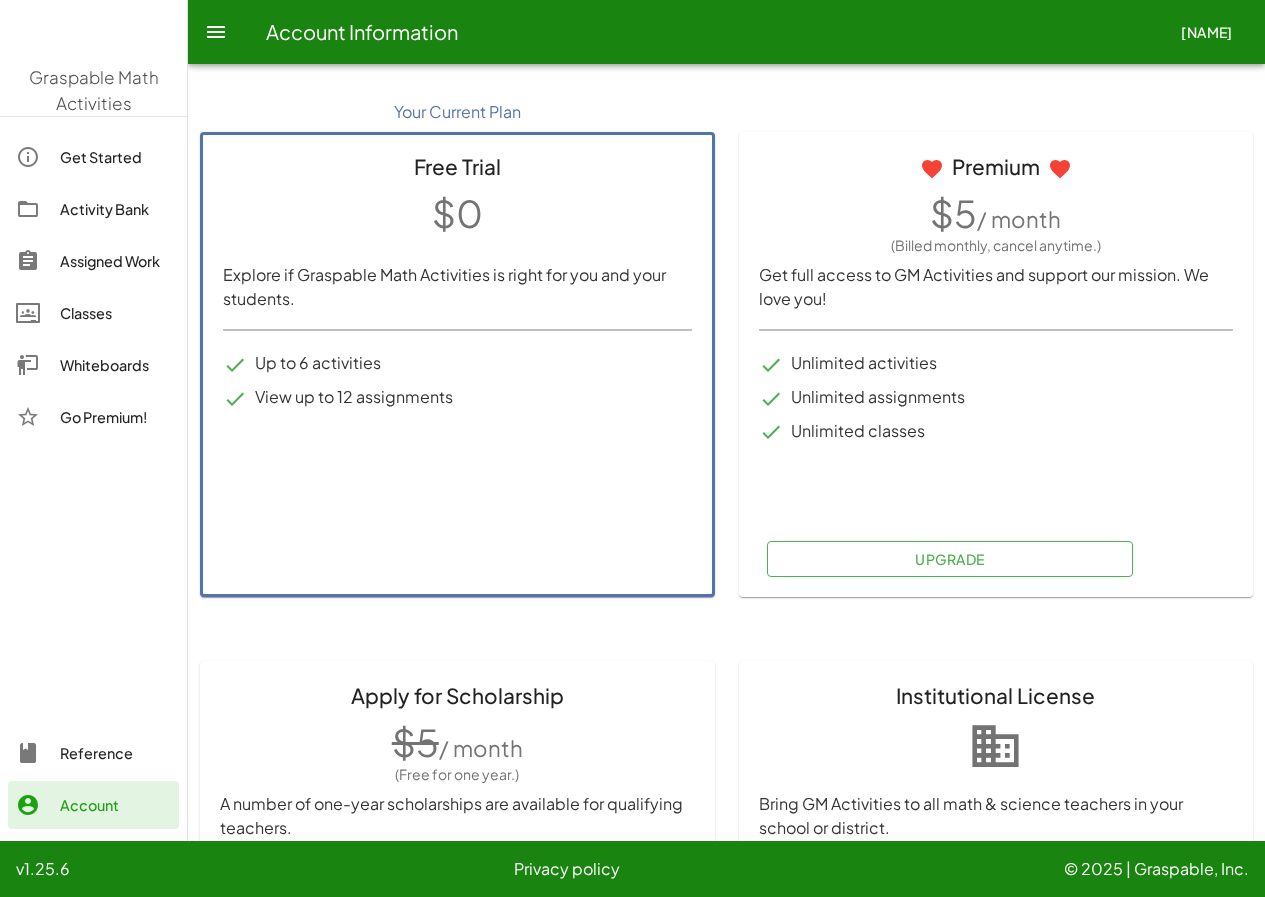scroll, scrollTop: 0, scrollLeft: 0, axis: both 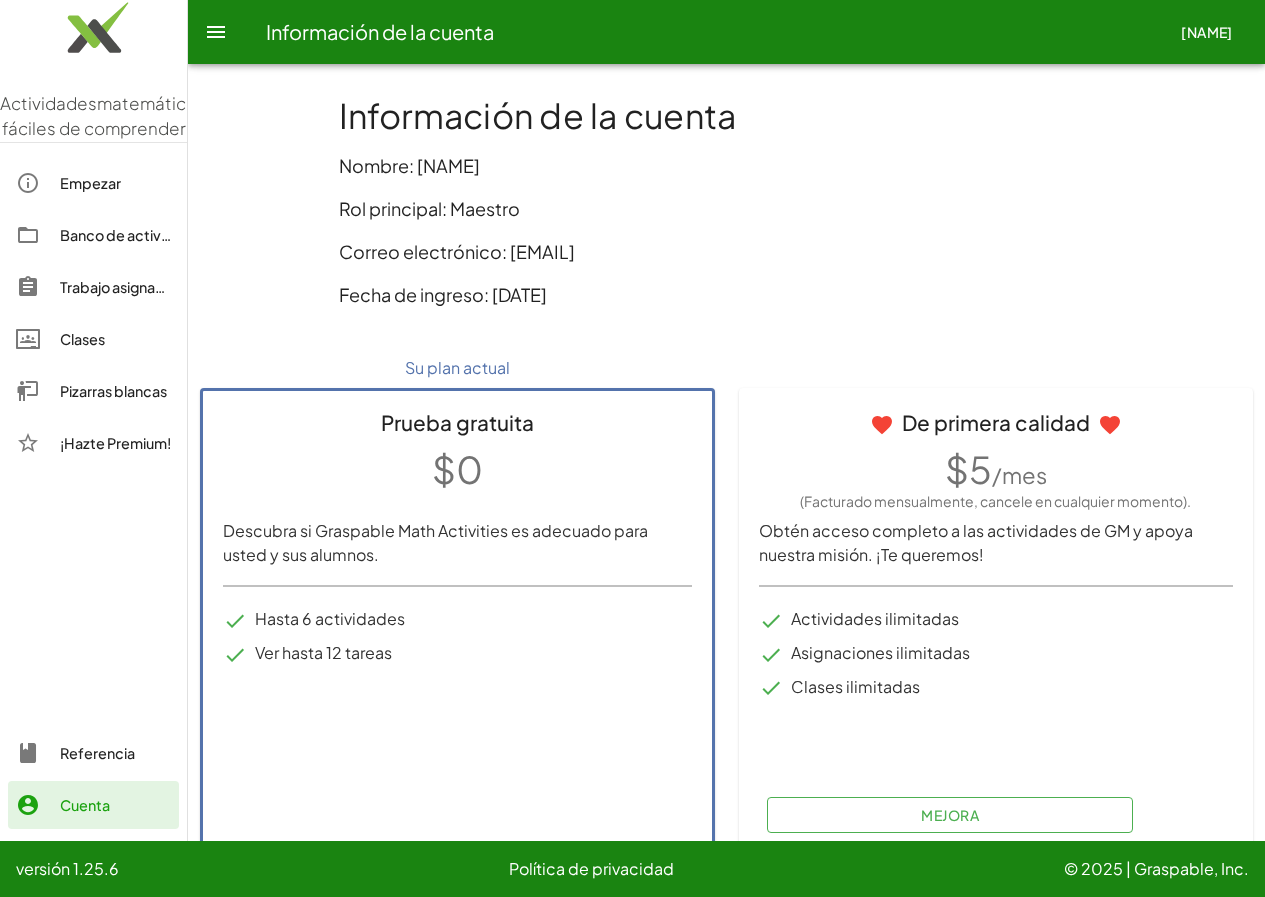 click on "Ver hasta 12 tareas" at bounding box center (323, 652) 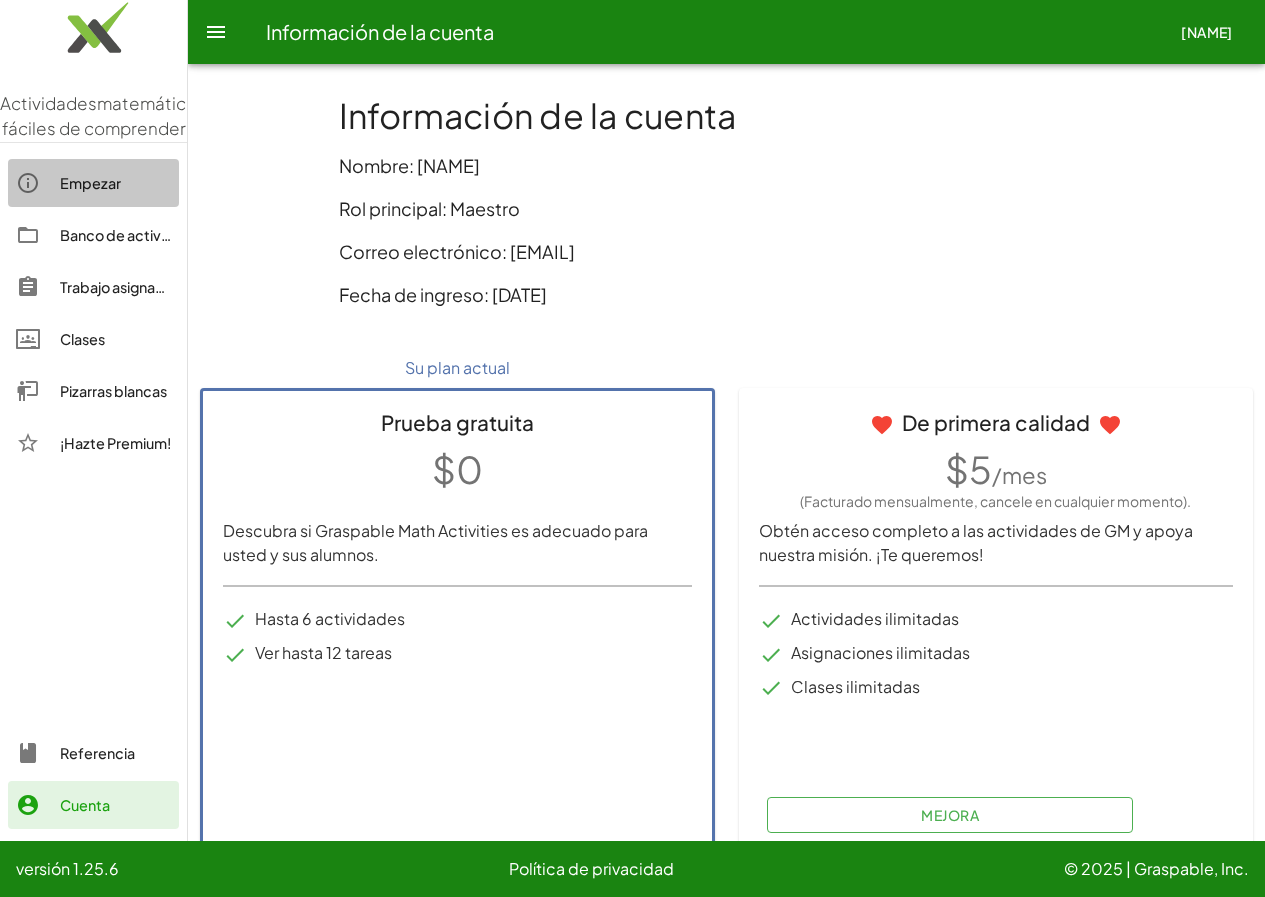 click on "Empezar" at bounding box center (90, 183) 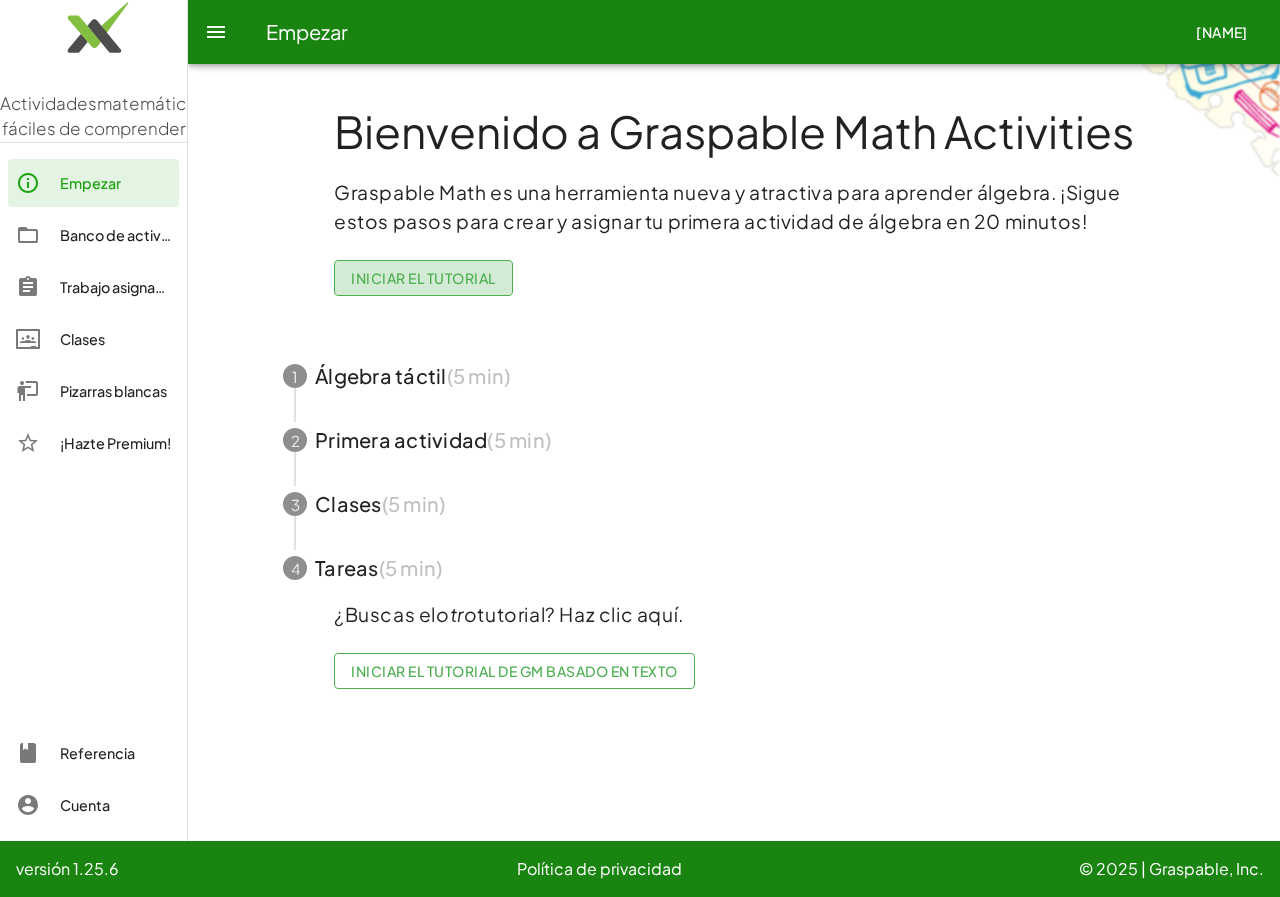 click on "Iniciar el tutorial" at bounding box center (423, 278) 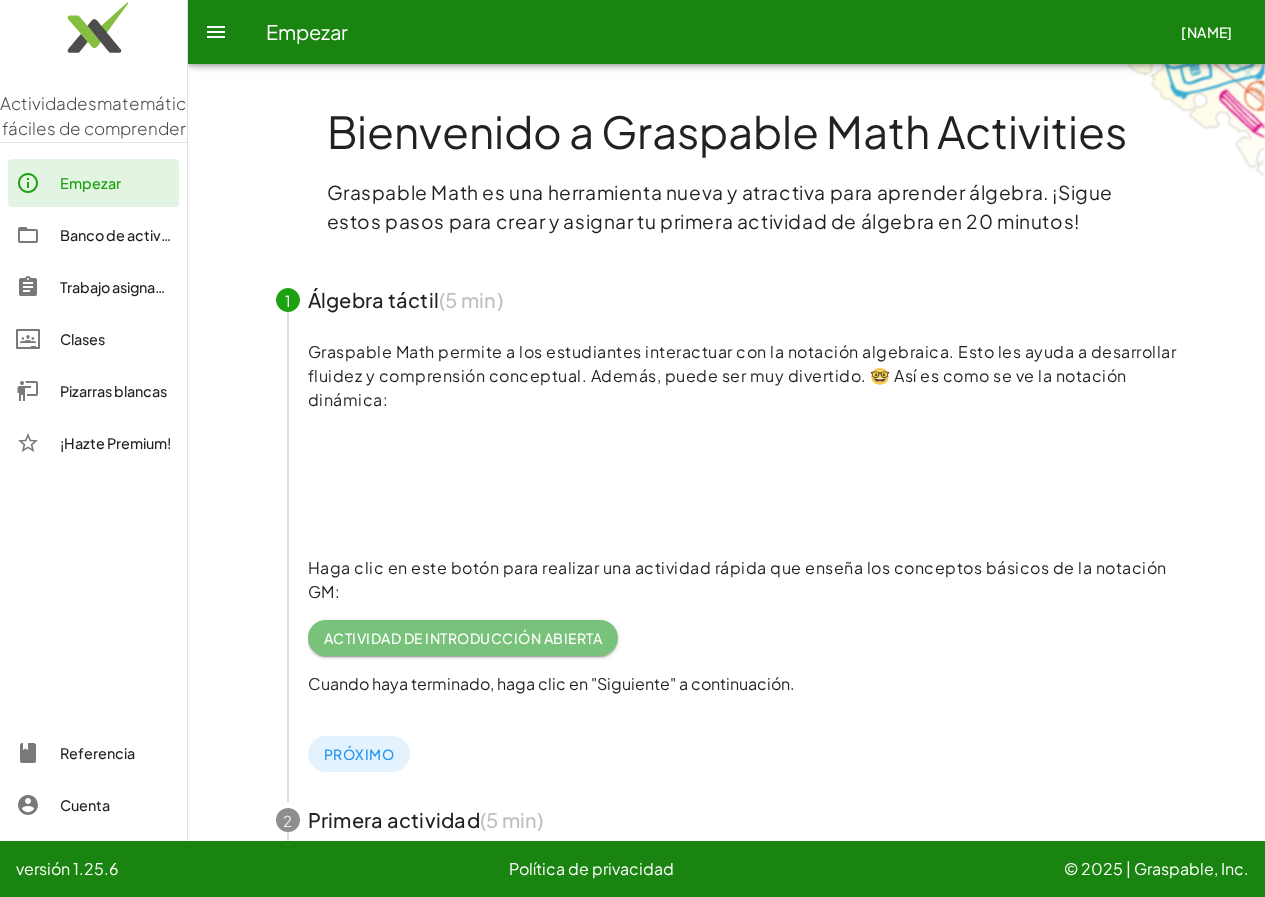 click on "Actividad de introducción abierta" 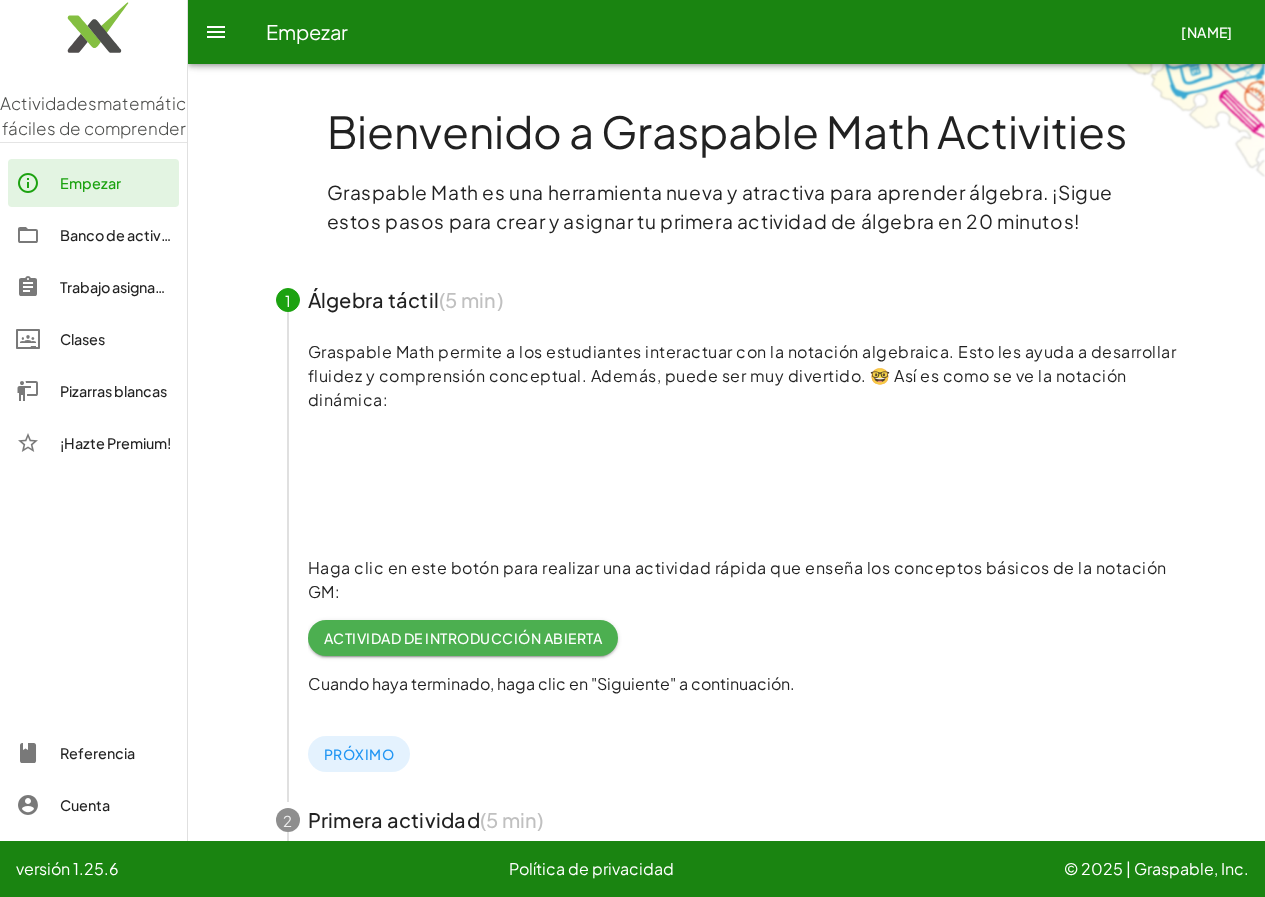 click at bounding box center (727, 300) 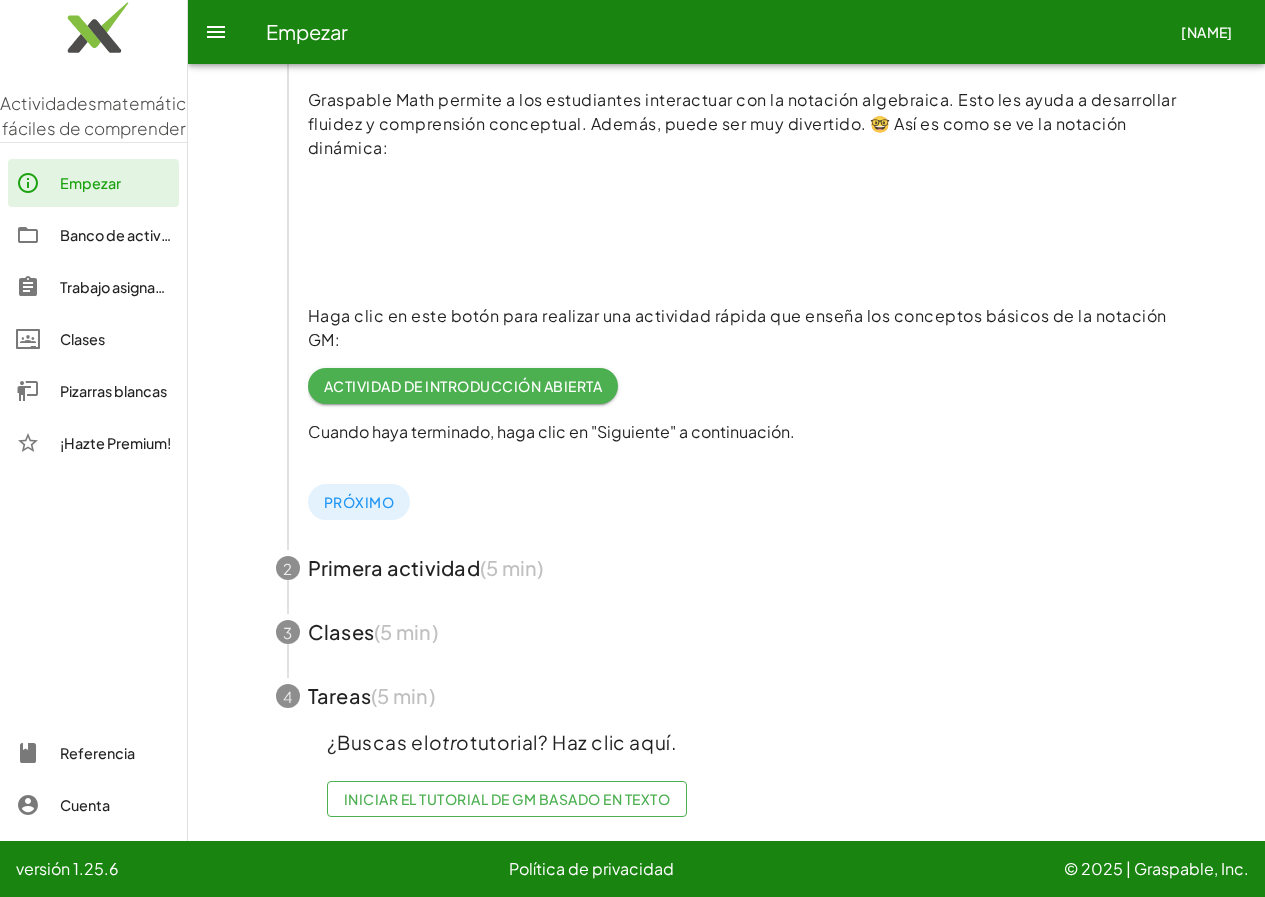 scroll, scrollTop: 256, scrollLeft: 0, axis: vertical 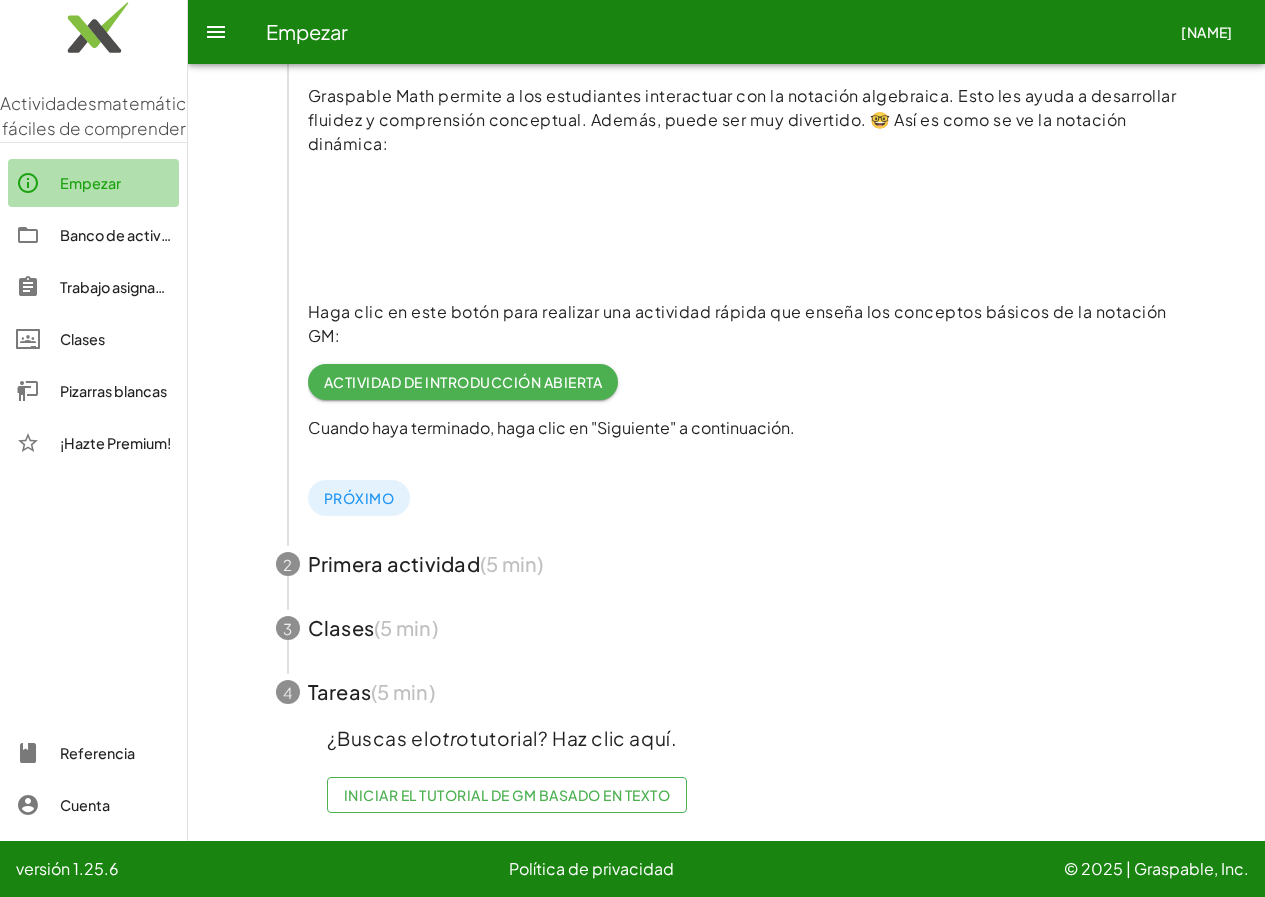 click on "Empezar" 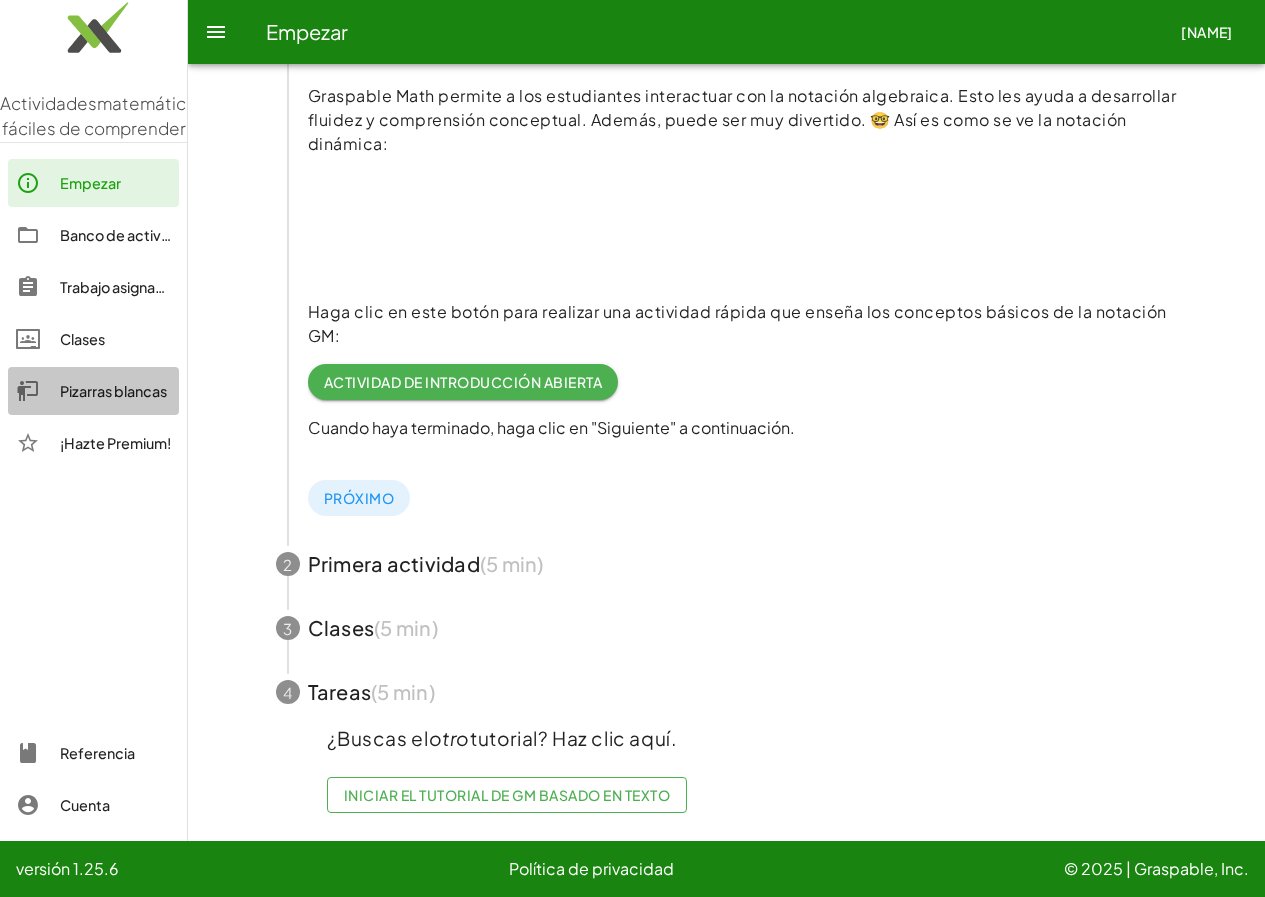 click on "Pizarras blancas" at bounding box center (113, 391) 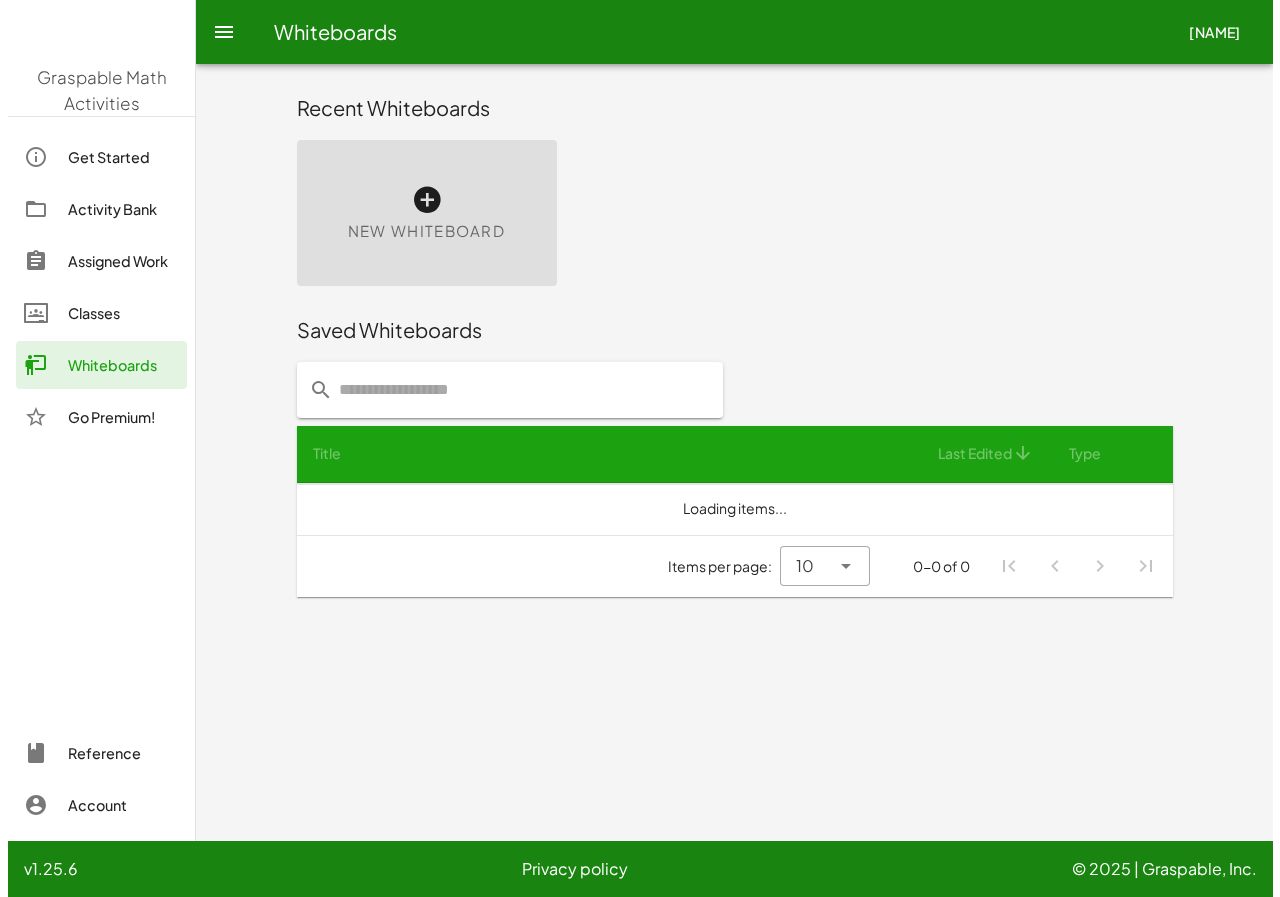 scroll, scrollTop: 0, scrollLeft: 0, axis: both 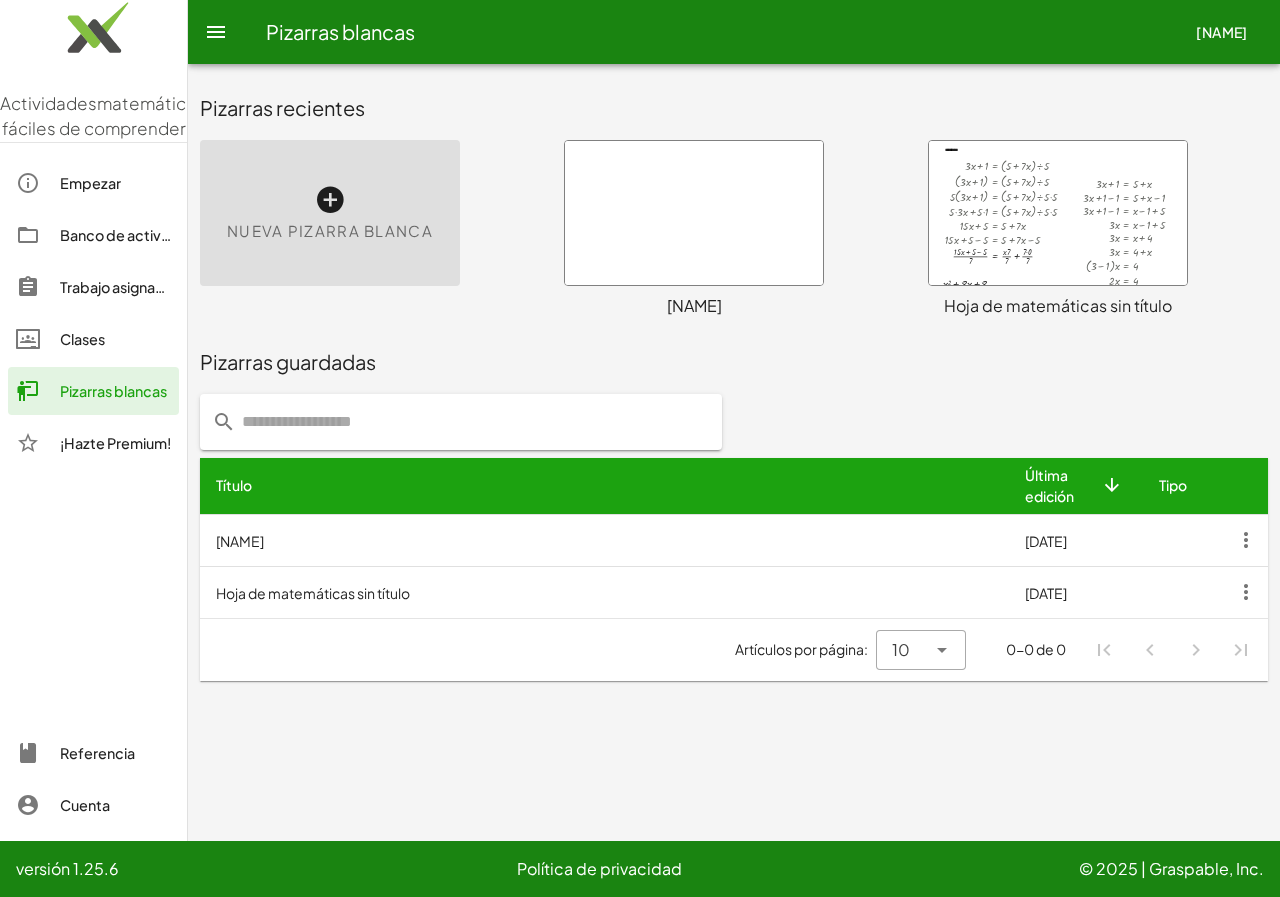 click 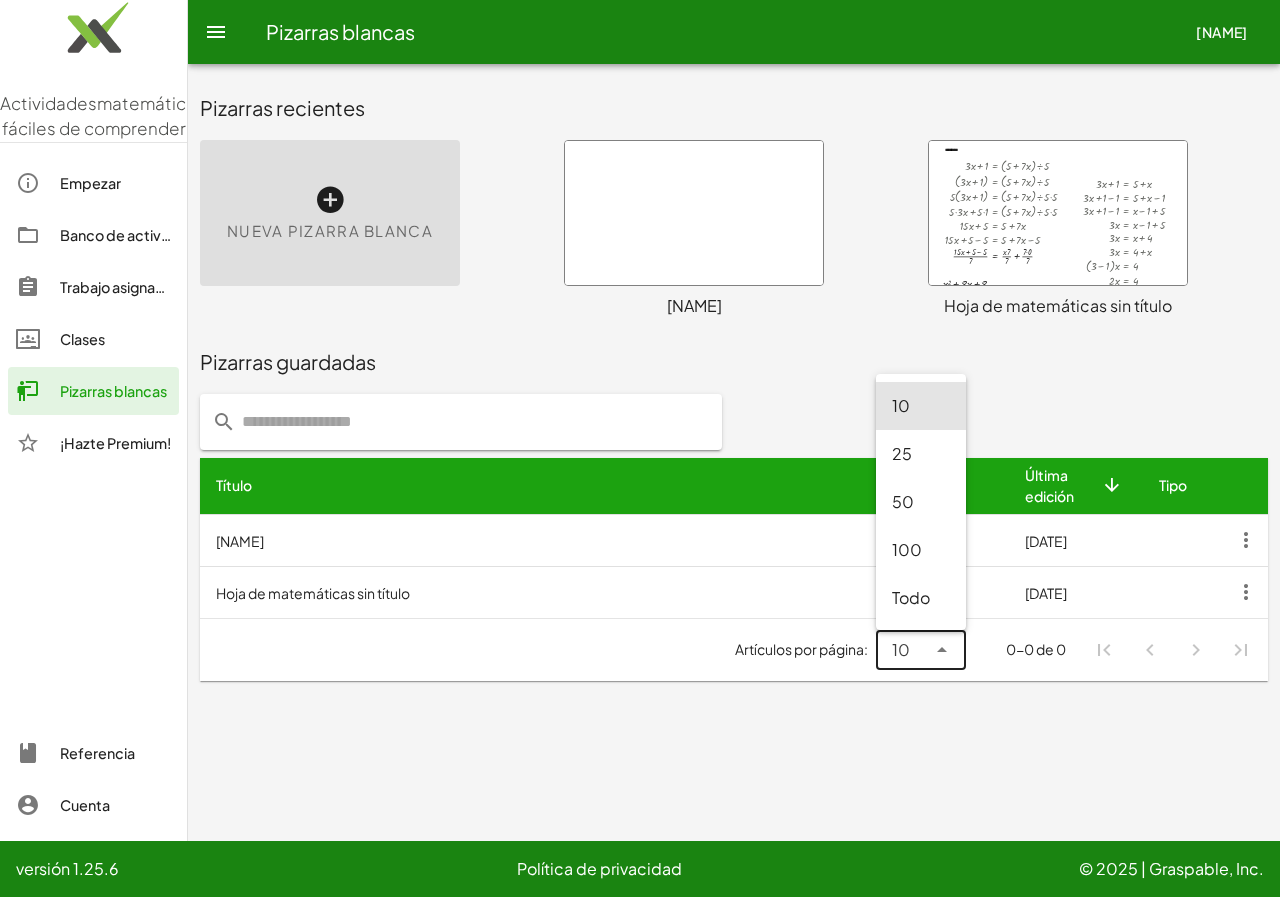 click on "100" at bounding box center [907, 549] 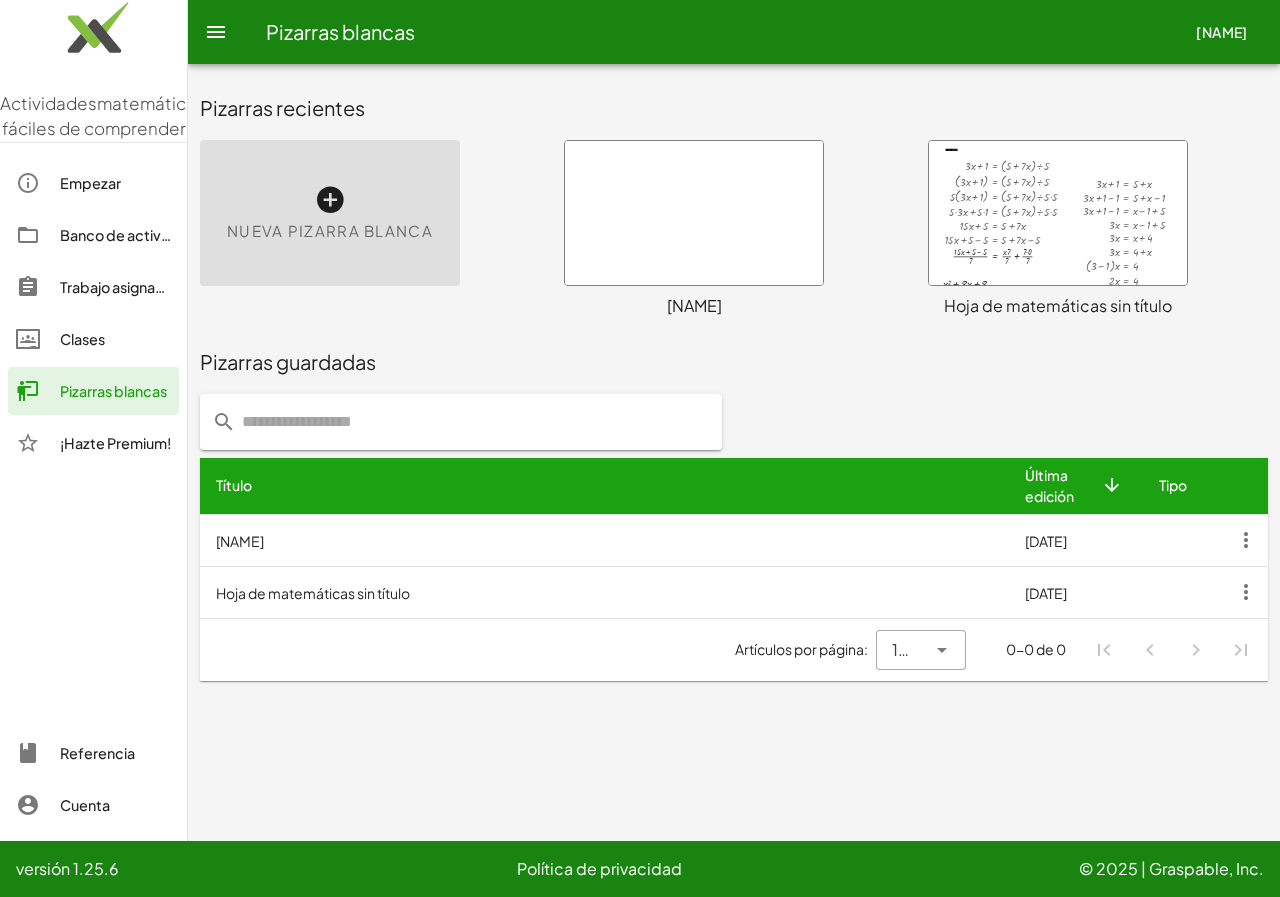 click at bounding box center (1197, 485) 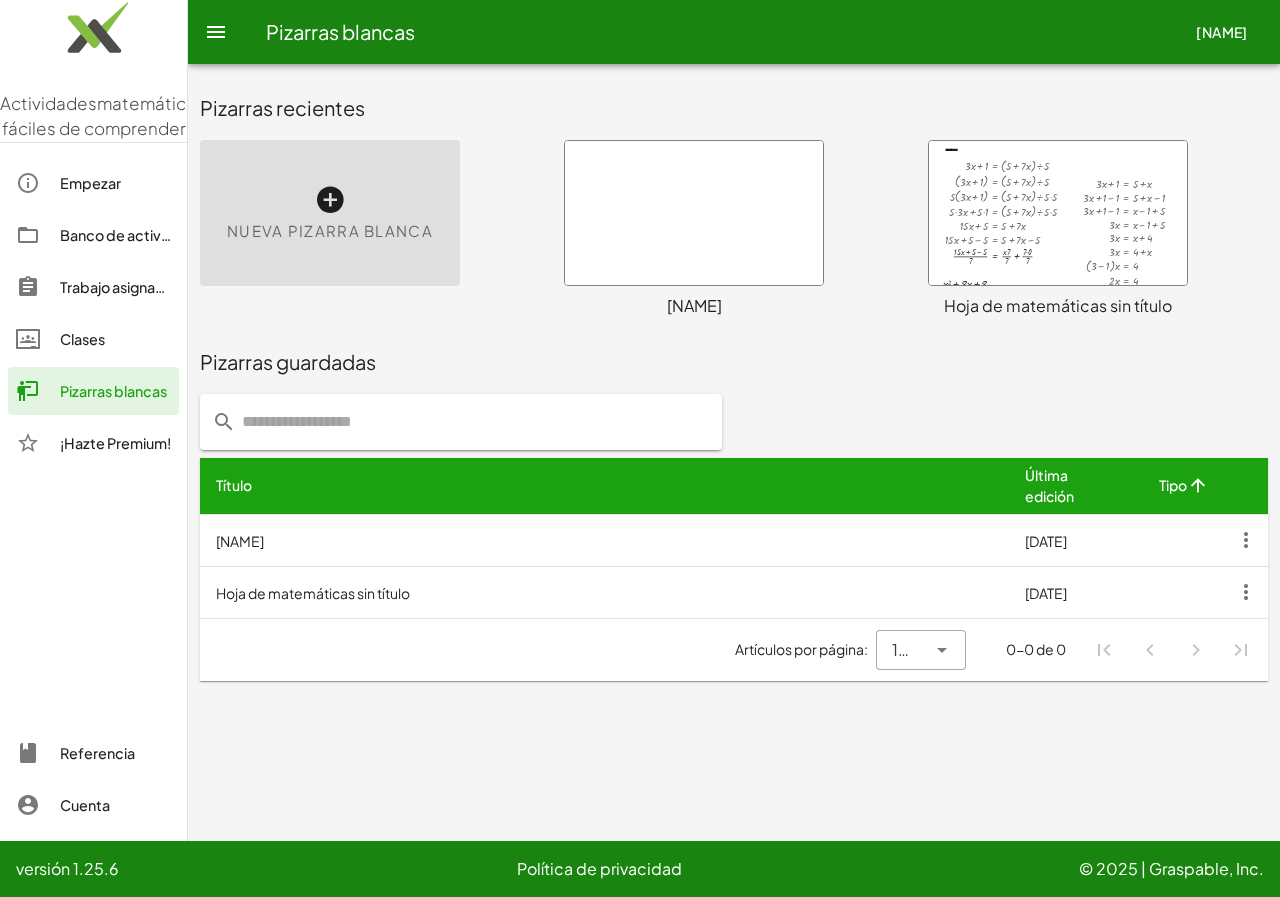 click at bounding box center (262, 485) 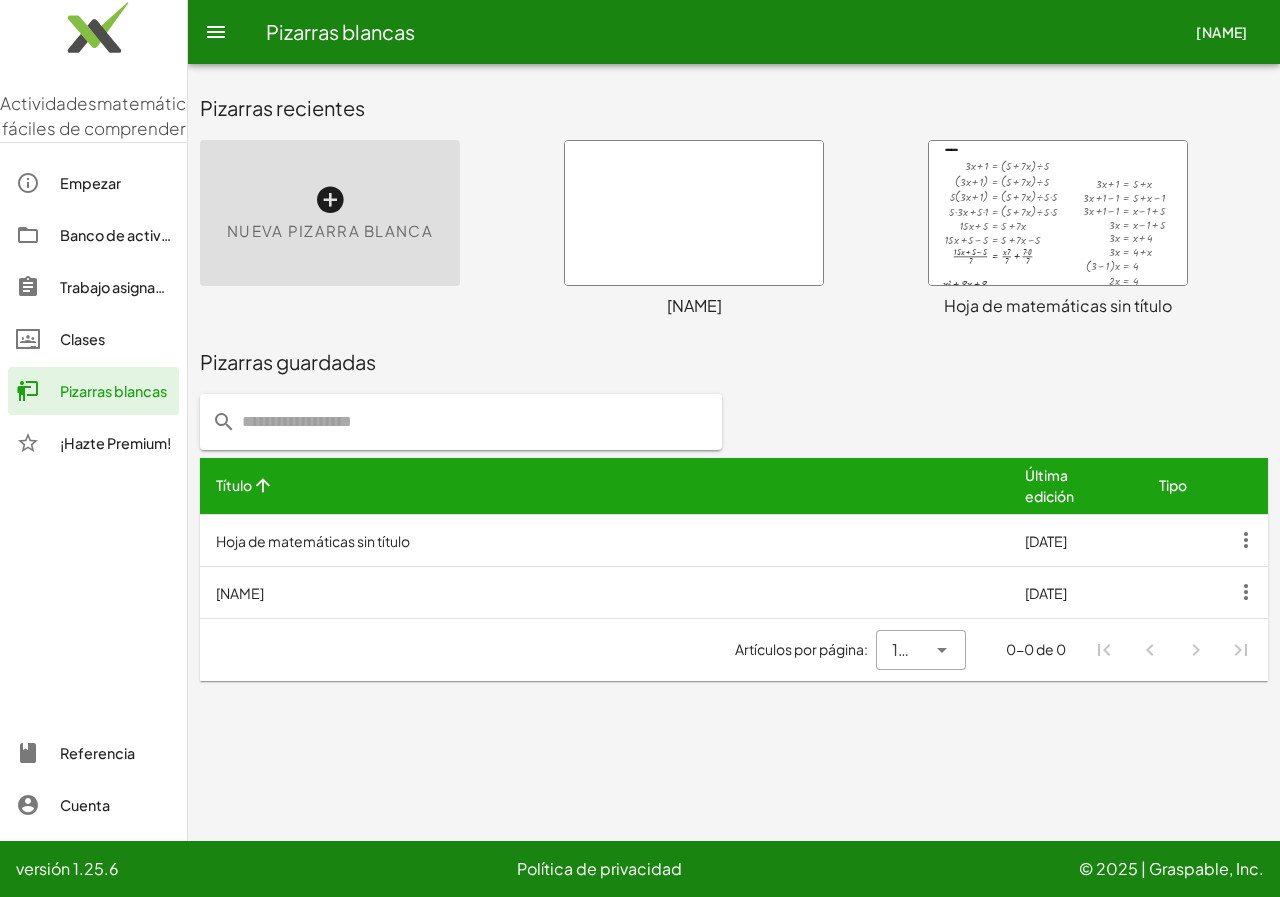 click at bounding box center (694, 213) 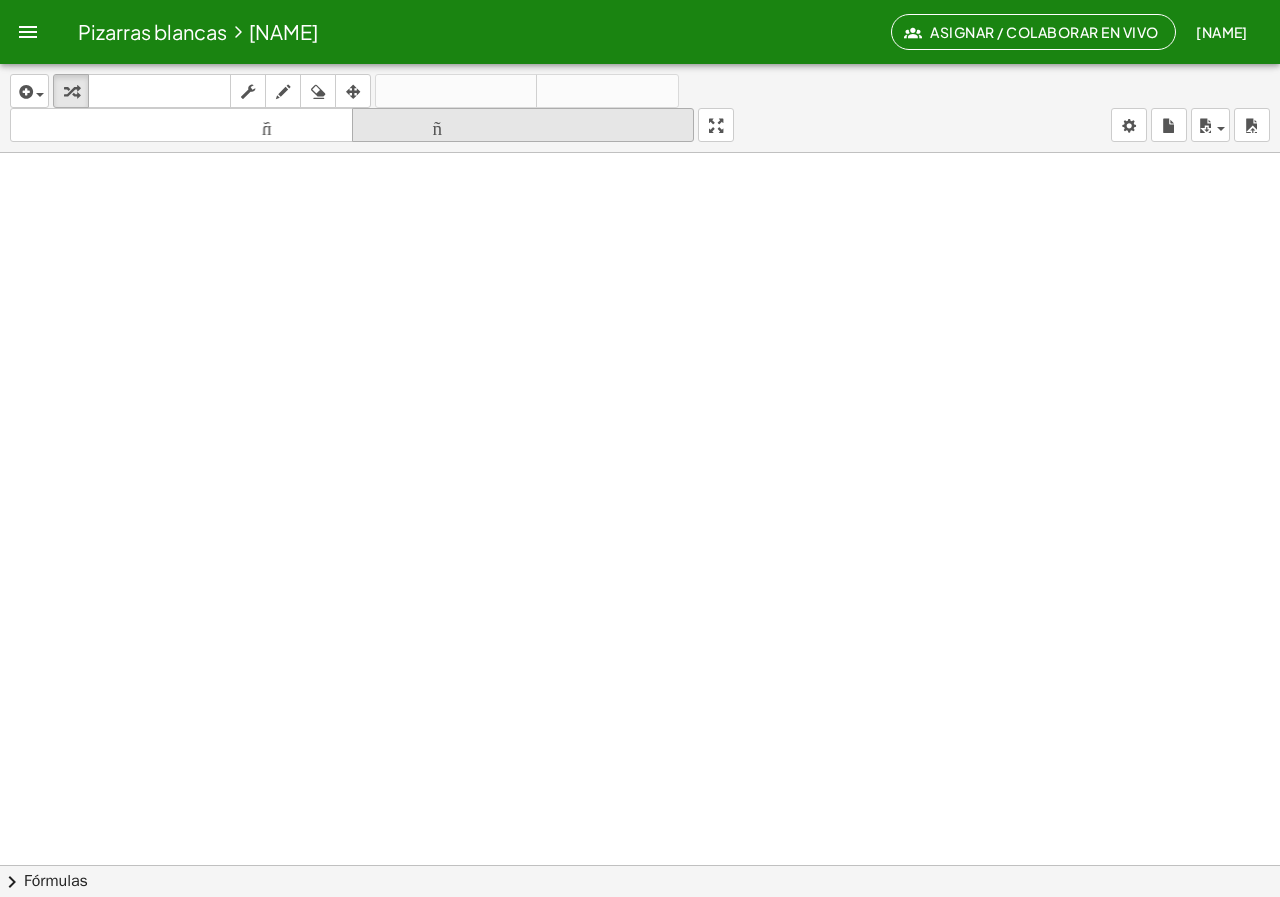 drag, startPoint x: 503, startPoint y: 115, endPoint x: 424, endPoint y: 139, distance: 82.565125 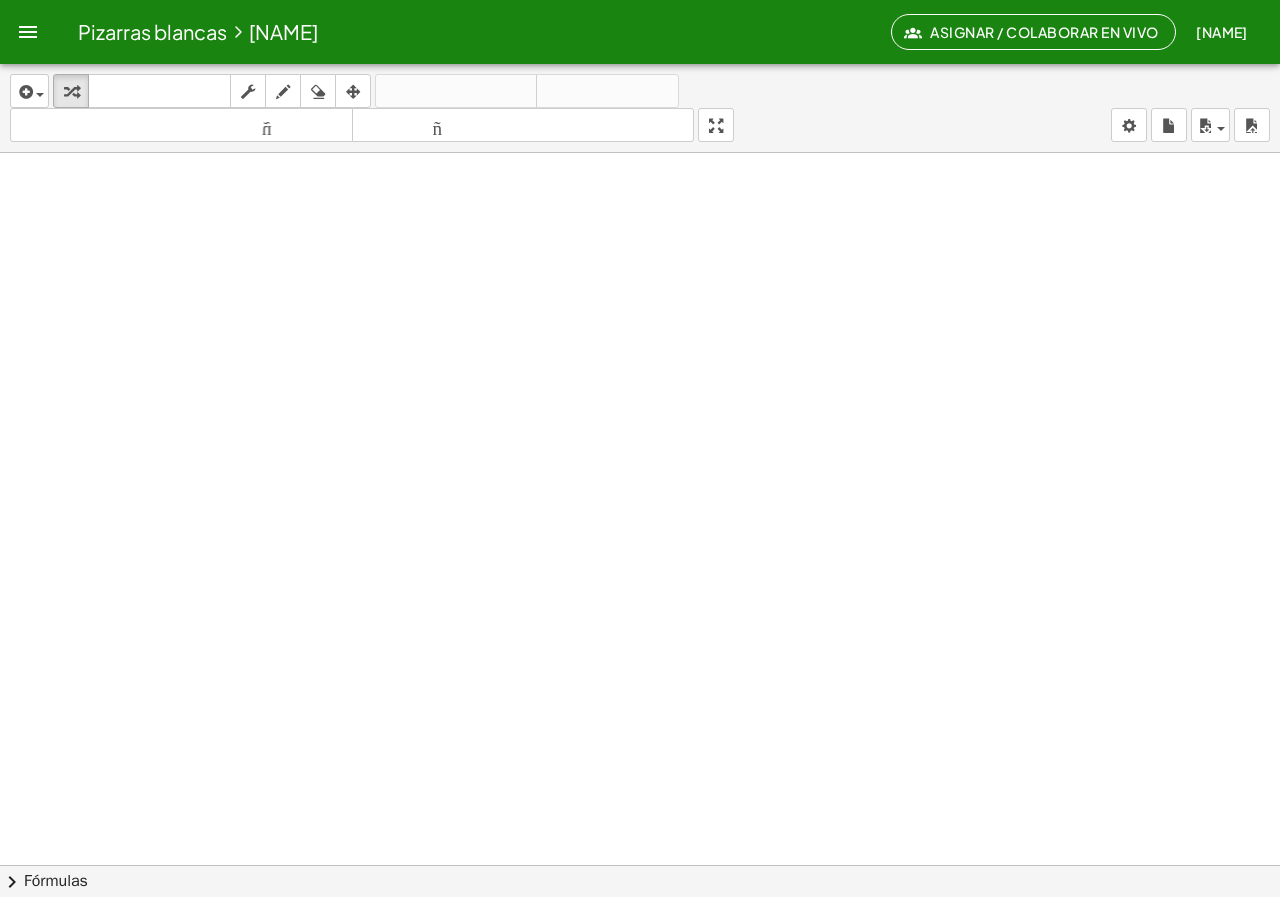 click on "insertar Seleccione uno: Expresión matemática Función Texto Vídeo de YouTube Graficando Geometría Geometría 3D transformar teclado teclado fregar dibujar borrar arreglar deshacer deshacer rehacer rehacer tamaño_del_formato menor tamaño_del_formato más grande pantalla completa carga   ahorrar nuevo ajustes" at bounding box center (640, 108) 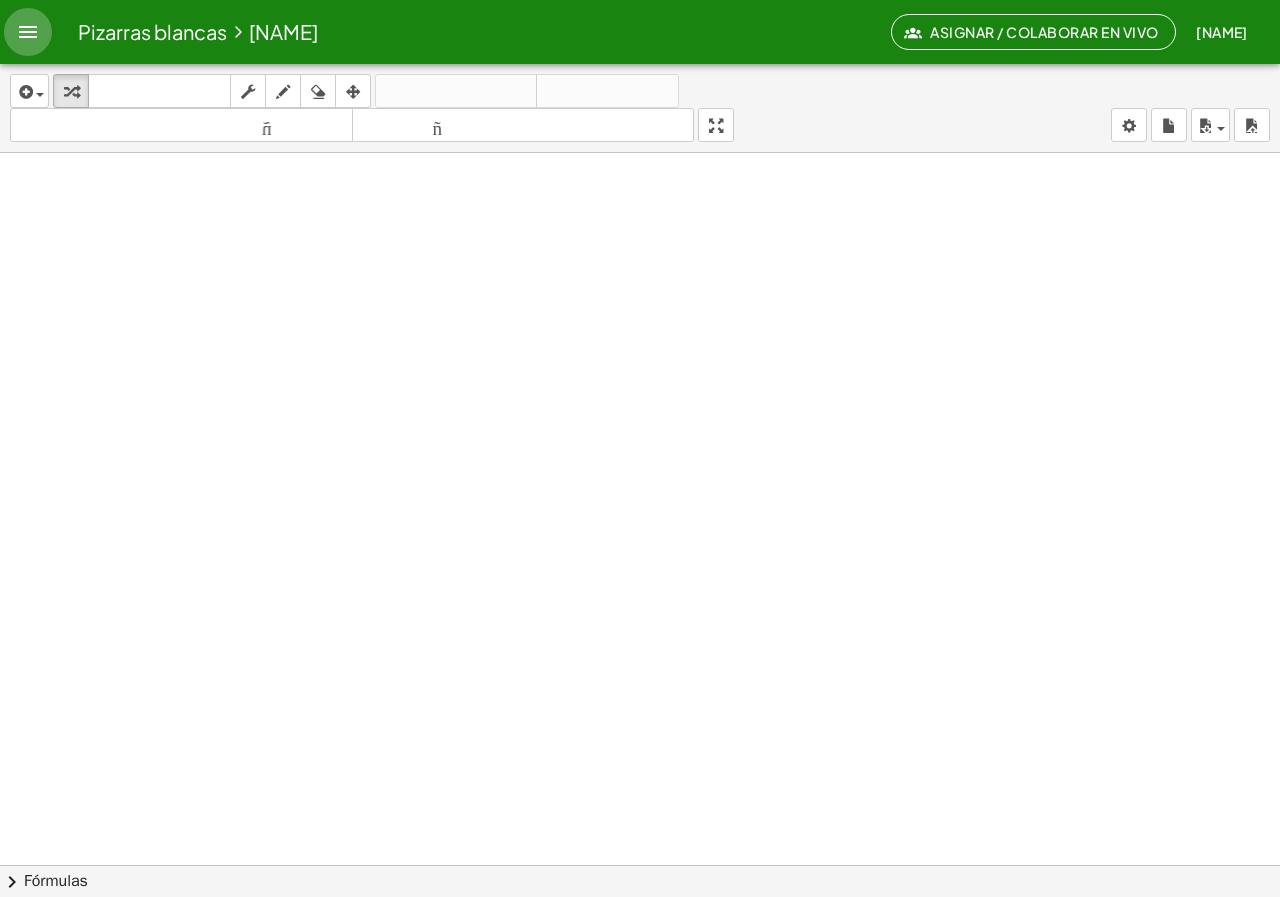 click at bounding box center (28, 32) 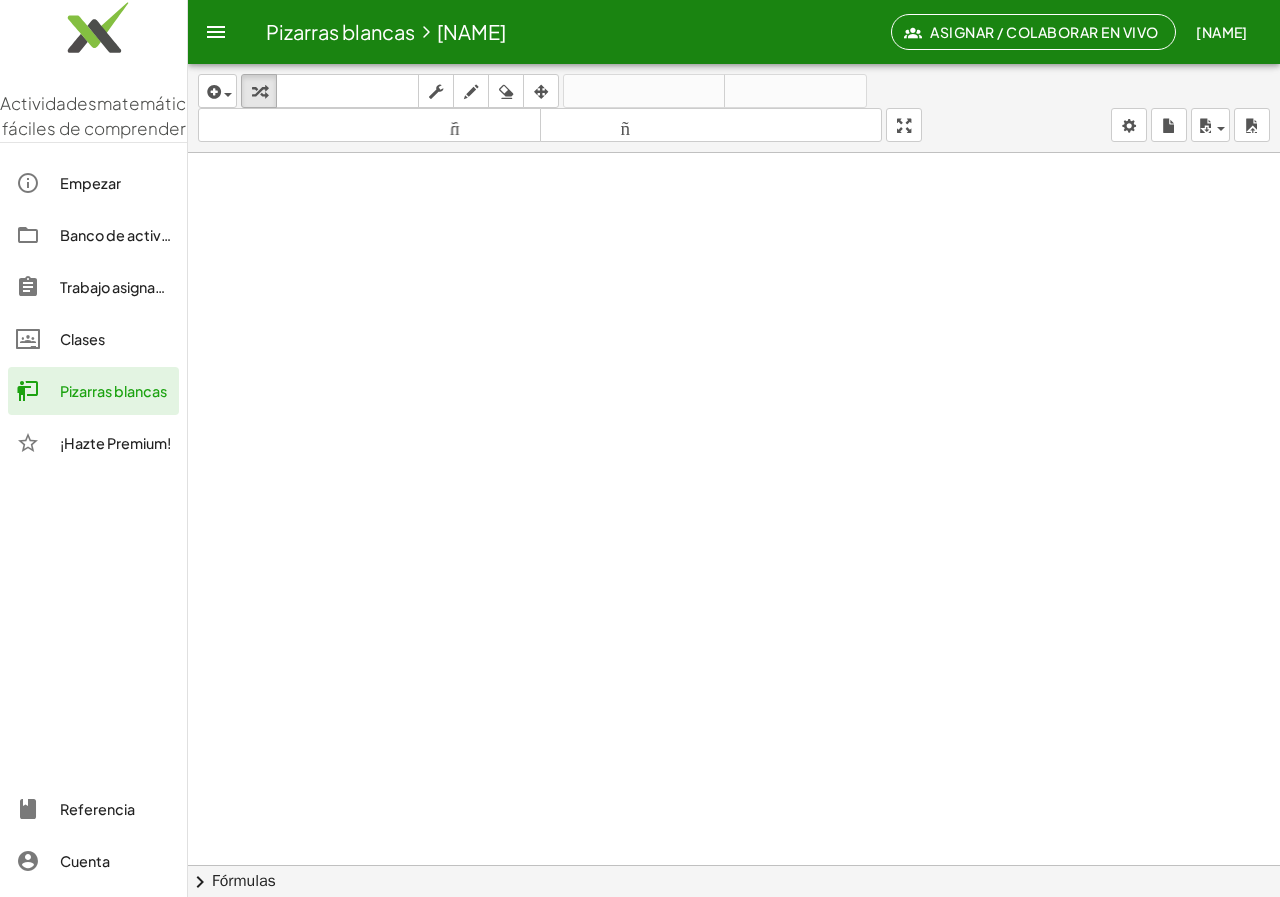 click at bounding box center (734, 943) 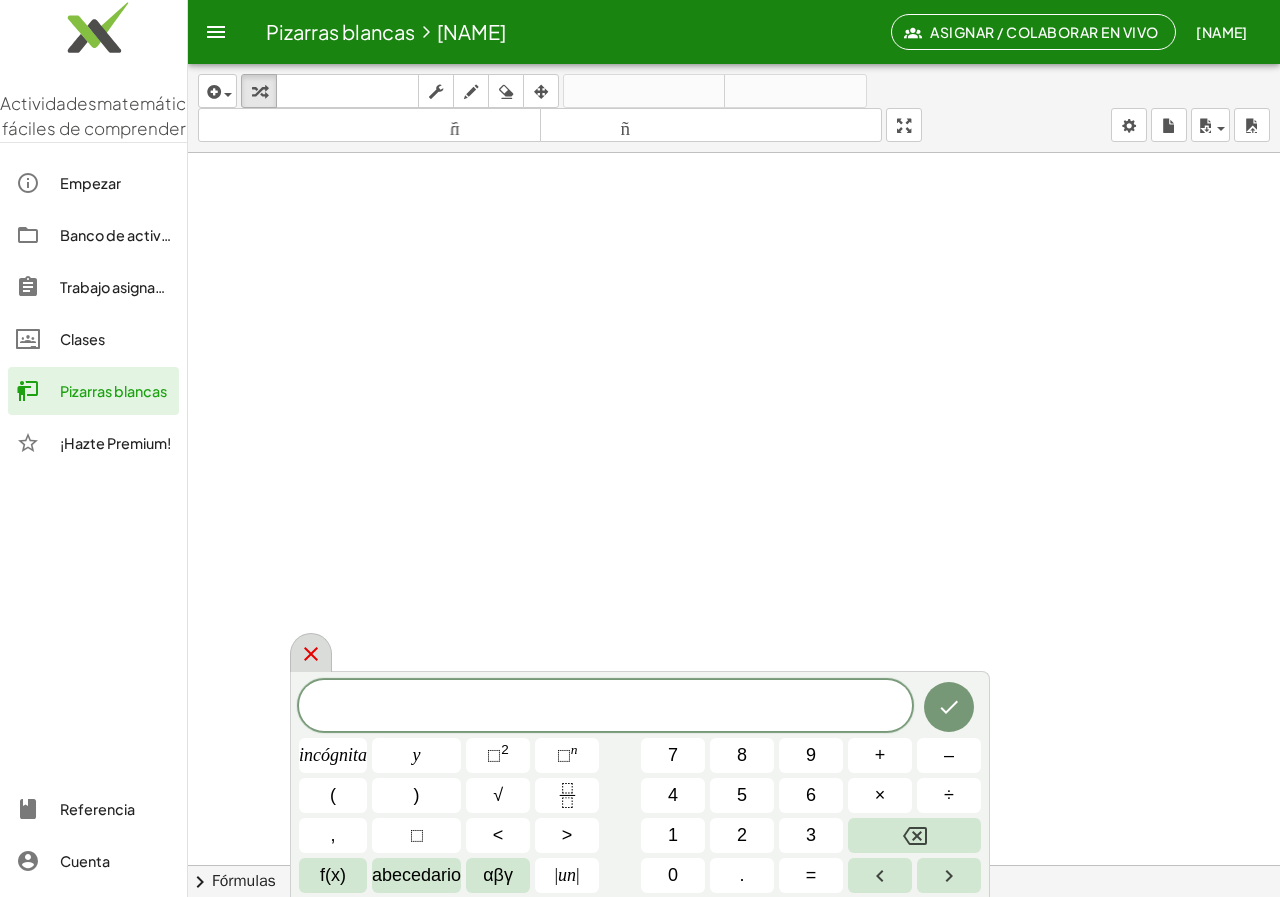 click 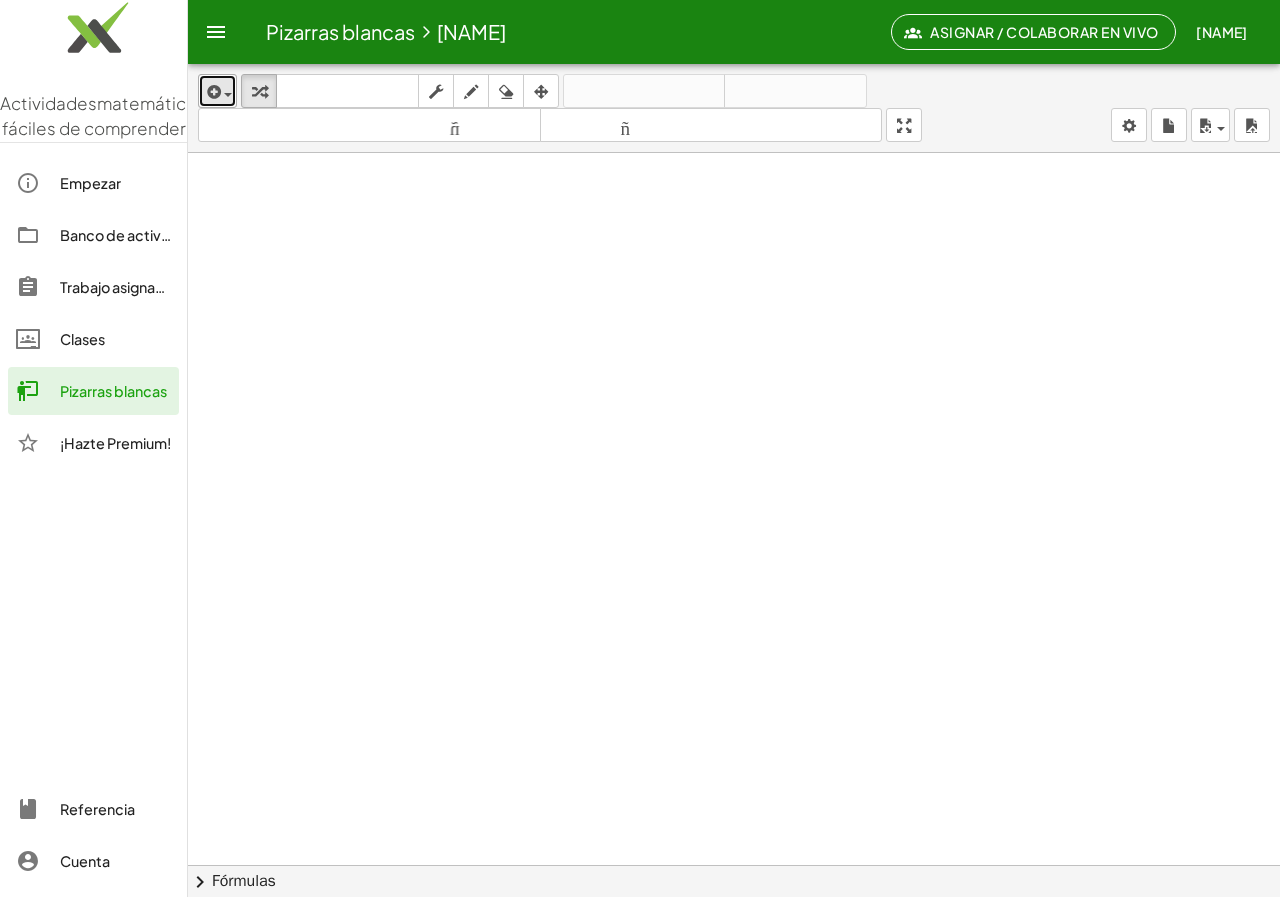 click at bounding box center [228, 95] 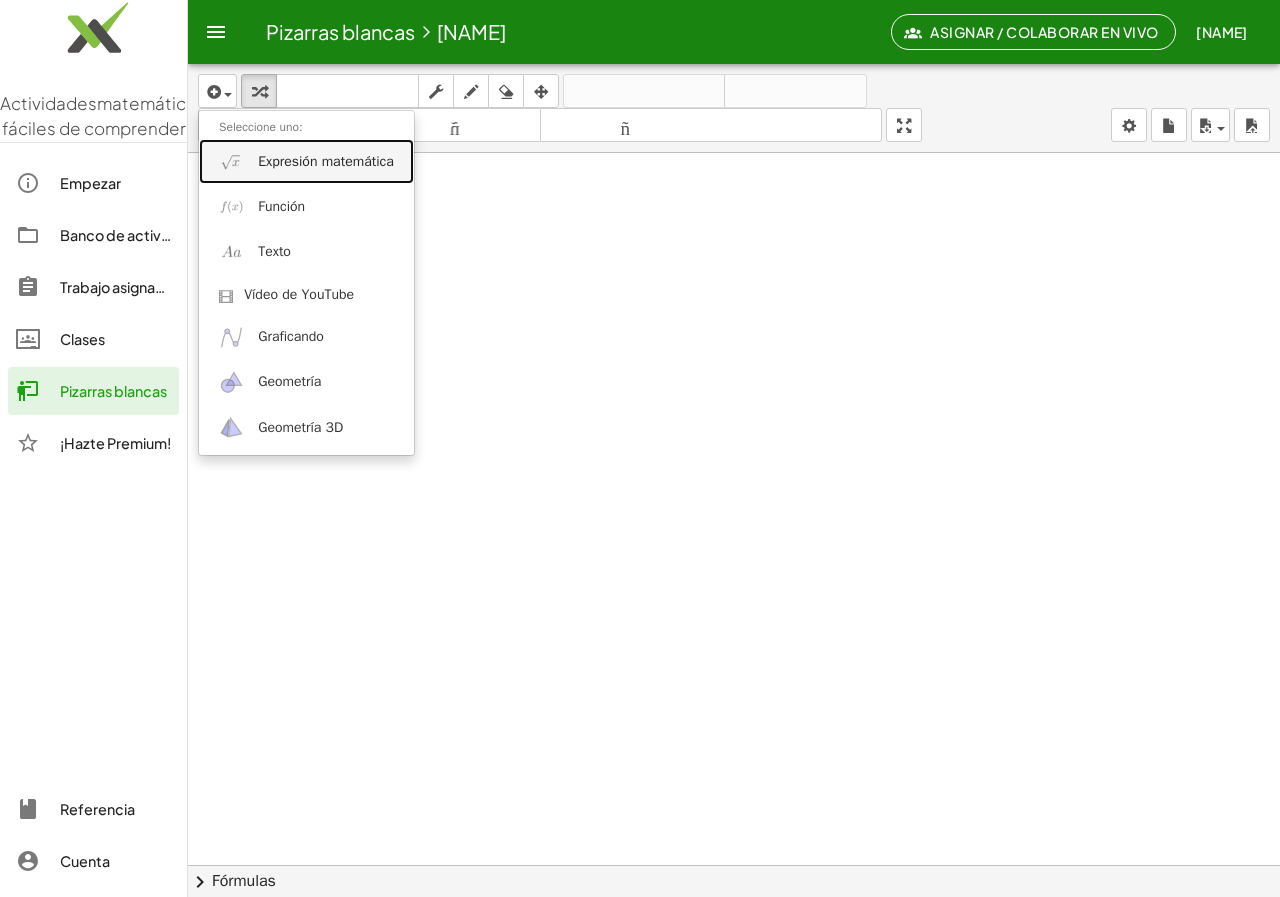 click on "Expresión matemática" at bounding box center (326, 161) 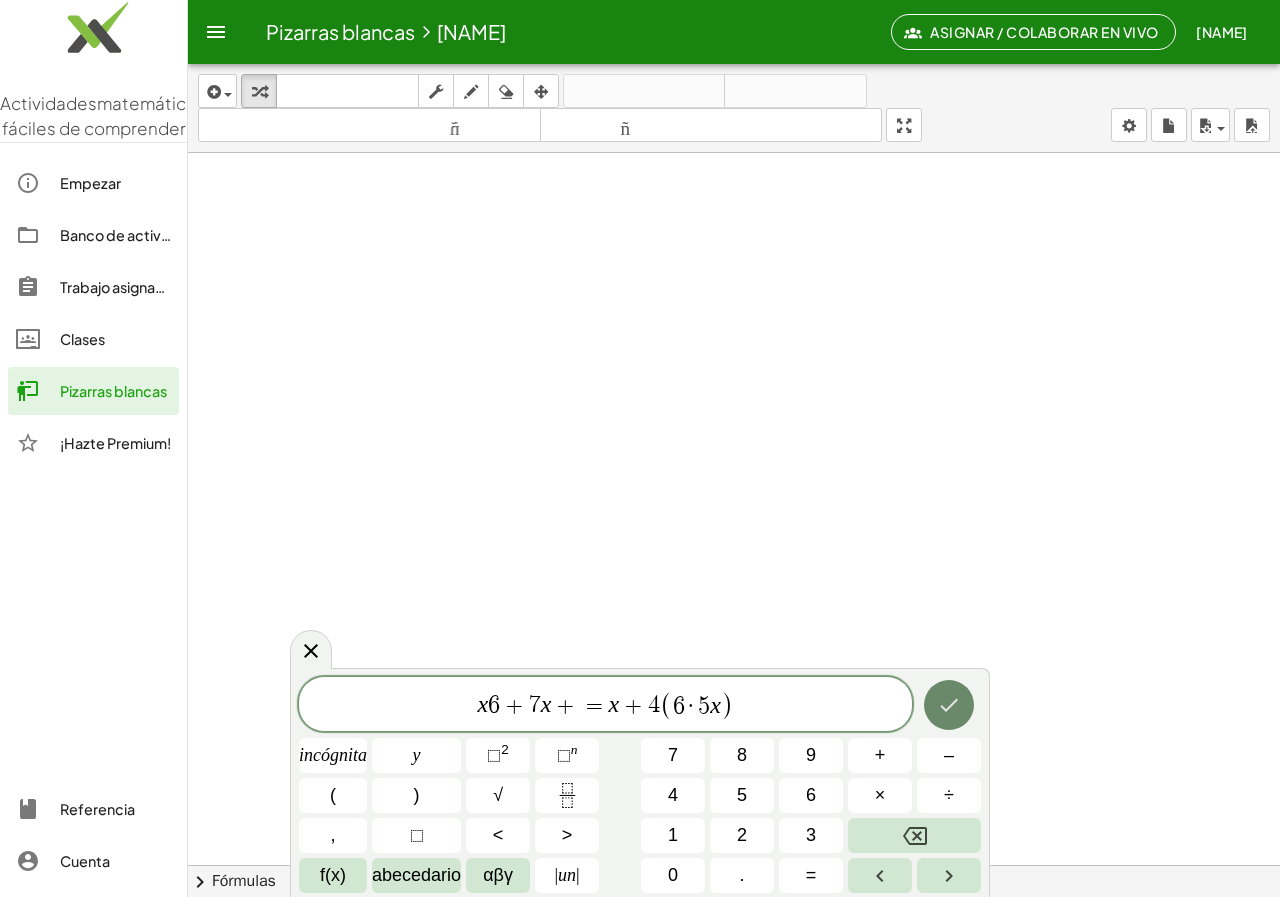 click 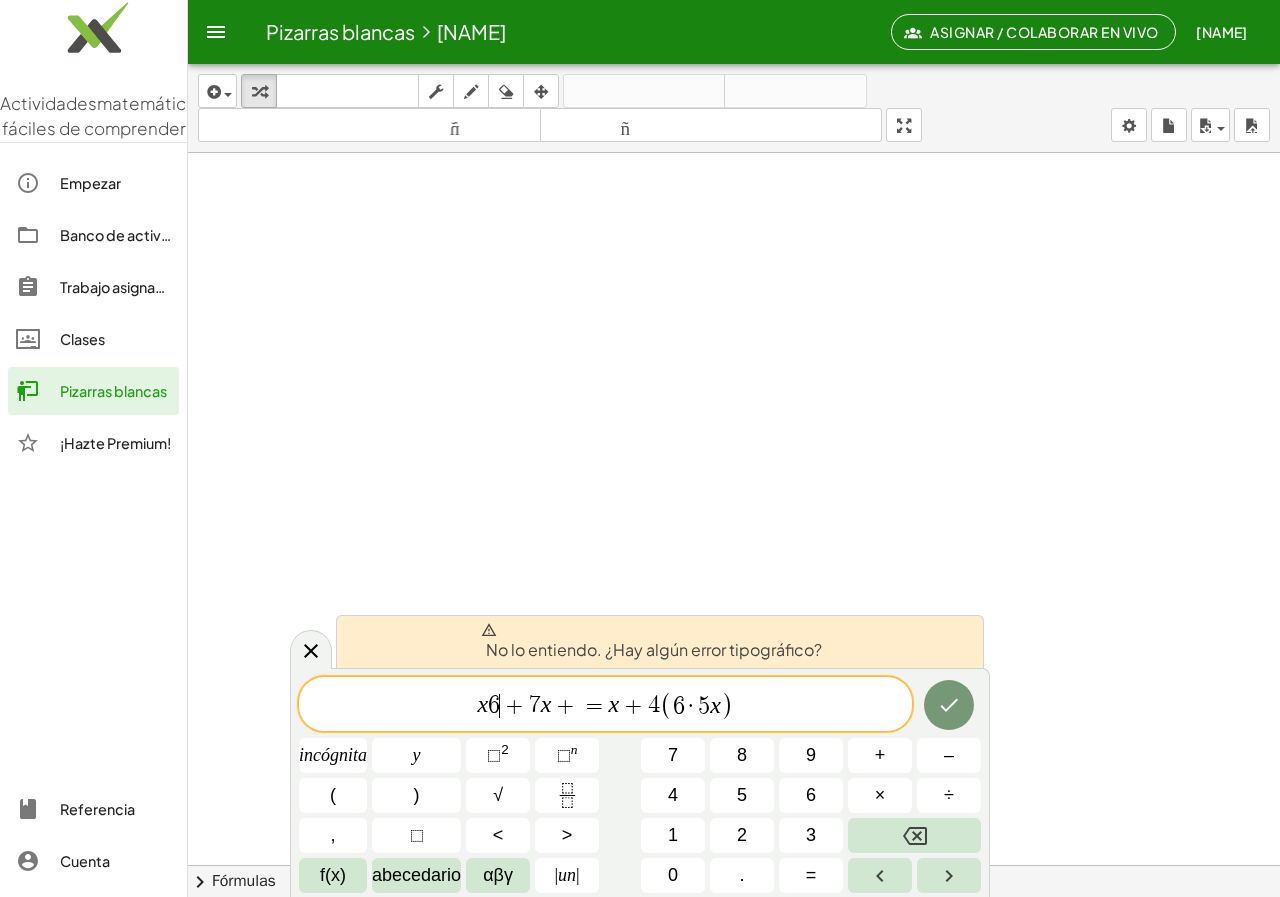 drag, startPoint x: 494, startPoint y: 710, endPoint x: 514, endPoint y: 699, distance: 22.825424 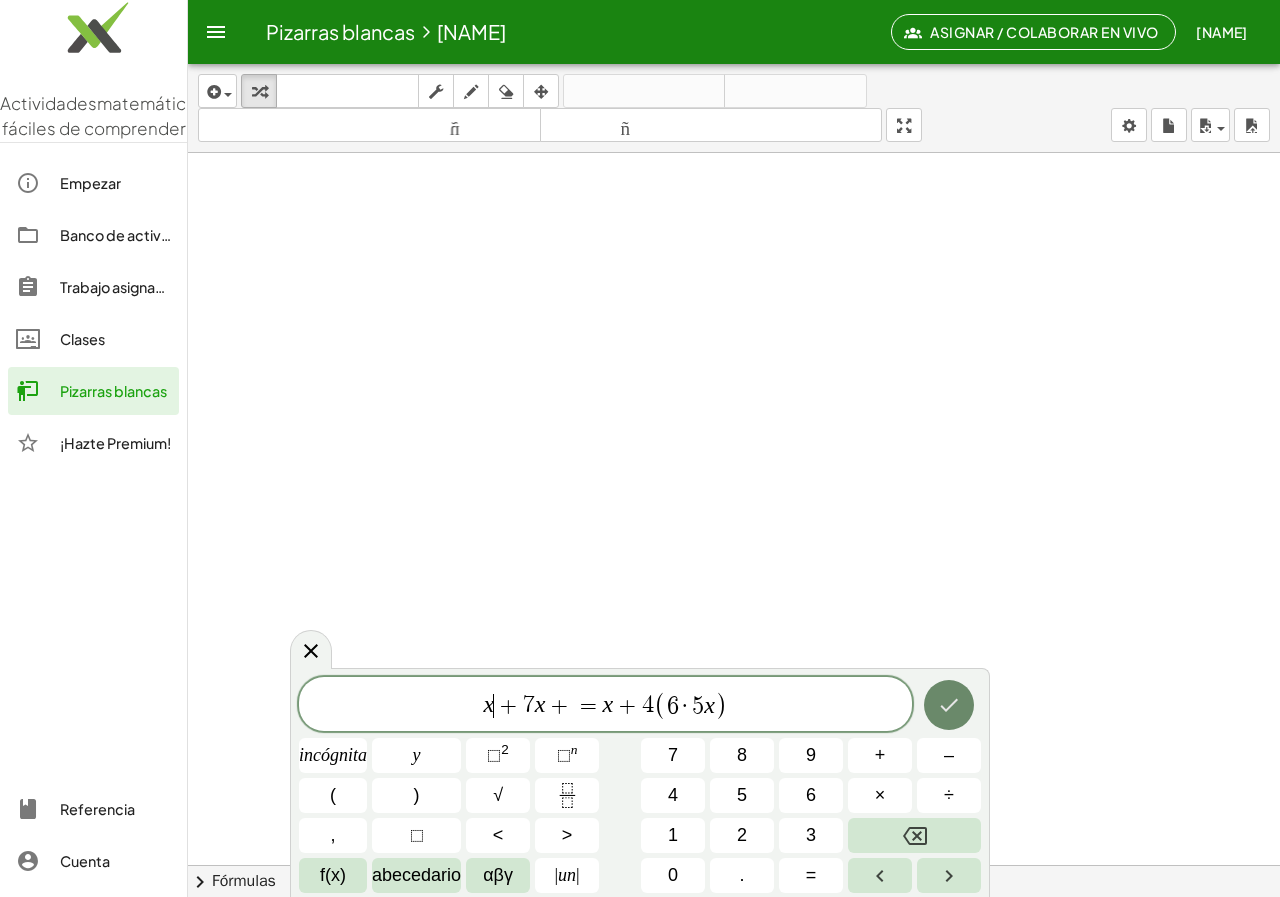 click 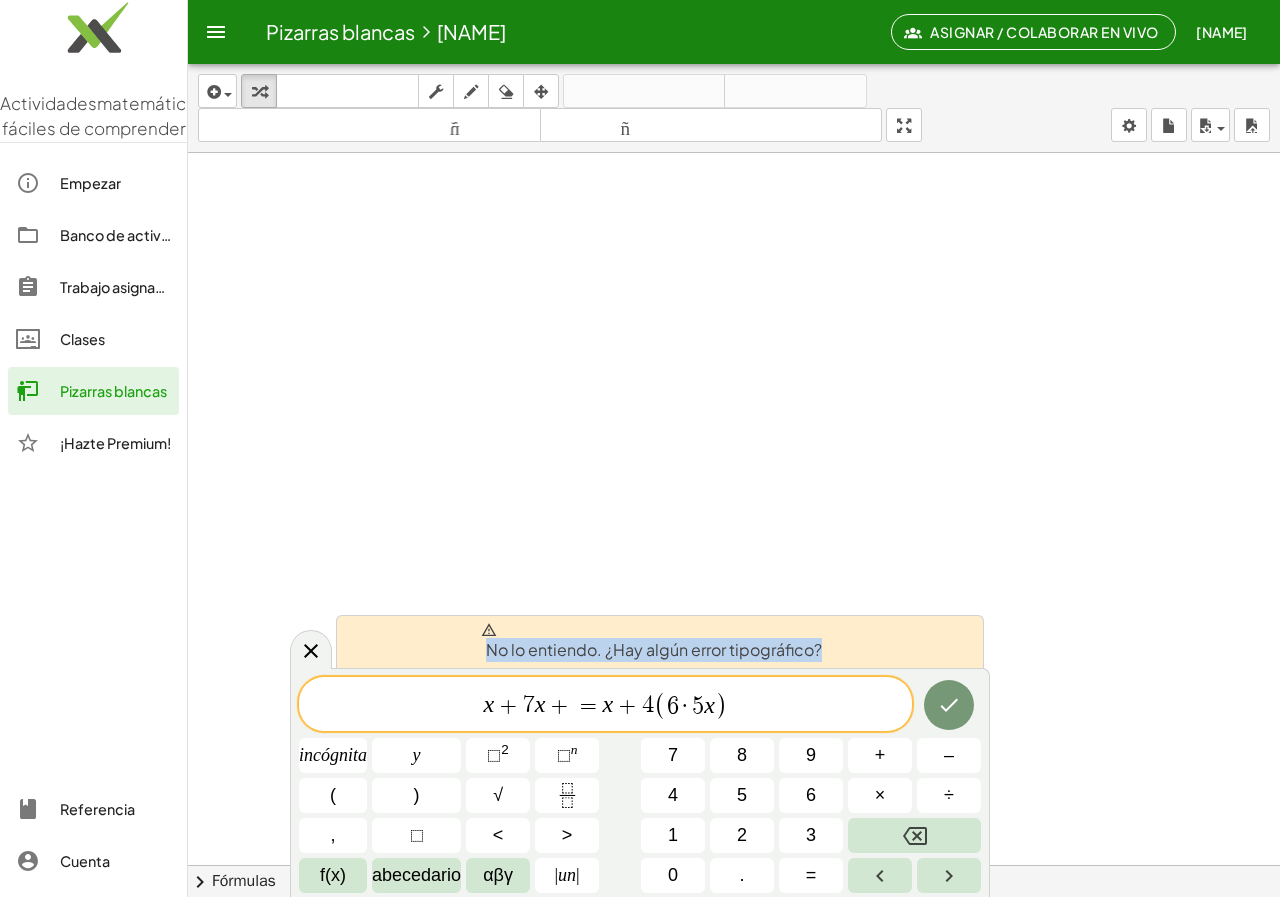 drag, startPoint x: 487, startPoint y: 633, endPoint x: 524, endPoint y: 701, distance: 77.41447 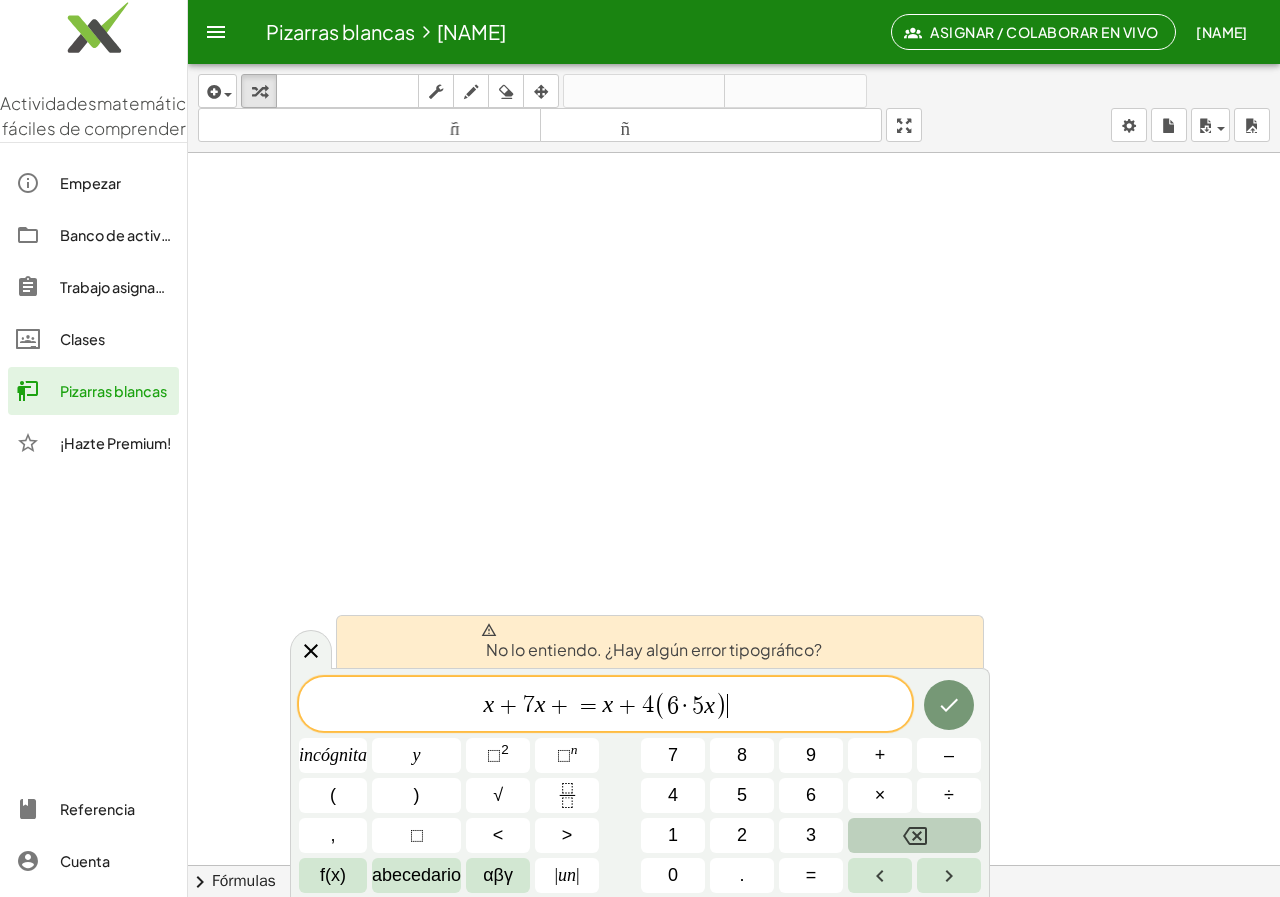 click at bounding box center [914, 835] 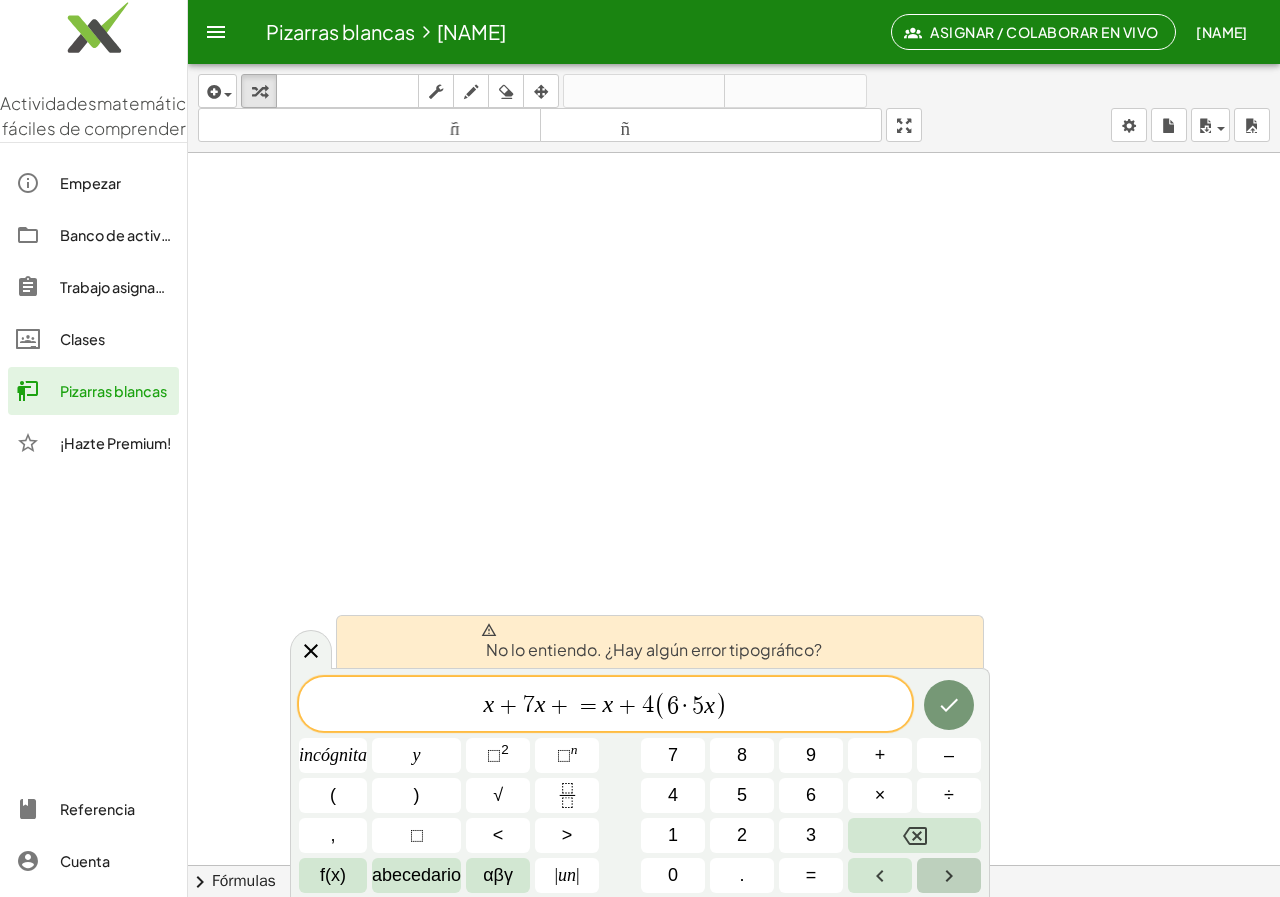 click 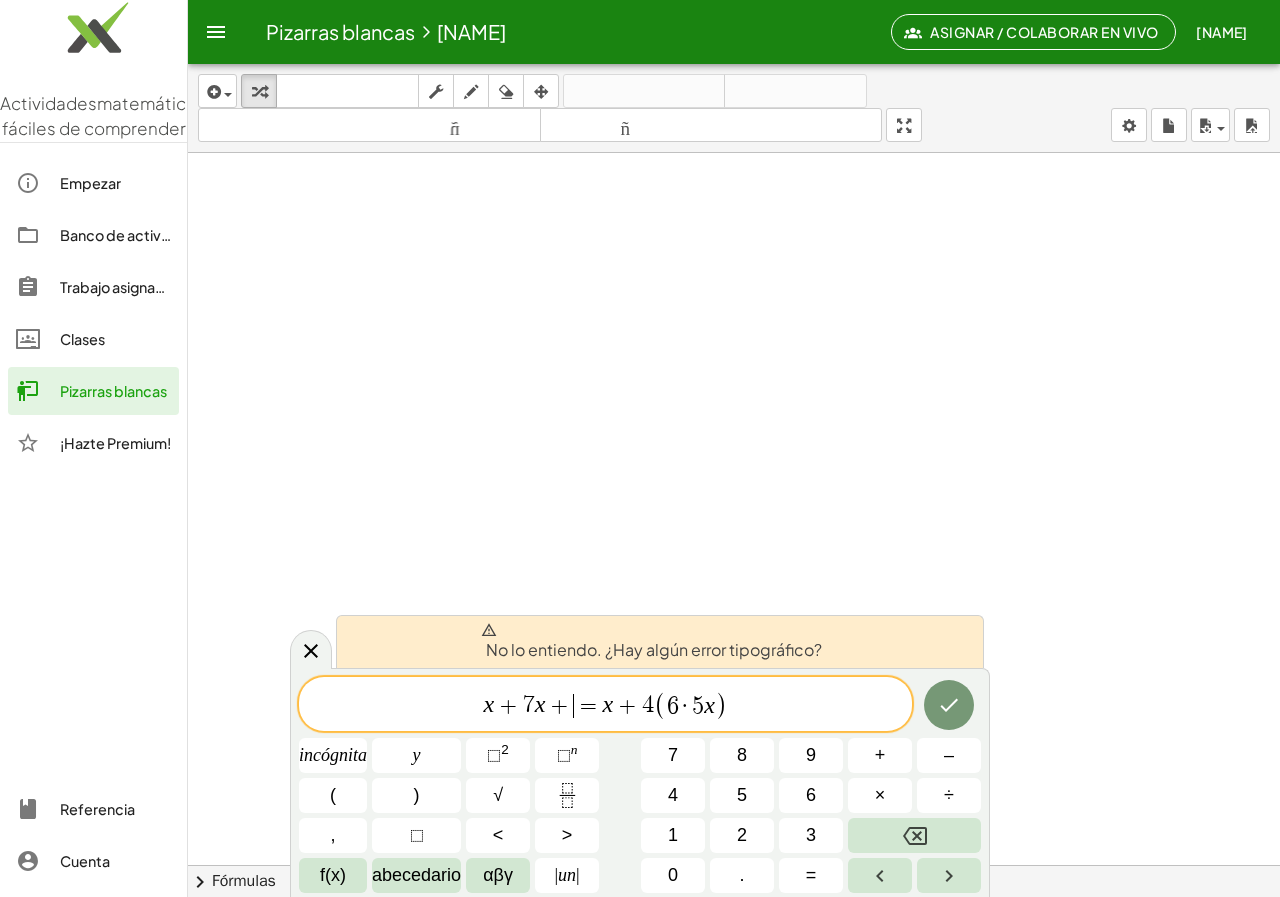 click on "+" at bounding box center [559, 706] 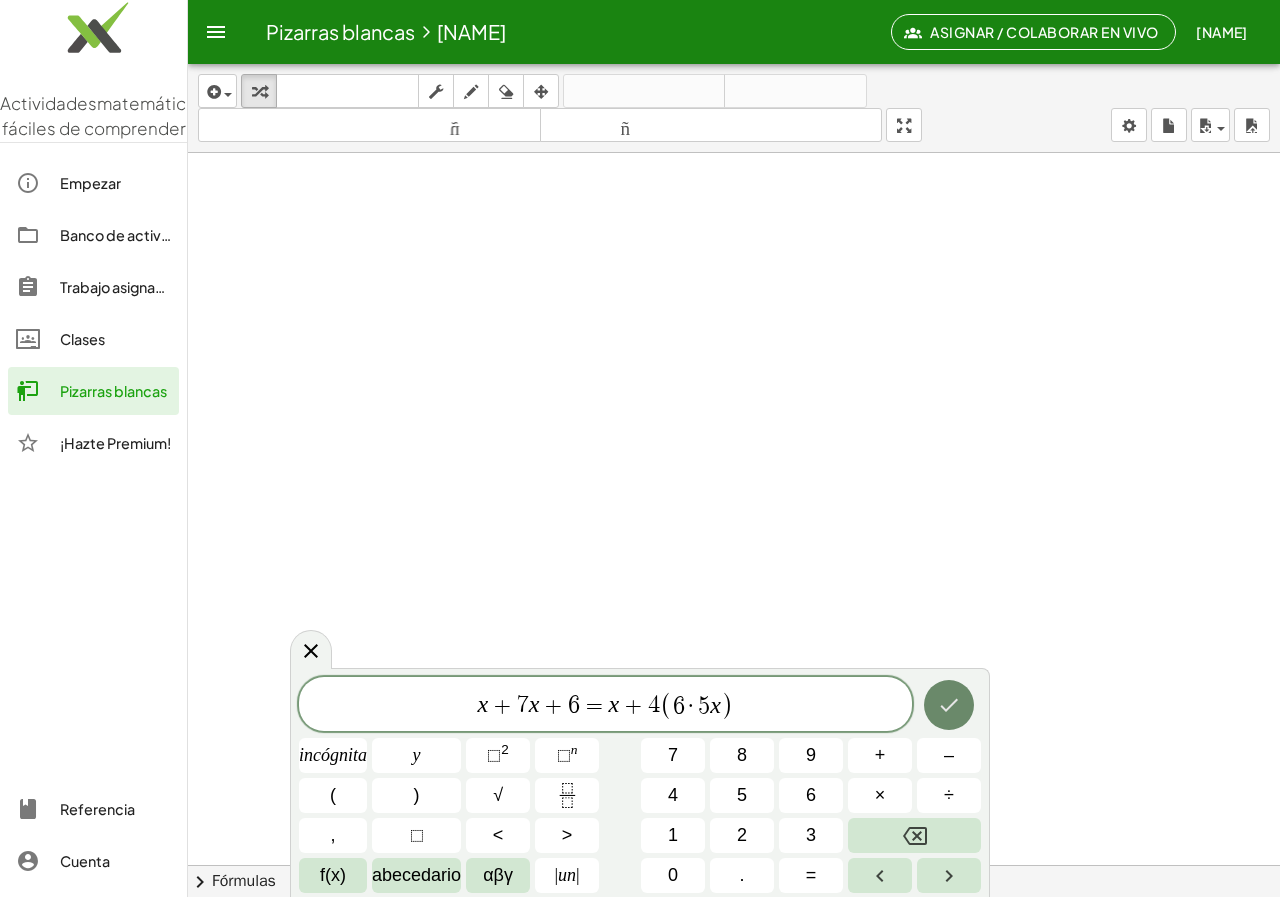 click 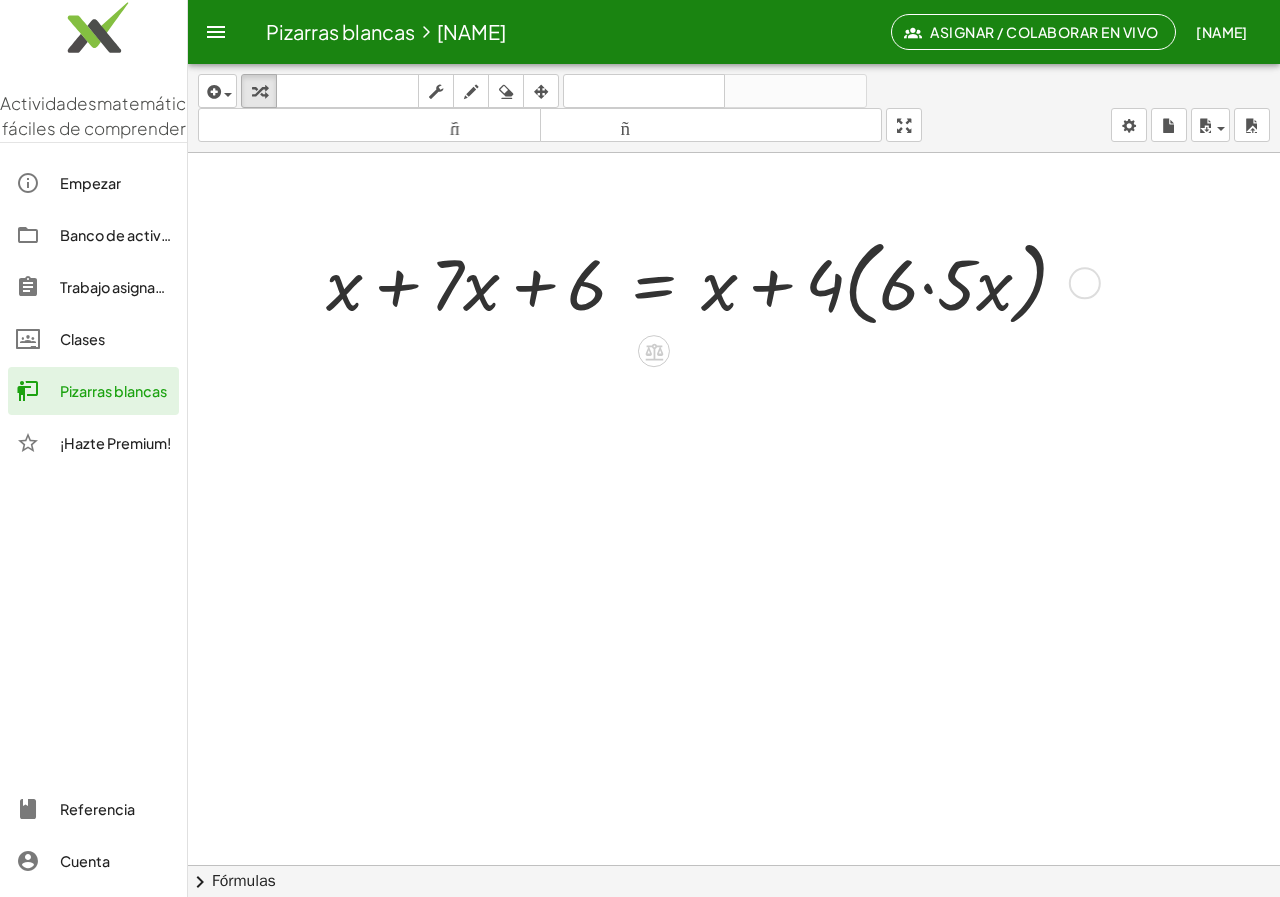 click at bounding box center (705, 281) 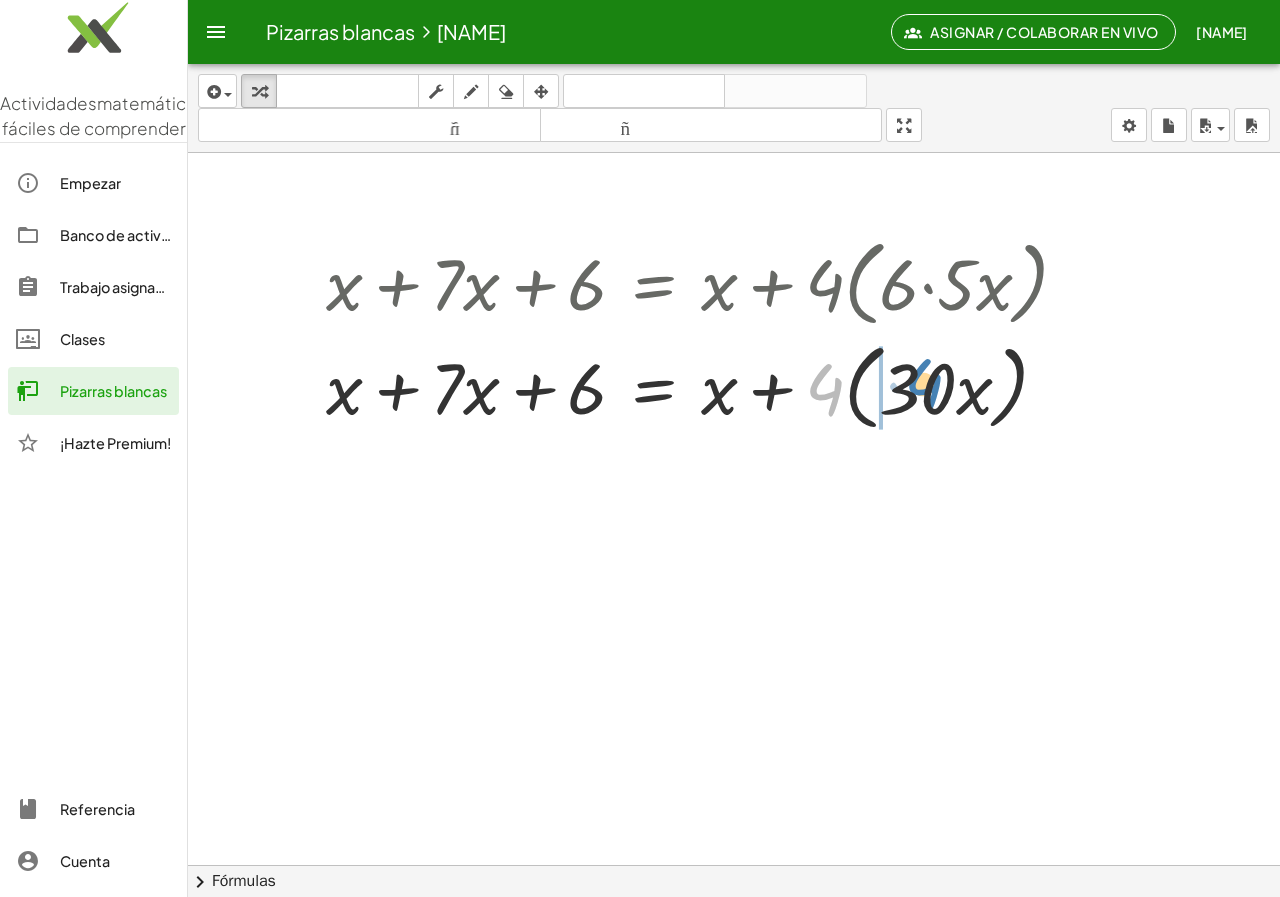 drag, startPoint x: 824, startPoint y: 393, endPoint x: 923, endPoint y: 388, distance: 99.12618 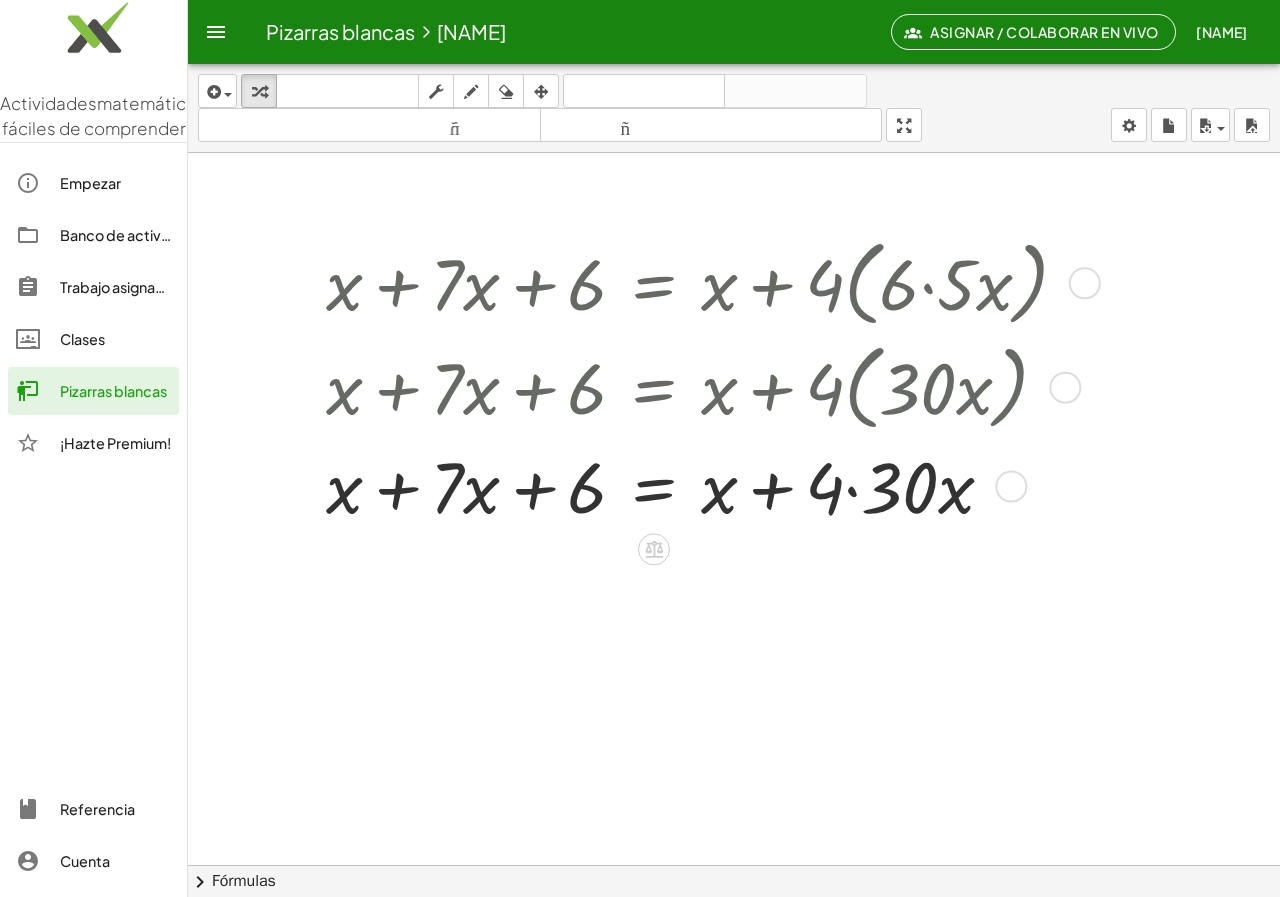 click at bounding box center [705, 485] 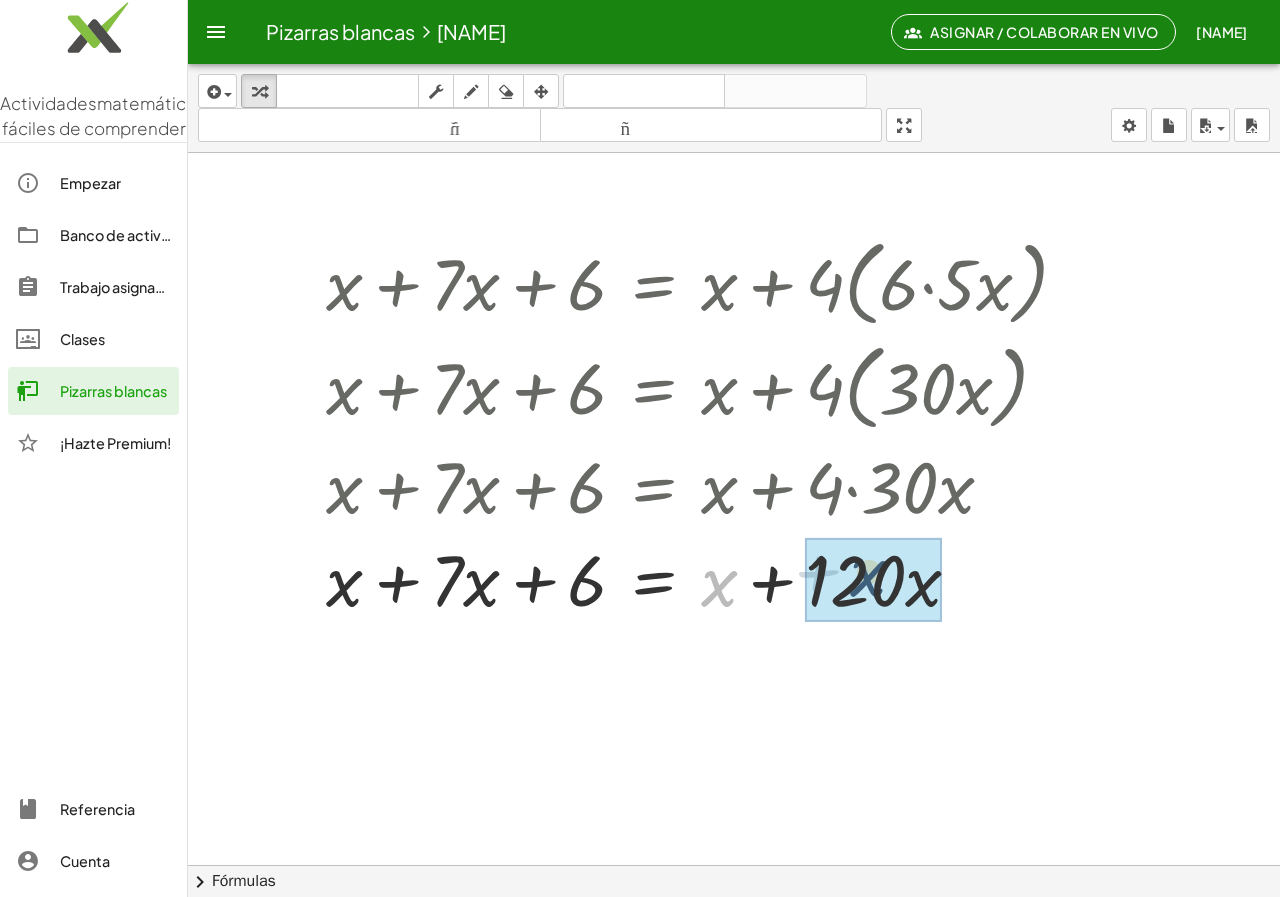 drag, startPoint x: 722, startPoint y: 590, endPoint x: 797, endPoint y: 589, distance: 75.00667 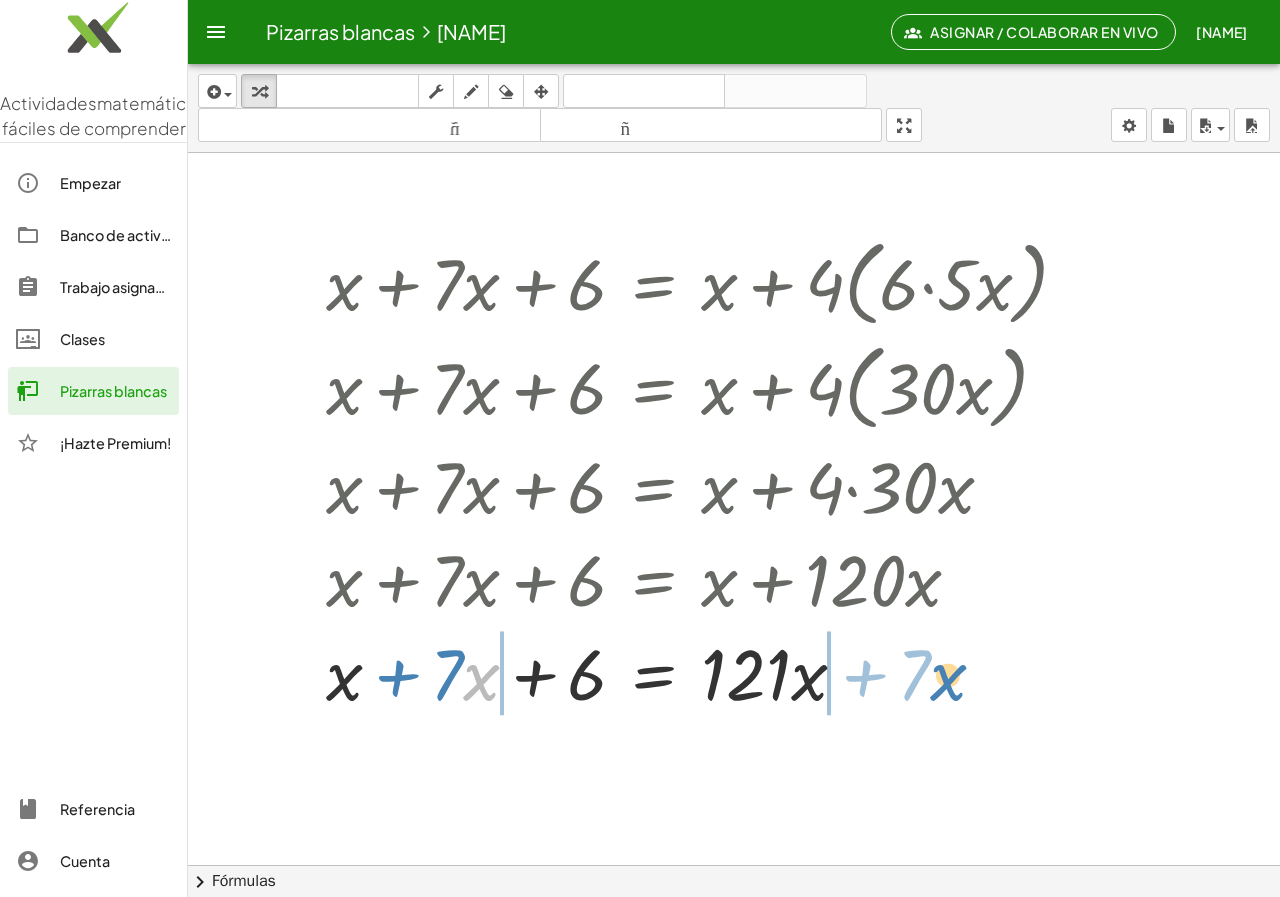 drag, startPoint x: 464, startPoint y: 683, endPoint x: 931, endPoint y: 683, distance: 467 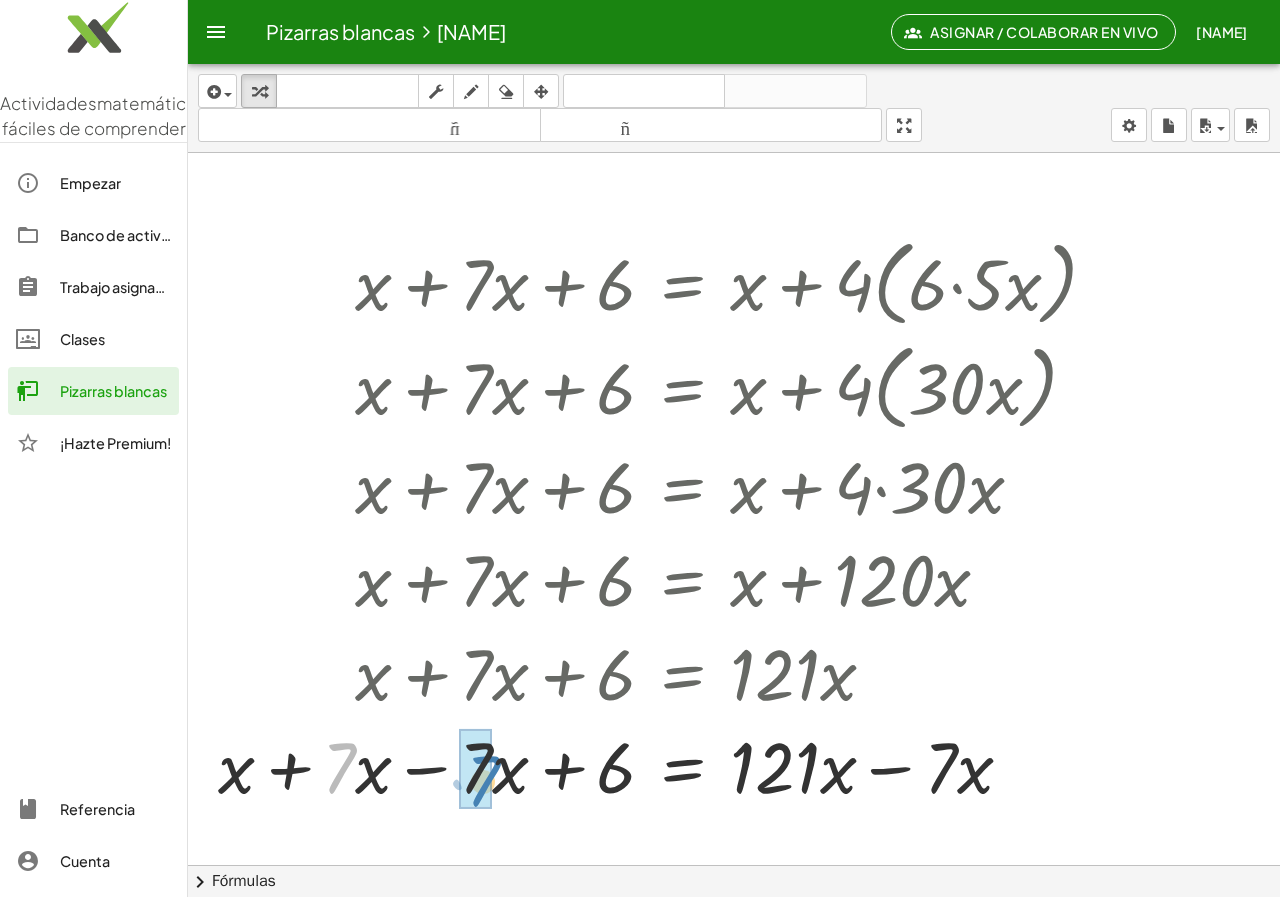 drag, startPoint x: 348, startPoint y: 761, endPoint x: 493, endPoint y: 774, distance: 145.58159 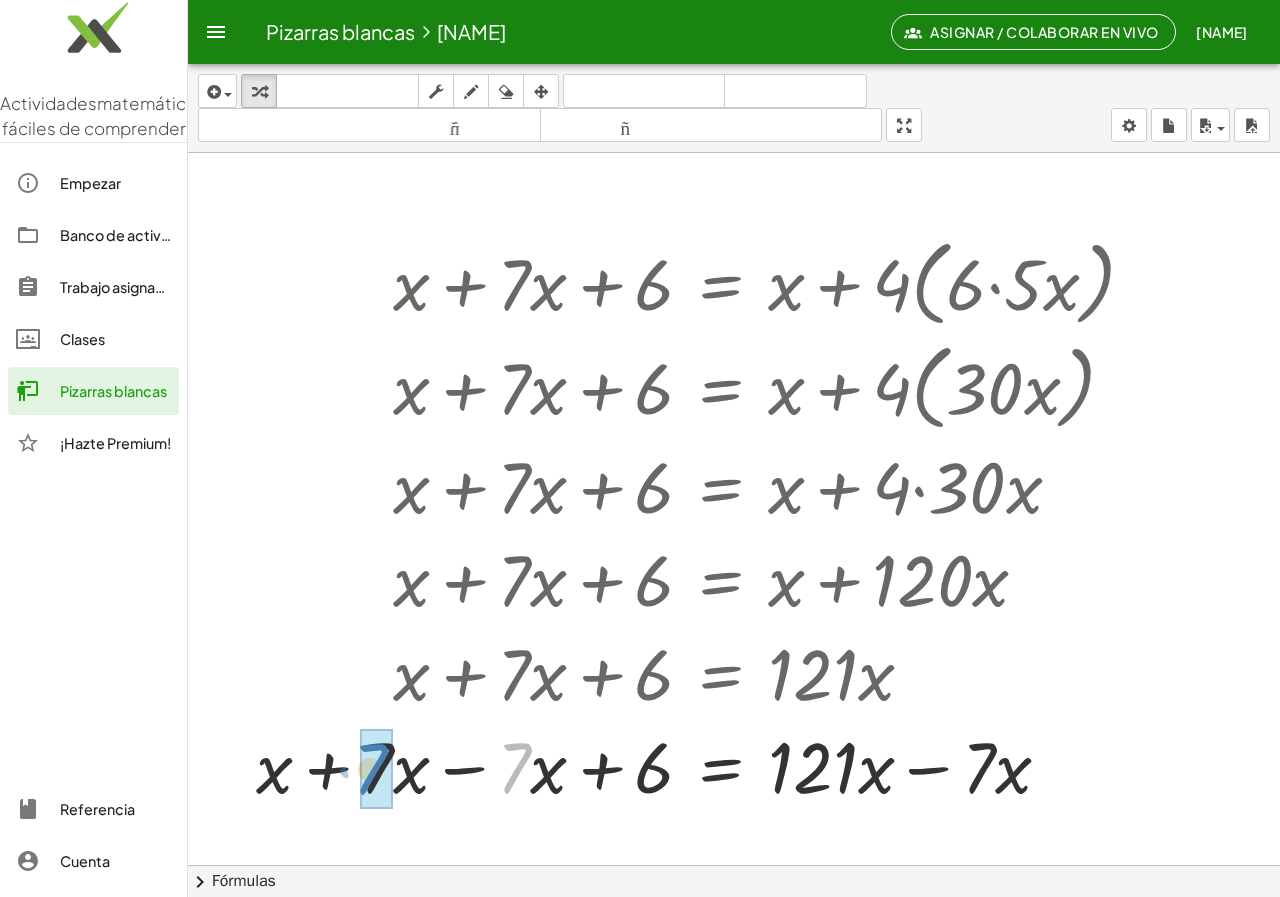 drag, startPoint x: 523, startPoint y: 771, endPoint x: 379, endPoint y: 772, distance: 144.00348 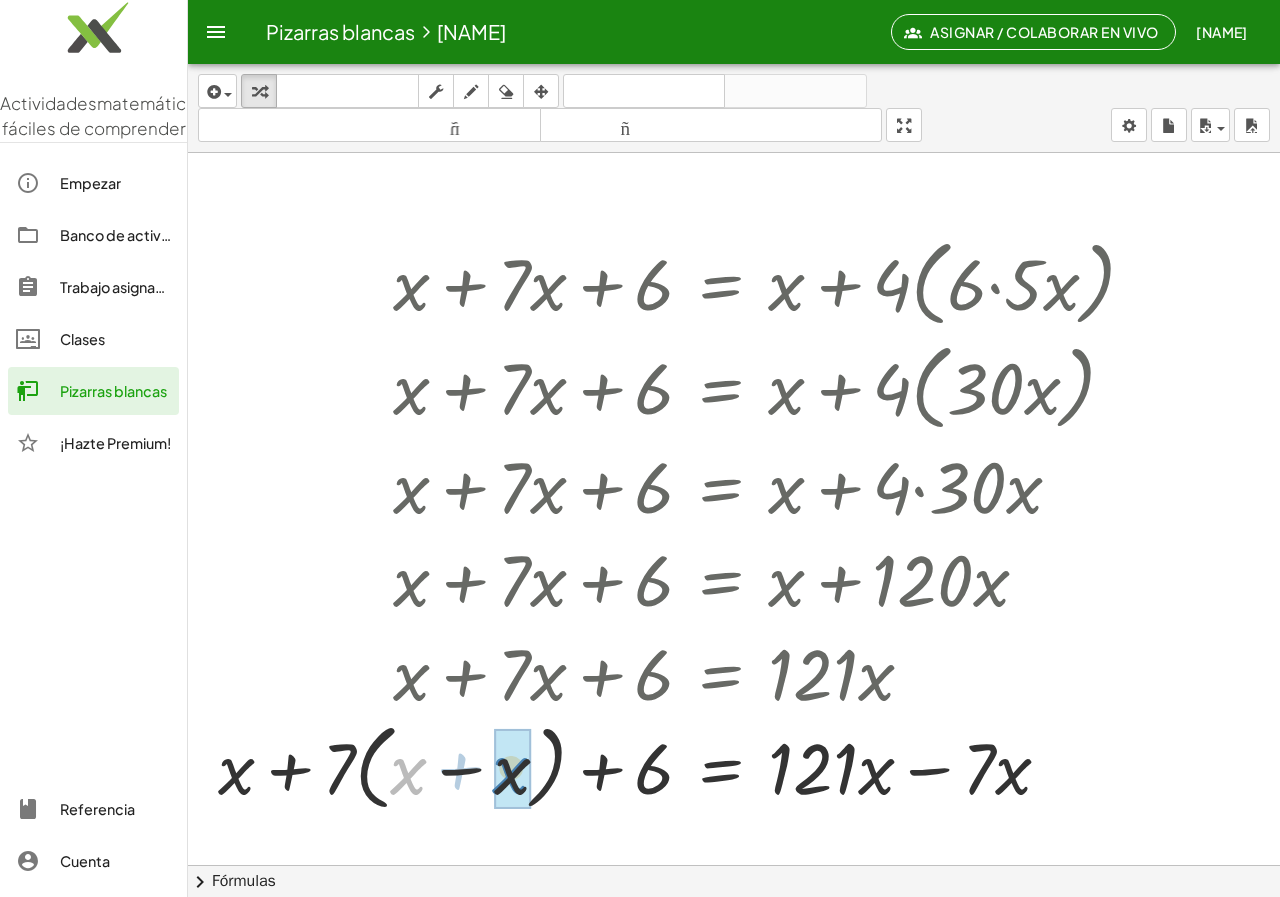drag, startPoint x: 405, startPoint y: 771, endPoint x: 509, endPoint y: 770, distance: 104.00481 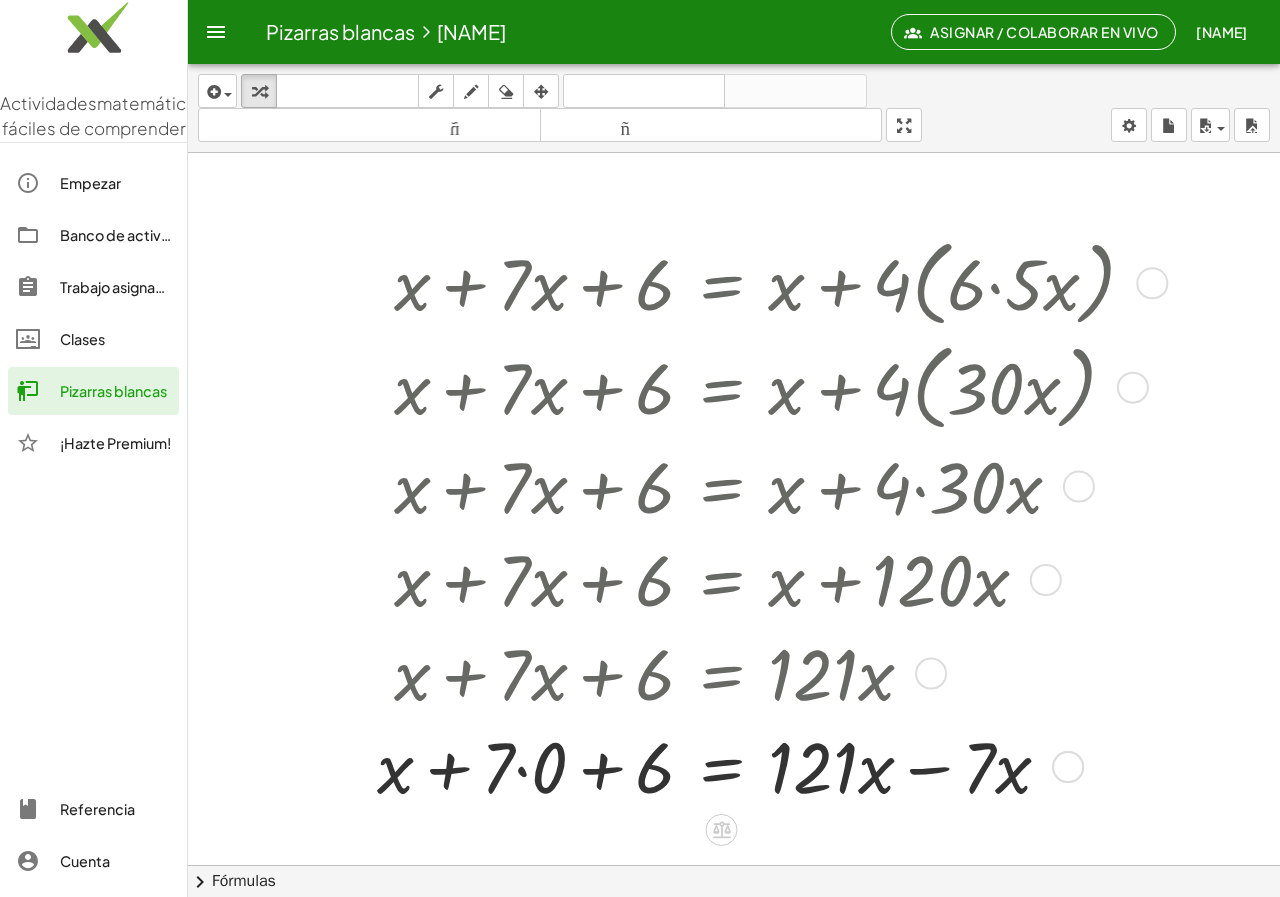click at bounding box center [764, 765] 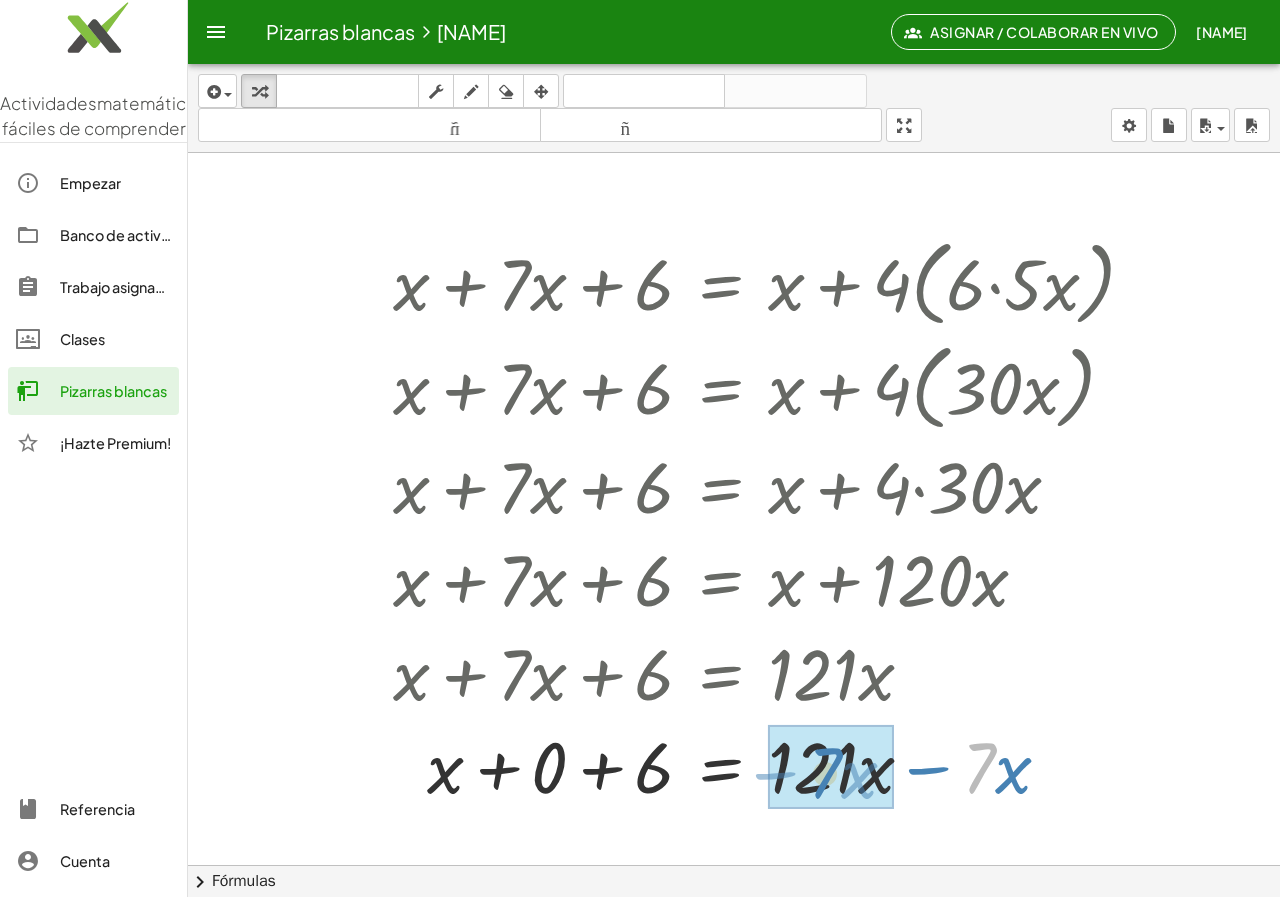 drag, startPoint x: 994, startPoint y: 769, endPoint x: 845, endPoint y: 774, distance: 149.08386 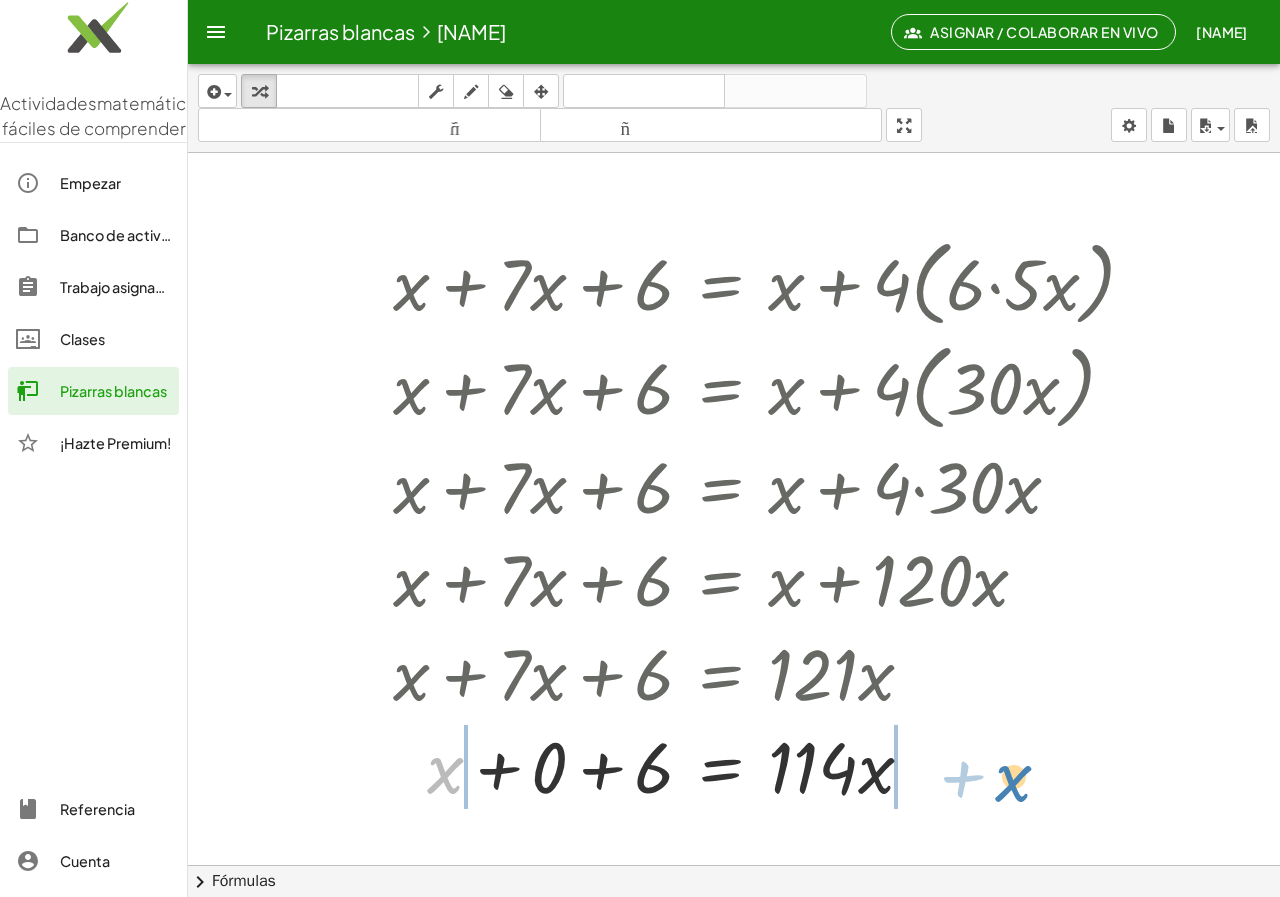 drag, startPoint x: 448, startPoint y: 772, endPoint x: 1019, endPoint y: 782, distance: 571.0876 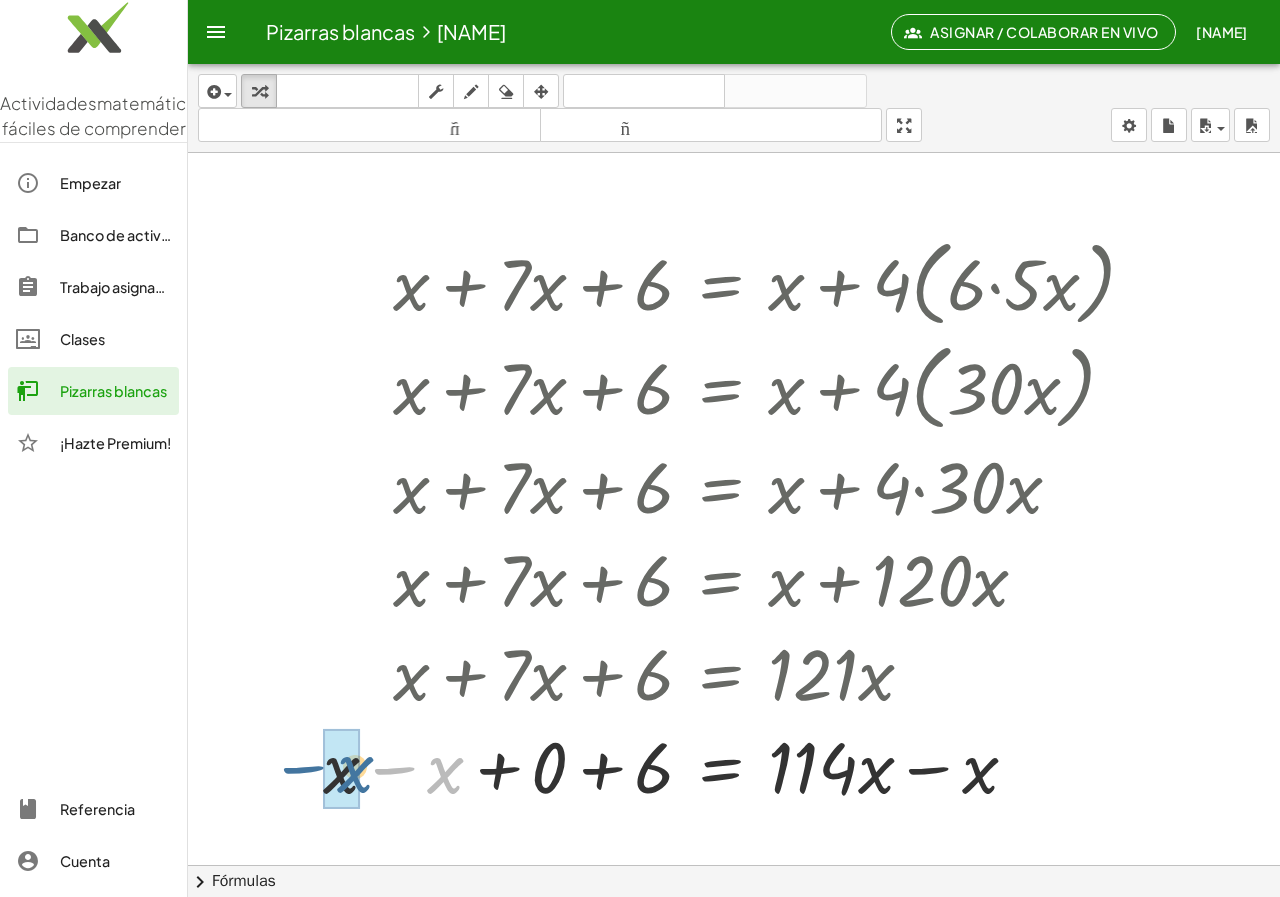 drag, startPoint x: 440, startPoint y: 774, endPoint x: 348, endPoint y: 774, distance: 92 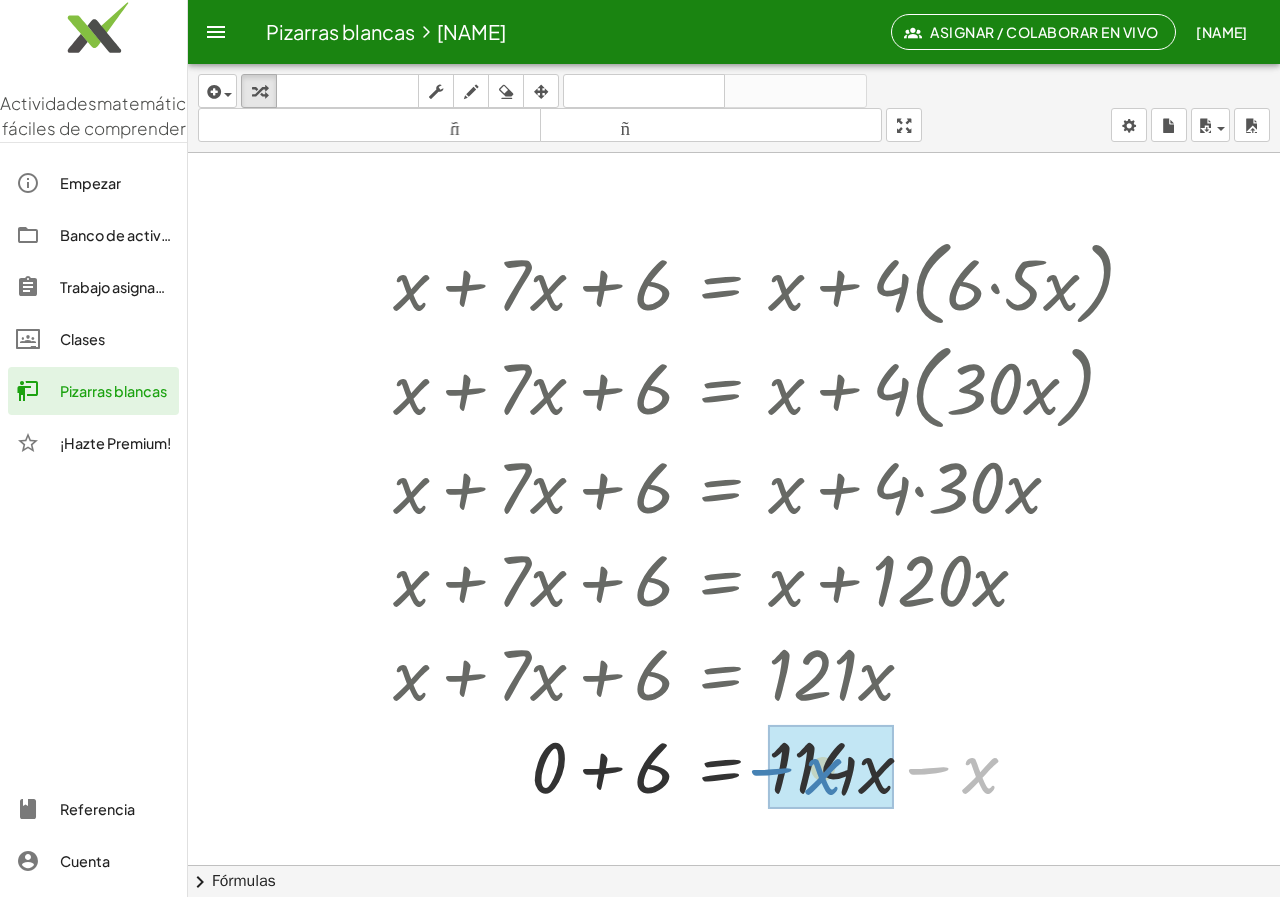 drag, startPoint x: 983, startPoint y: 781, endPoint x: 827, endPoint y: 781, distance: 156 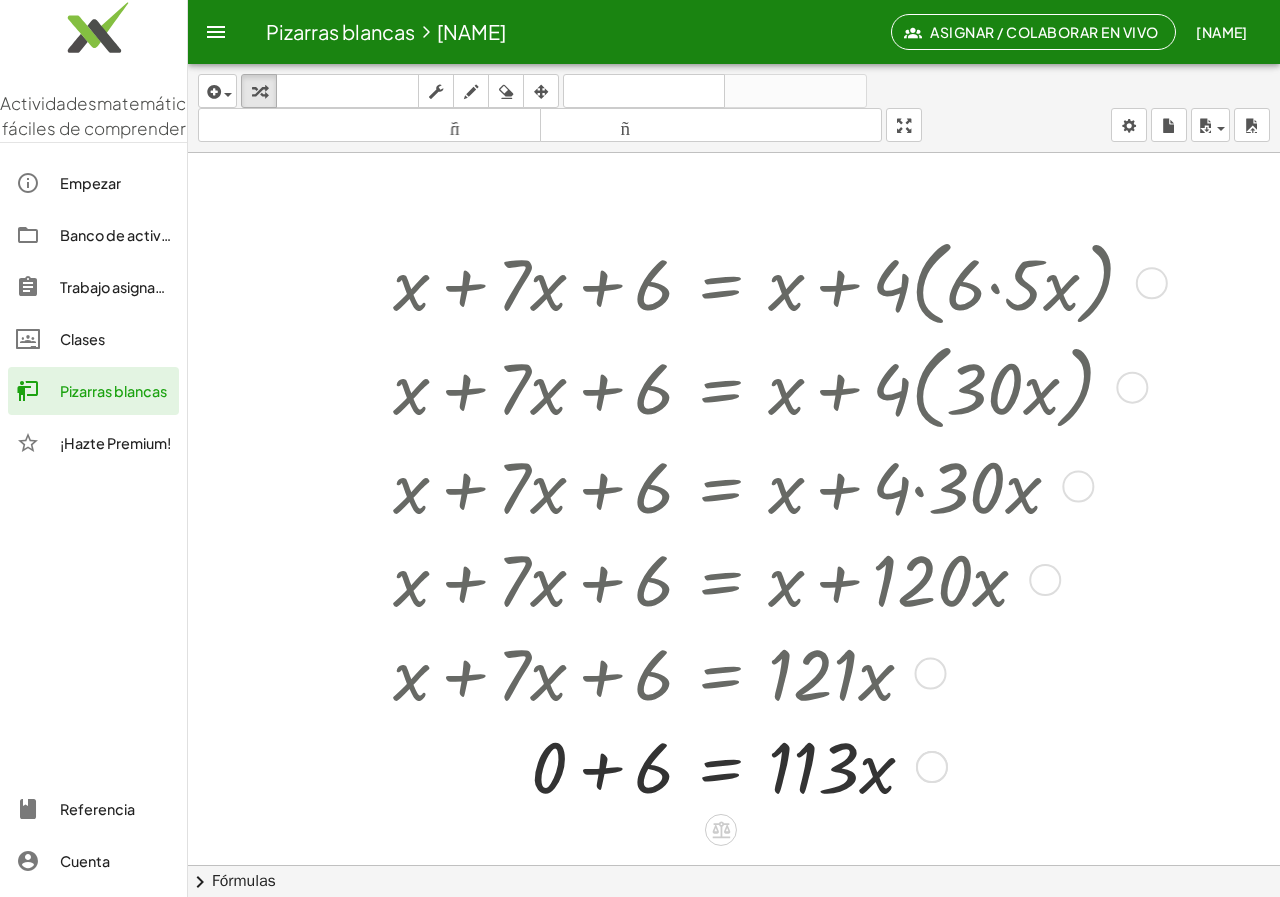 click at bounding box center (772, 765) 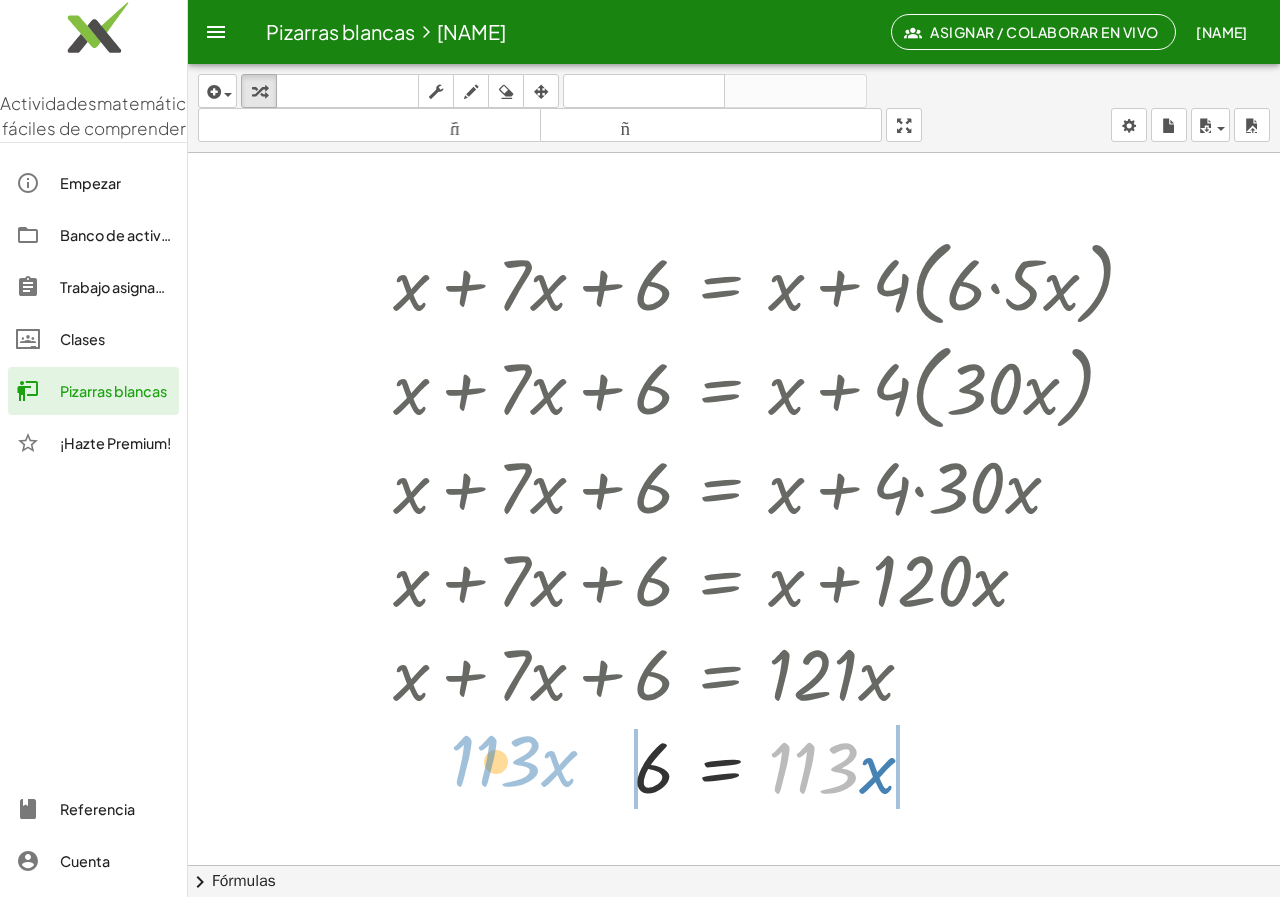 drag, startPoint x: 836, startPoint y: 772, endPoint x: 524, endPoint y: 768, distance: 312.02563 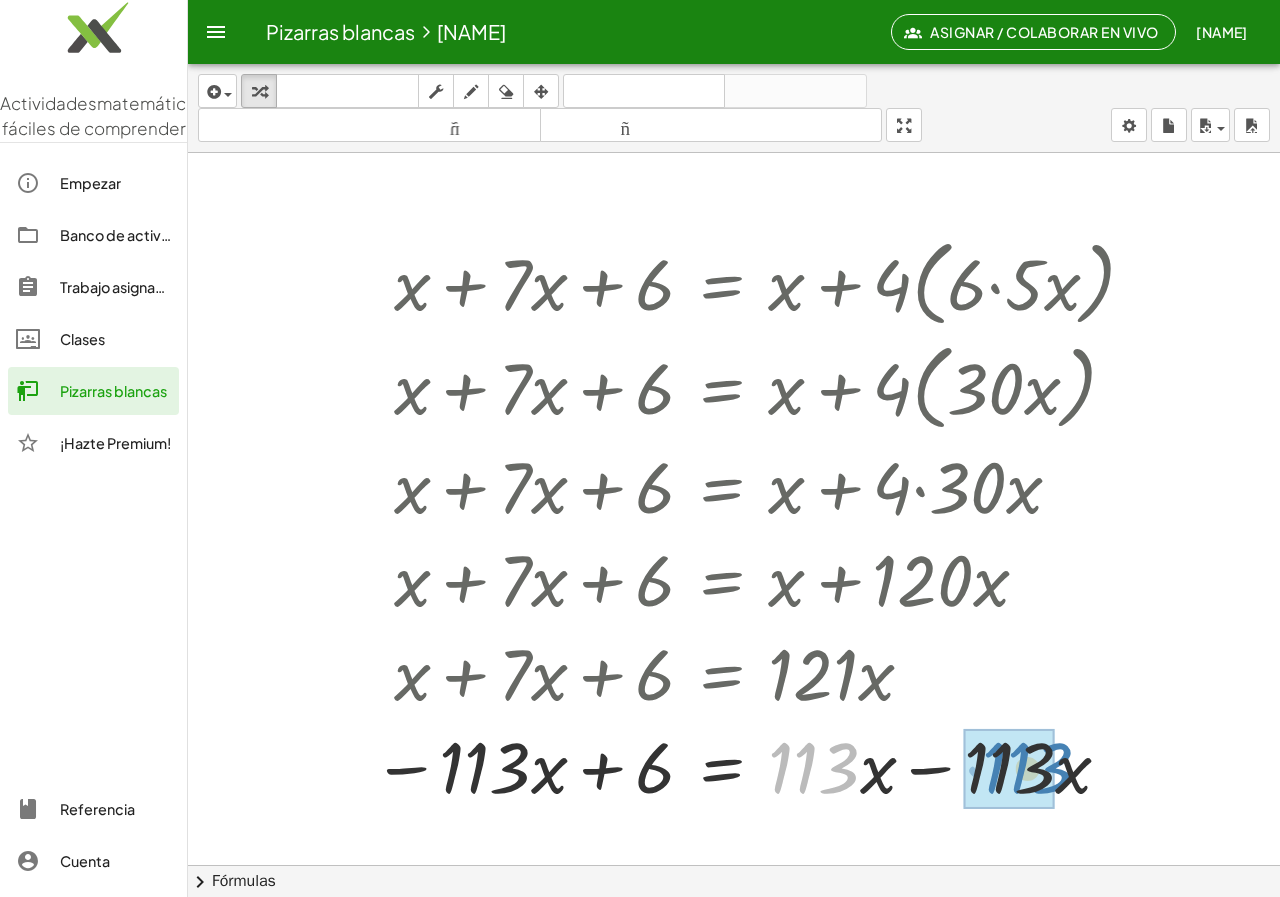drag, startPoint x: 846, startPoint y: 773, endPoint x: 1060, endPoint y: 773, distance: 214 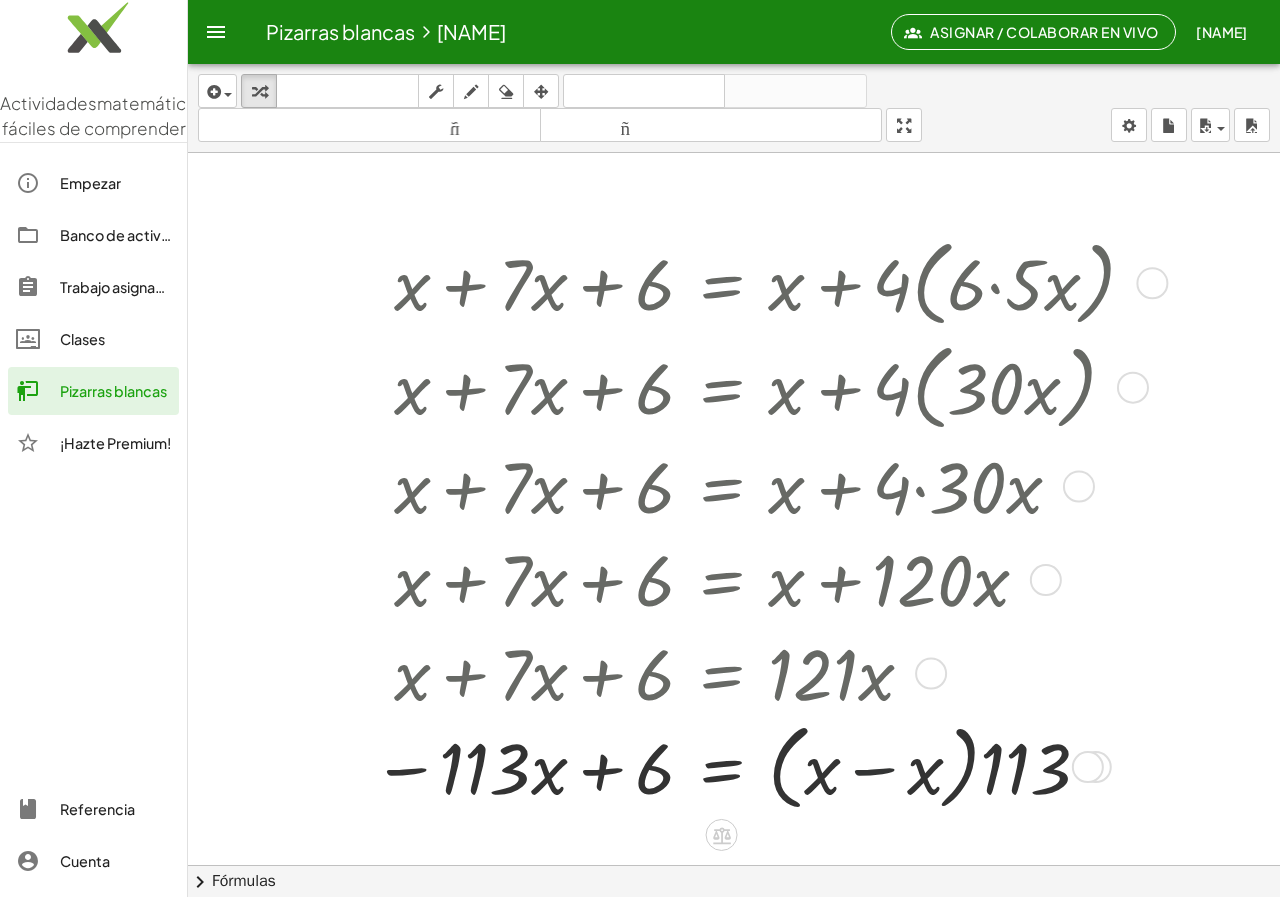 click at bounding box center [761, 765] 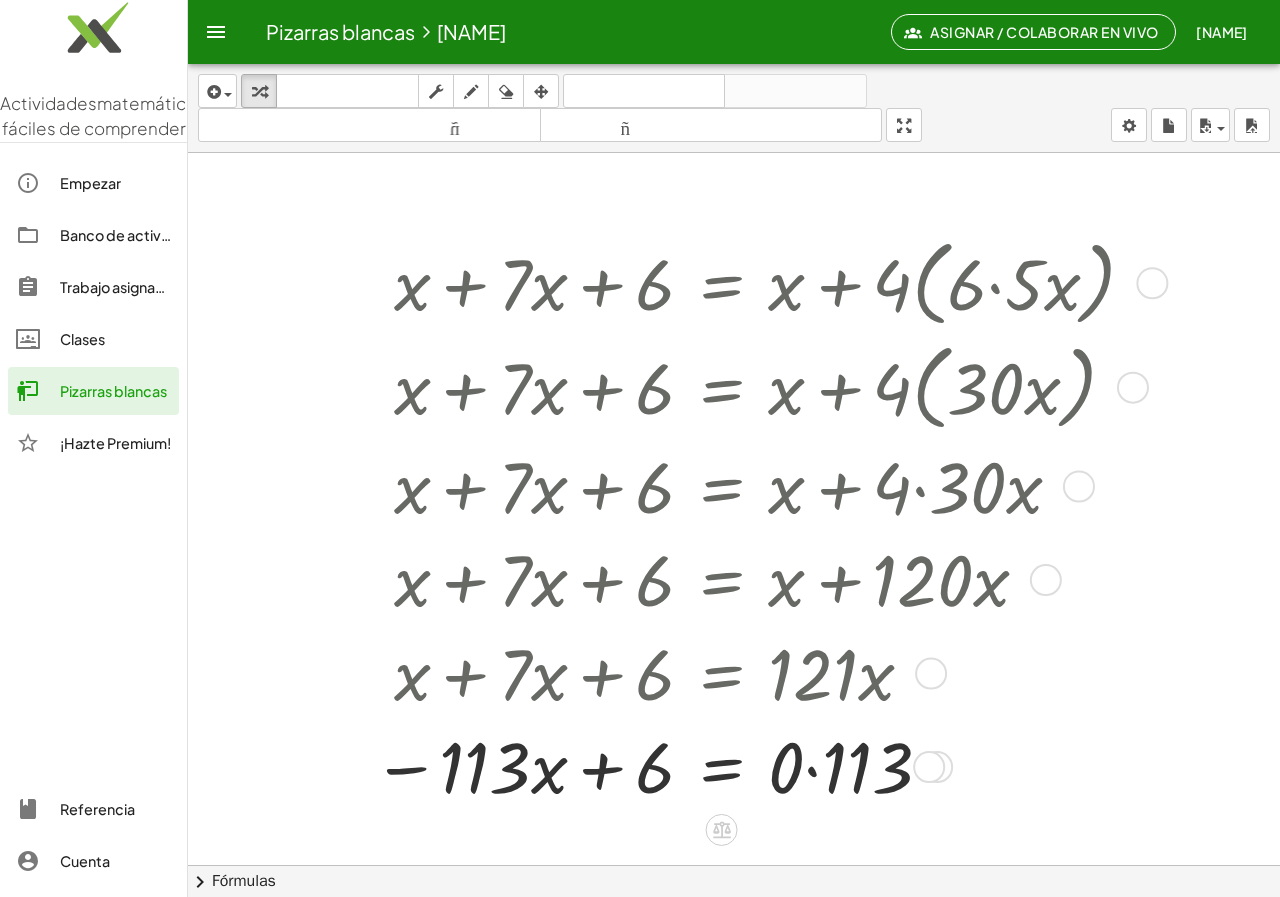 click at bounding box center (761, 765) 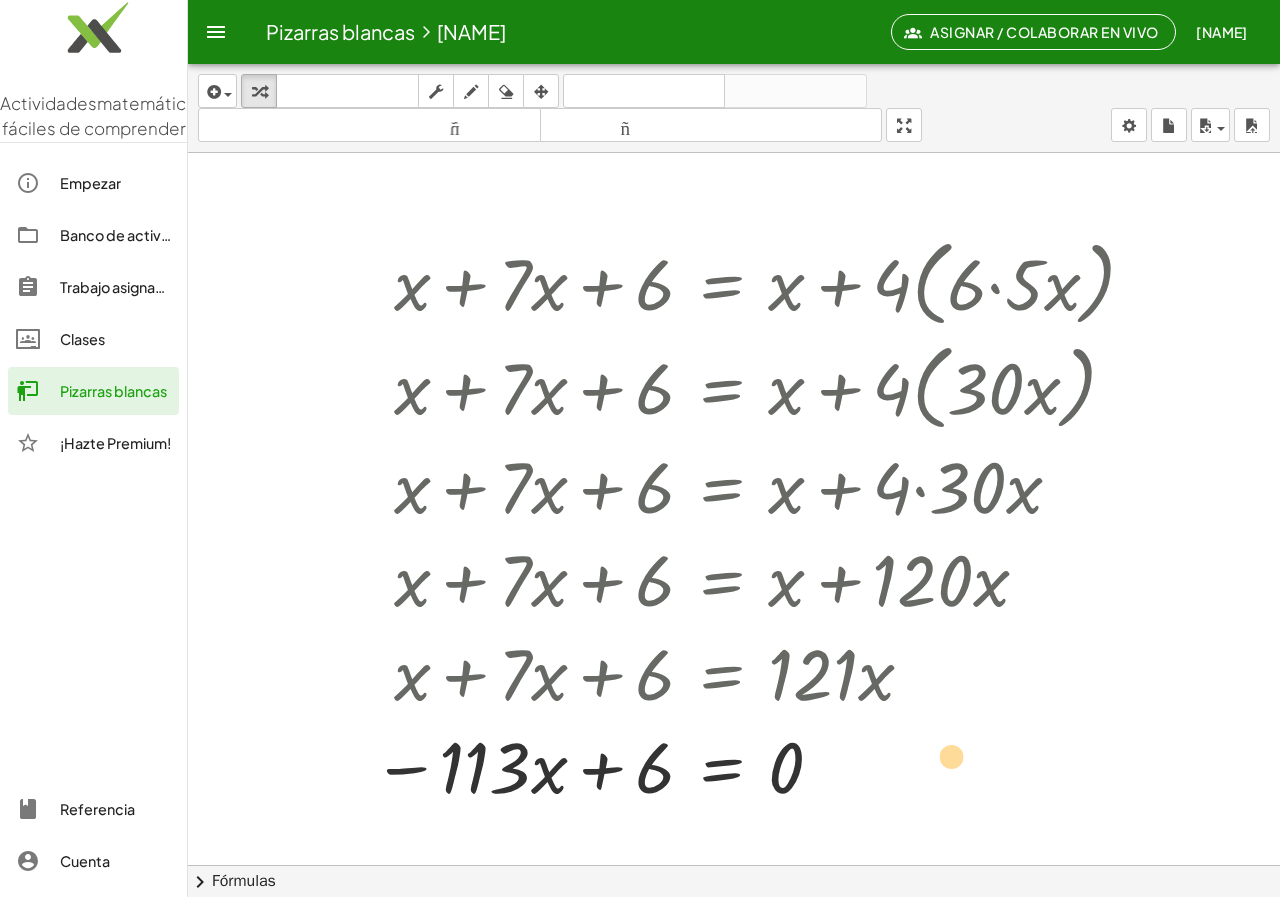 drag, startPoint x: 648, startPoint y: 779, endPoint x: 945, endPoint y: 768, distance: 297.20364 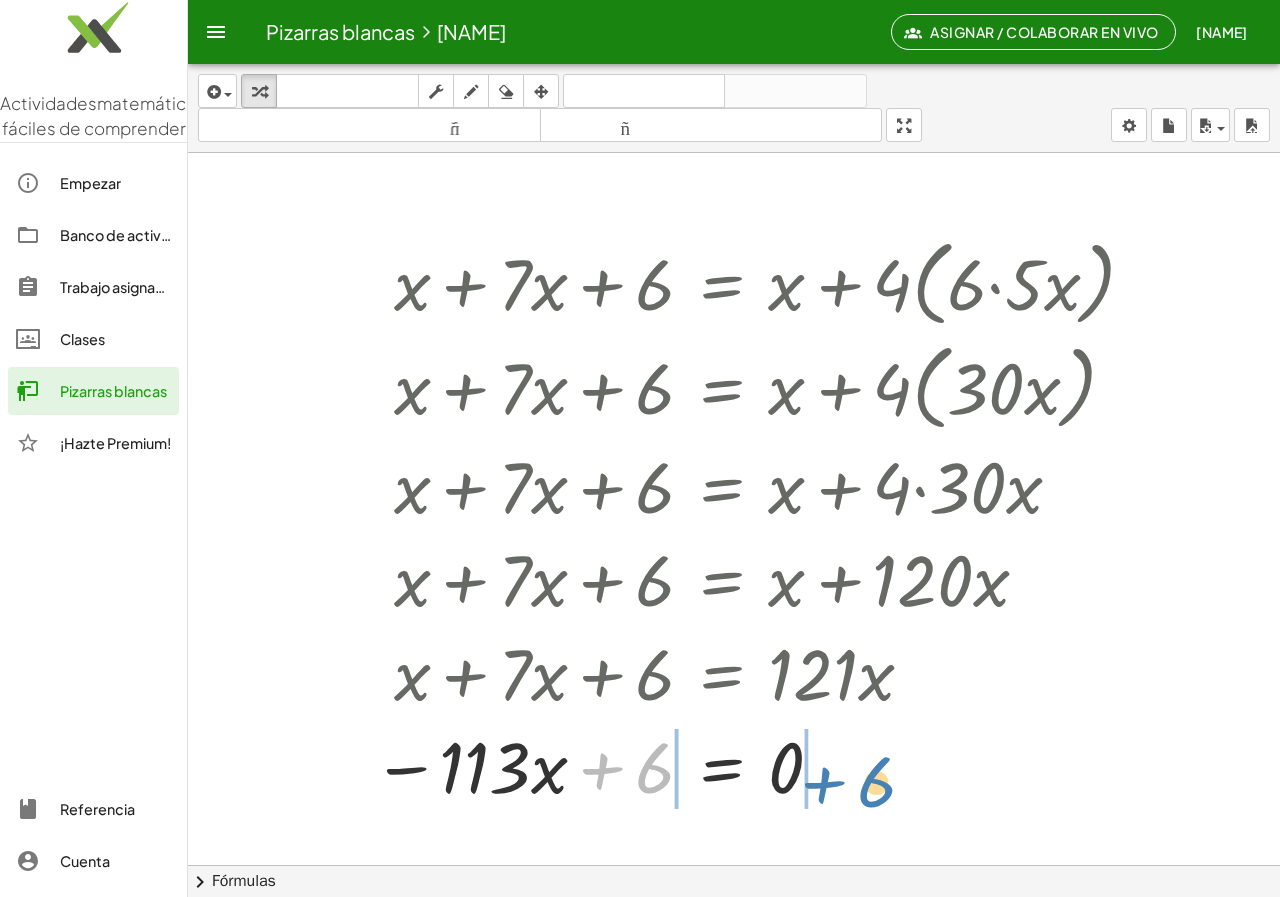 drag, startPoint x: 649, startPoint y: 771, endPoint x: 870, endPoint y: 784, distance: 221.38202 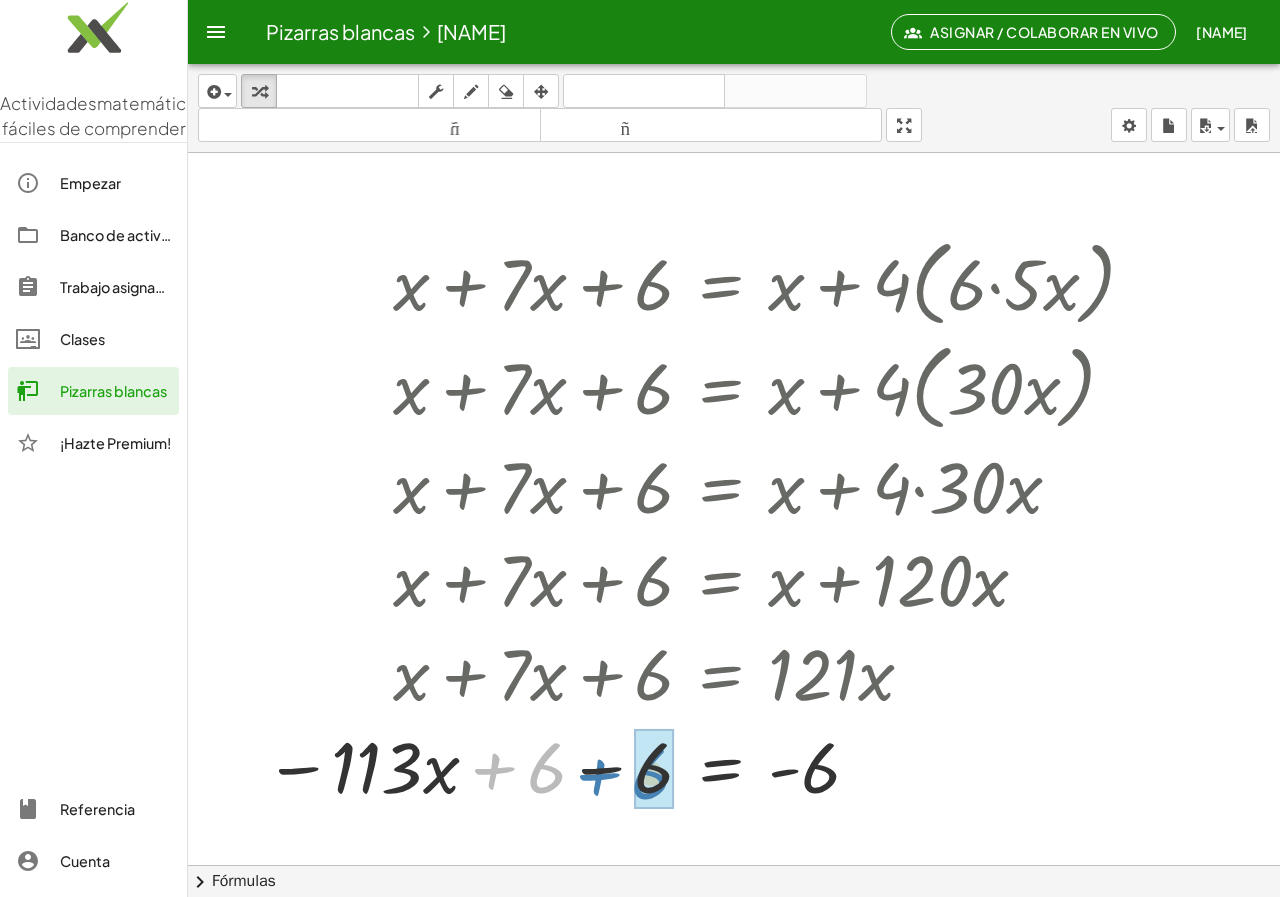drag, startPoint x: 573, startPoint y: 779, endPoint x: 644, endPoint y: 773, distance: 71.25307 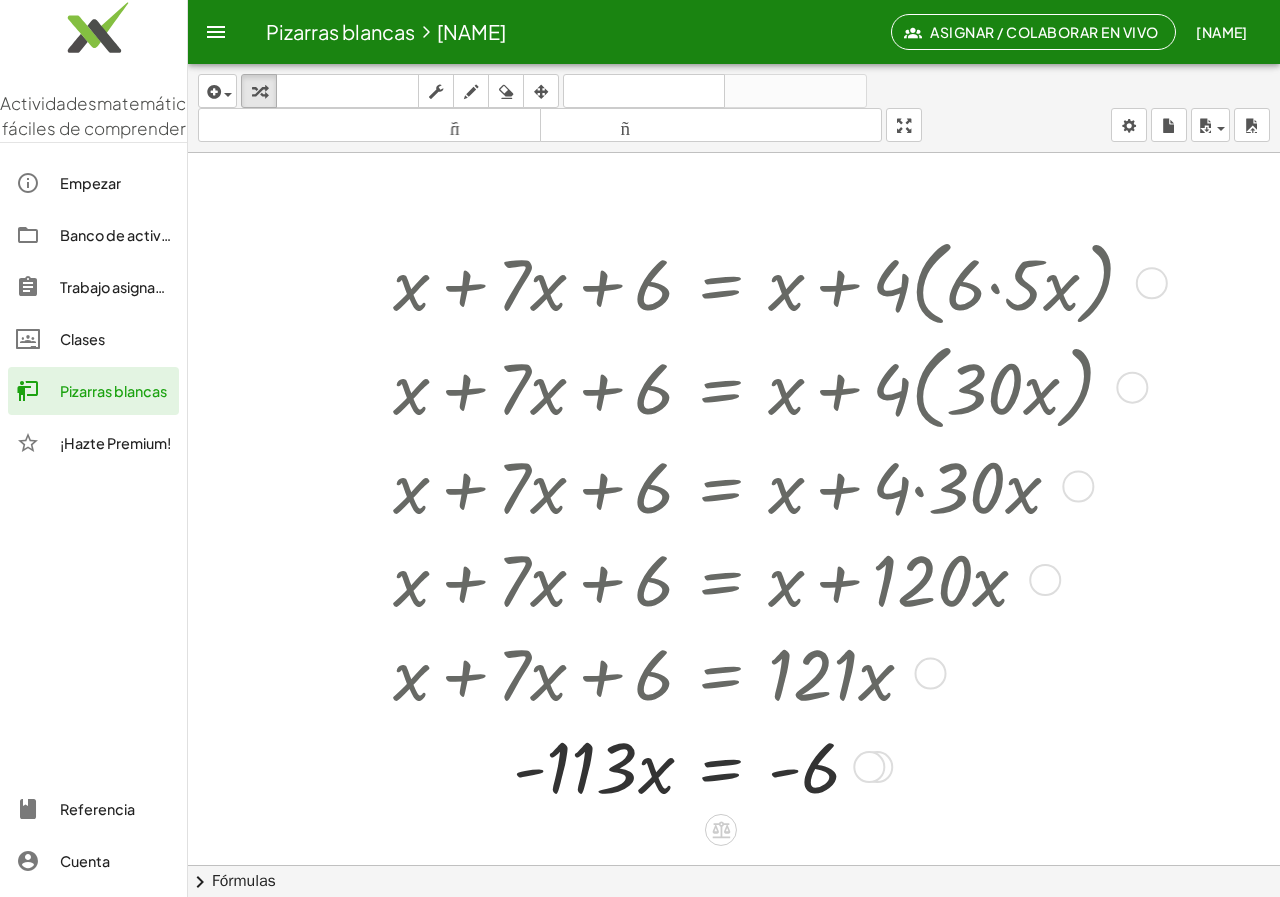 click at bounding box center (772, 765) 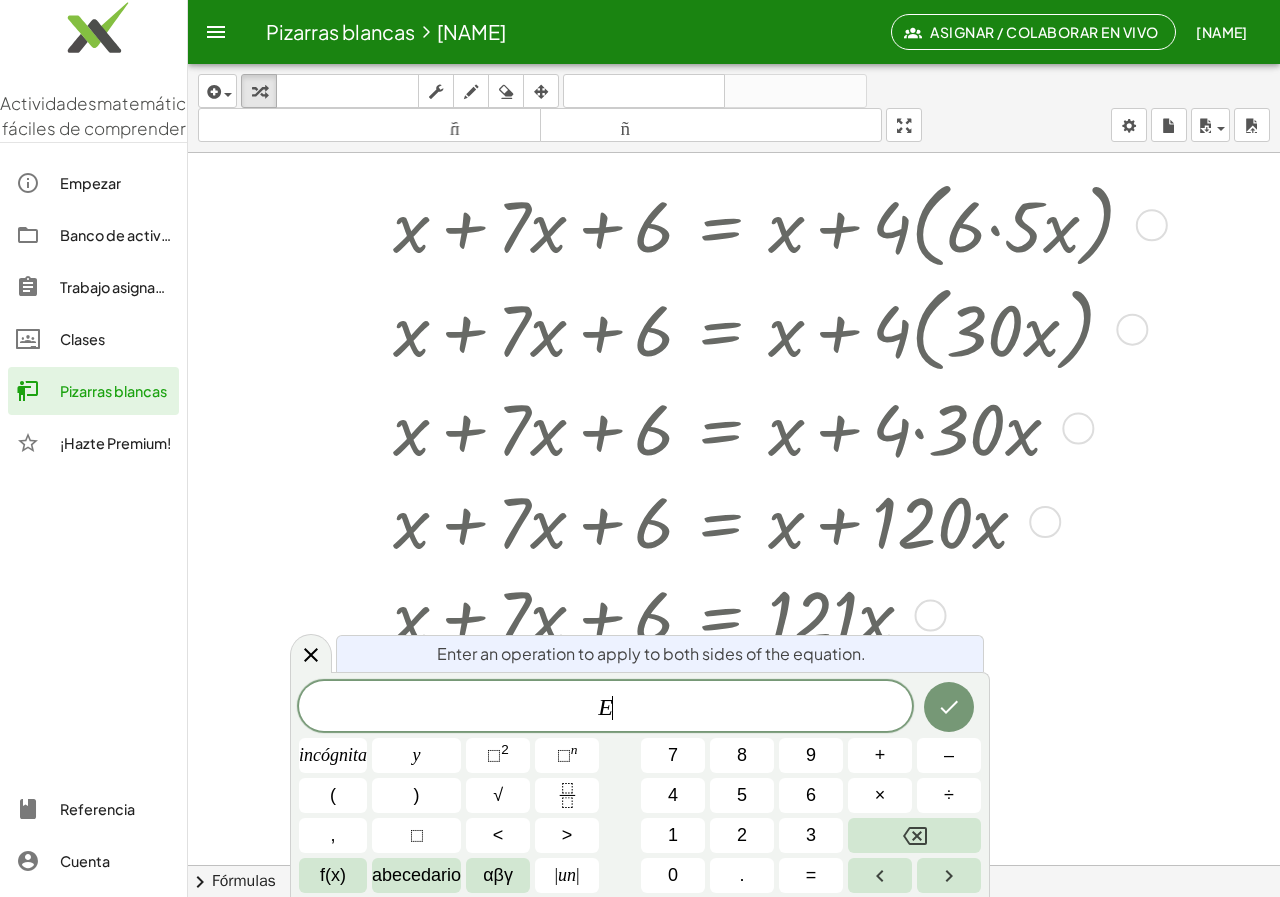 scroll, scrollTop: 61, scrollLeft: 0, axis: vertical 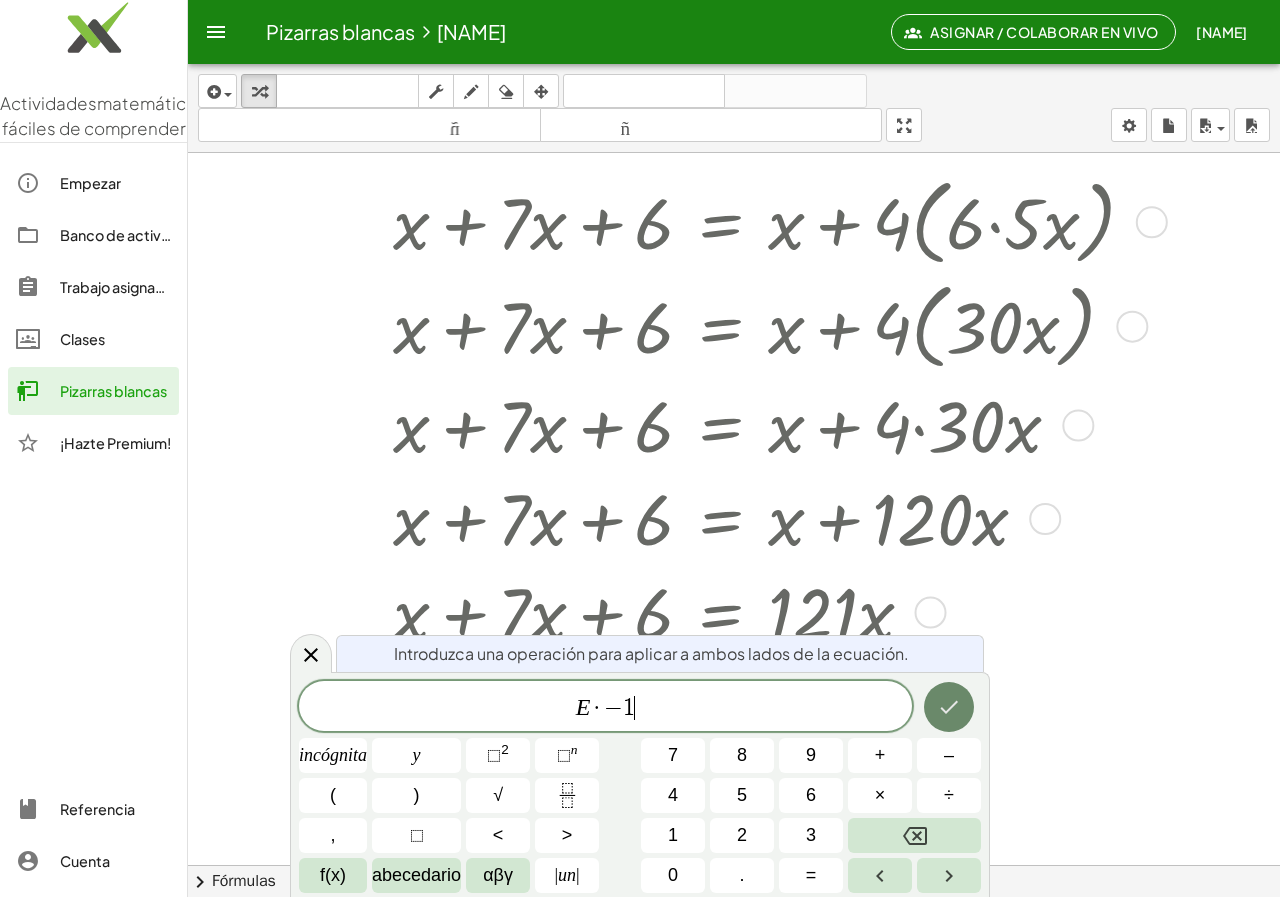 click 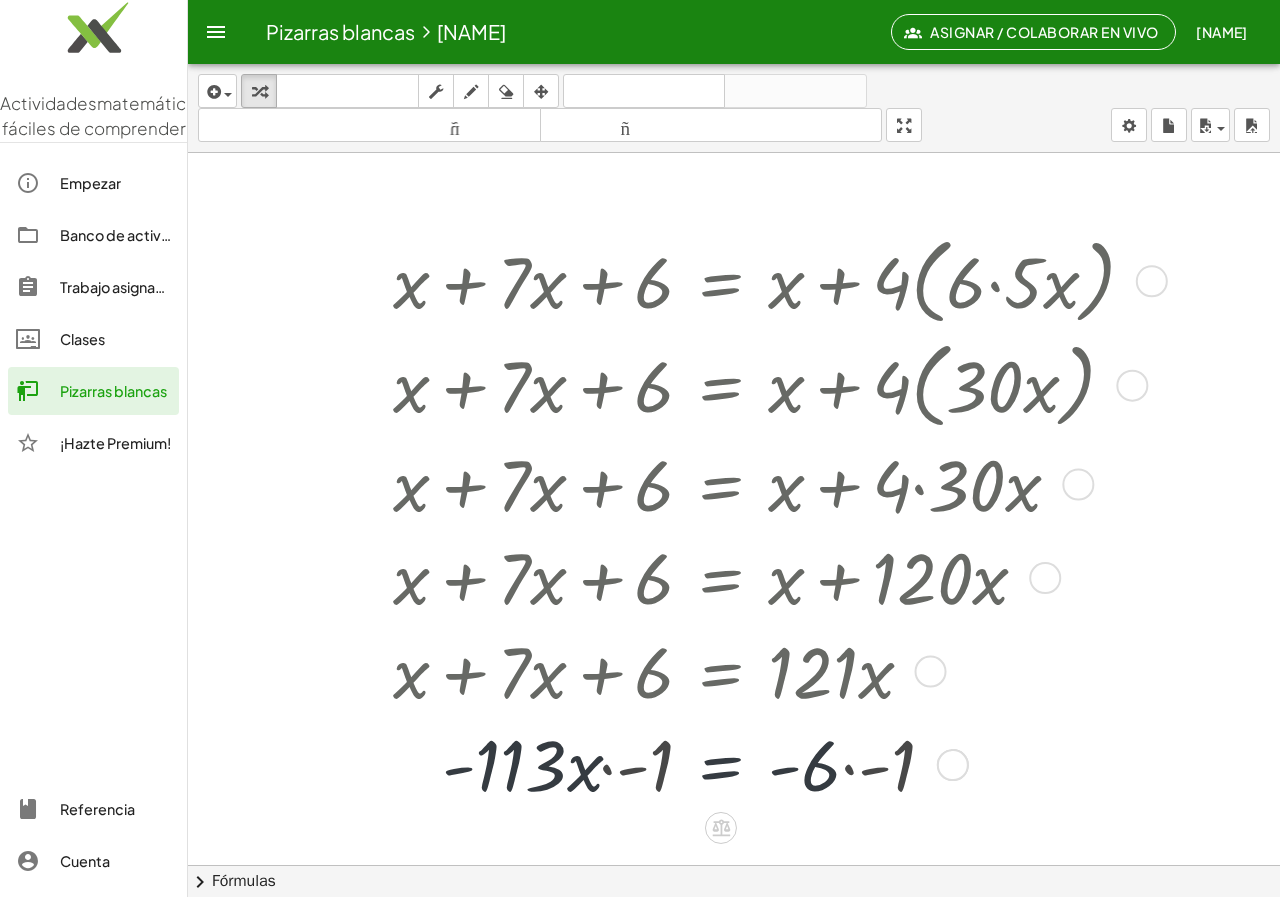 scroll, scrollTop: 0, scrollLeft: 0, axis: both 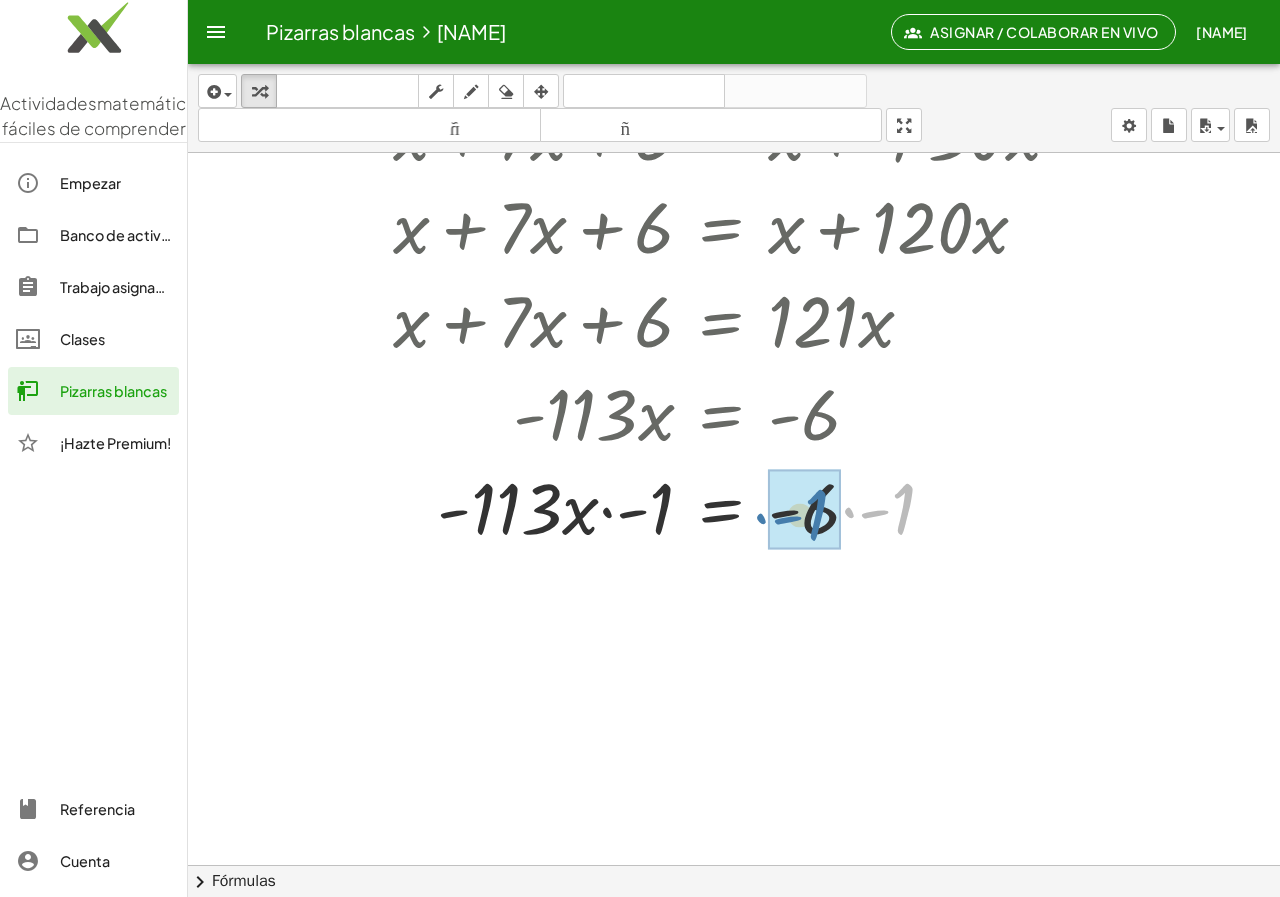 drag, startPoint x: 893, startPoint y: 515, endPoint x: 804, endPoint y: 522, distance: 89.27486 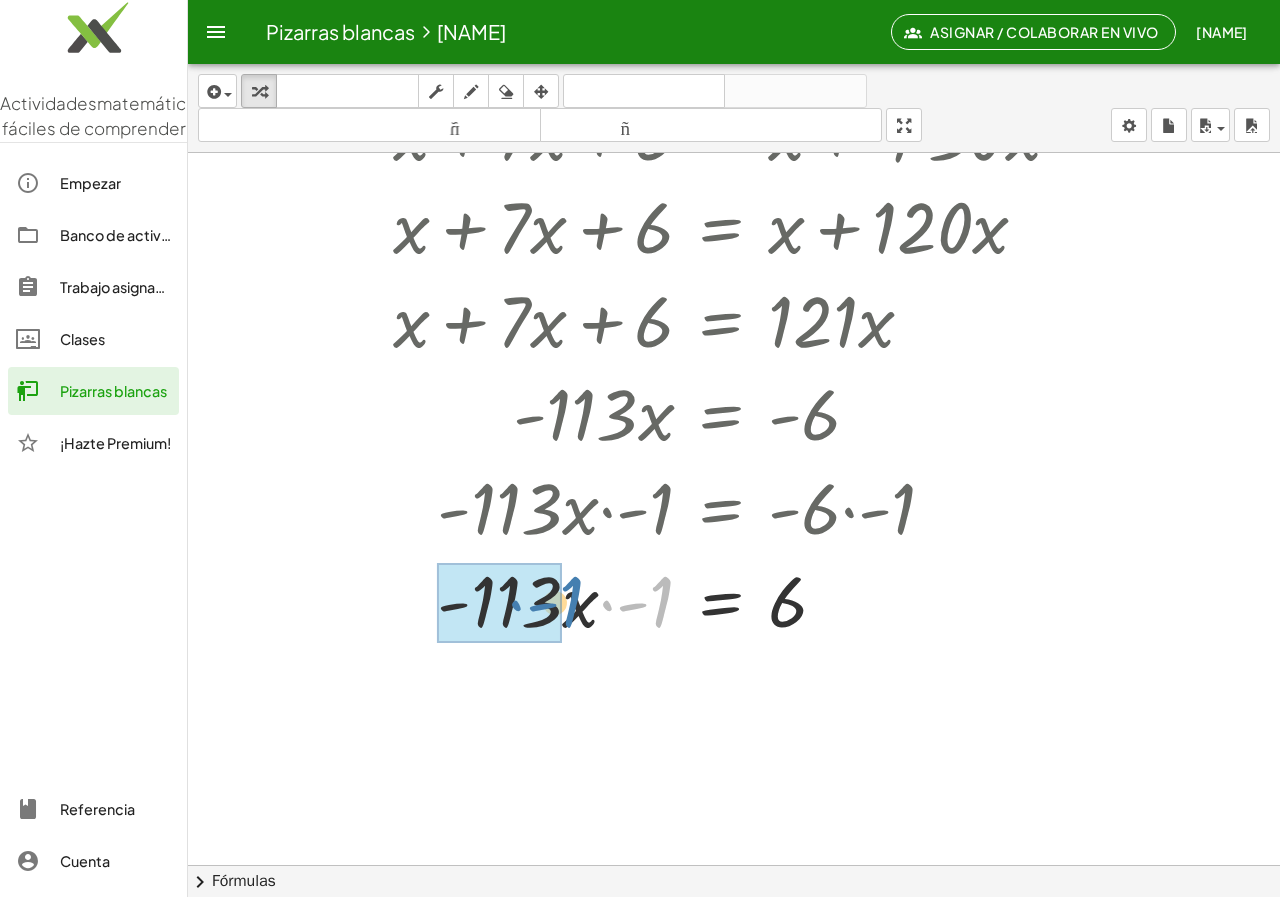 drag, startPoint x: 610, startPoint y: 608, endPoint x: 519, endPoint y: 608, distance: 91 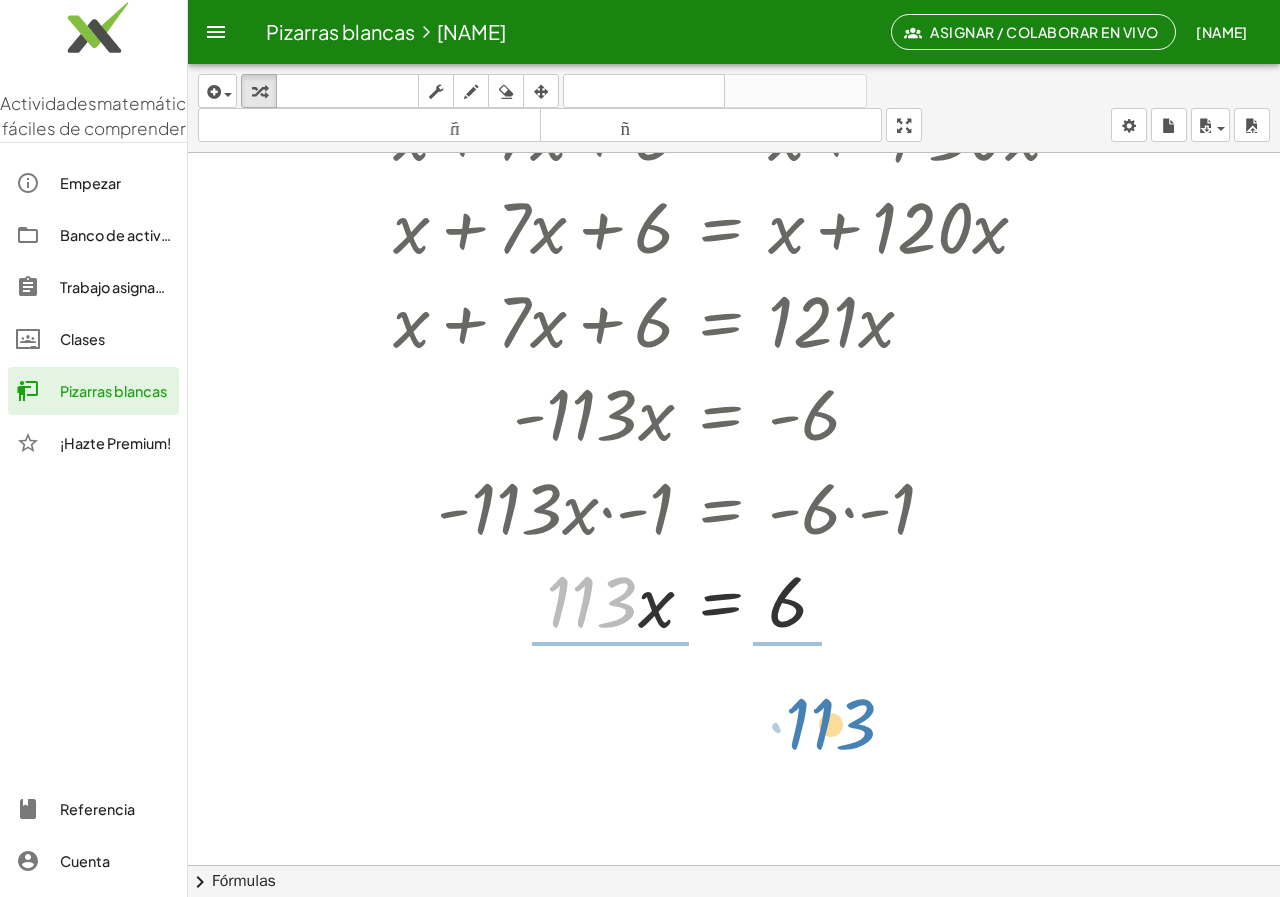drag, startPoint x: 599, startPoint y: 613, endPoint x: 839, endPoint y: 734, distance: 268.77686 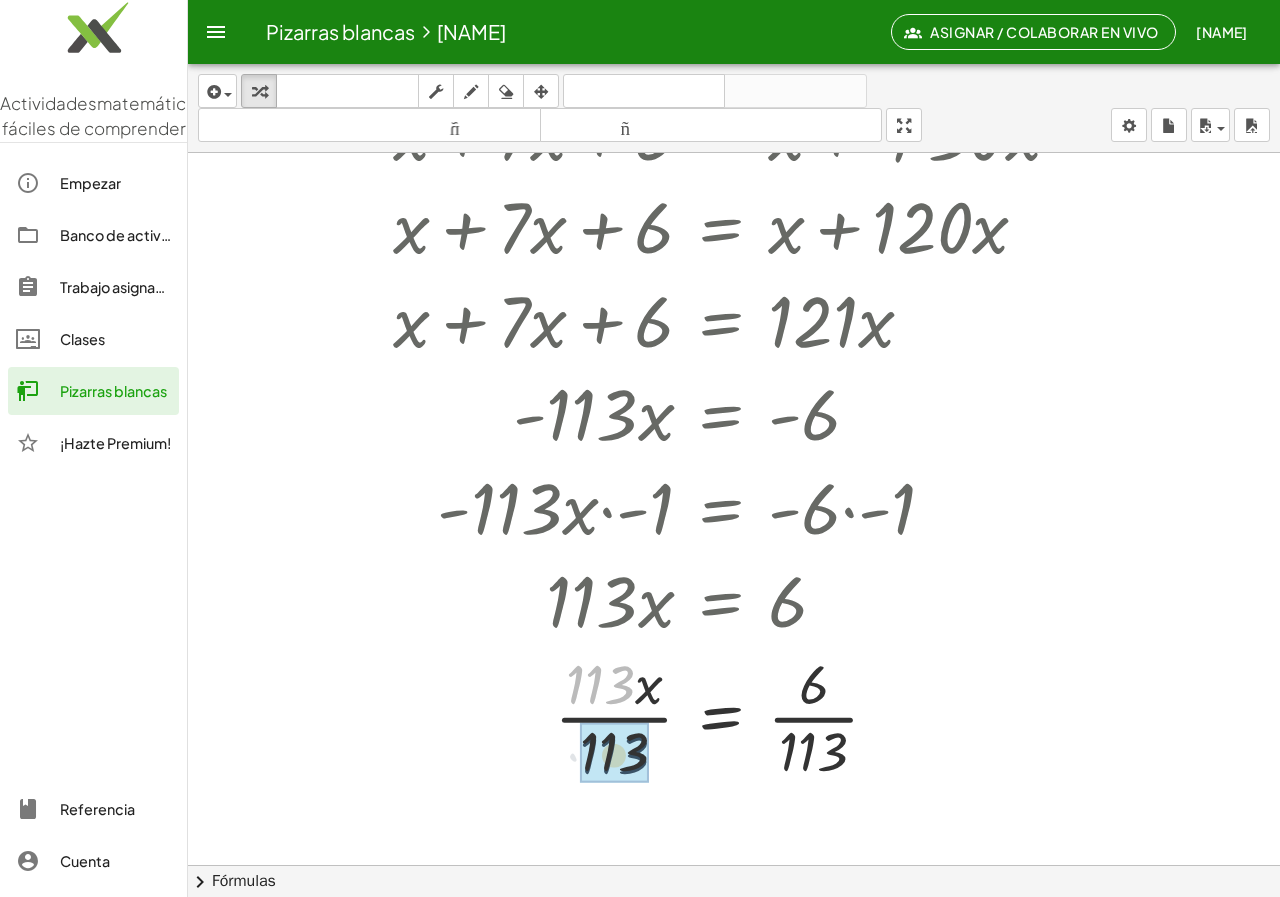 drag, startPoint x: 595, startPoint y: 681, endPoint x: 609, endPoint y: 753, distance: 73.34848 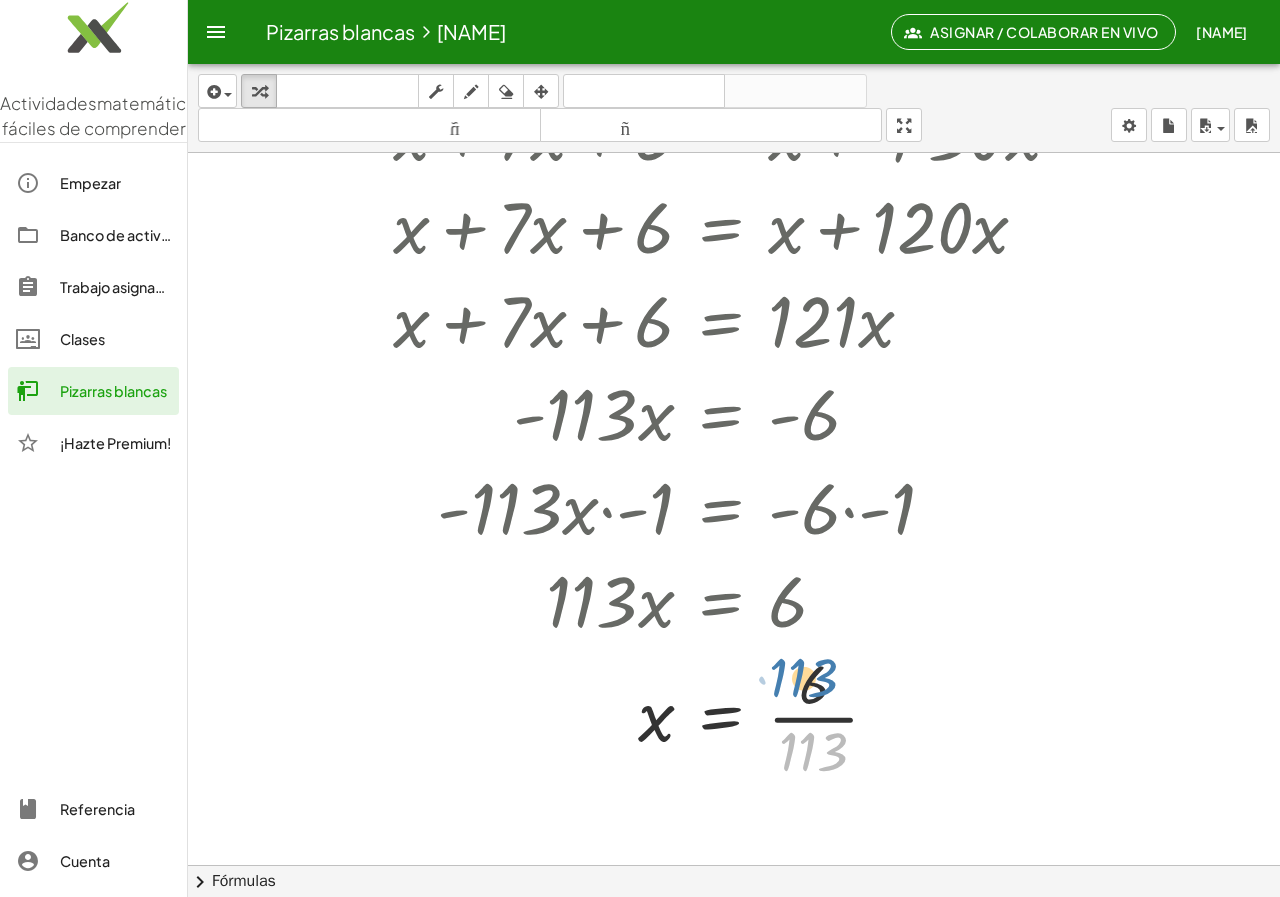 drag, startPoint x: 809, startPoint y: 755, endPoint x: 799, endPoint y: 681, distance: 74.672615 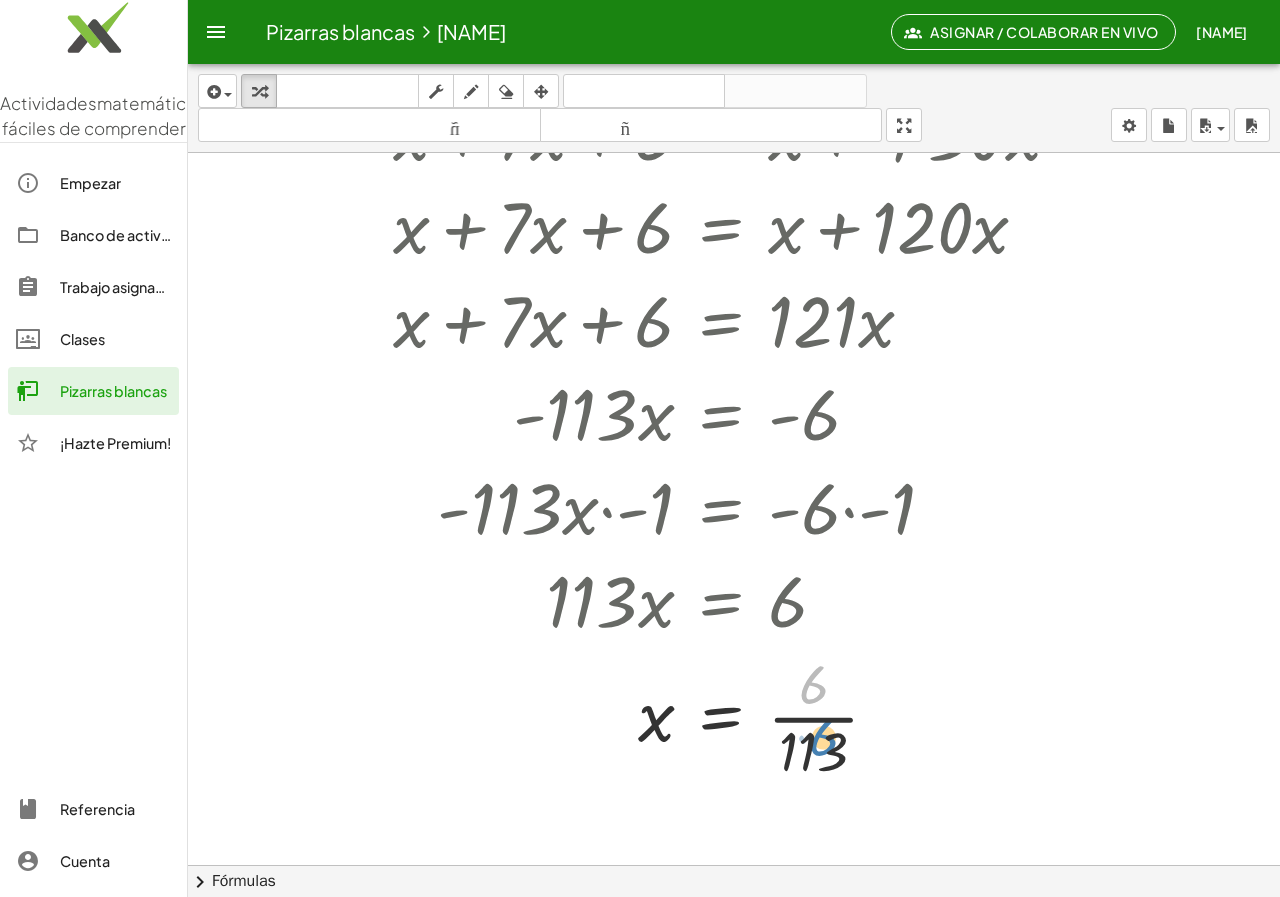 drag, startPoint x: 811, startPoint y: 691, endPoint x: 821, endPoint y: 744, distance: 53.935146 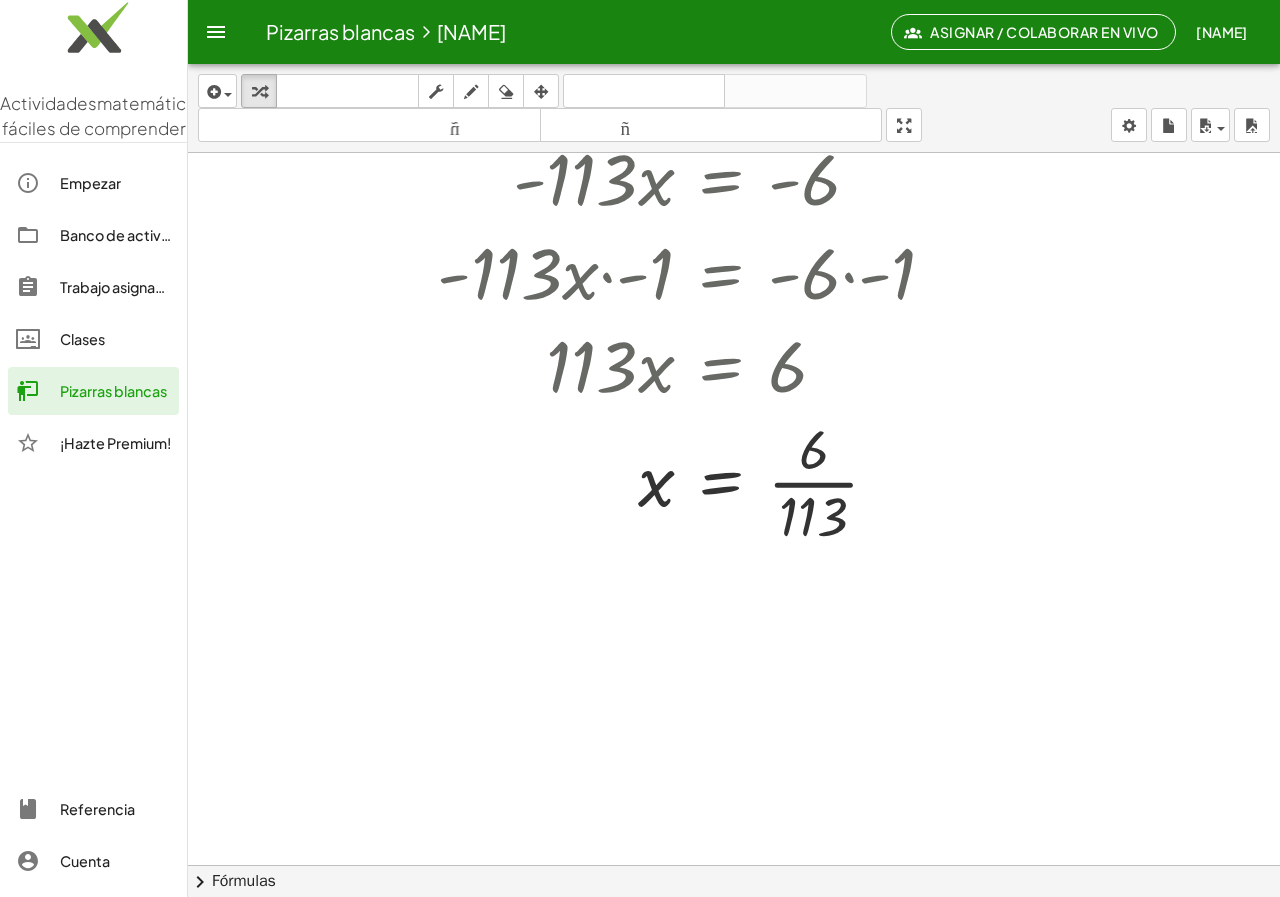 scroll, scrollTop: 650, scrollLeft: 0, axis: vertical 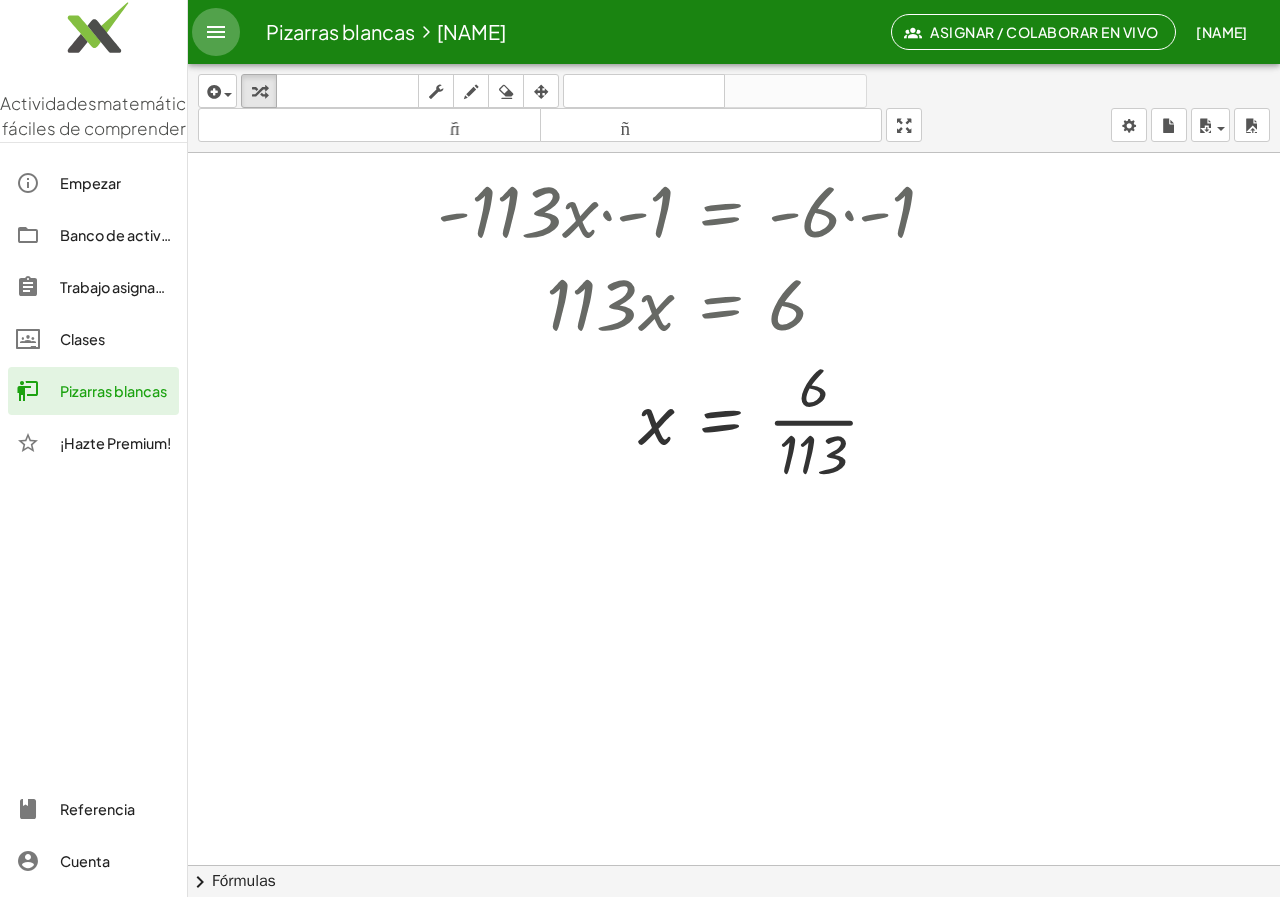 click at bounding box center [216, 32] 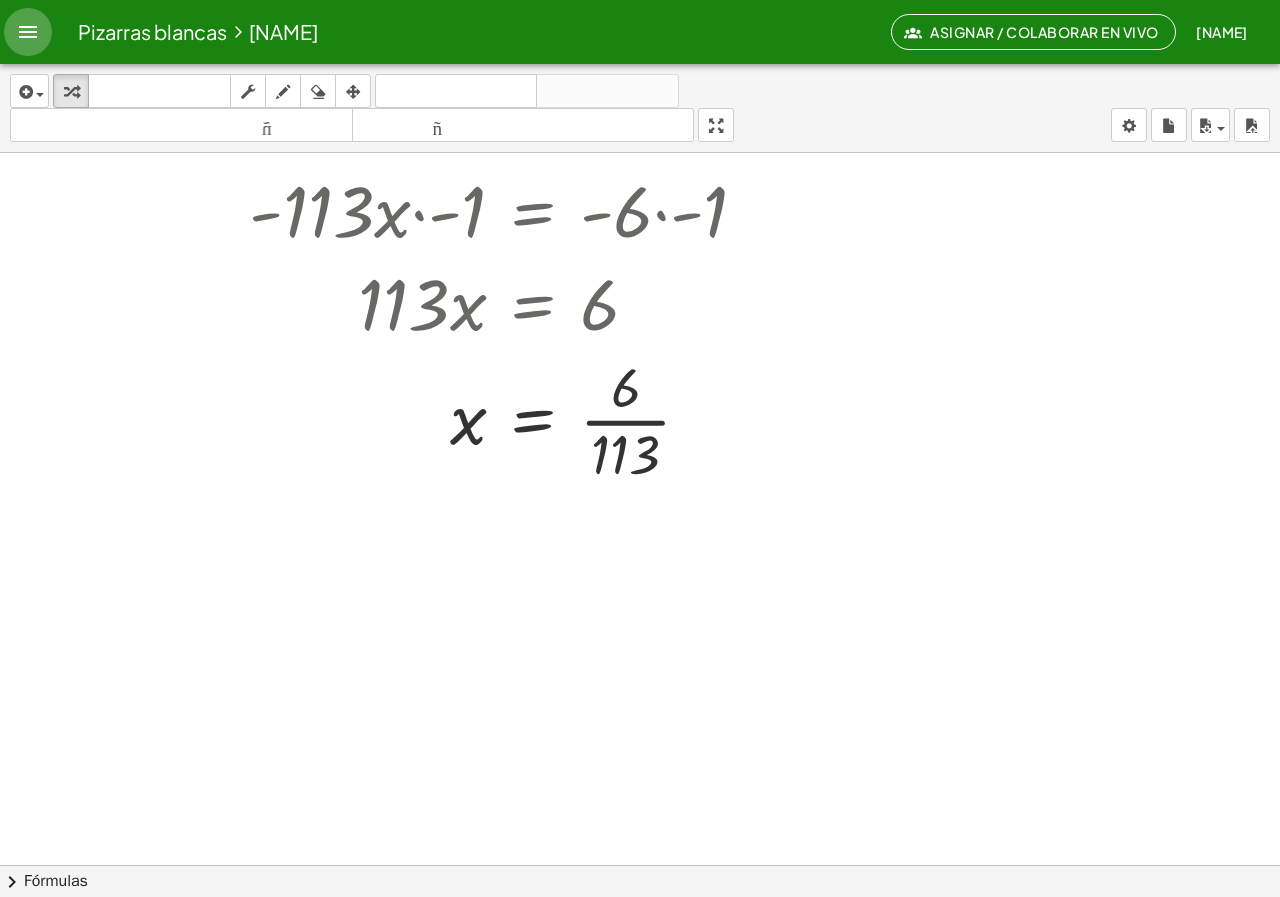 click at bounding box center (28, 32) 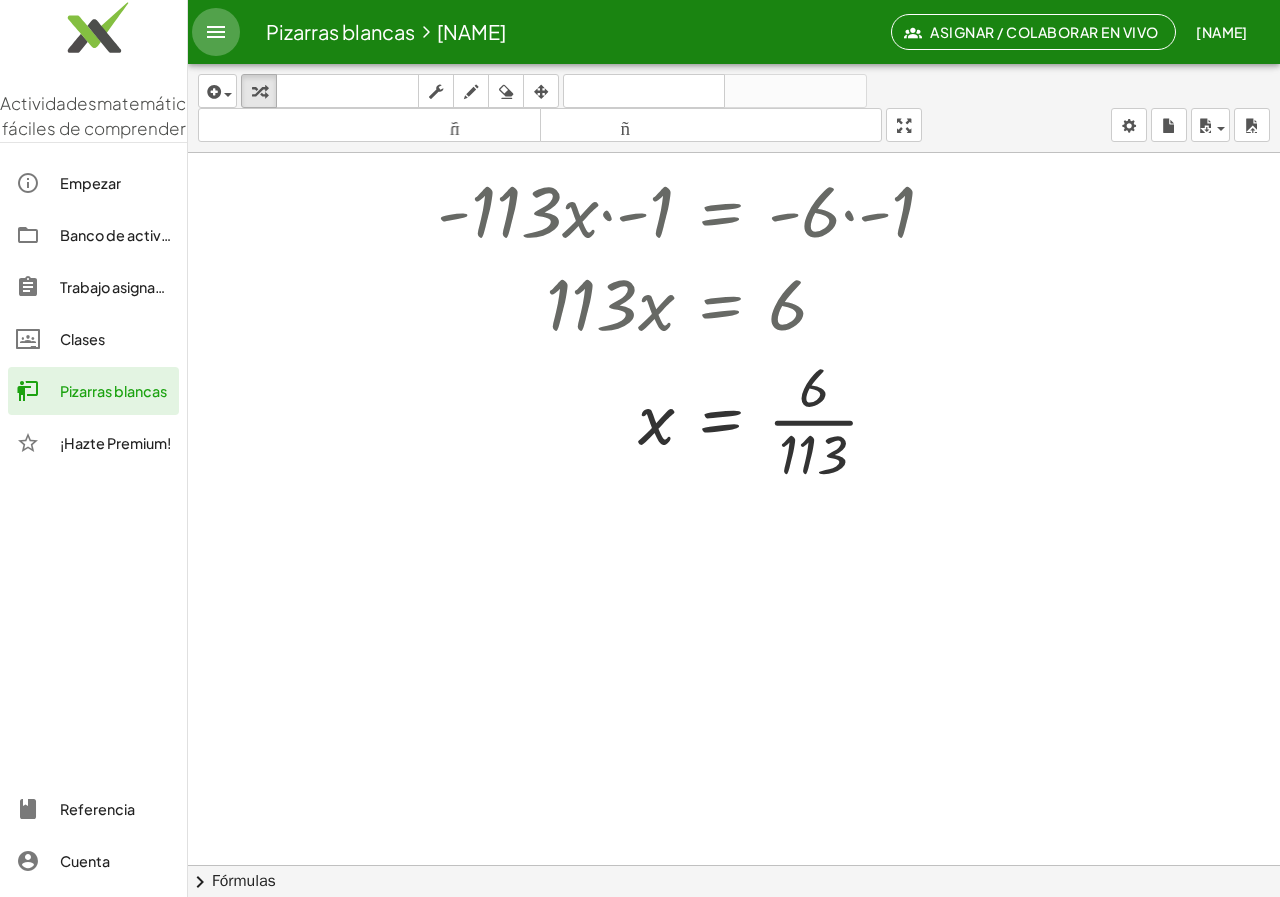 click at bounding box center [216, 32] 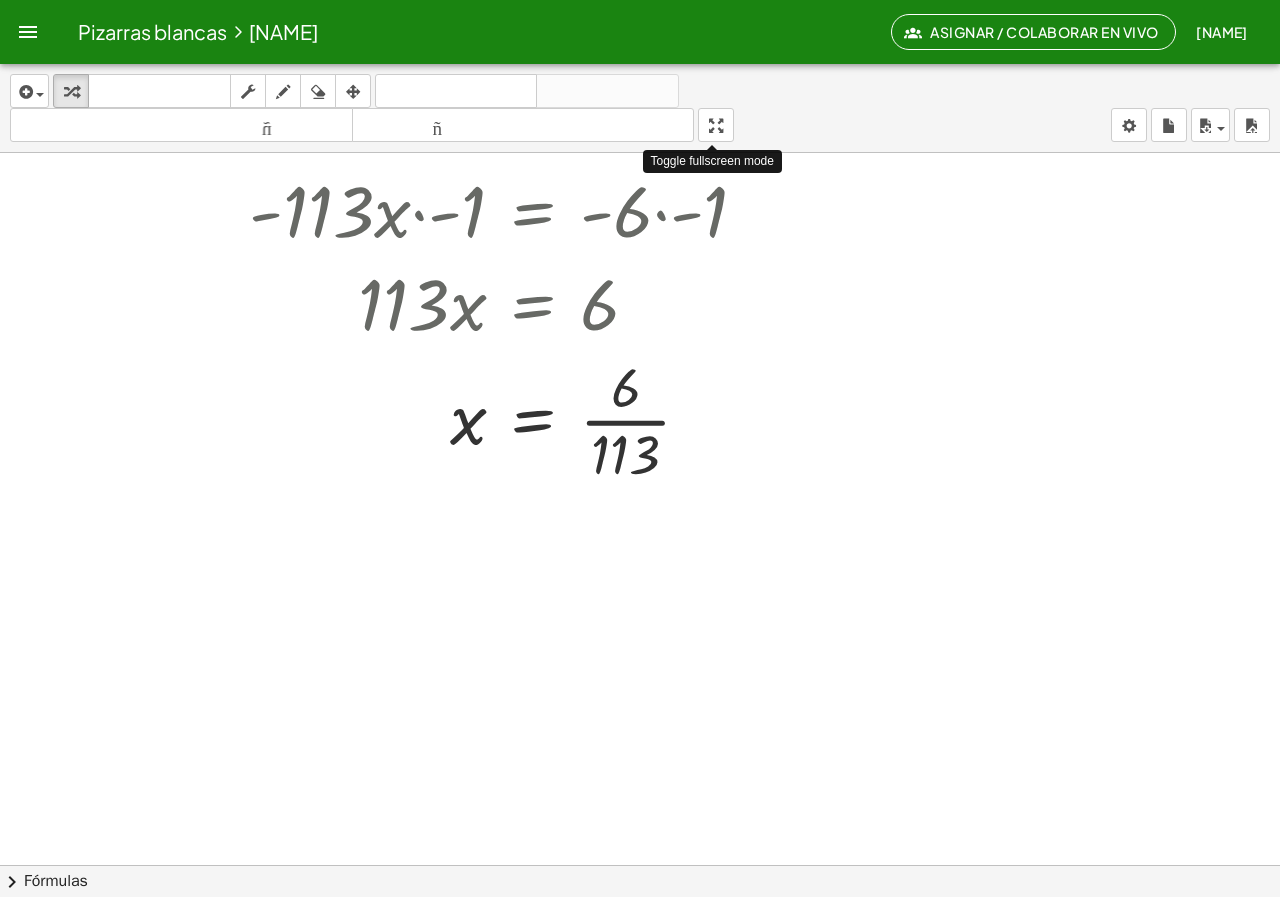drag, startPoint x: 712, startPoint y: 136, endPoint x: 712, endPoint y: 223, distance: 87 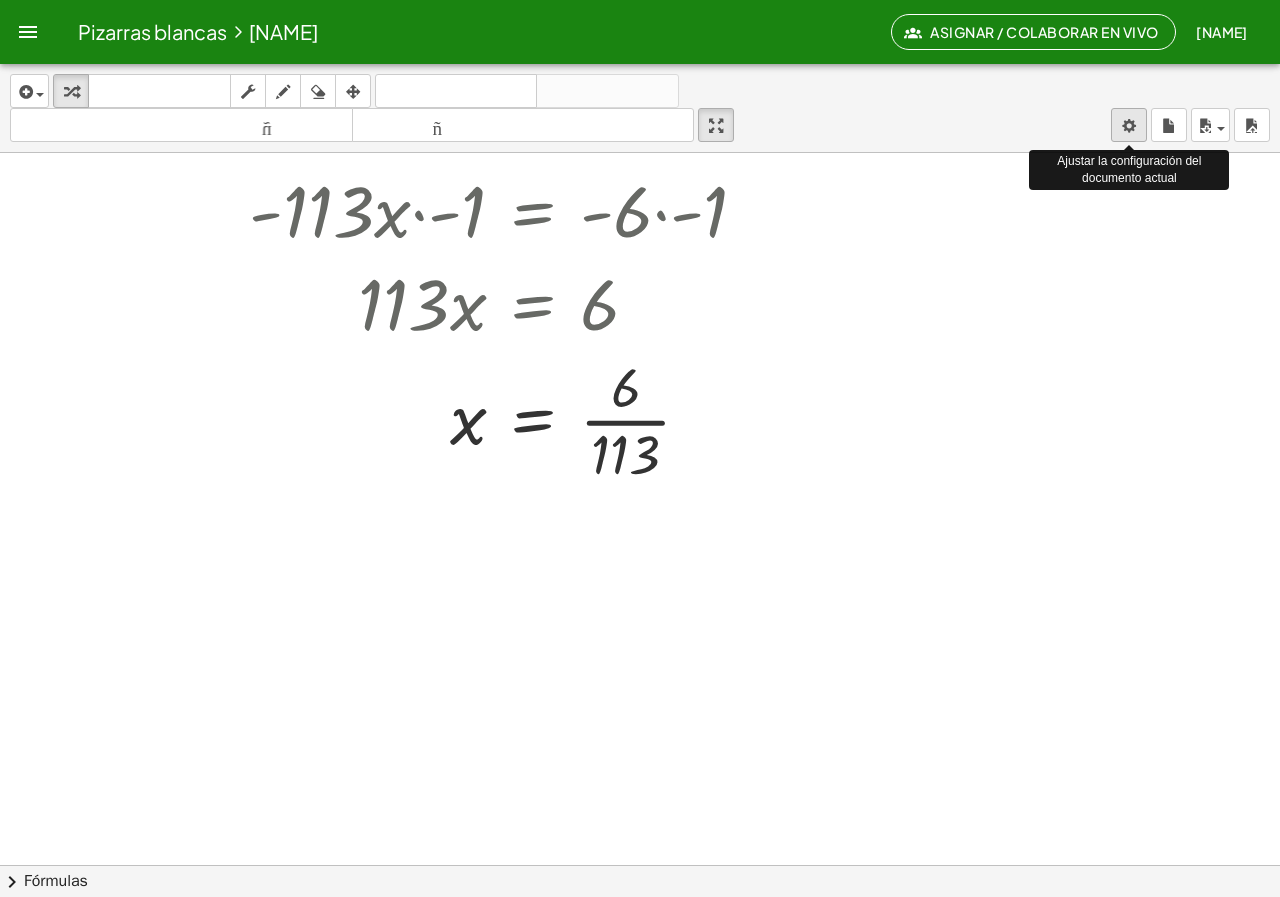 click on "Pizarras blancas    [NAME] Asignar / Colaborar en vivo [NAME] Esqueti Actividades  matemáticas fáciles de comprender Empezar Banco de actividades Trabajo asignado Clases Pizarras blancas ¡Hazte Premium! Referencia Cuenta   insertar Seleccione uno: Expresión matemática Función Texto Vídeo de YouTube Graficando Geometría Geometría 3D transformar teclado teclado fregar dibujar borrar arreglar deshacer deshacer rehacer rehacer tamaño_del_formato menor tamaño_del_formato más grande pantalla completa carga   ahorrar nuevo ajustes Ajustar la configuración del documento actual + x + · 7 · x + 6 = + x + · 4 · ( · 6 · 5 · x ) + x + · 7 · x + 6 = + x + · 4 · ( · 30 · x ) + x + · 7 · x + 6 = + x + · 4 · 30 · x + x + · 7 · x + 6 = + x + · 120 · x + x + · 7 · x + 6 = · 121 · x + x + · 7 · x − · 7 · x + 6 = + · 121 · x − · 7 · x + x + · 7 · ( + x − x ) + 6 = + · 121 · x − · 7 · x + x + · 7 · 0 + 6 = + · 121 · x − · 7 · x + x + 0 + 6 =" at bounding box center [640, 448] 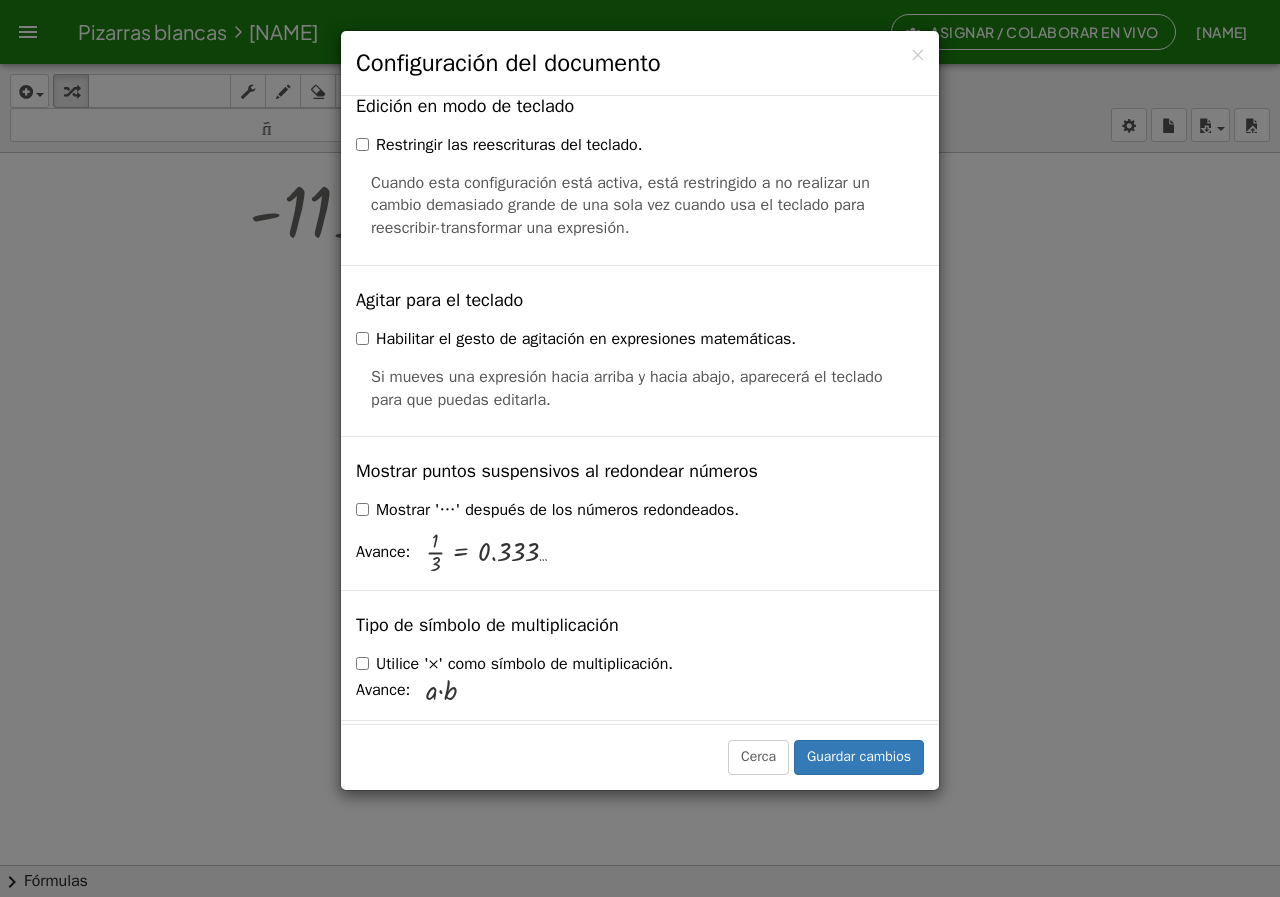 scroll, scrollTop: 4757, scrollLeft: 0, axis: vertical 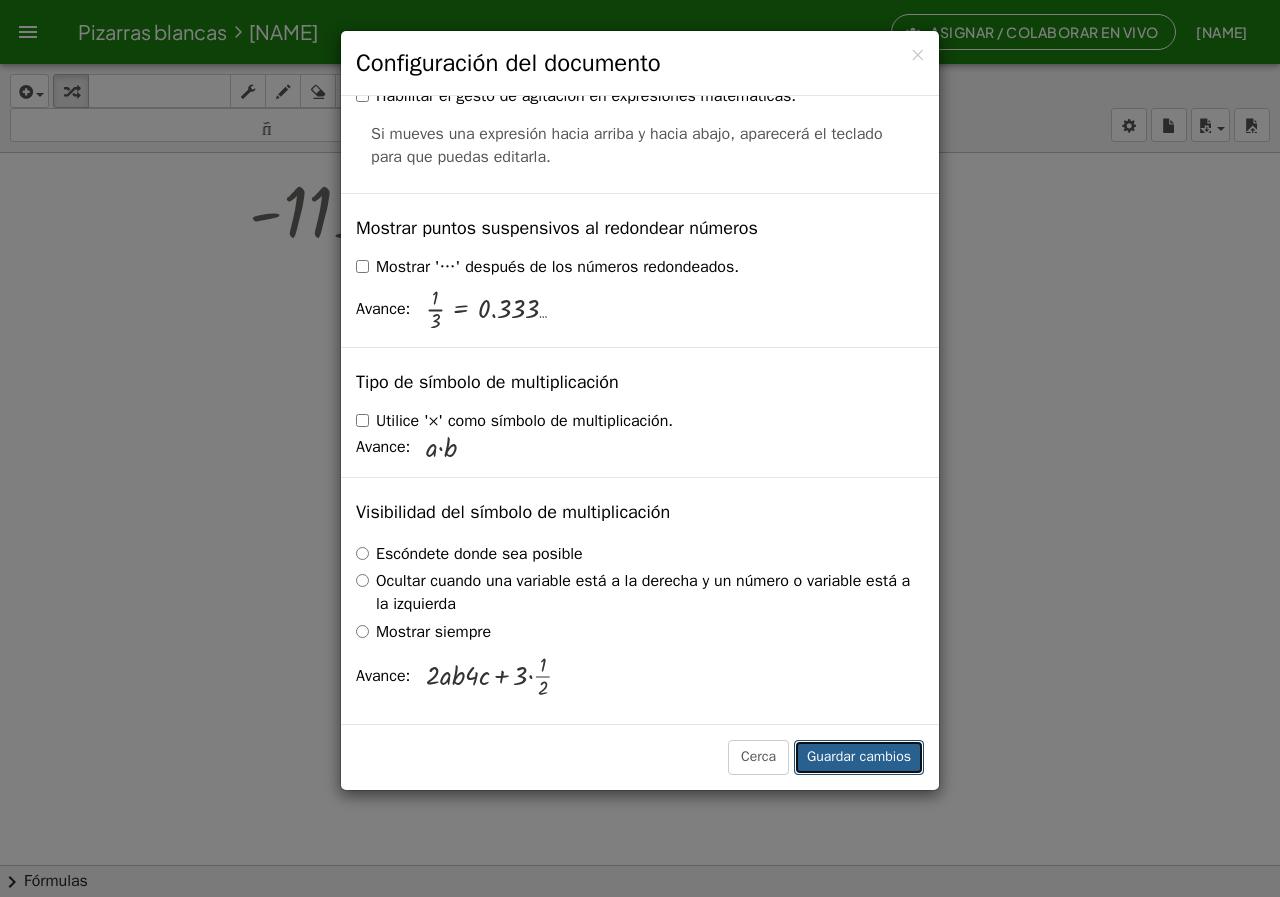 click on "Guardar cambios" at bounding box center [859, 757] 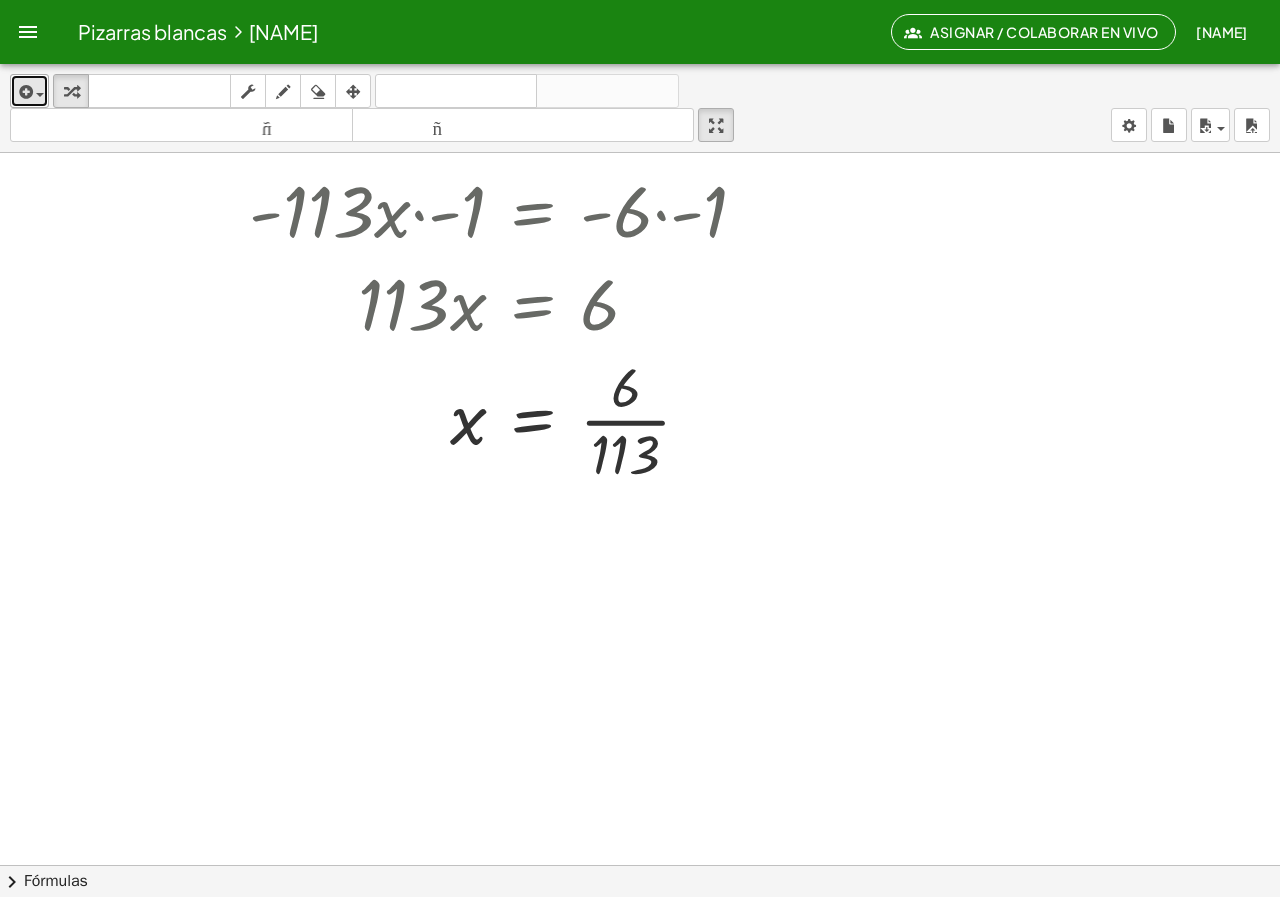 click at bounding box center (29, 91) 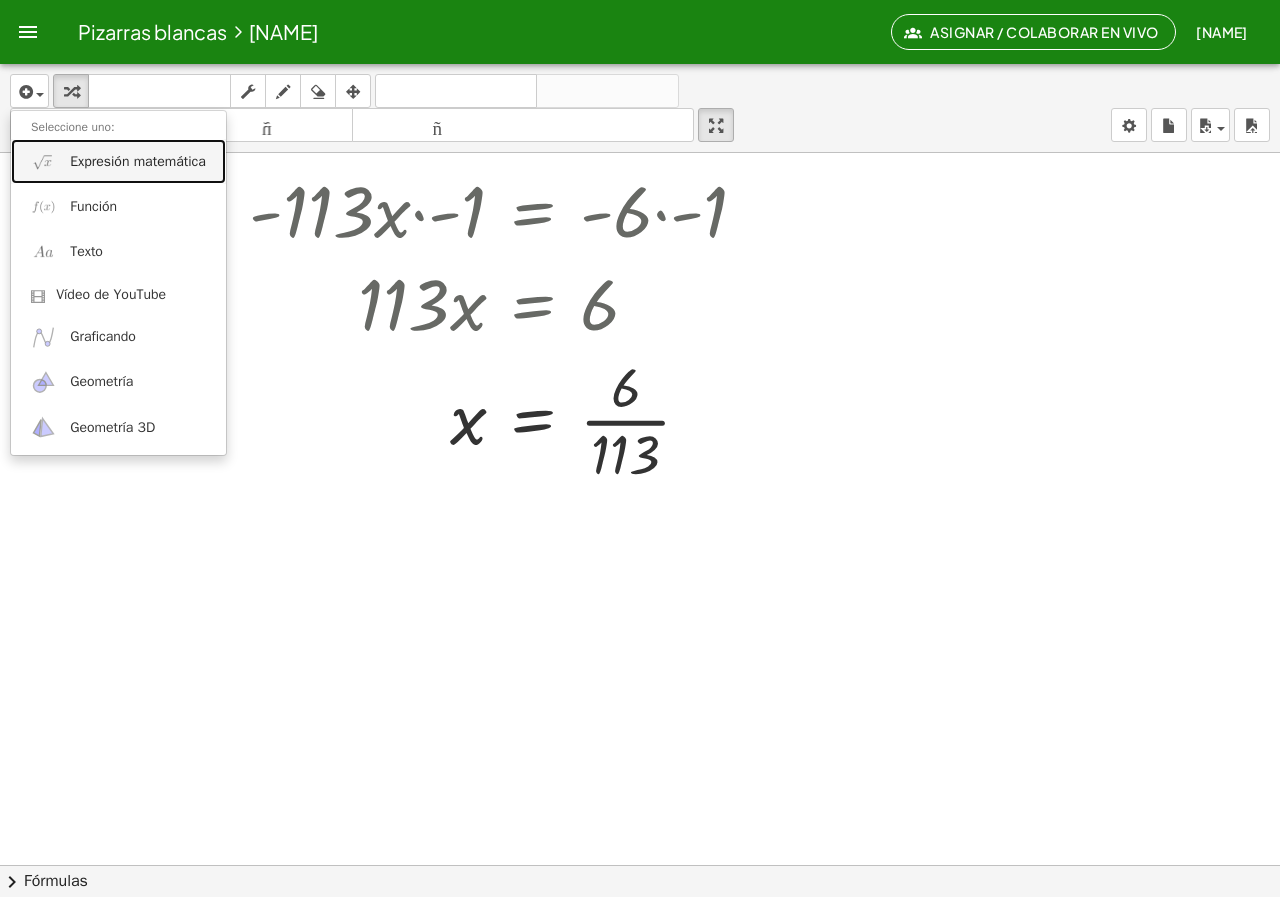 click on "Expresión matemática" at bounding box center [138, 161] 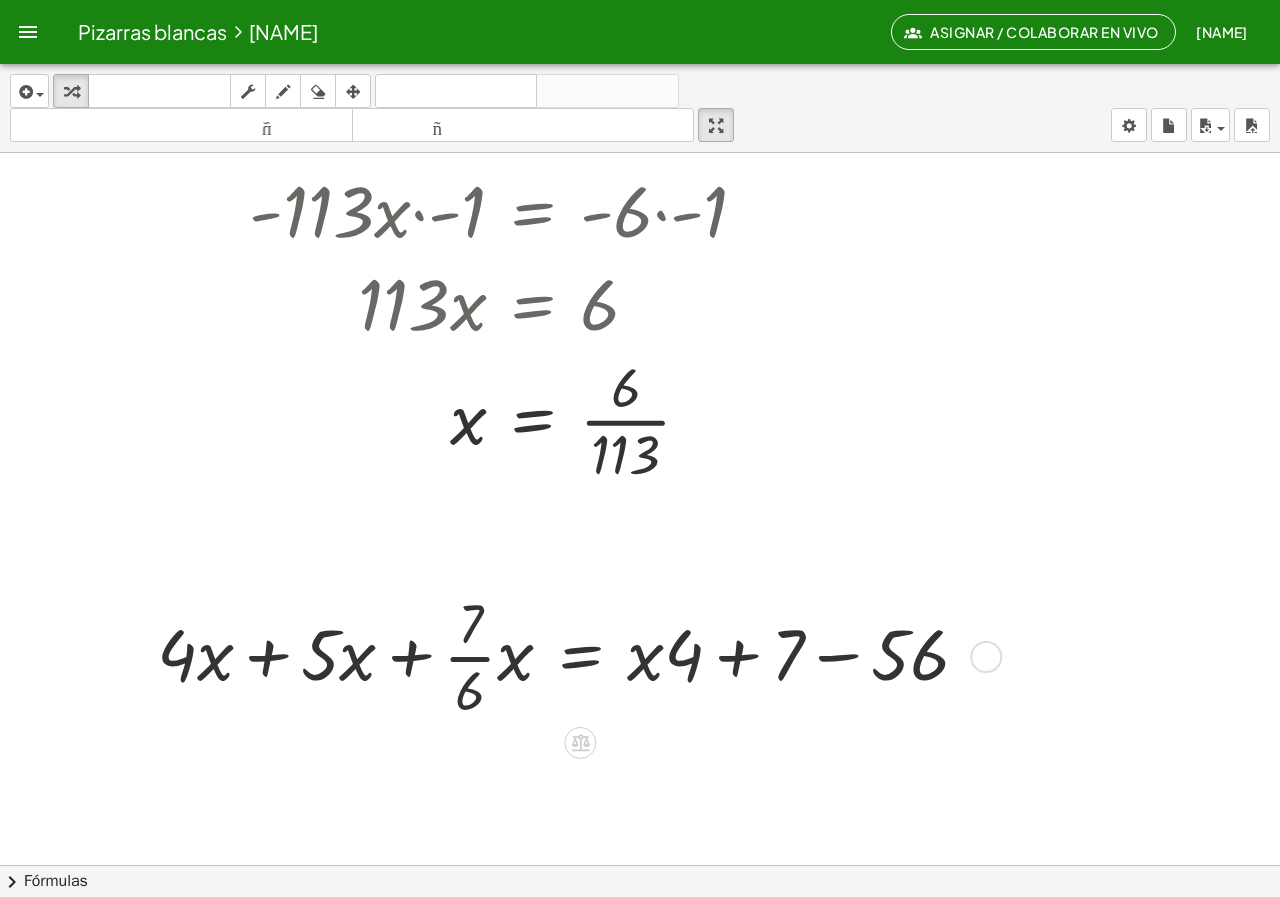 click at bounding box center (571, 655) 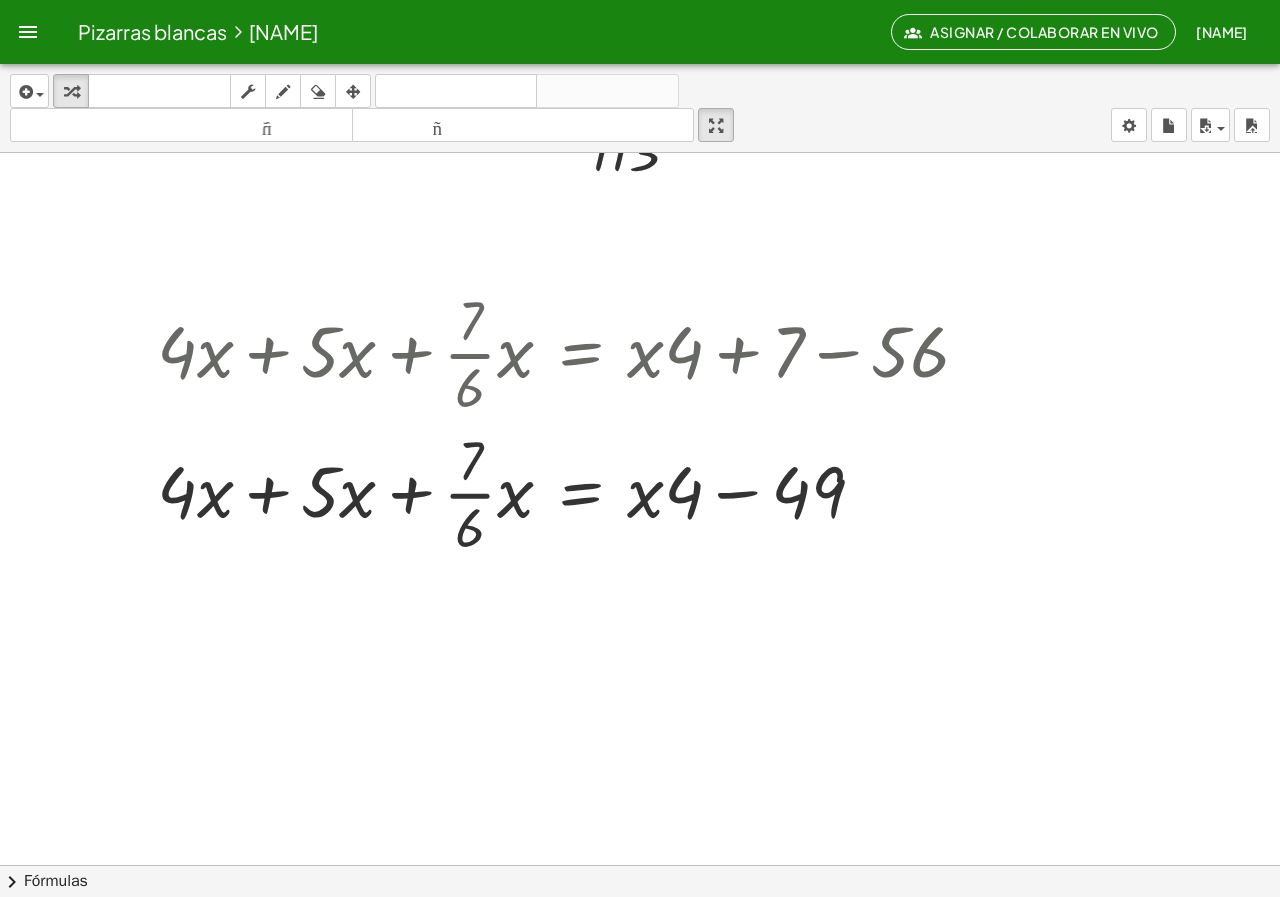scroll, scrollTop: 972, scrollLeft: 0, axis: vertical 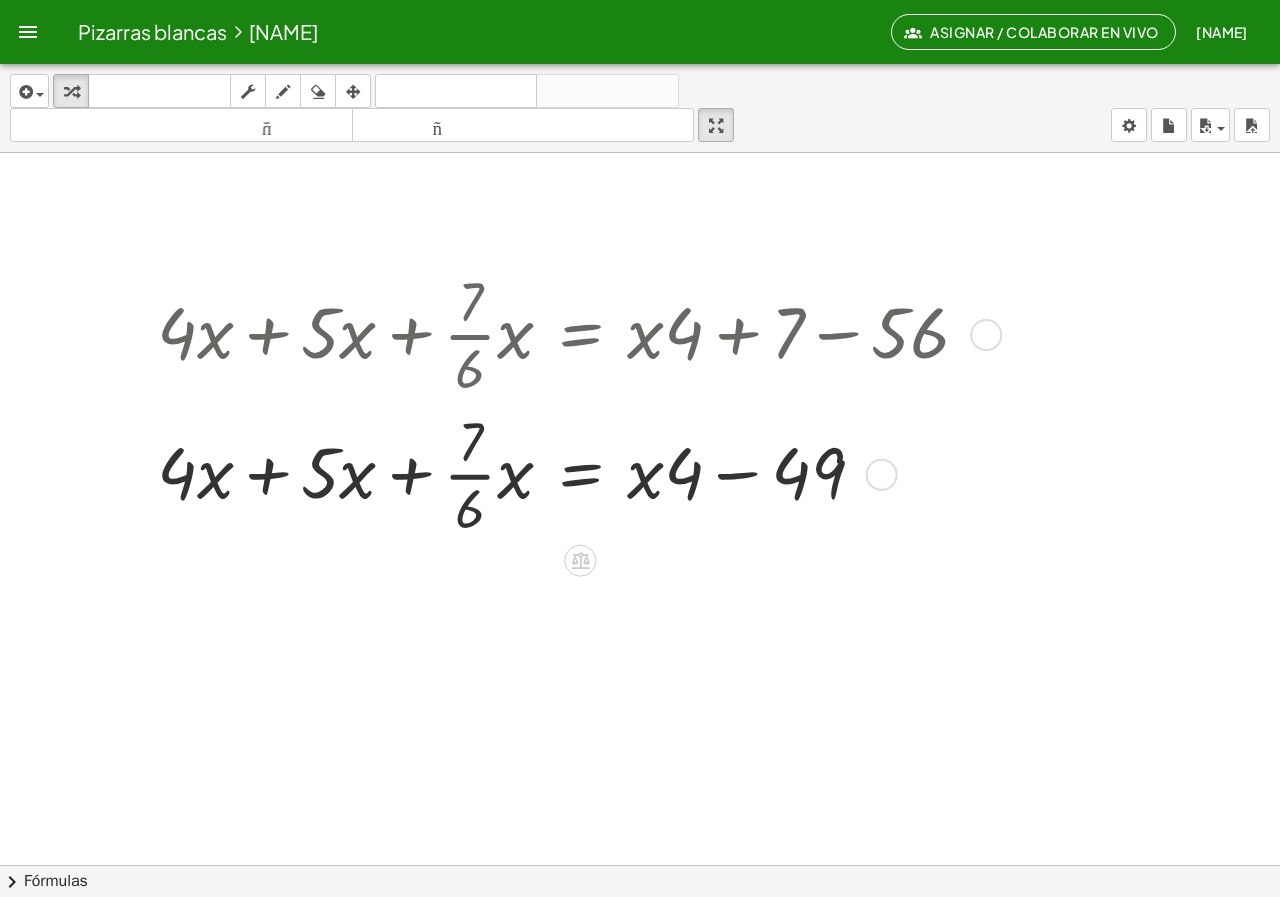 click at bounding box center [571, 473] 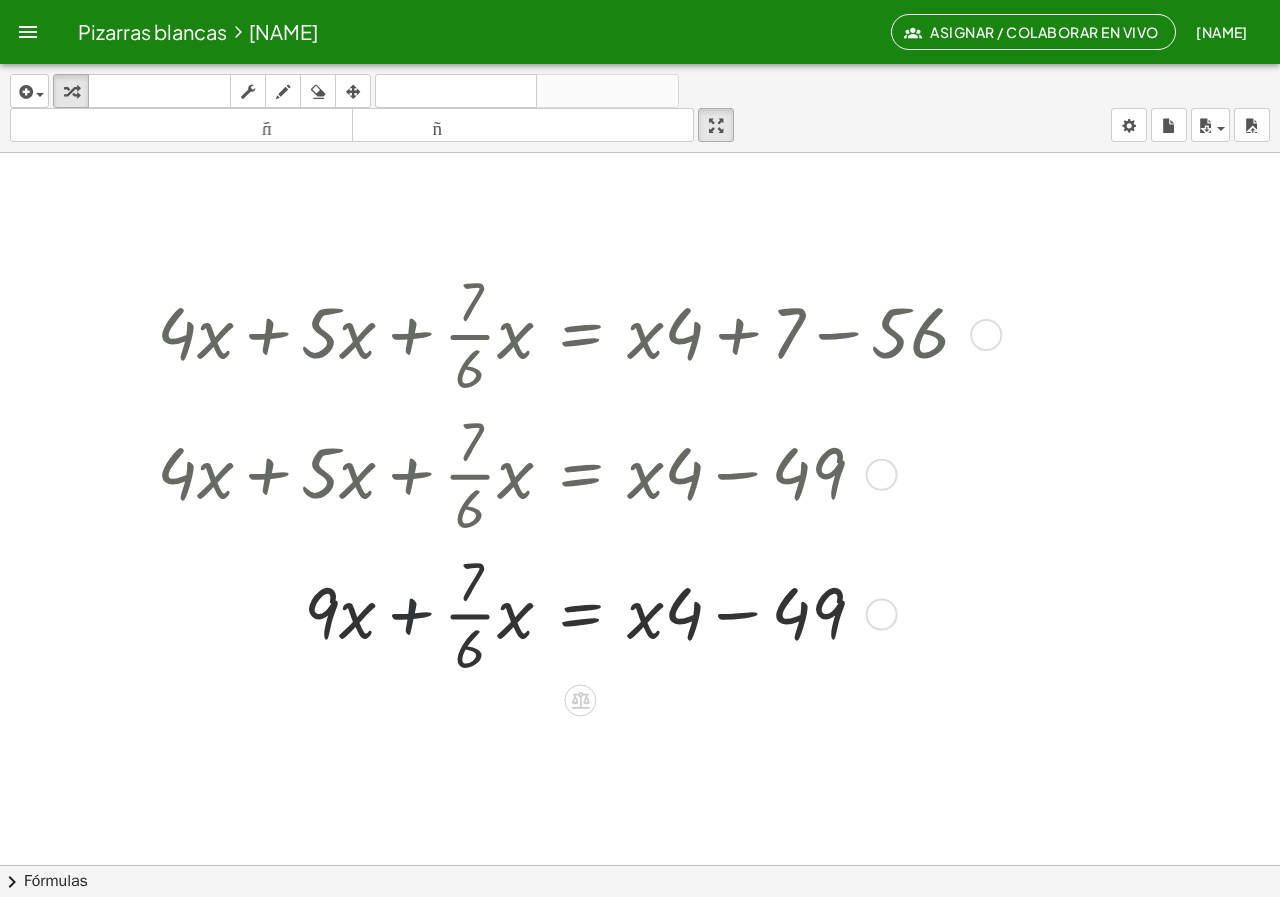 click at bounding box center [571, 613] 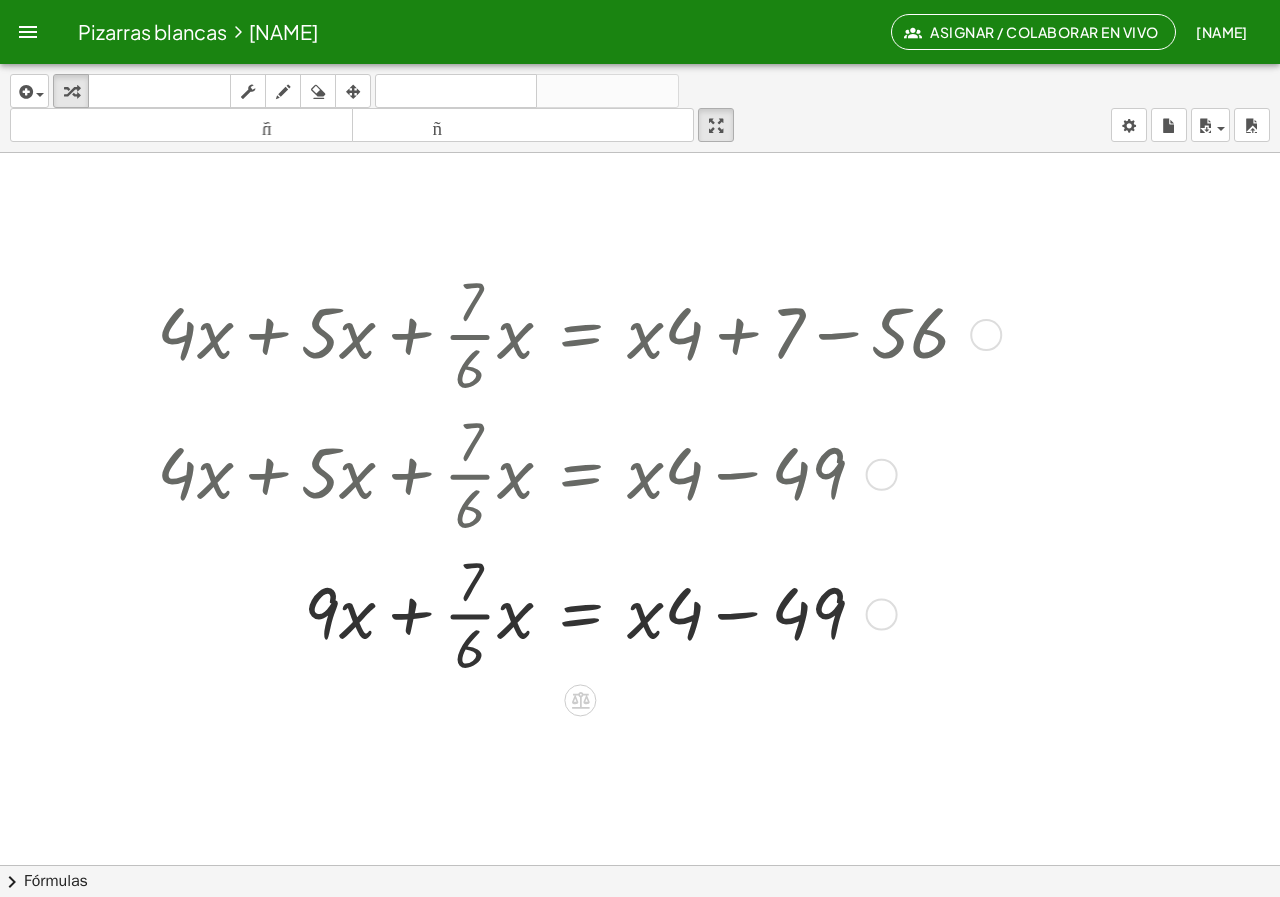 click at bounding box center [571, 613] 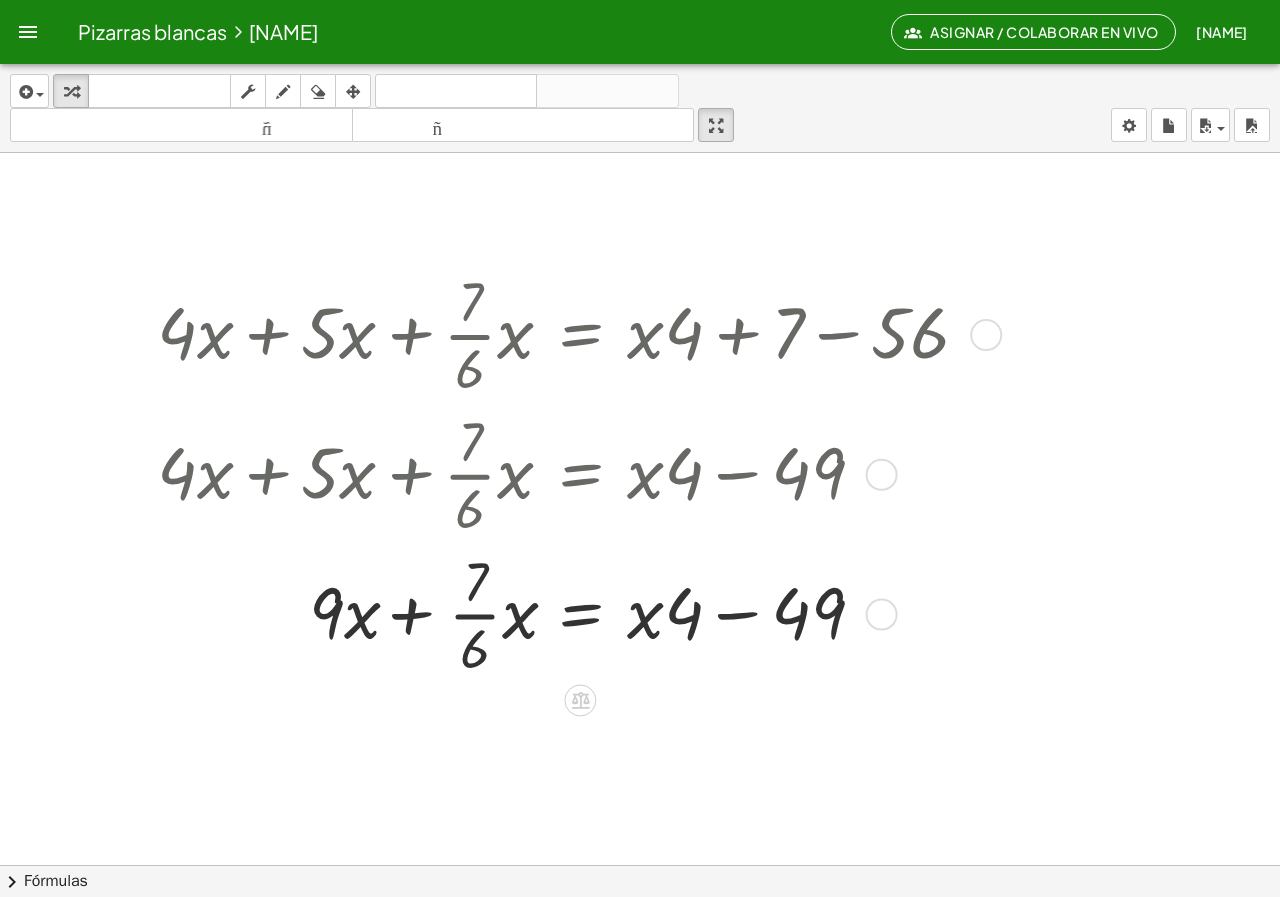click at bounding box center [571, 613] 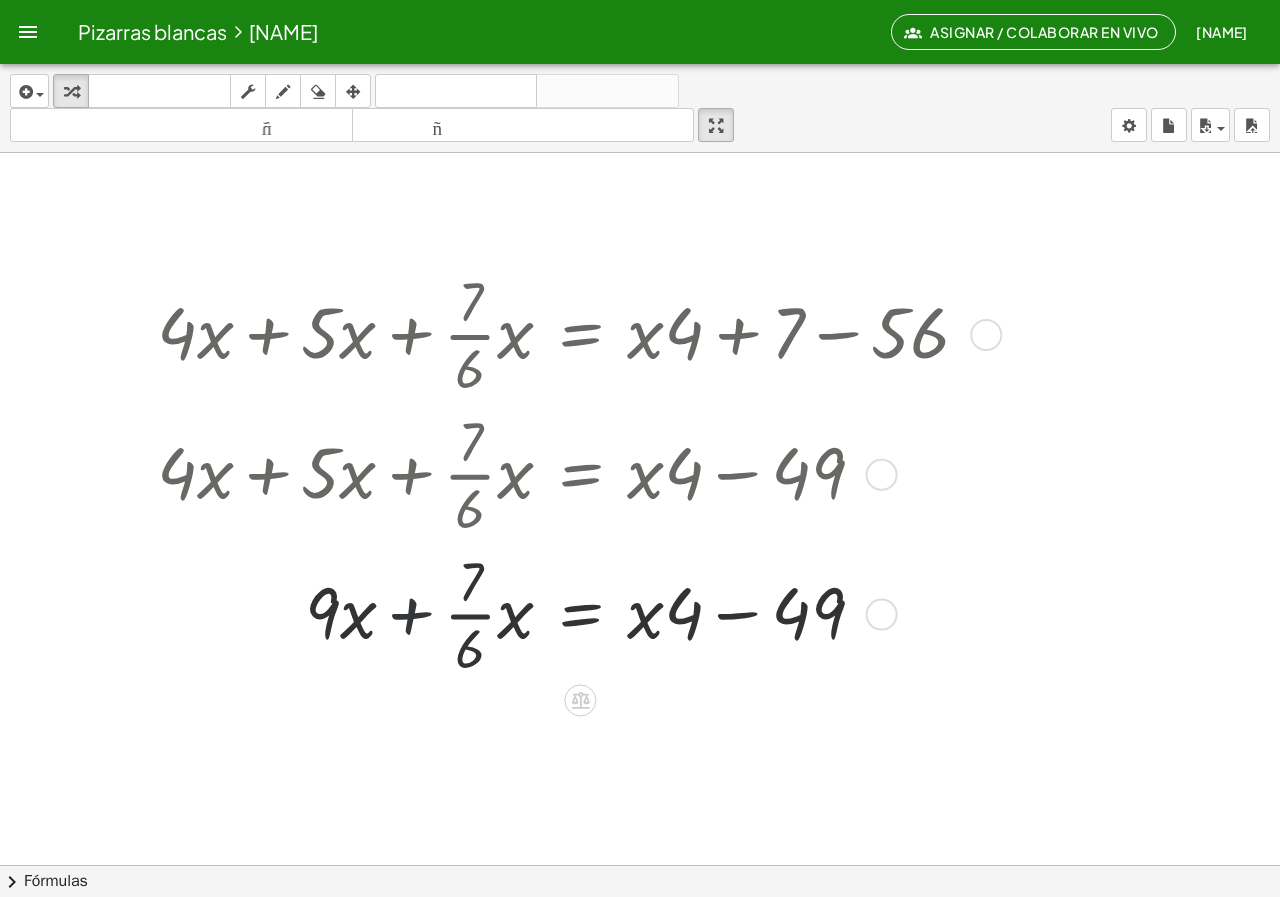 click at bounding box center (571, 613) 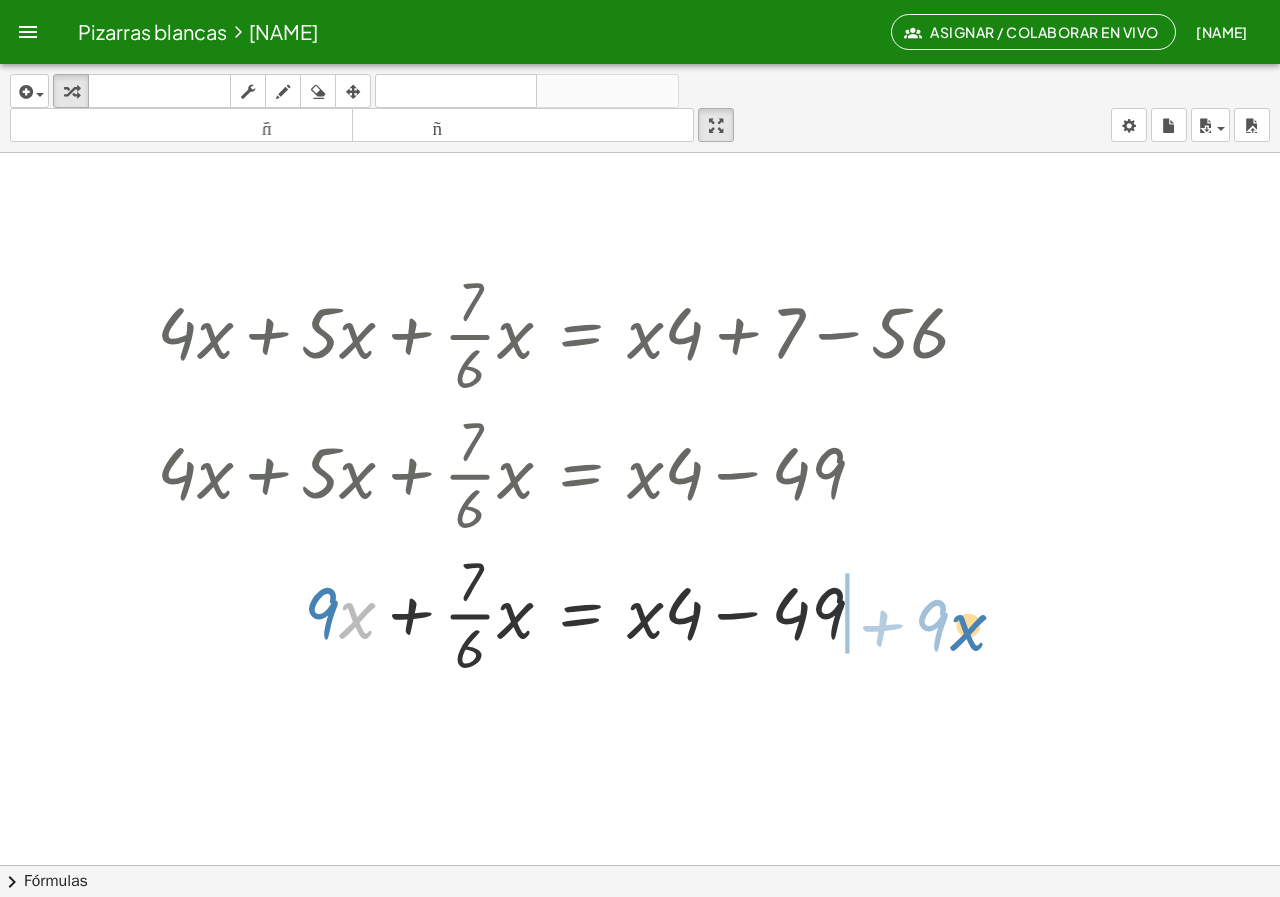 drag, startPoint x: 349, startPoint y: 607, endPoint x: 959, endPoint y: 621, distance: 610.16064 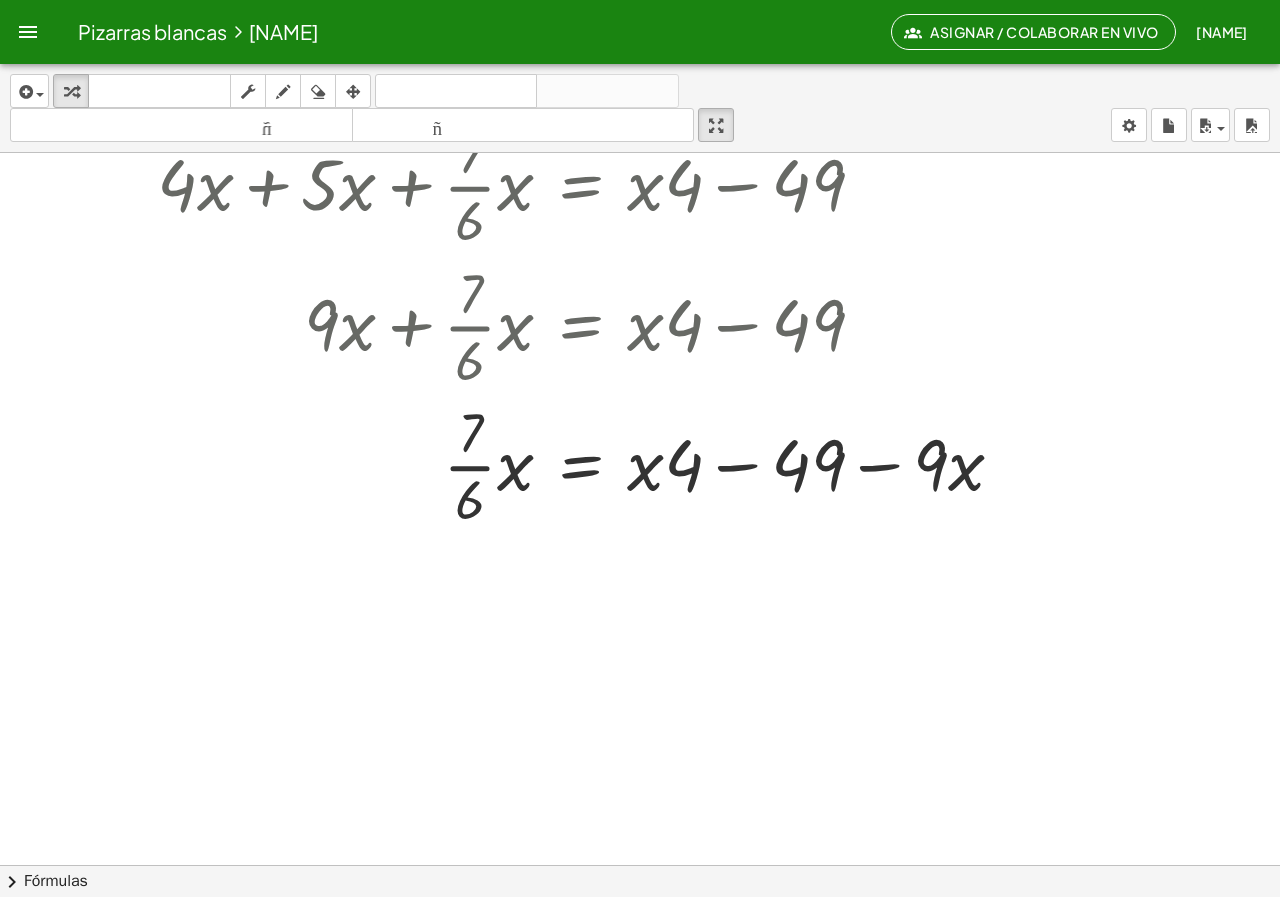 scroll, scrollTop: 1323, scrollLeft: 0, axis: vertical 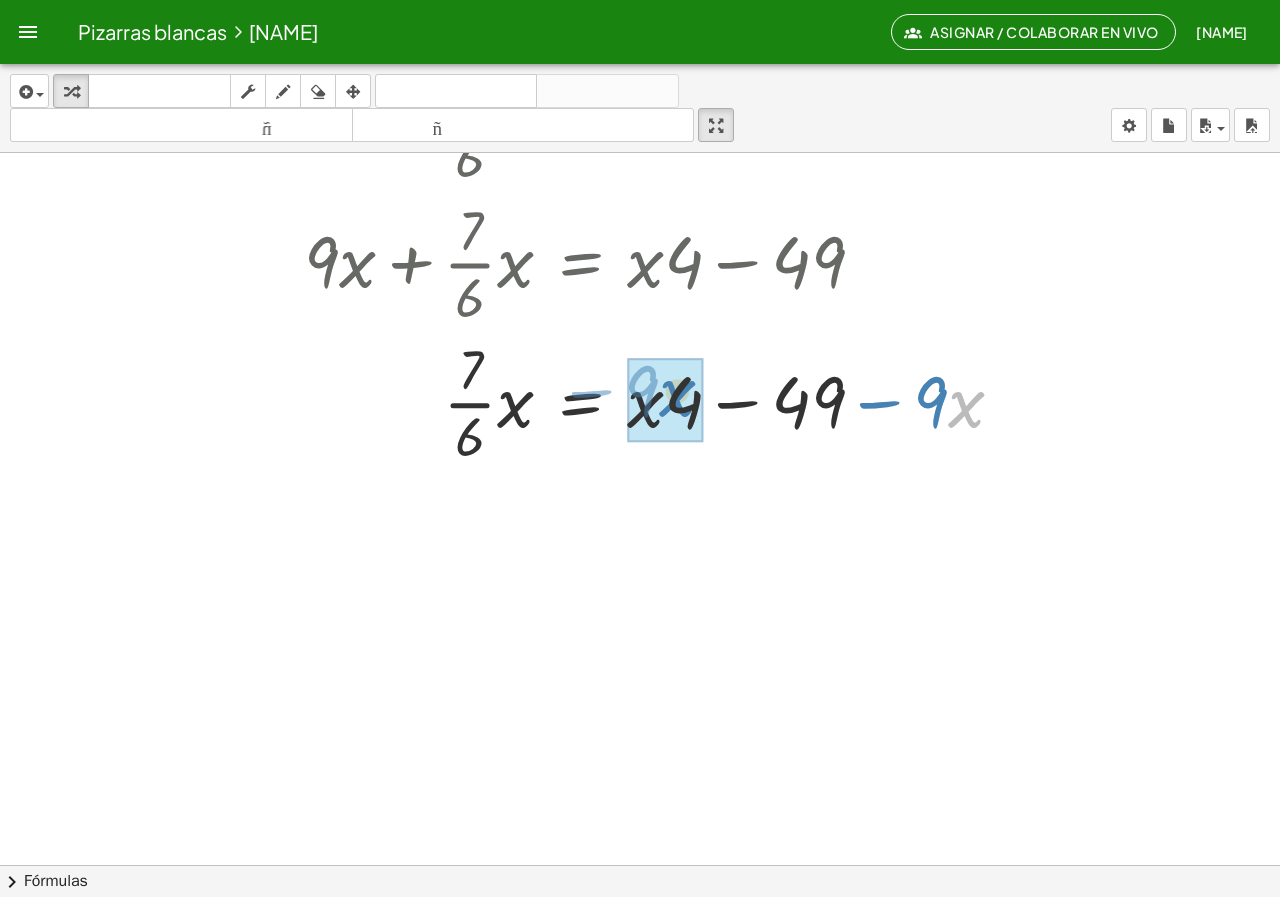 drag, startPoint x: 950, startPoint y: 402, endPoint x: 662, endPoint y: 391, distance: 288.21 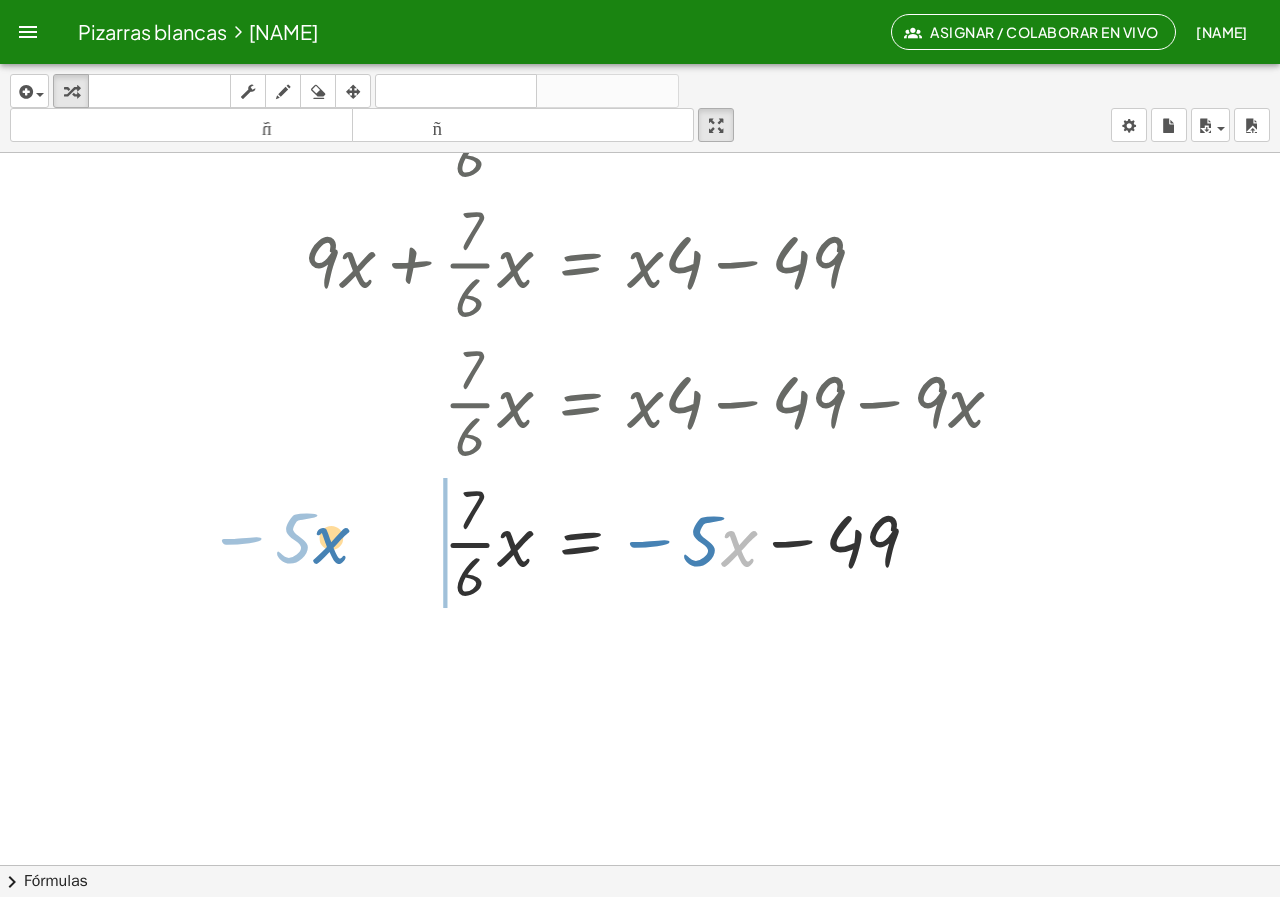 drag, startPoint x: 722, startPoint y: 540, endPoint x: 319, endPoint y: 535, distance: 403.031 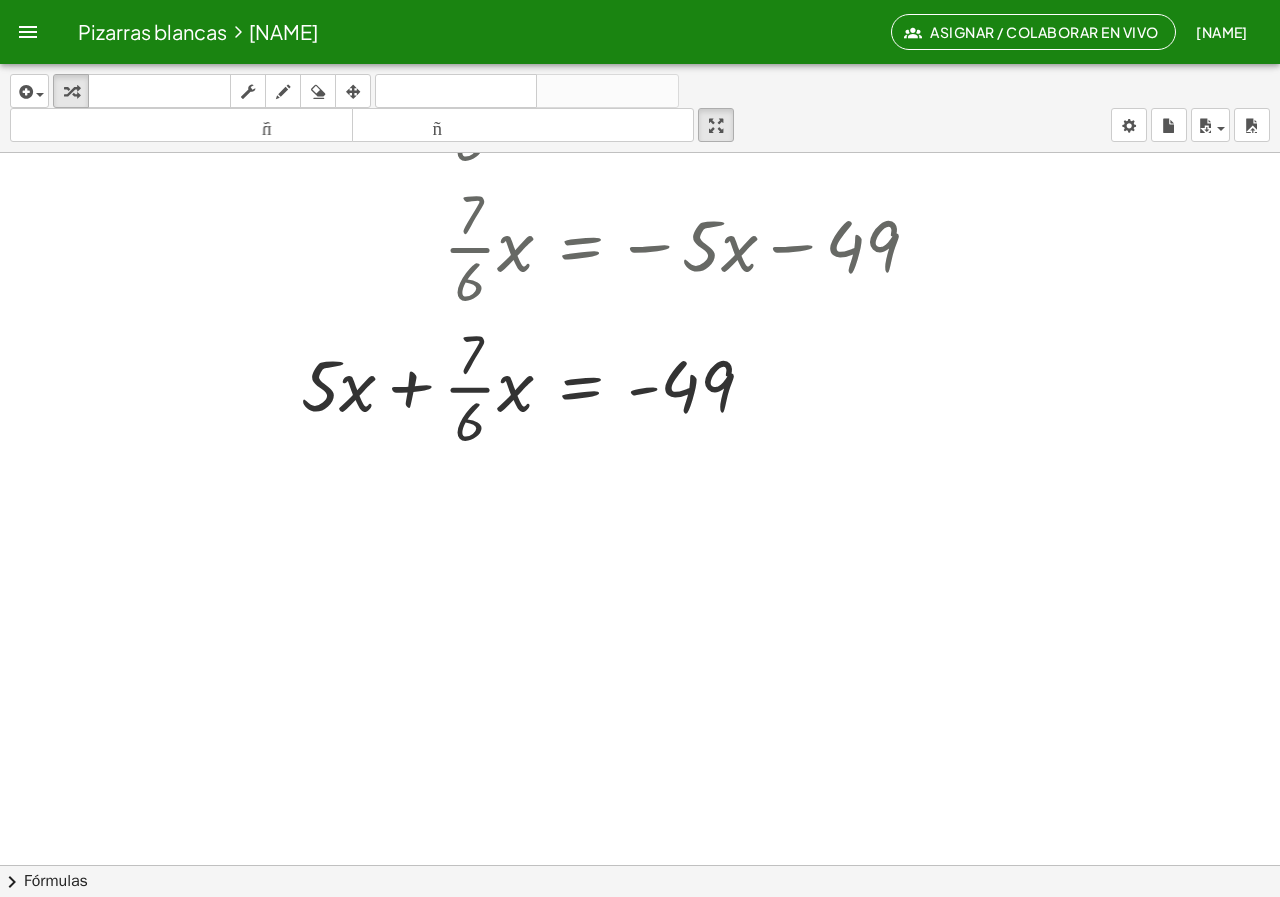 scroll, scrollTop: 1626, scrollLeft: 0, axis: vertical 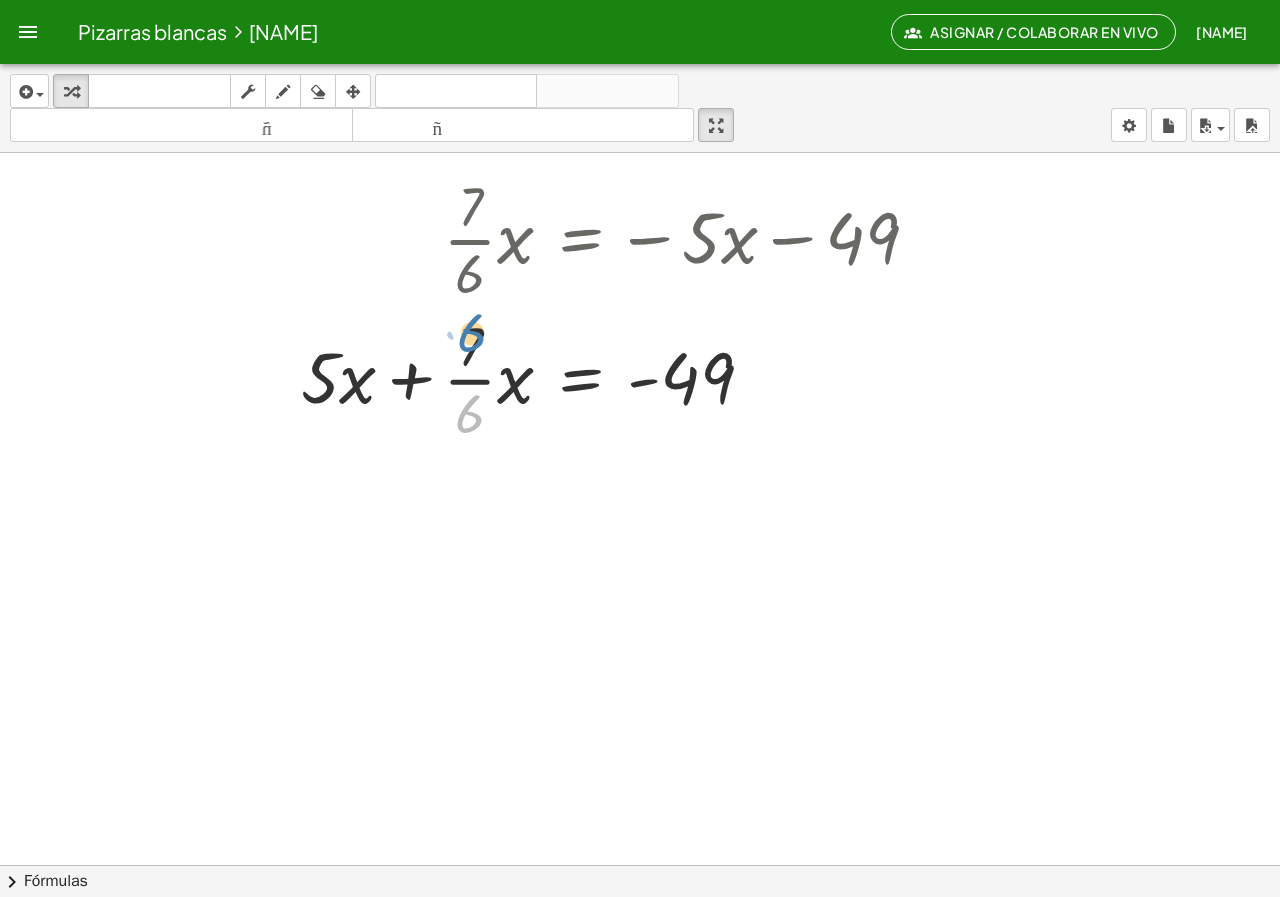 drag, startPoint x: 467, startPoint y: 422, endPoint x: 469, endPoint y: 337, distance: 85.02353 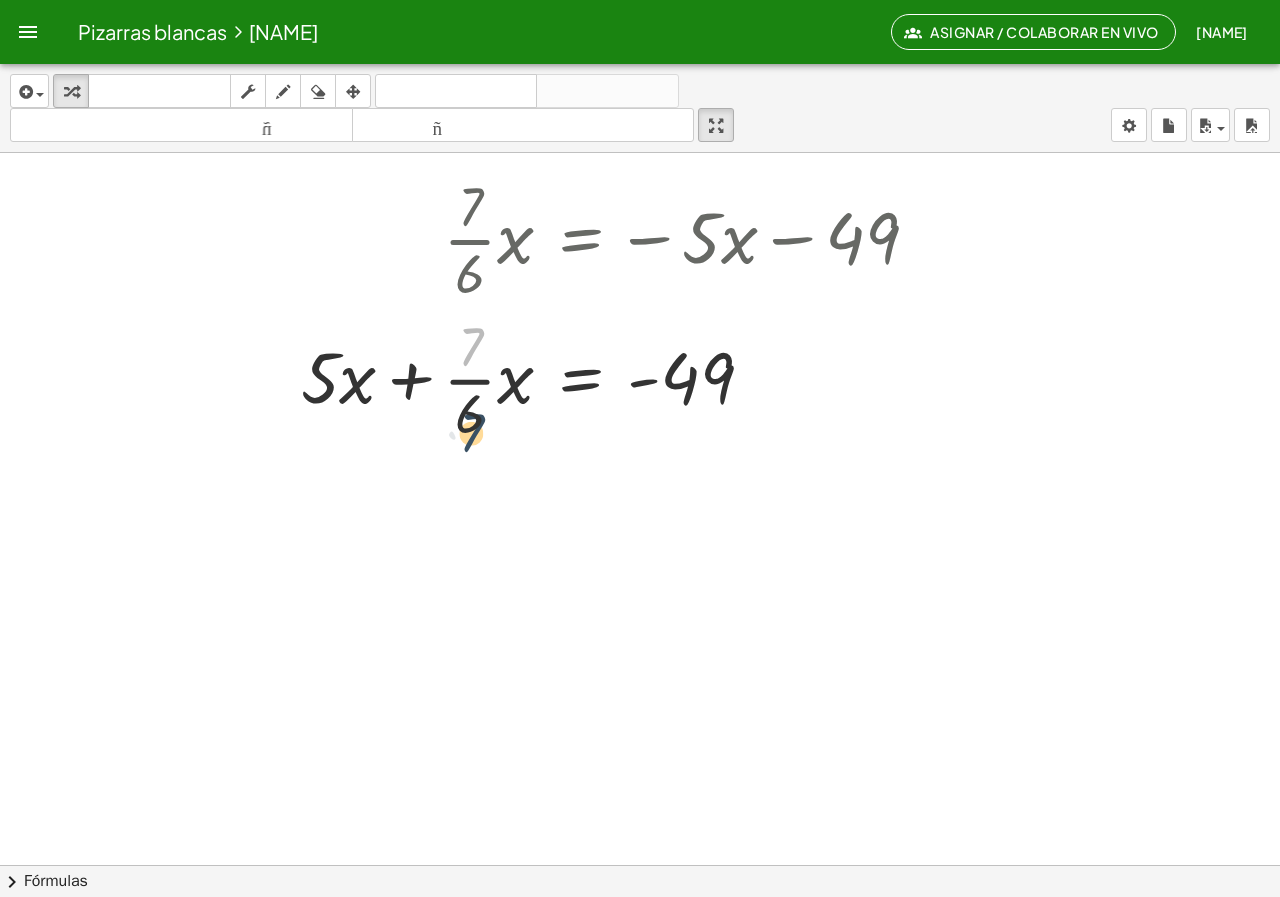 drag, startPoint x: 469, startPoint y: 342, endPoint x: 469, endPoint y: 431, distance: 89 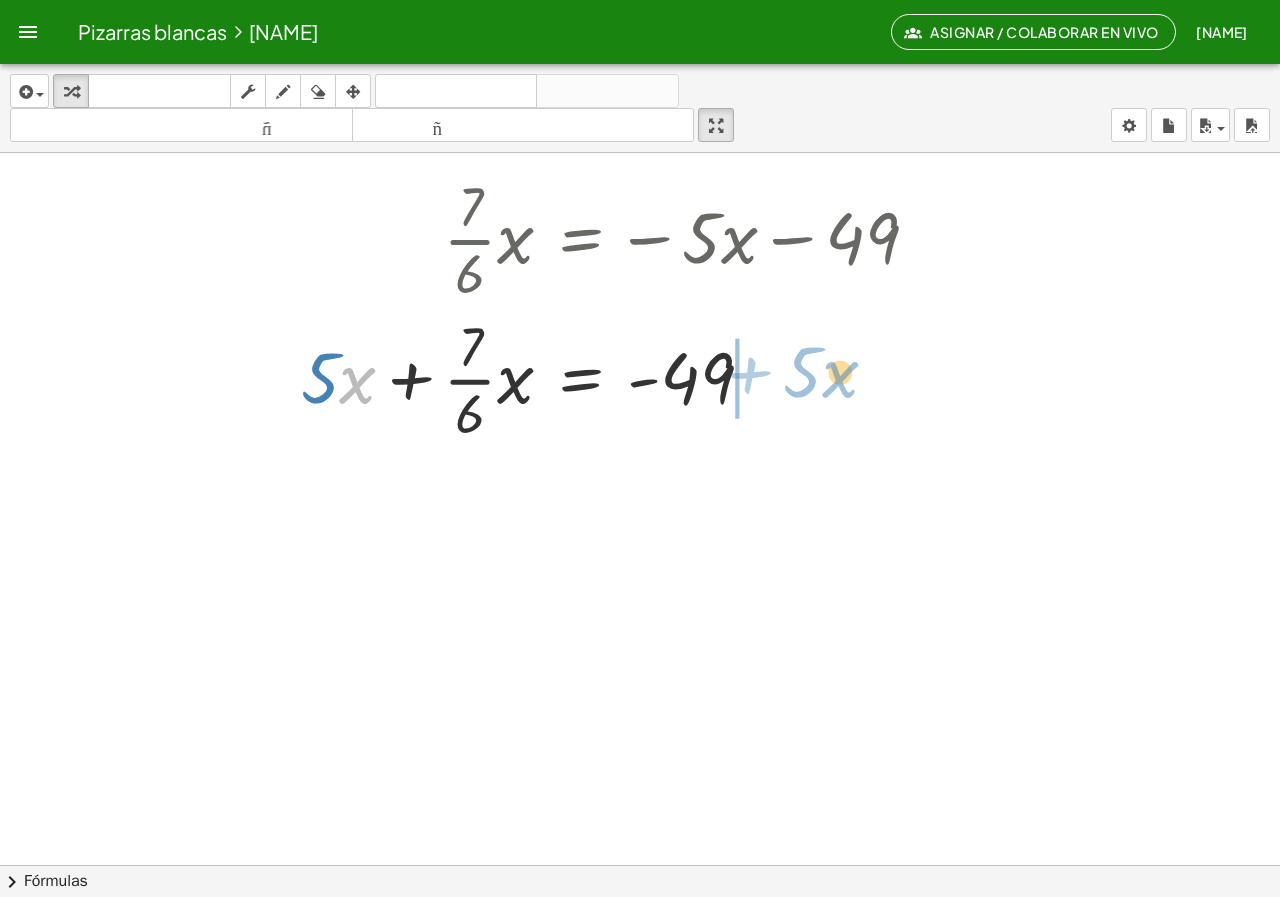 drag, startPoint x: 354, startPoint y: 391, endPoint x: 836, endPoint y: 385, distance: 482.03735 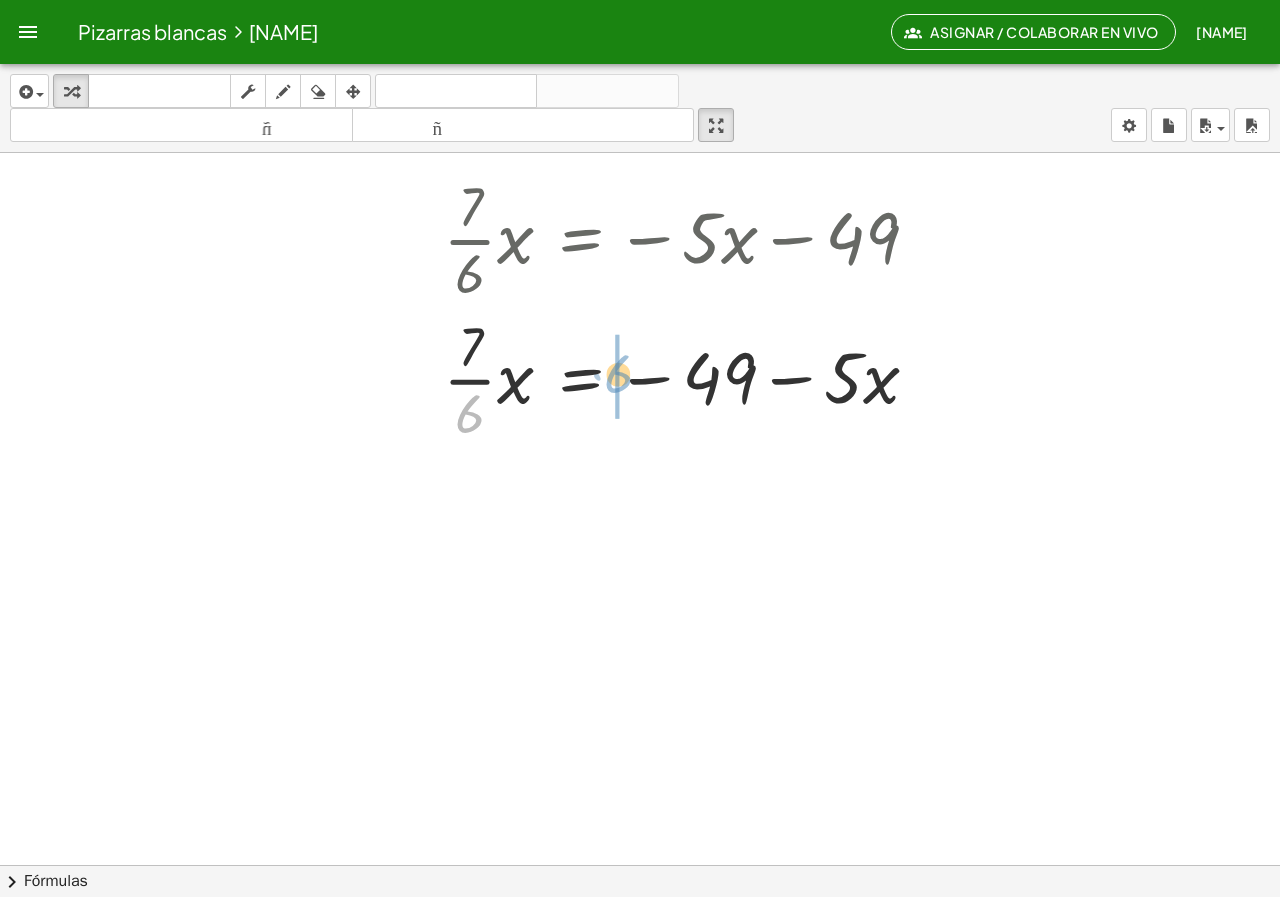 drag, startPoint x: 474, startPoint y: 418, endPoint x: 622, endPoint y: 378, distance: 153.31015 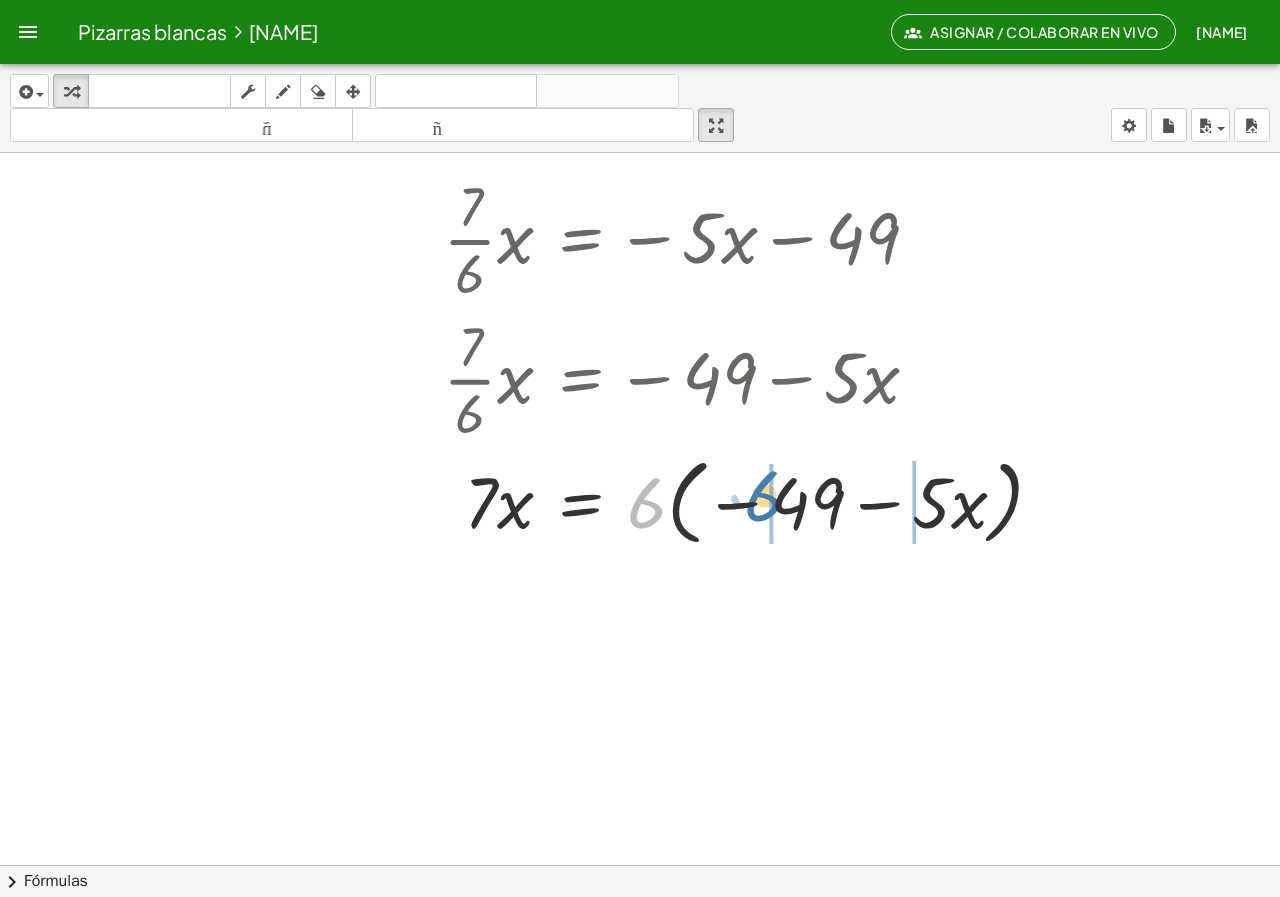 drag, startPoint x: 643, startPoint y: 512, endPoint x: 762, endPoint y: 504, distance: 119.26861 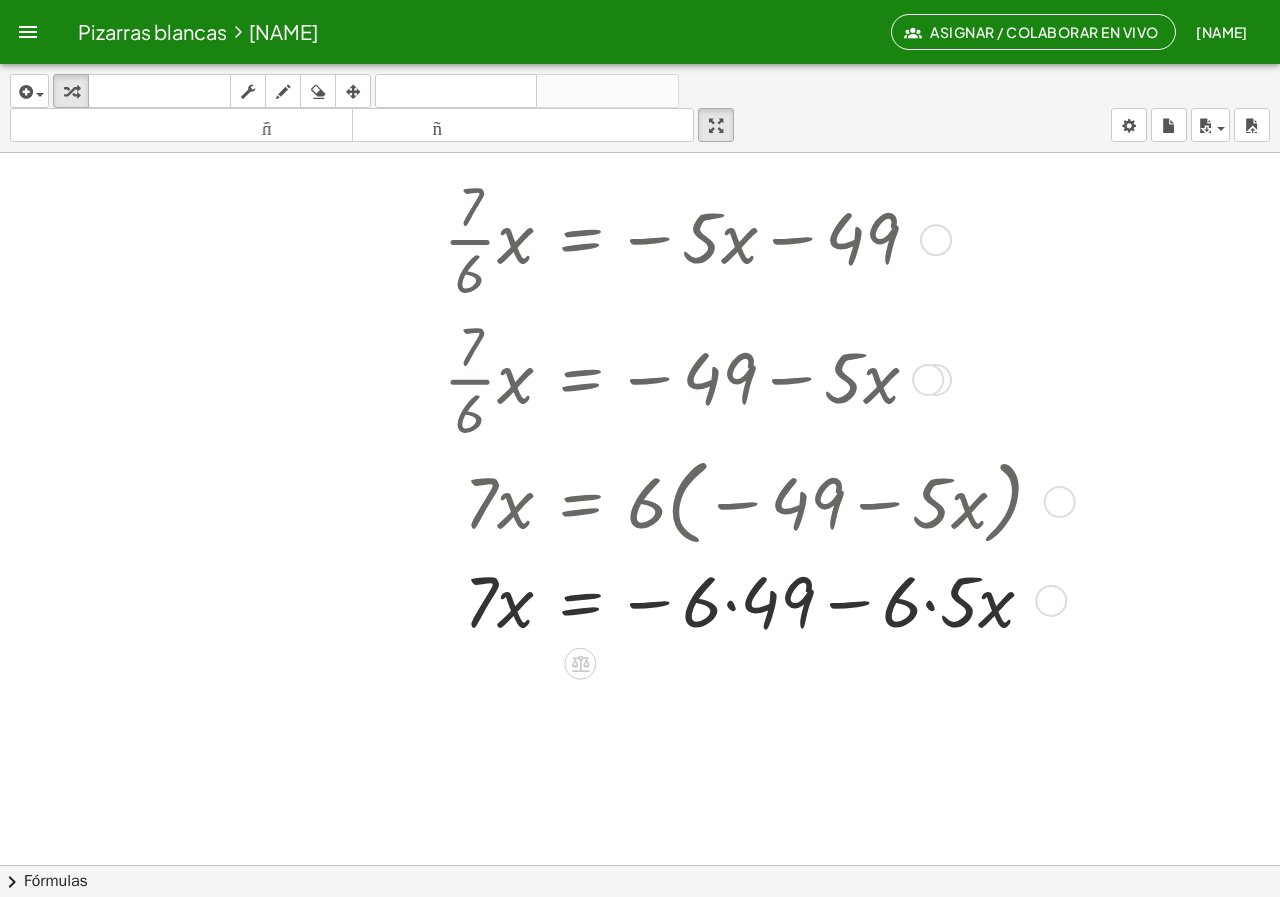 click at bounding box center [608, 599] 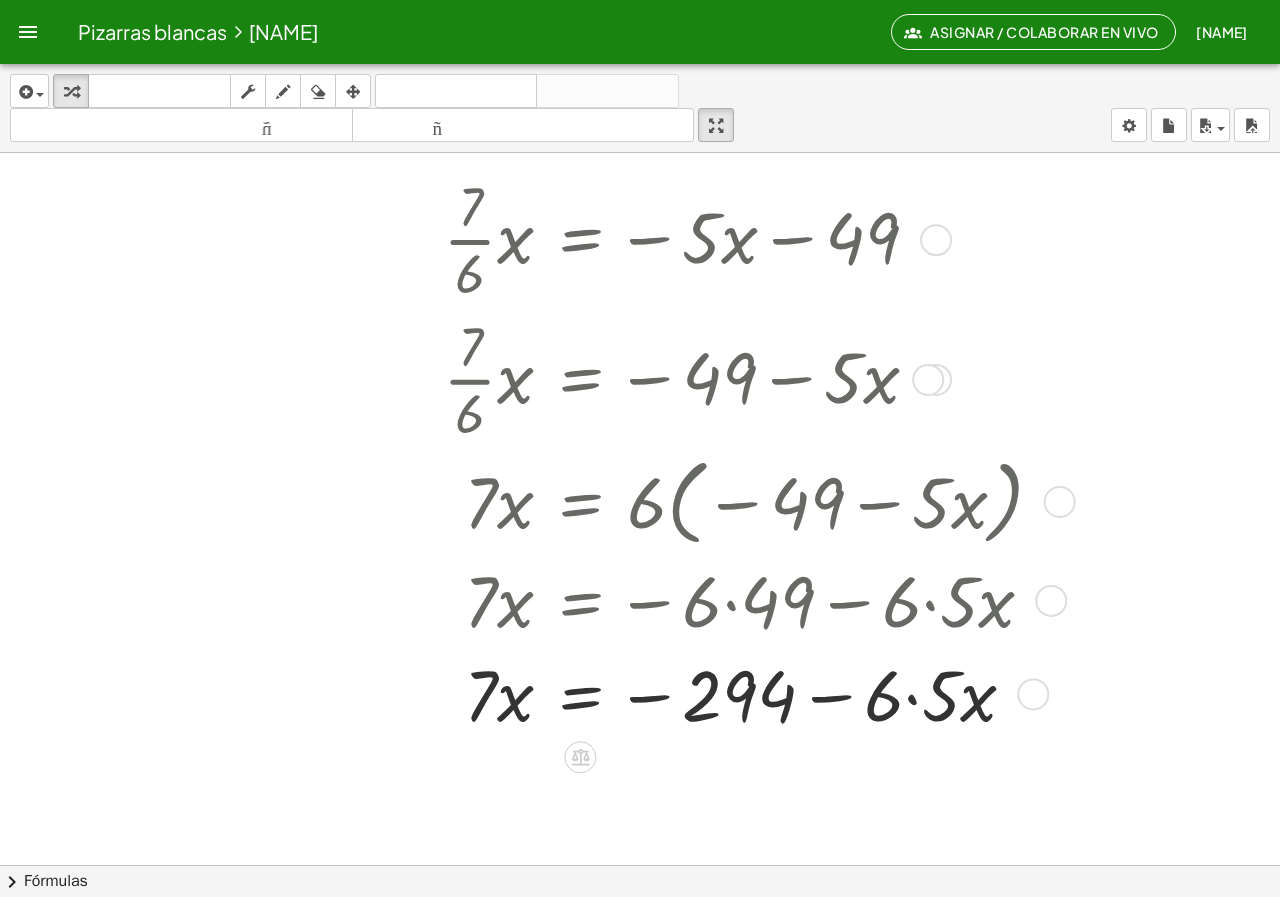 click at bounding box center [608, 693] 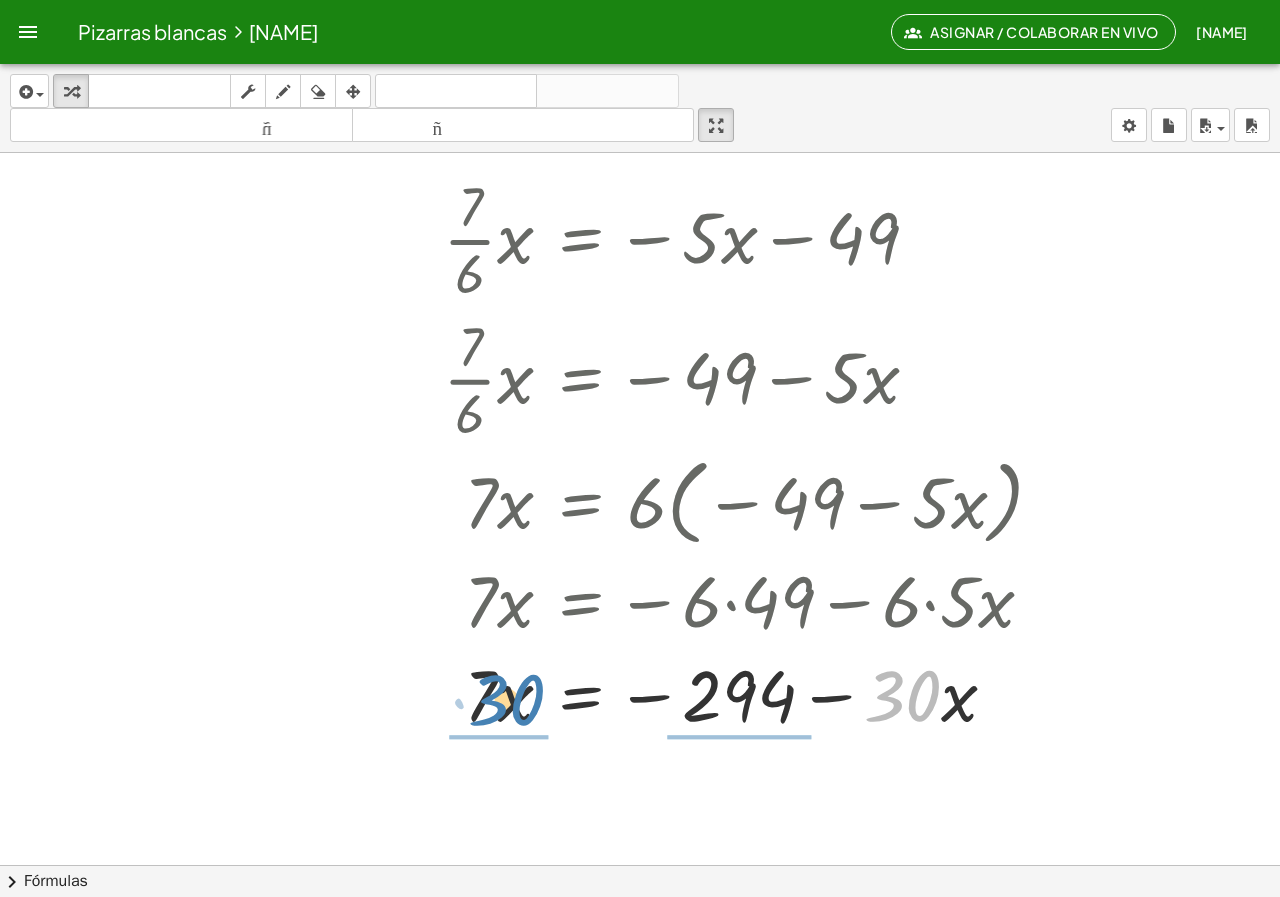 drag, startPoint x: 914, startPoint y: 705, endPoint x: 518, endPoint y: 708, distance: 396.01135 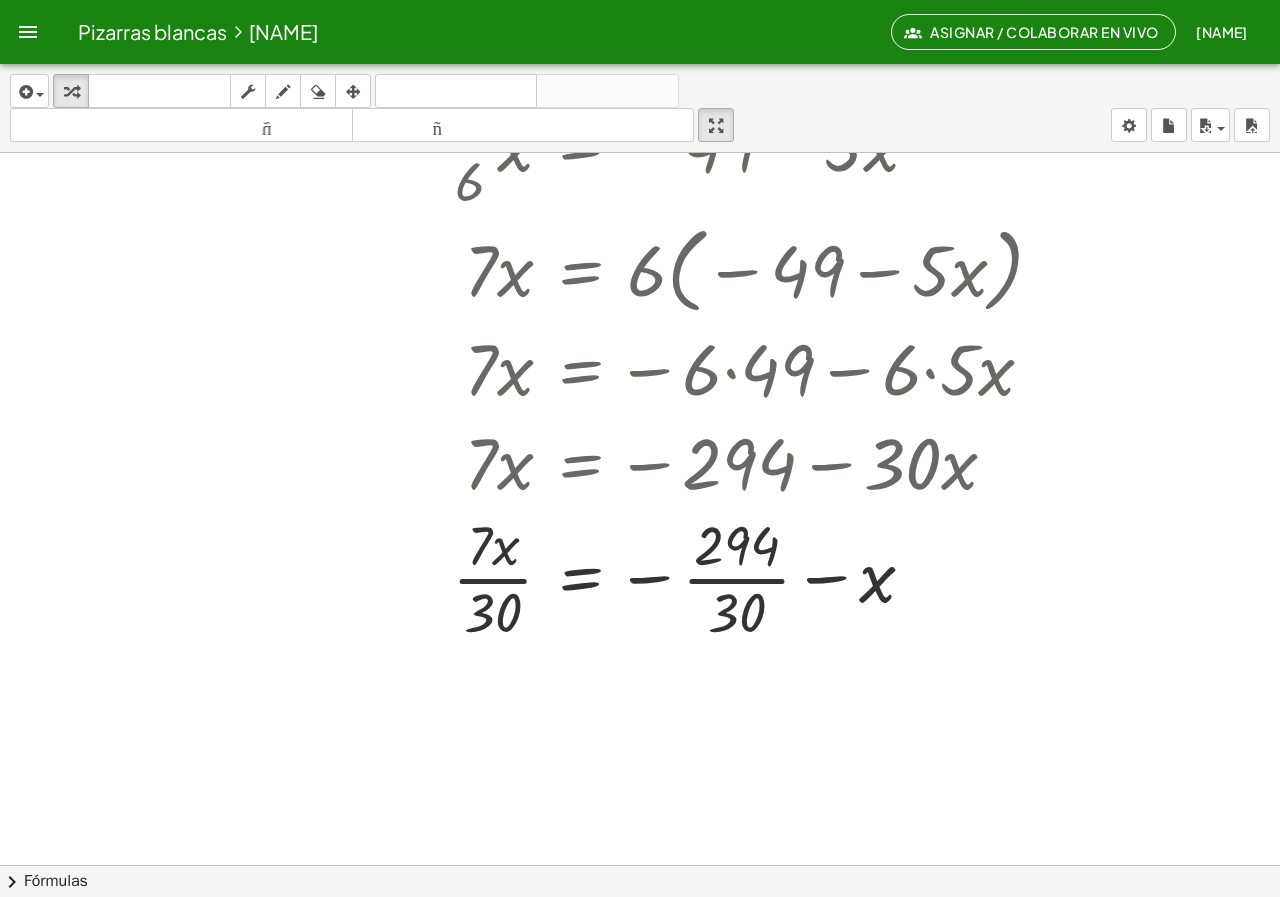 scroll, scrollTop: 1913, scrollLeft: 0, axis: vertical 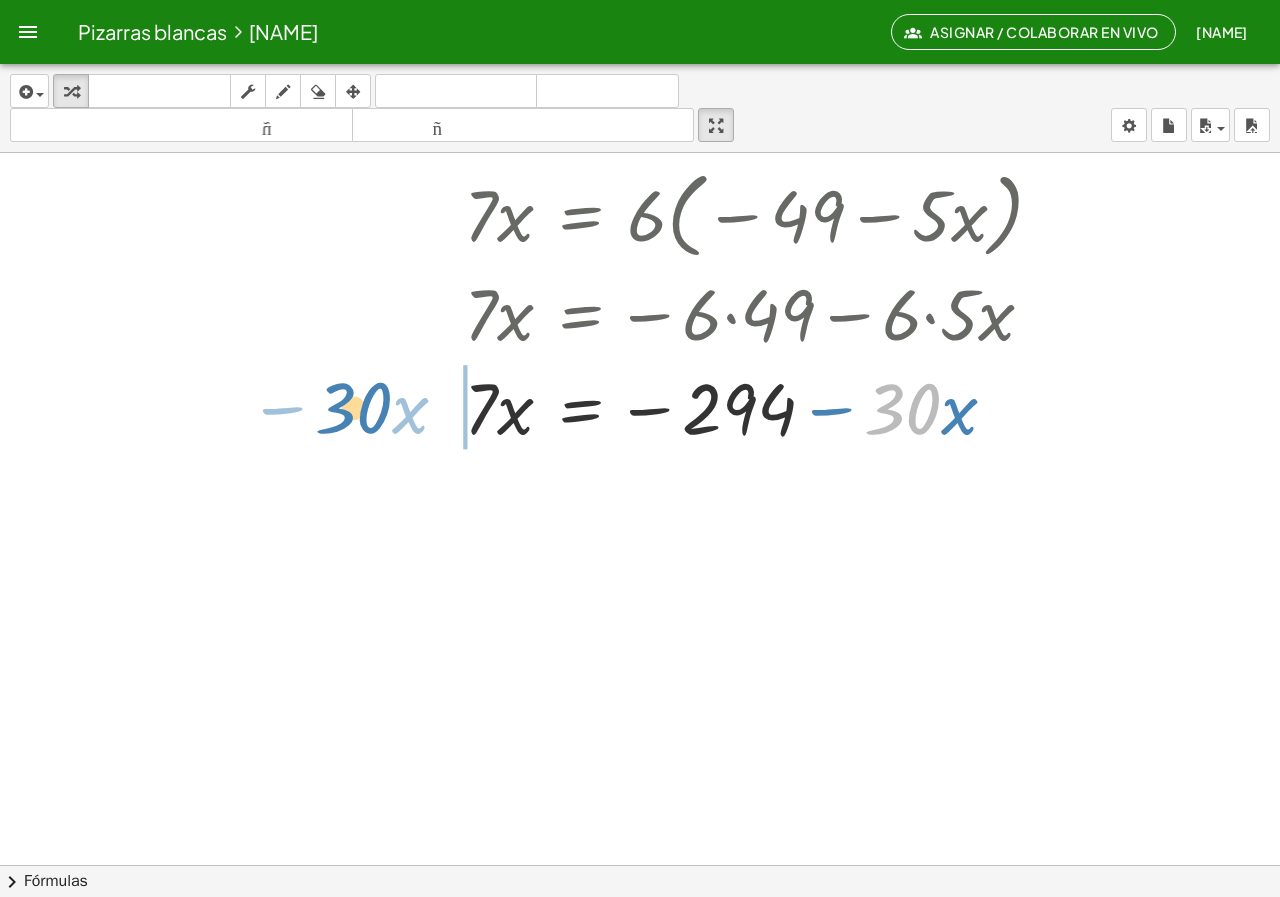 drag, startPoint x: 924, startPoint y: 415, endPoint x: 375, endPoint y: 414, distance: 549.0009 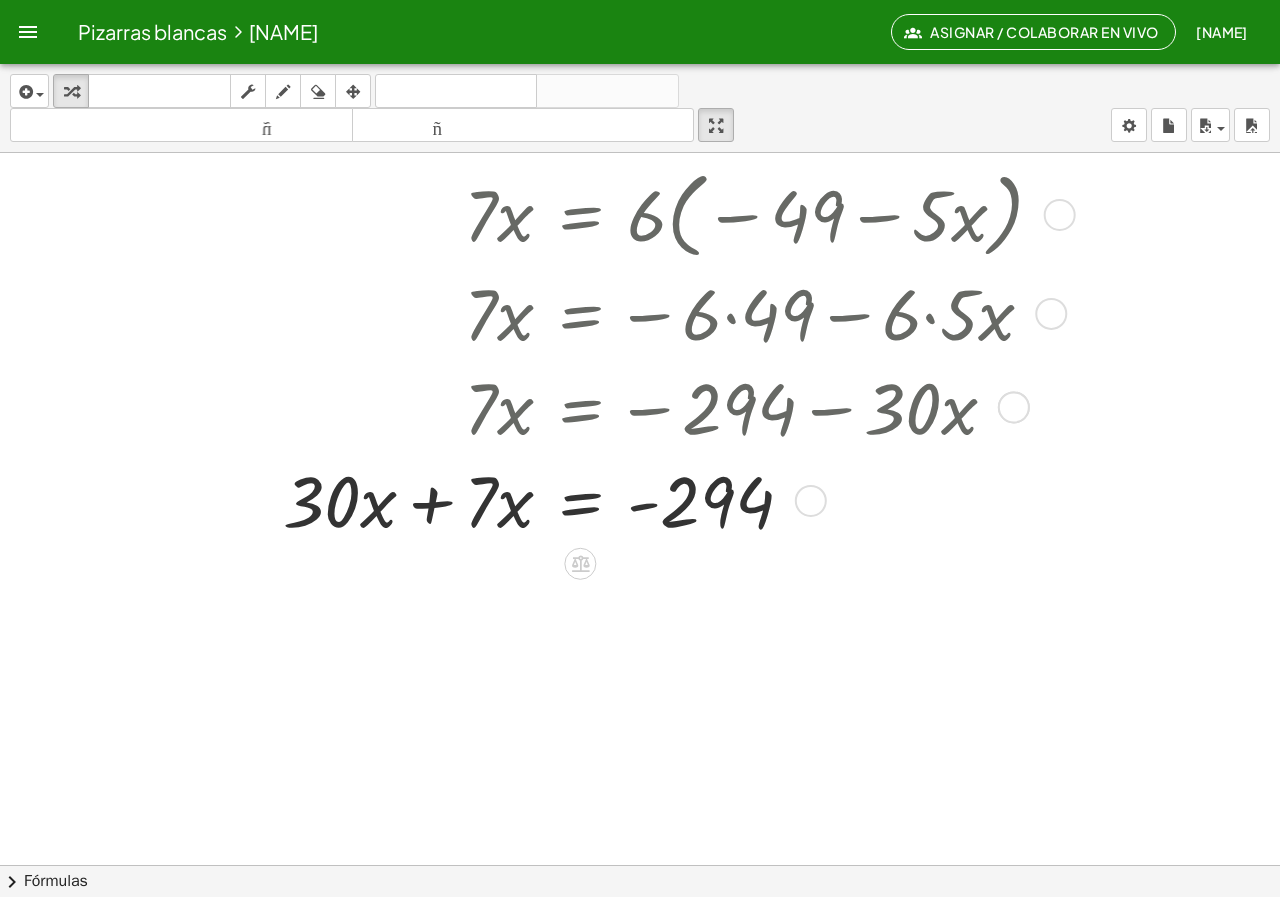 click at bounding box center [608, 499] 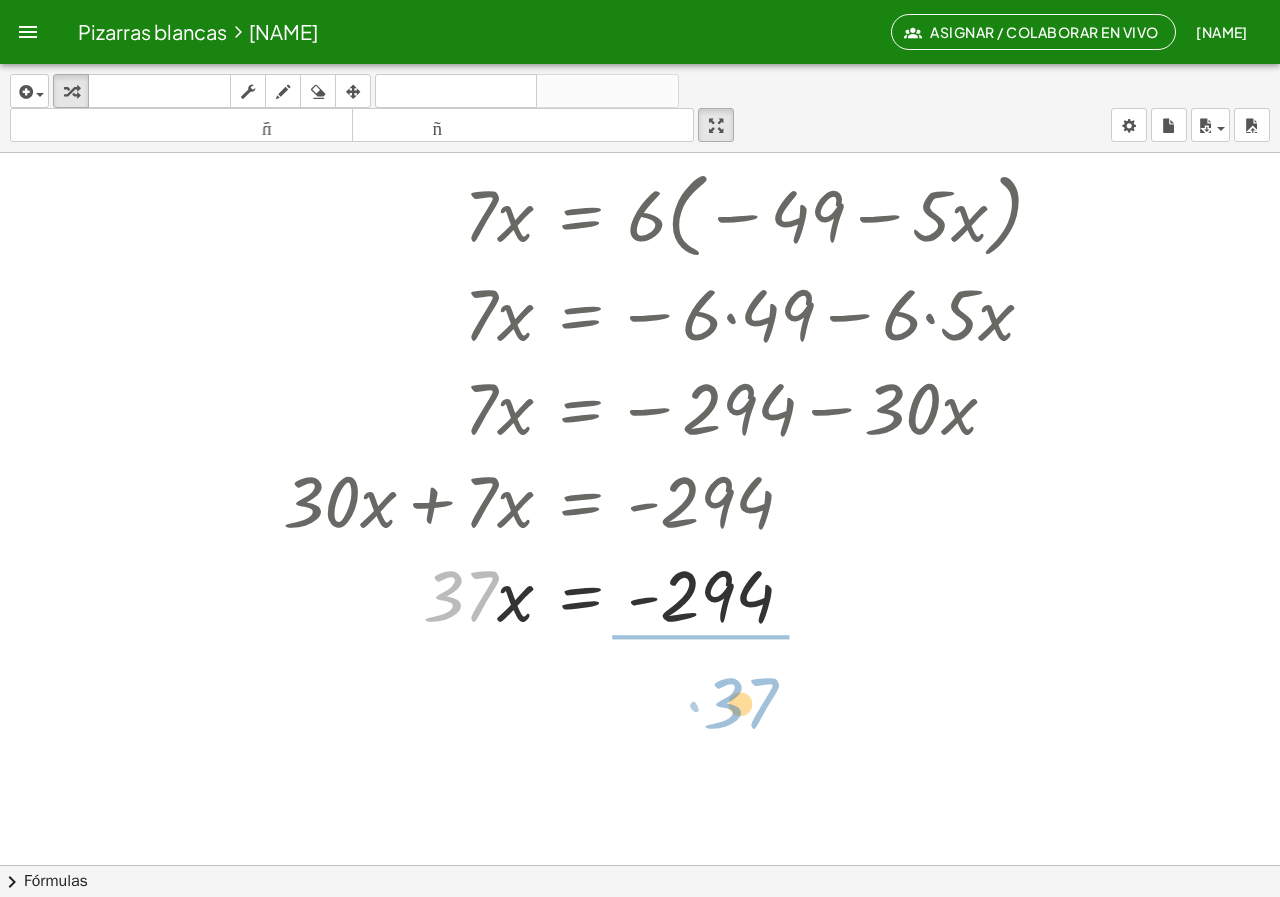 drag, startPoint x: 478, startPoint y: 581, endPoint x: 759, endPoint y: 689, distance: 301.03986 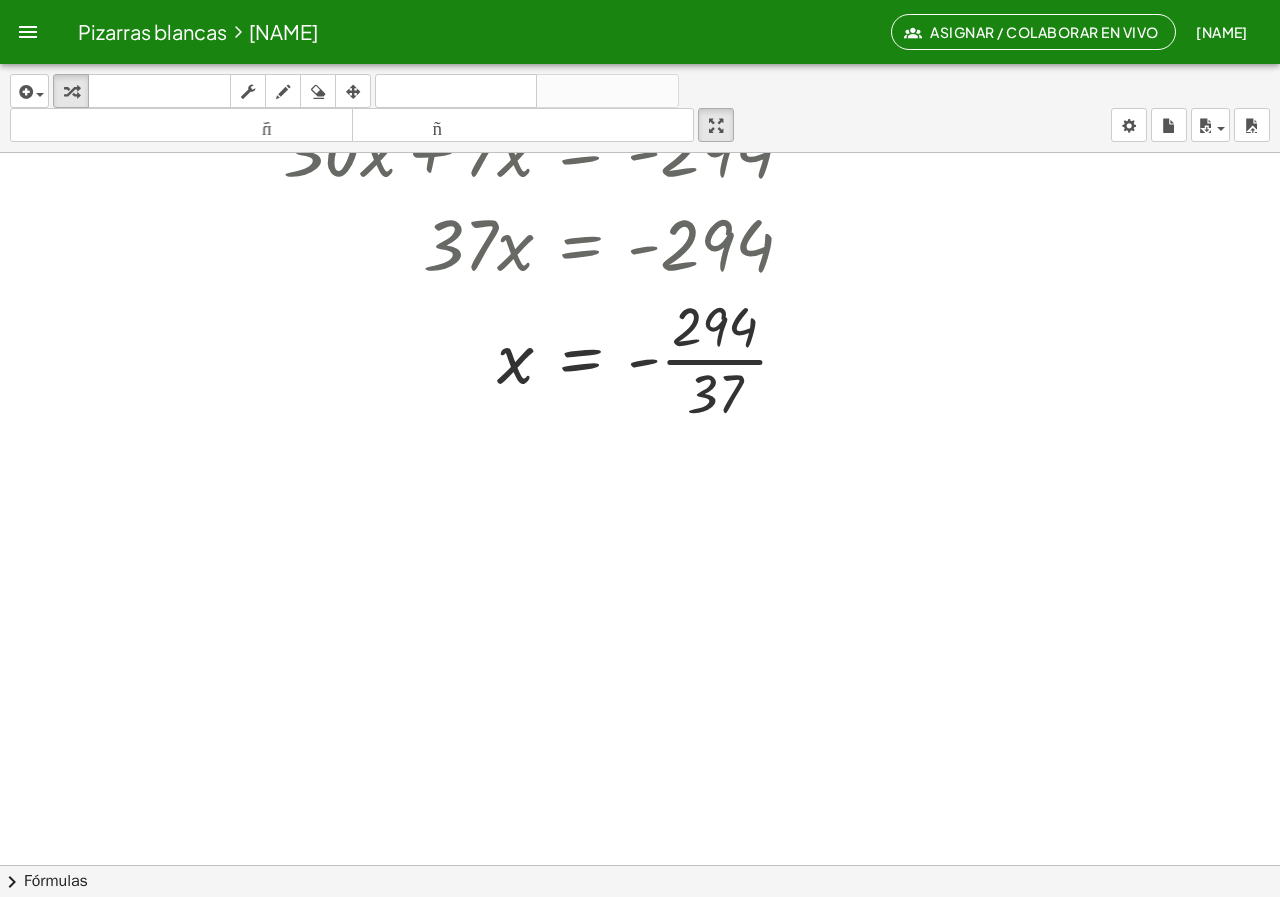scroll, scrollTop: 2296, scrollLeft: 0, axis: vertical 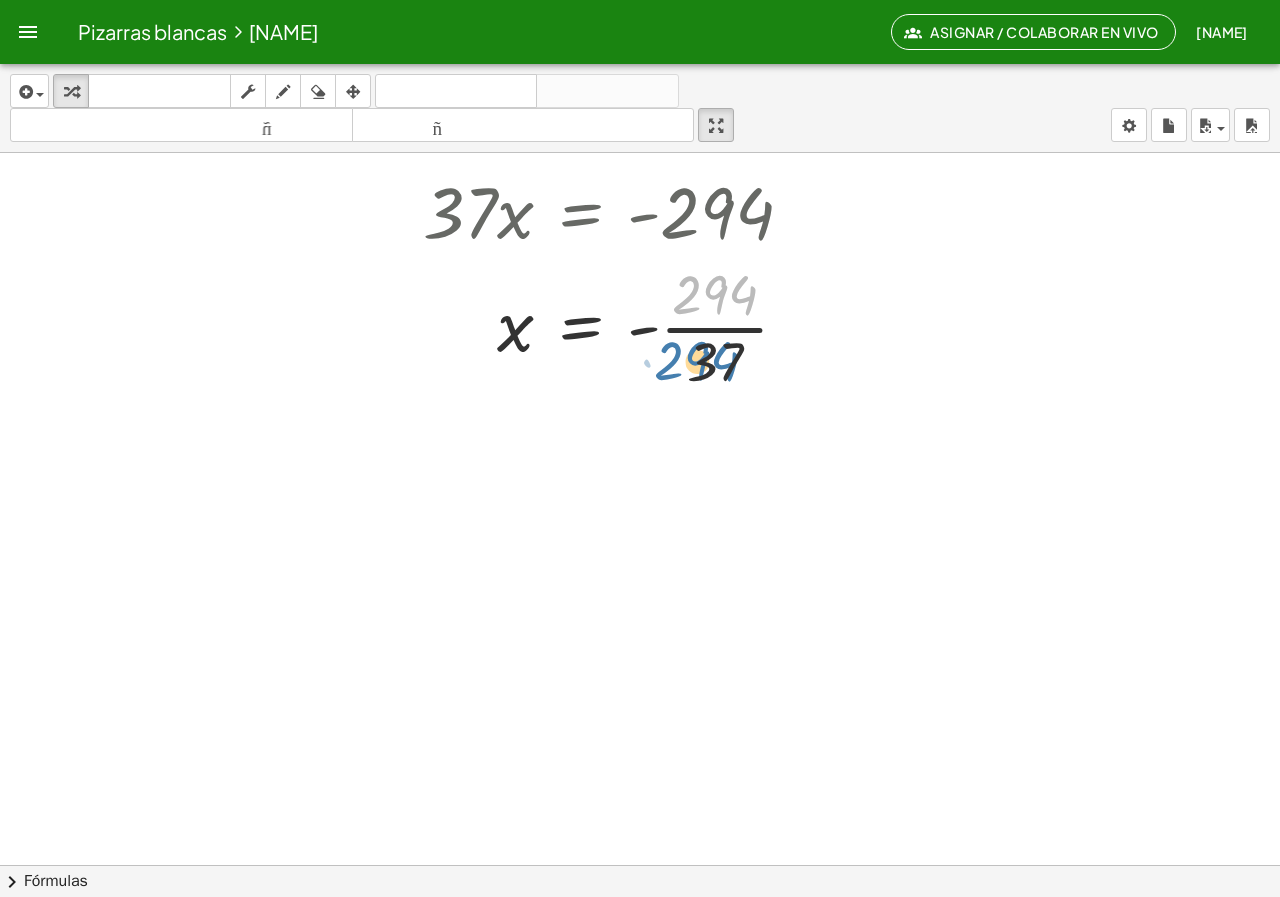 drag, startPoint x: 744, startPoint y: 301, endPoint x: 726, endPoint y: 367, distance: 68.41052 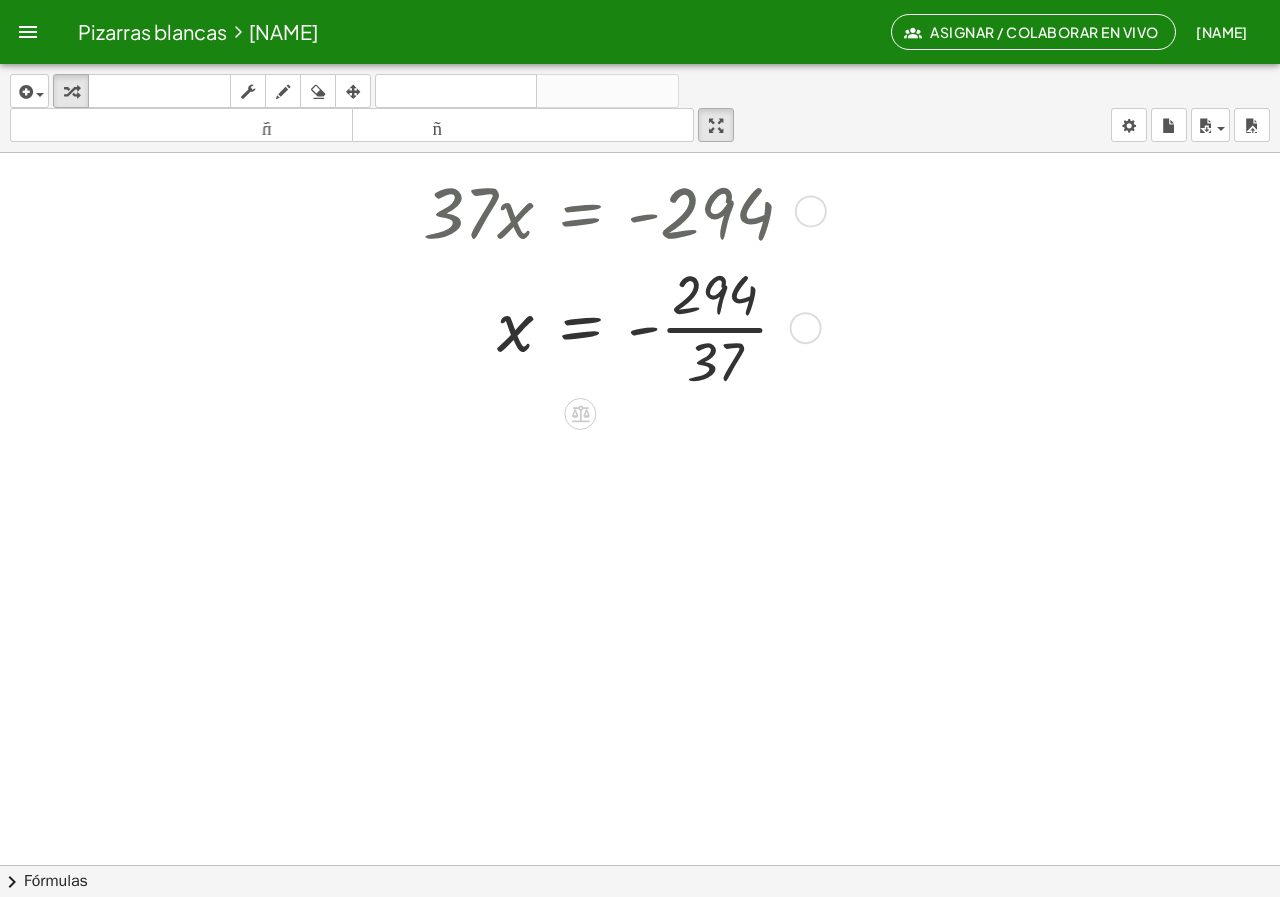 drag, startPoint x: 807, startPoint y: 329, endPoint x: 718, endPoint y: 342, distance: 89.94443 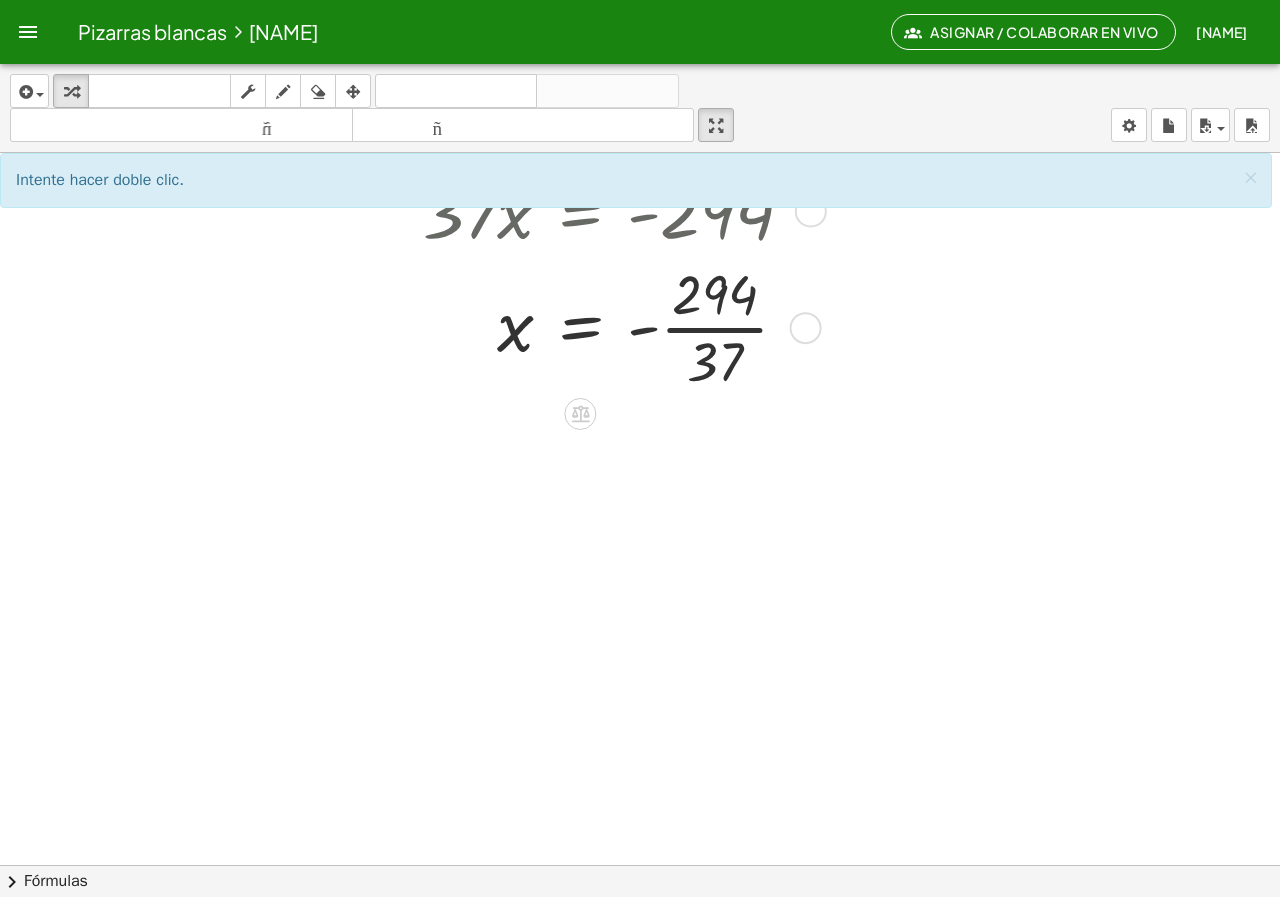 click at bounding box center [608, 326] 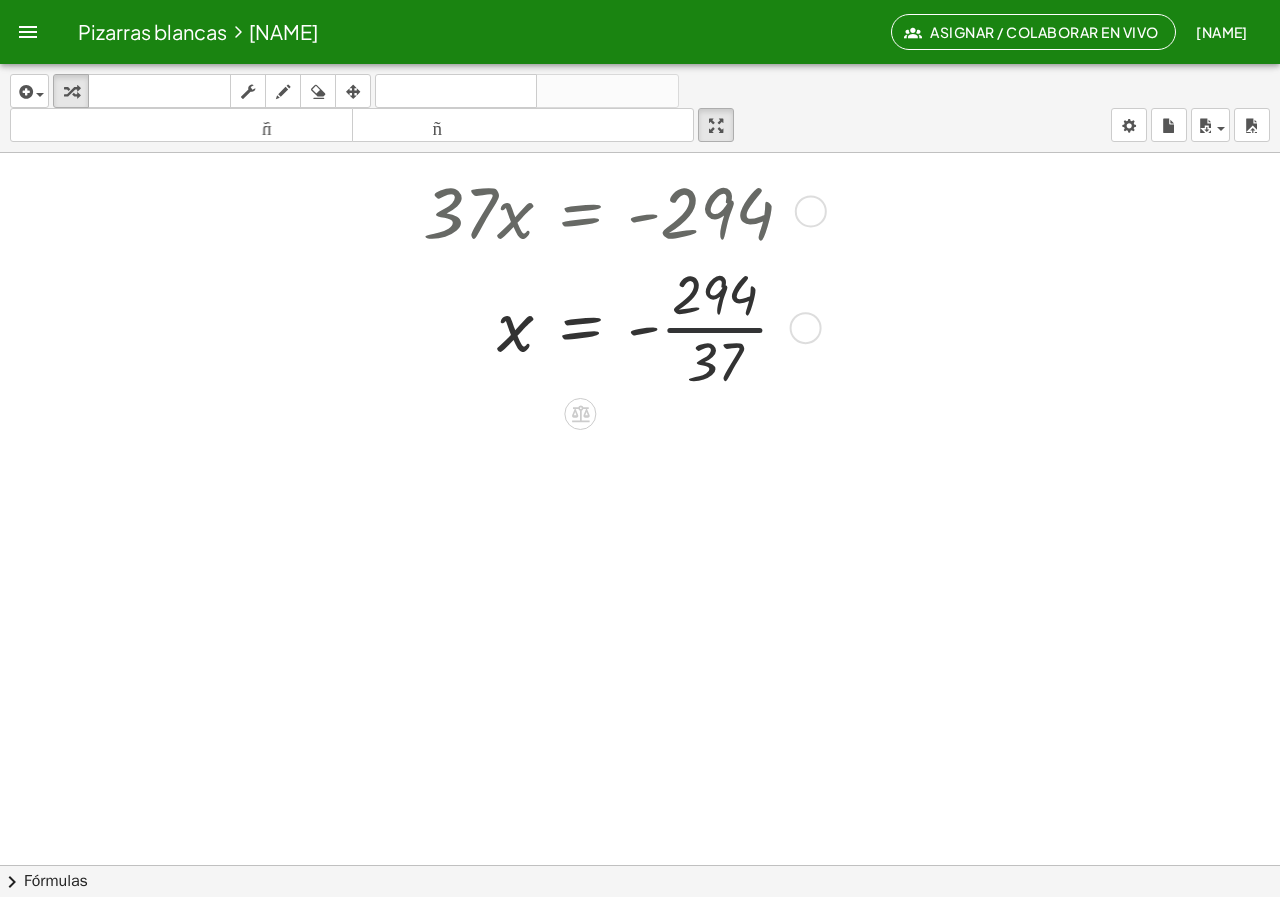 click at bounding box center [608, 326] 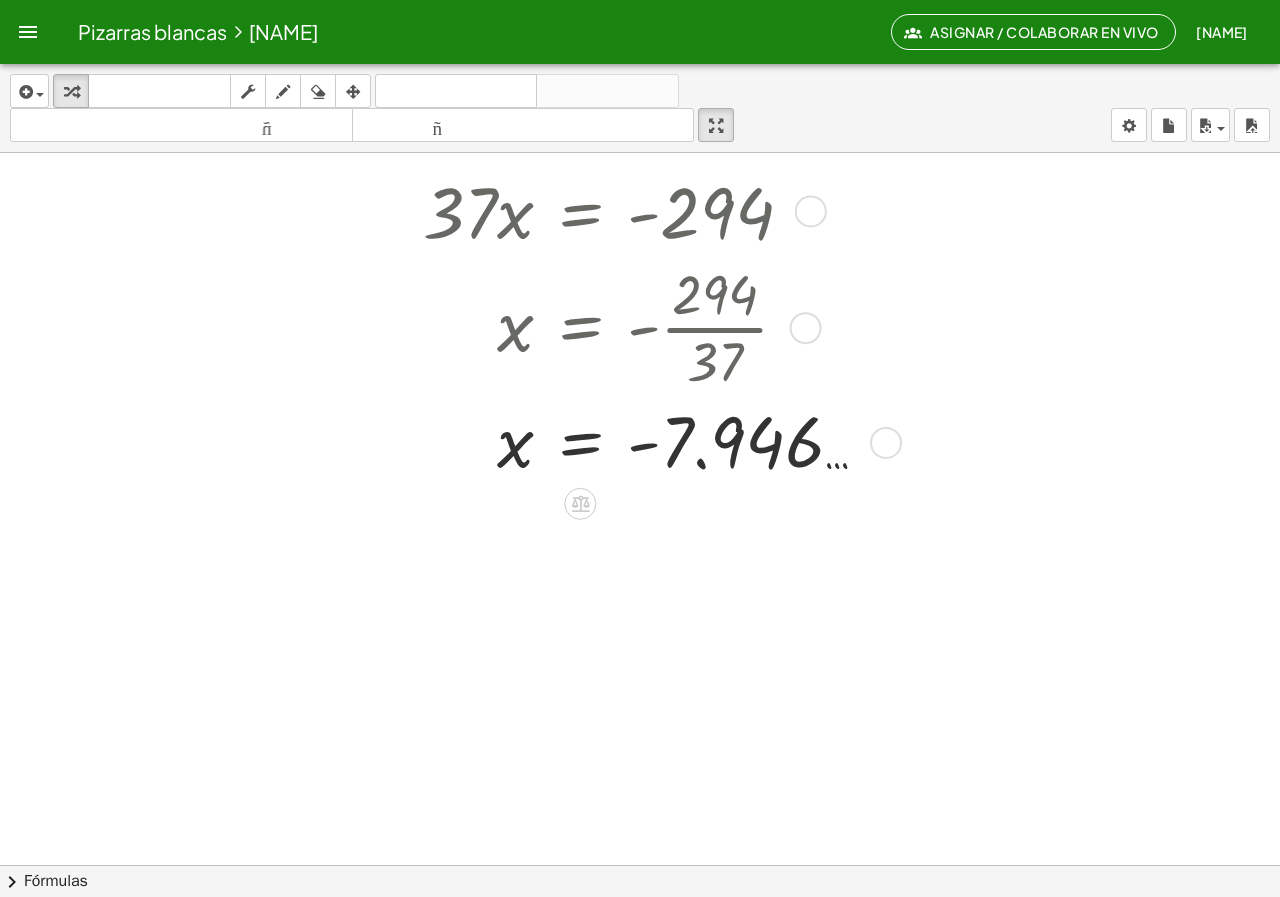 click at bounding box center (608, 441) 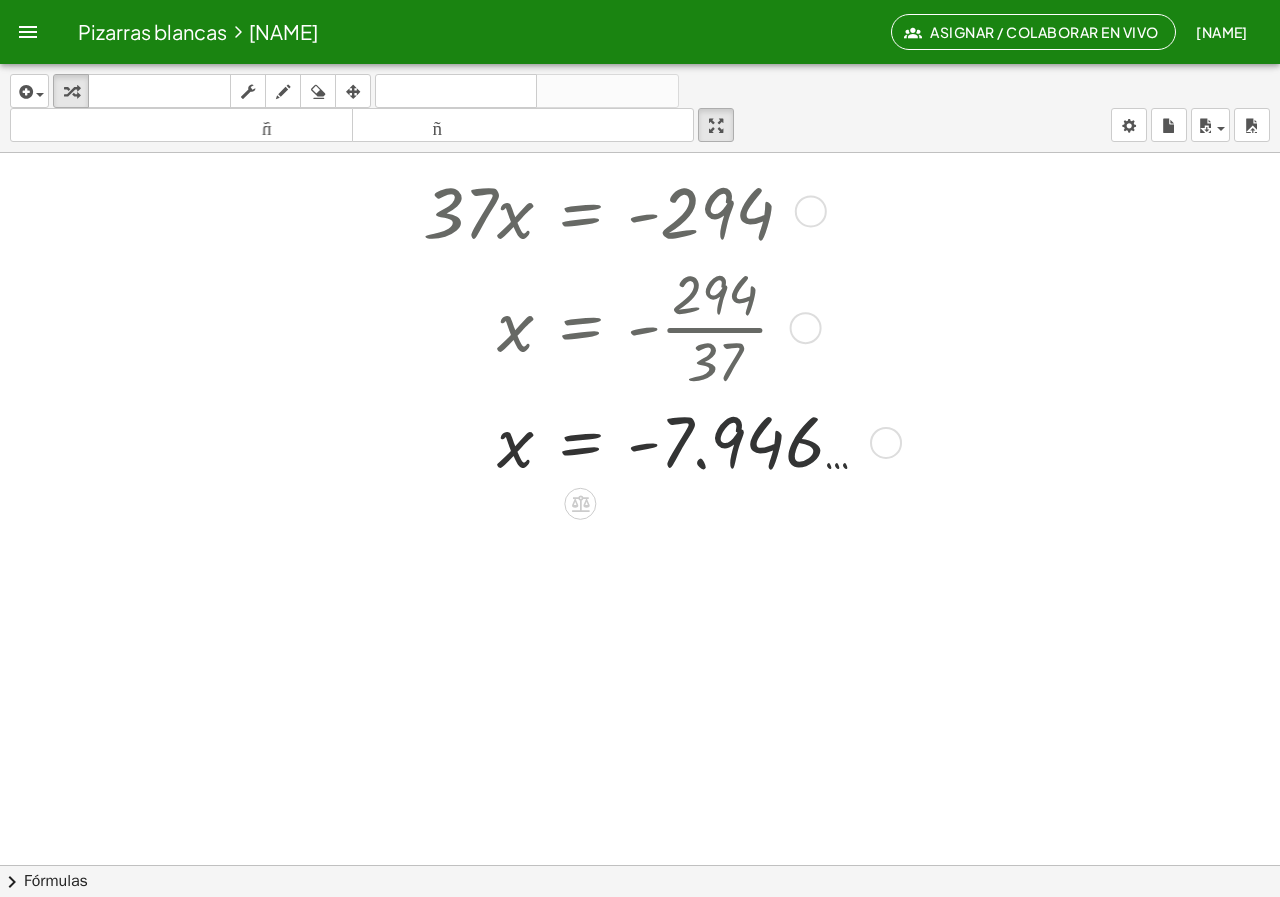 click at bounding box center (608, 441) 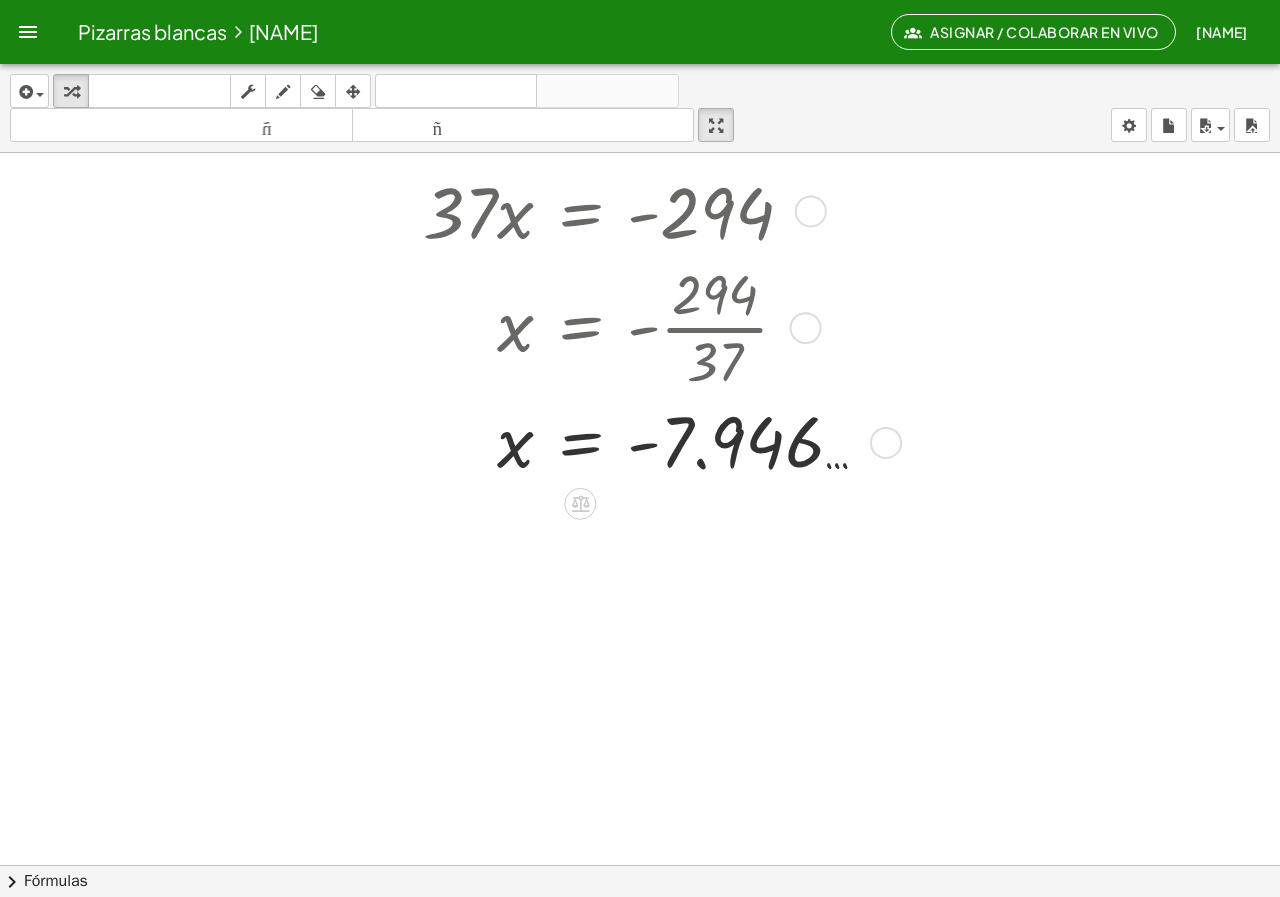 click at bounding box center (608, 441) 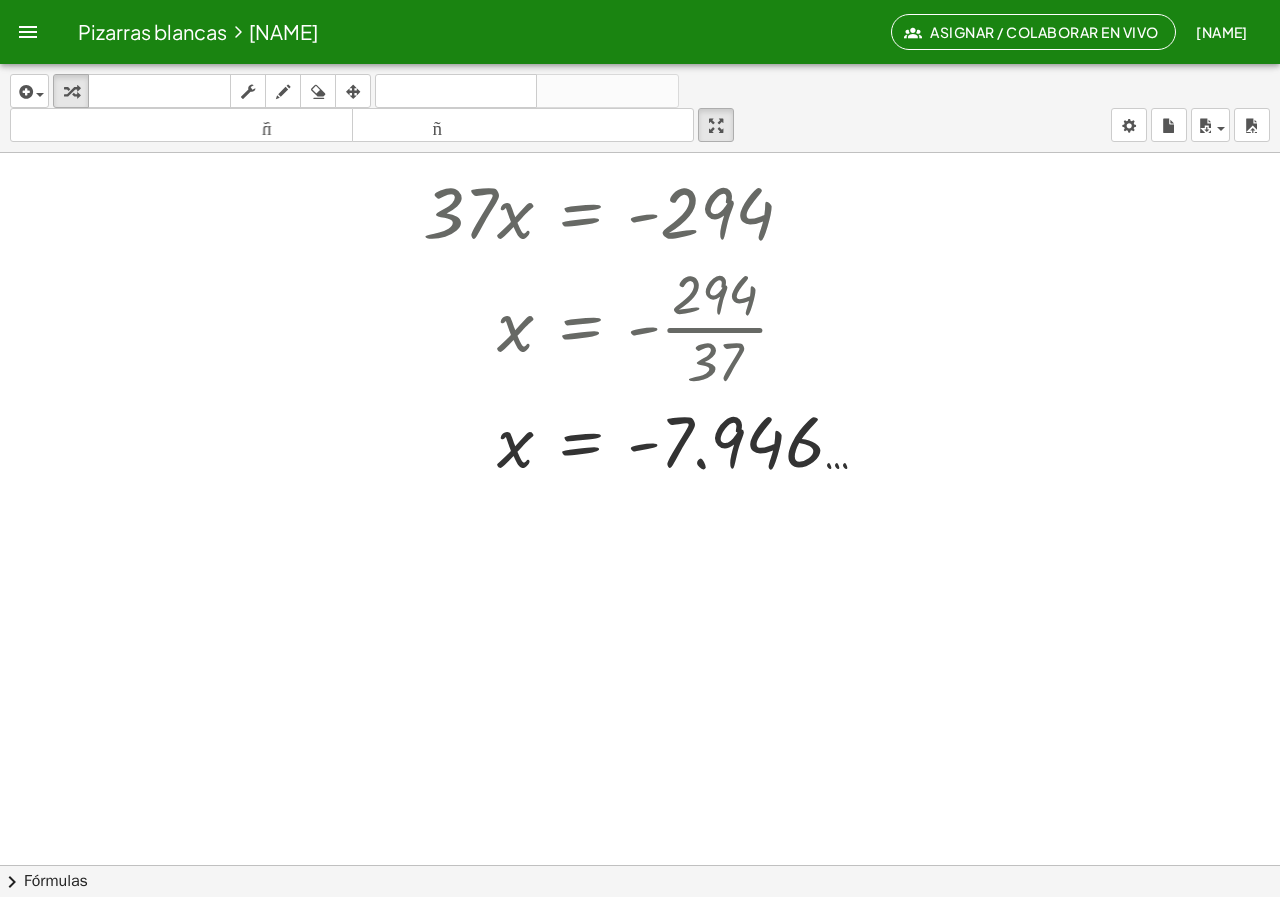 click at bounding box center [640, -363] 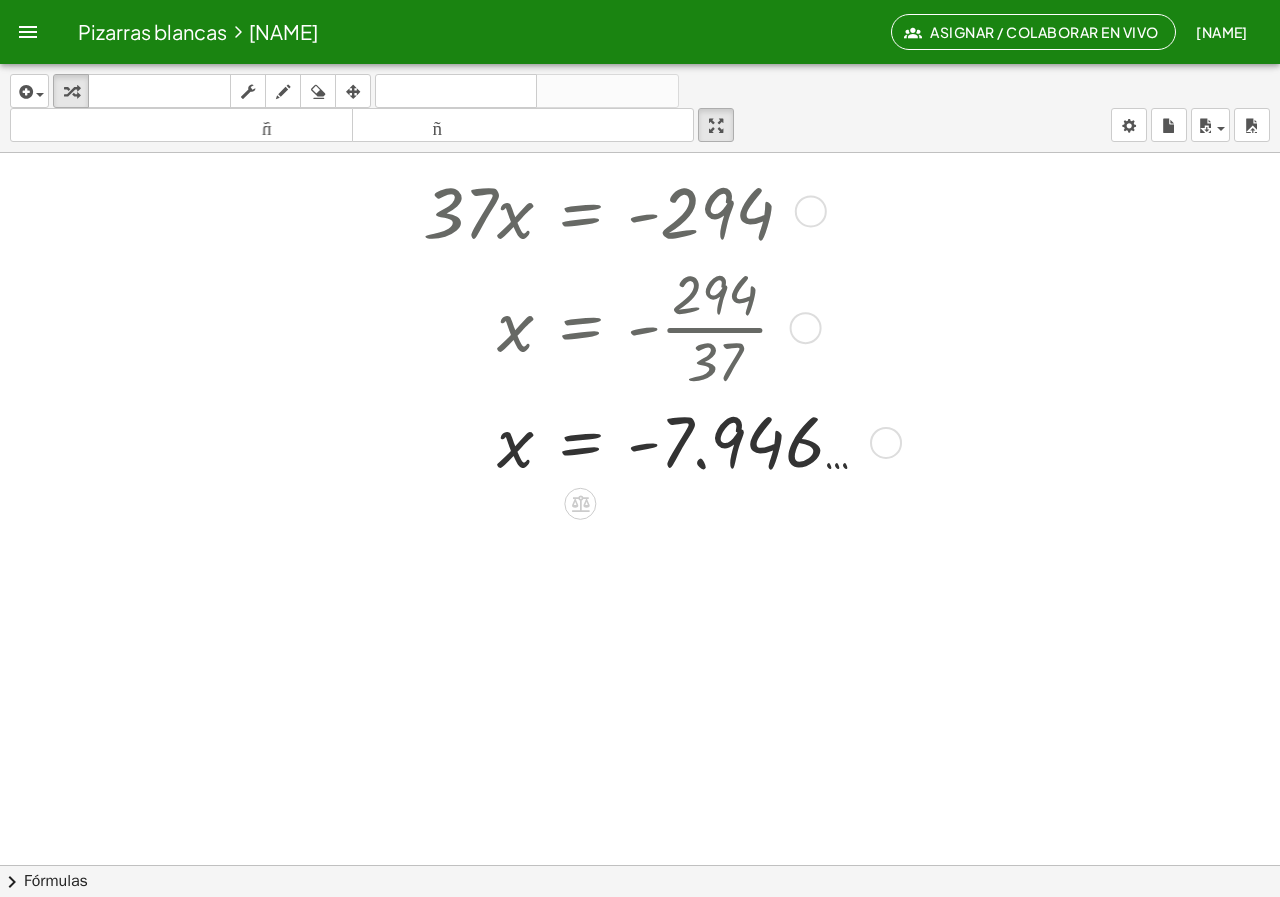 click at bounding box center [608, 441] 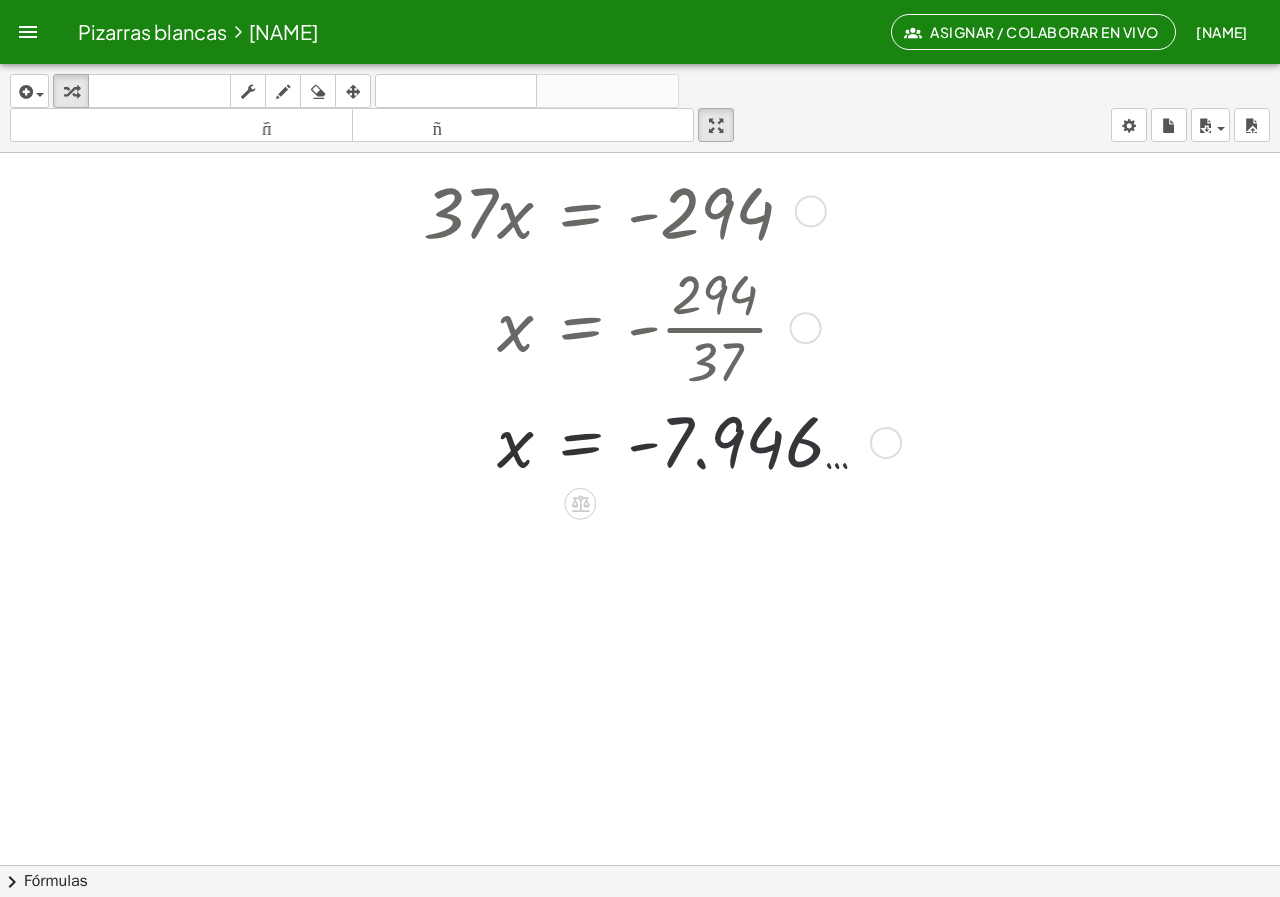 click at bounding box center (608, 441) 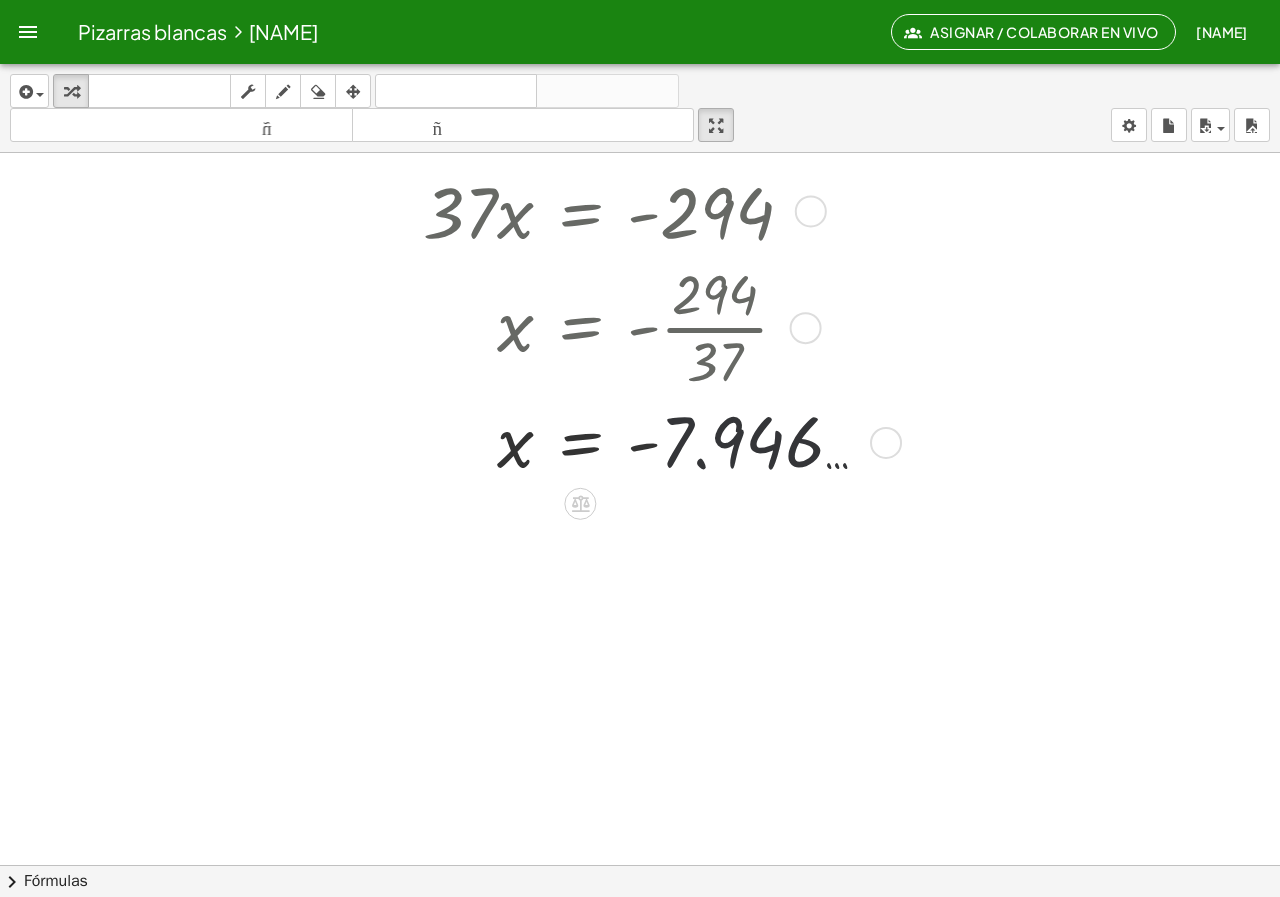 click at bounding box center [608, 441] 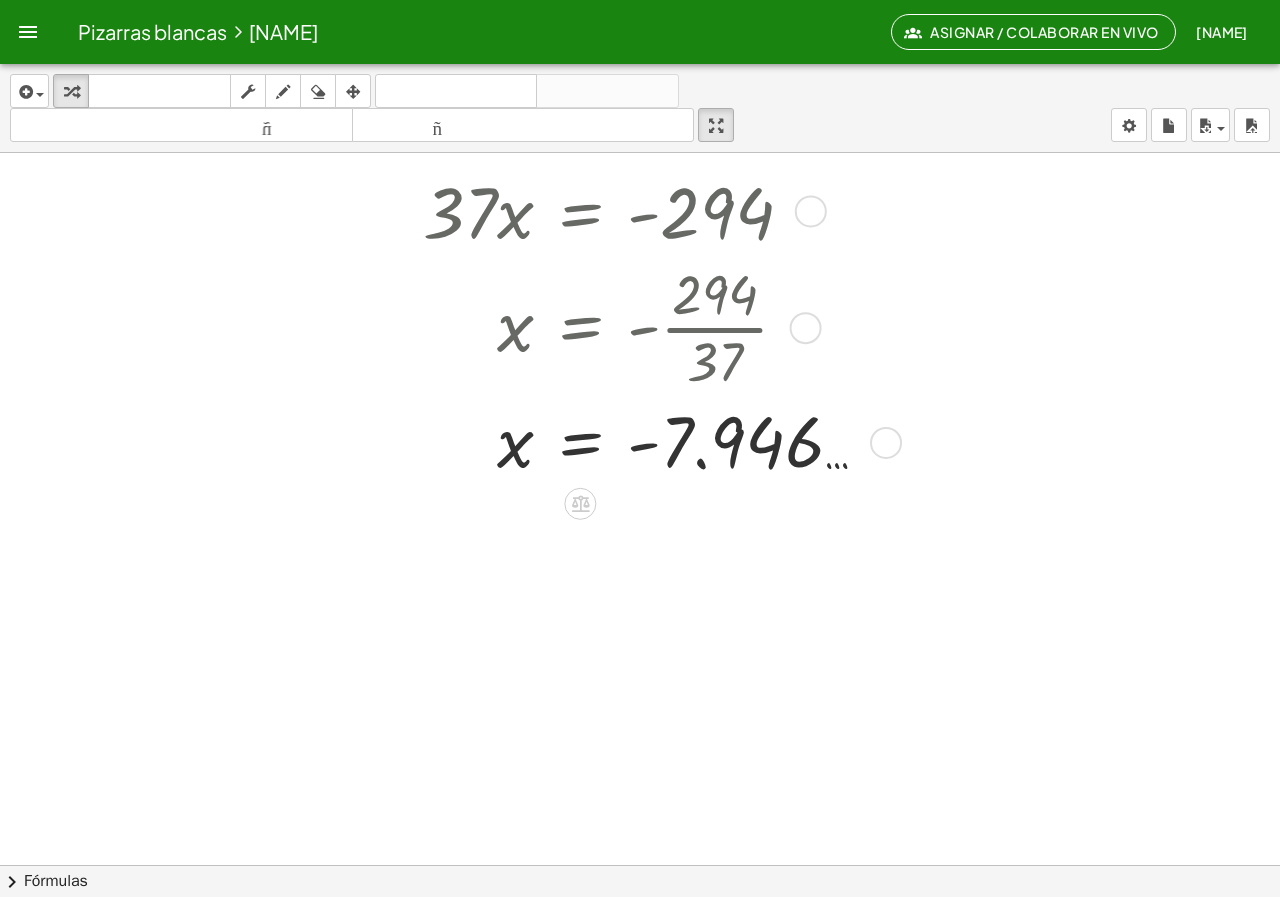 drag, startPoint x: 591, startPoint y: 438, endPoint x: 677, endPoint y: 420, distance: 87.86353 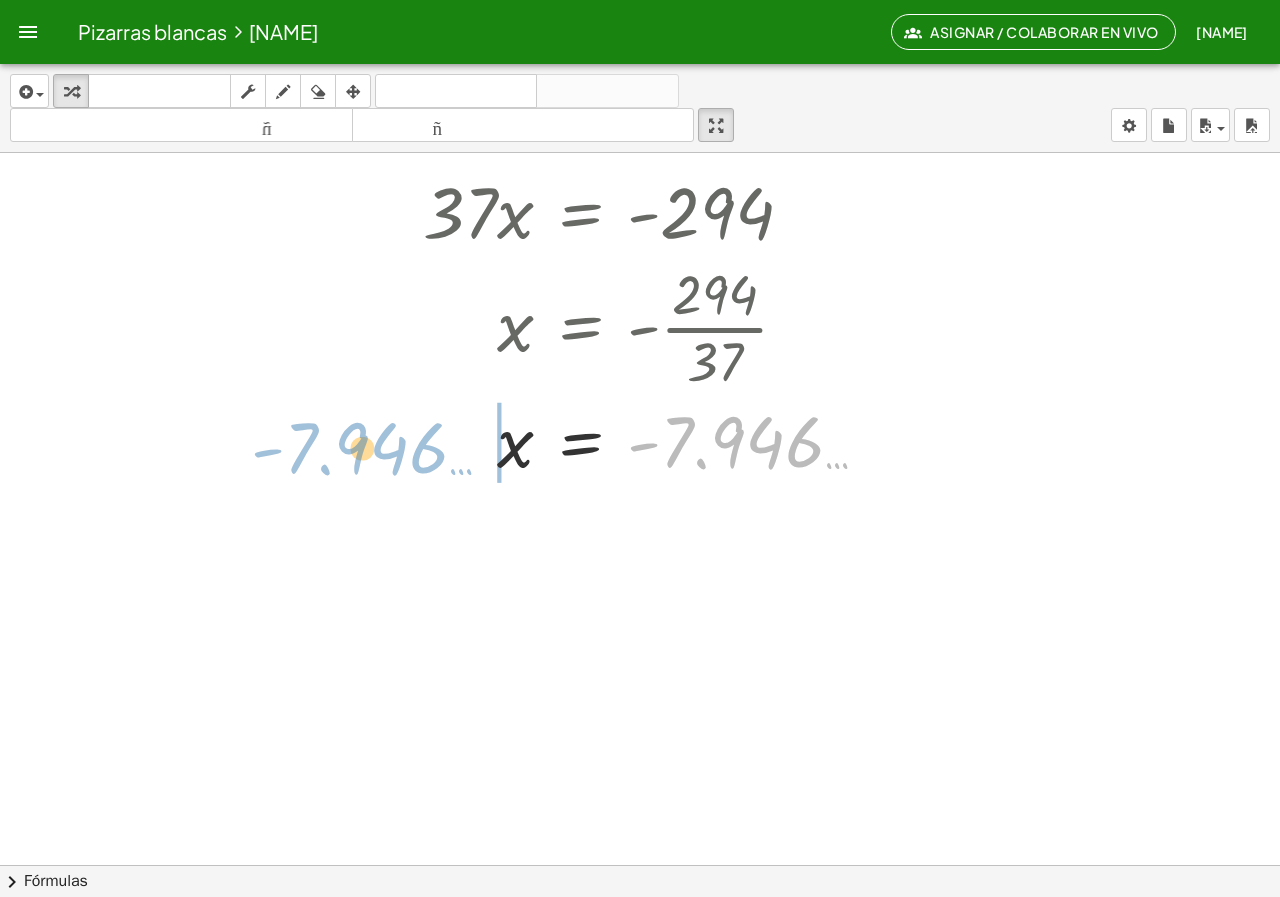 drag, startPoint x: 711, startPoint y: 433, endPoint x: 401, endPoint y: 452, distance: 310.58173 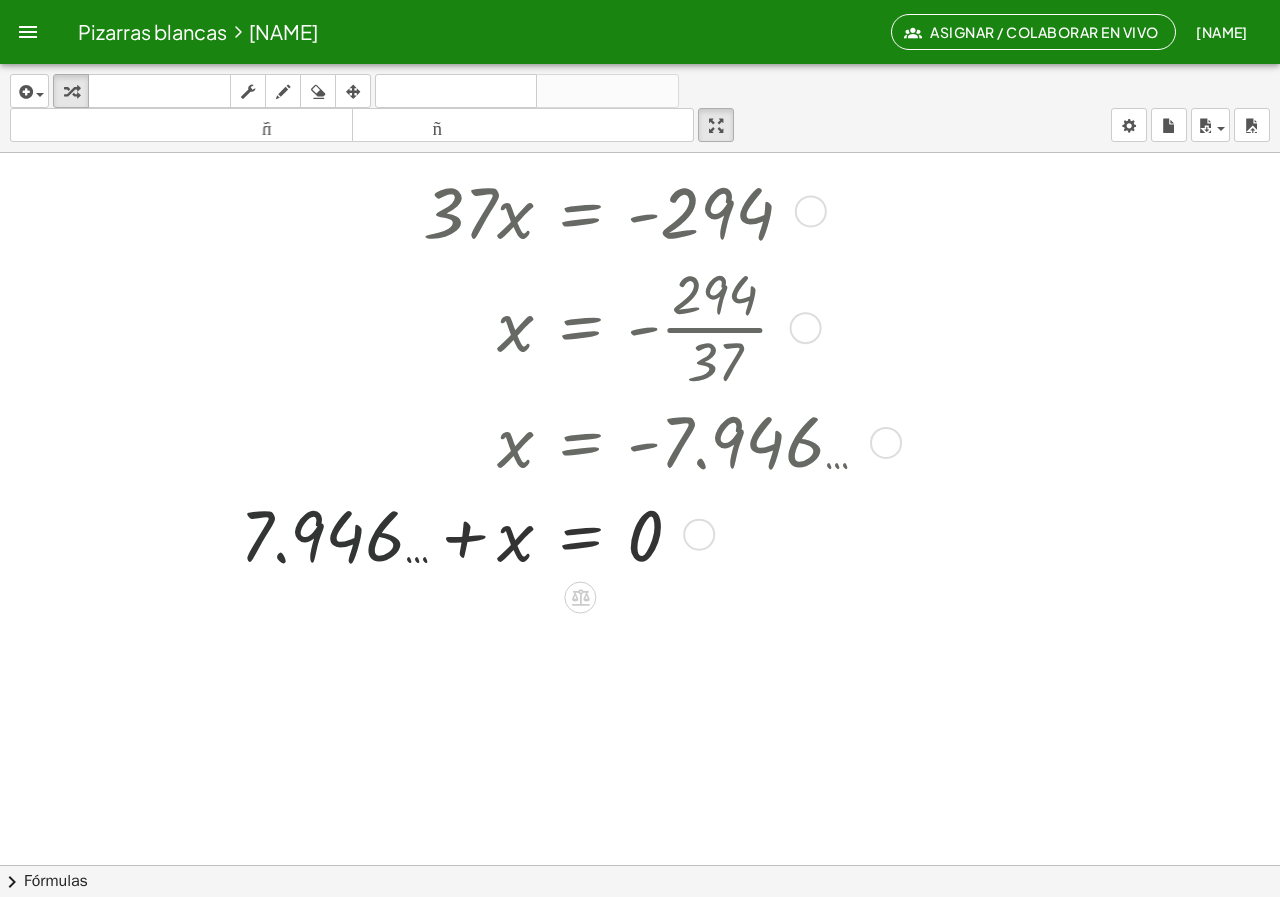 click at bounding box center (608, 533) 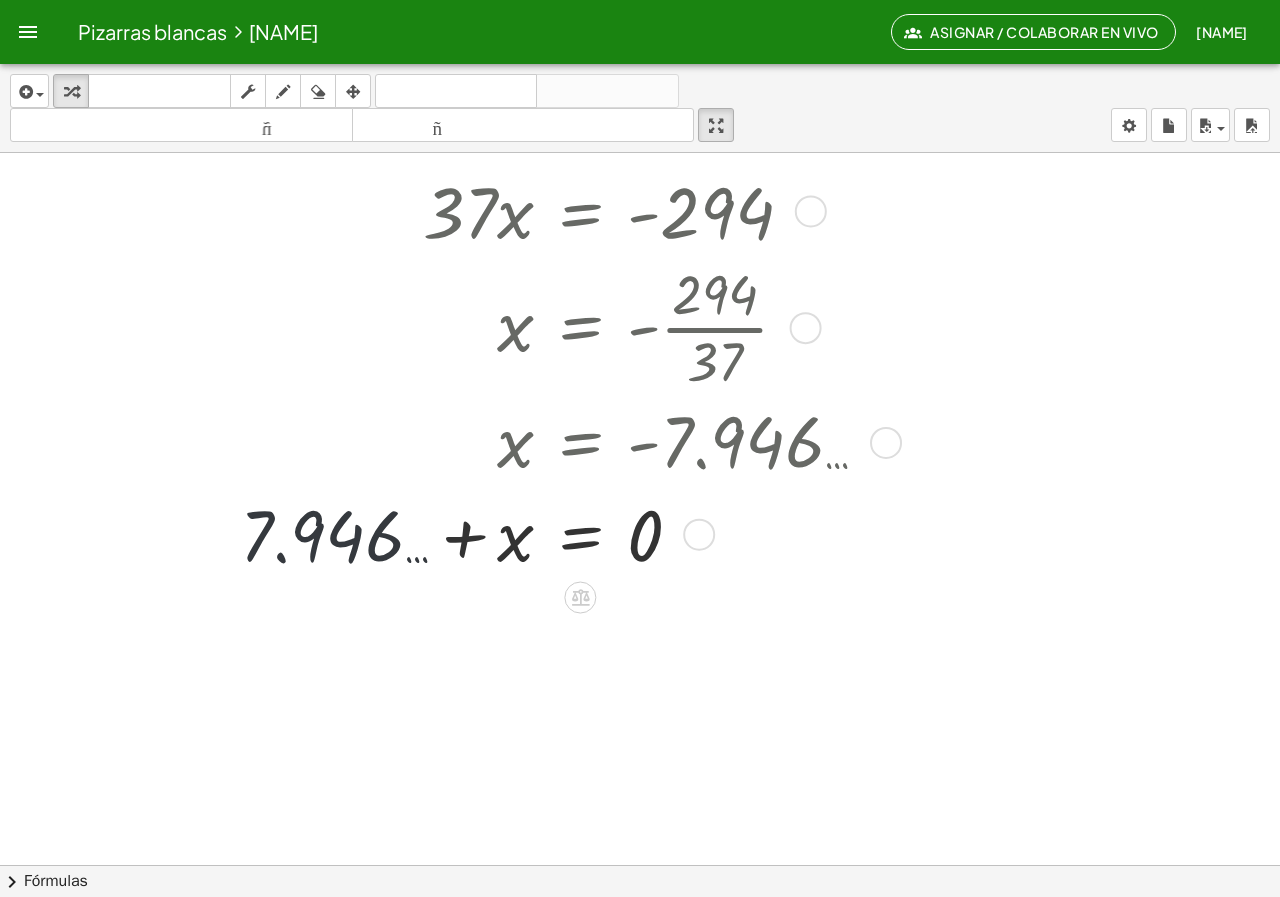 click at bounding box center (608, 533) 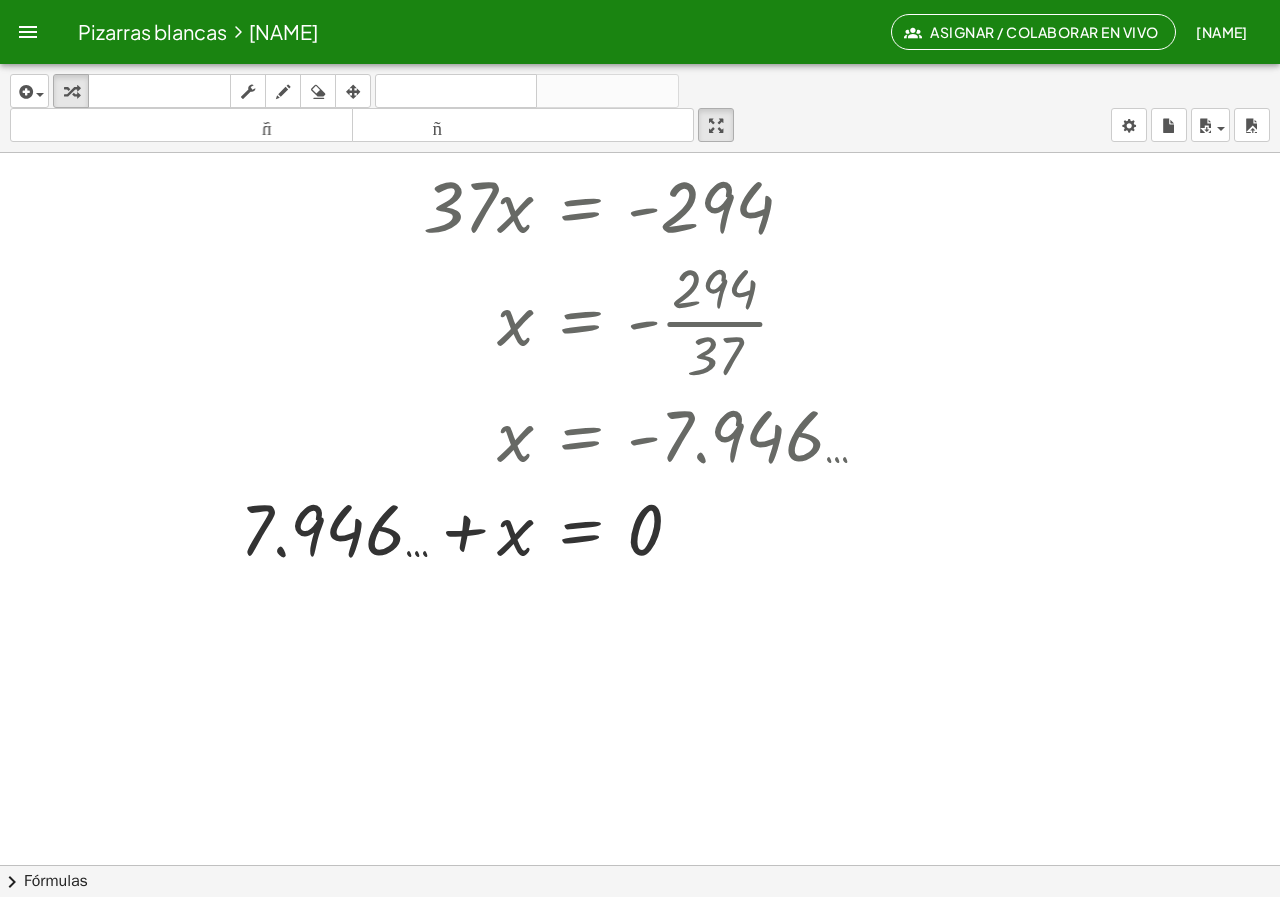 scroll, scrollTop: 2285, scrollLeft: 0, axis: vertical 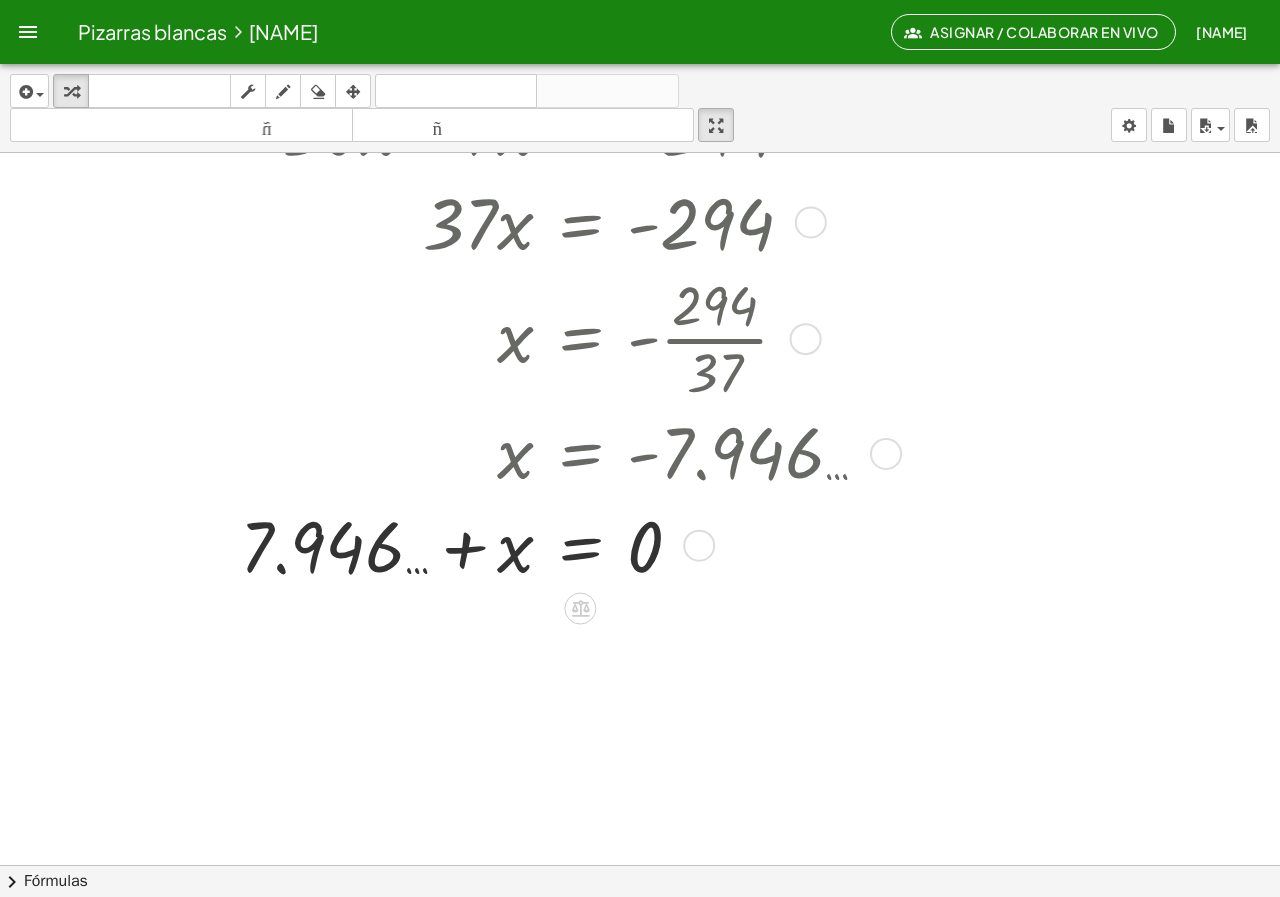 click at bounding box center [608, 544] 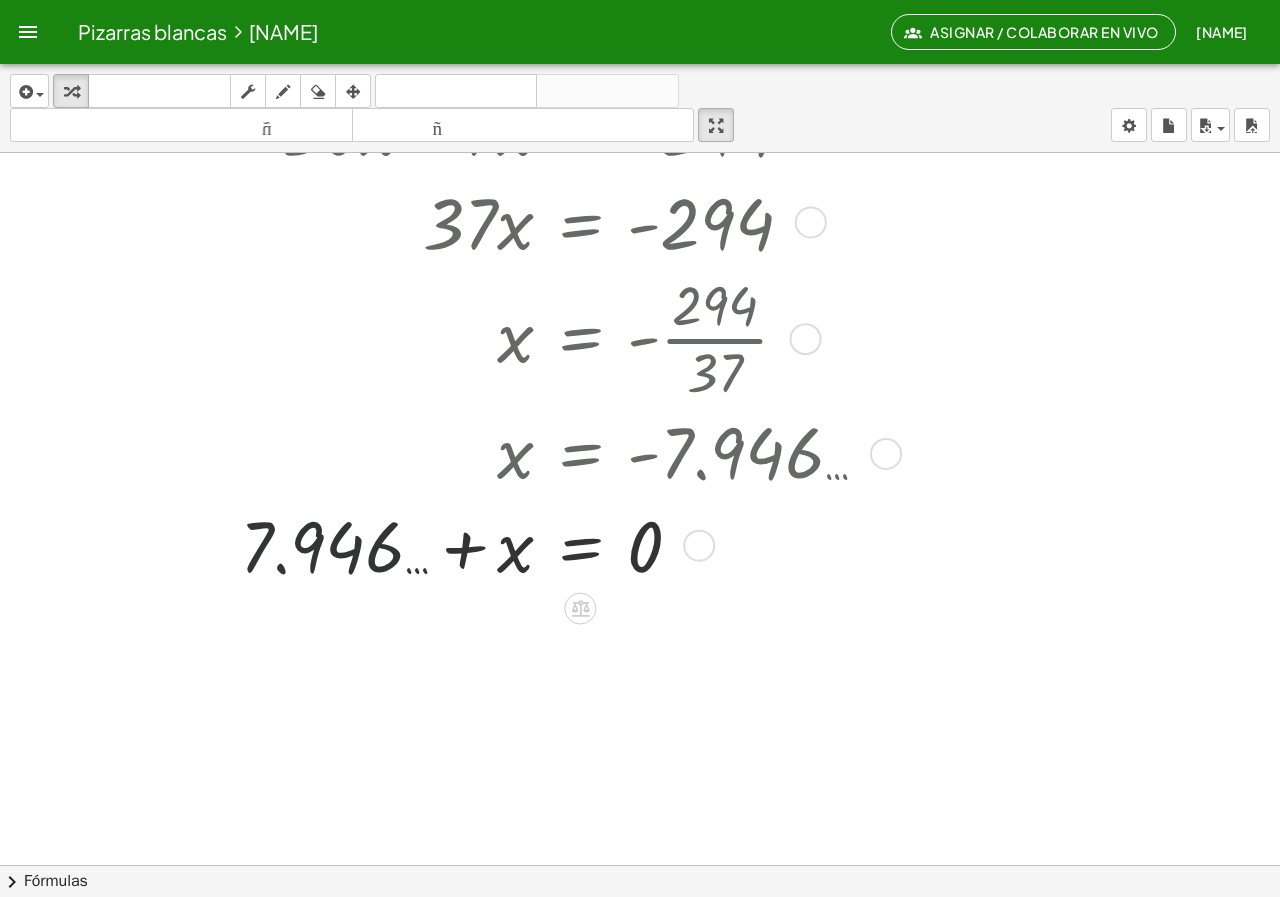 click at bounding box center [608, 544] 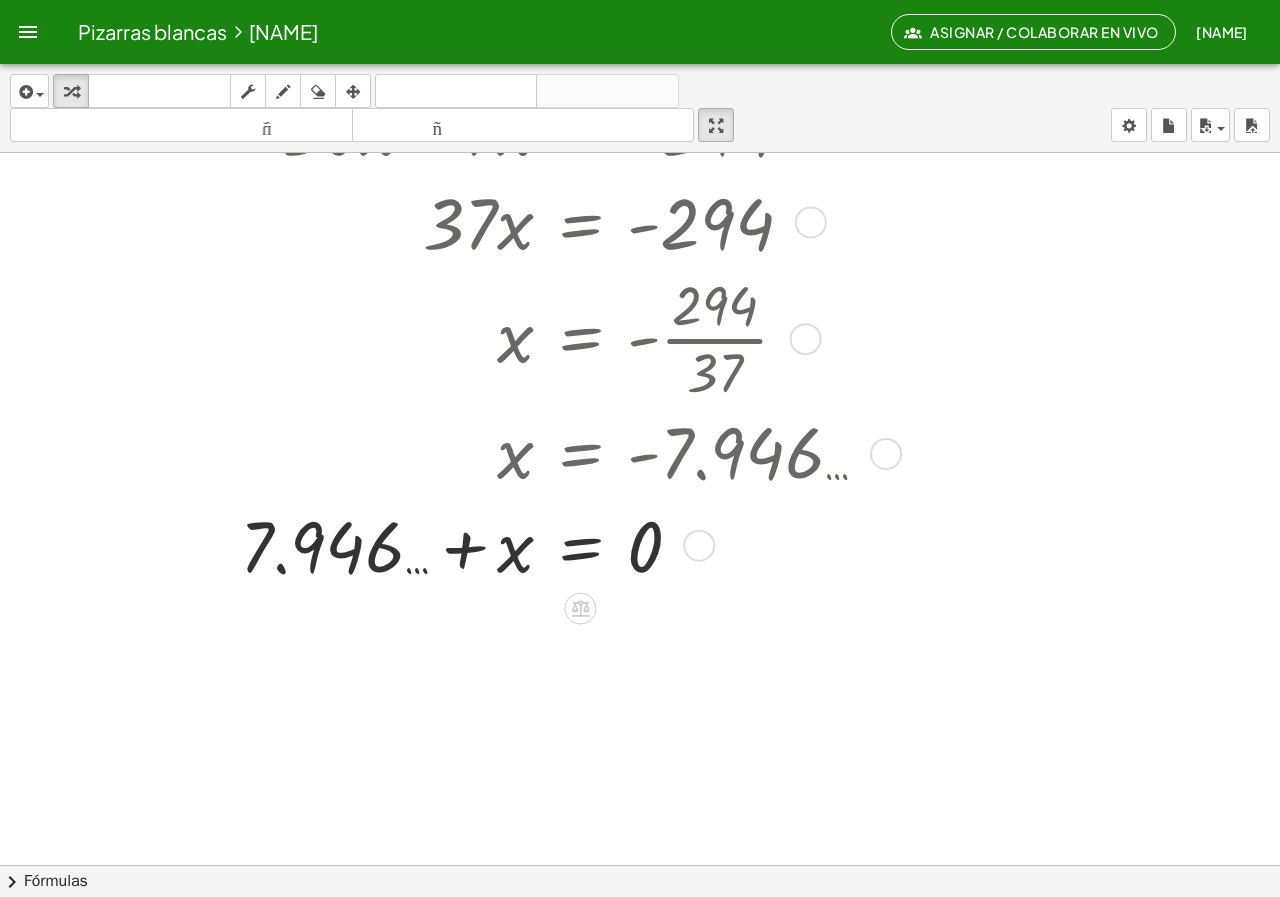 click at bounding box center (608, 544) 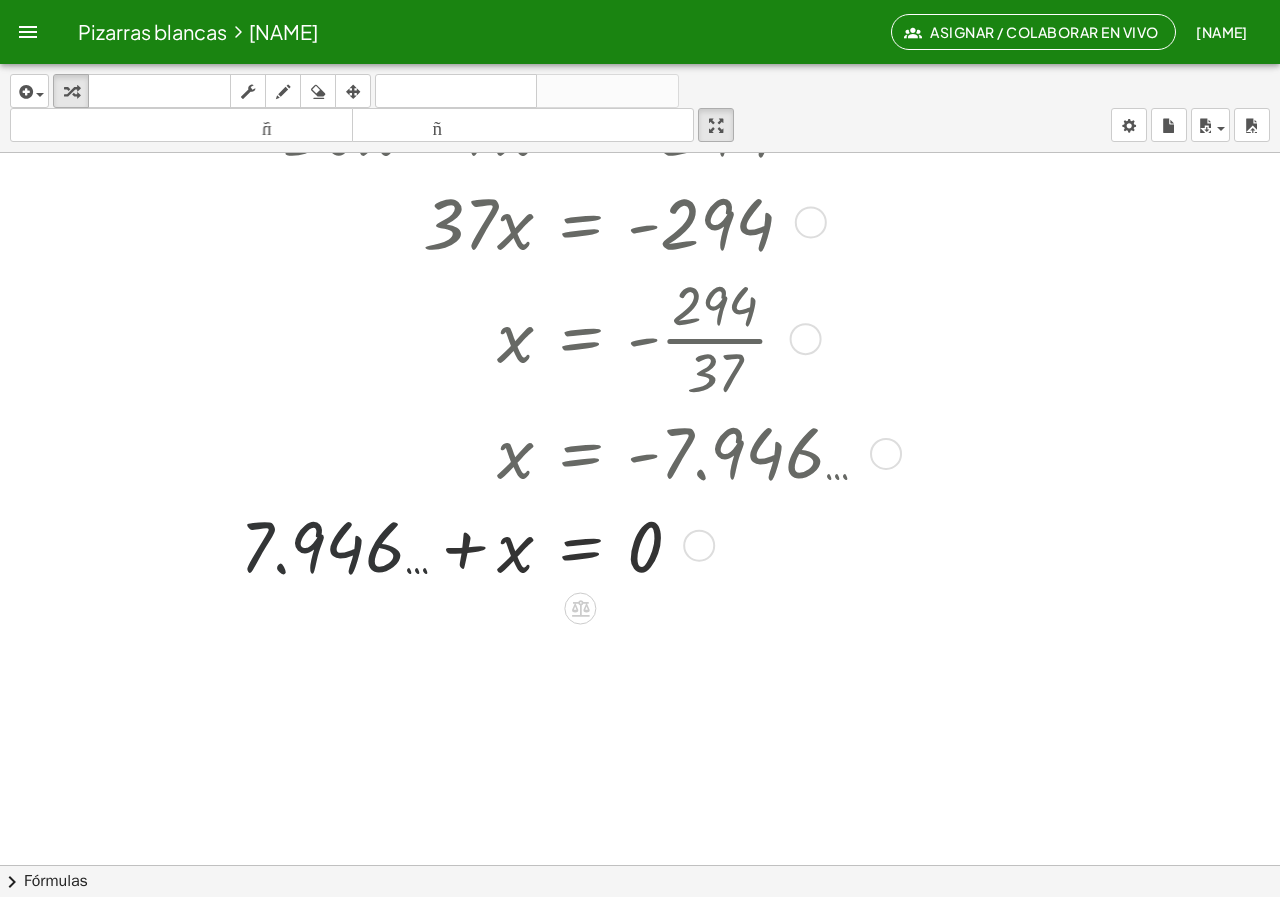 click at bounding box center [608, 544] 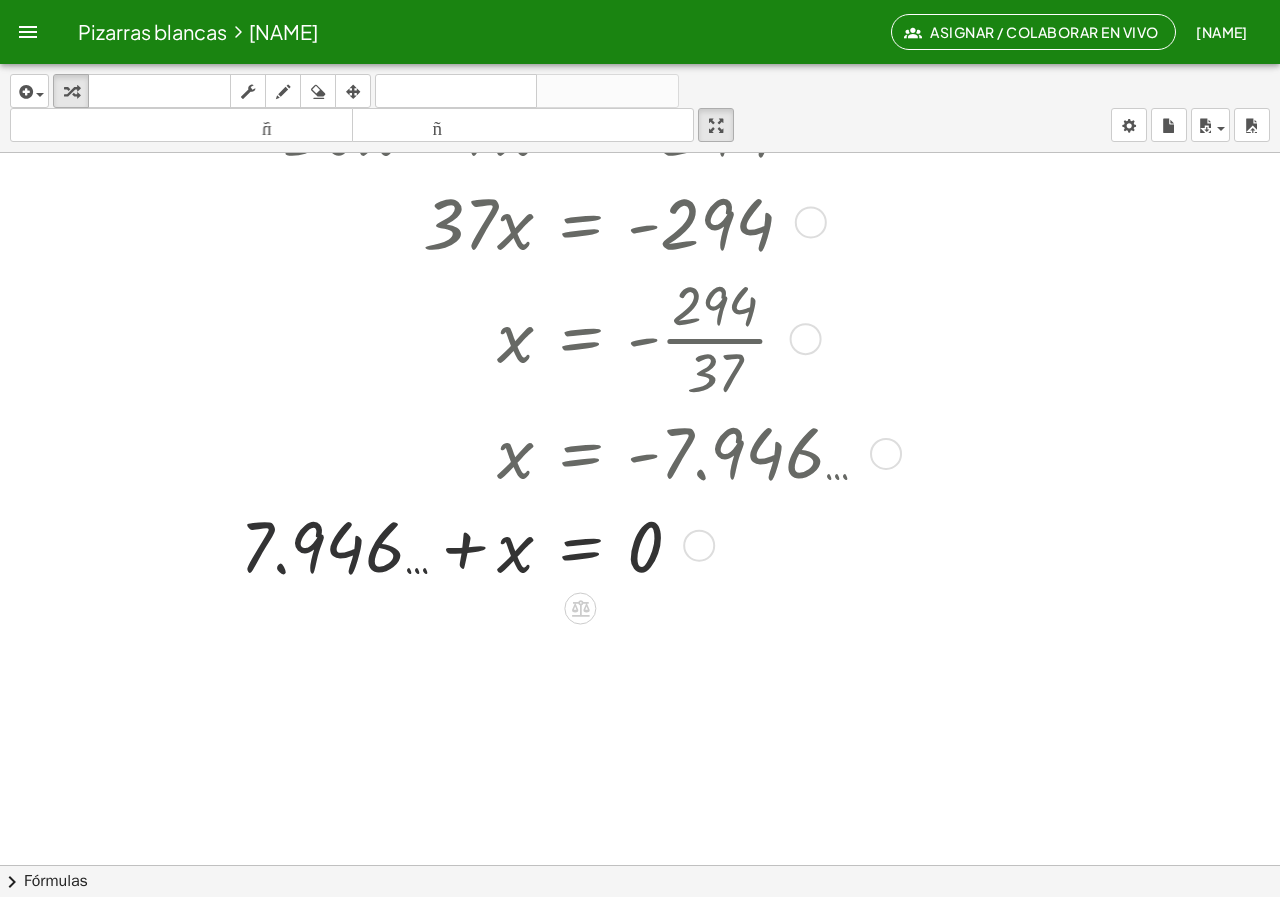 click at bounding box center [608, 544] 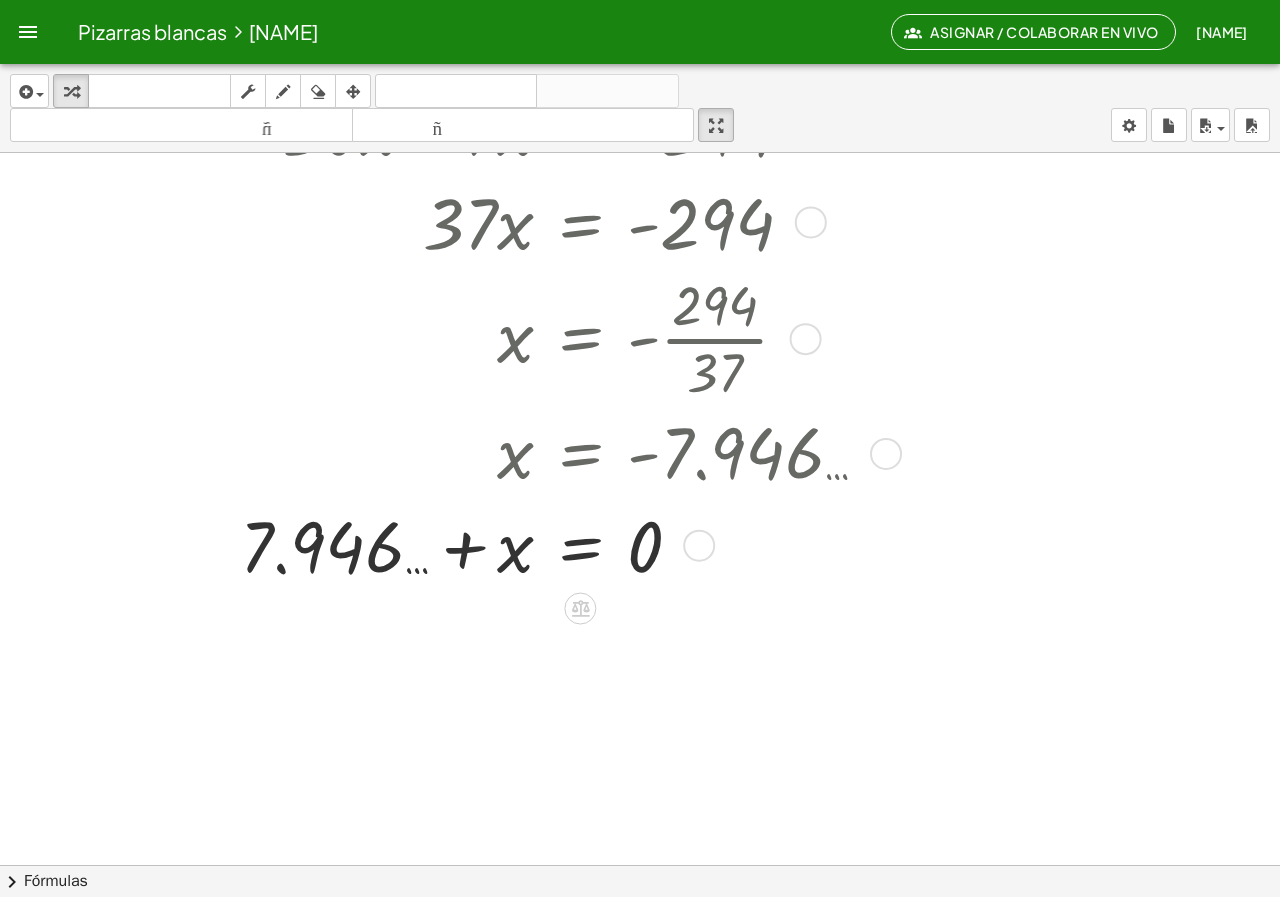 click at bounding box center [608, 544] 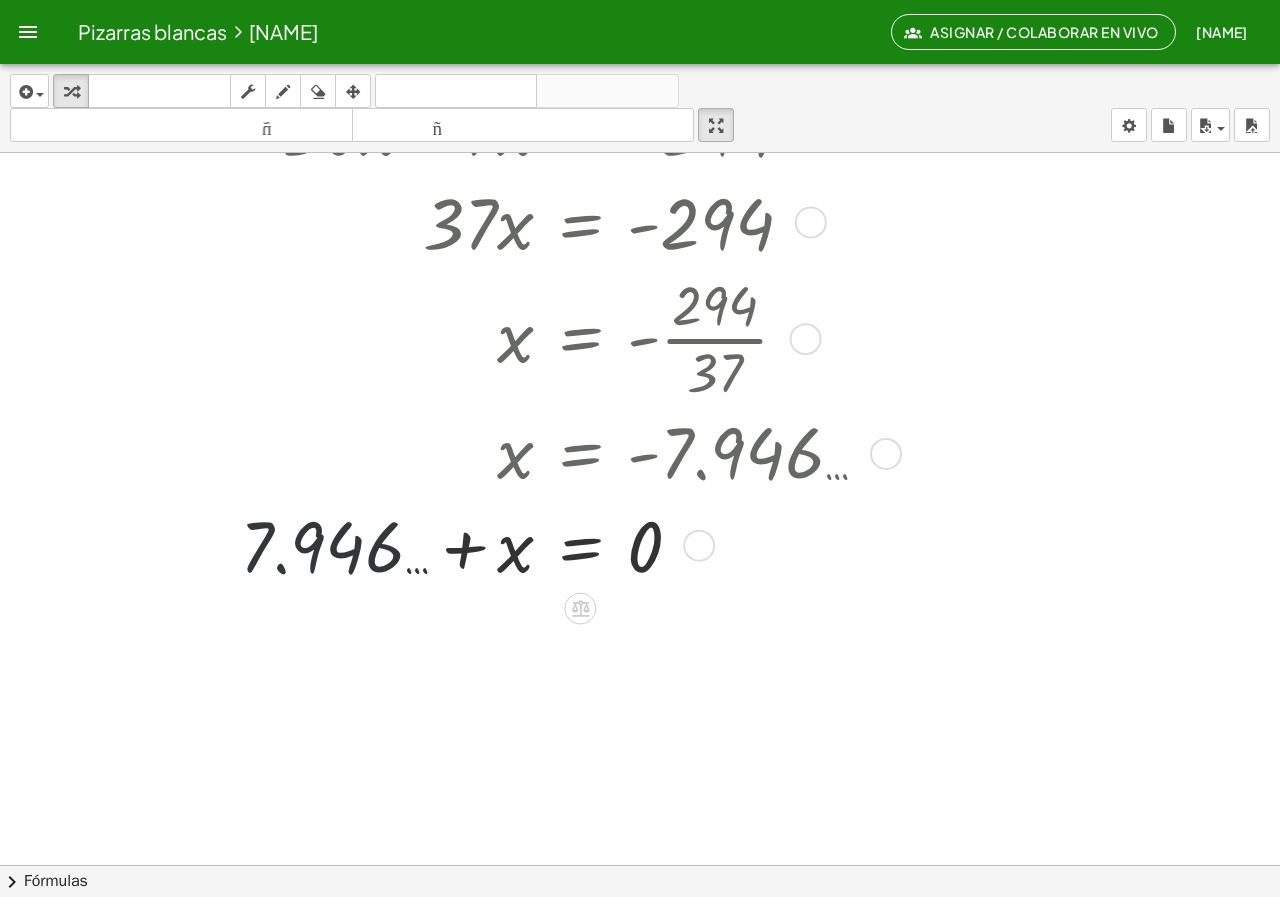 click at bounding box center (608, 544) 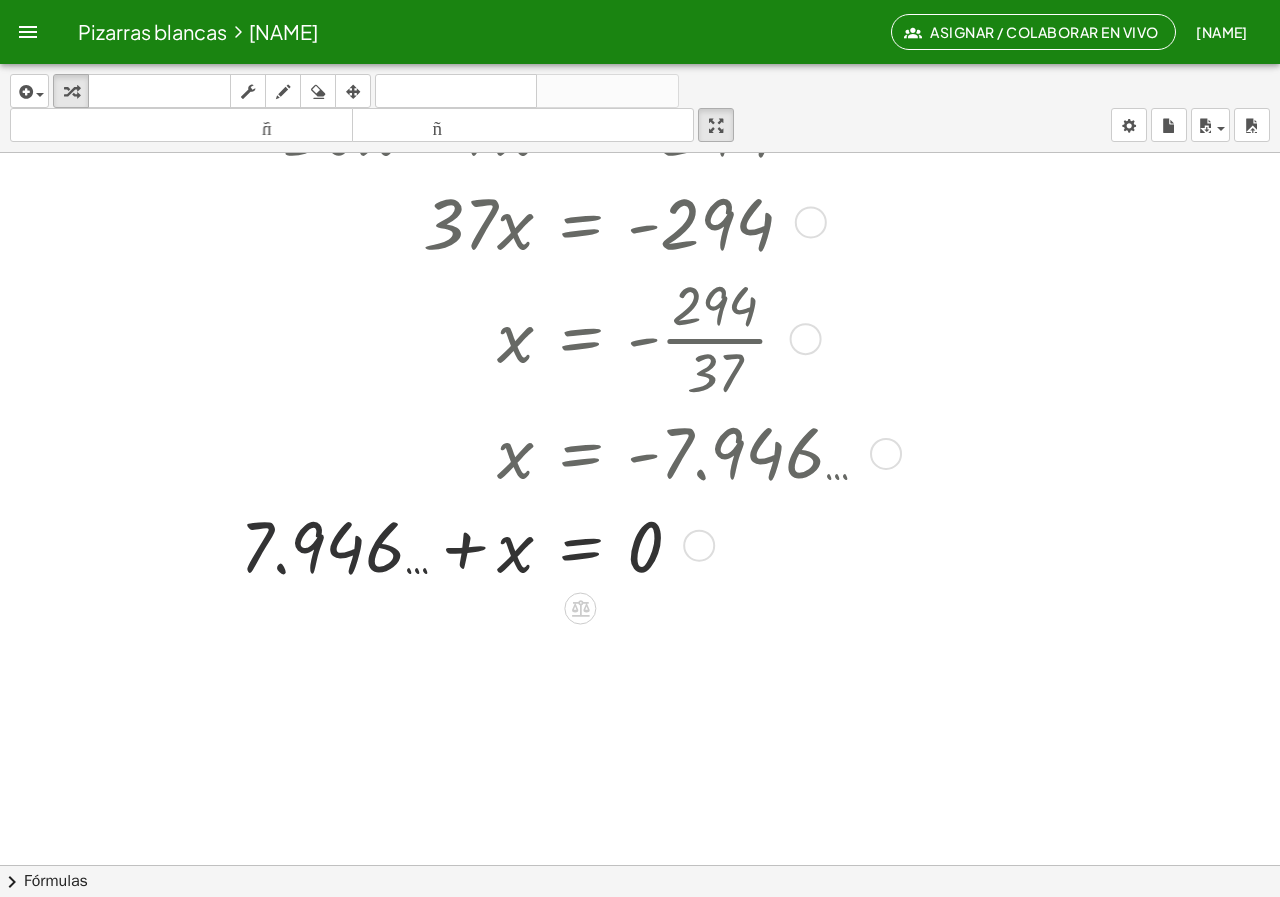 click at bounding box center (608, 544) 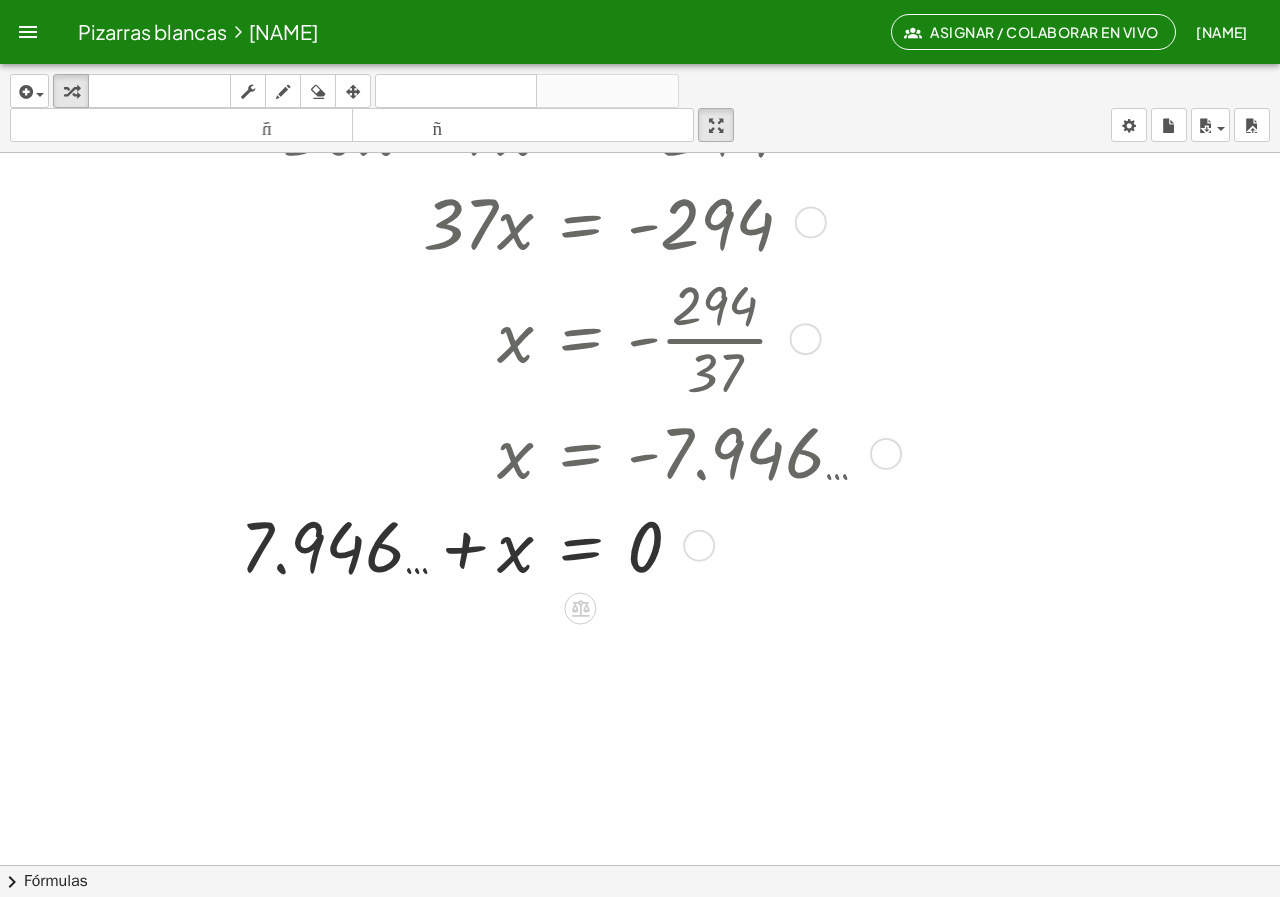 click at bounding box center [608, 544] 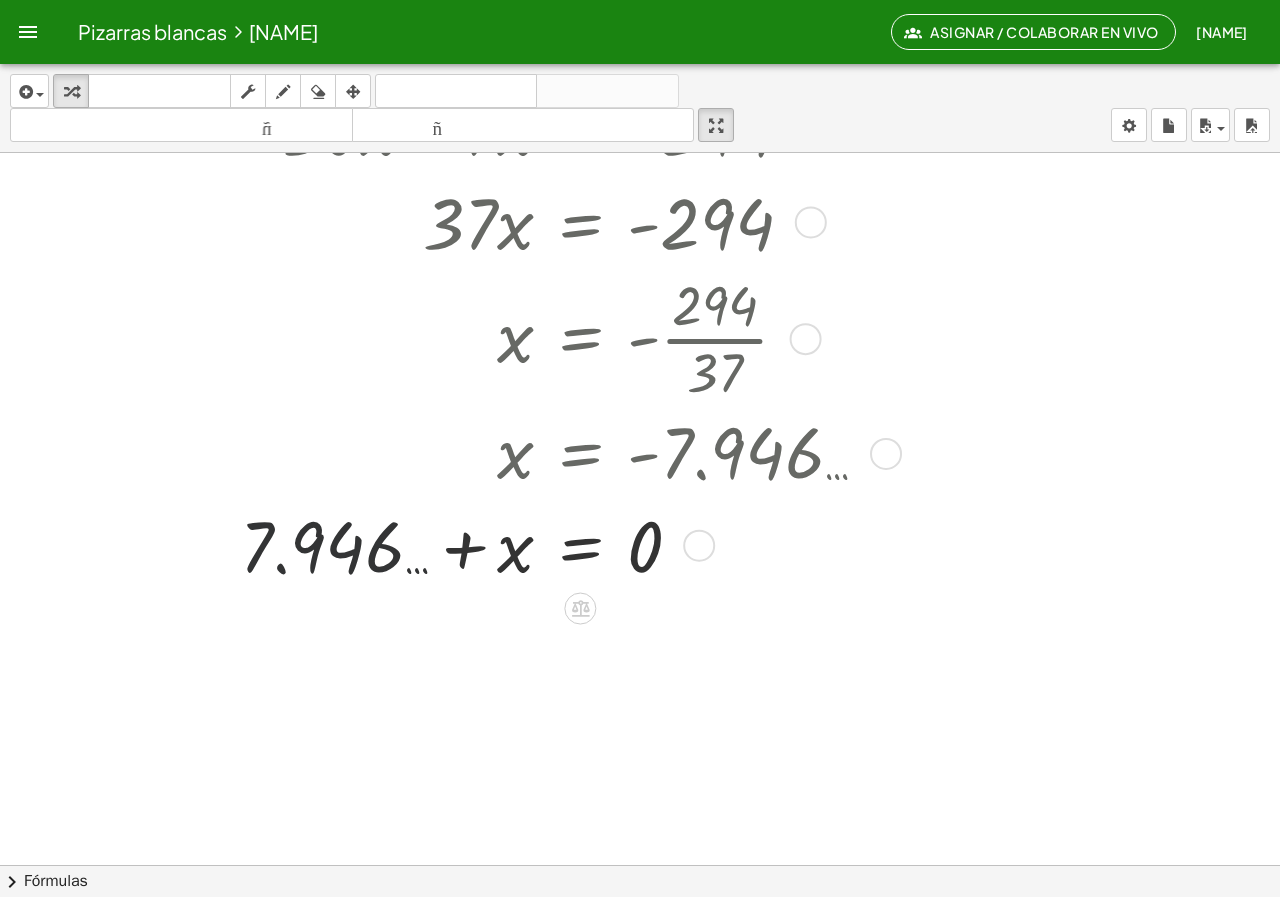 click at bounding box center (608, 544) 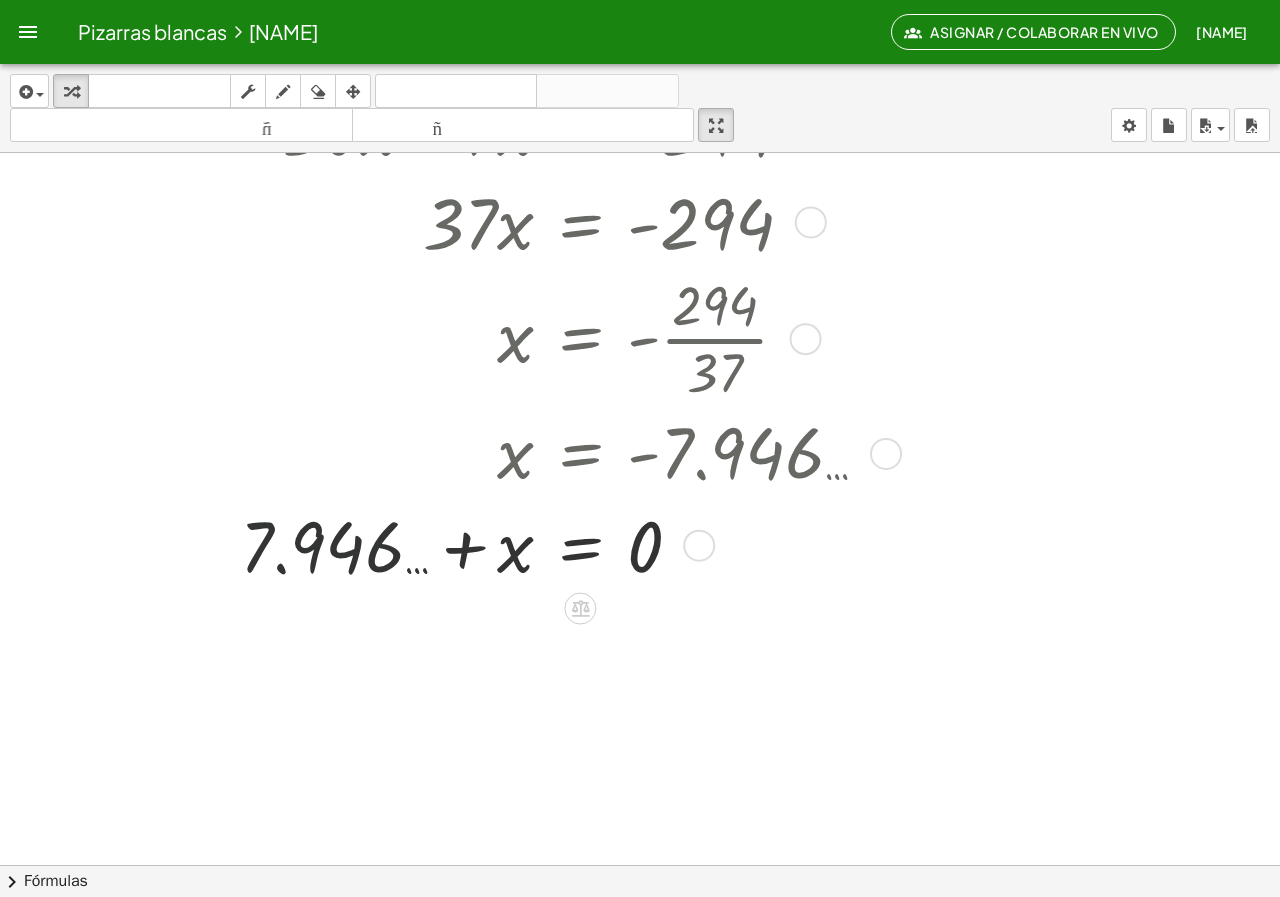 click at bounding box center [608, 544] 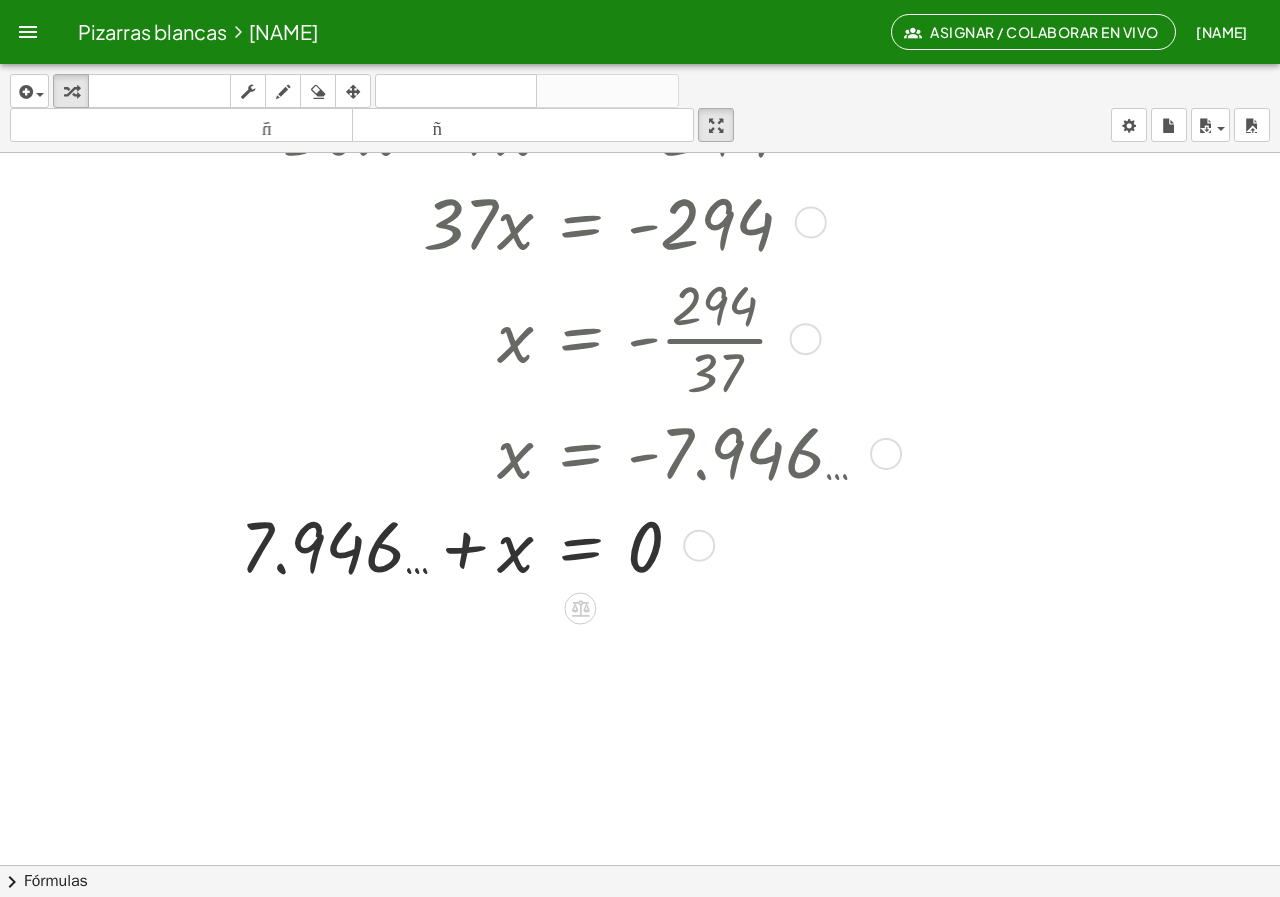 click at bounding box center (608, 544) 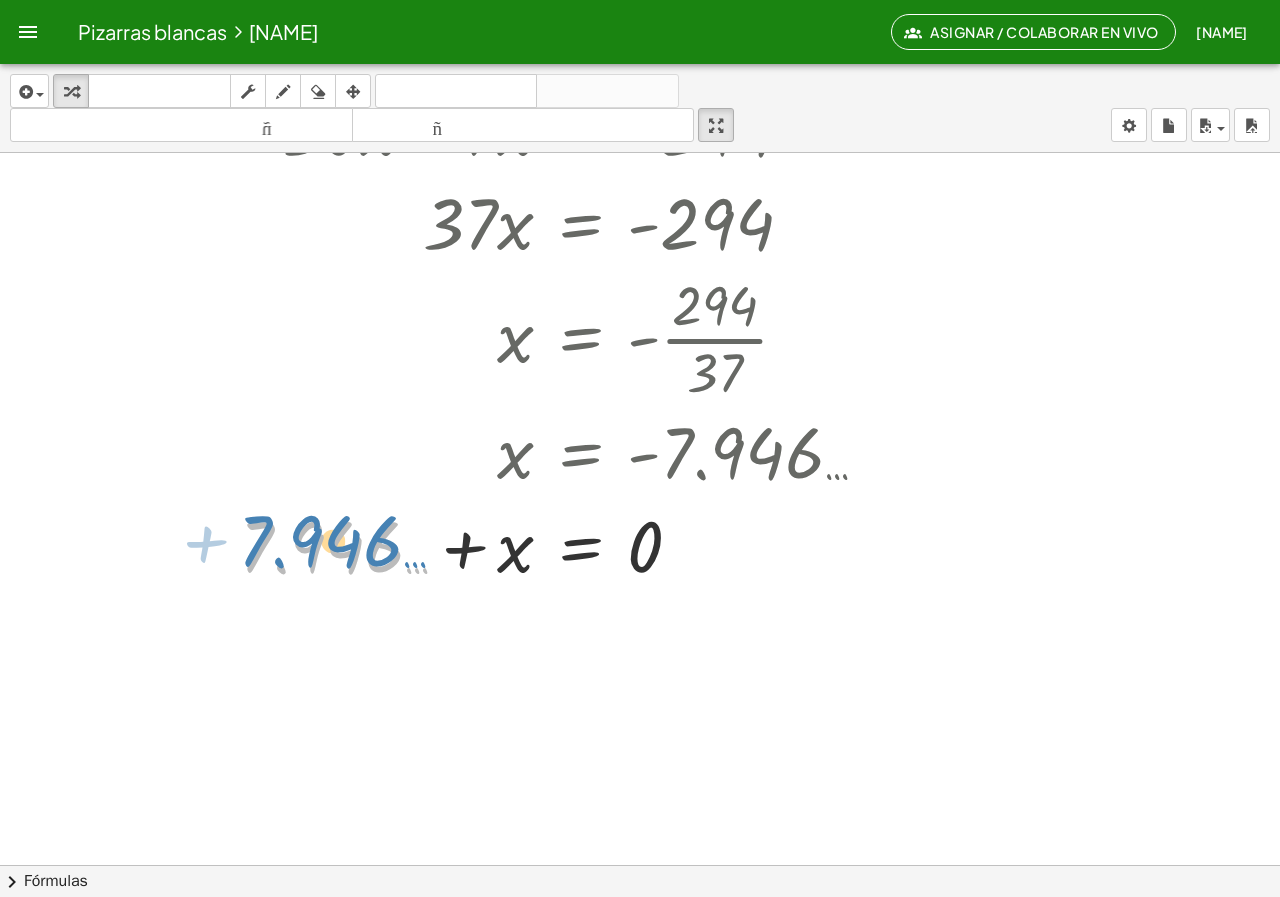 click at bounding box center [608, 544] 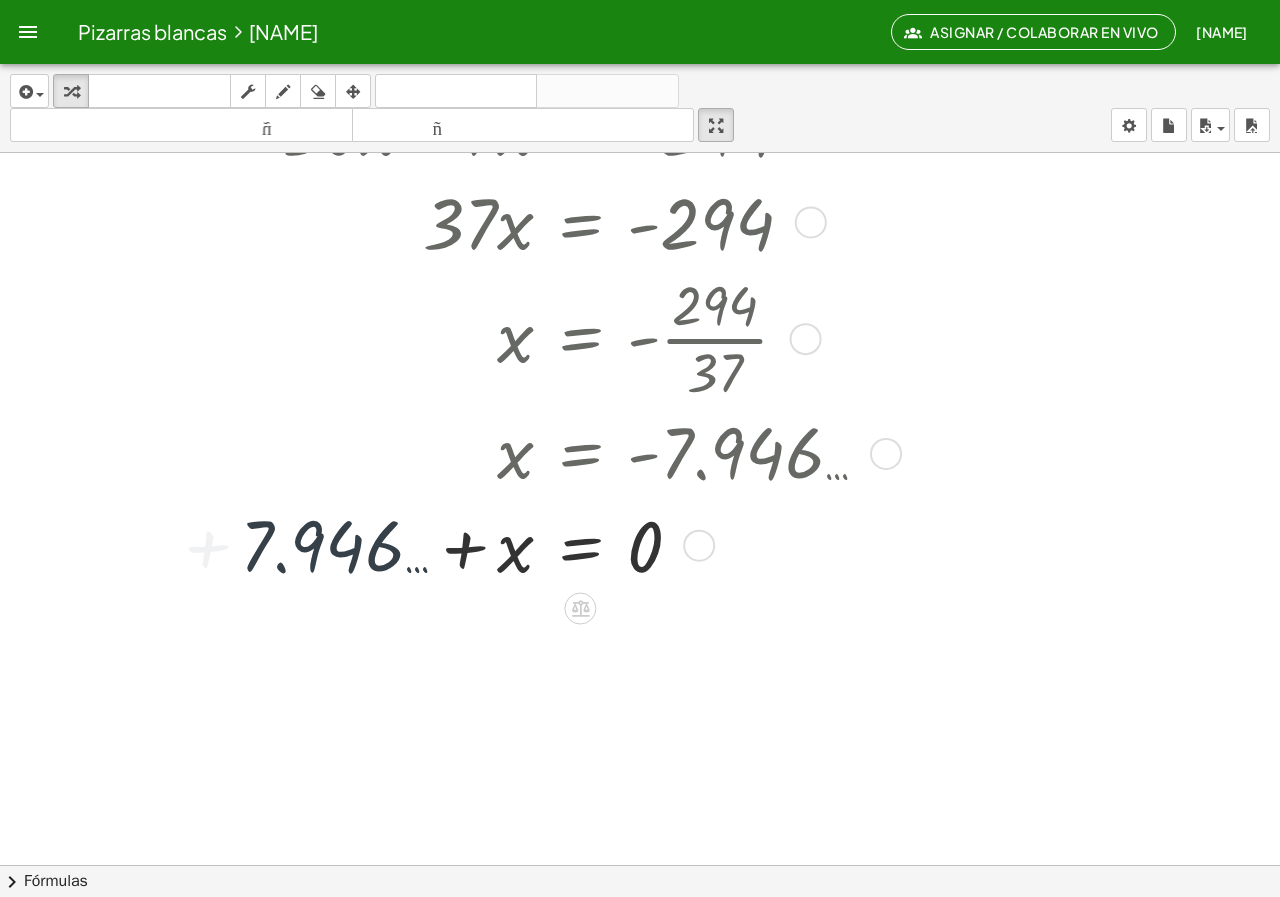 click at bounding box center (608, 544) 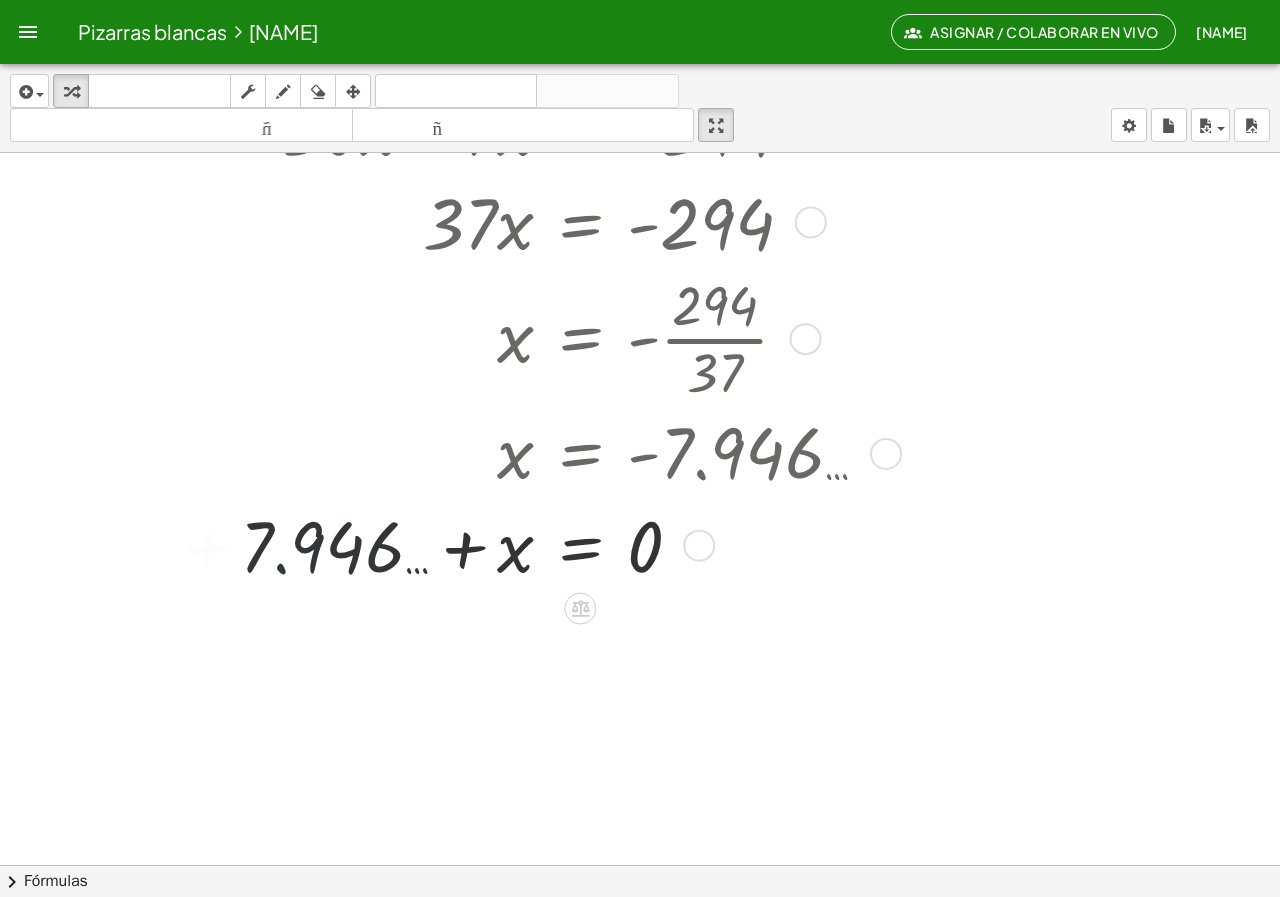 click at bounding box center [608, 544] 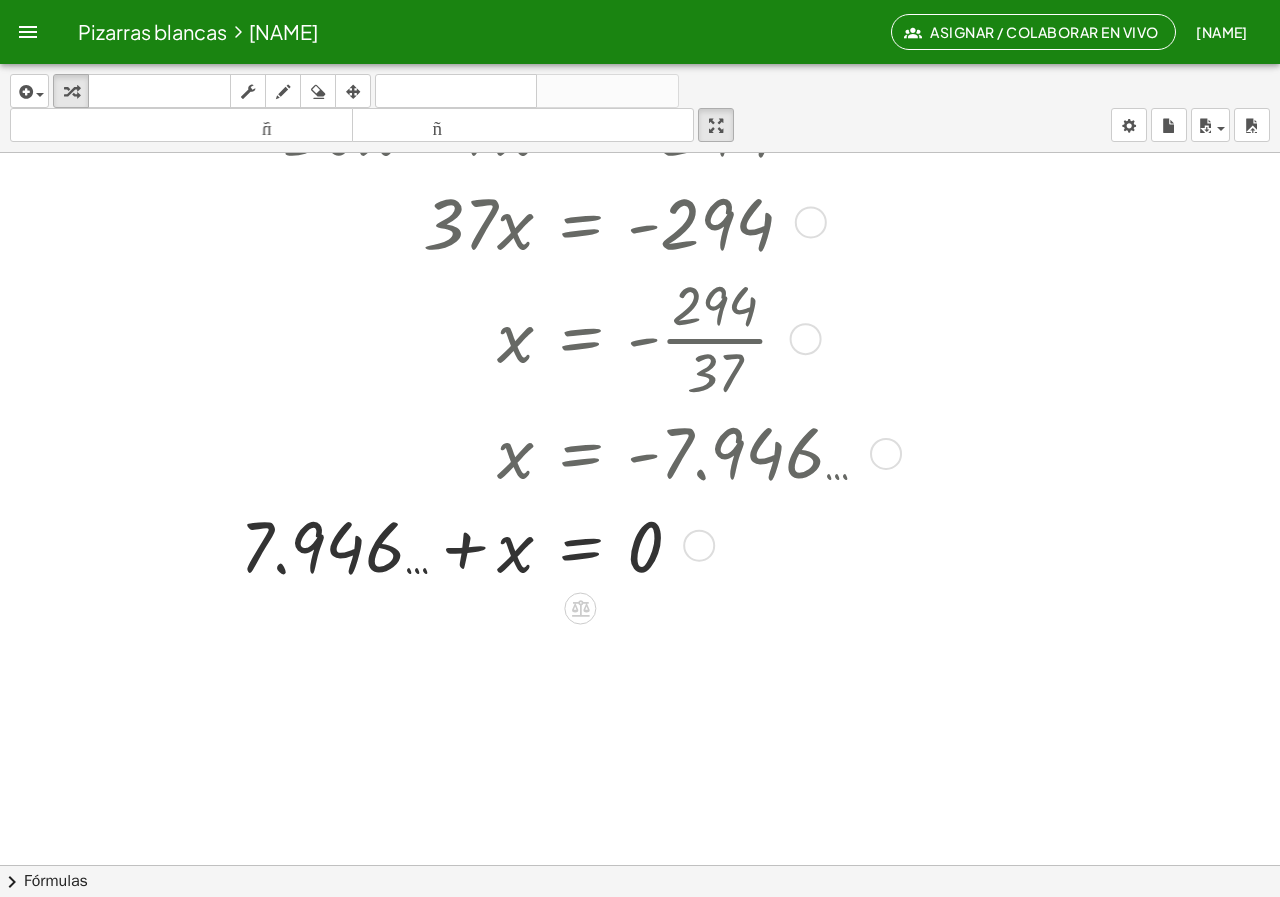 drag, startPoint x: 291, startPoint y: 539, endPoint x: 453, endPoint y: 634, distance: 187.80043 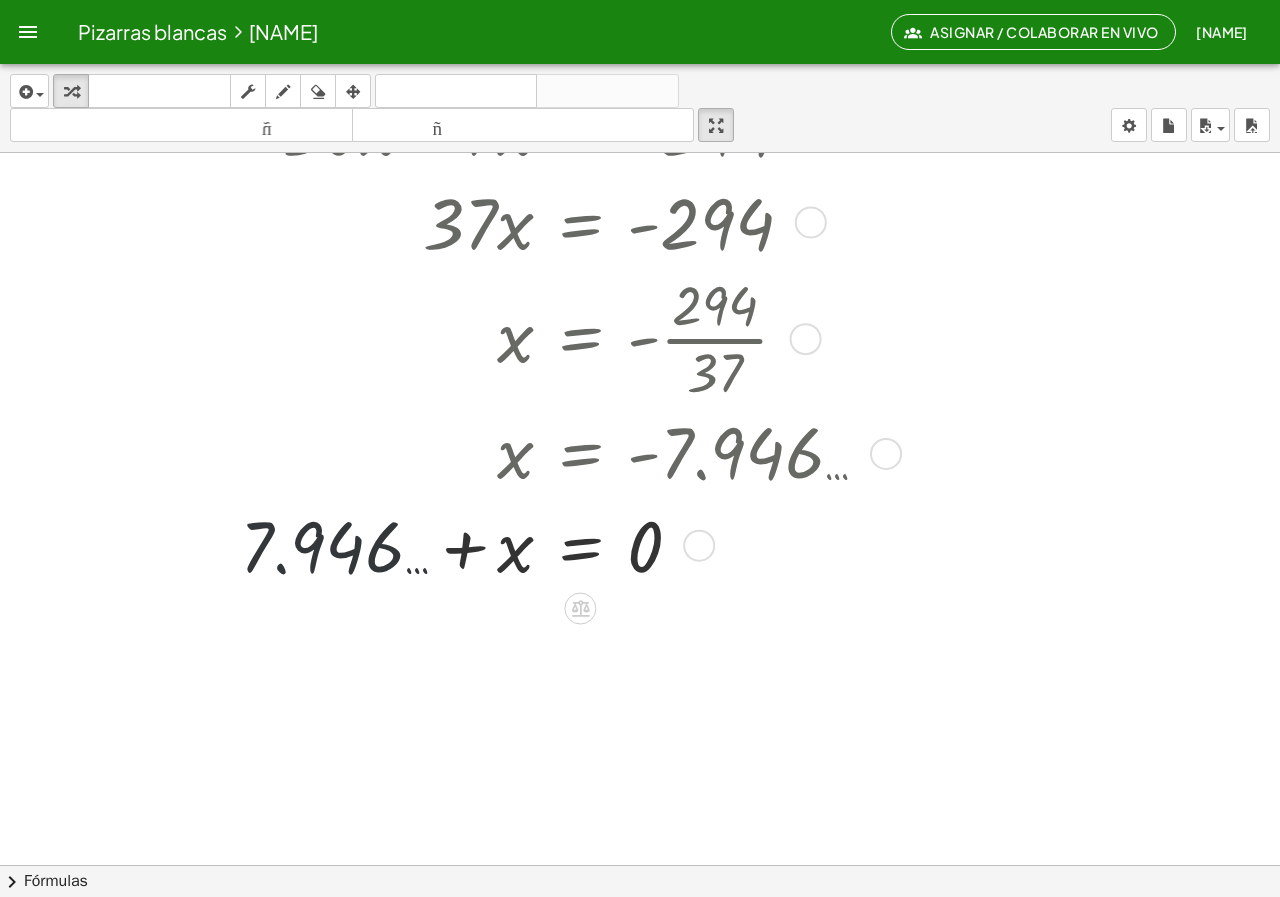 click at bounding box center (608, 544) 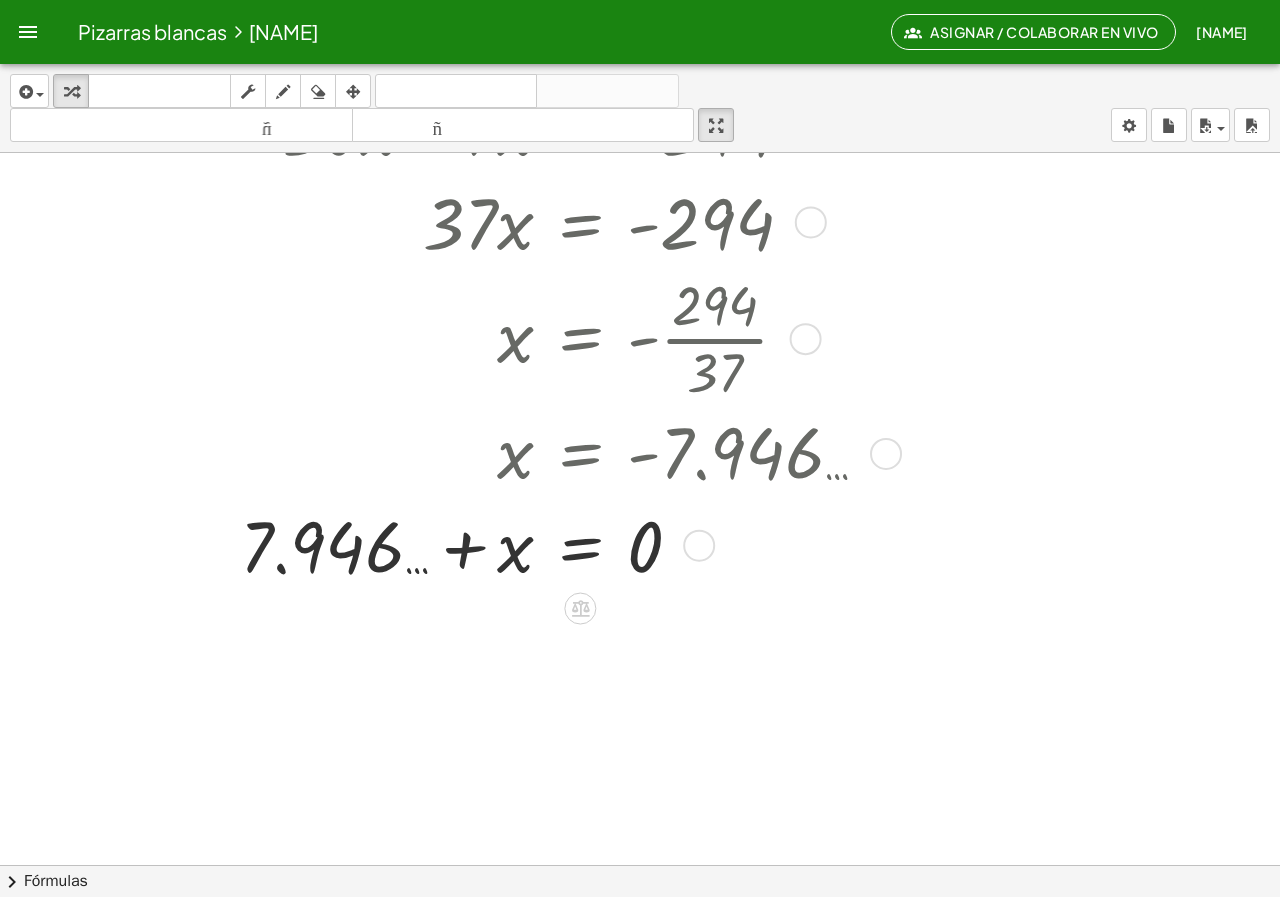 drag, startPoint x: 373, startPoint y: 547, endPoint x: 447, endPoint y: 660, distance: 135.07405 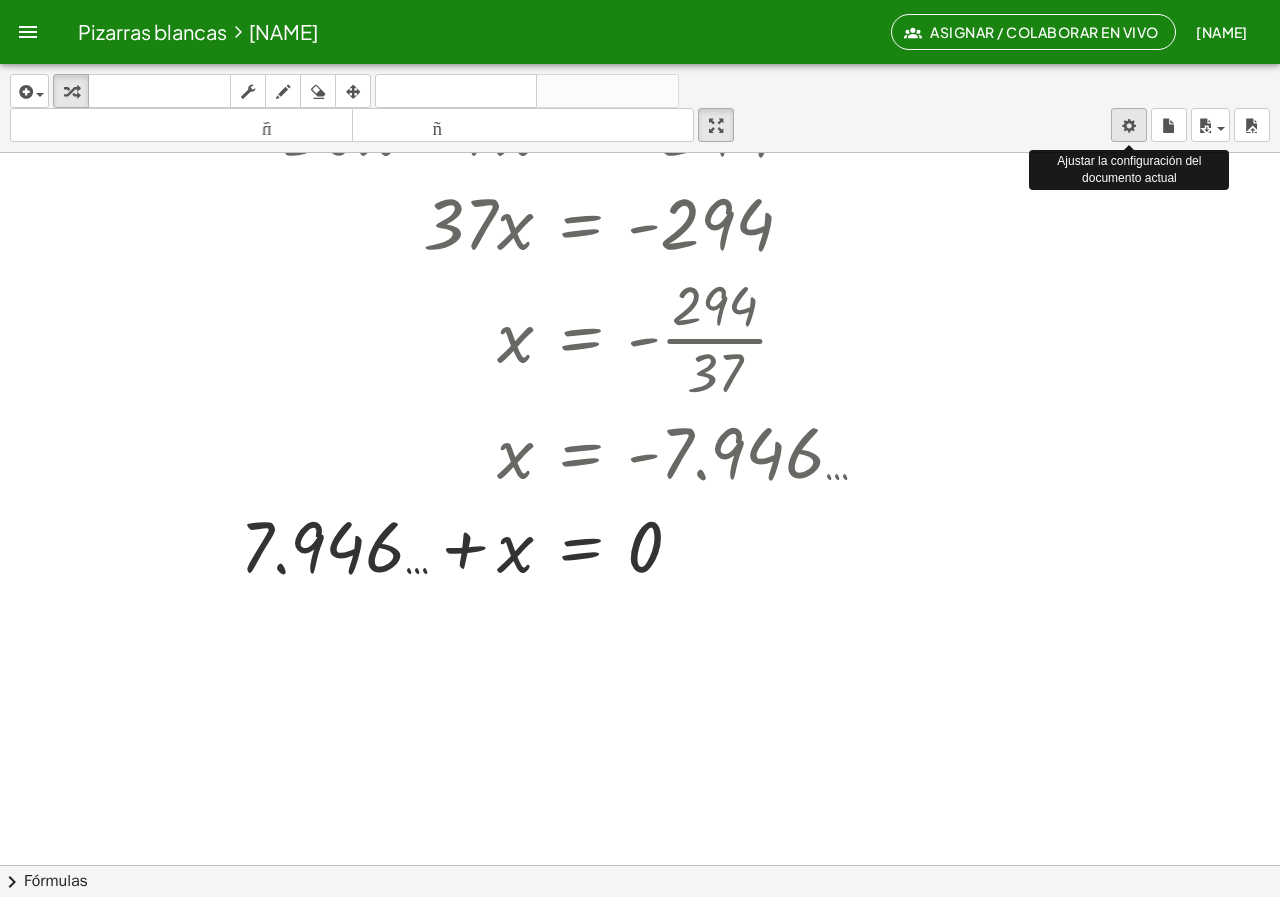 click on "Pizarras blancas    [NAME] Asignar / Colaborar en vivo [NAME] Esqueti Actividades  matemáticas fáciles de comprender Empezar Banco de actividades Trabajo asignado Clases Pizarras blancas ¡Hazte Premium! Referencia Cuenta   insertar Seleccione uno: Expresión matemática Función Texto Vídeo de YouTube Graficando Geometría Geometría 3D transformar teclado teclado fregar dibujar borrar arreglar deshacer deshacer rehacer rehacer tamaño_del_formato menor tamaño_del_formato más grande pantalla completa carga   ahorrar nuevo ajustes Ajustar la configuración del documento actual + x + · 7 · x + 6 = + x + · 4 · ( · 6 · 5 · x ) + x + · 7 · x + 6 = + x + · 4 · ( · 30 · x ) + x + · 7 · x + 6 = + x + · 4 · 30 · x + x + · 7 · x + 6 = + x + · 120 · x + x + · 7 · x + 6 = · 121 · x + x + · 7 · x − · 7 · x + 6 = + · 121 · x − · 7 · x + x + · 7 · ( + x − x ) + 6 = + · 121 · x − · 7 · x + x + · 7 · 0 + 6 = + · 121 · x − · 7 · x + x + 0 + 6 =" at bounding box center (640, 448) 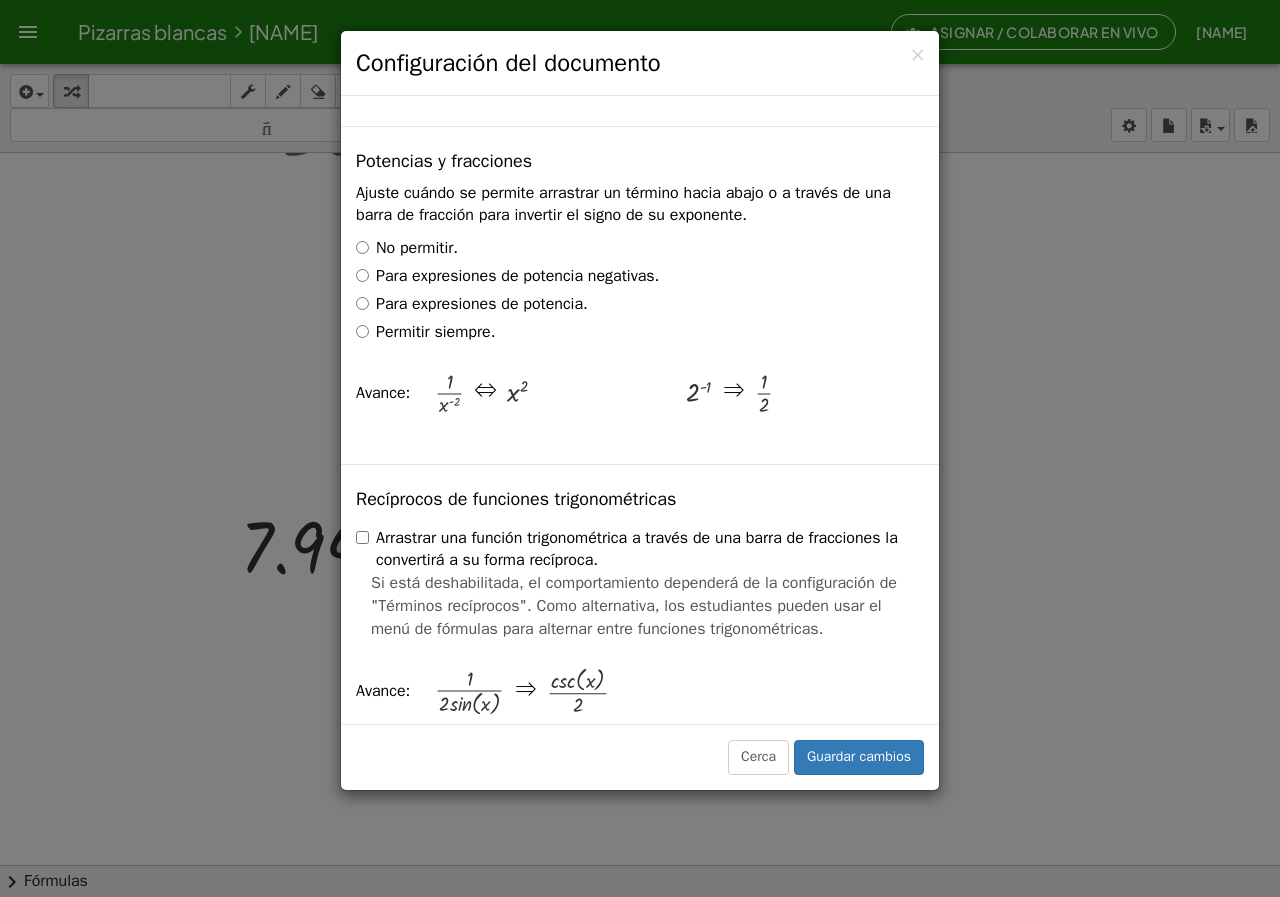 scroll, scrollTop: 464, scrollLeft: 0, axis: vertical 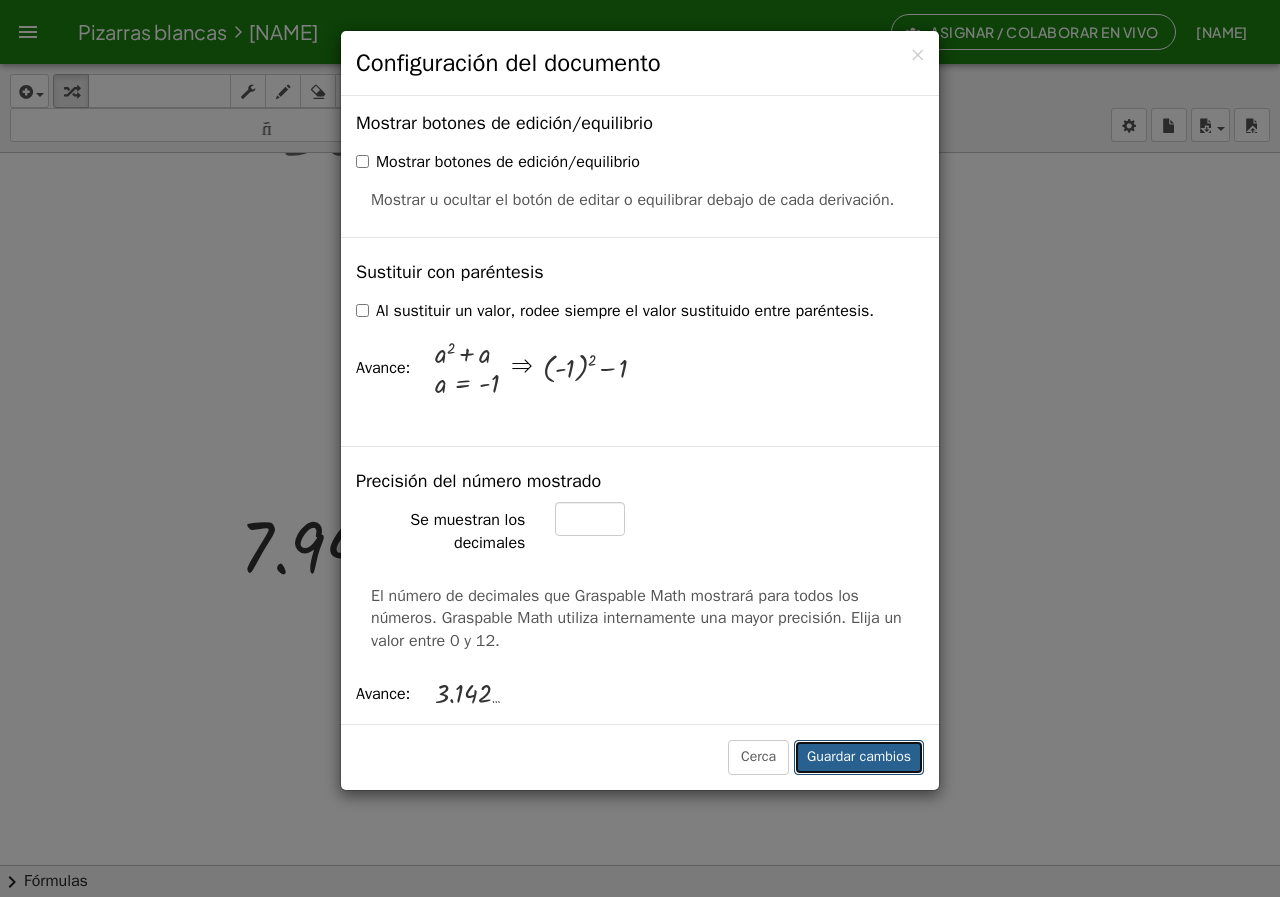 click on "Guardar cambios" at bounding box center (859, 757) 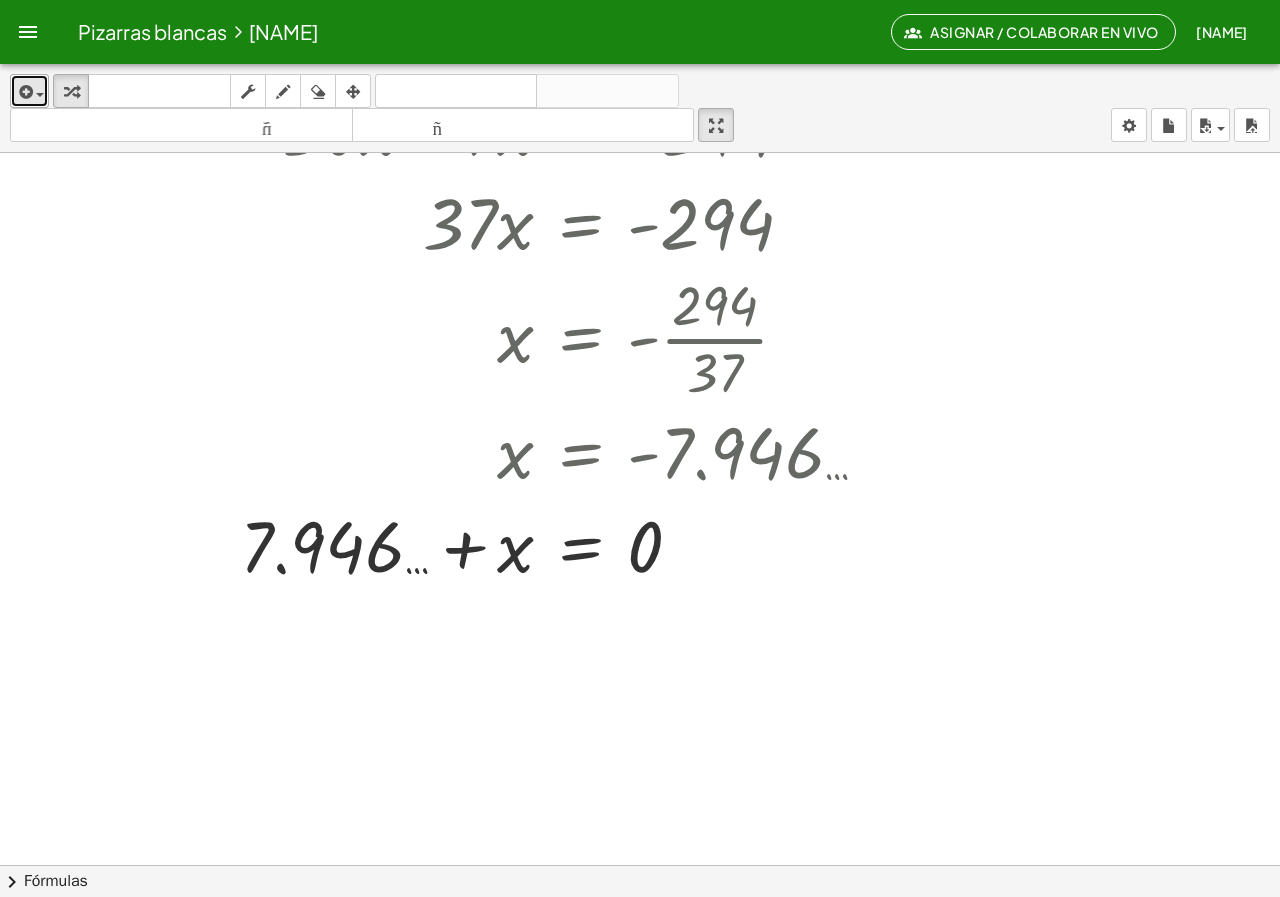 click on "insertar" at bounding box center [29, 91] 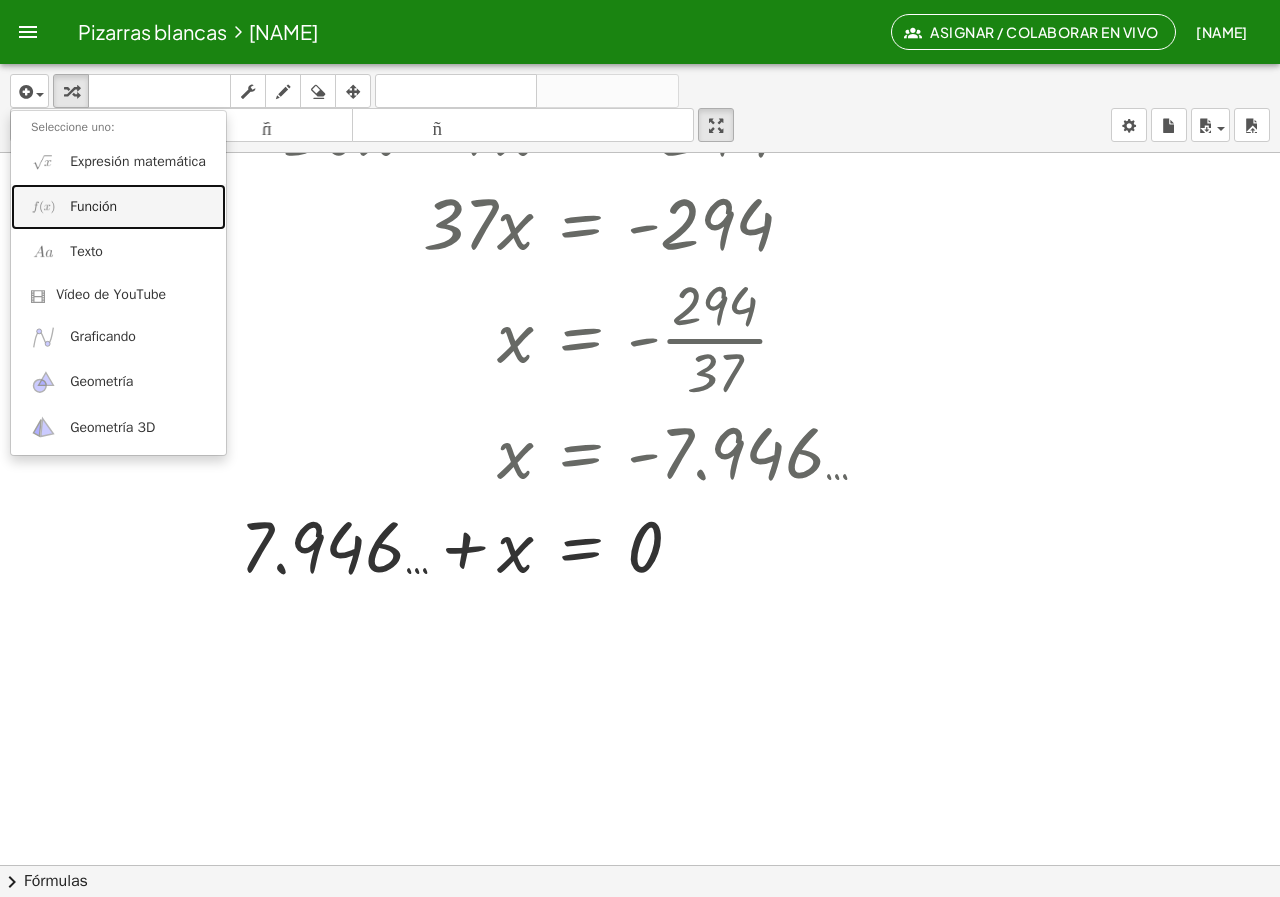 click on "Función" at bounding box center (93, 206) 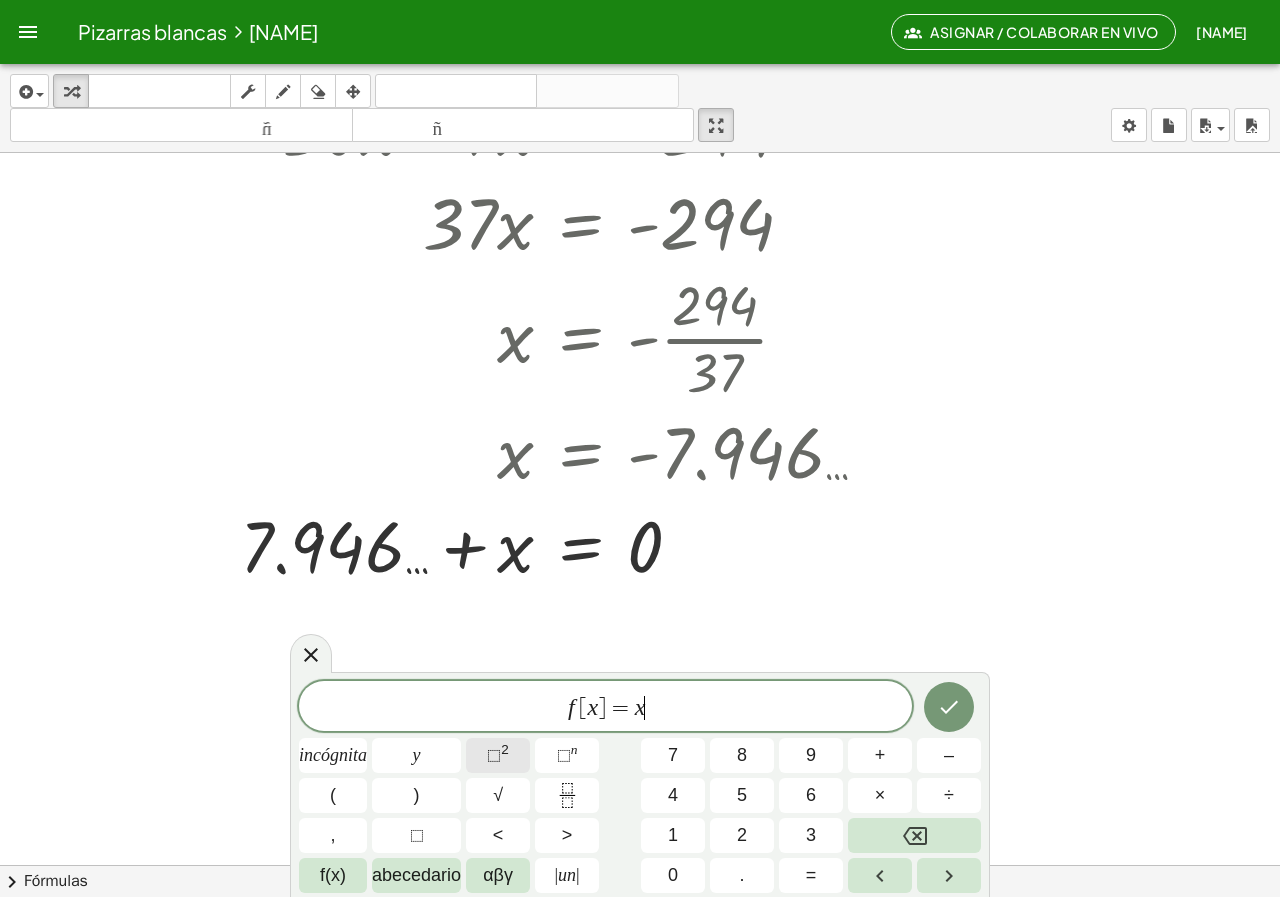 click on "2" at bounding box center (505, 749) 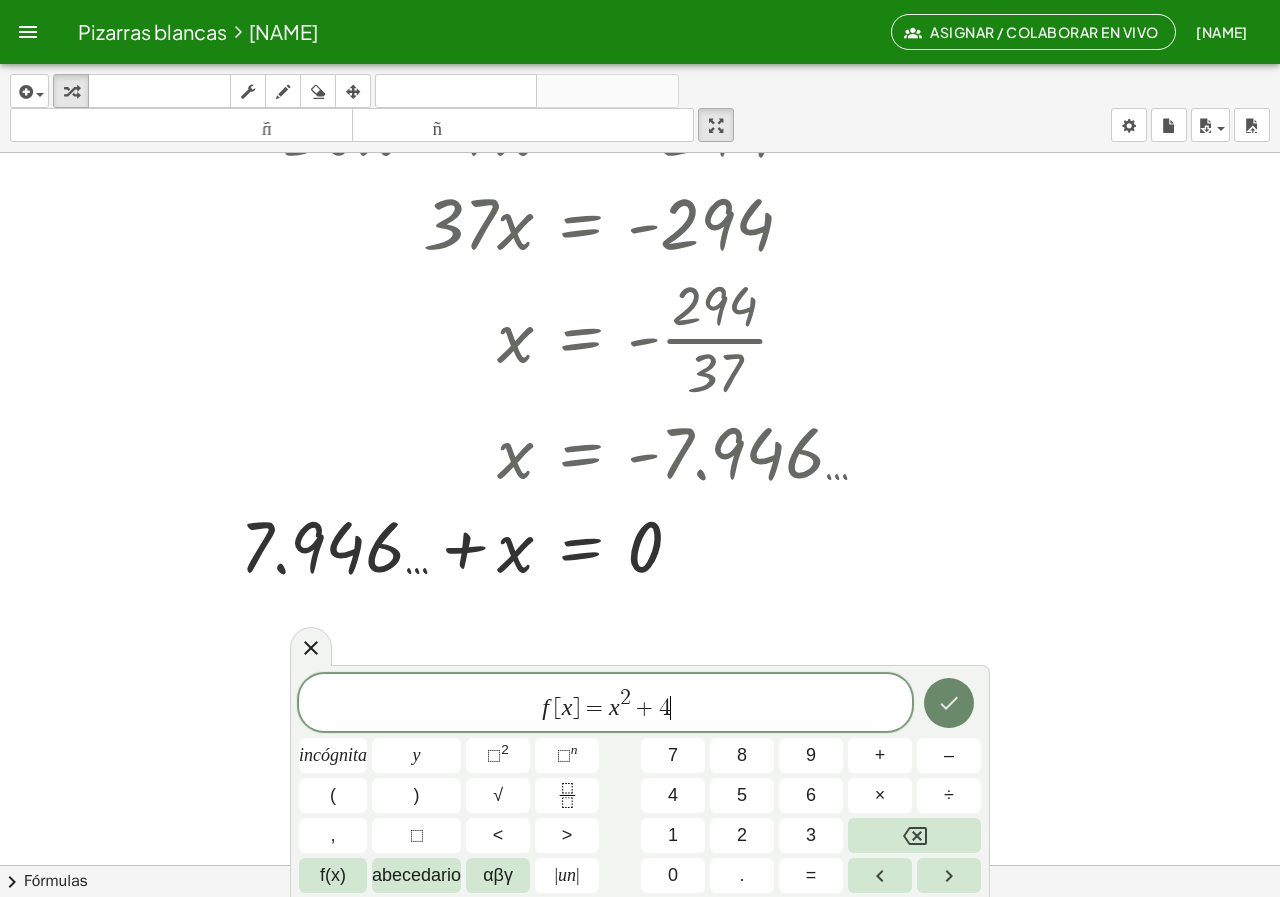 click 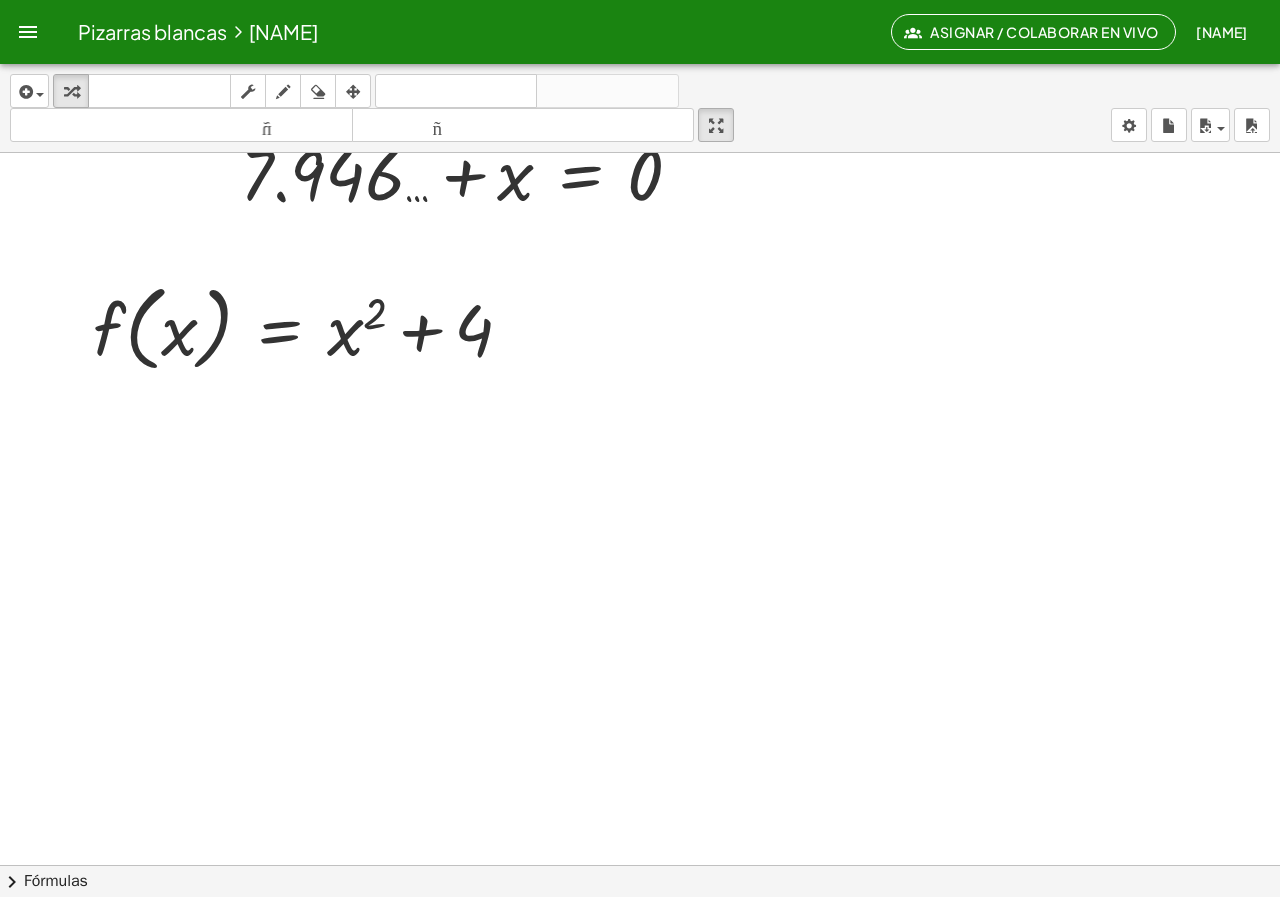 scroll, scrollTop: 2662, scrollLeft: 0, axis: vertical 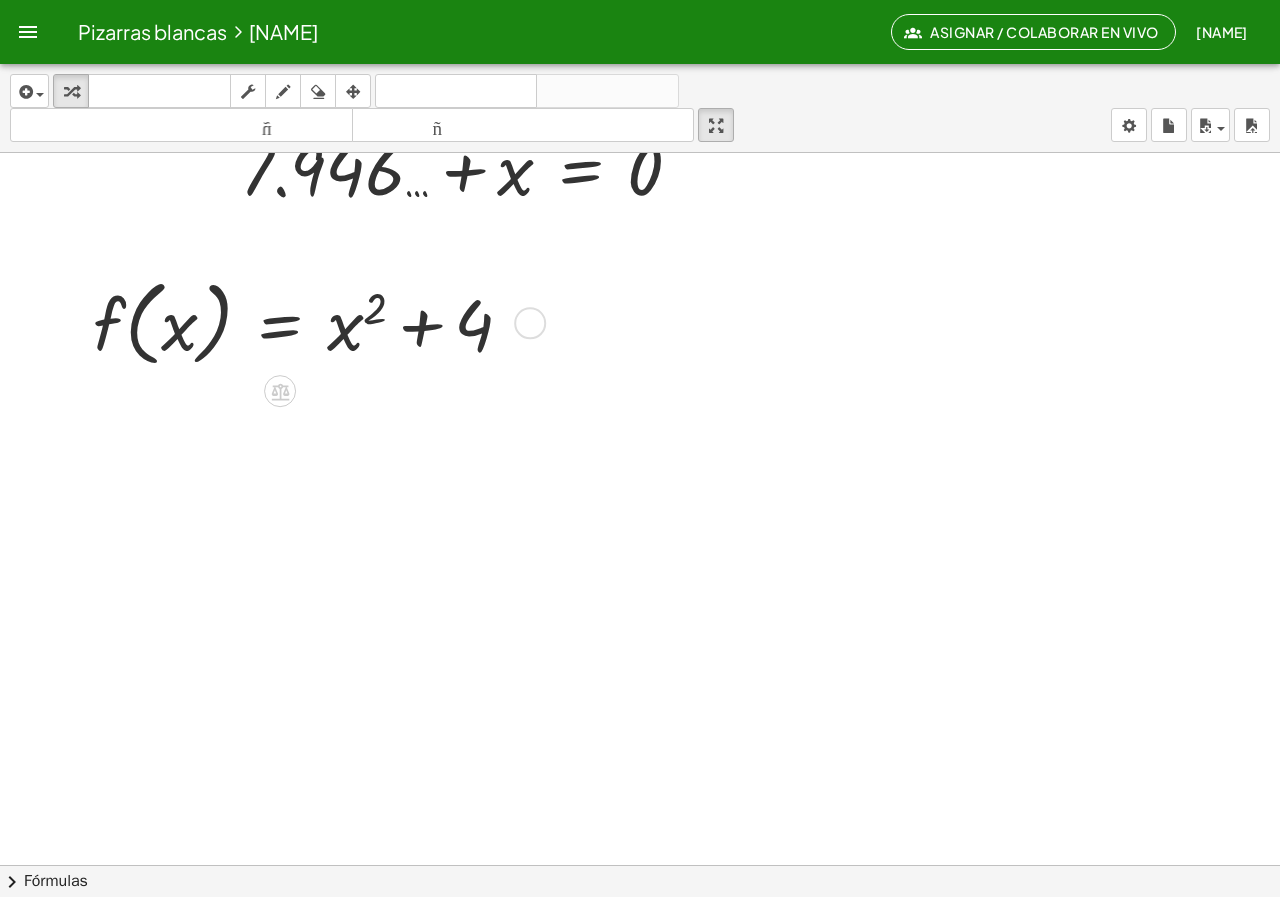 drag, startPoint x: 425, startPoint y: 337, endPoint x: 537, endPoint y: 318, distance: 113.600174 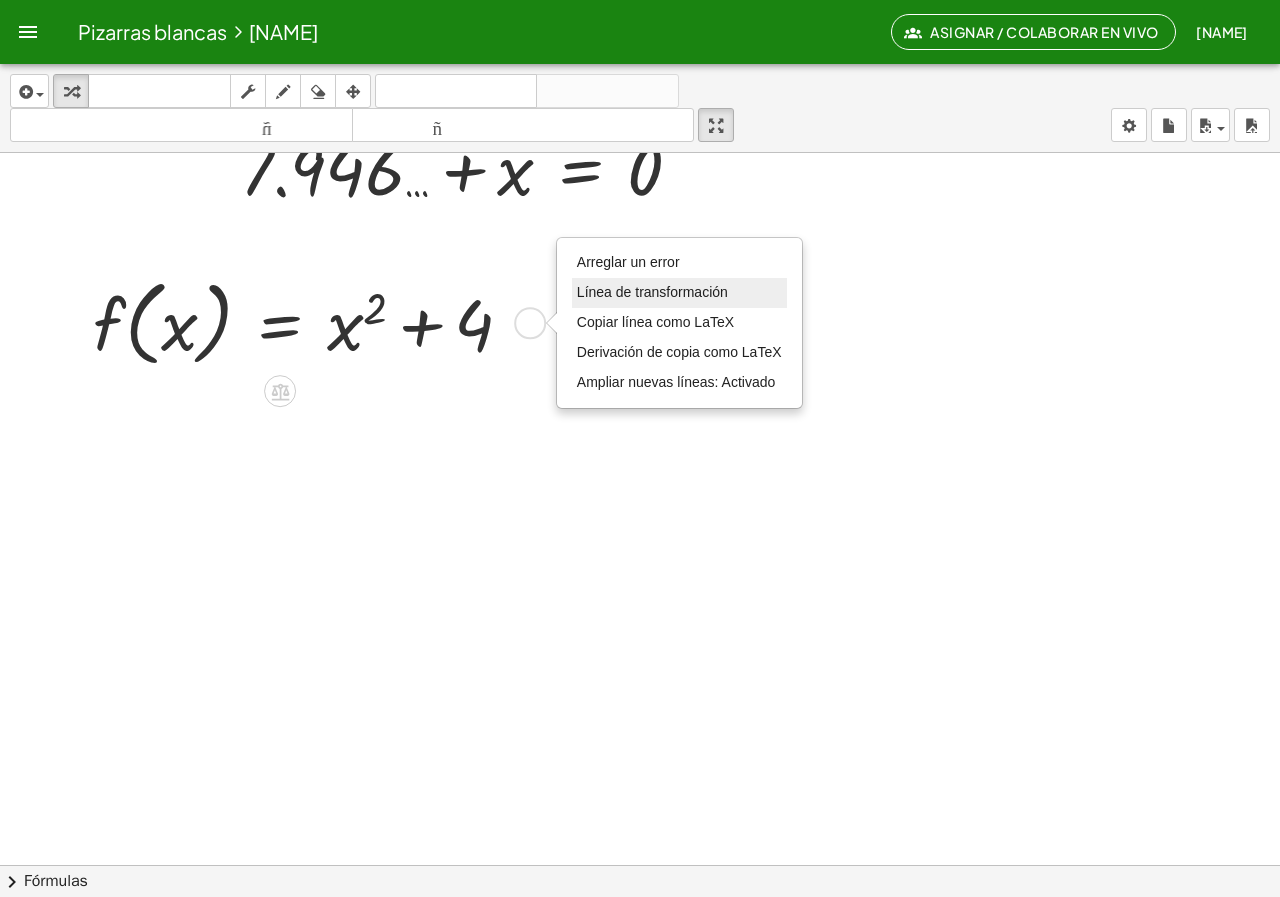 click on "Línea de transformación" at bounding box center [652, 292] 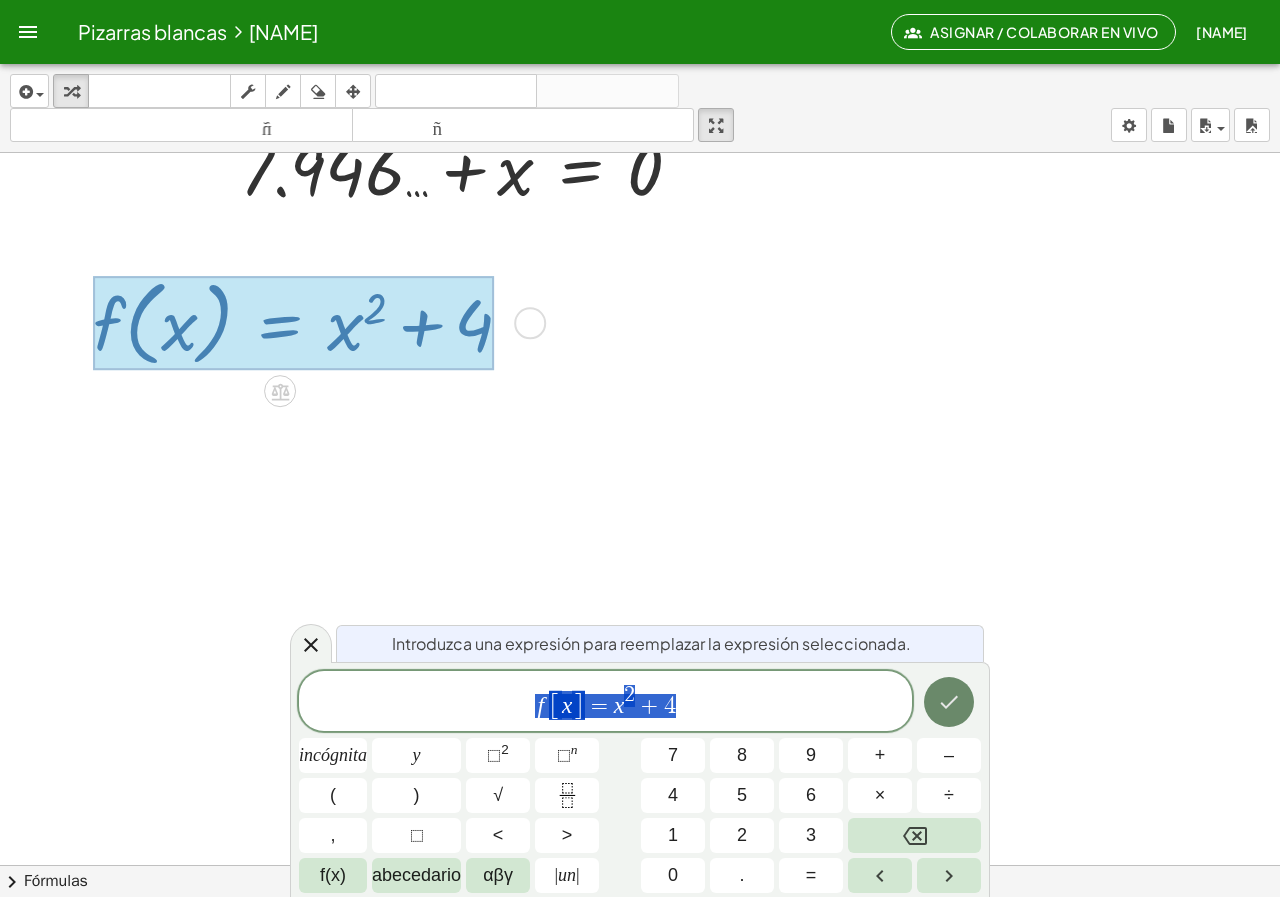 click 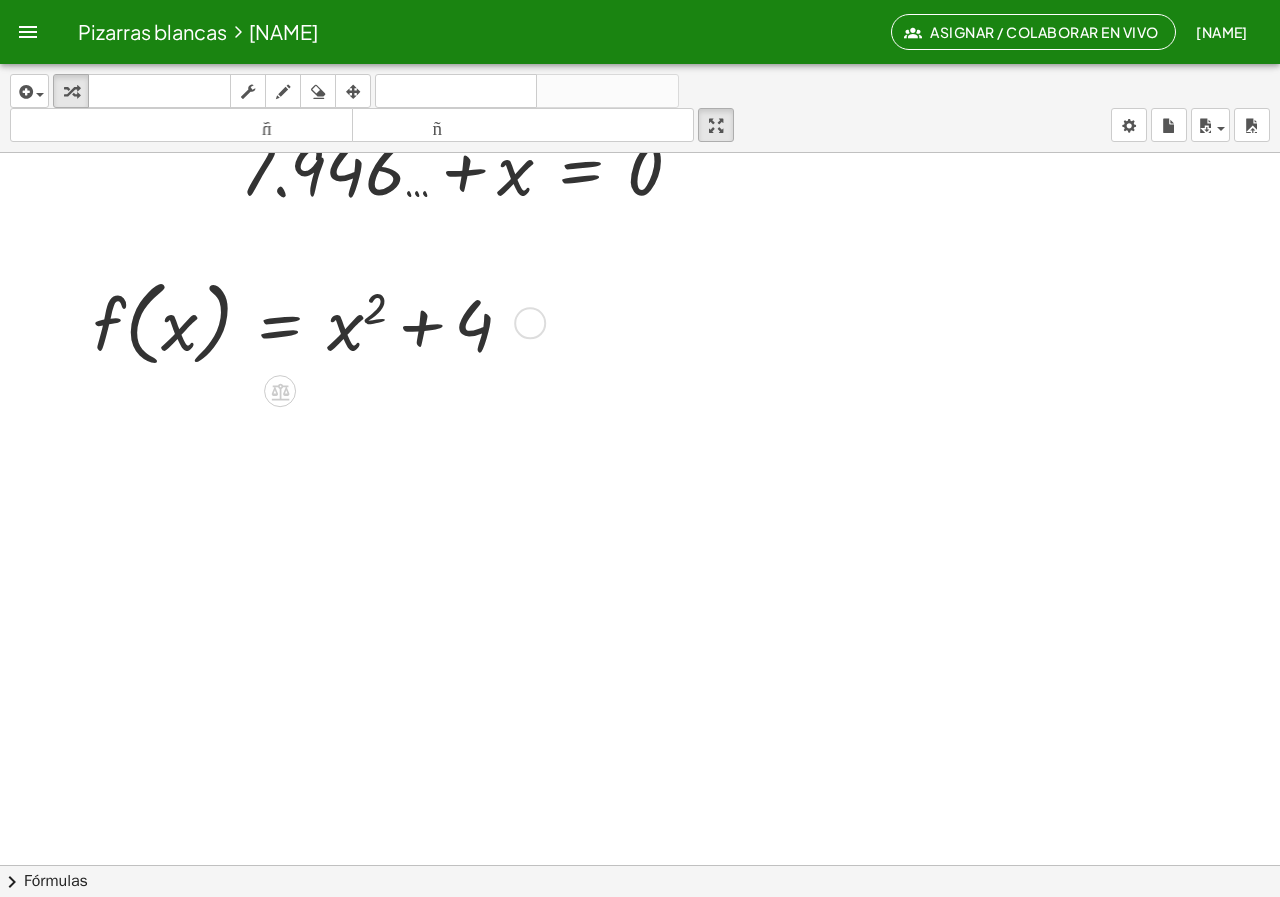 click at bounding box center [311, 321] 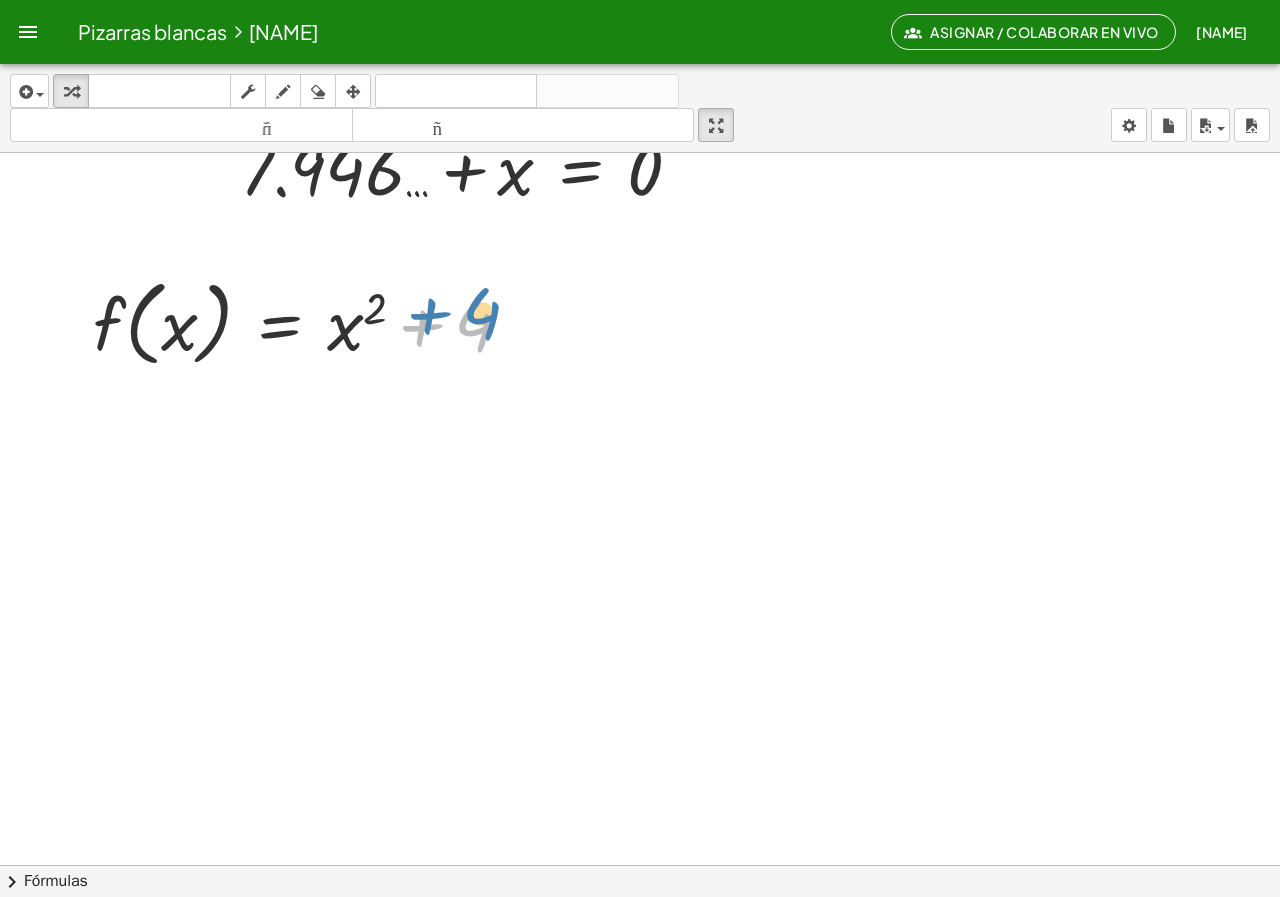 drag, startPoint x: 480, startPoint y: 335, endPoint x: 488, endPoint y: 322, distance: 15.264338 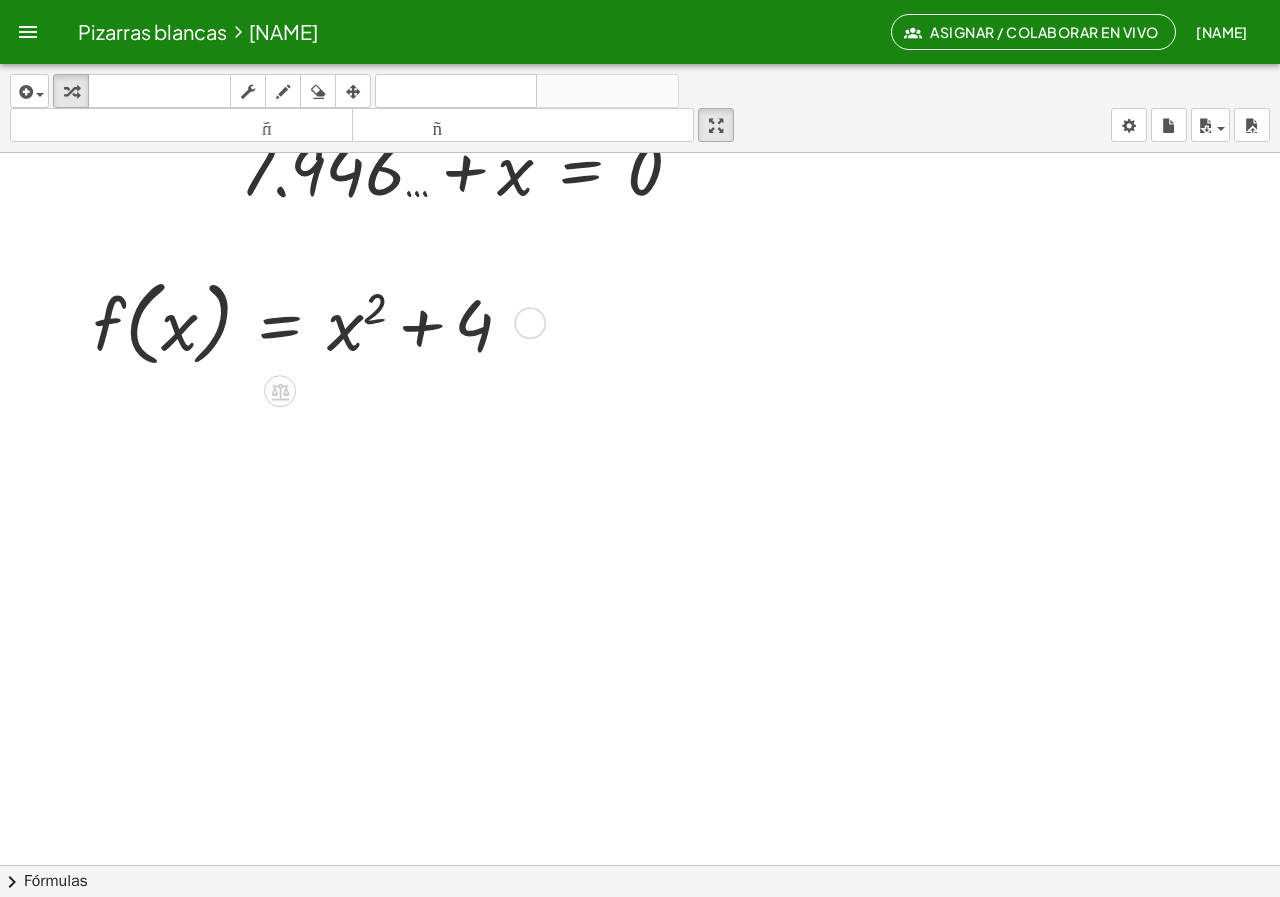 click at bounding box center [311, 321] 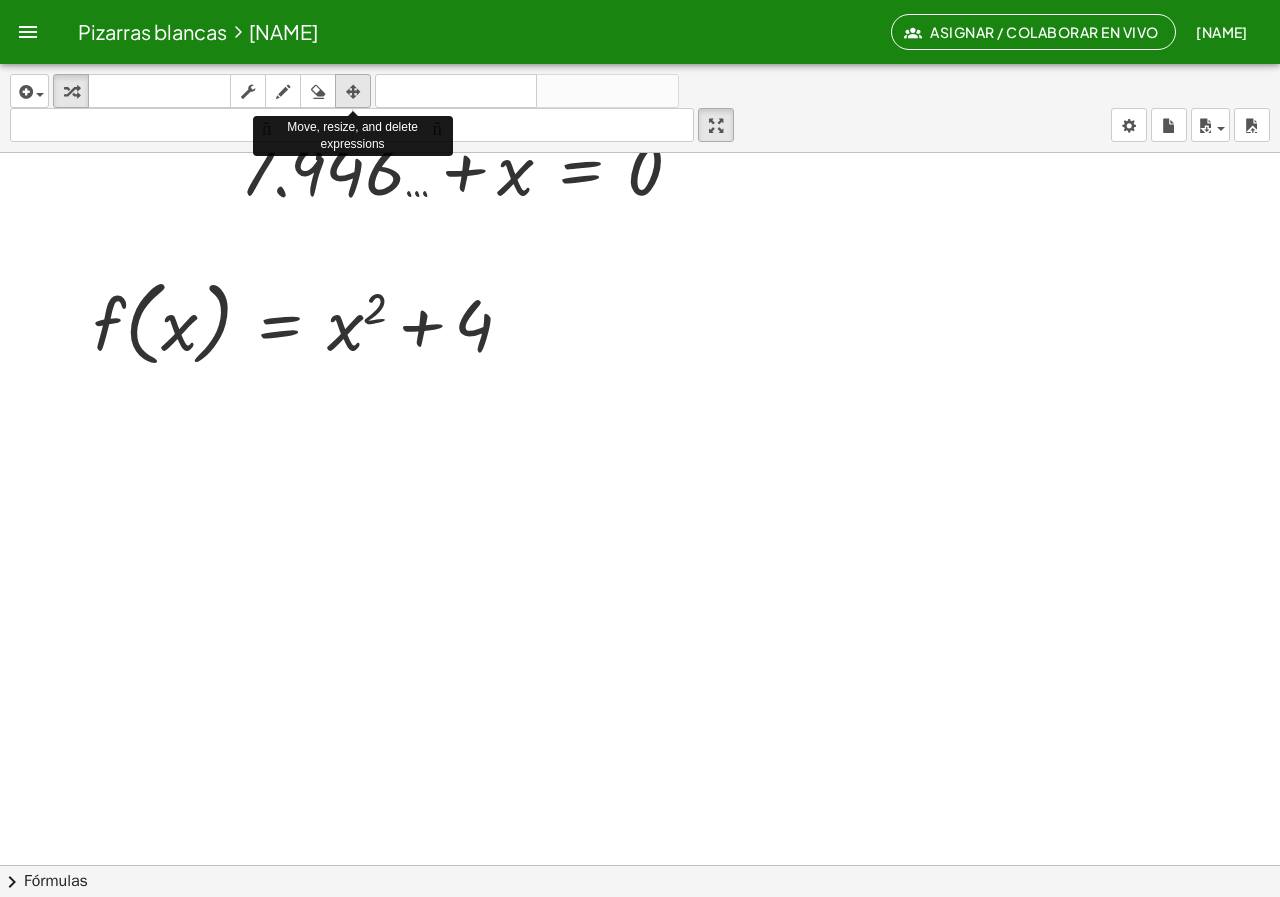 click at bounding box center (353, 92) 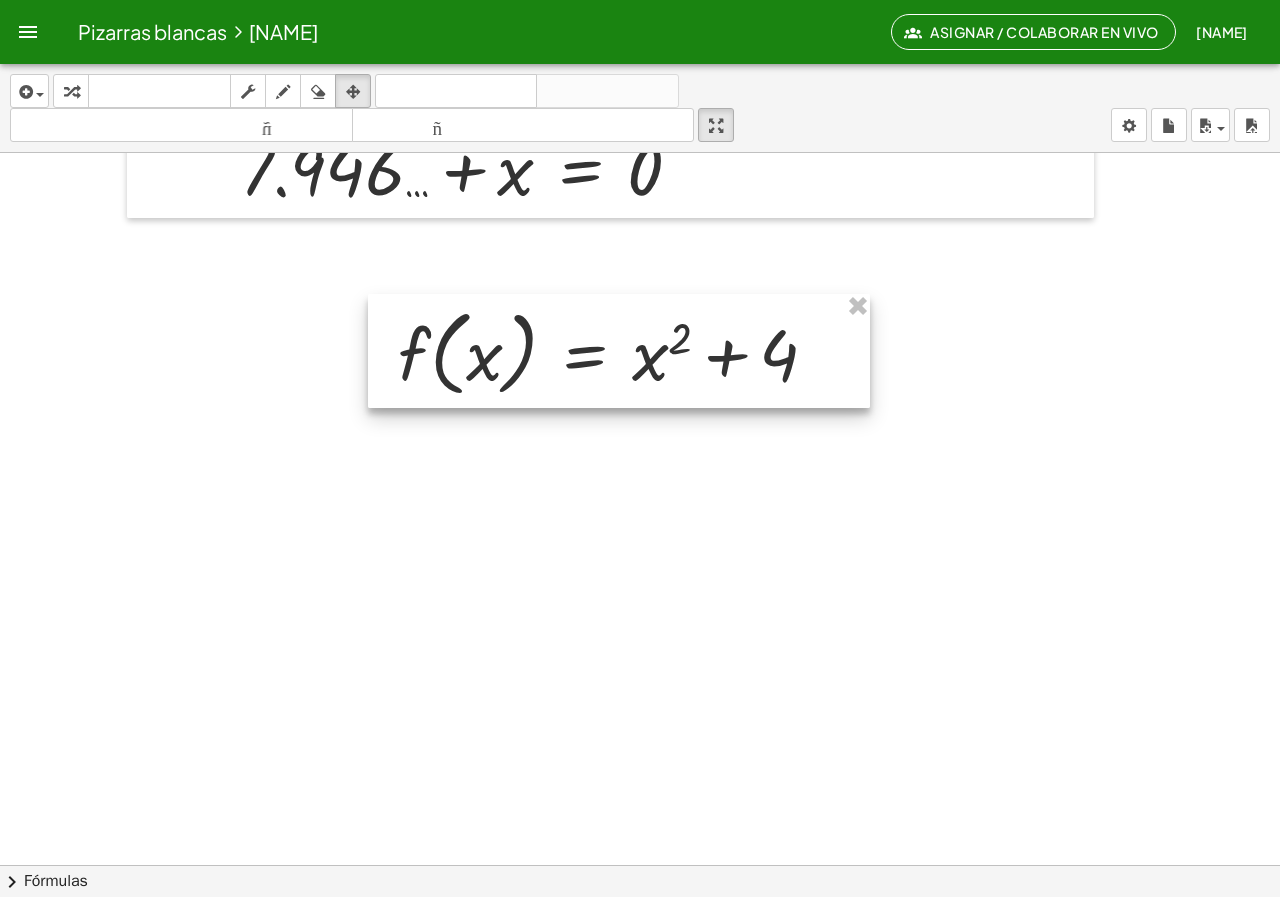 drag, startPoint x: 449, startPoint y: 293, endPoint x: 598, endPoint y: 338, distance: 155.64703 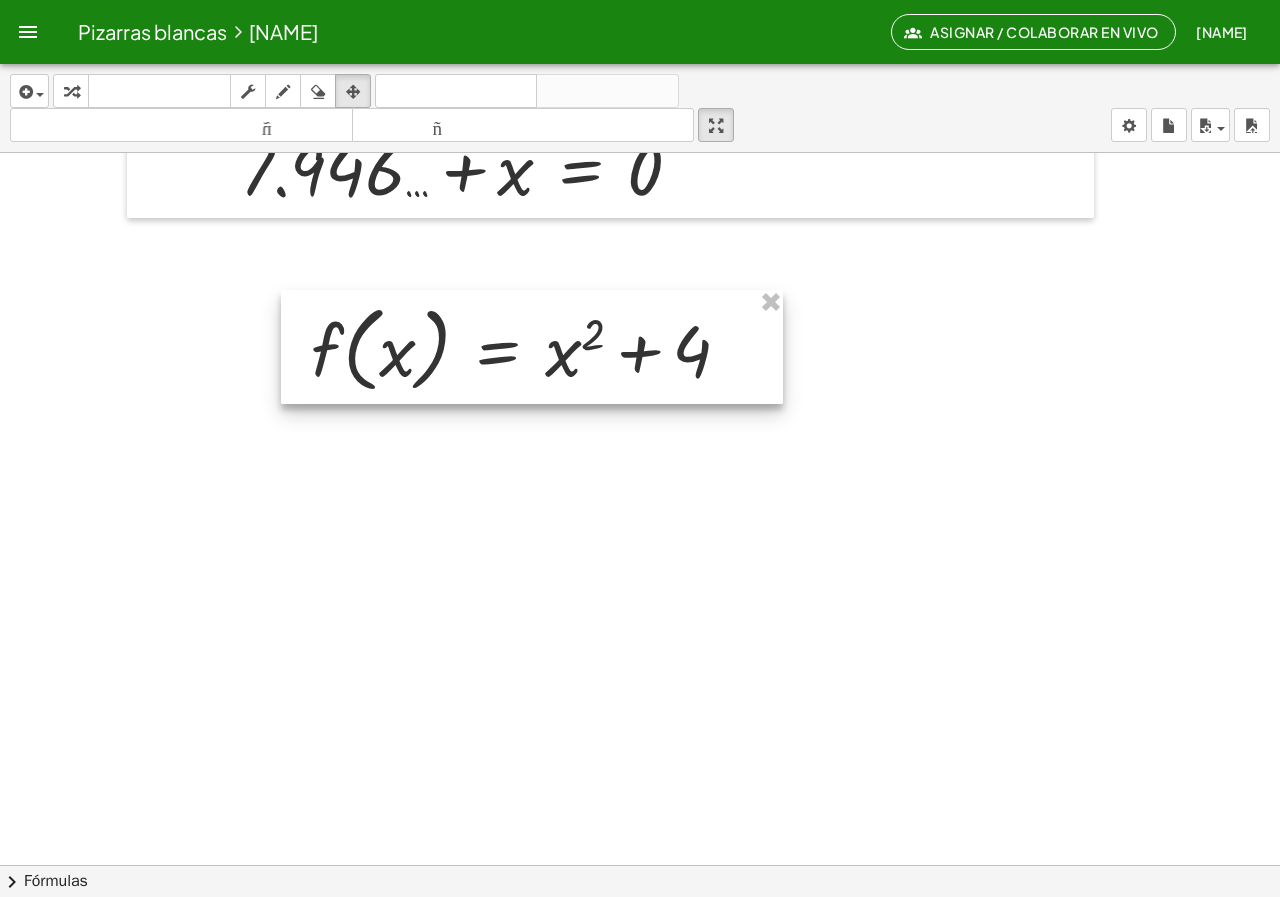 drag, startPoint x: 681, startPoint y: 352, endPoint x: 594, endPoint y: 347, distance: 87.14356 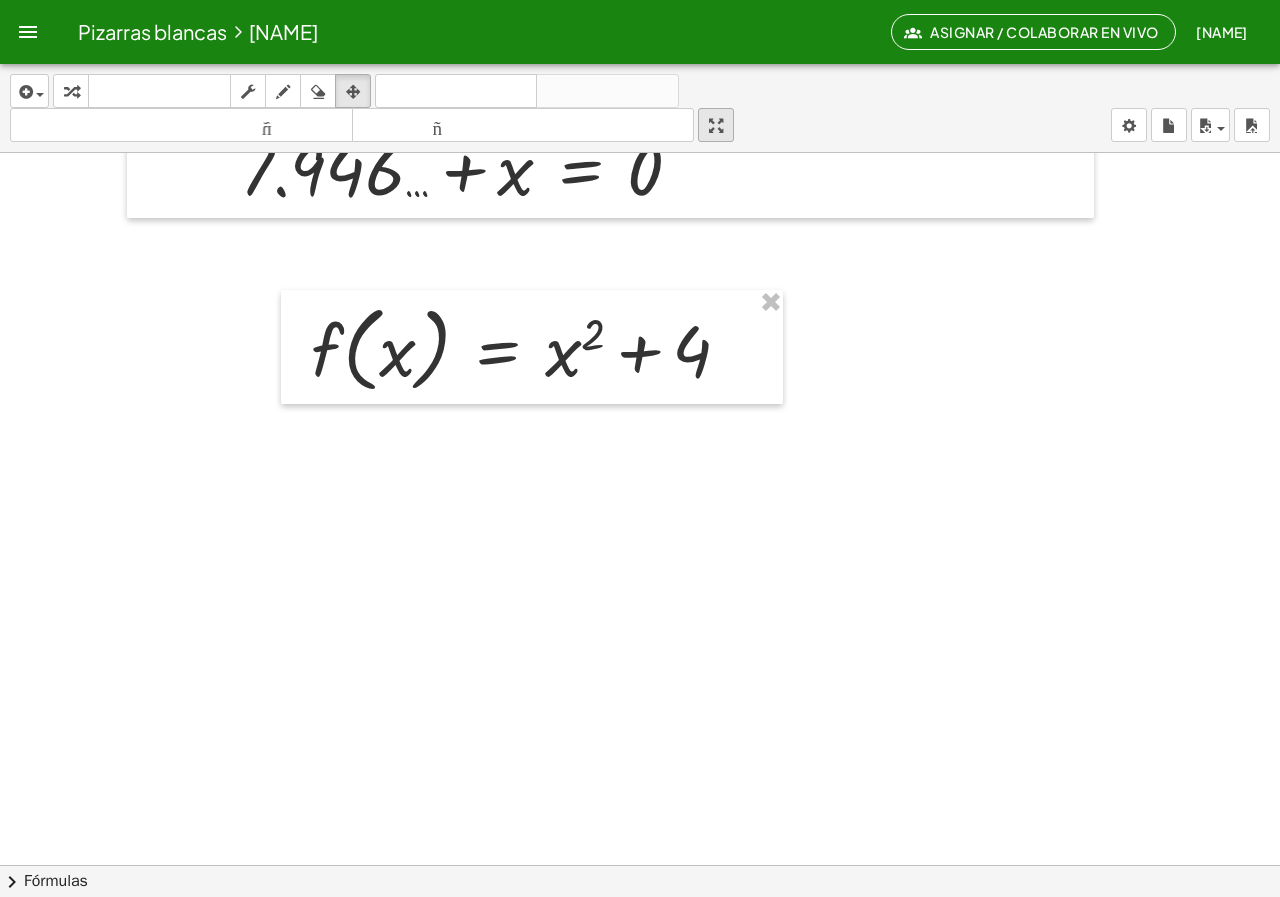click at bounding box center (716, 125) 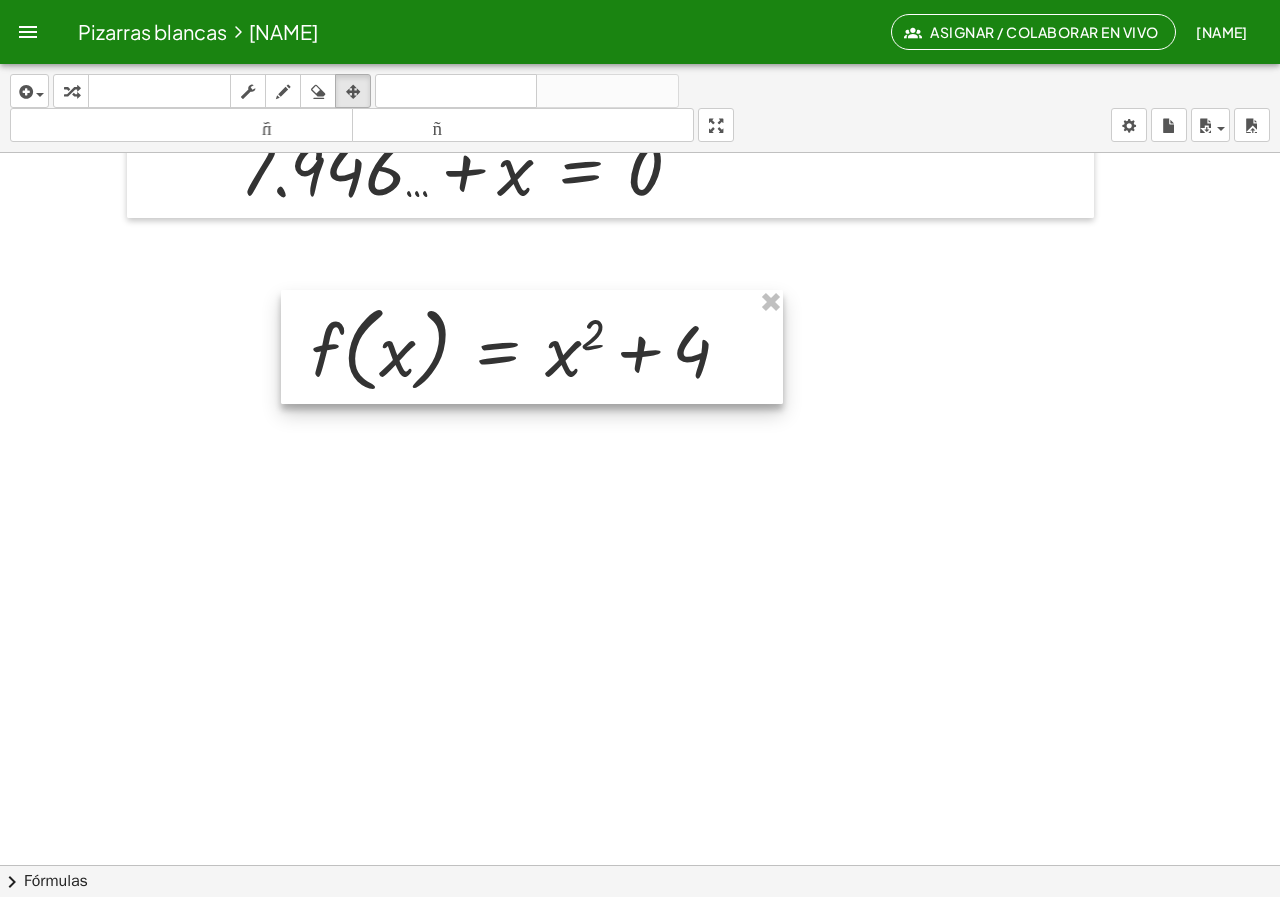 click at bounding box center [532, 347] 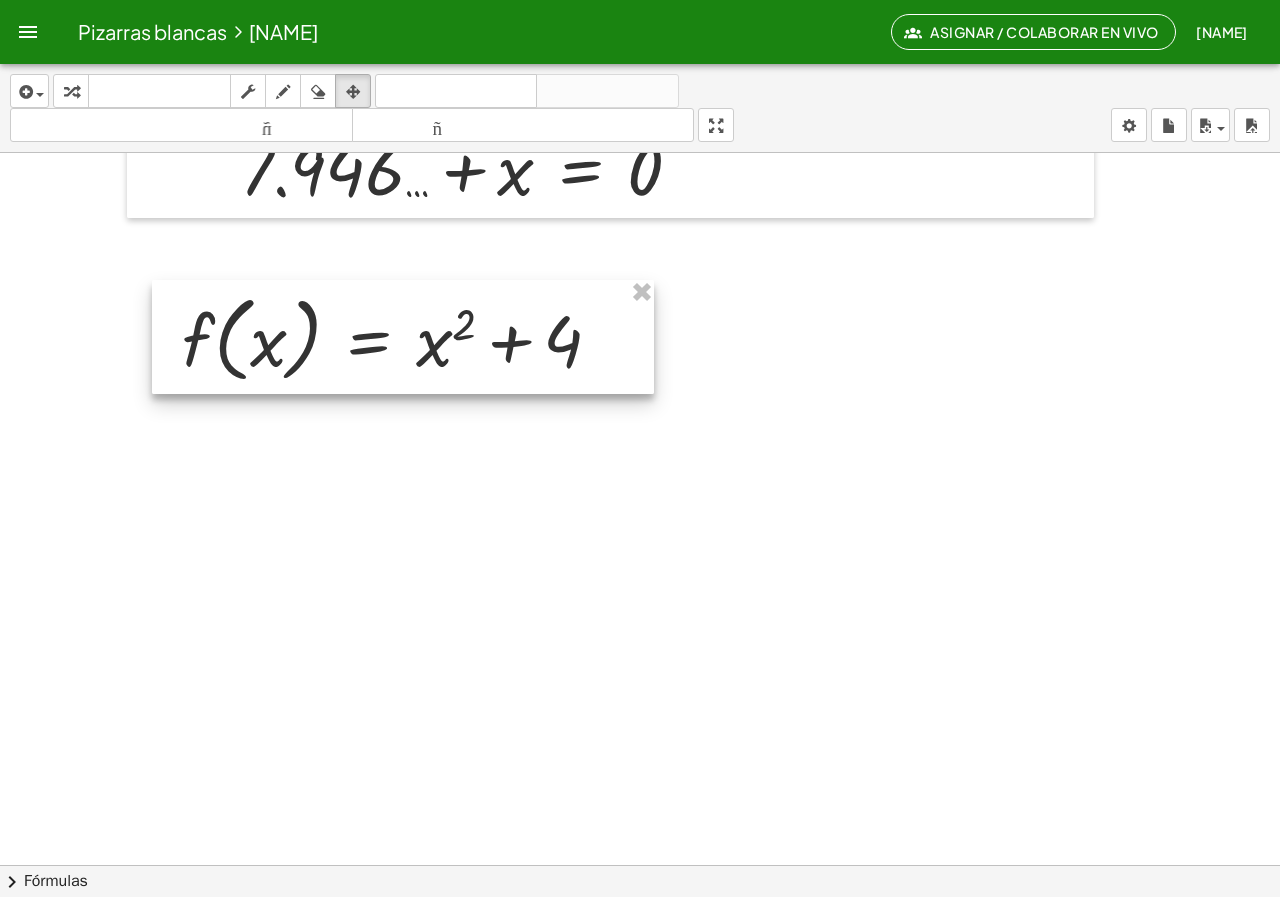 drag, startPoint x: 629, startPoint y: 356, endPoint x: 500, endPoint y: 346, distance: 129.38702 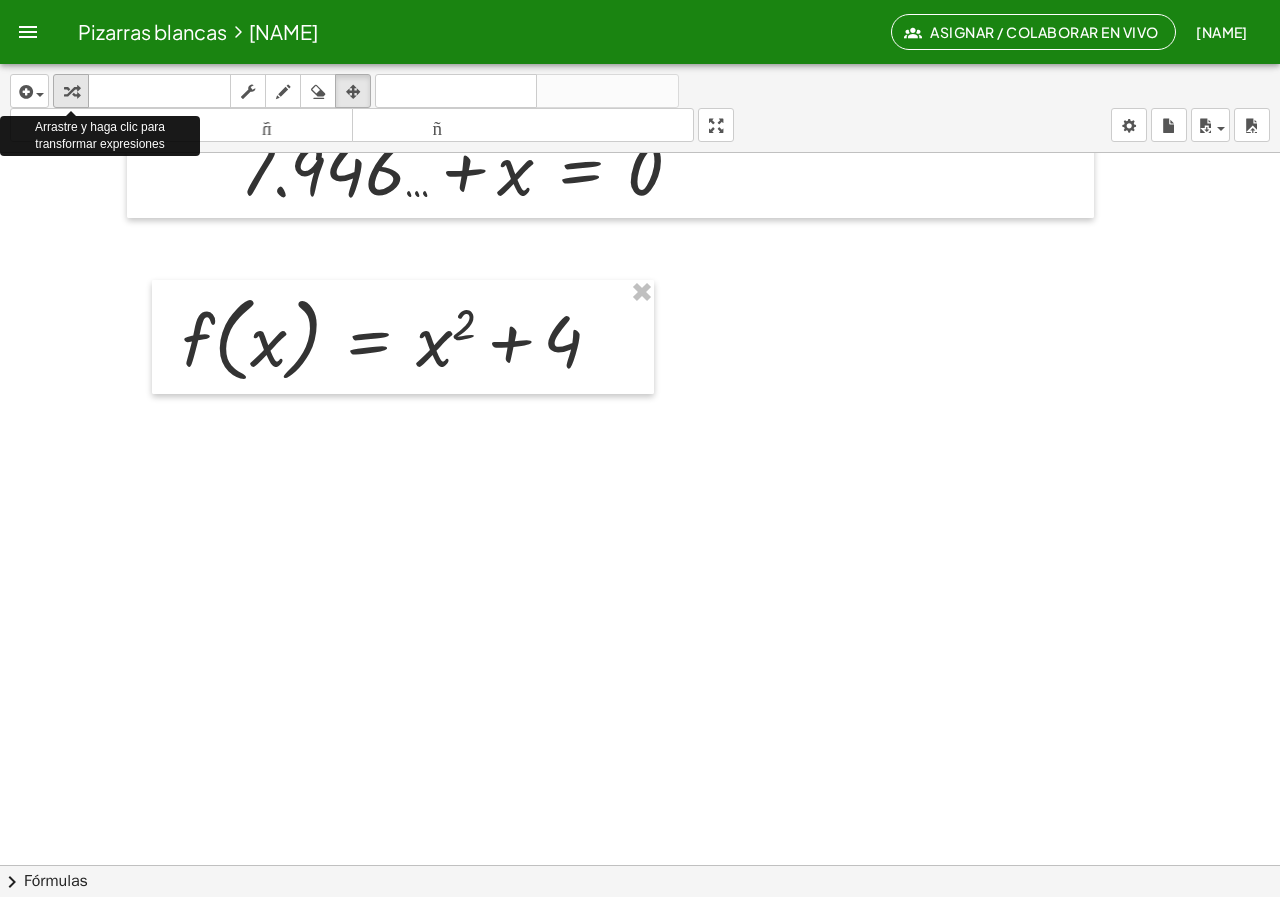 click at bounding box center (71, 91) 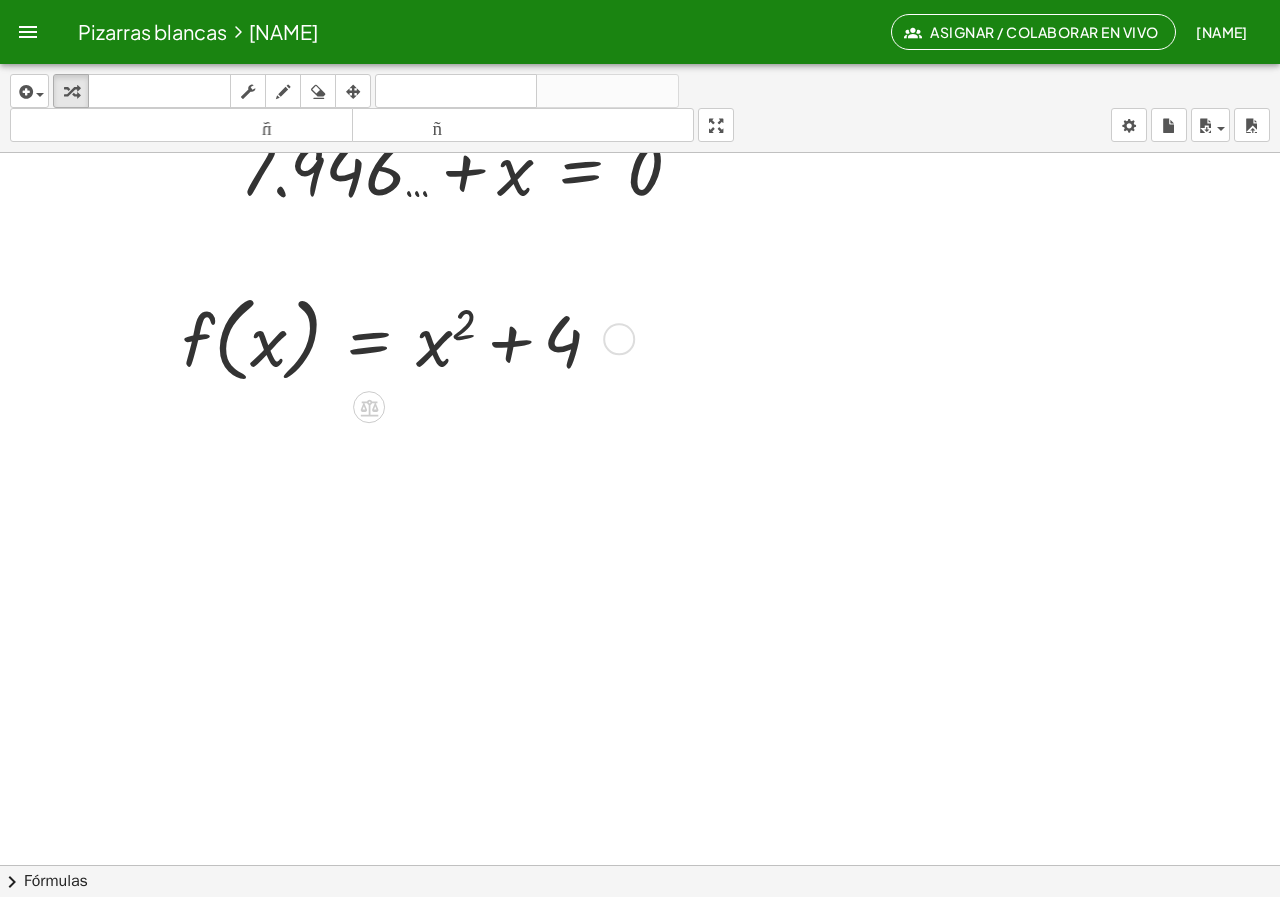 click 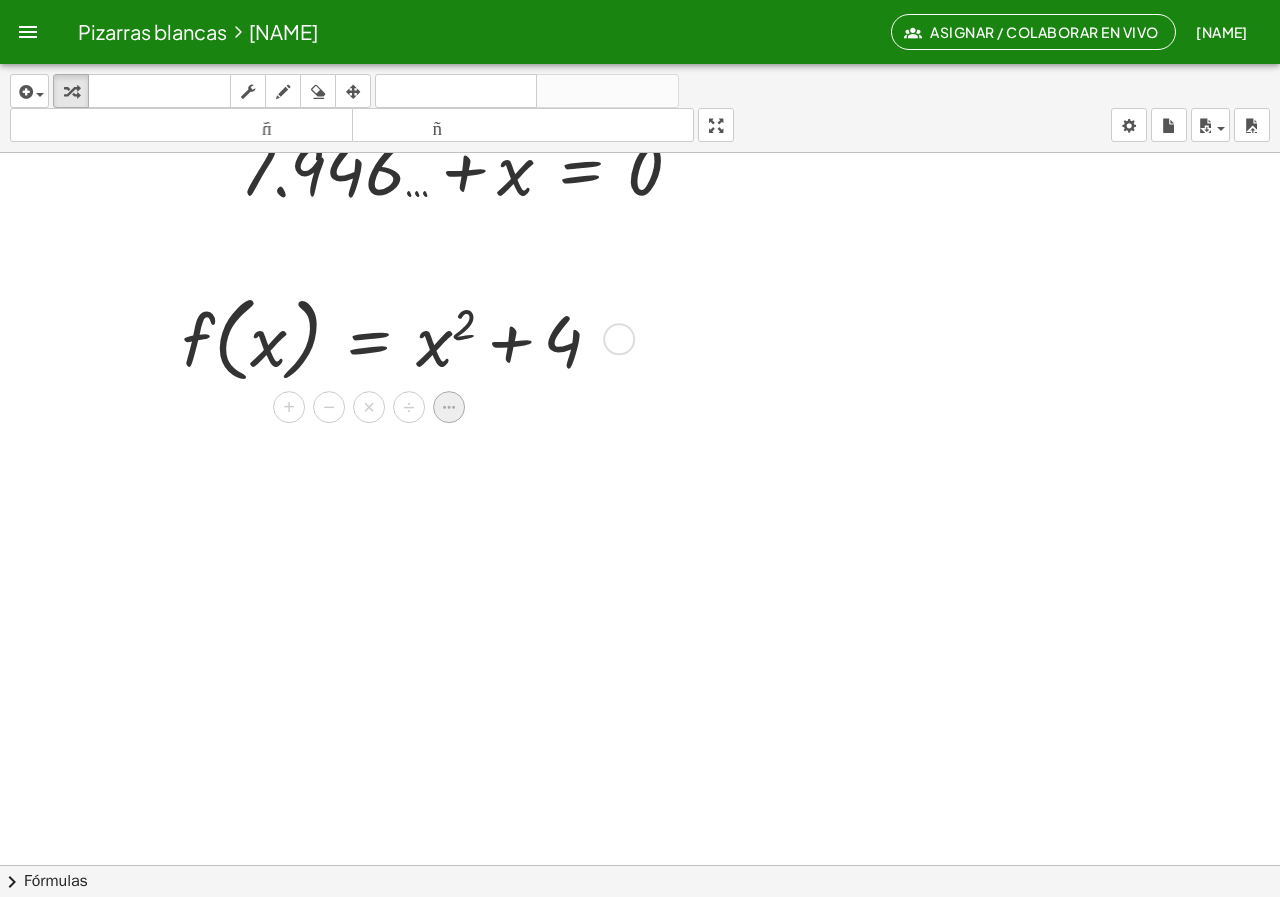 click 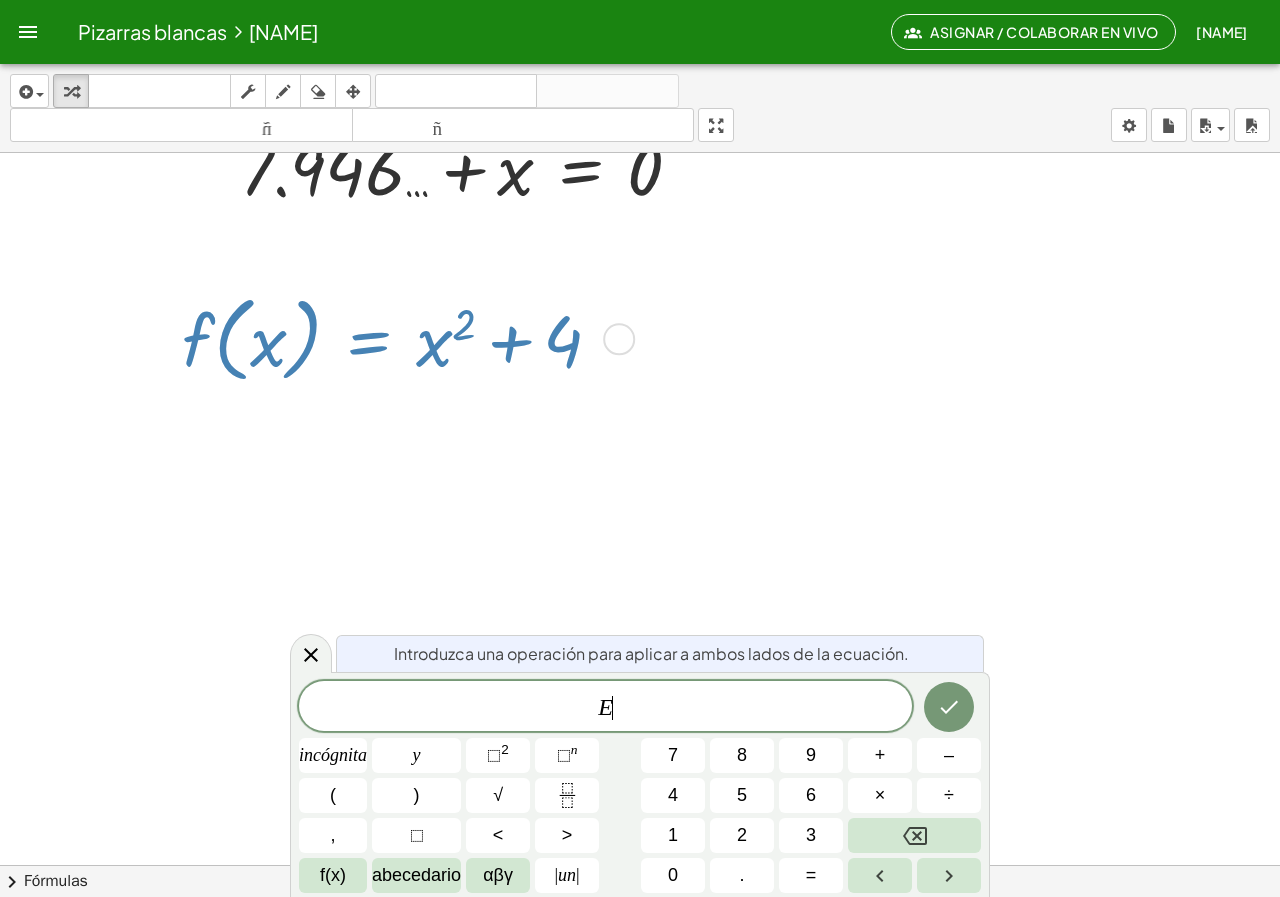 click at bounding box center [311, 653] 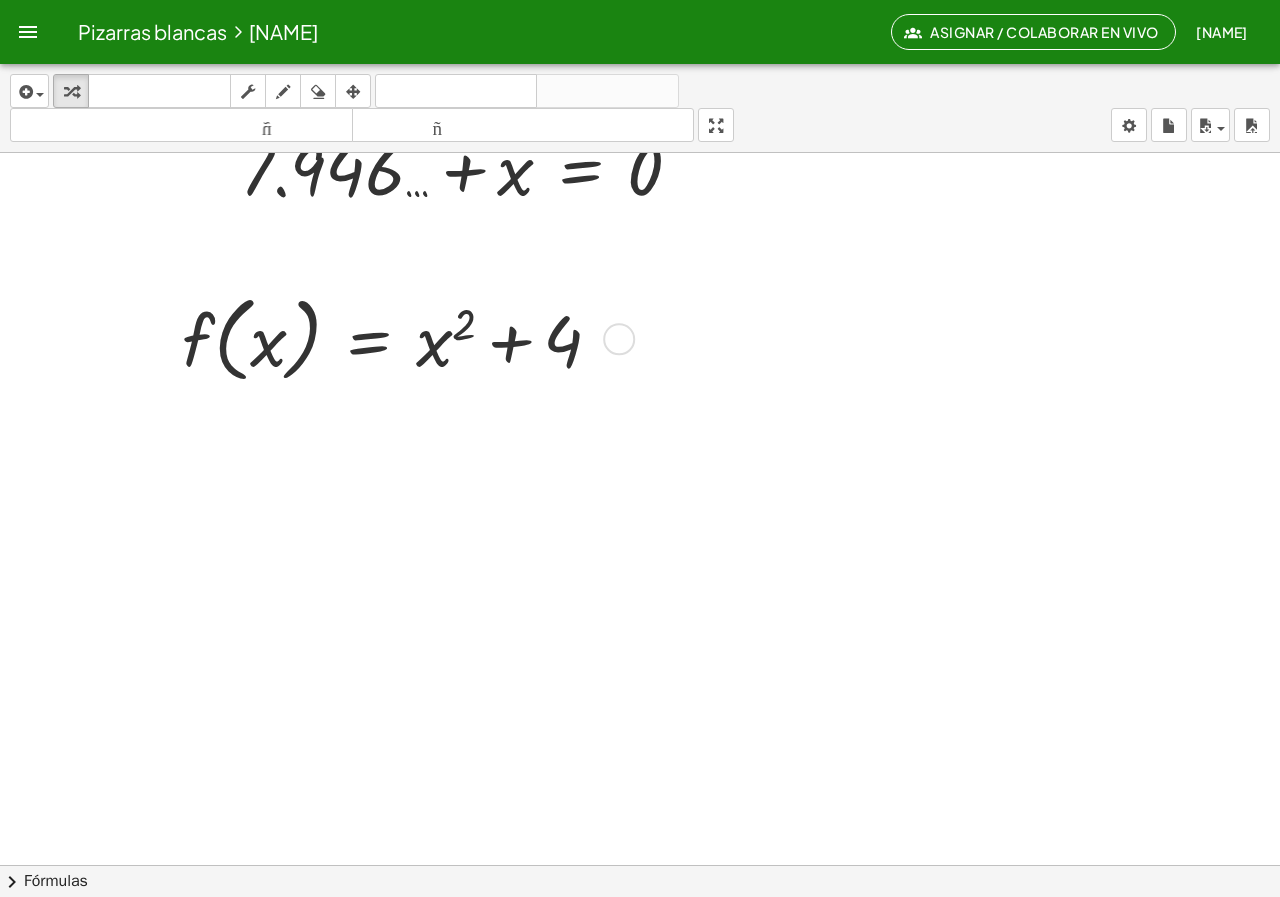 click at bounding box center [400, 337] 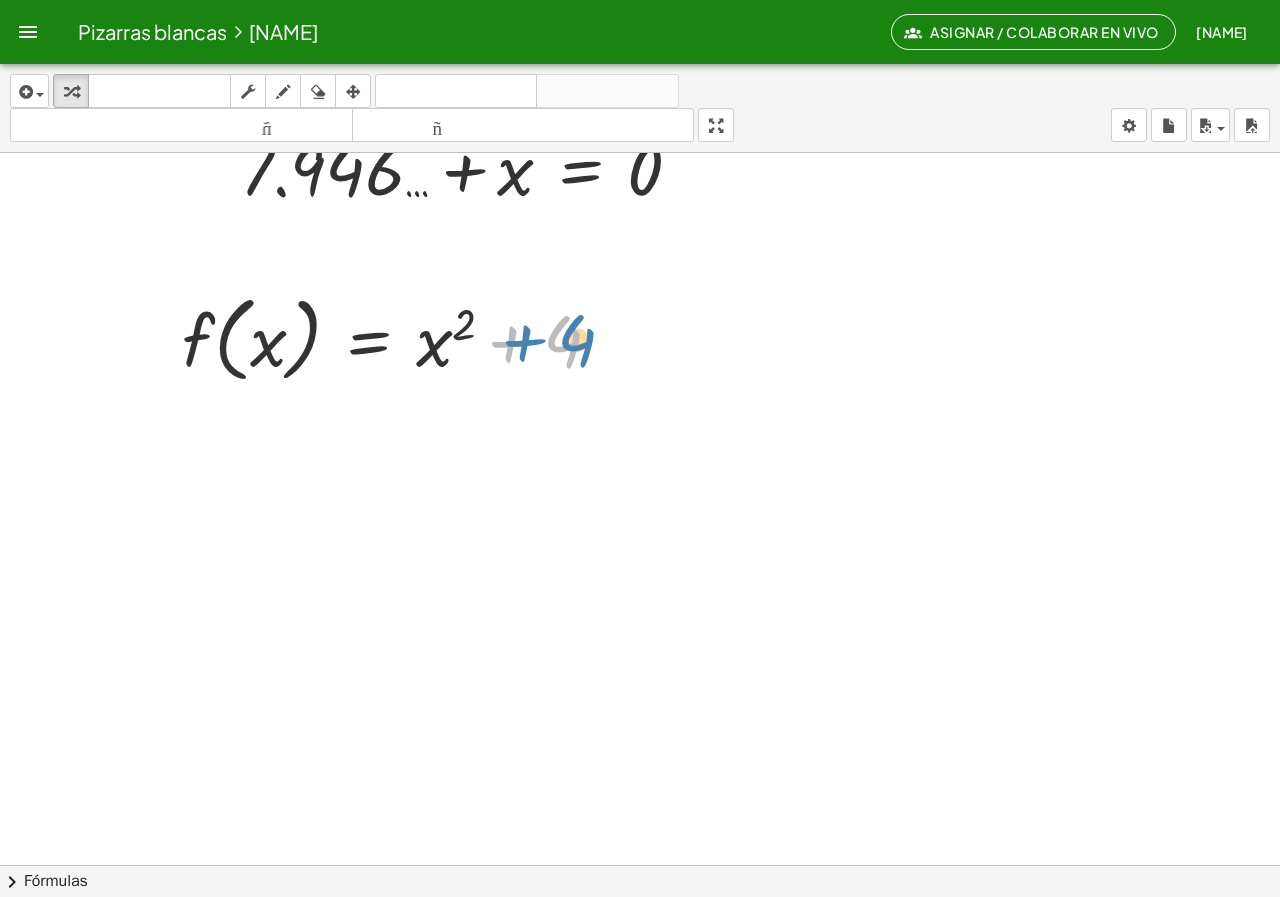 drag, startPoint x: 562, startPoint y: 353, endPoint x: 526, endPoint y: 368, distance: 39 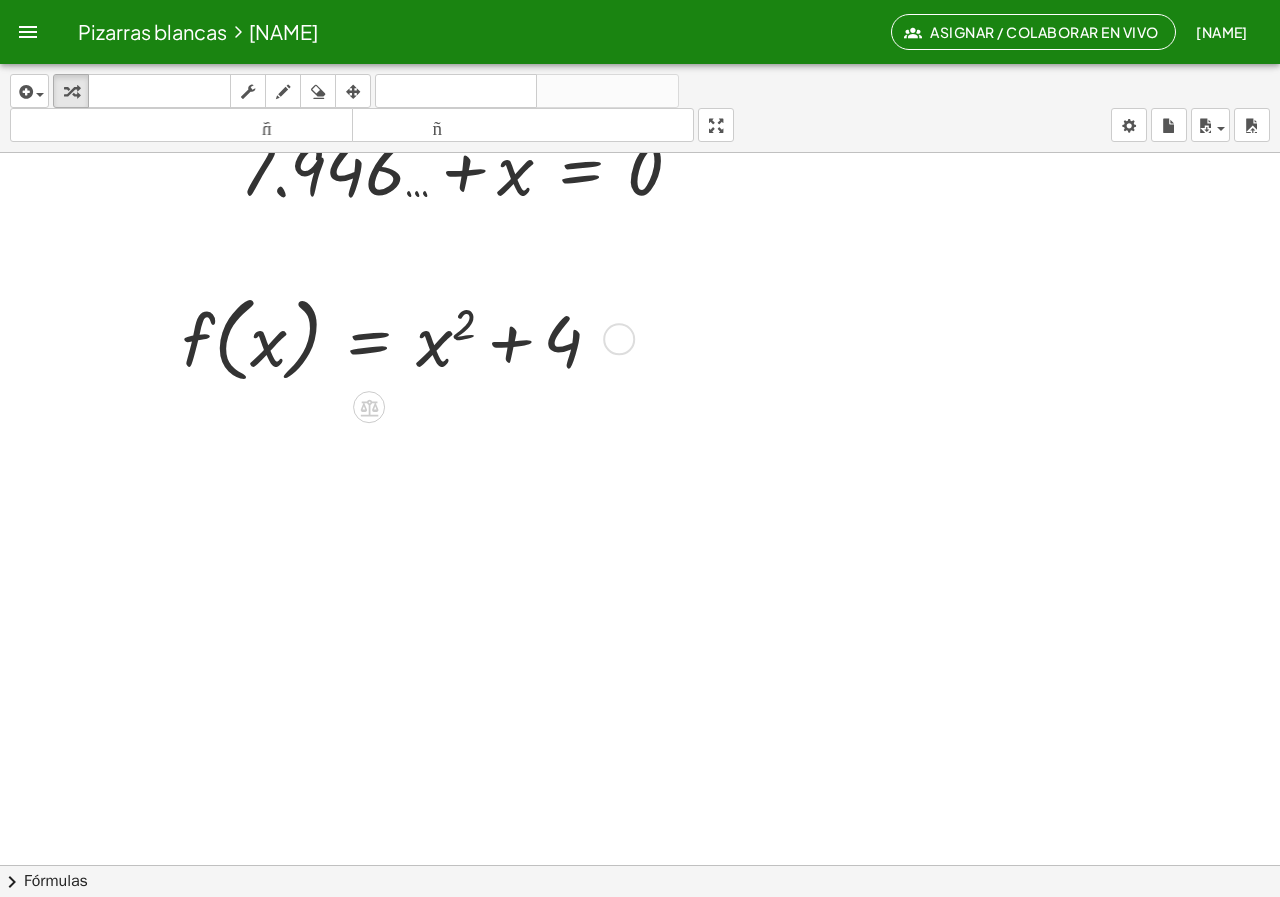 click at bounding box center (619, 339) 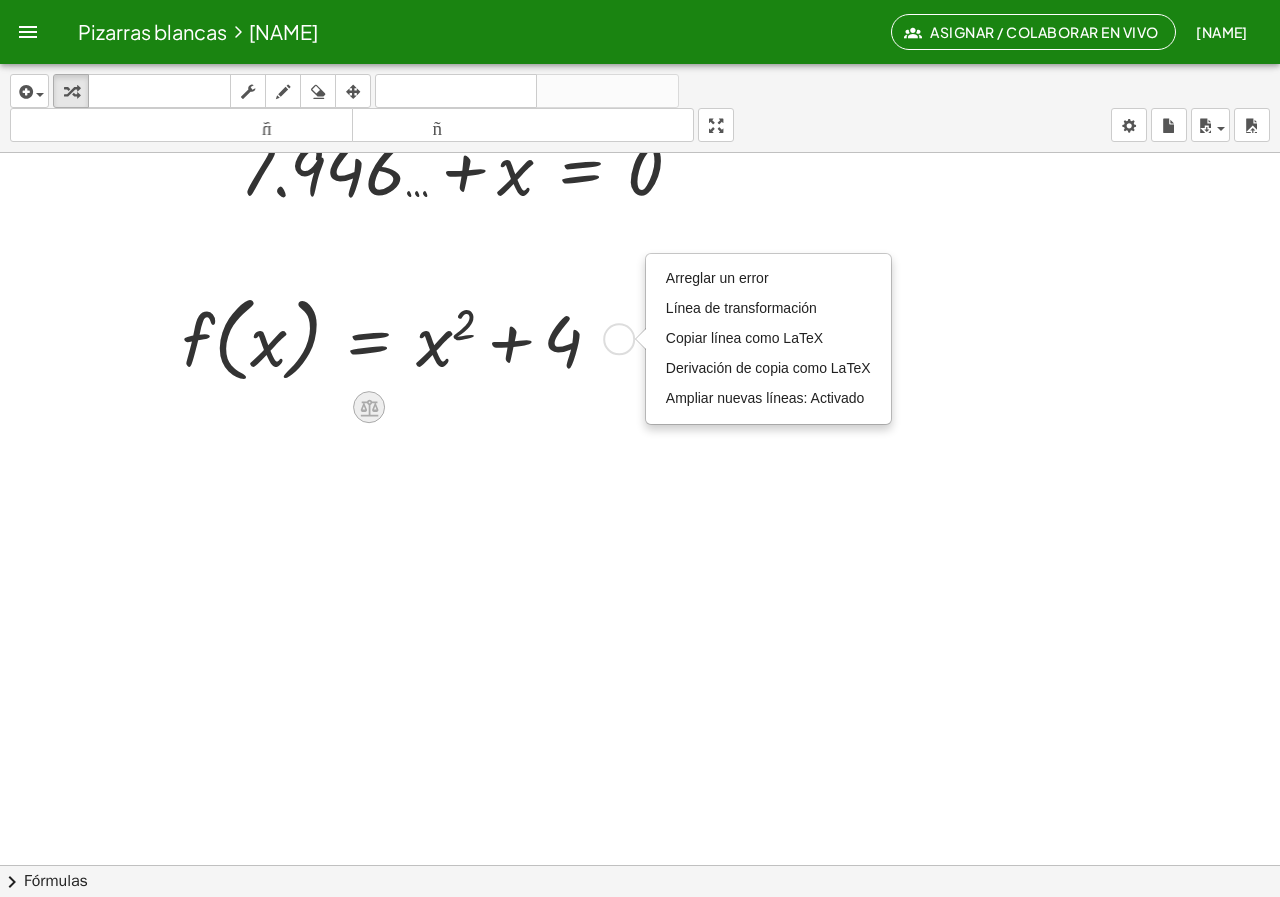 drag, startPoint x: 570, startPoint y: 338, endPoint x: 376, endPoint y: 414, distance: 208.35547 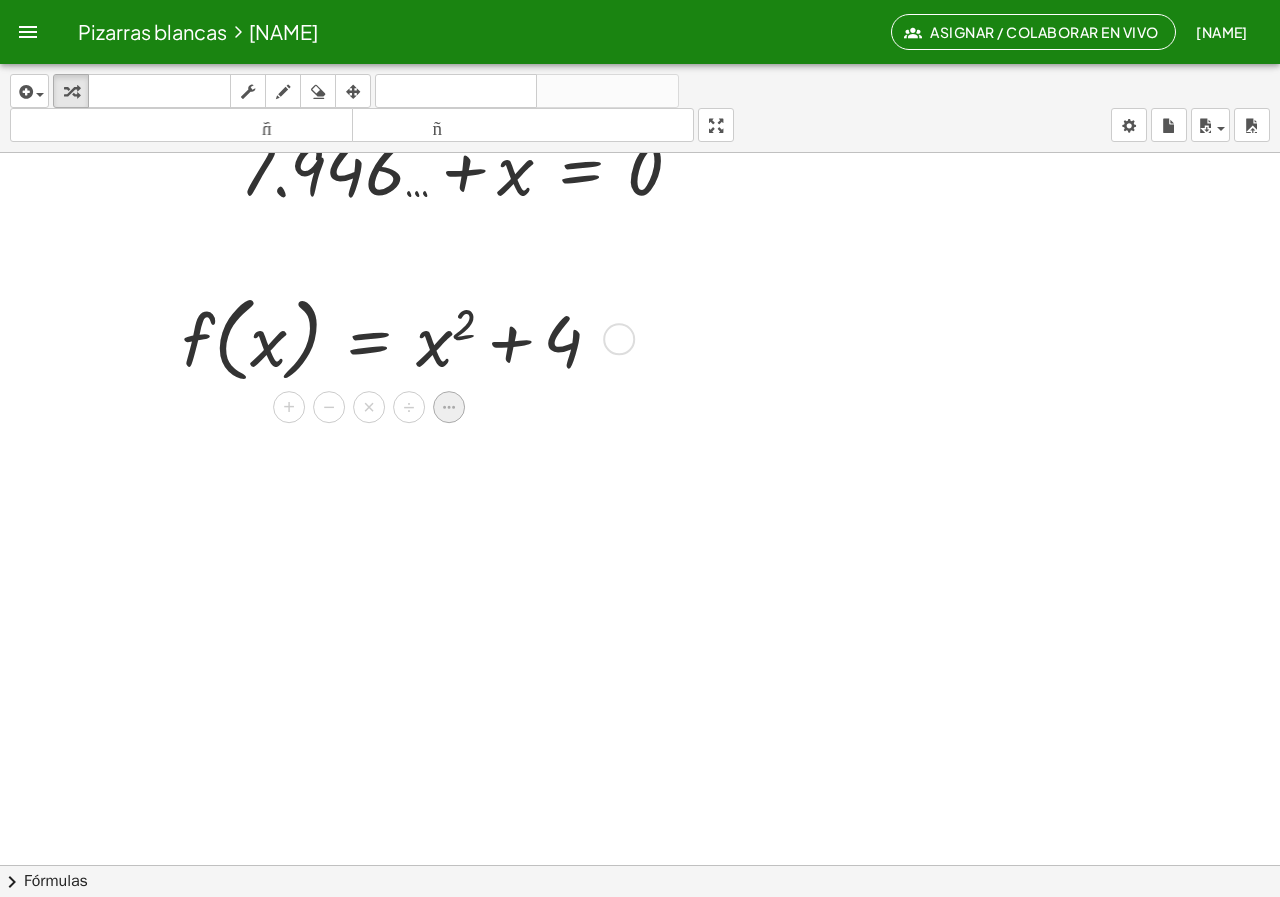 click 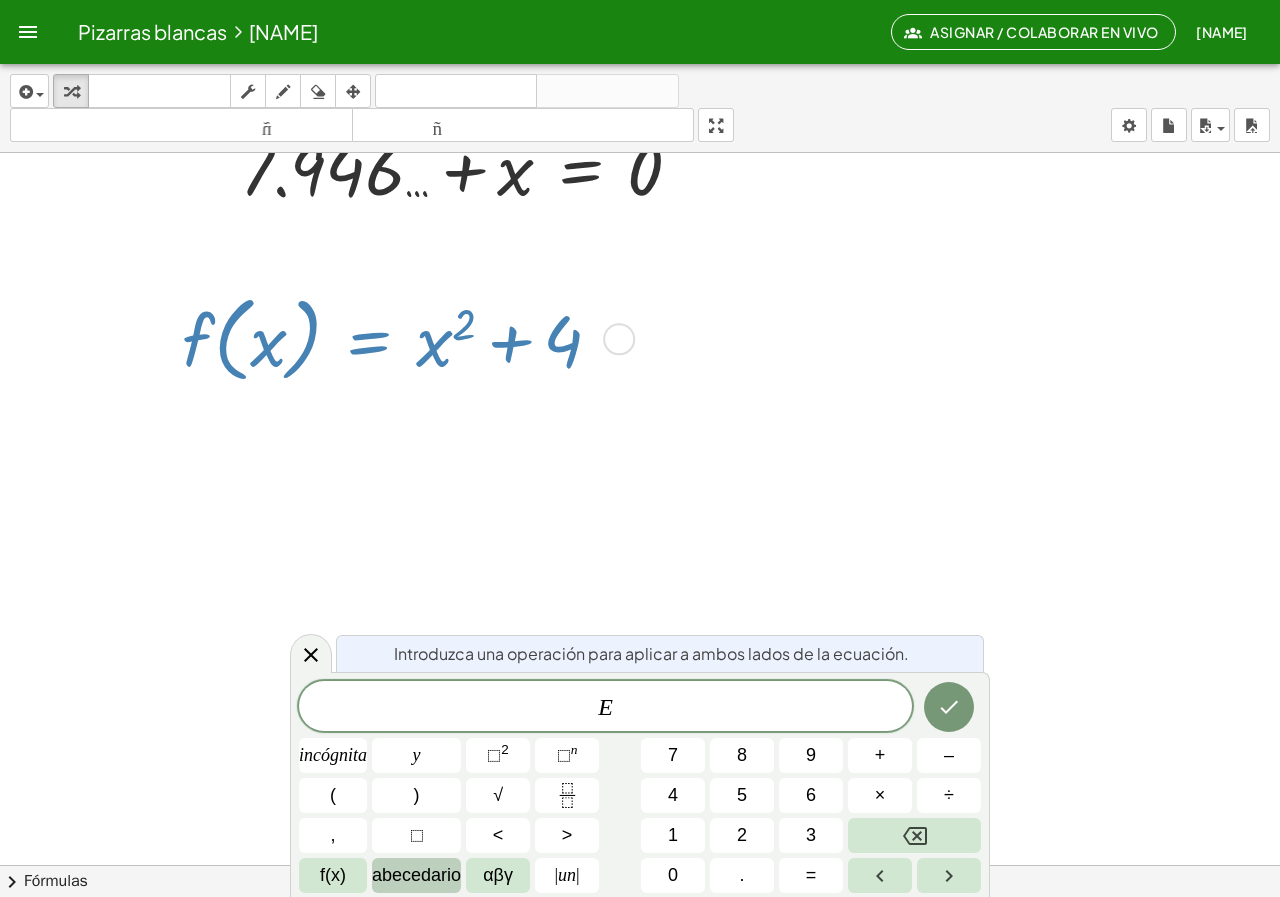 click on "abecedario" at bounding box center (416, 875) 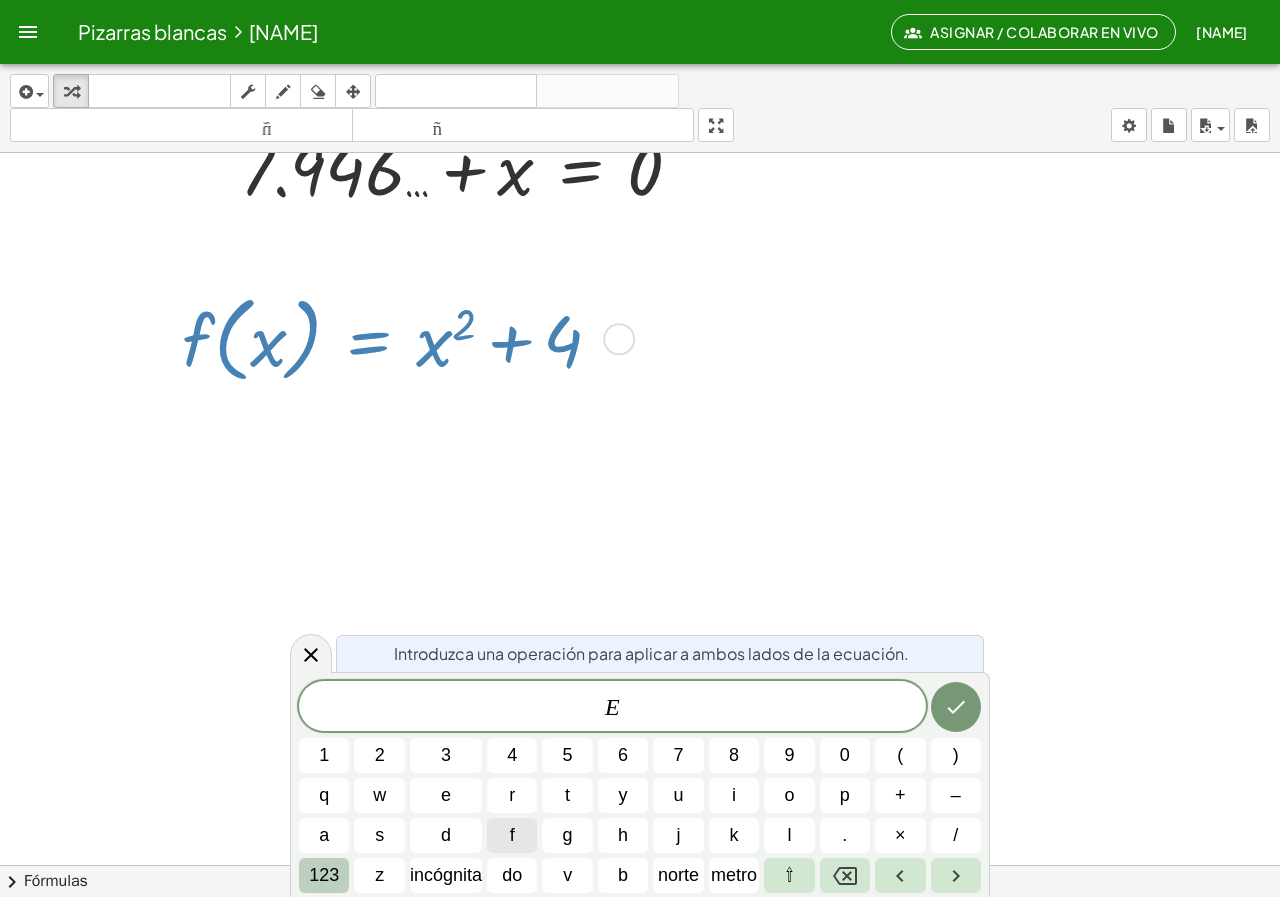 click on "123" at bounding box center [324, 875] 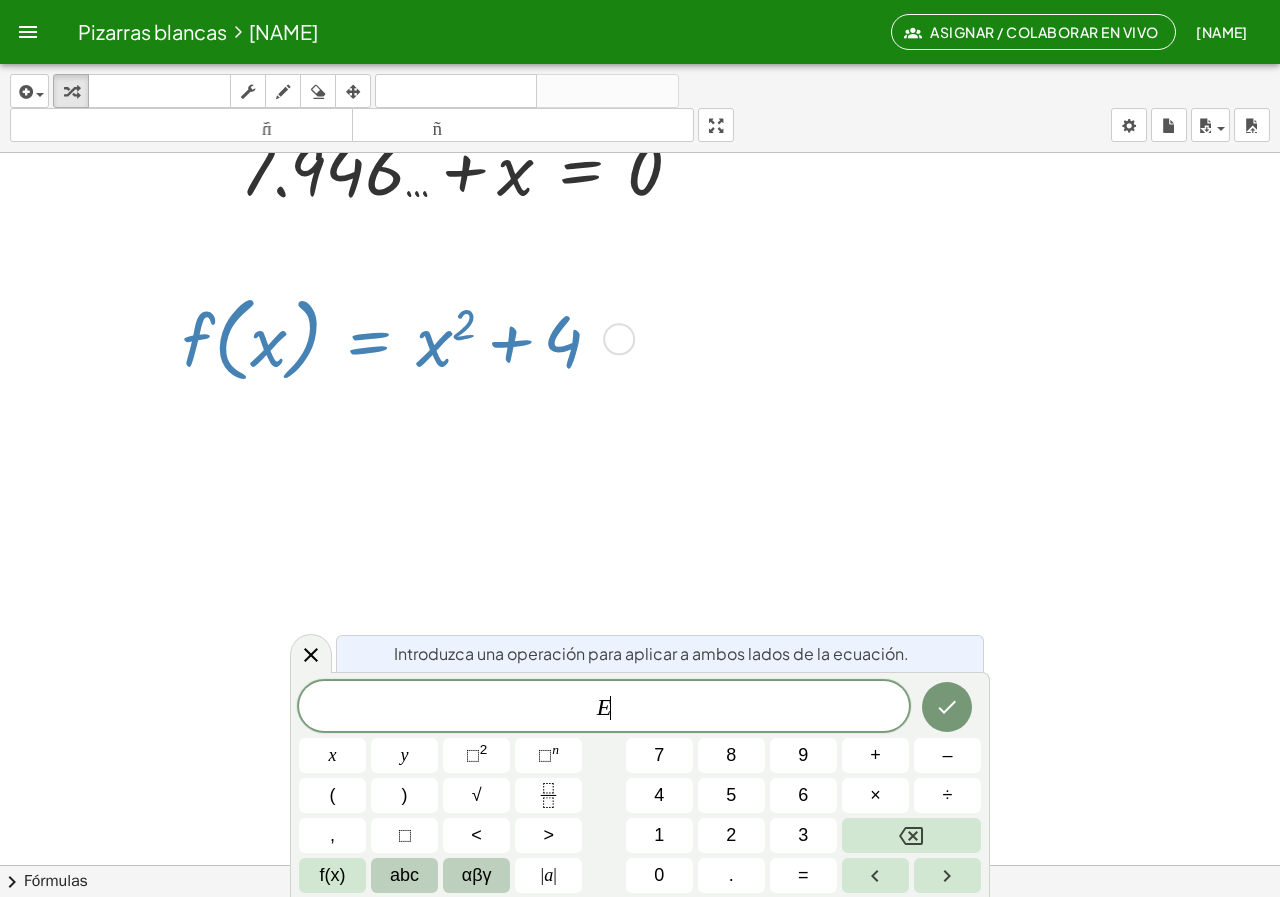 click on "αβγ" at bounding box center [477, 875] 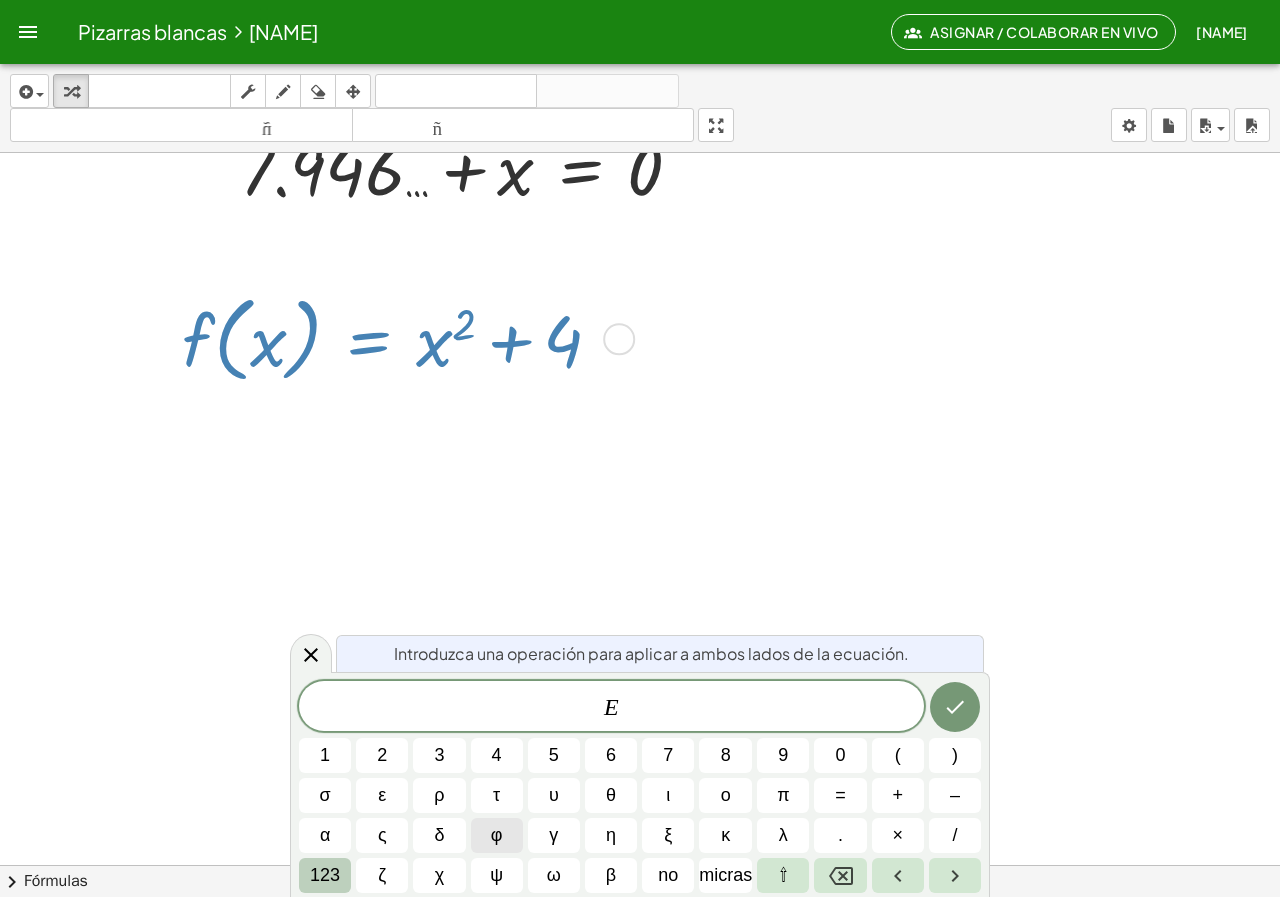 click on "123" at bounding box center (325, 875) 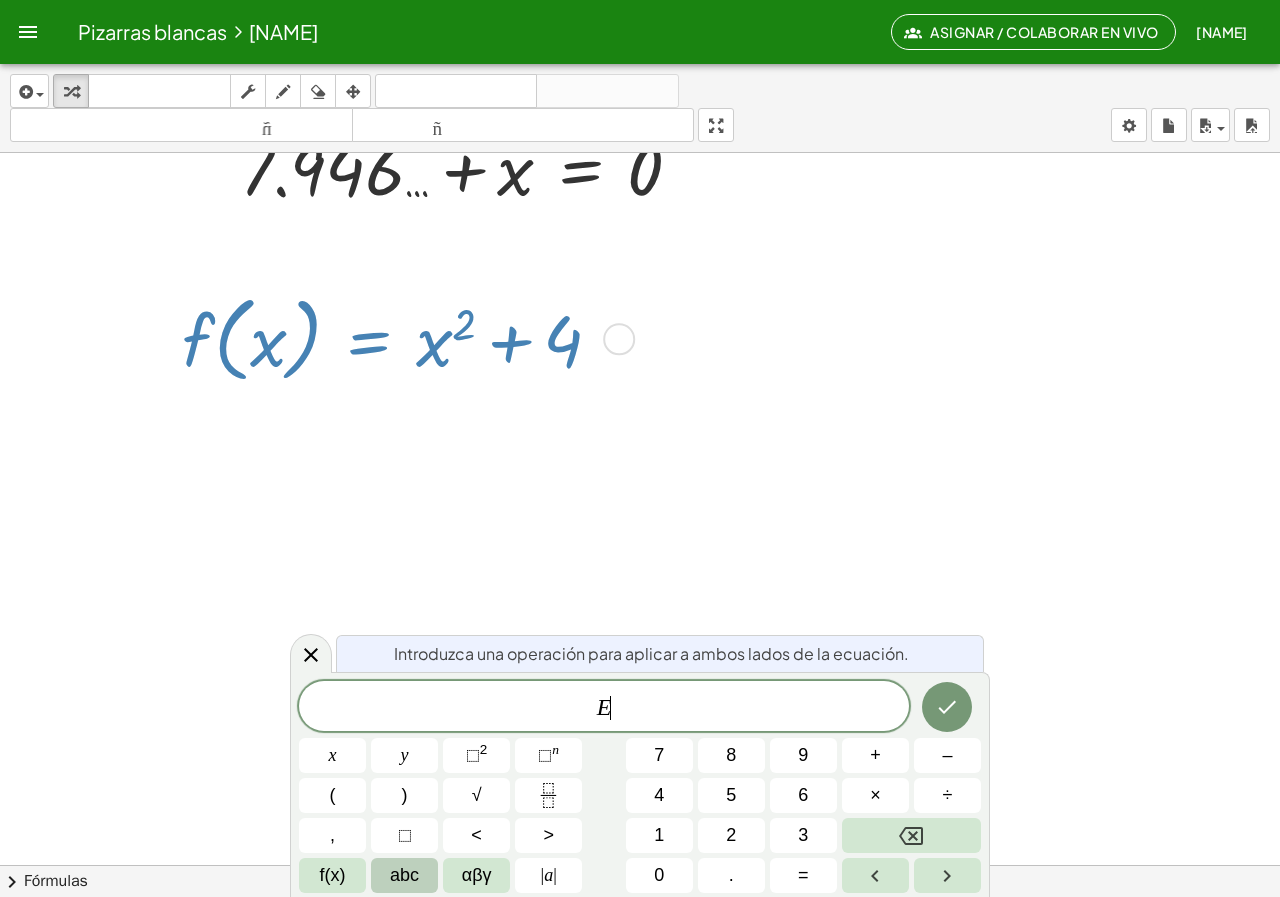 click 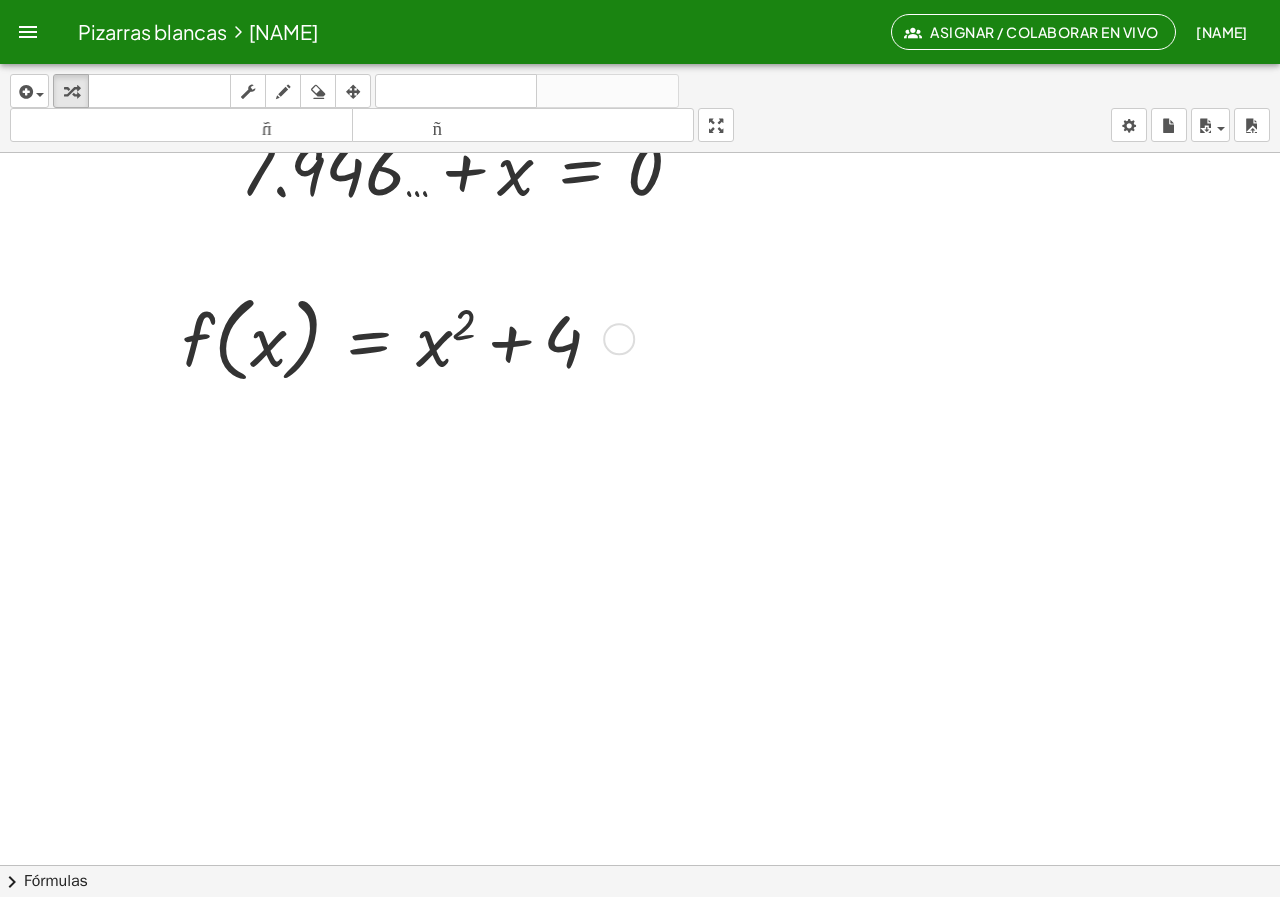 drag, startPoint x: 561, startPoint y: 347, endPoint x: 622, endPoint y: 342, distance: 61.204575 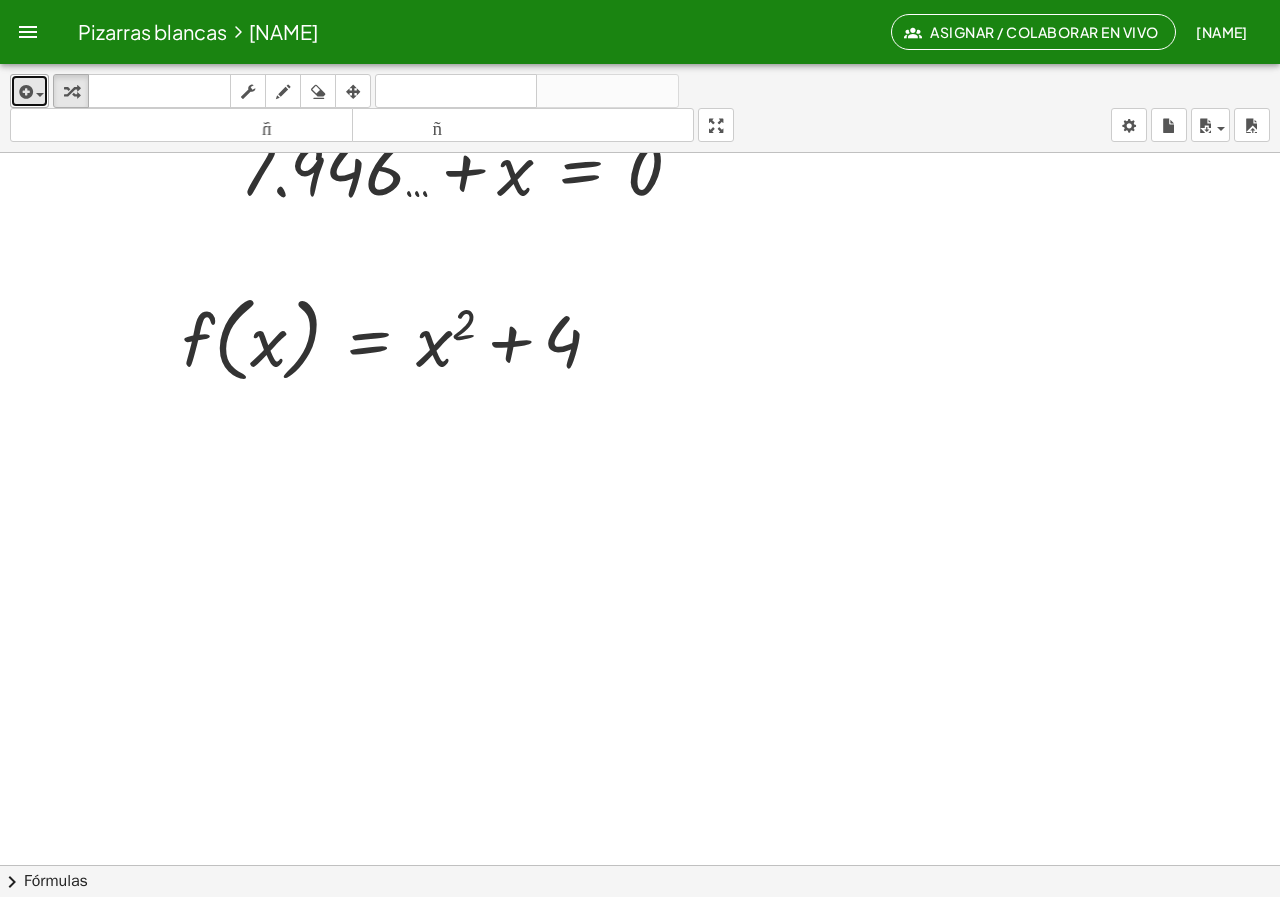click at bounding box center [29, 91] 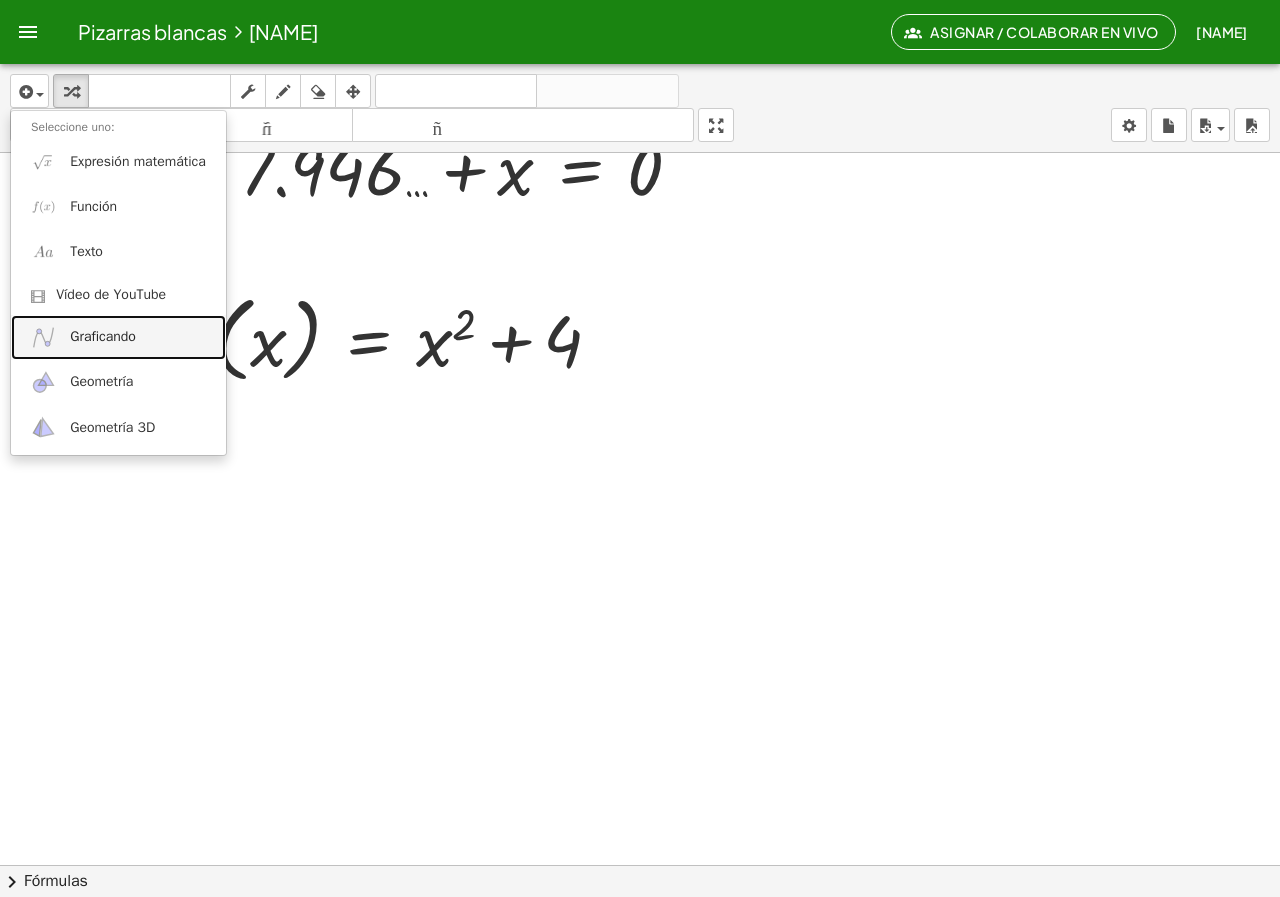 click on "Graficando" at bounding box center [103, 336] 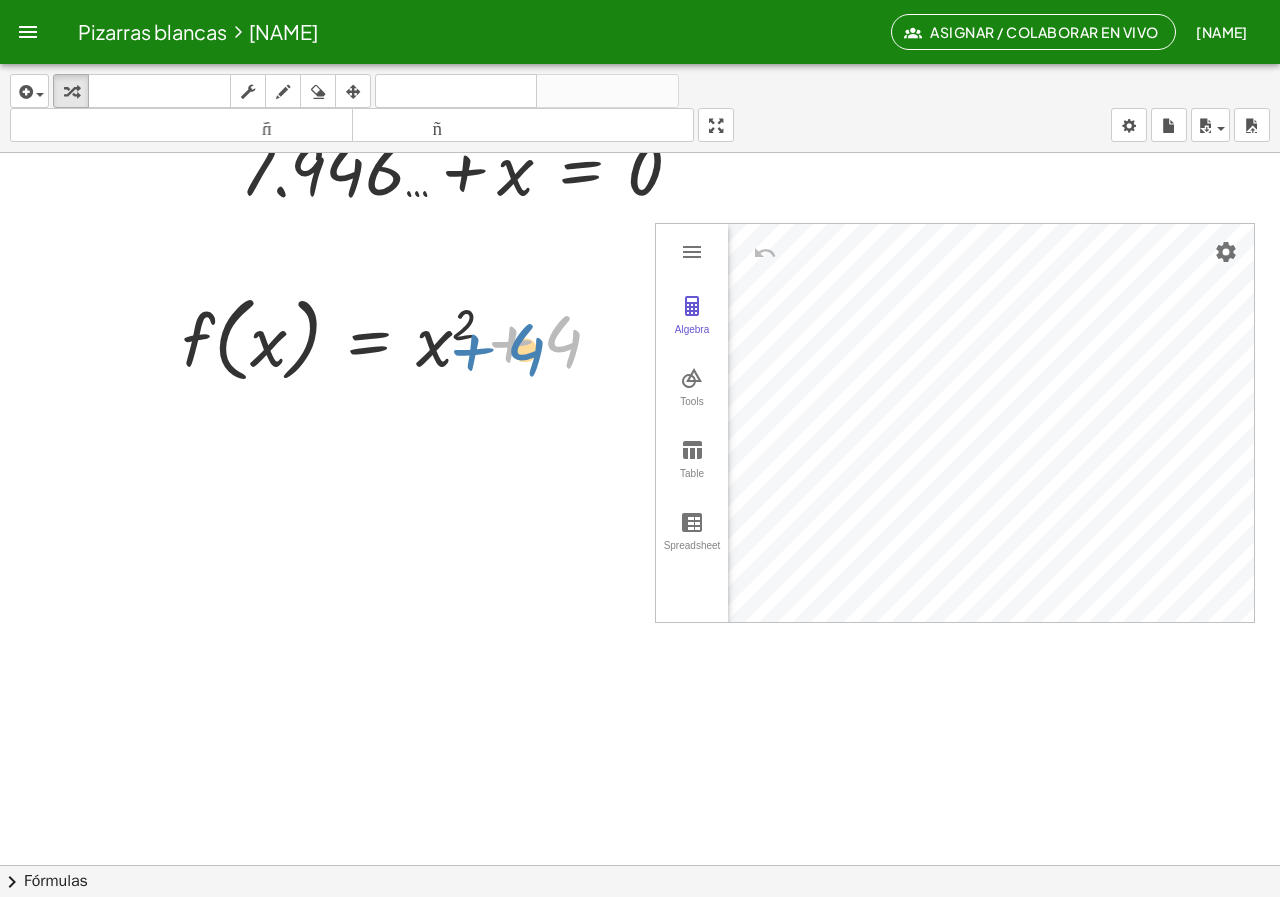 drag, startPoint x: 549, startPoint y: 329, endPoint x: 450, endPoint y: 351, distance: 101.414986 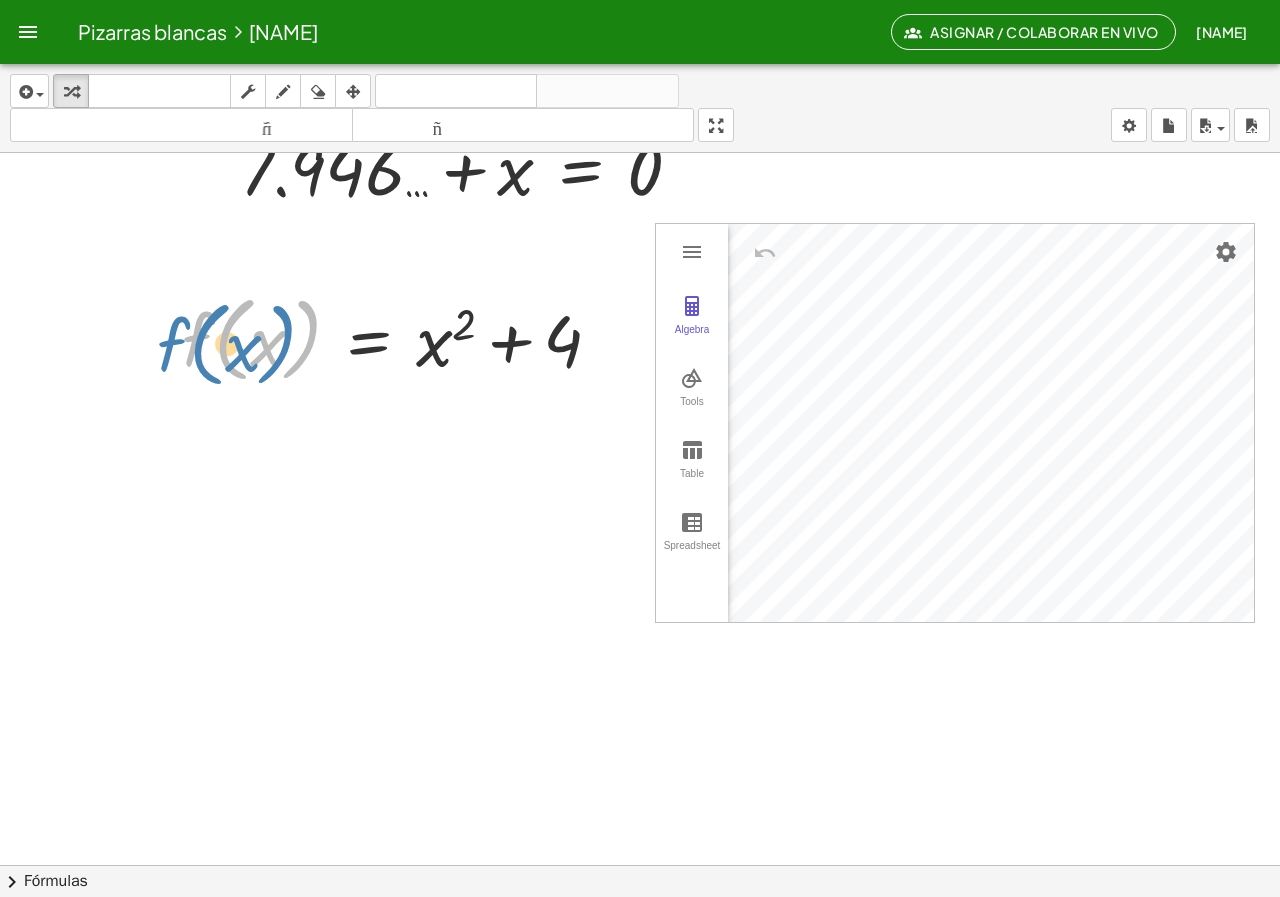 click at bounding box center (400, 337) 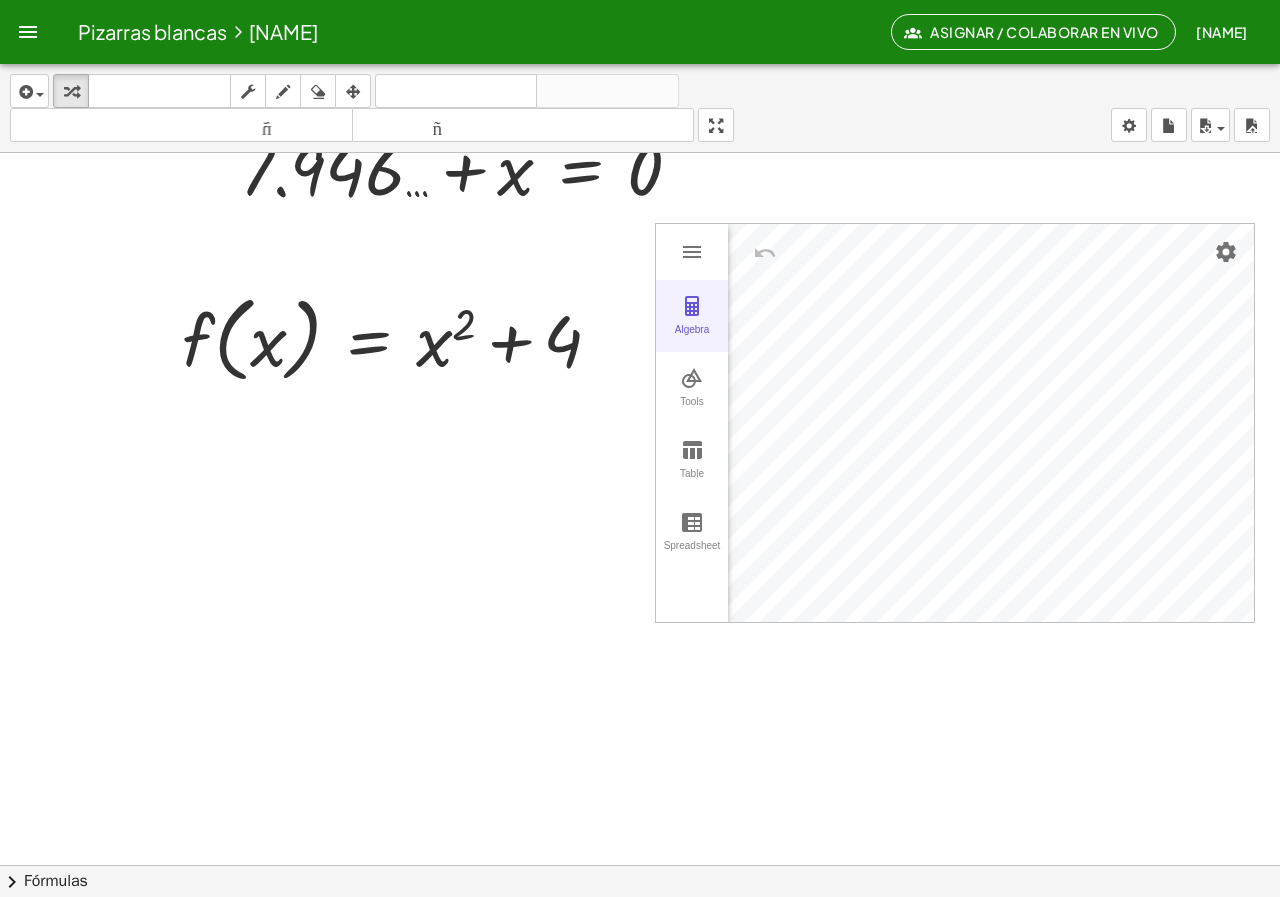 click on "Algebra" at bounding box center (692, 316) 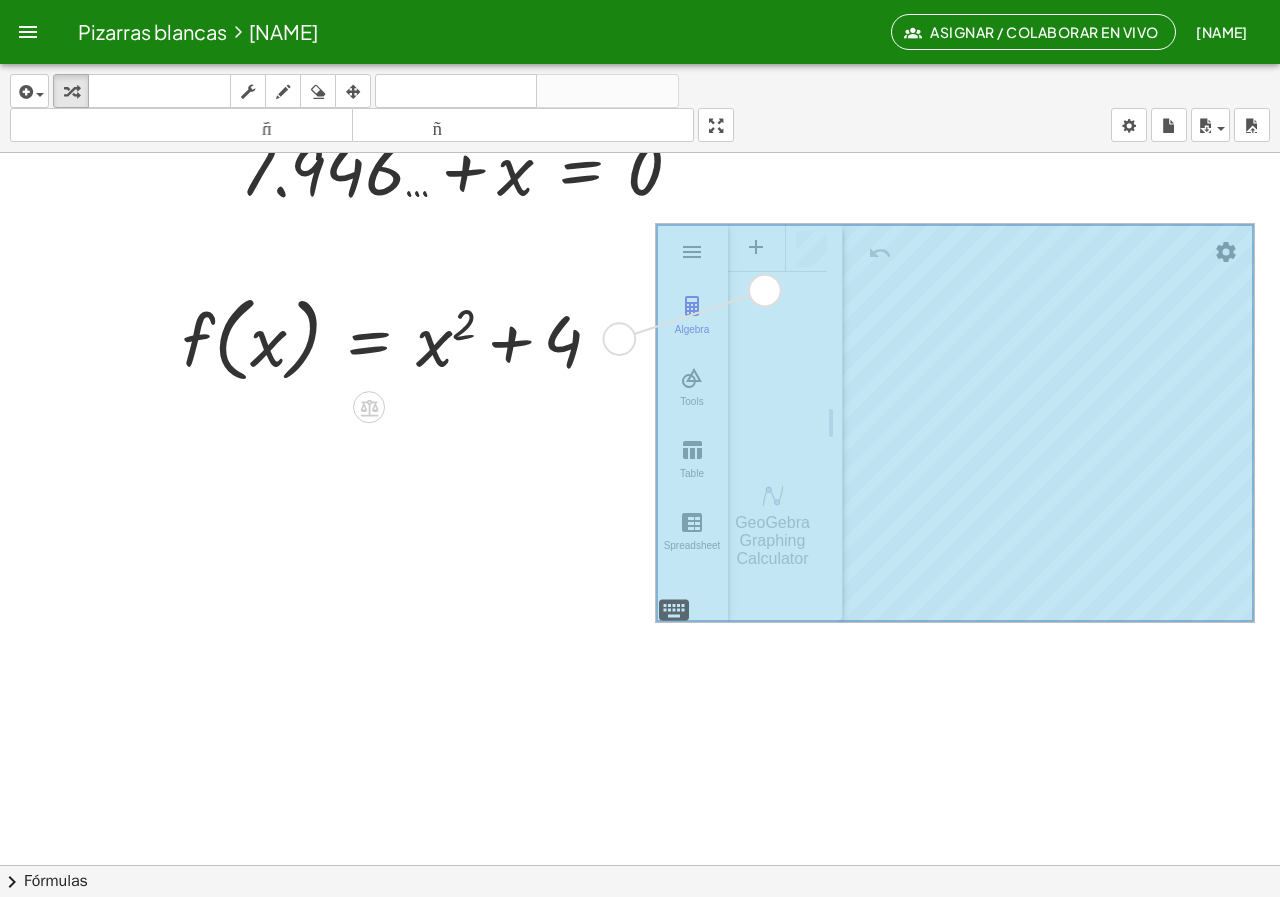 drag, startPoint x: 694, startPoint y: 341, endPoint x: 778, endPoint y: 282, distance: 102.64989 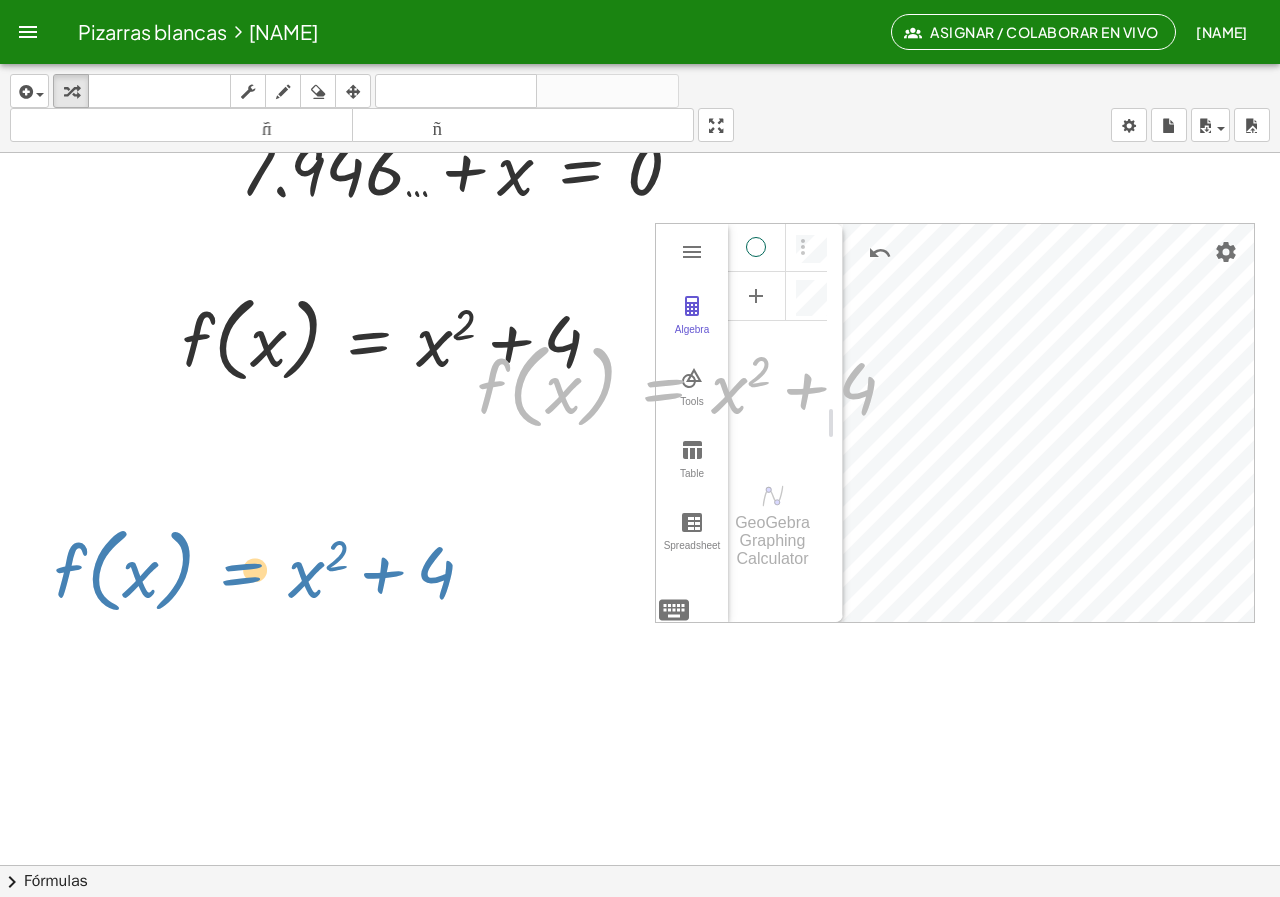 drag, startPoint x: 435, startPoint y: 512, endPoint x: 303, endPoint y: 533, distance: 133.66002 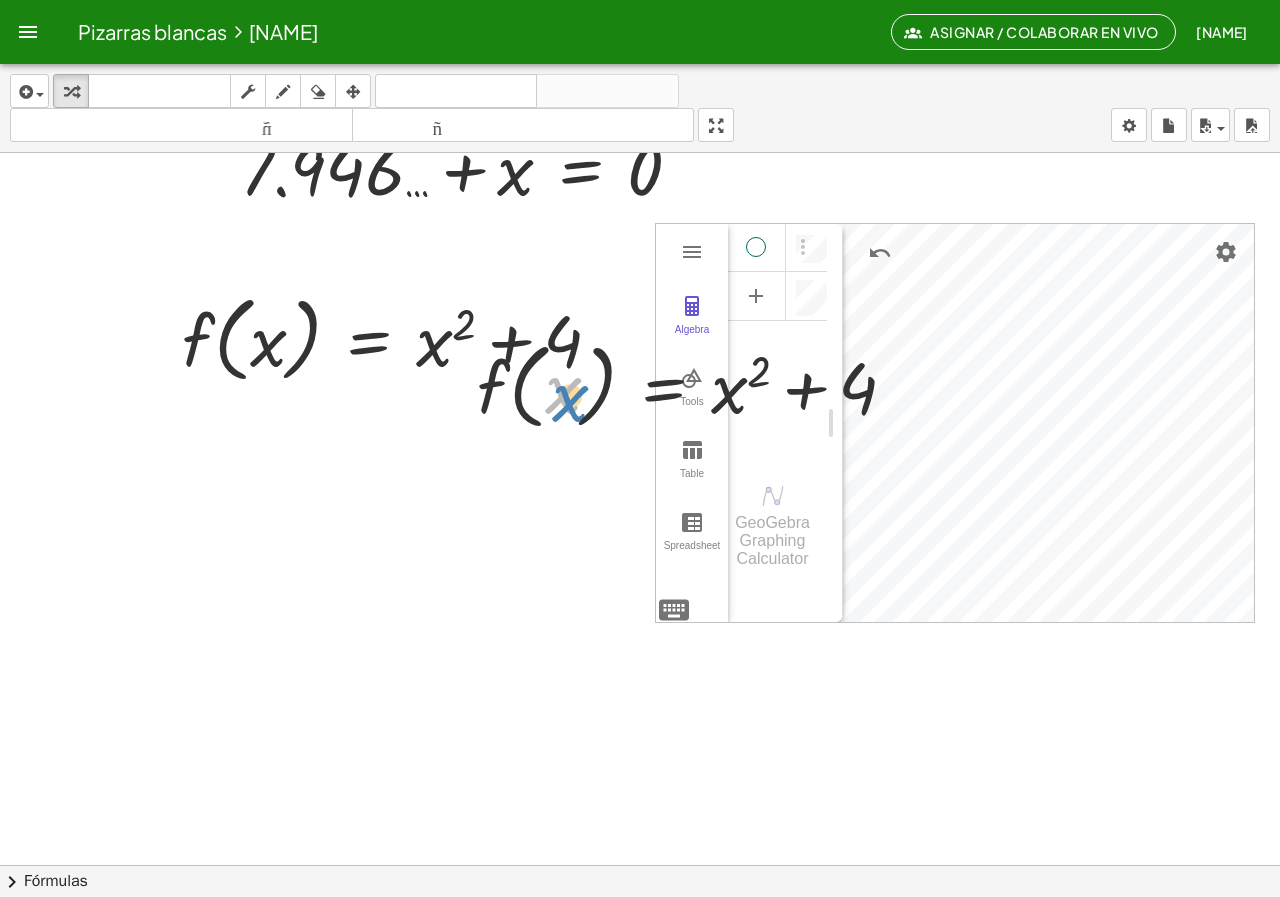 drag, startPoint x: 842, startPoint y: 317, endPoint x: 619, endPoint y: 386, distance: 233.43094 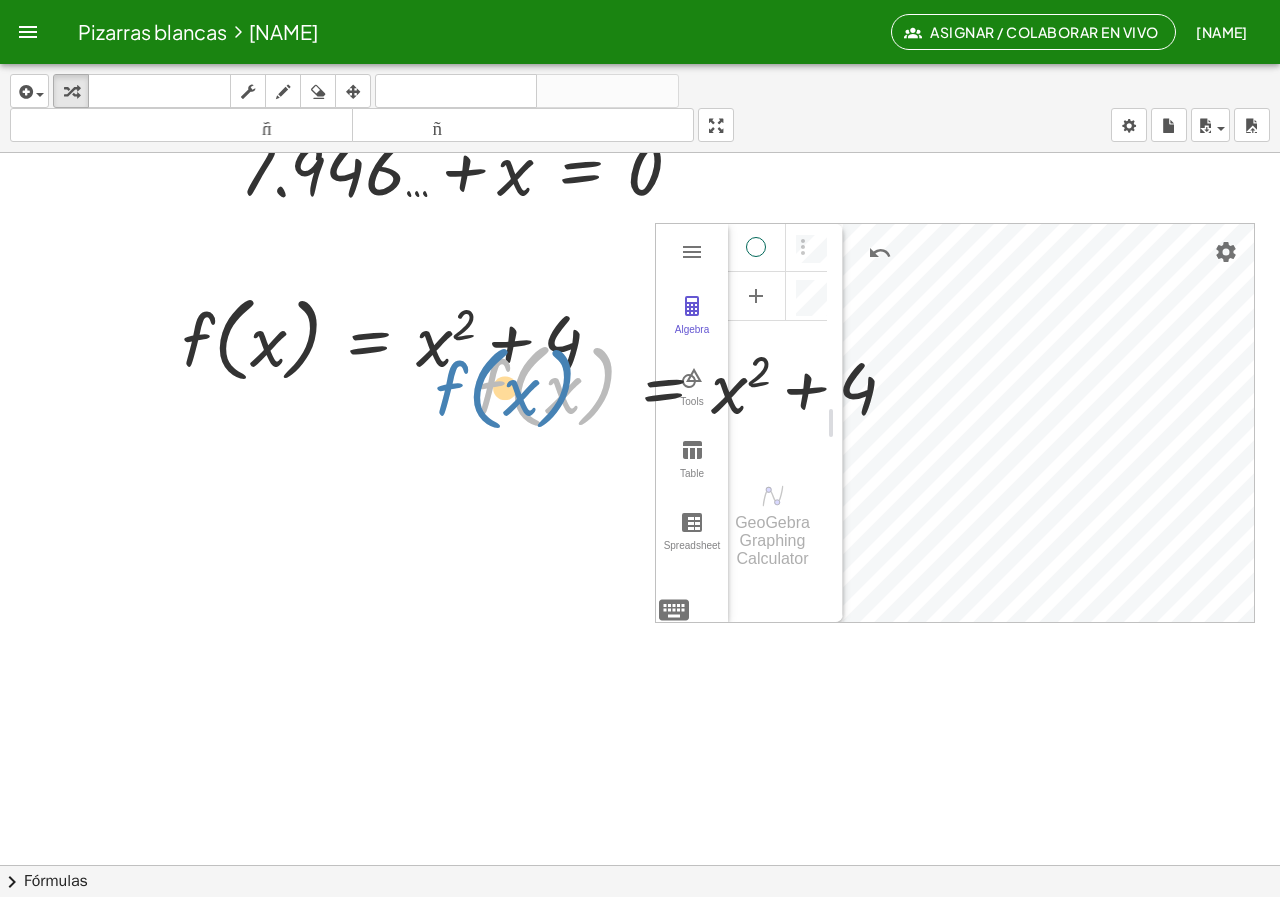 drag, startPoint x: 609, startPoint y: 371, endPoint x: 579, endPoint y: 375, distance: 30.265491 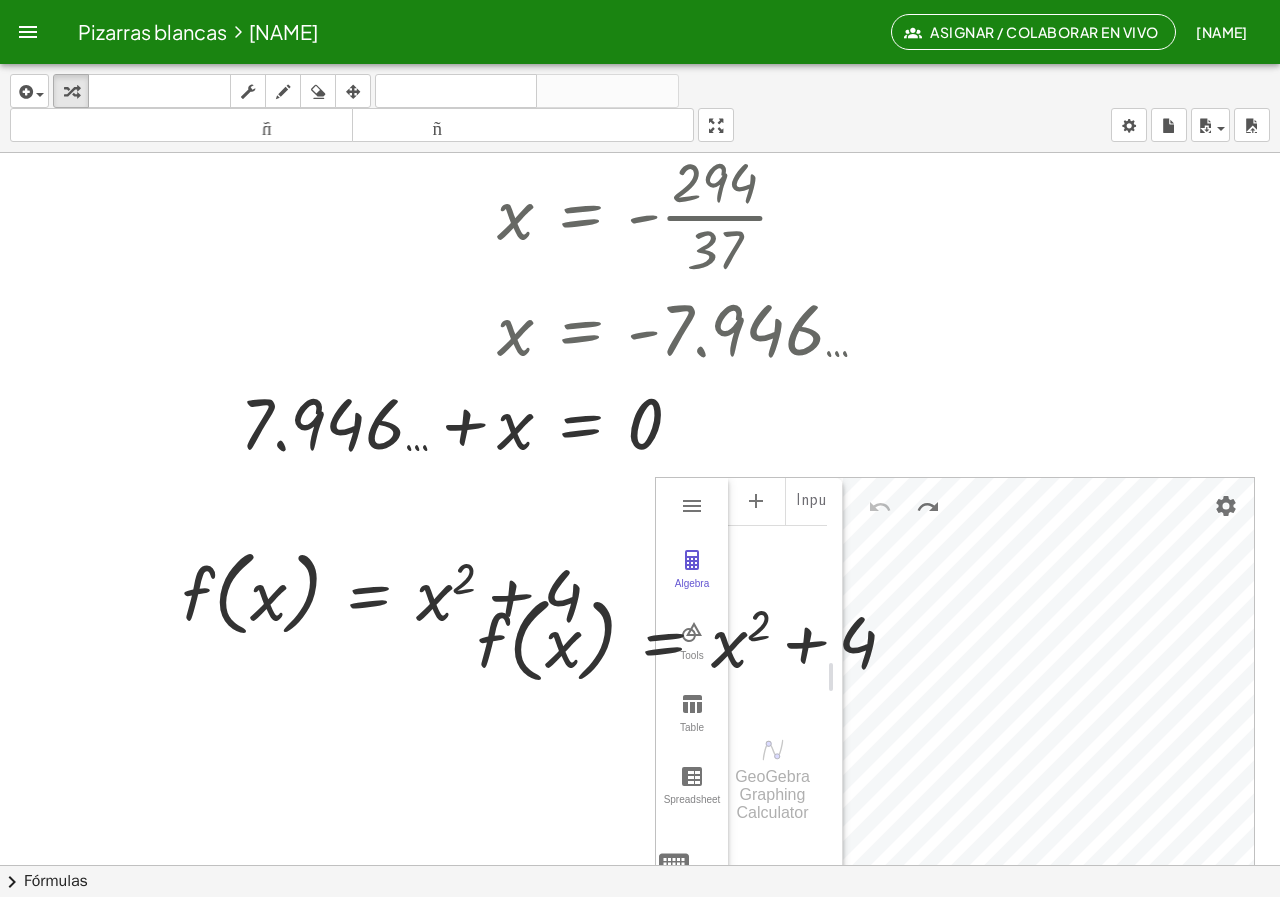 scroll, scrollTop: 0, scrollLeft: 0, axis: both 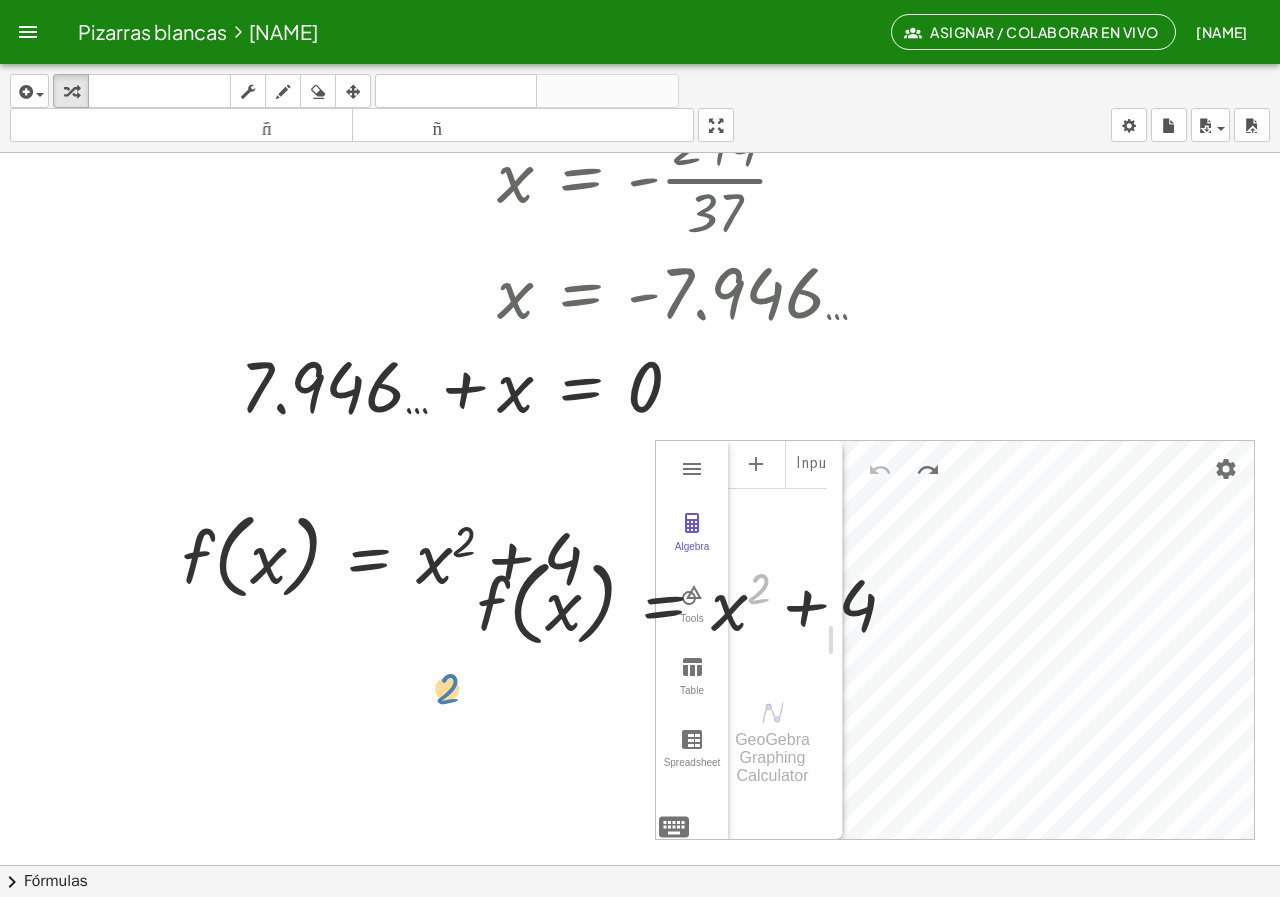 drag, startPoint x: 761, startPoint y: 588, endPoint x: 427, endPoint y: 705, distance: 353.8997 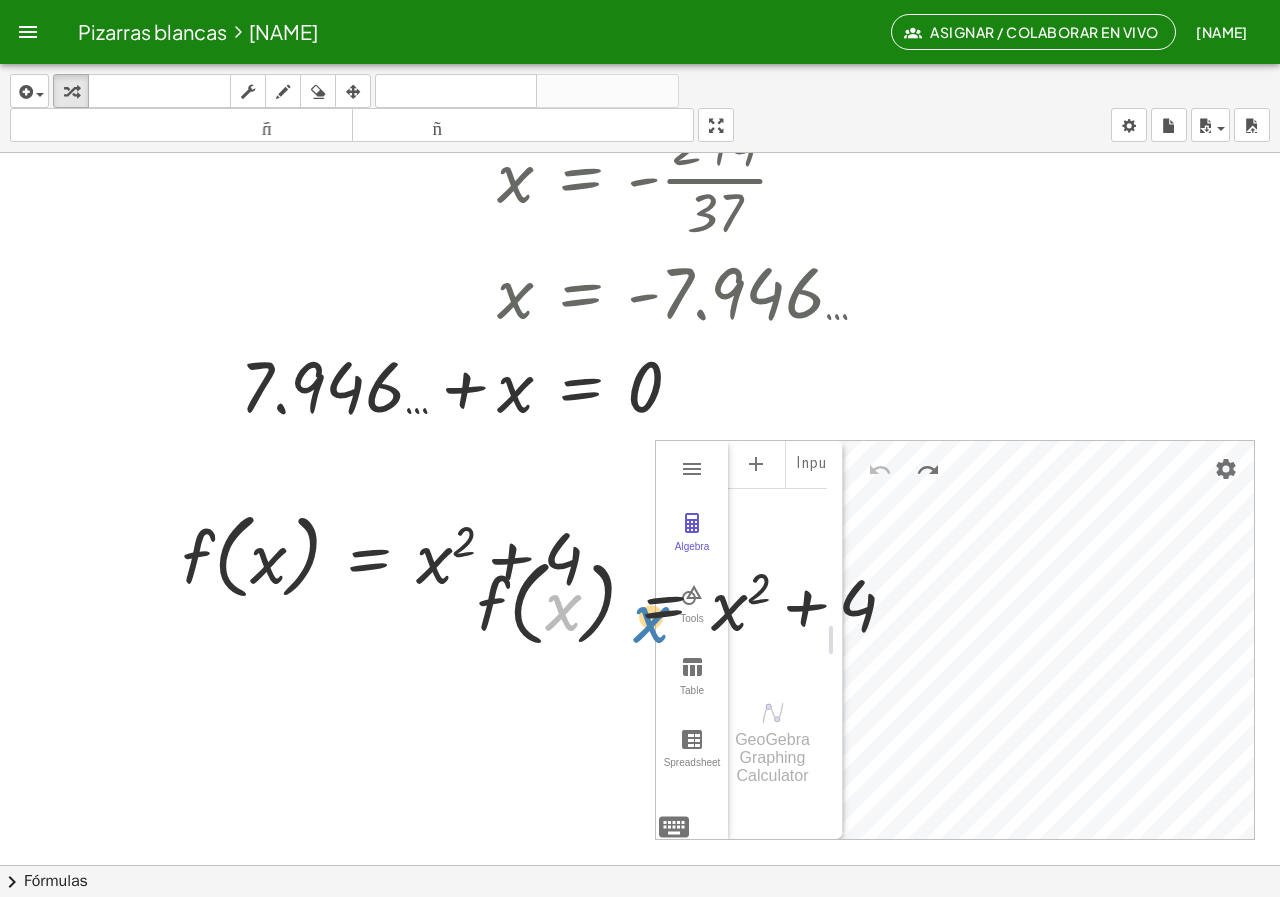 drag, startPoint x: 546, startPoint y: 611, endPoint x: 714, endPoint y: 593, distance: 168.96153 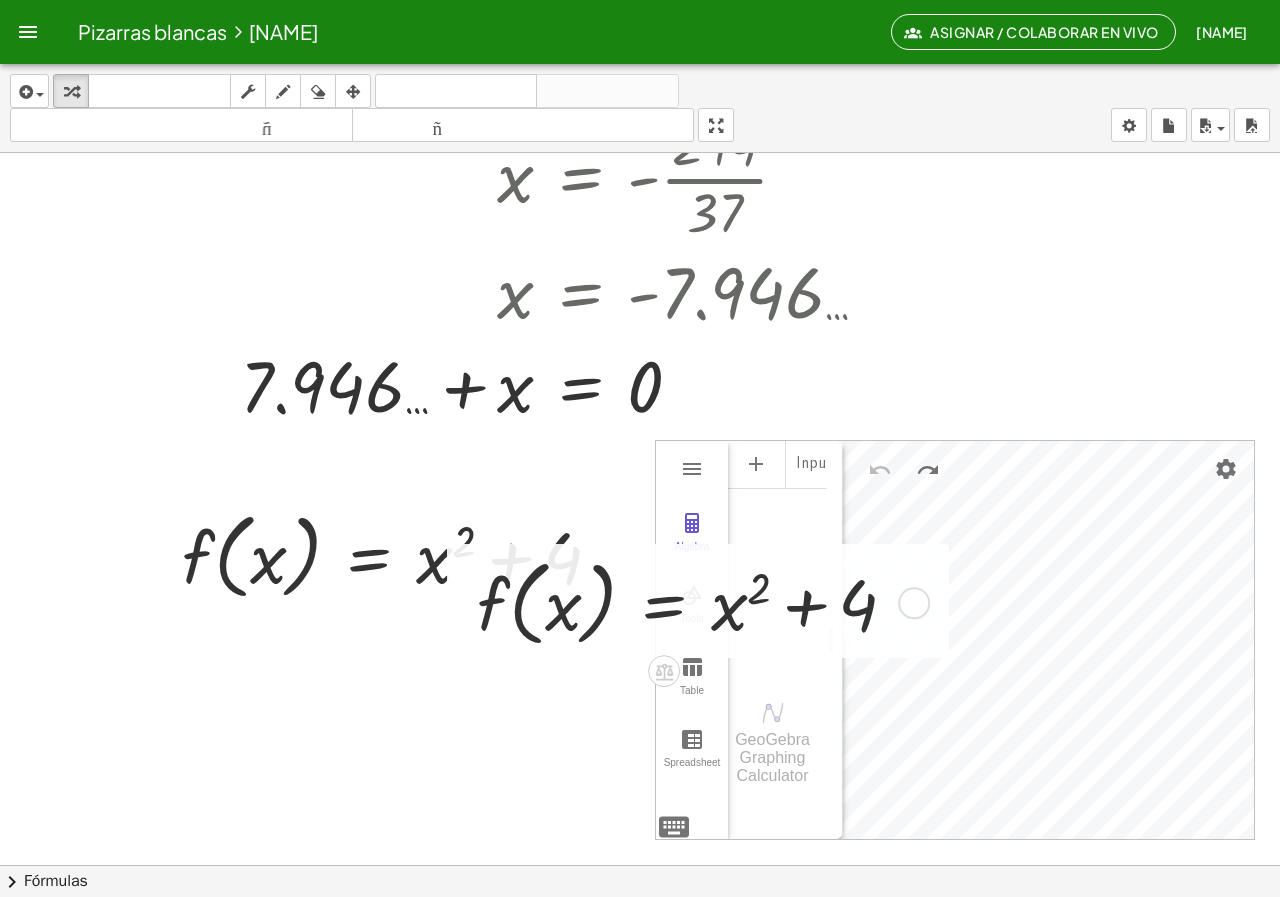click at bounding box center [695, 601] 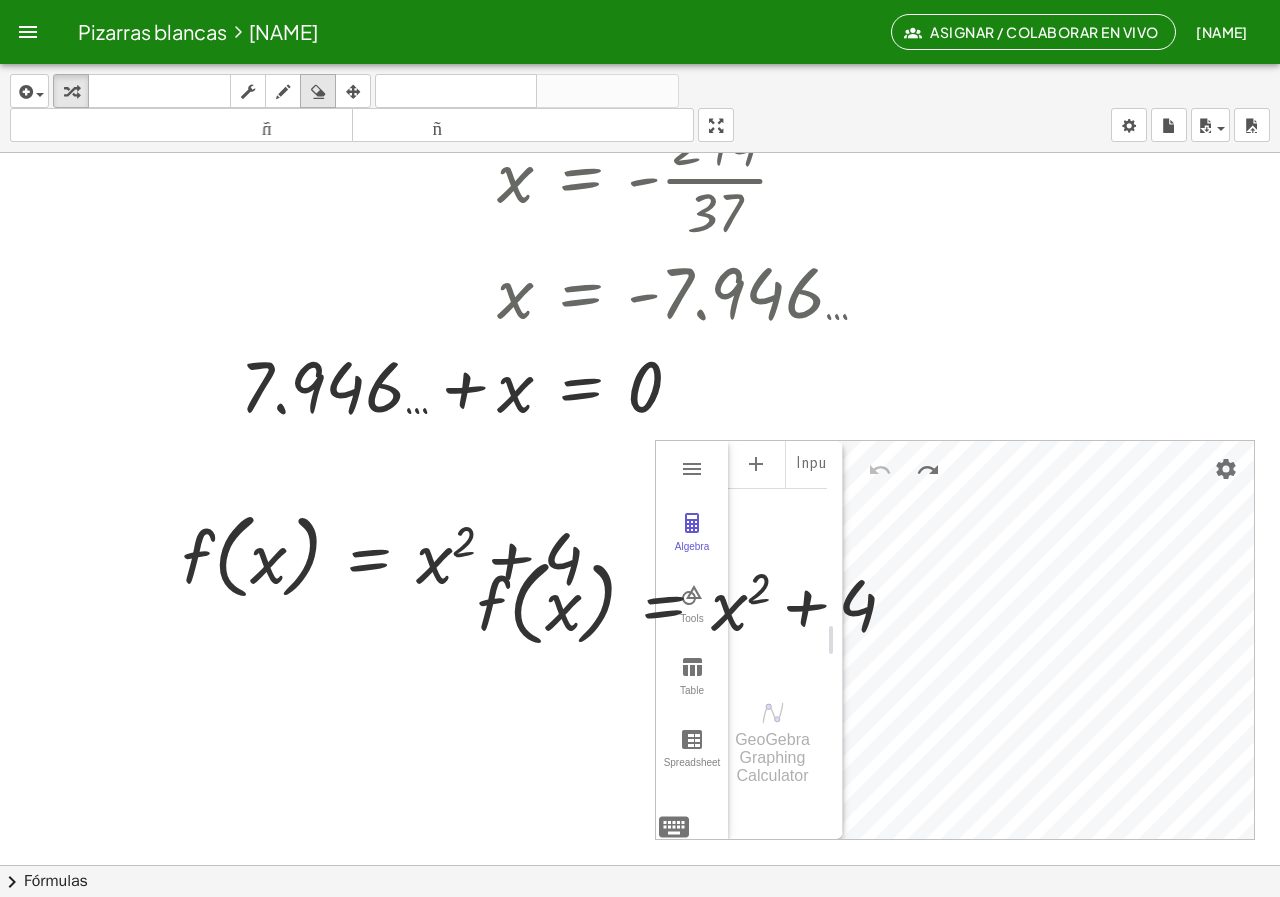 click at bounding box center [318, 92] 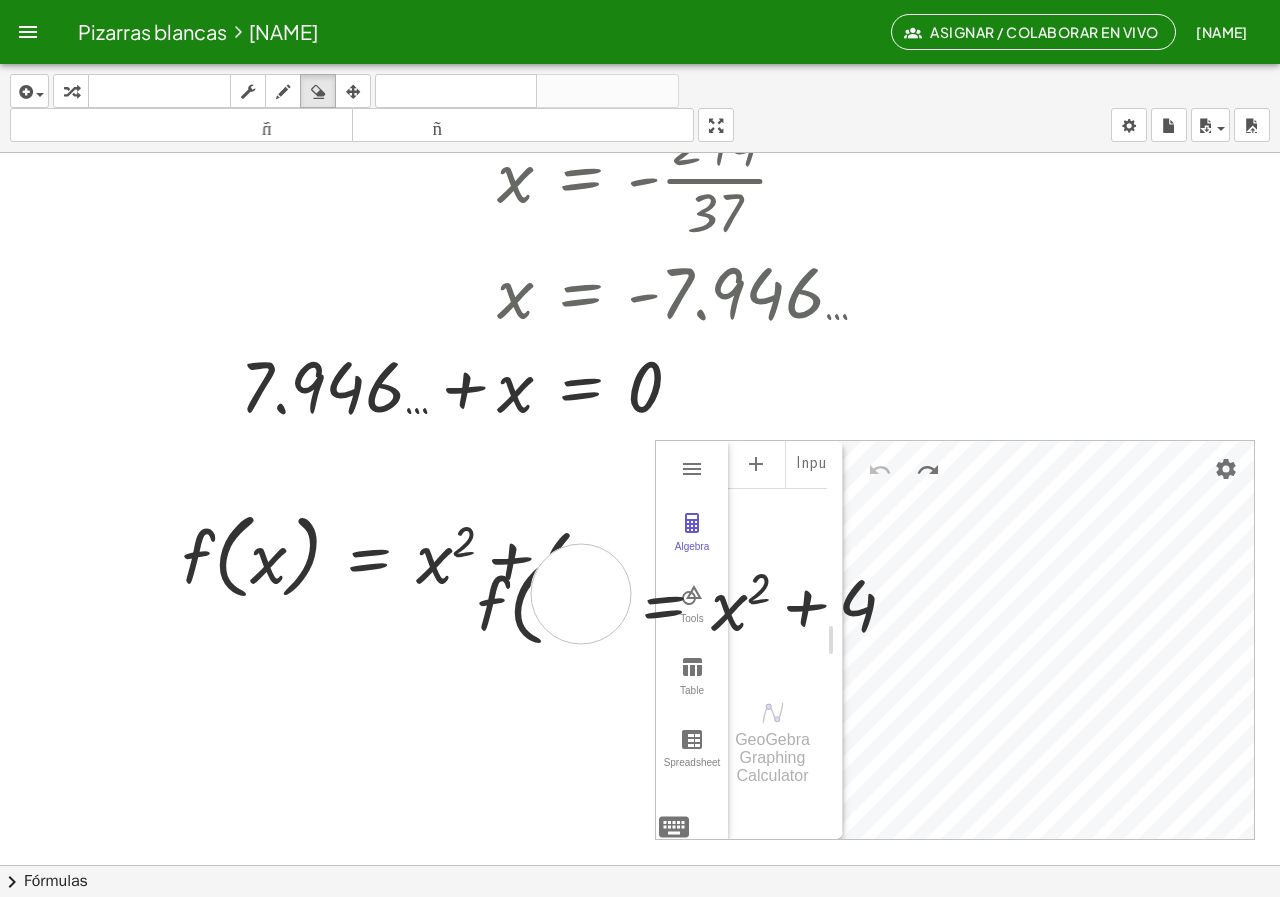 drag, startPoint x: 581, startPoint y: 594, endPoint x: 591, endPoint y: 601, distance: 12.206555 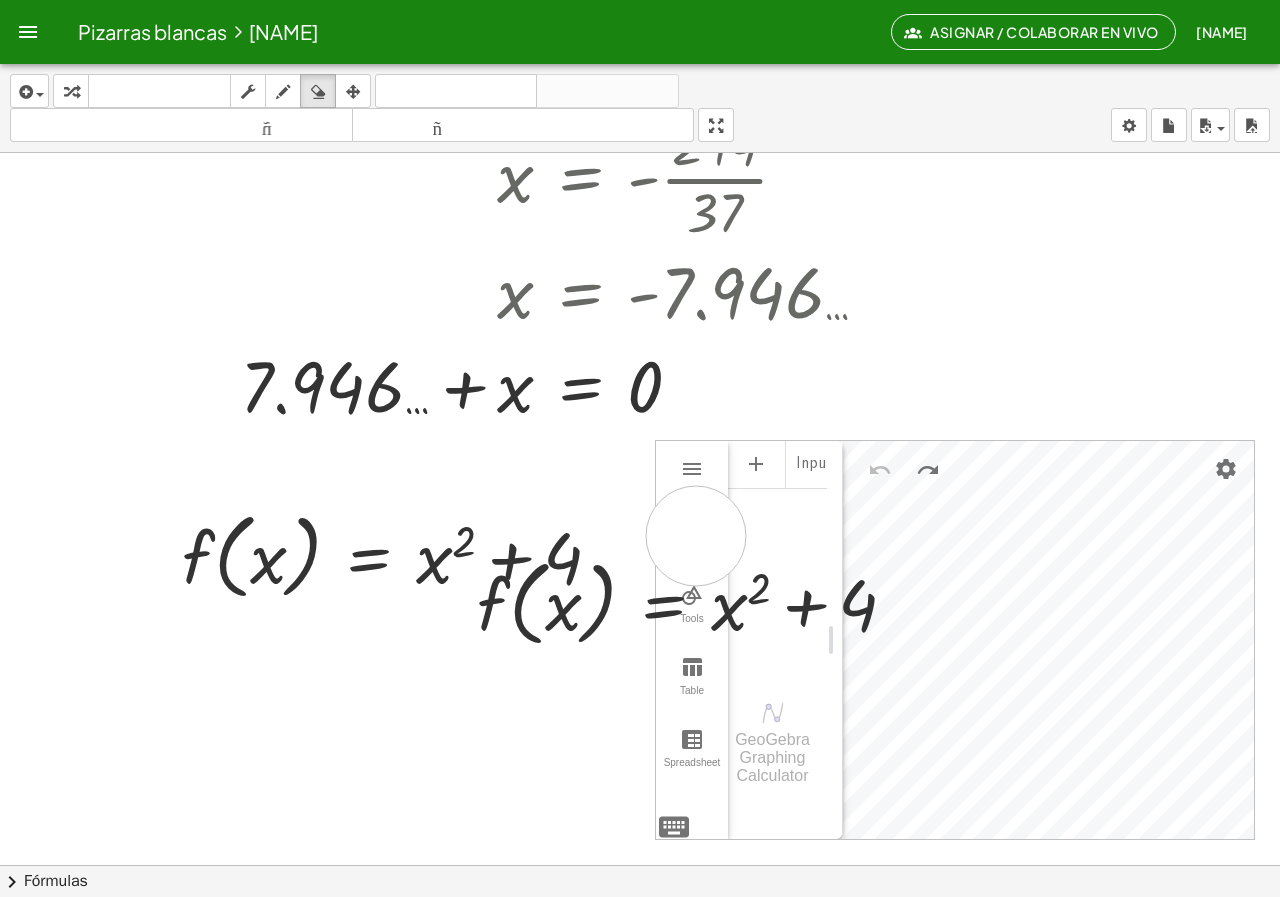 click at bounding box center [640, -156] 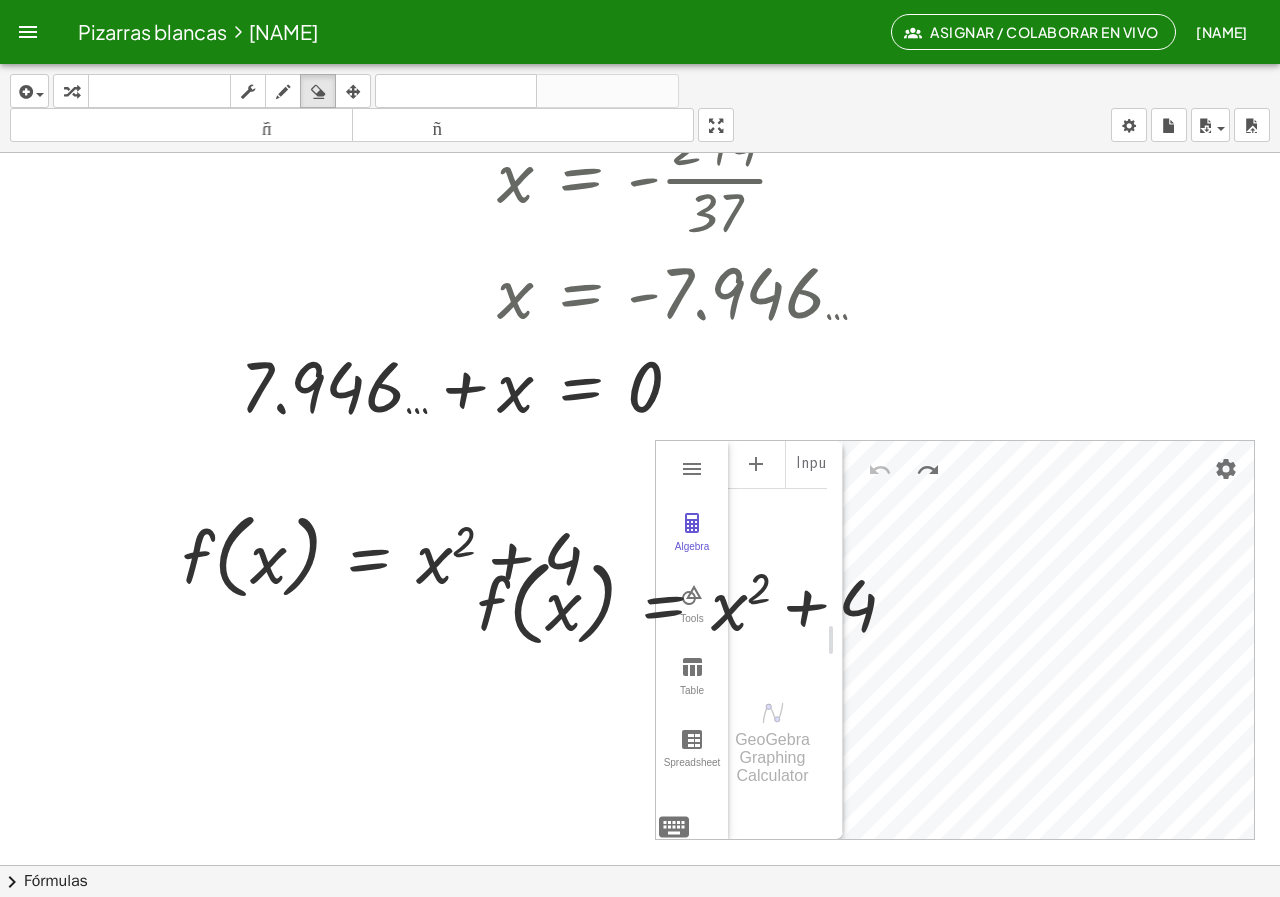 click at bounding box center [640, -156] 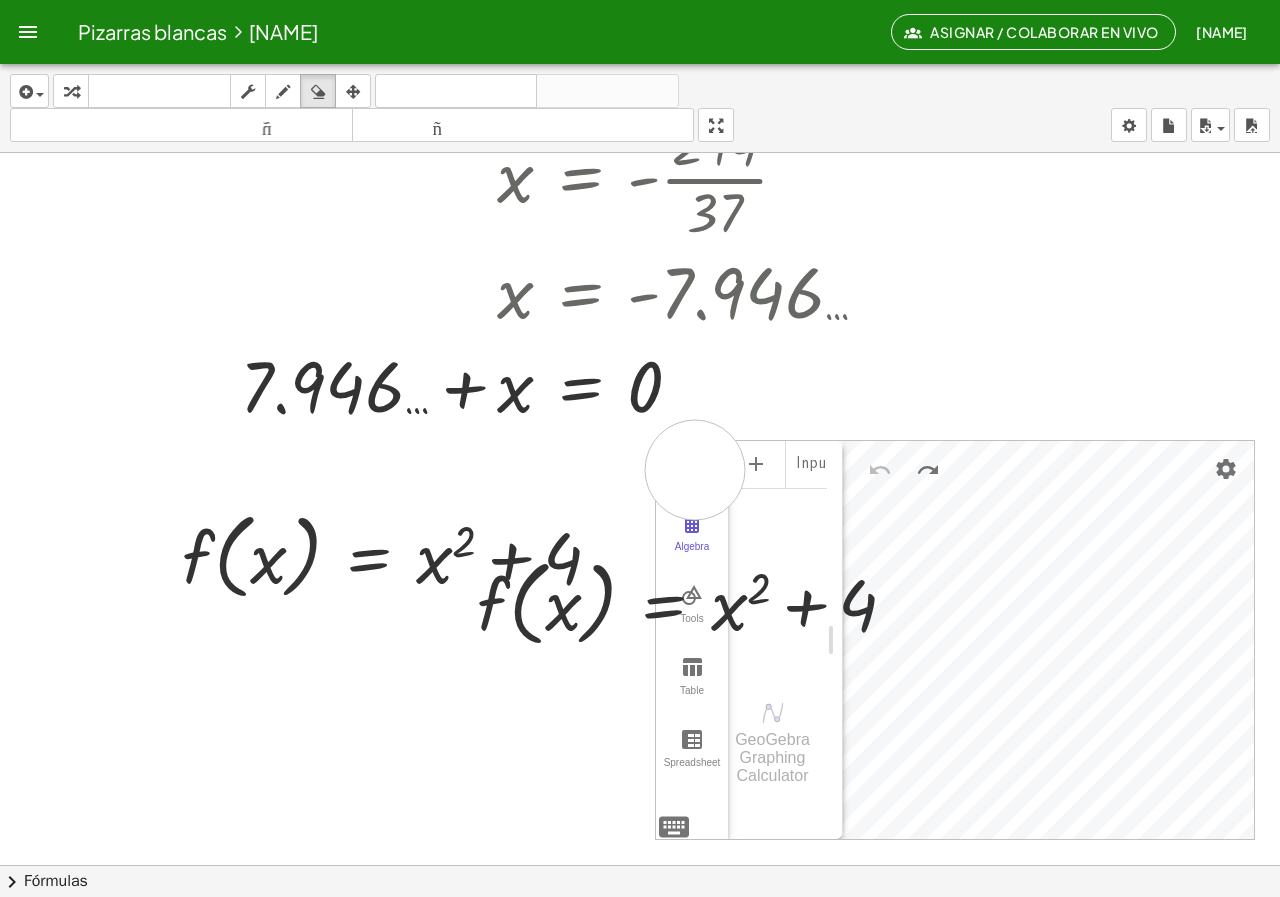 click at bounding box center (640, -156) 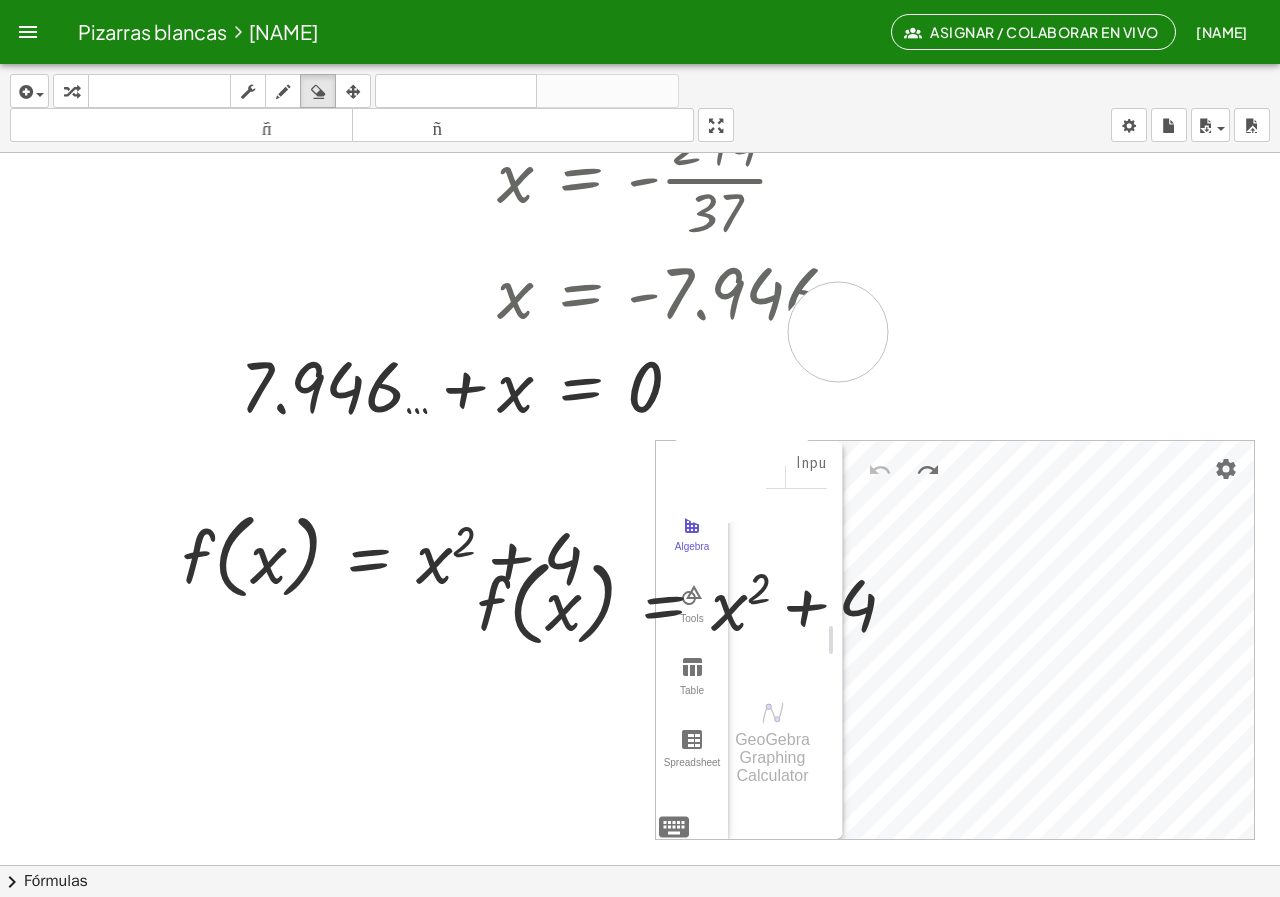 drag, startPoint x: 736, startPoint y: 447, endPoint x: 838, endPoint y: 332, distance: 153.71727 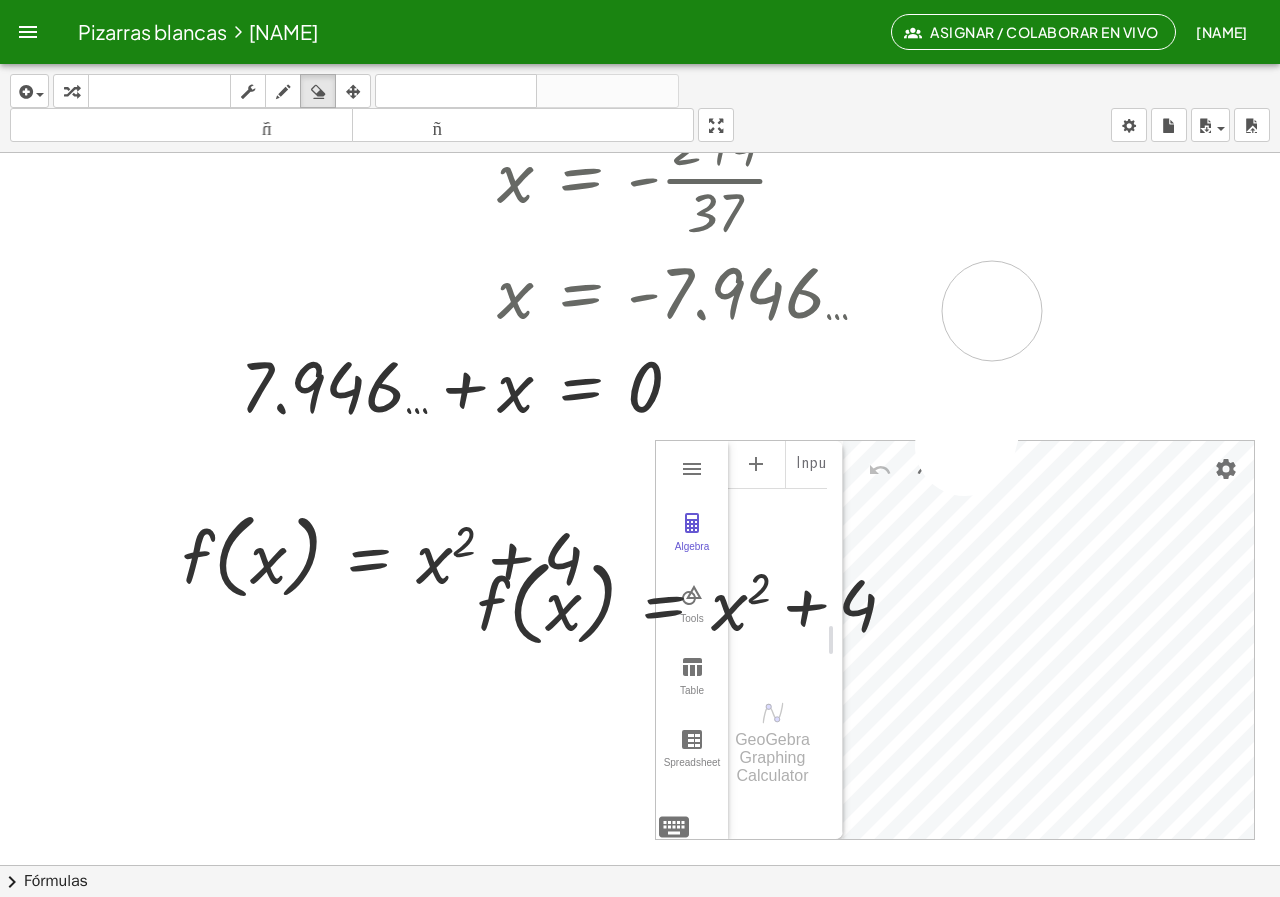 drag, startPoint x: 973, startPoint y: 417, endPoint x: 985, endPoint y: 320, distance: 97.73945 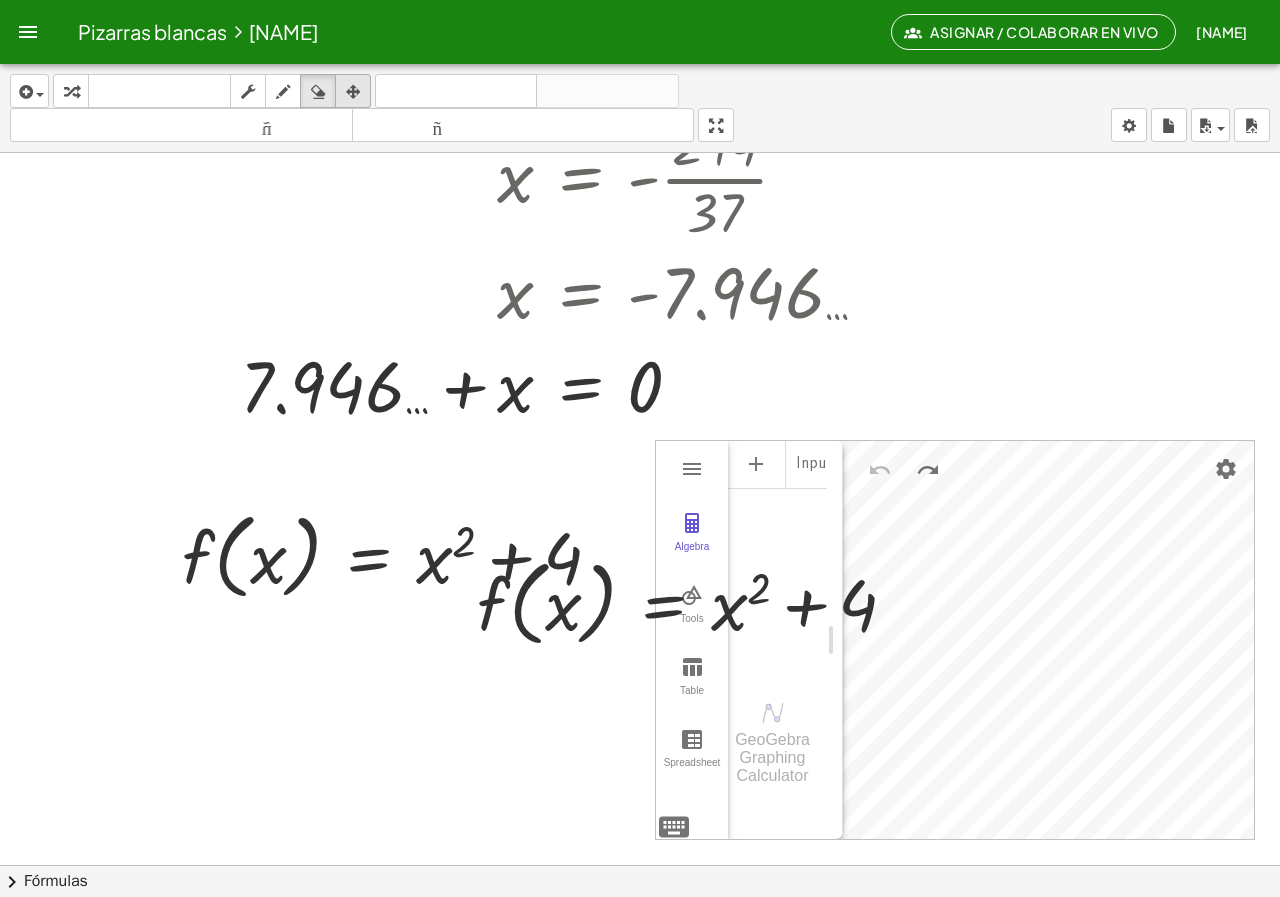 click at bounding box center [353, 91] 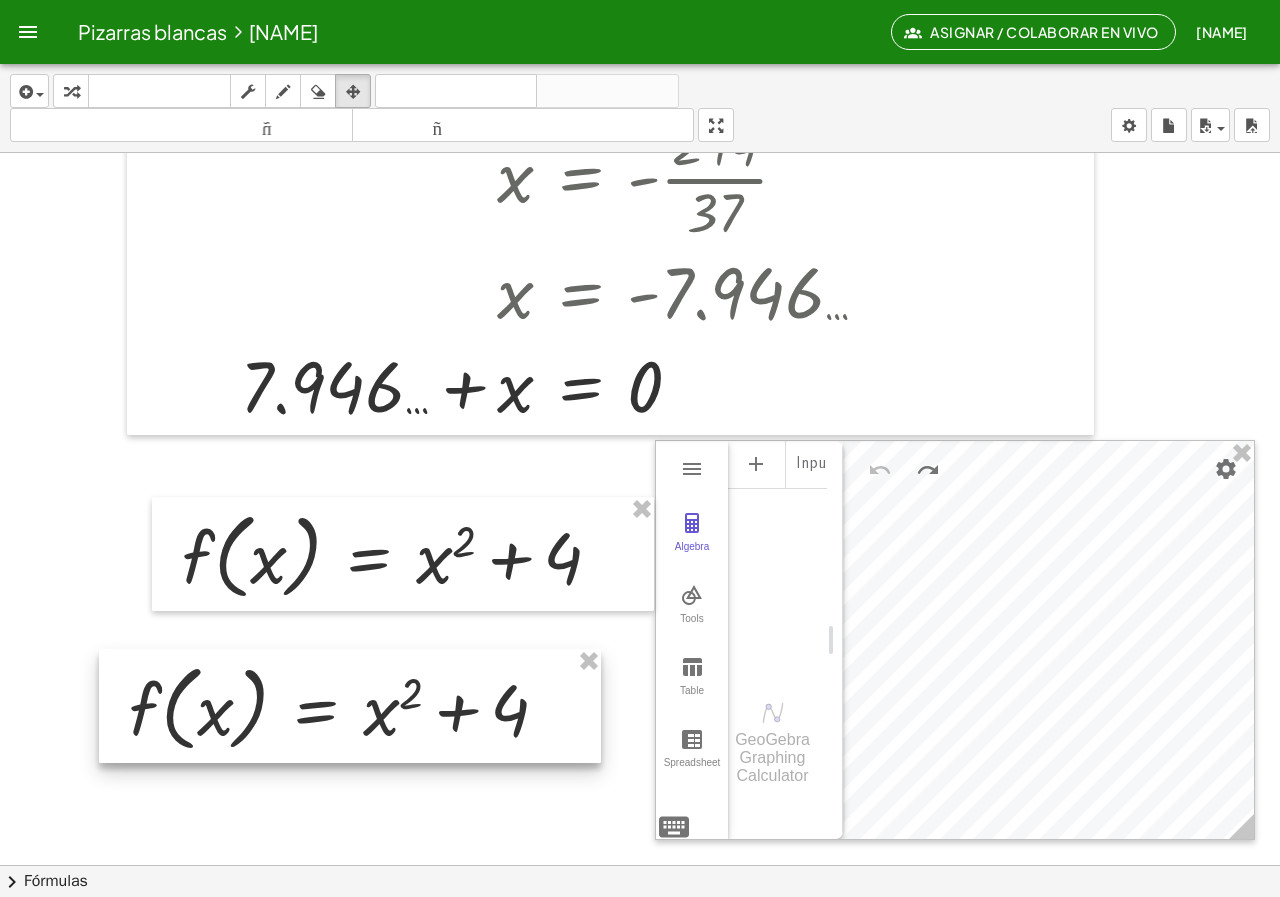 drag, startPoint x: 628, startPoint y: 597, endPoint x: 280, endPoint y: 702, distance: 363.49554 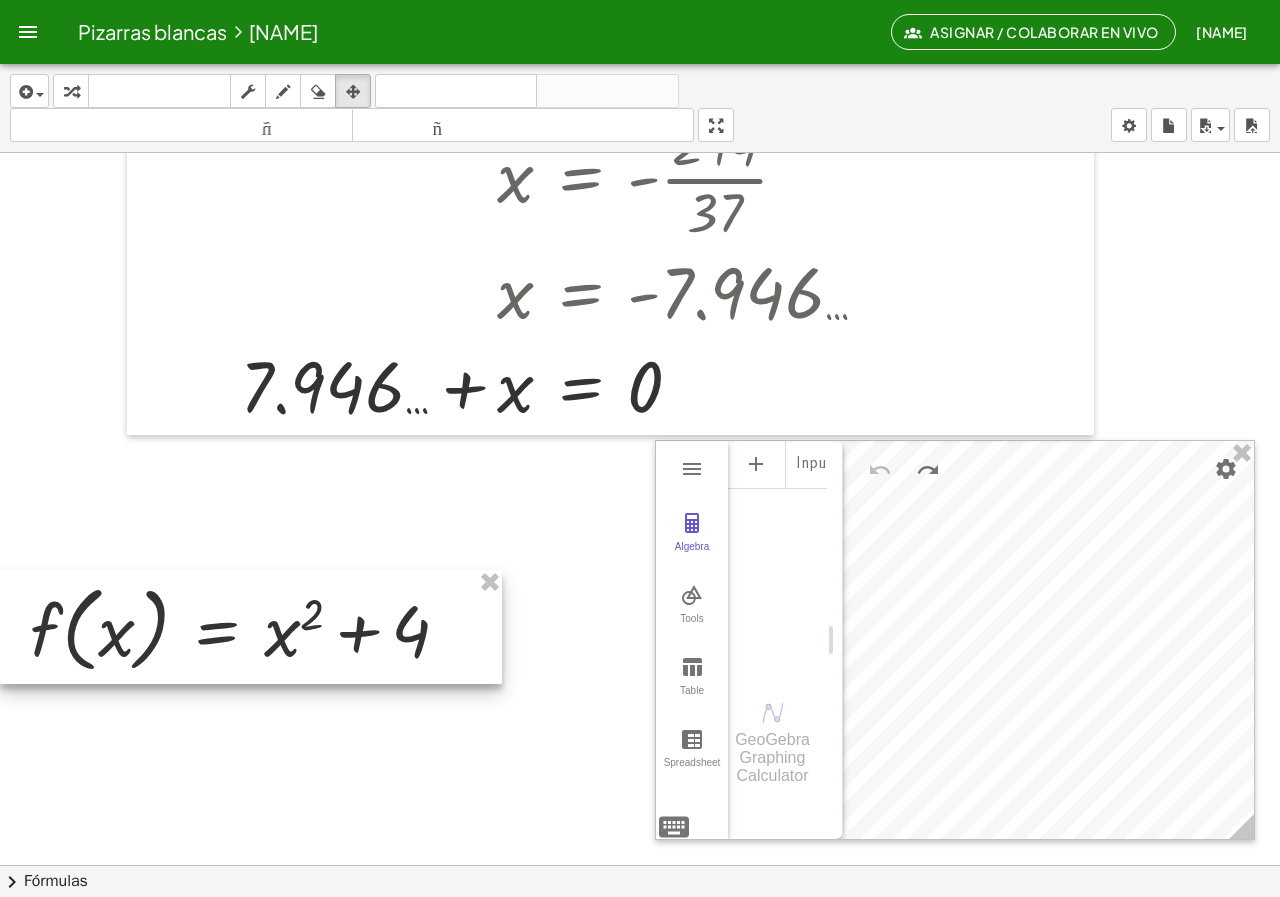 drag, startPoint x: 622, startPoint y: 516, endPoint x: 448, endPoint y: 584, distance: 186.81541 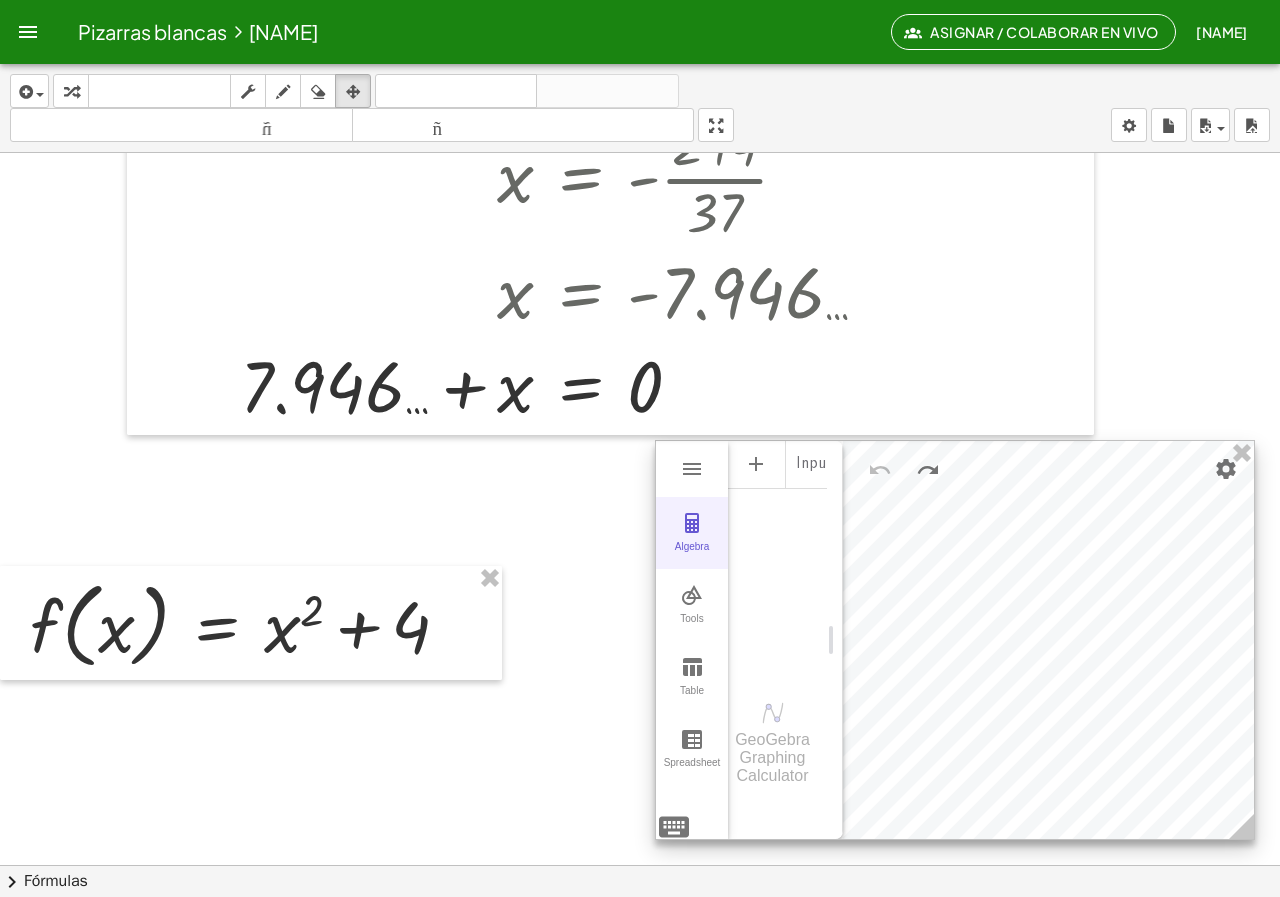 click at bounding box center (692, 523) 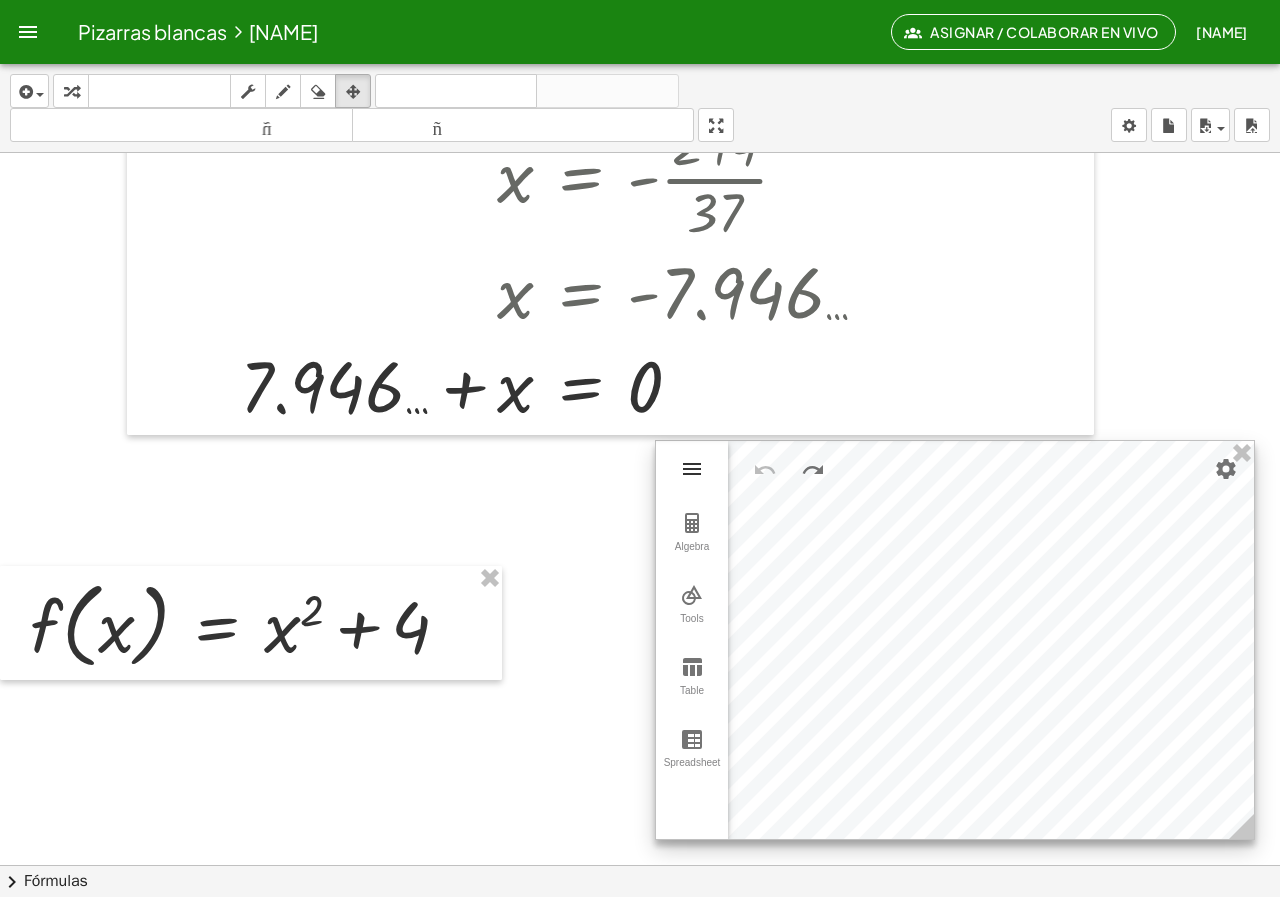 click at bounding box center (692, 469) 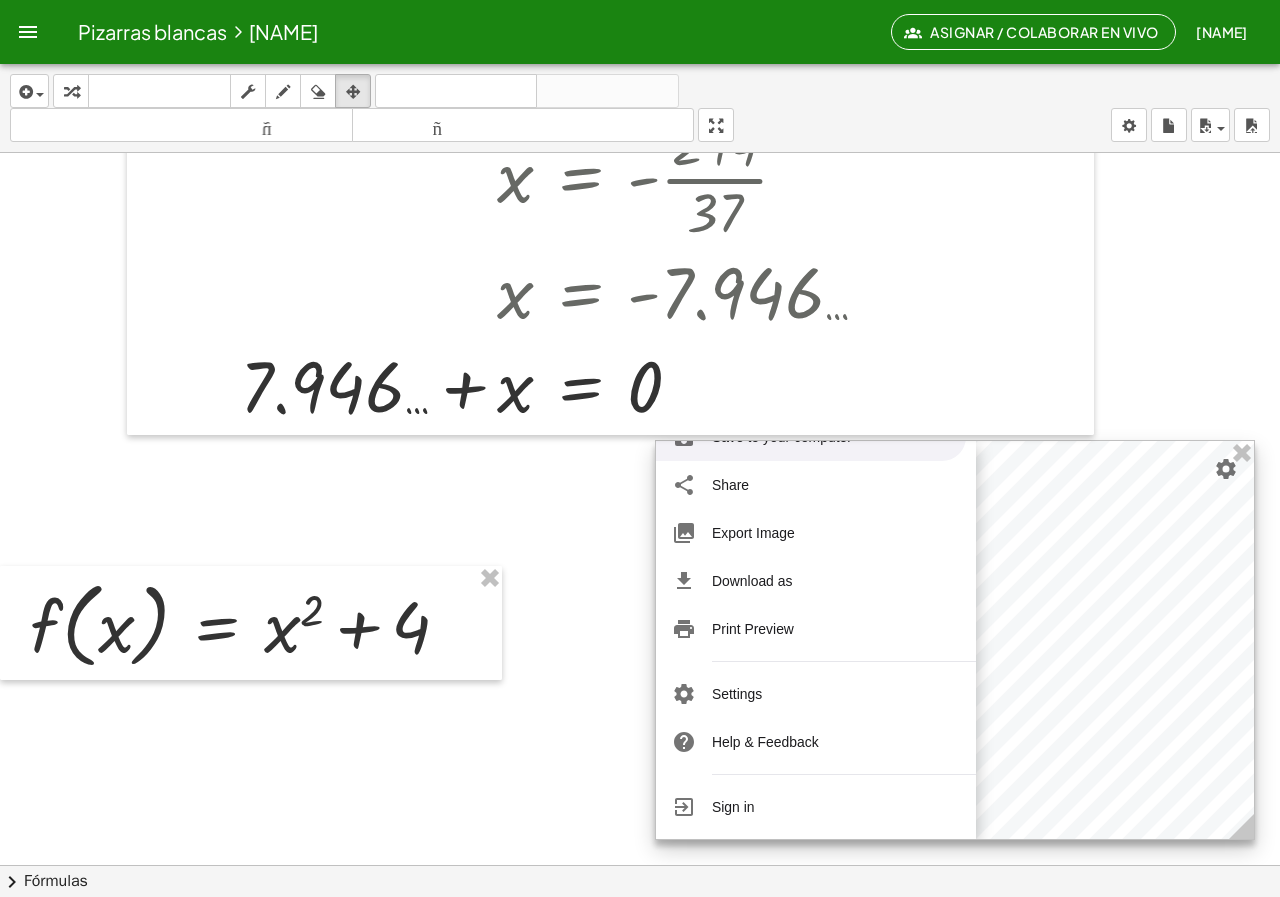 scroll, scrollTop: 0, scrollLeft: 0, axis: both 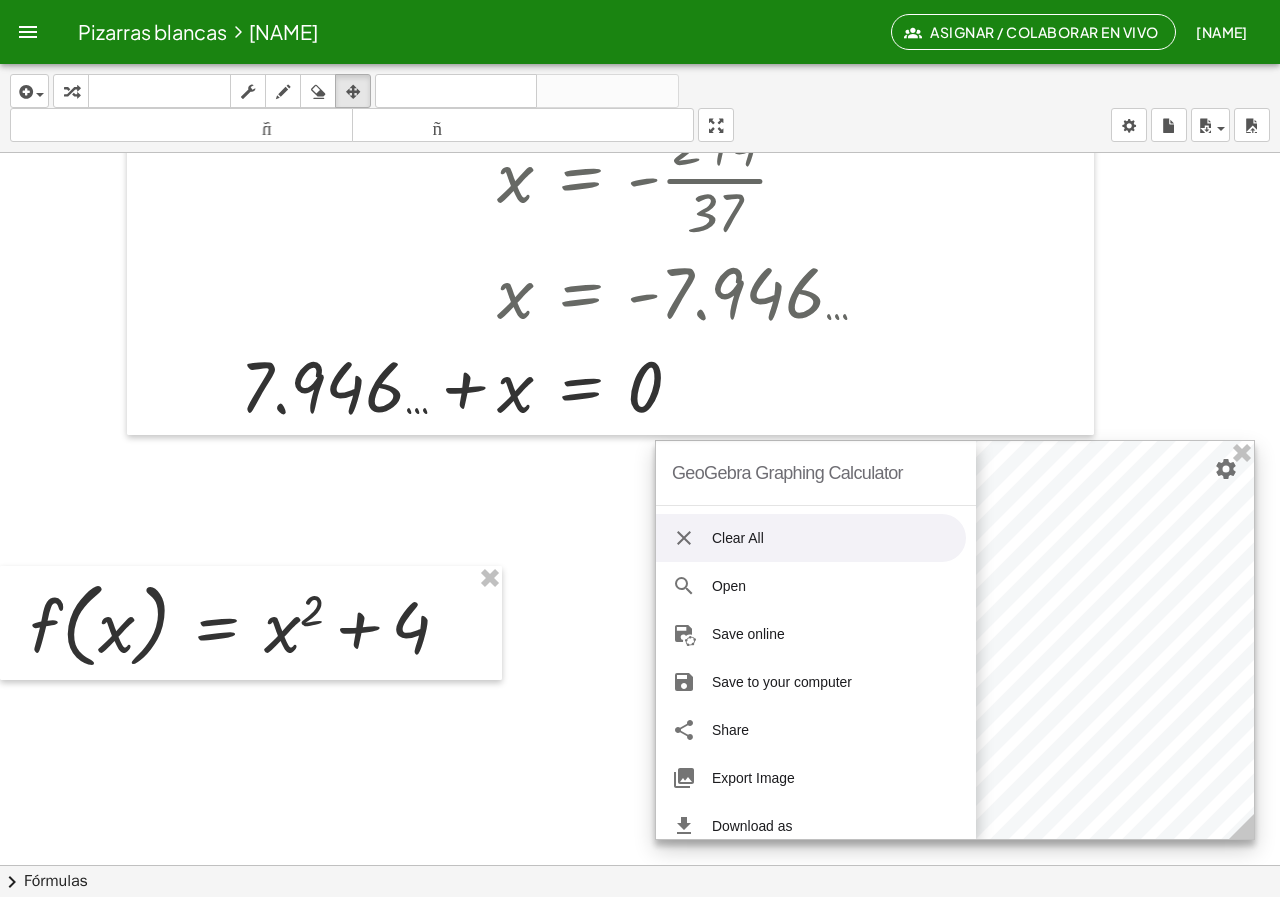 click at bounding box center (684, 538) 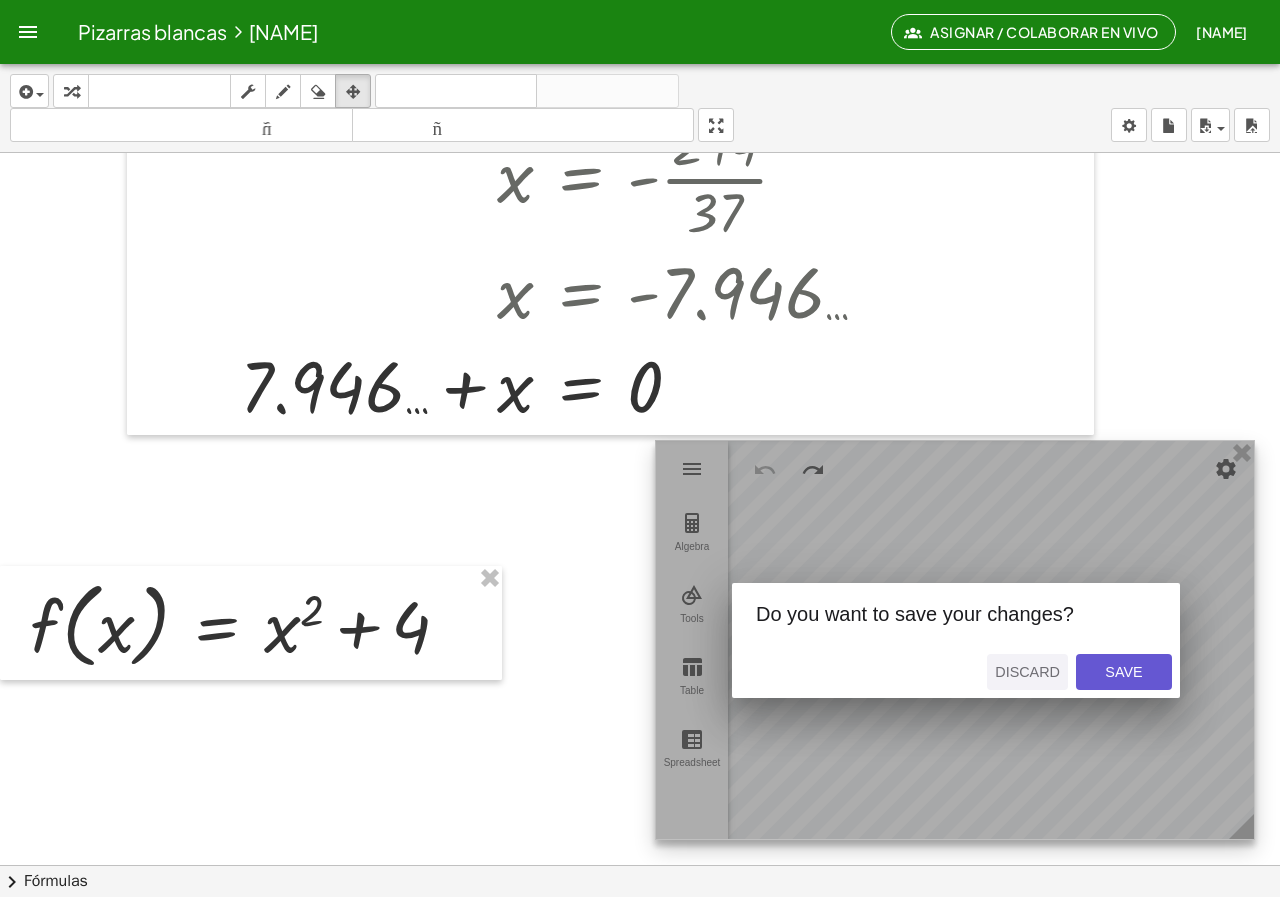 click on "Discard" at bounding box center (1027, 672) 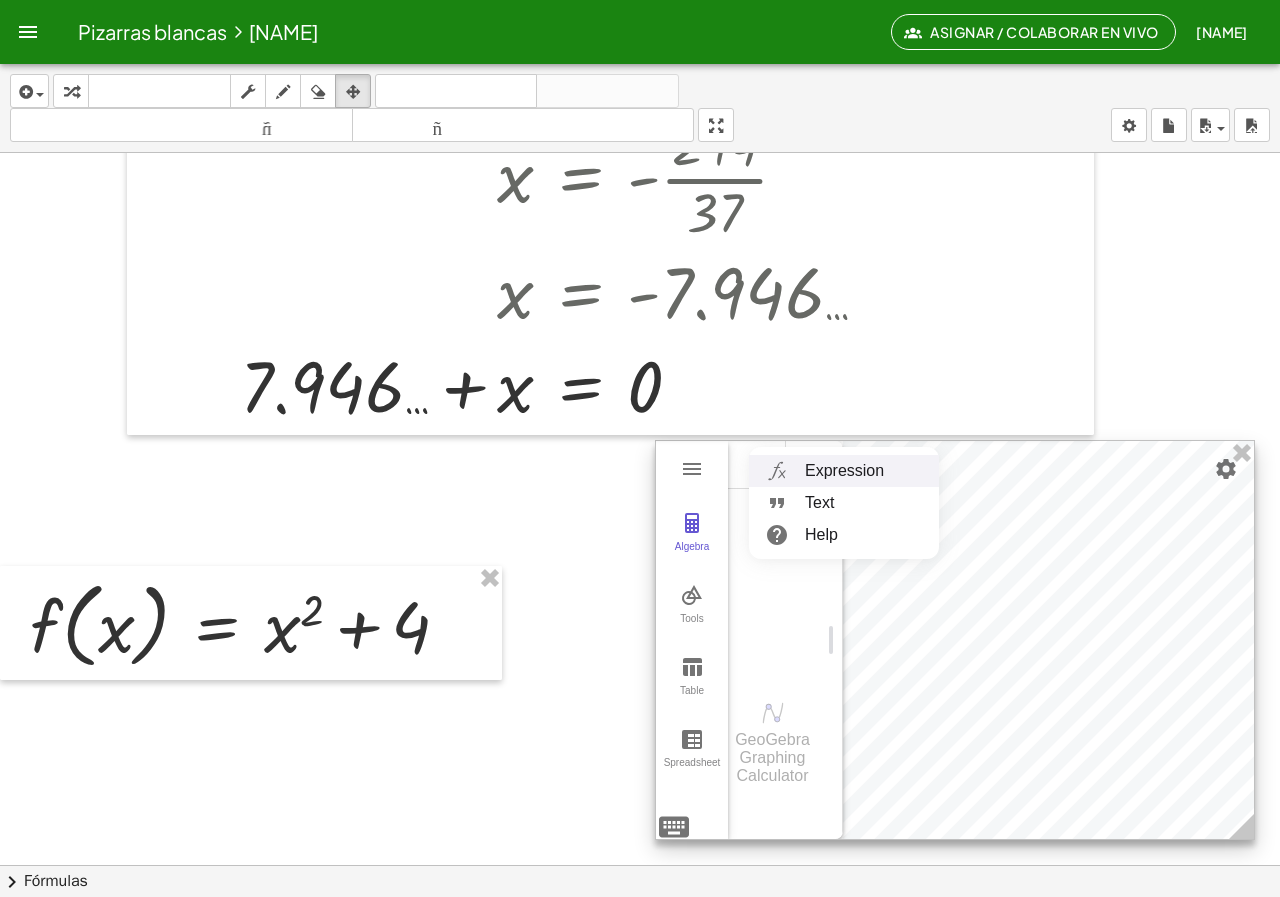 click on "Expression" at bounding box center [844, 471] 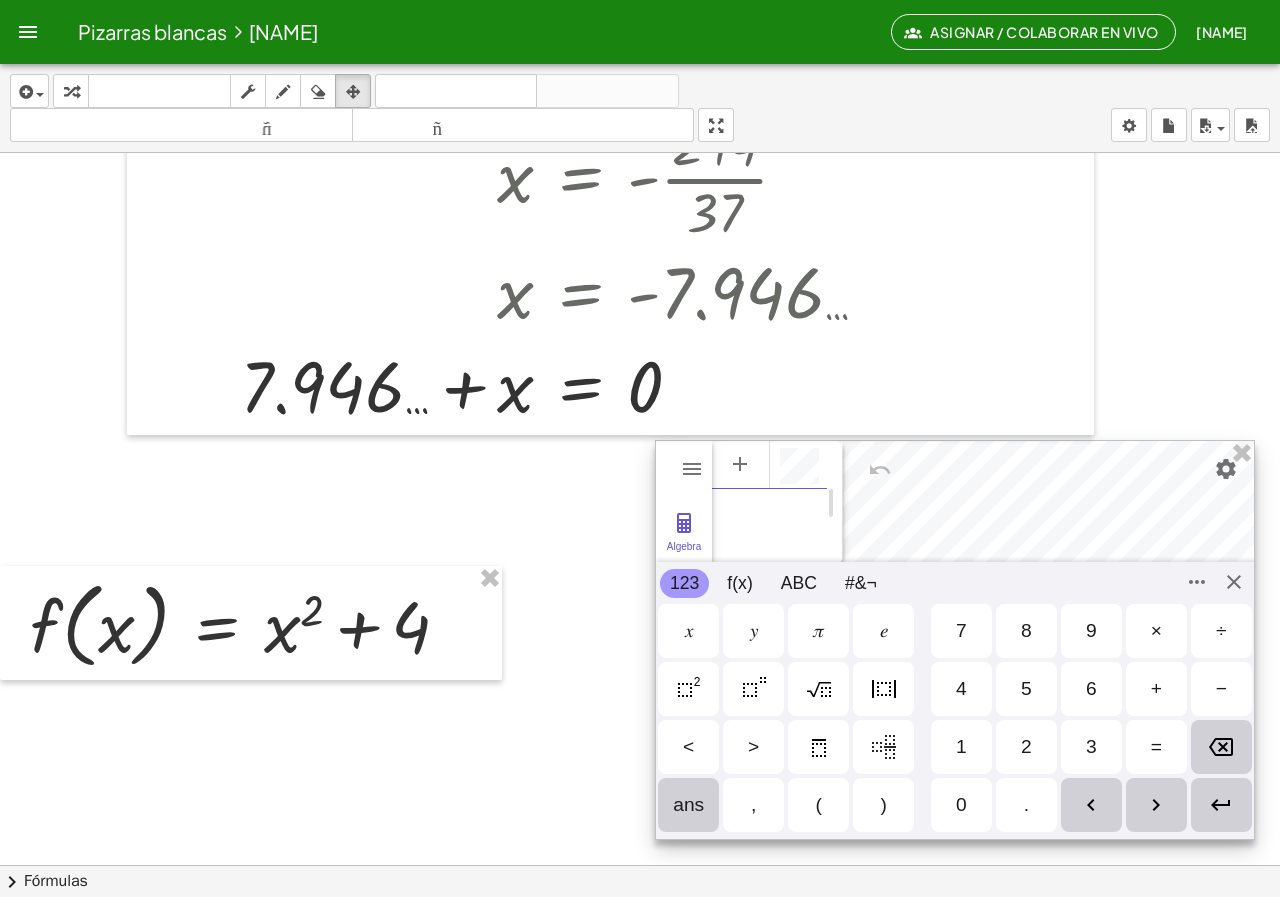 scroll, scrollTop: 11, scrollLeft: 0, axis: vertical 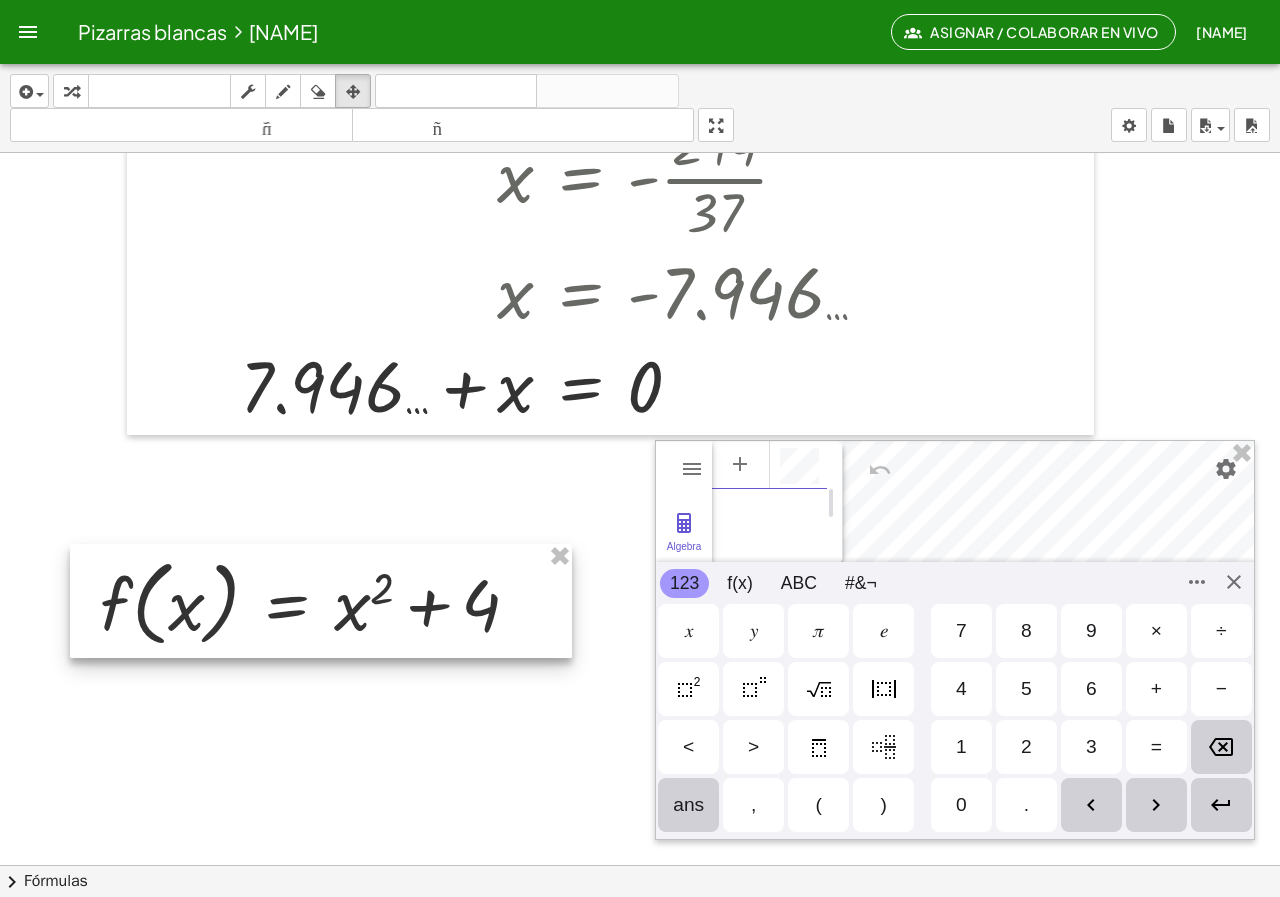drag, startPoint x: 376, startPoint y: 610, endPoint x: 450, endPoint y: 596, distance: 75.31268 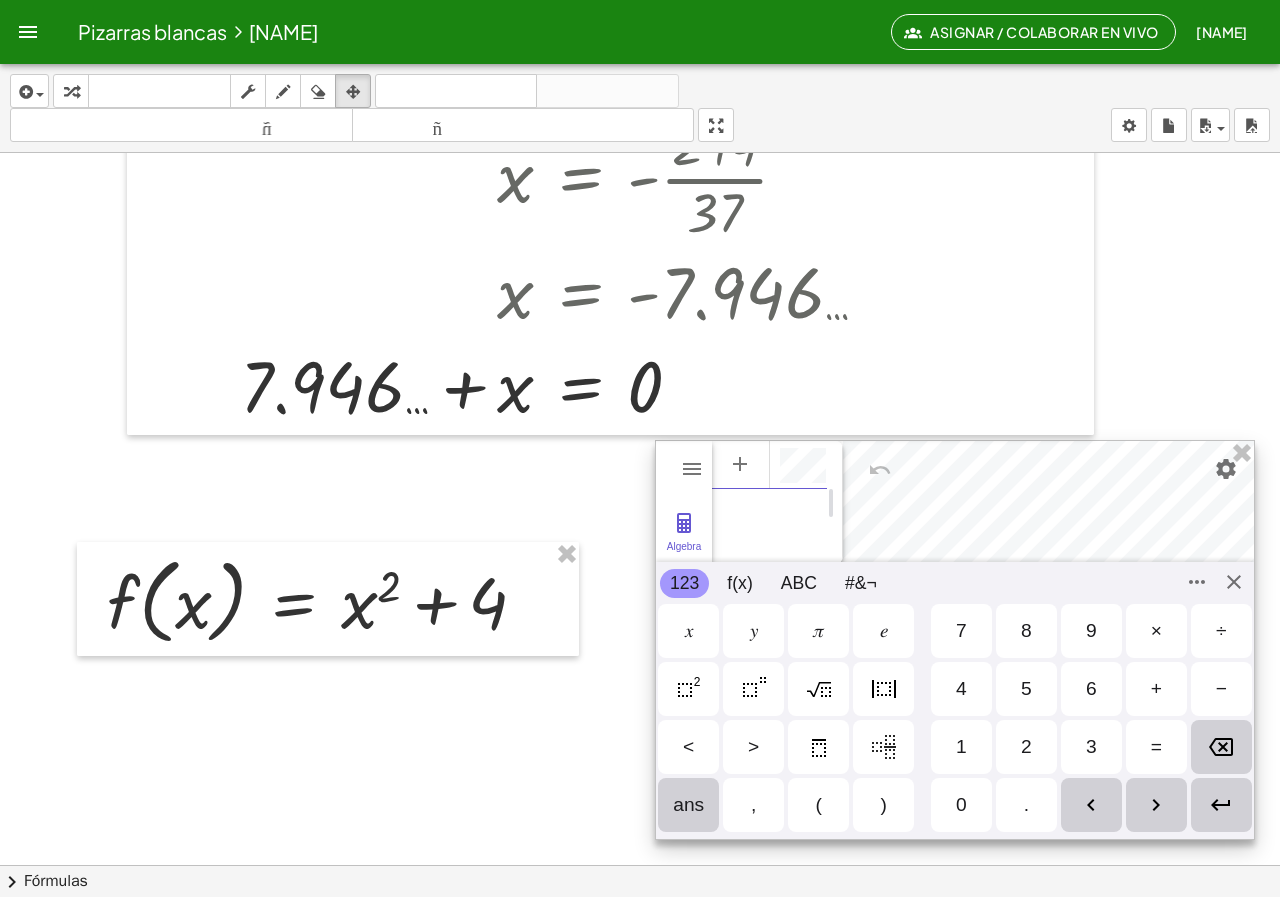 click at bounding box center (754, 689) 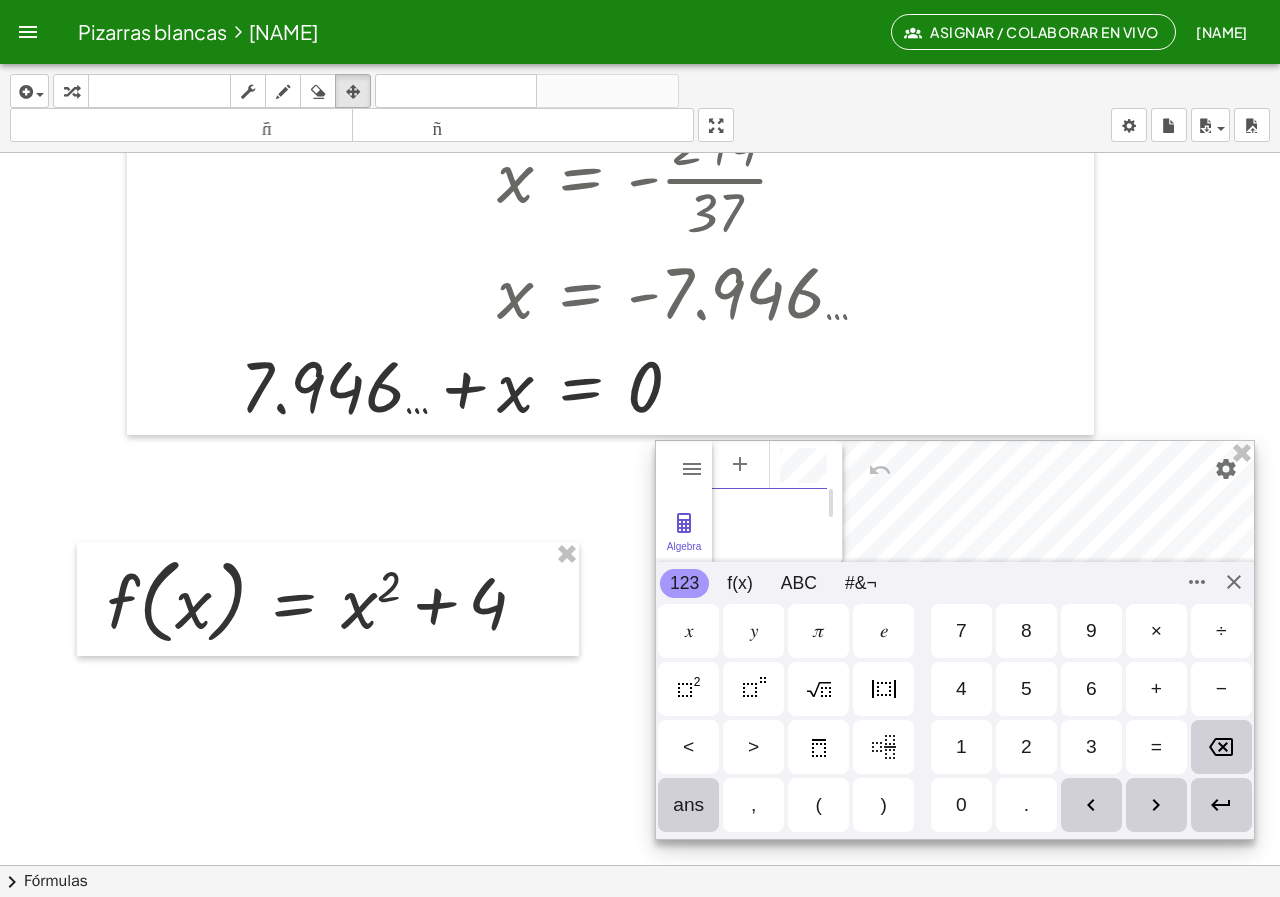 scroll, scrollTop: 0, scrollLeft: 23, axis: horizontal 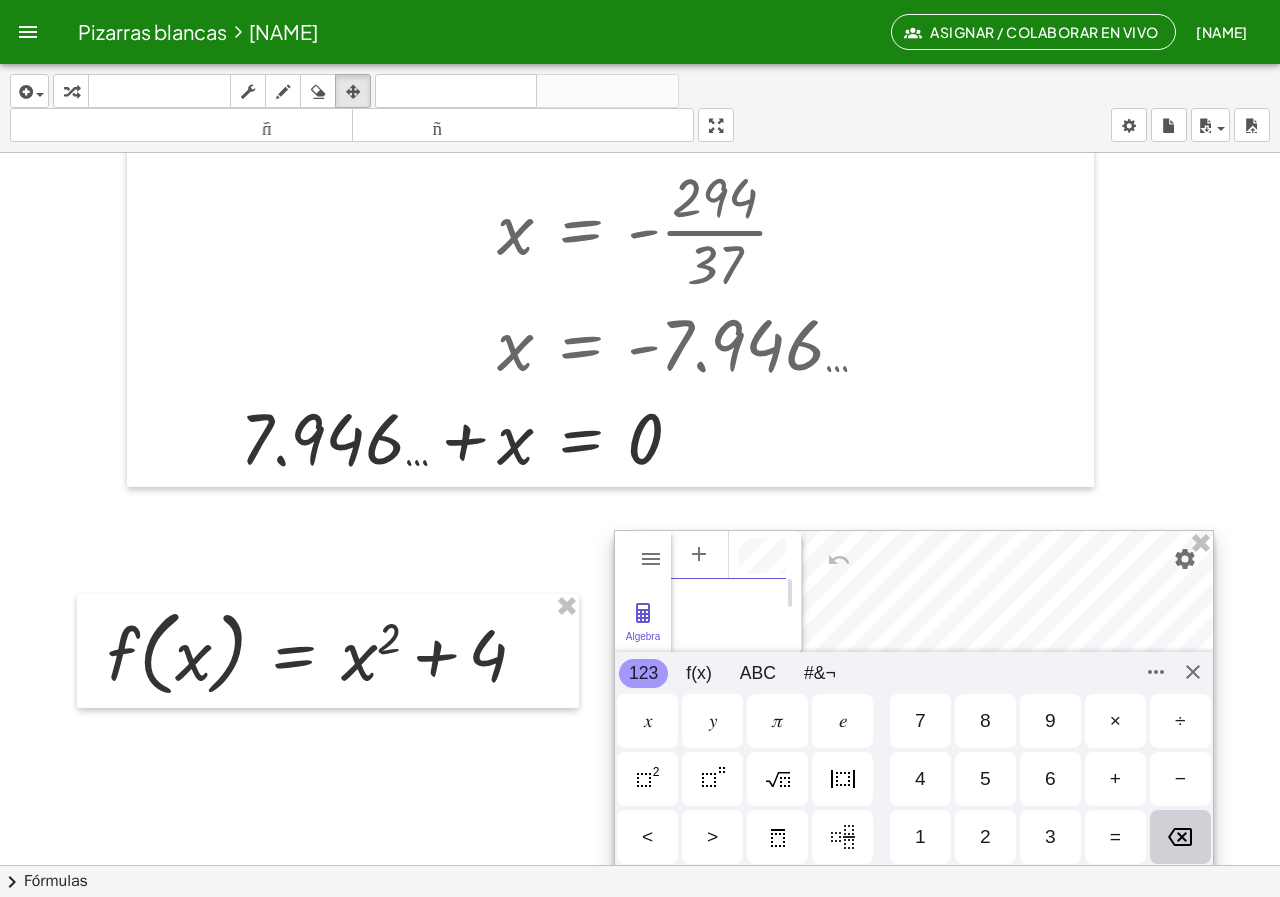 drag, startPoint x: 1141, startPoint y: 504, endPoint x: 1018, endPoint y: 575, distance: 142.02112 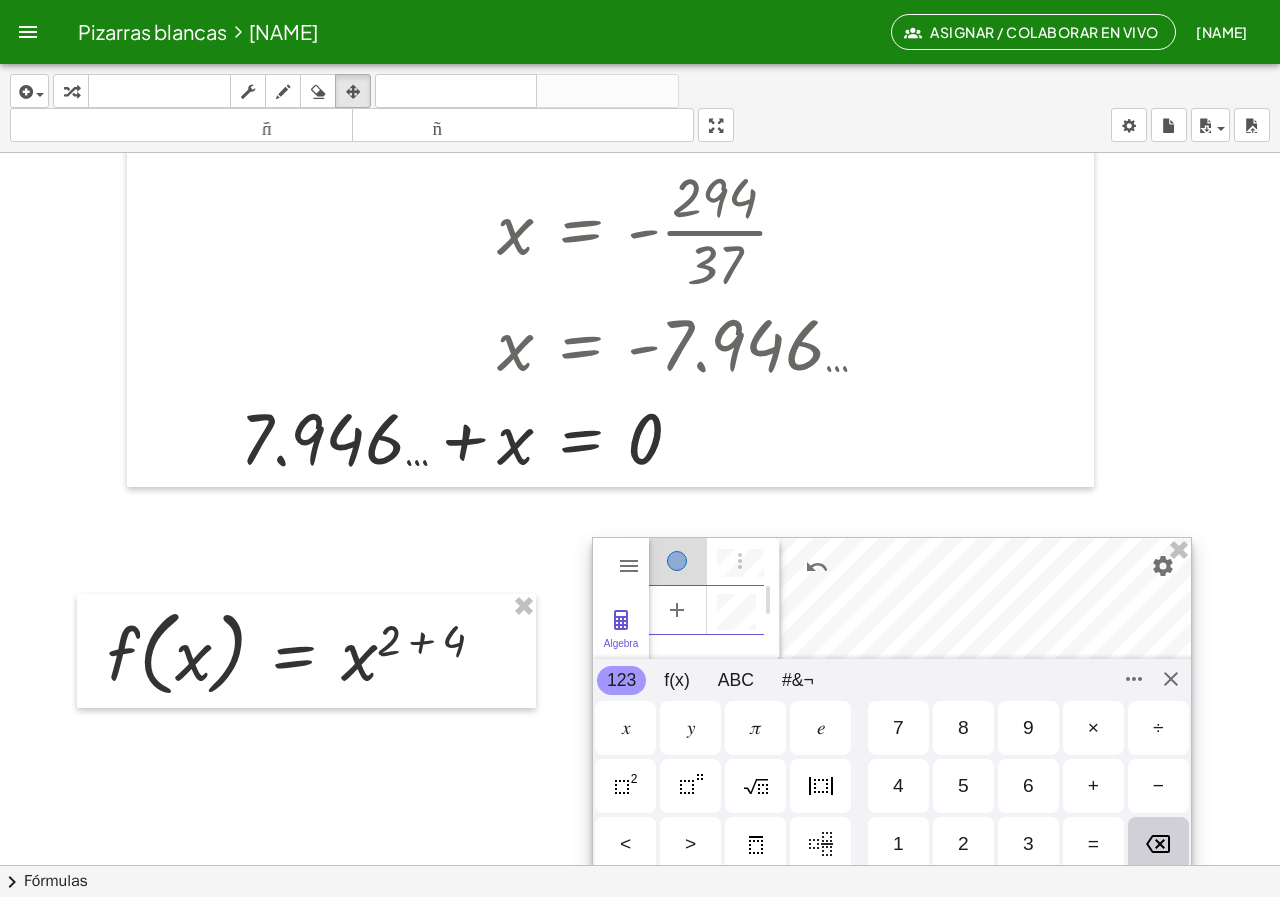 scroll, scrollTop: 0, scrollLeft: 0, axis: both 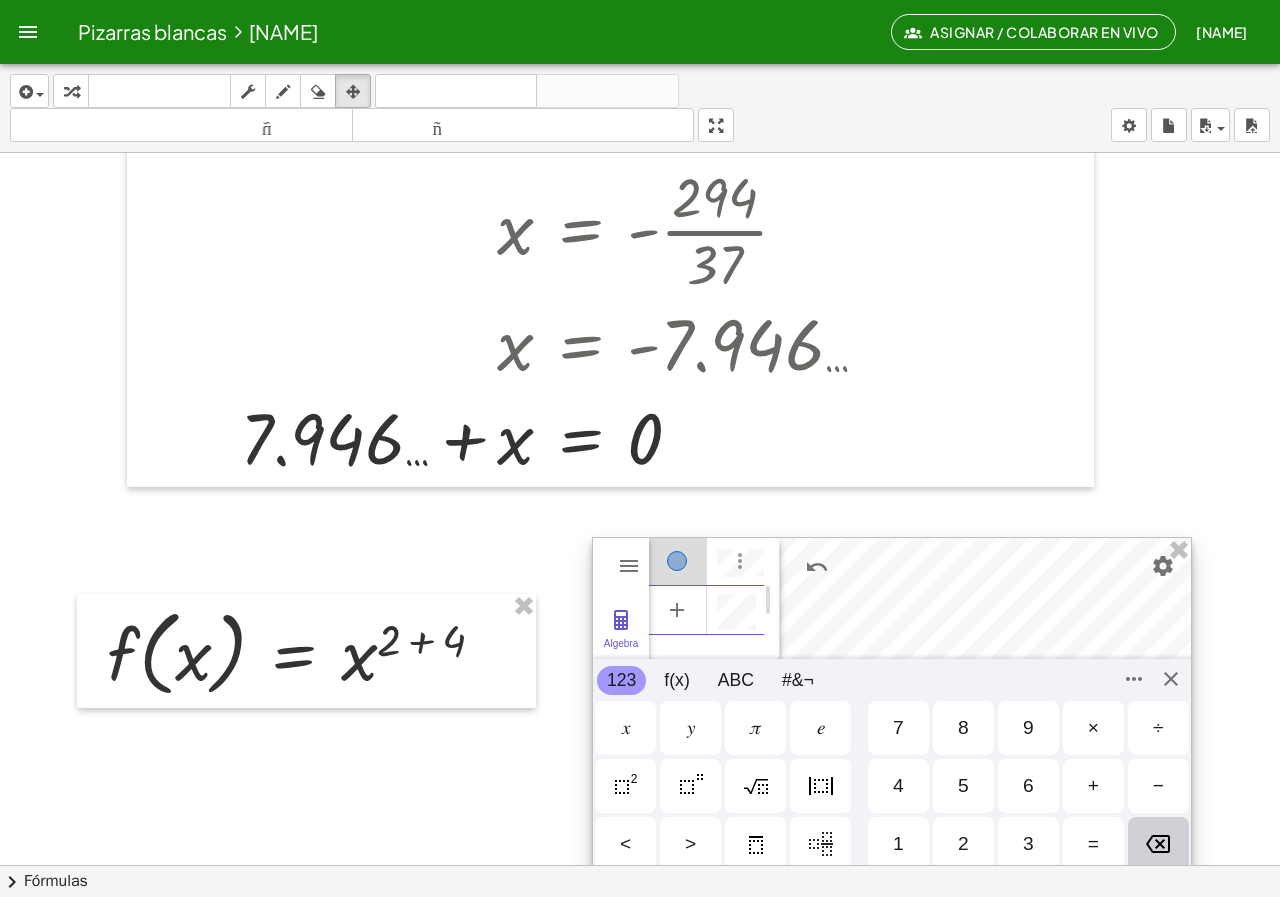 click at bounding box center [740, 561] 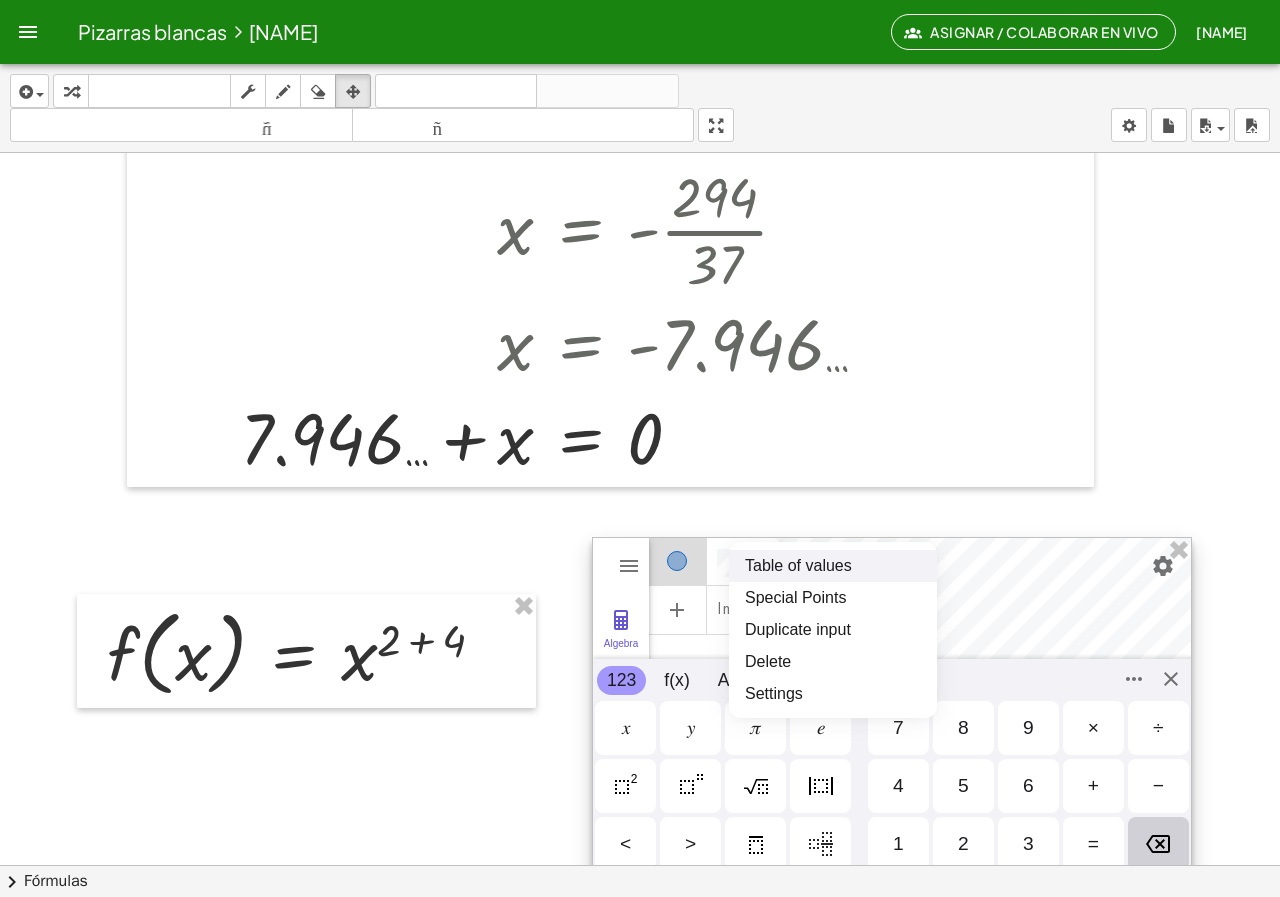 click at bounding box center (678, 561) 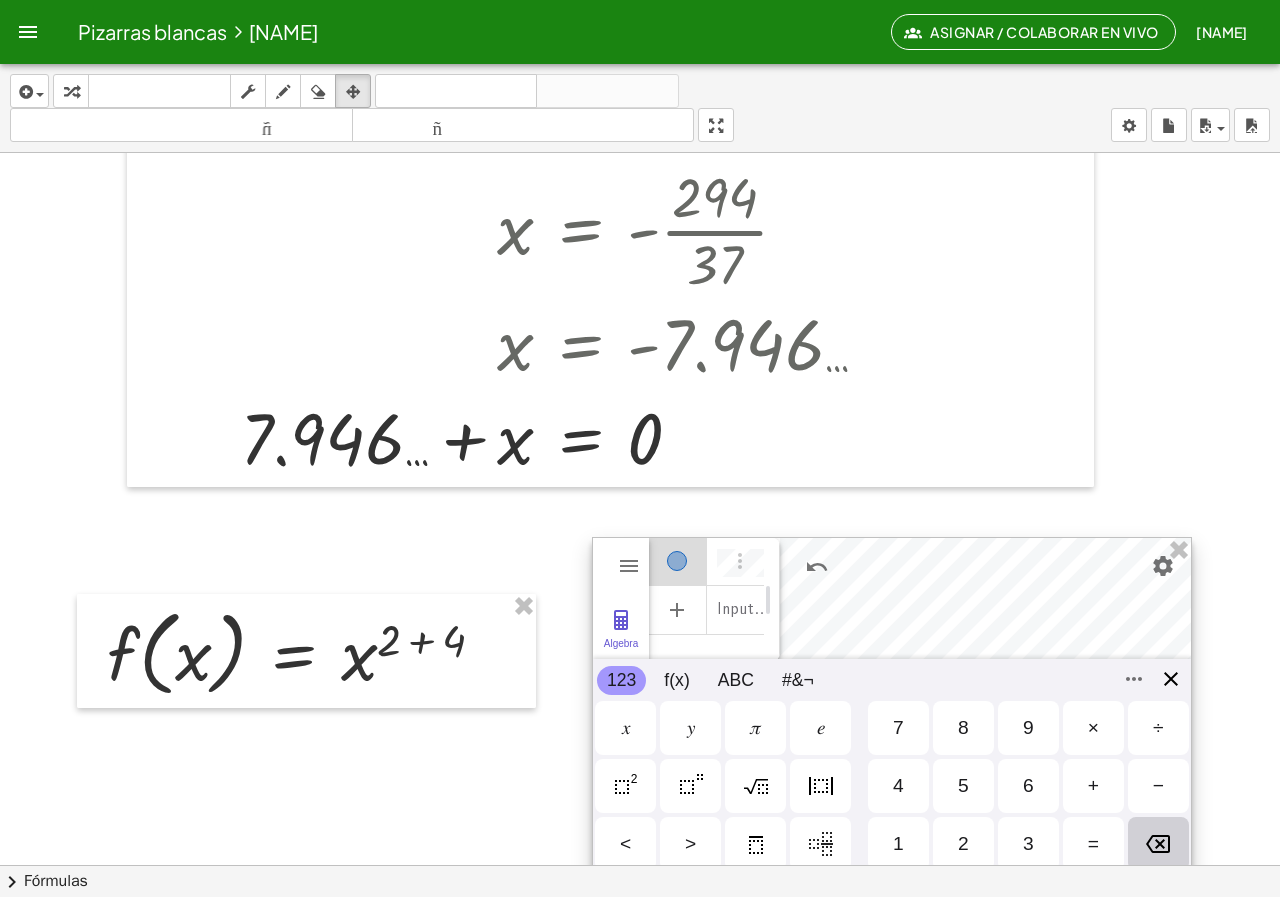 click on "GeoGebra Graphing Calculator Clear All Open Save online Save to your computer Share Export Image Download as Print Preview Settings Help & Feedback Sign in     Algebra Tools Table Spreadsheet Input… GeoGebra Graphing Calculator Basic Tools Move Point Slider Intersect Extremum Roots Best Fit Line Edit Select Objects Move Graphics View Delete Show / Hide Label Show / Hide Object Copy Visual Style Media Text Points Point Intersect Point on Object Attach / Detach Point Extremum Roots Complex Number List Lines Line Ray Vector Others Pen Freehand Function Button Check Box Input Box   123 123 f(x) ABC #&¬ 𝑥 𝑦 𝜋 𝑒 7 8 9 × ÷ 4 5 6 + − < > 1 2 3 = ans , ( ) 0 . 𝑥 𝑦 𝑧 𝜋 7 8 9 × ÷ 𝑒 4 5 6 + − < > 1 2 3 = ( ) , 0 ." at bounding box center (892, 737) 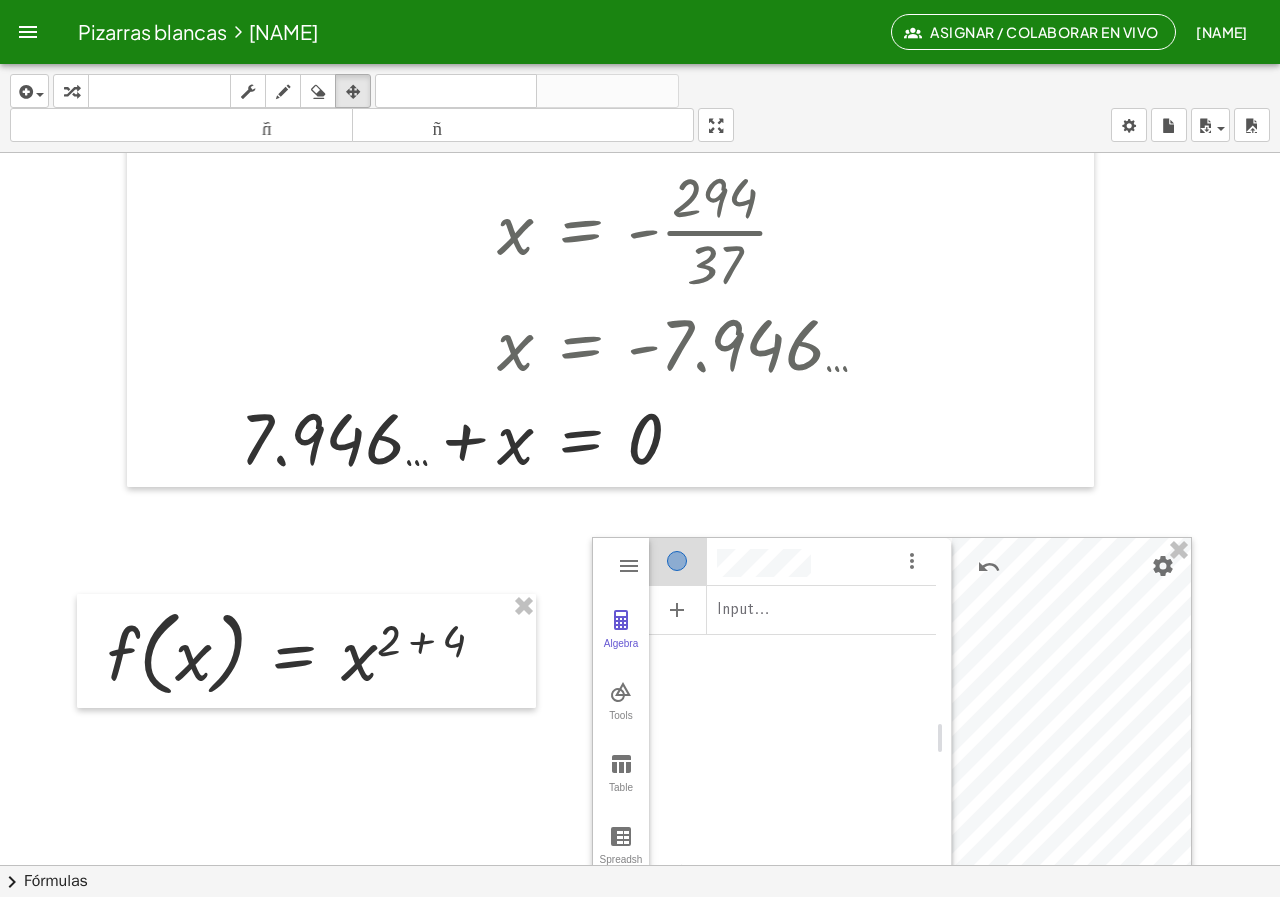 drag, startPoint x: 774, startPoint y: 574, endPoint x: 858, endPoint y: 570, distance: 84.095184 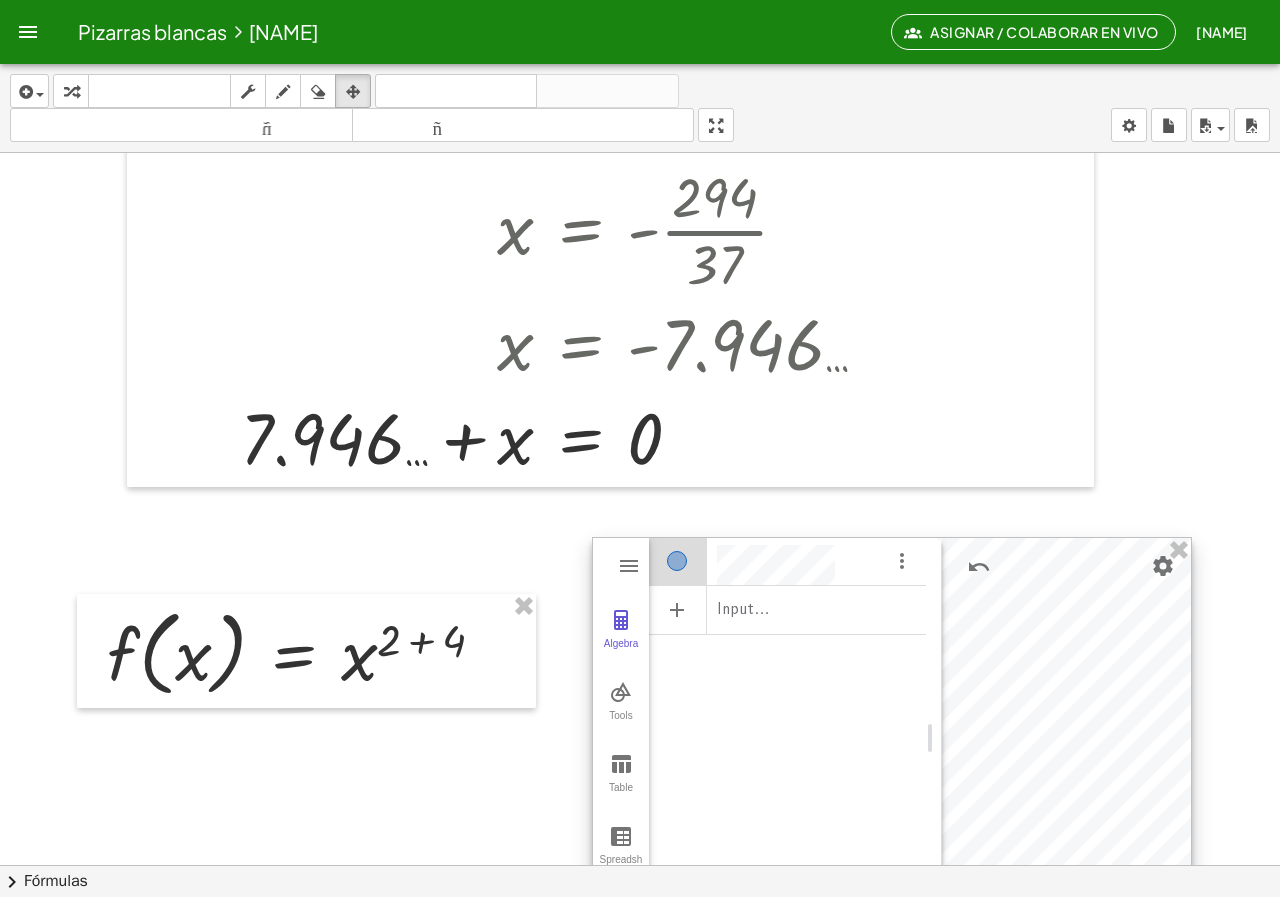 scroll, scrollTop: 11, scrollLeft: 0, axis: vertical 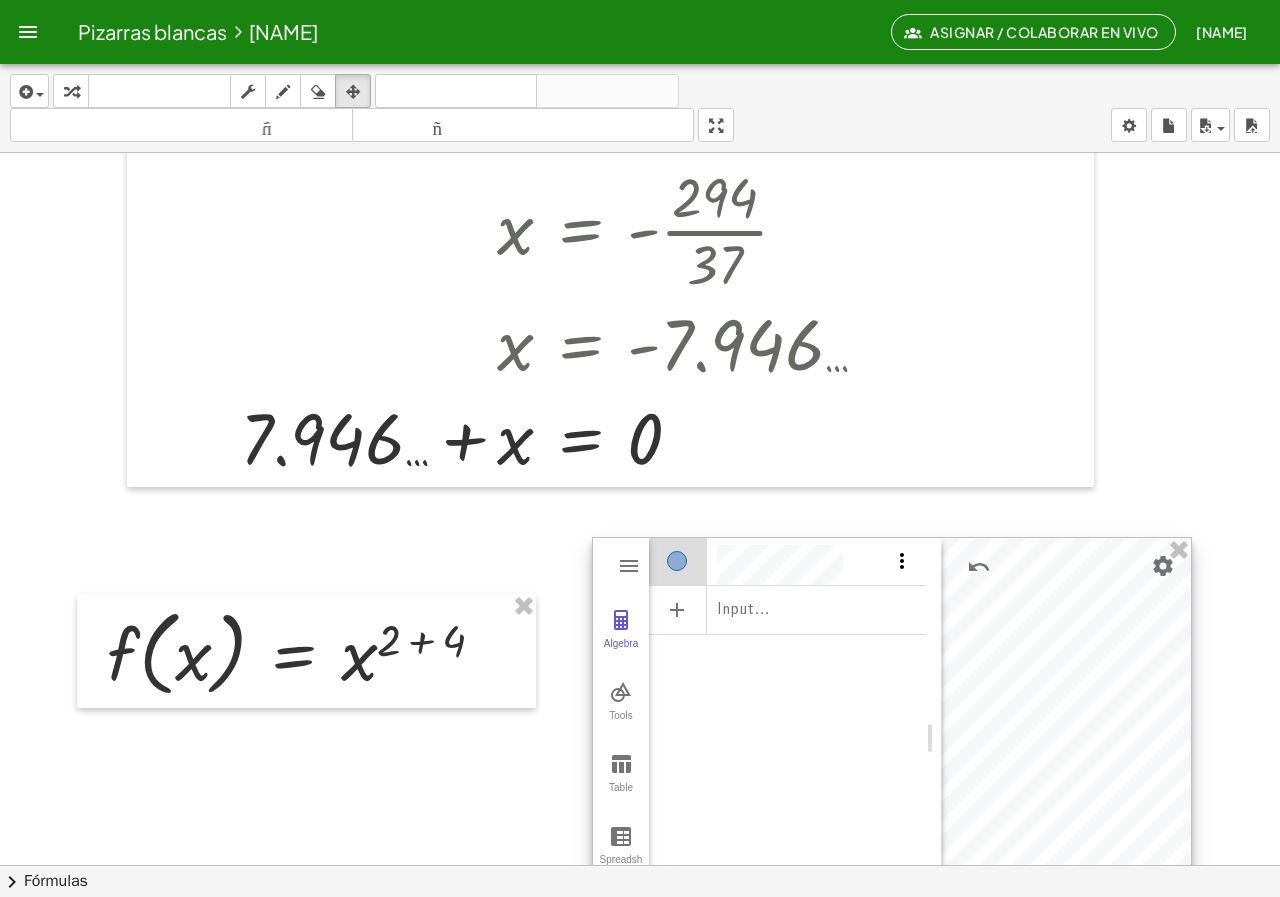 click at bounding box center (902, 561) 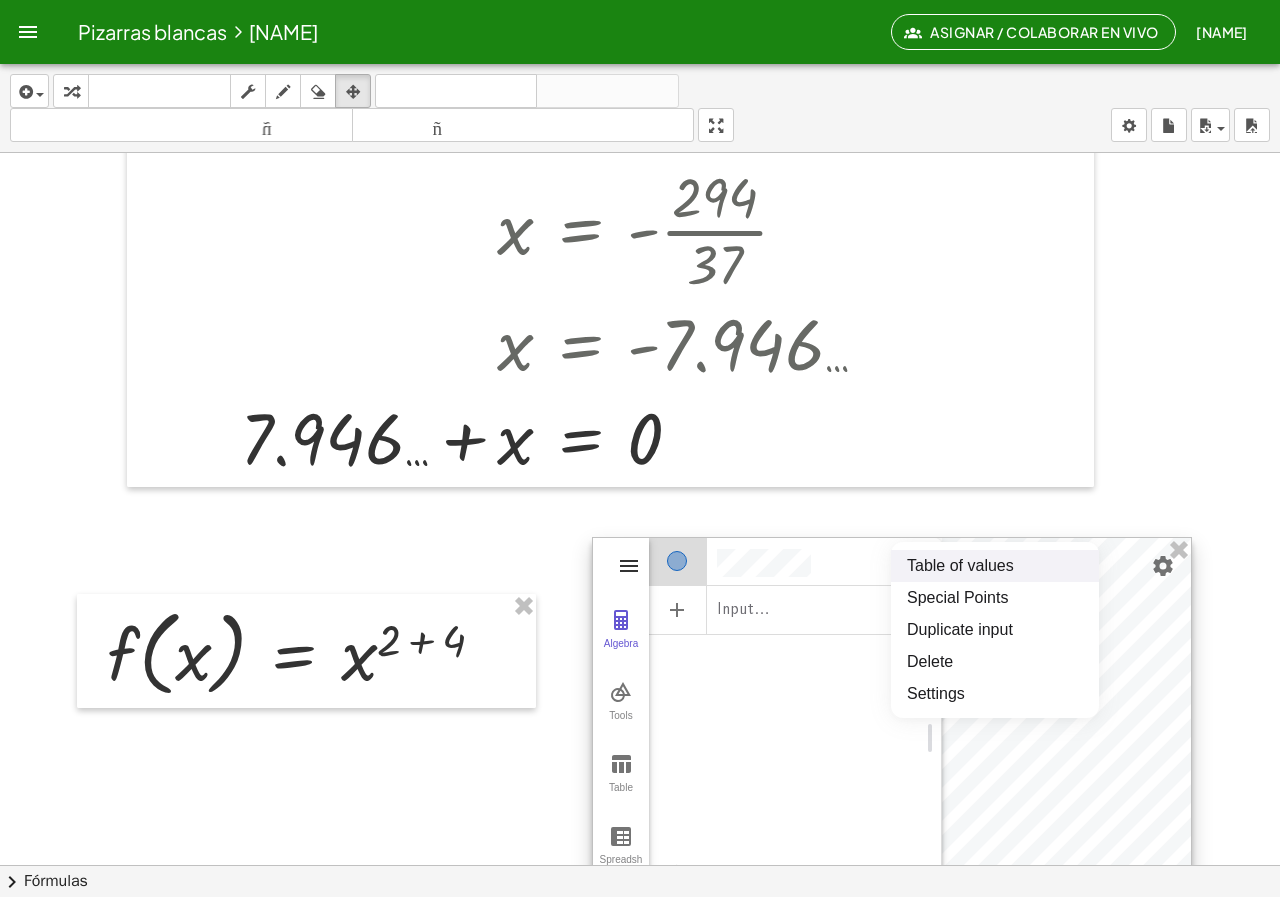 click at bounding box center (629, 566) 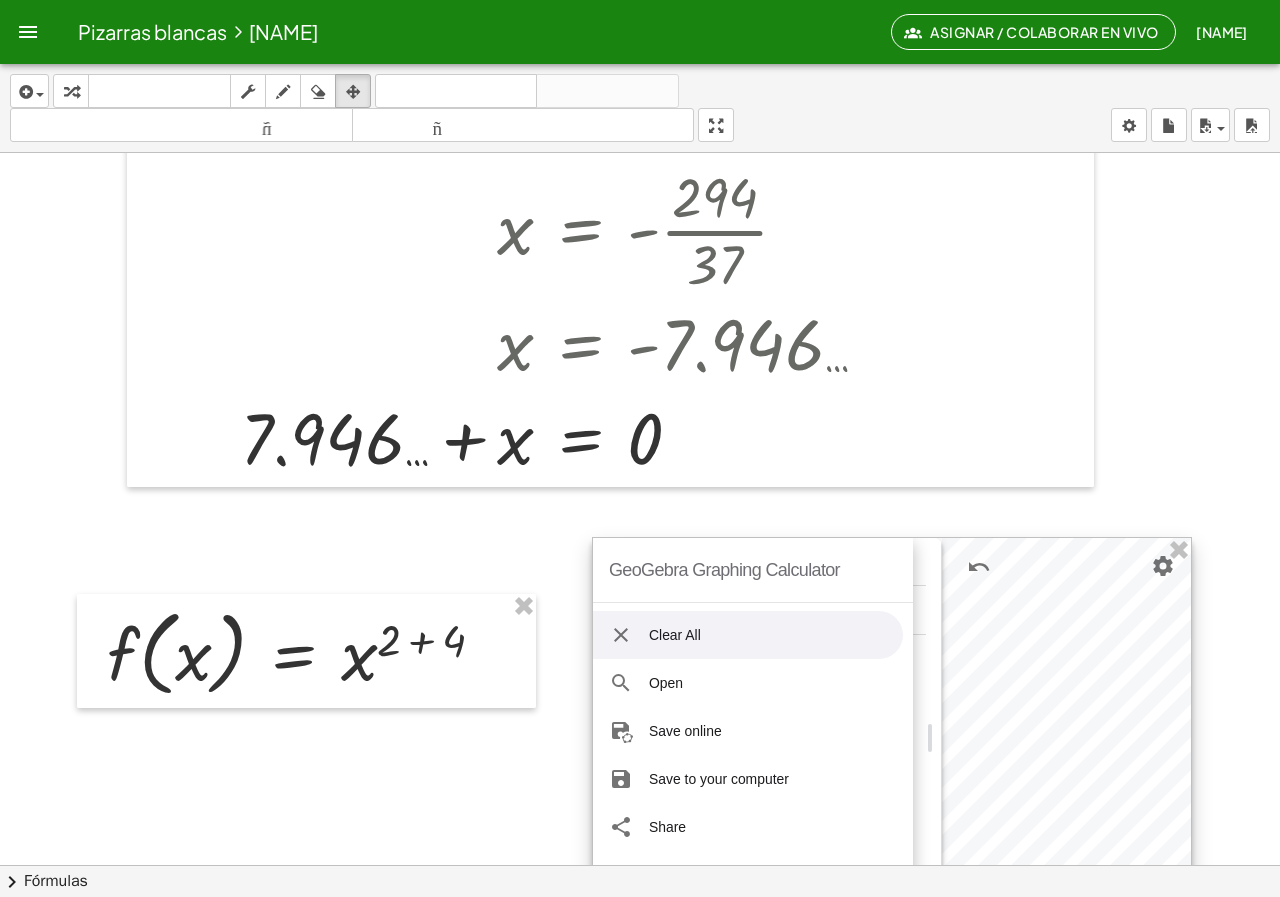 click on "Clear All" at bounding box center (748, 635) 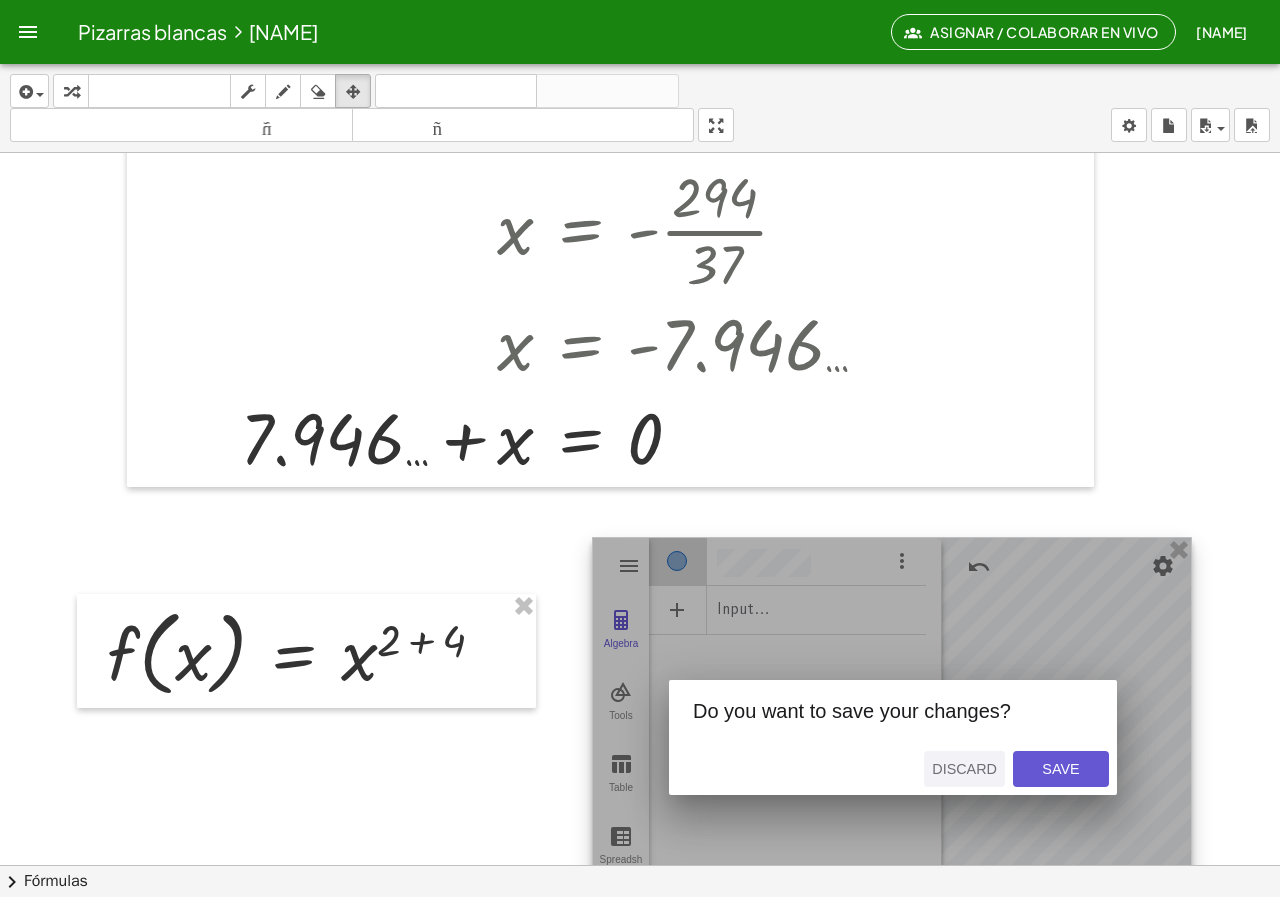 click on "Discard" at bounding box center [964, 769] 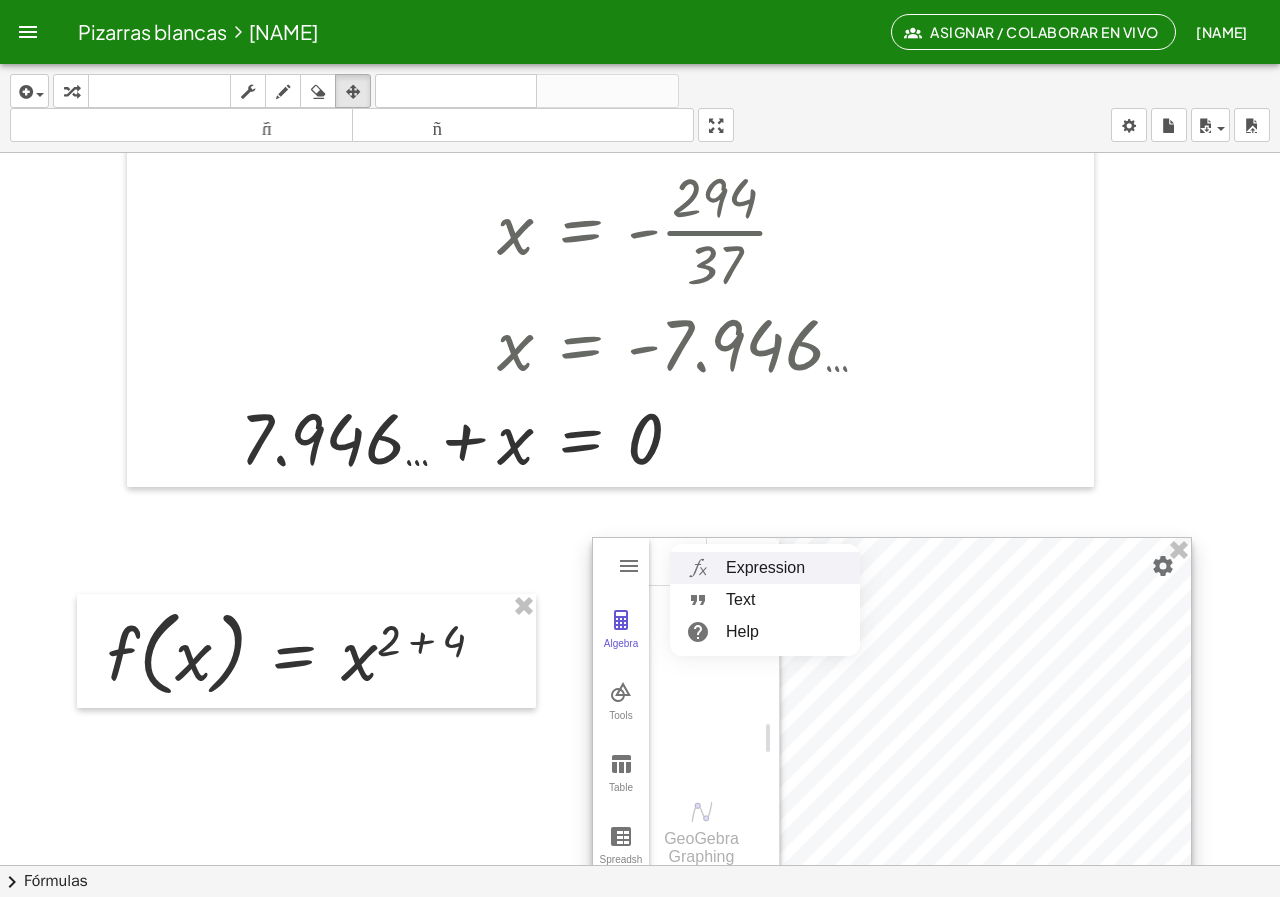 click at bounding box center [698, 568] 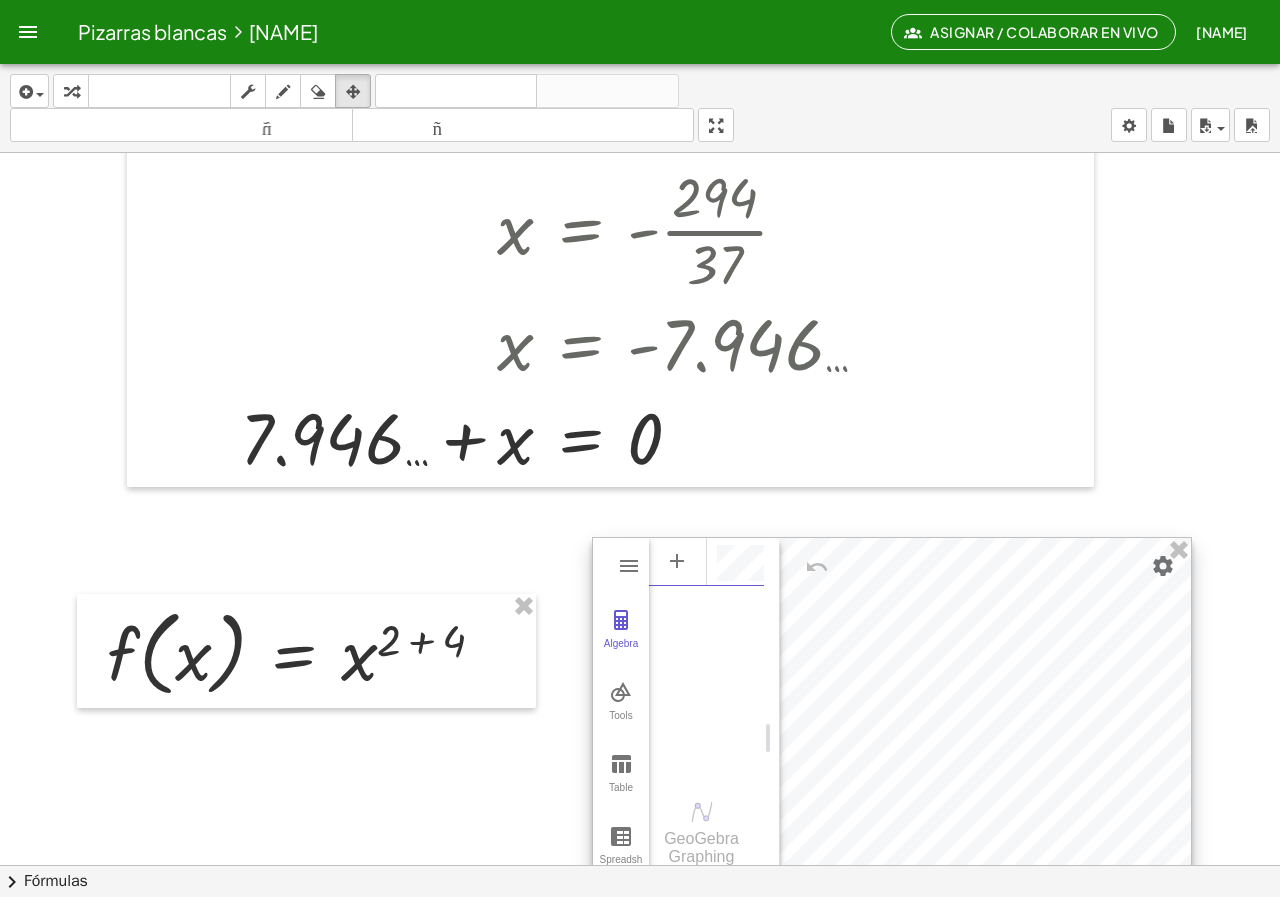 scroll, scrollTop: 11, scrollLeft: 0, axis: vertical 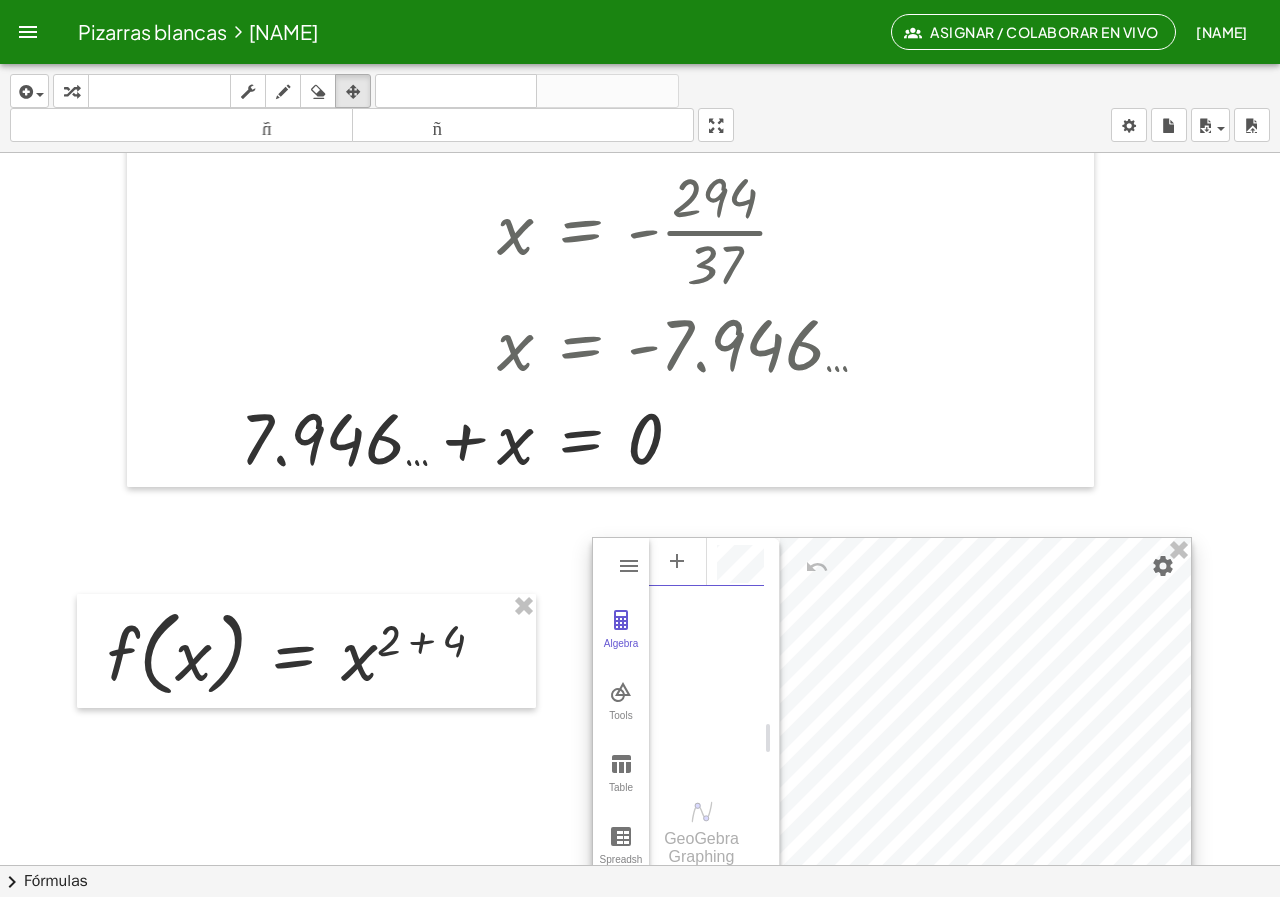 click at bounding box center (892, 737) 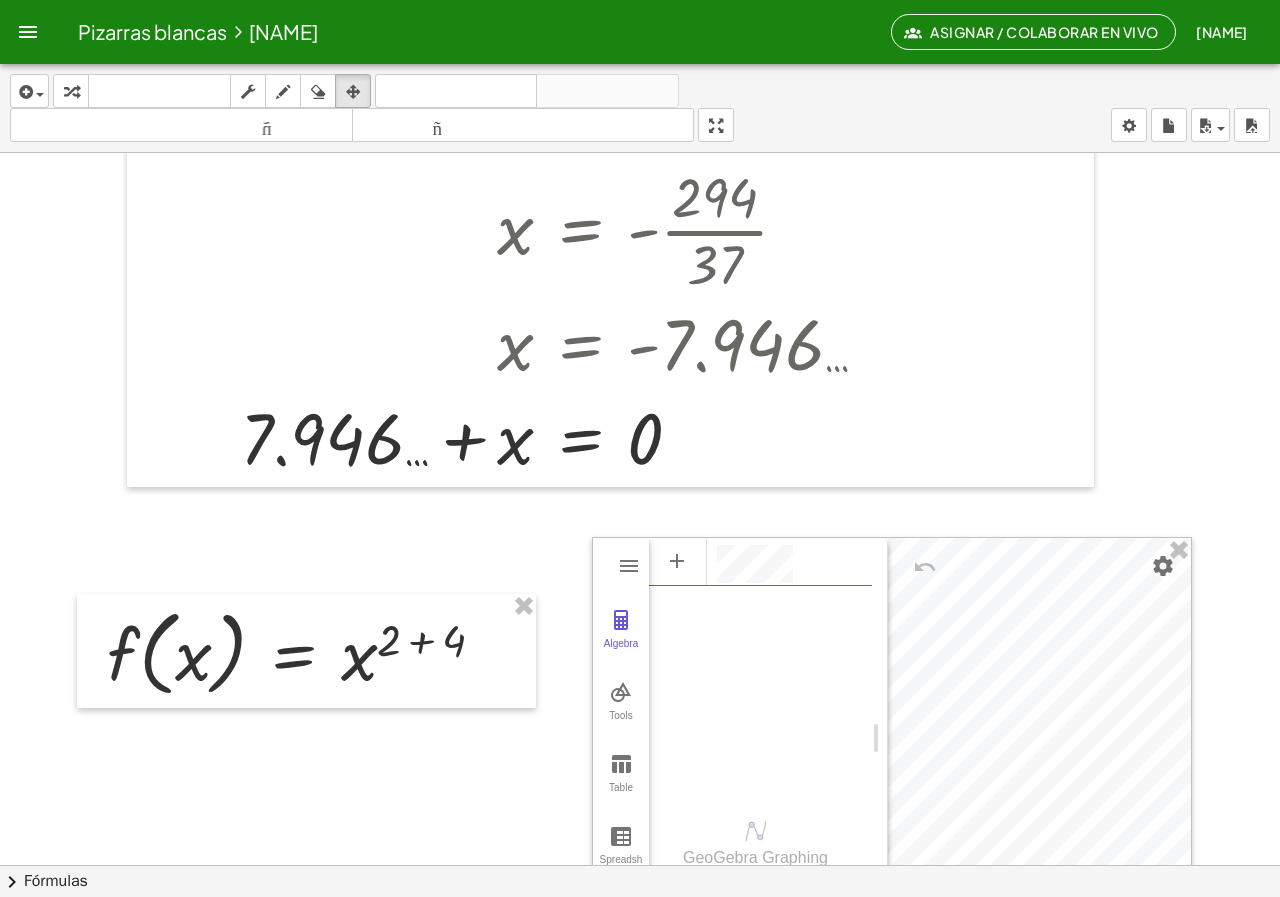 drag, startPoint x: 774, startPoint y: 643, endPoint x: 887, endPoint y: 640, distance: 113.03982 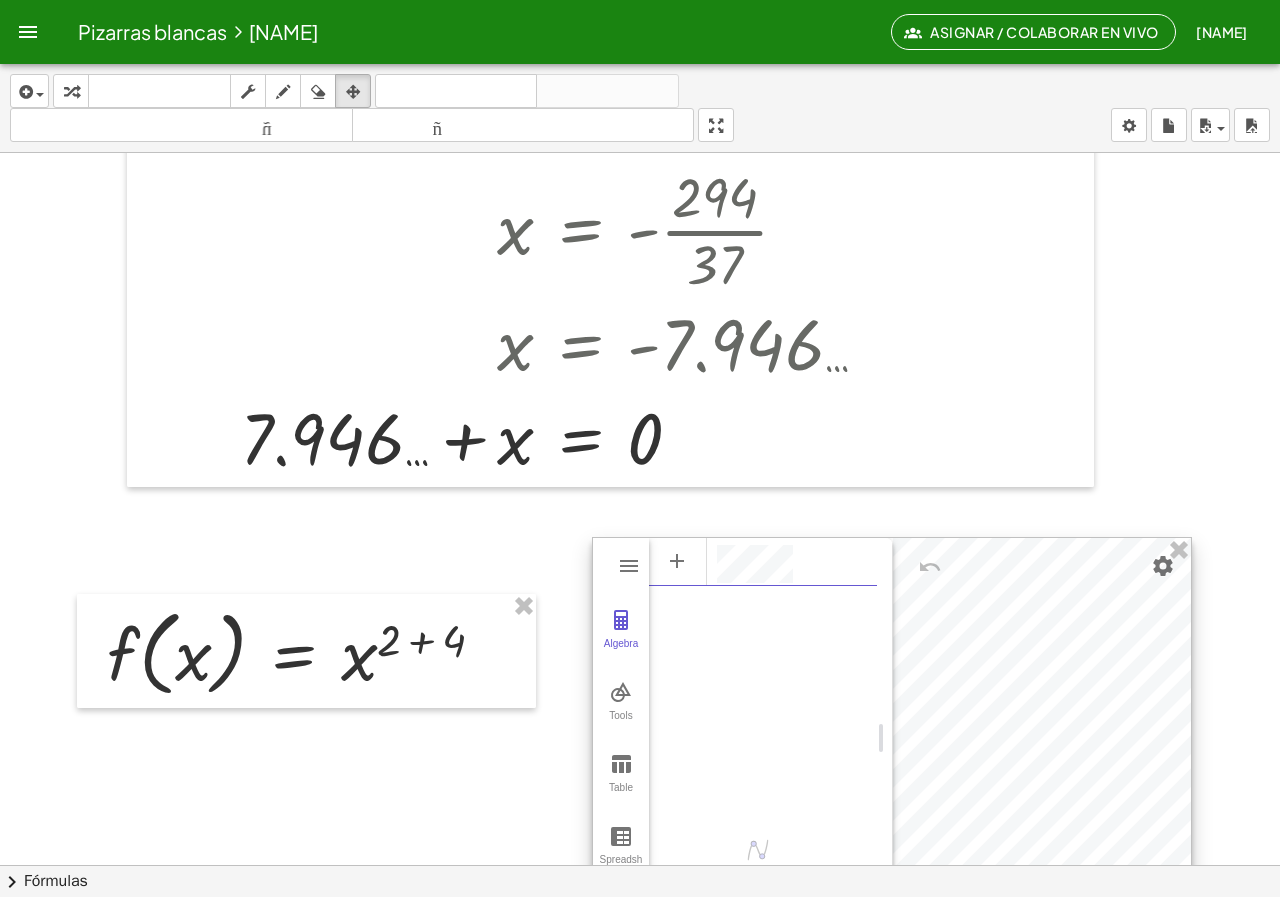 scroll, scrollTop: 11, scrollLeft: 0, axis: vertical 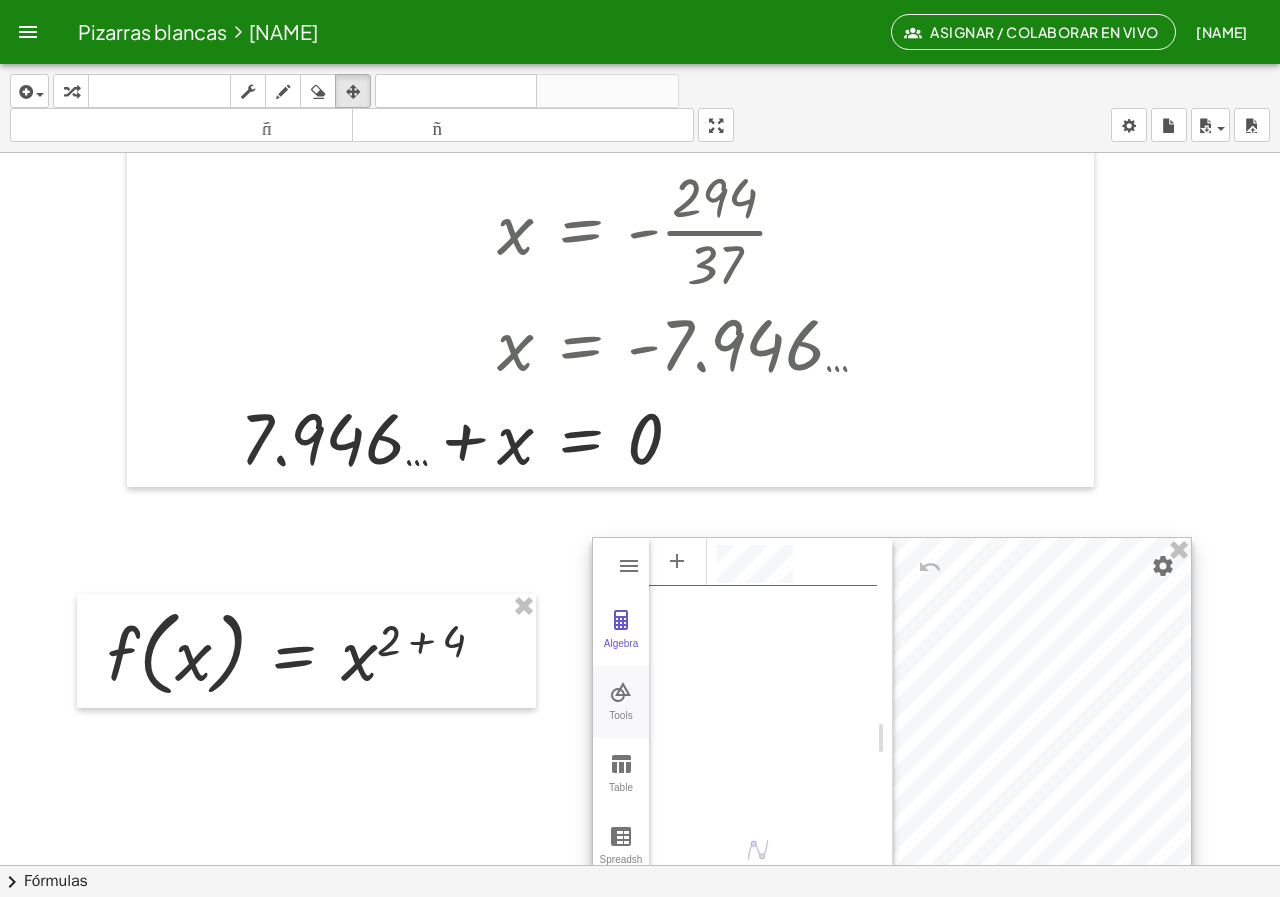 click on "Tools" at bounding box center (621, 724) 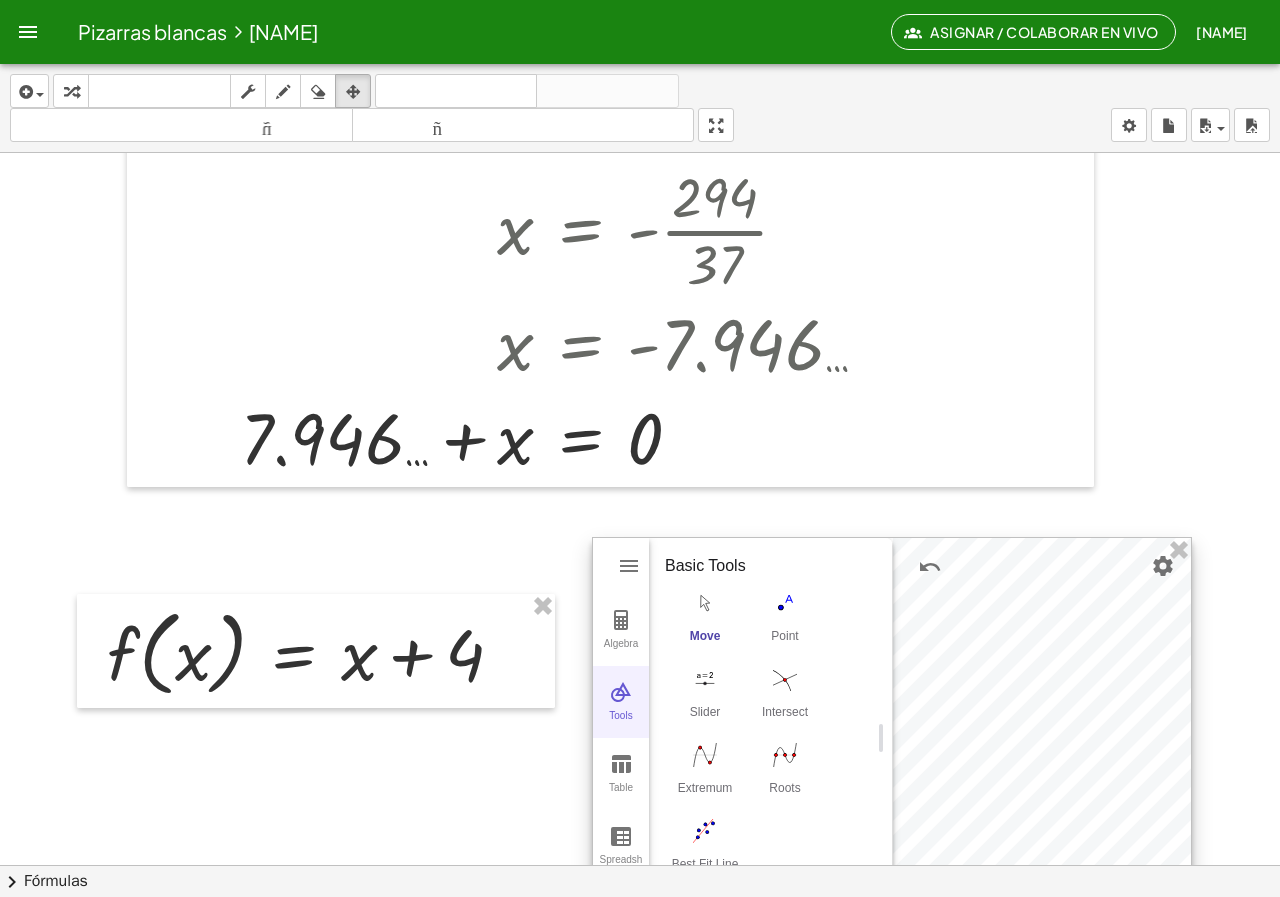 click on "Tools" at bounding box center (621, 724) 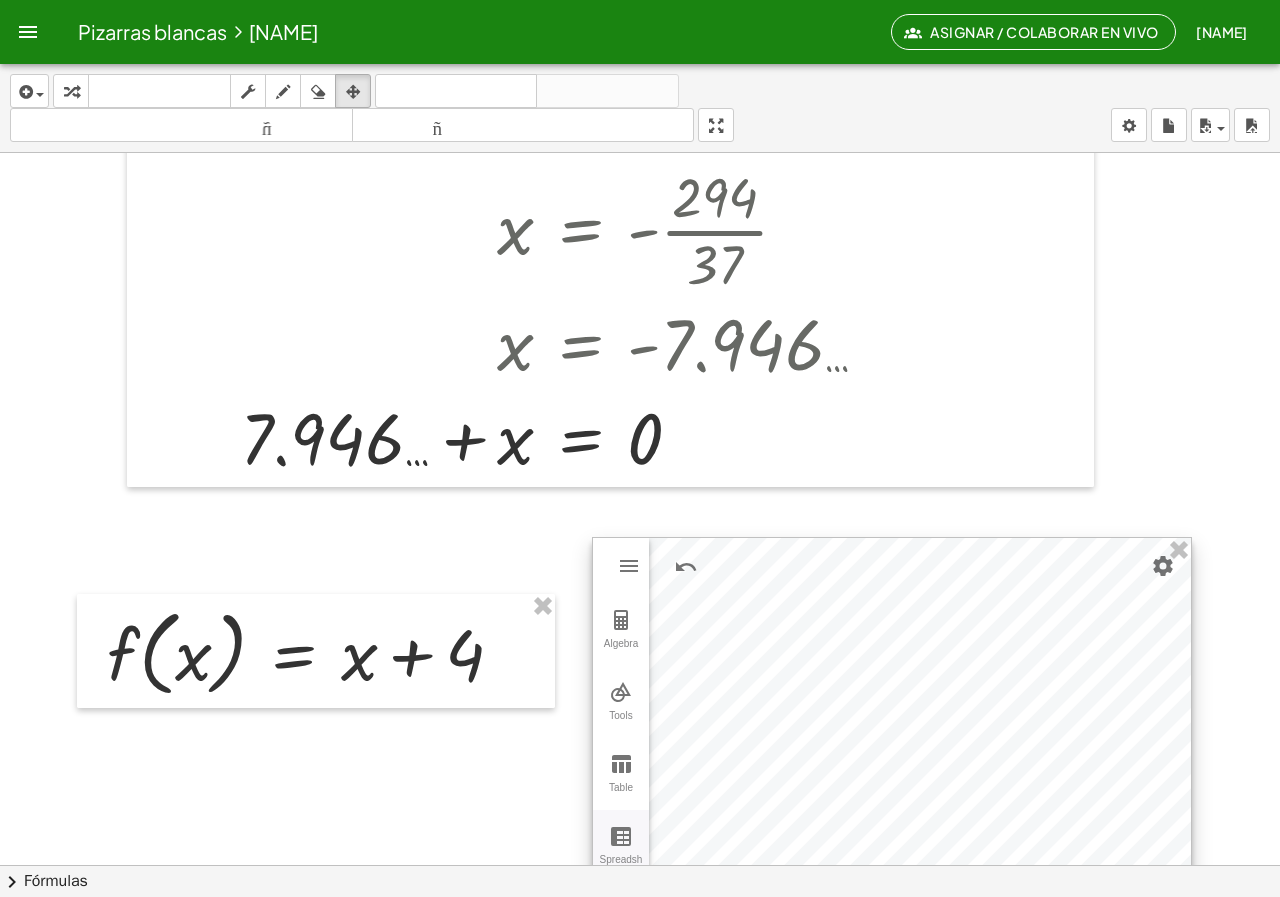 click at bounding box center [621, 836] 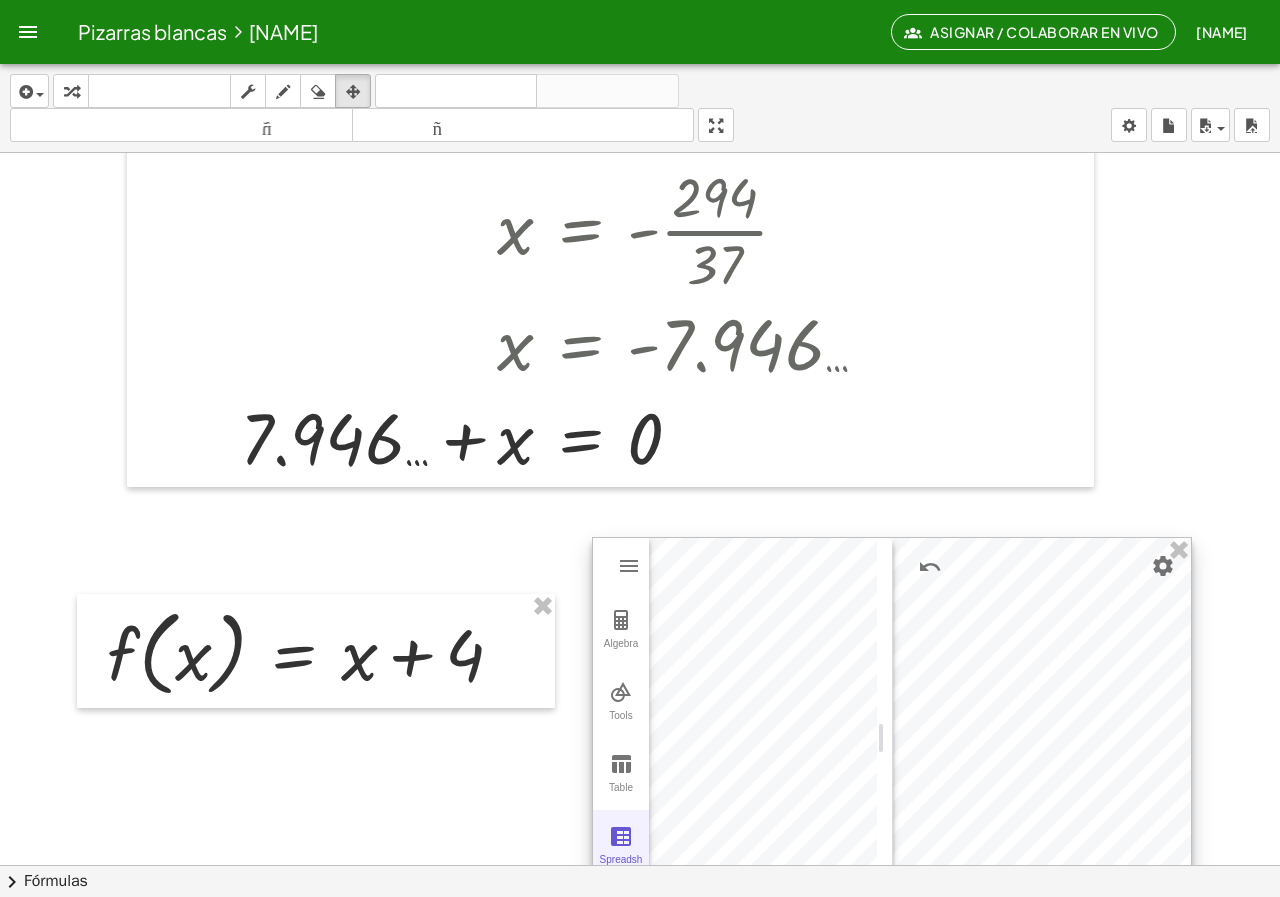 click at bounding box center (621, 836) 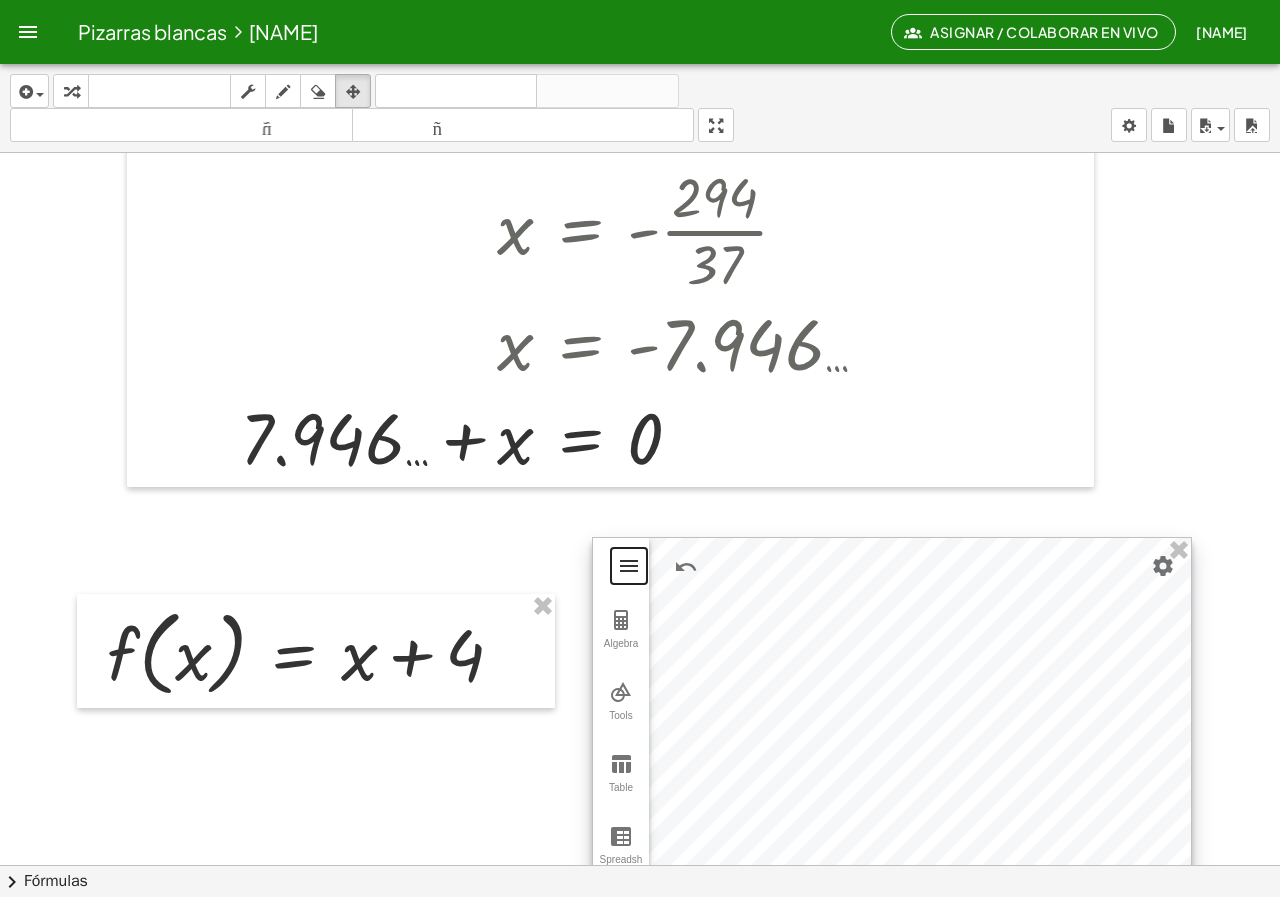 click at bounding box center [629, 566] 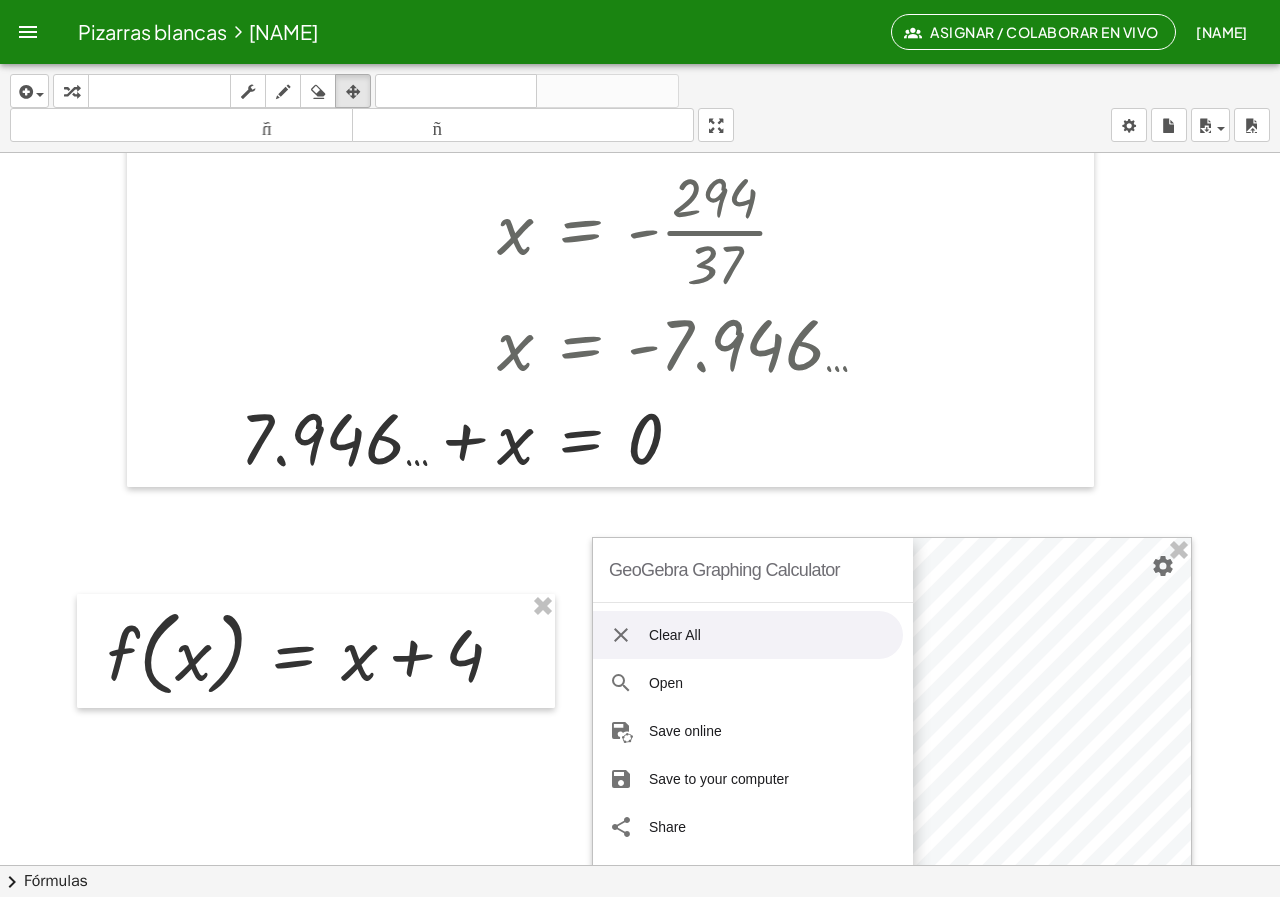 click at bounding box center [640, -104] 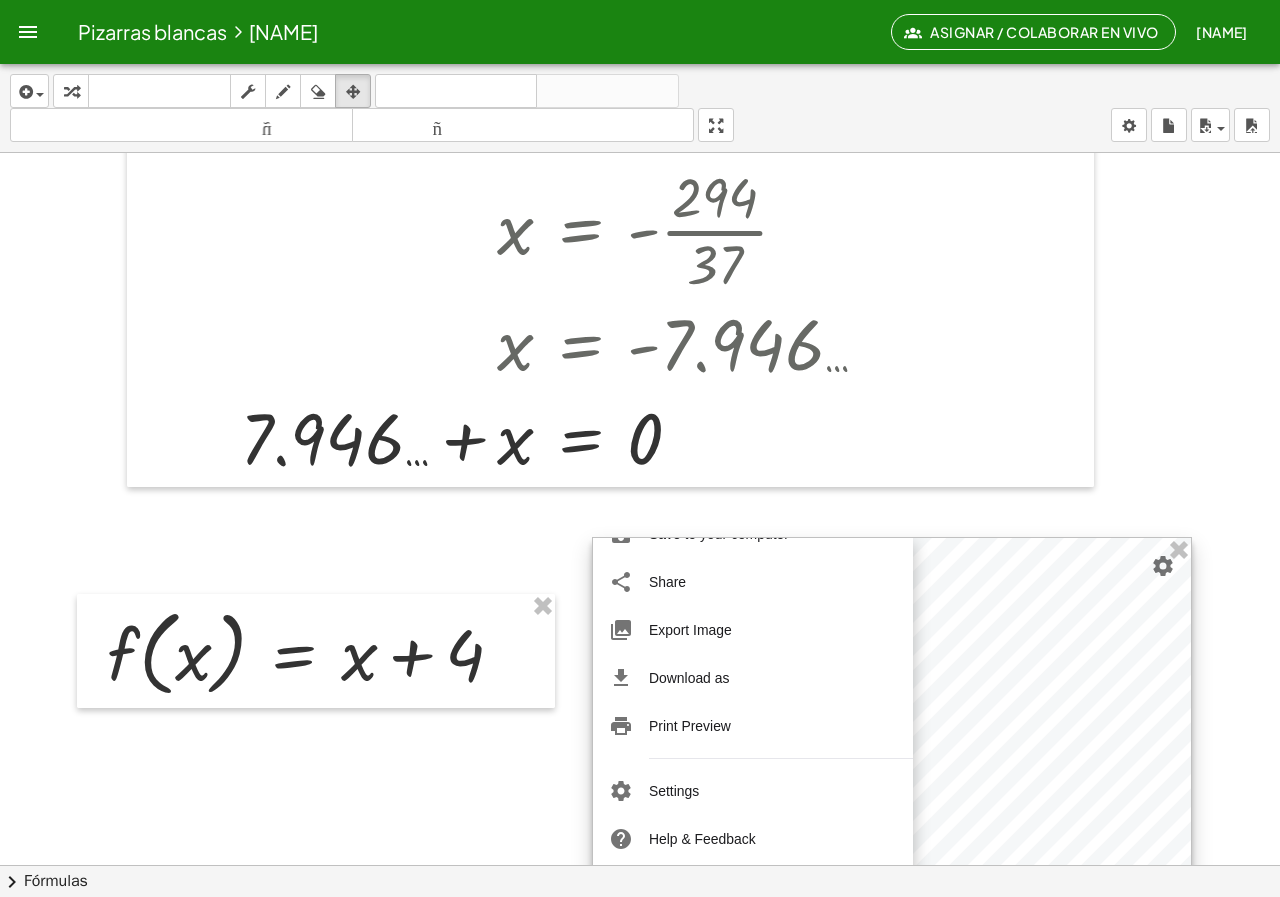 scroll, scrollTop: 0, scrollLeft: 0, axis: both 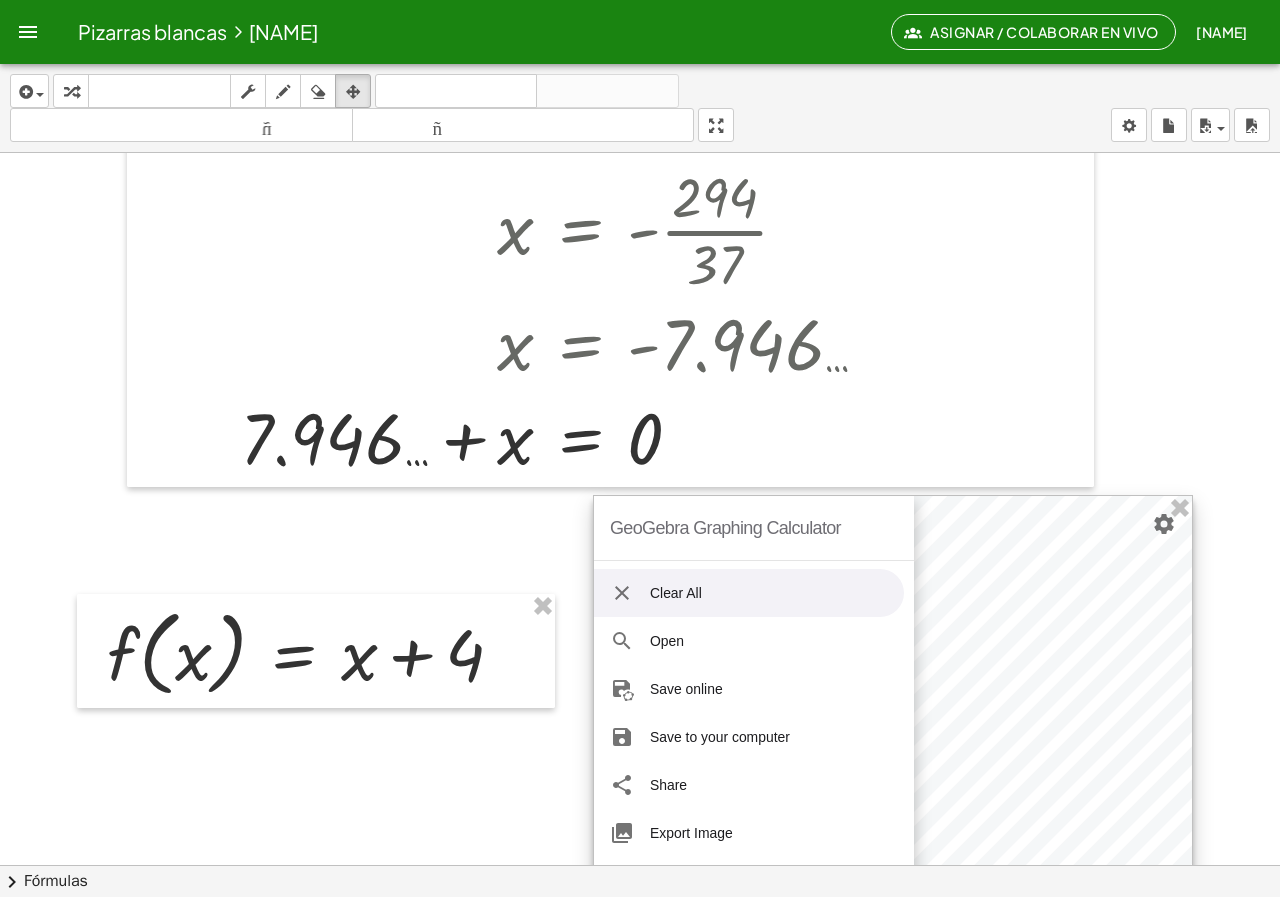drag, startPoint x: 913, startPoint y: 555, endPoint x: 767, endPoint y: 576, distance: 147.50255 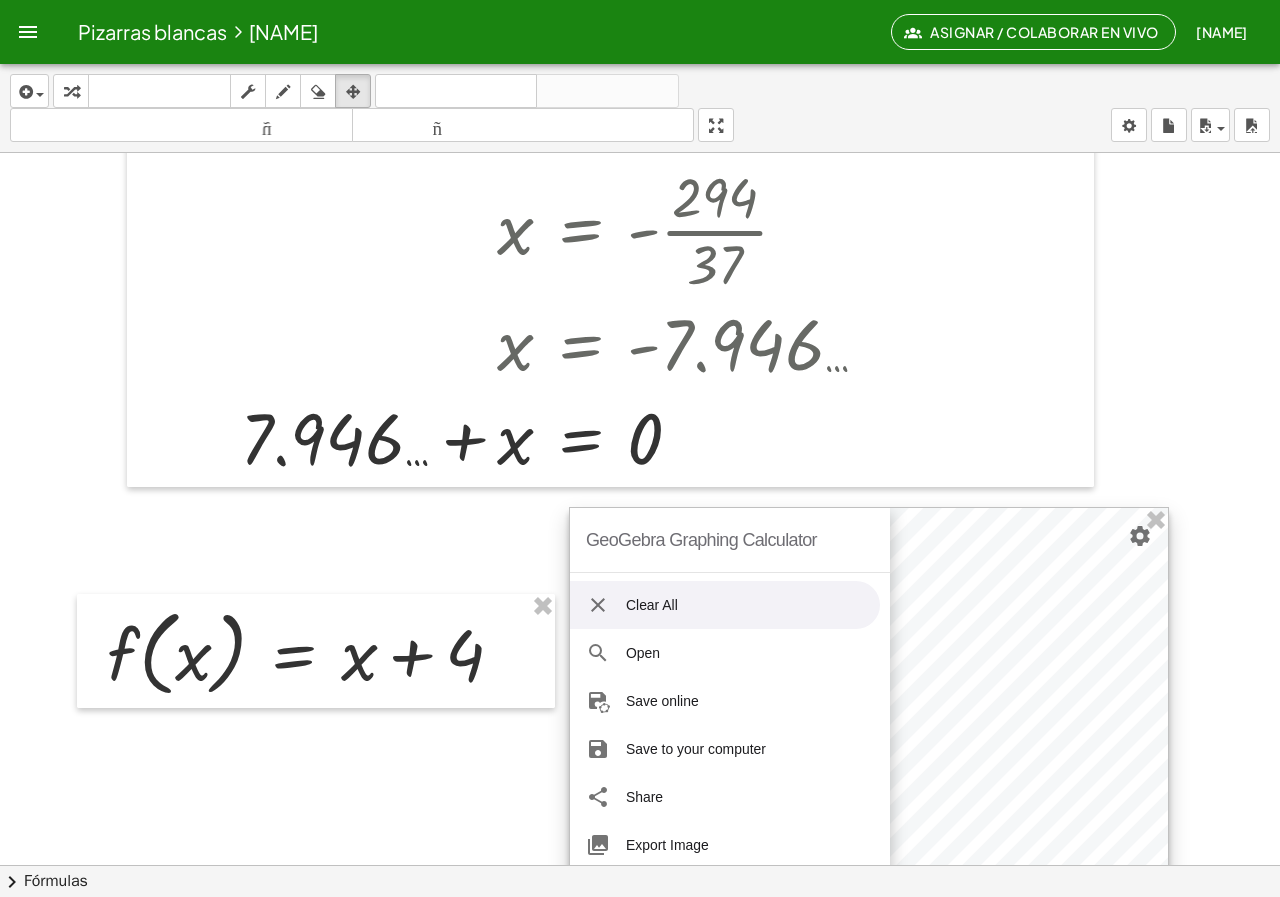 click on "Clear All" at bounding box center (725, 605) 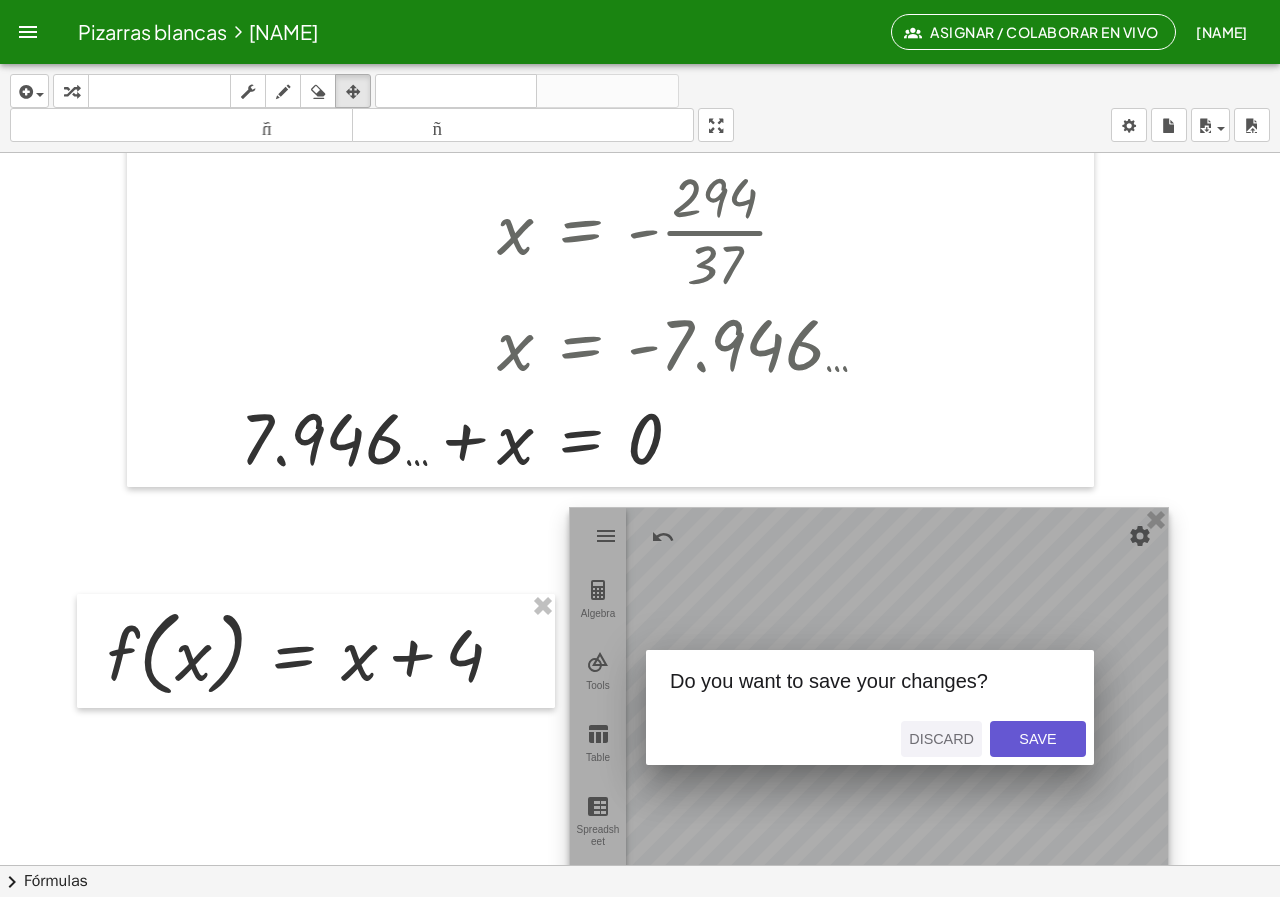 click on "Discard" at bounding box center (941, 739) 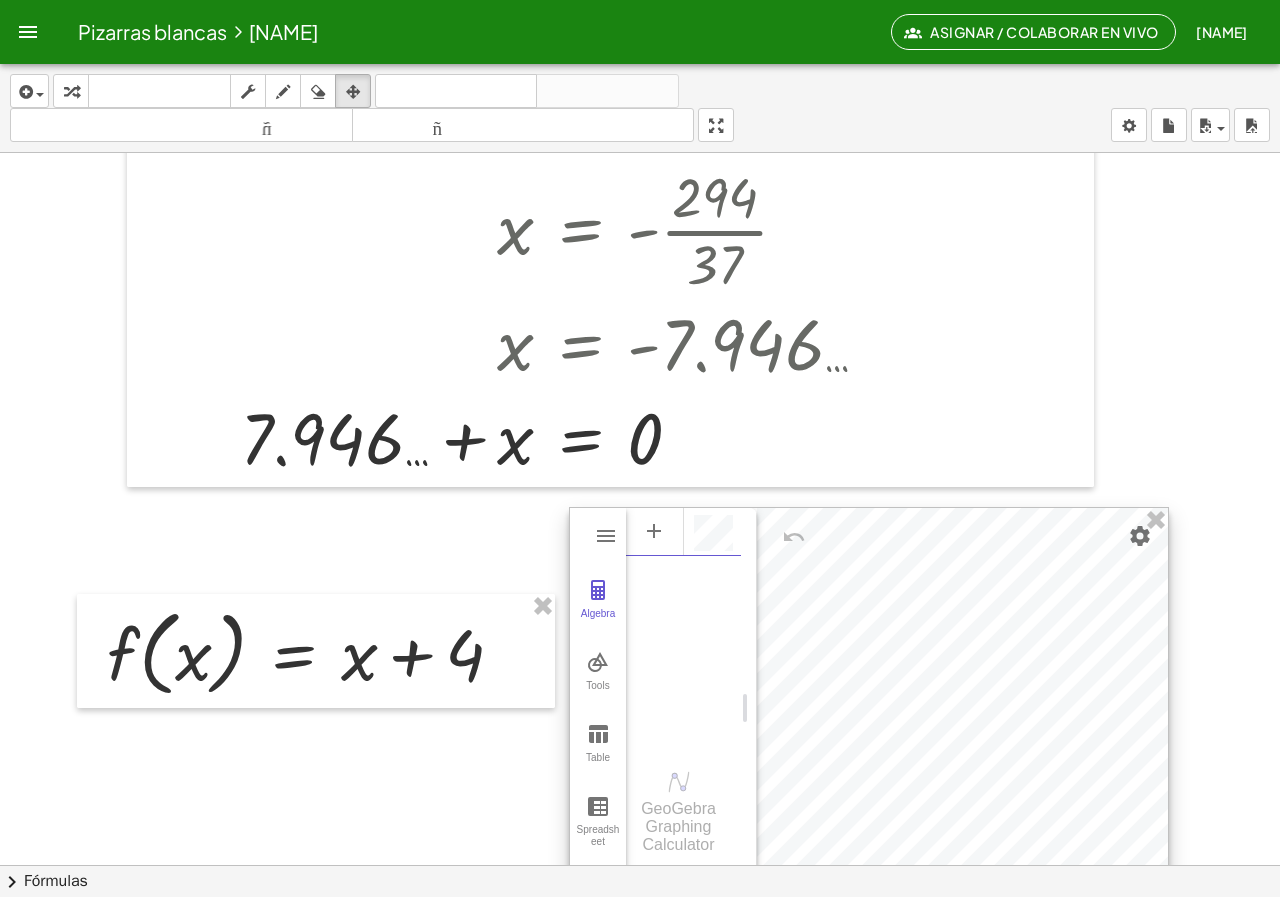 scroll, scrollTop: 11, scrollLeft: 0, axis: vertical 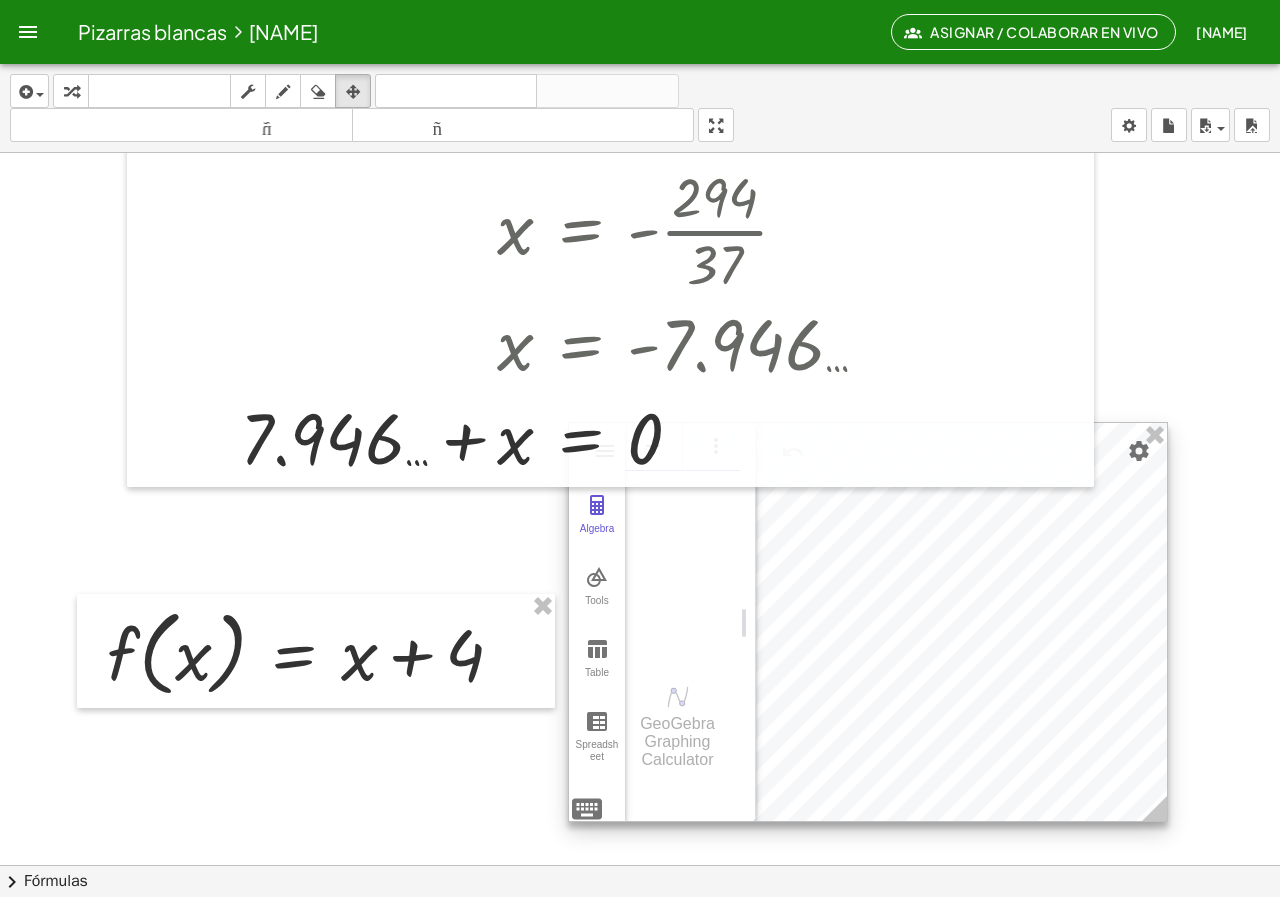 drag, startPoint x: 960, startPoint y: 468, endPoint x: 958, endPoint y: 458, distance: 10.198039 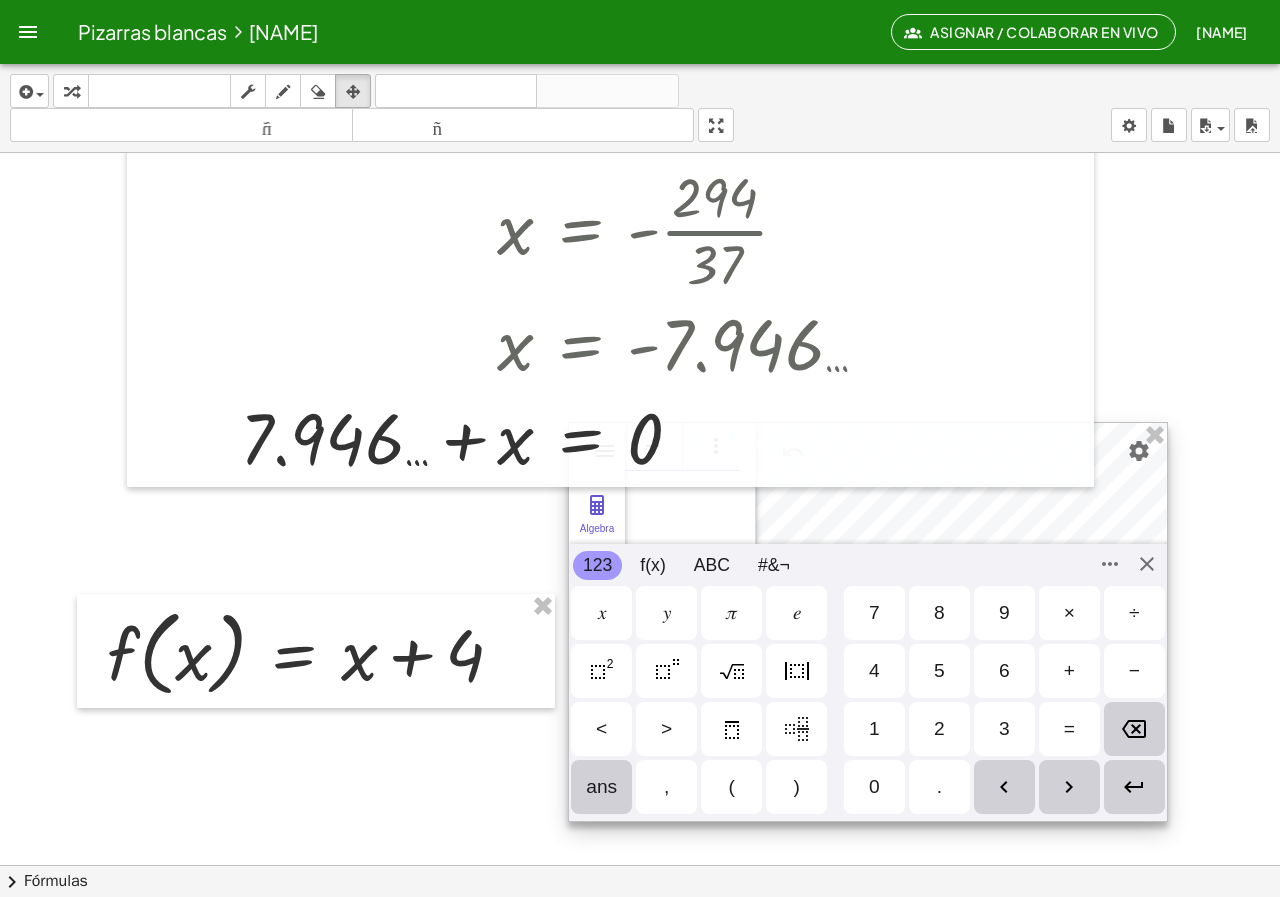 click on "GeoGebra Graphing Calculator Clear All Open Save online Save to your computer Share Export Image Download as Print Preview Settings Help & Feedback Sign in     Algebra Tools Table Spreadsheet GeoGebra Graphing Calculator Basic Tools Move Point Slider Intersect Extremum Roots Best Fit Line Edit Select Objects Move Graphics View Delete Show / Hide Label Show / Hide Object Copy Visual Style Media Text Points Point Intersect Point on Object Attach / Detach Point Extremum Roots Complex Number List Lines Line Ray Vector Others Pen Freehand Function Button Check Box Input Box   123 123 f(x) ABC #&¬ 𝑥 𝑦 𝜋 𝑒 7 8 9 × ÷ 4 5 6 + − < > 1 2 3 = ans , ( ) 0 . 𝑥 𝑦 𝑧 𝜋 7 8 9 × ÷ 𝑒 4 5 6 + − < > 1 2 3 = ( ) , 0 ." at bounding box center [868, 622] 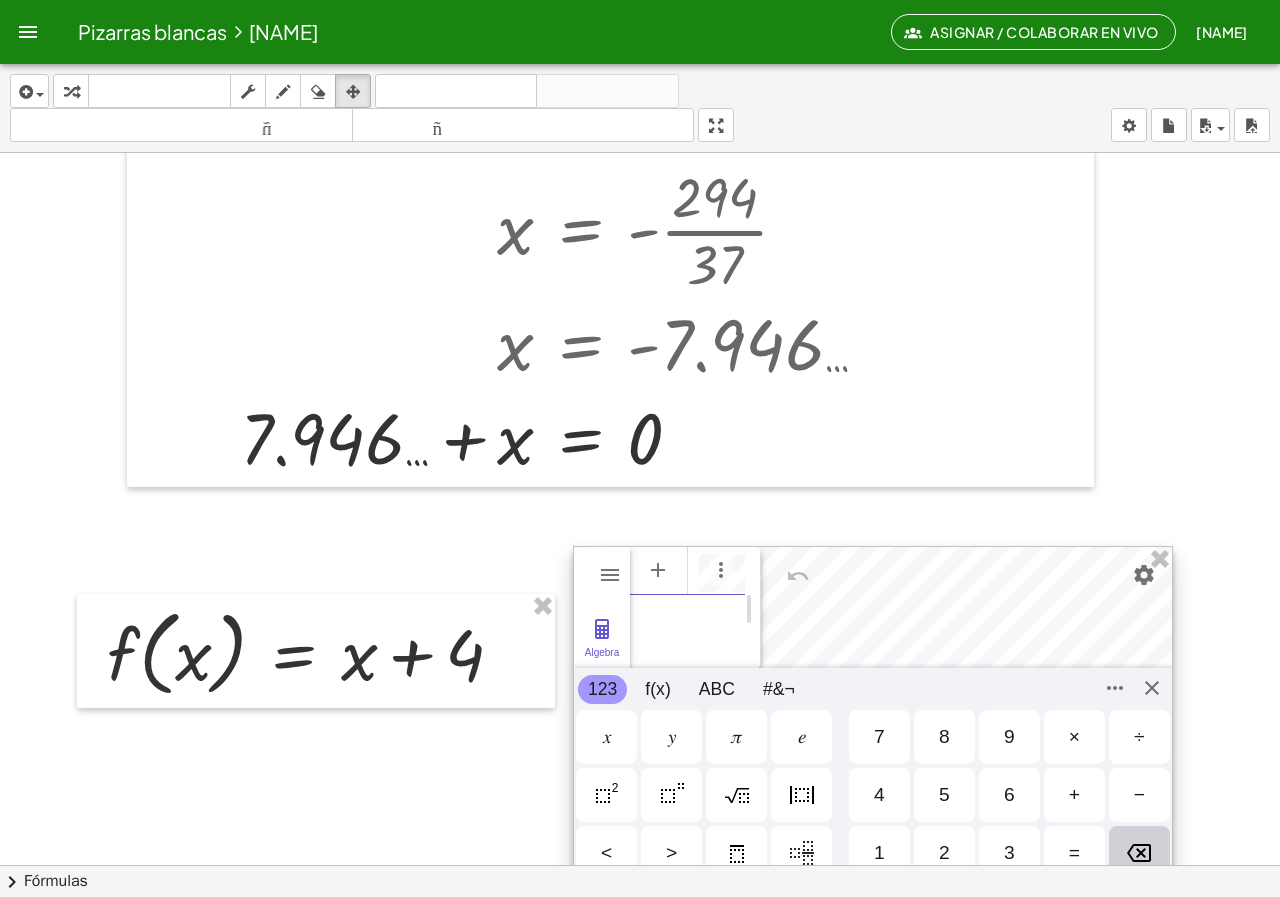 drag, startPoint x: 1108, startPoint y: 435, endPoint x: 882, endPoint y: 633, distance: 300.4663 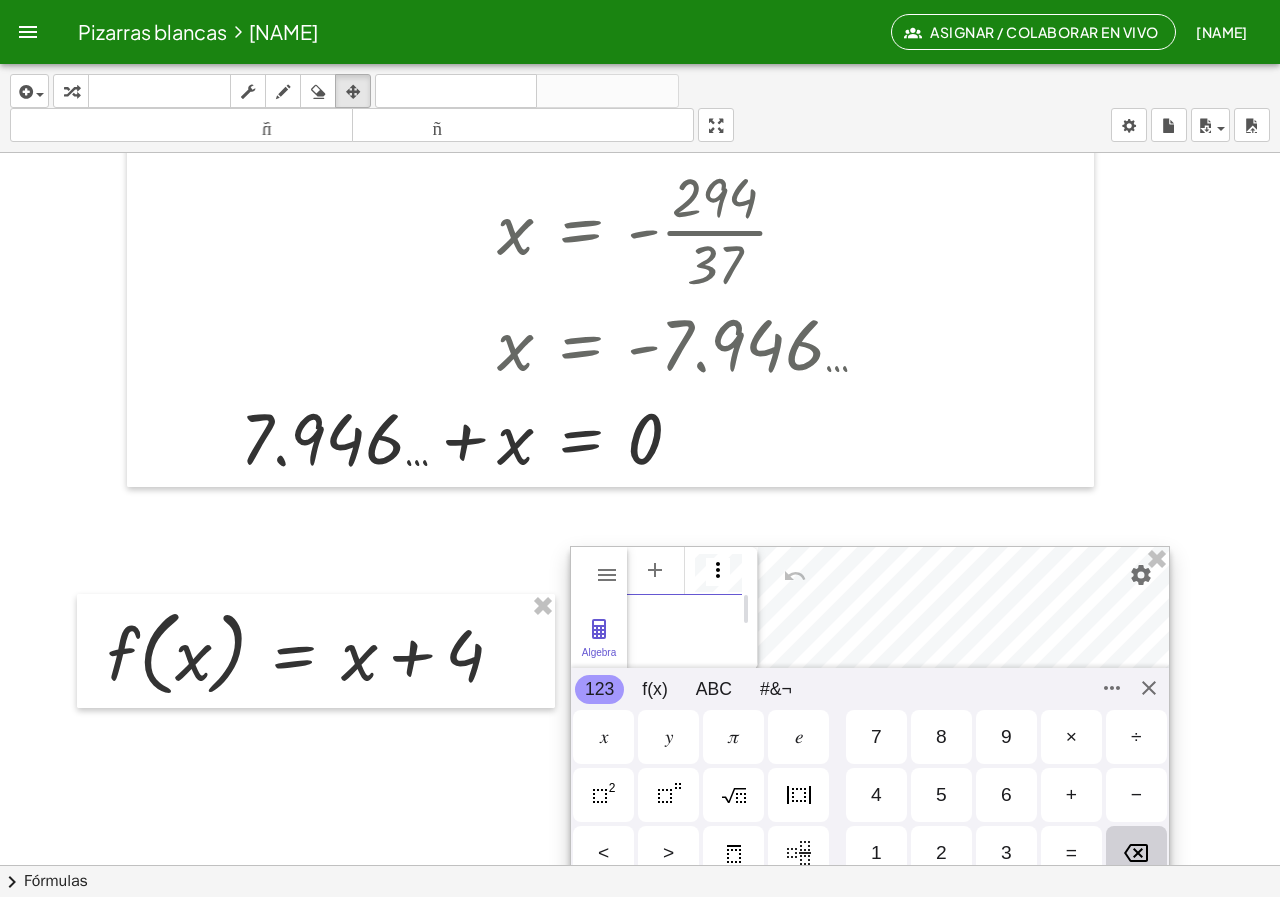 scroll, scrollTop: 0, scrollLeft: 29, axis: horizontal 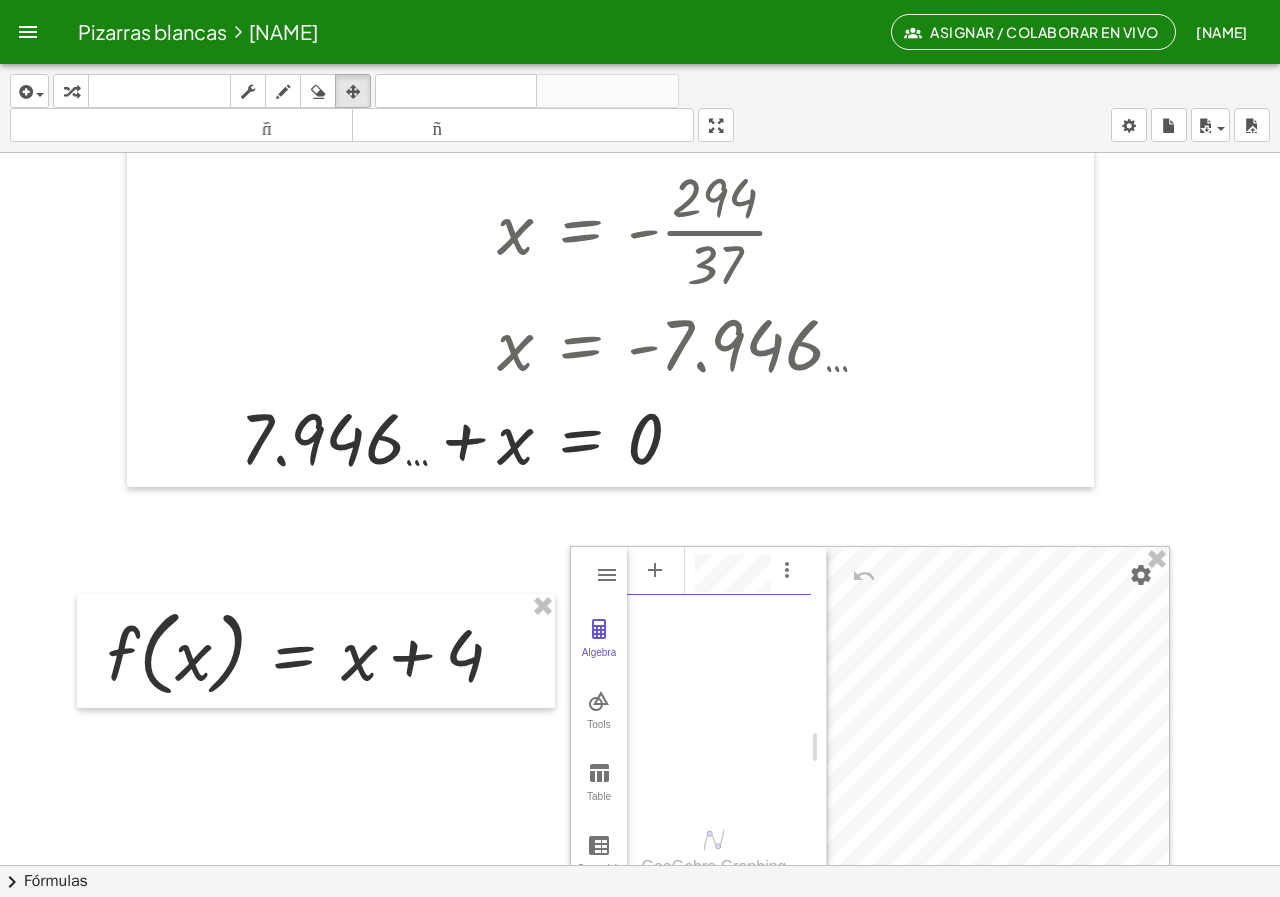 drag, startPoint x: 756, startPoint y: 618, endPoint x: 825, endPoint y: 616, distance: 69.02898 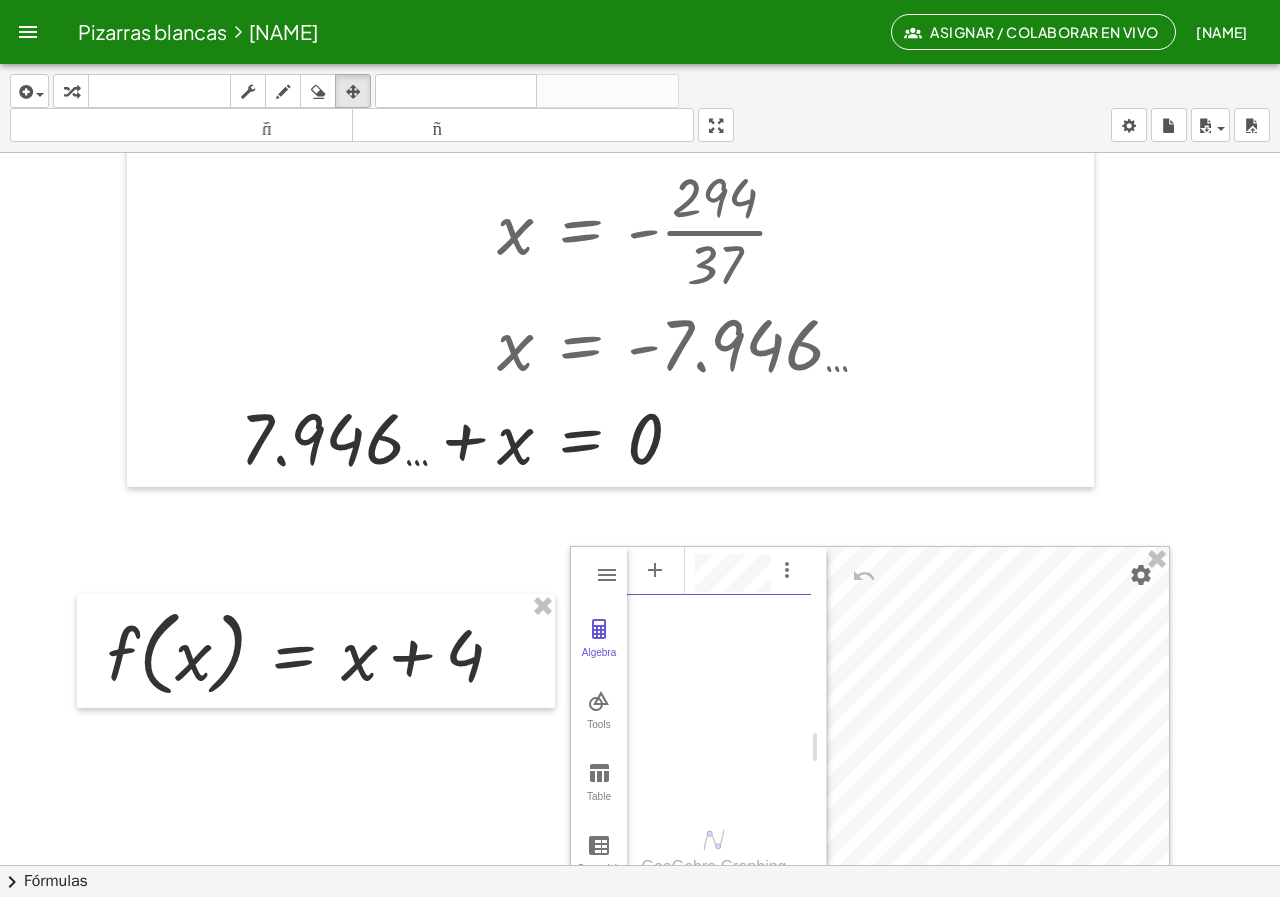 scroll, scrollTop: 2626, scrollLeft: 0, axis: vertical 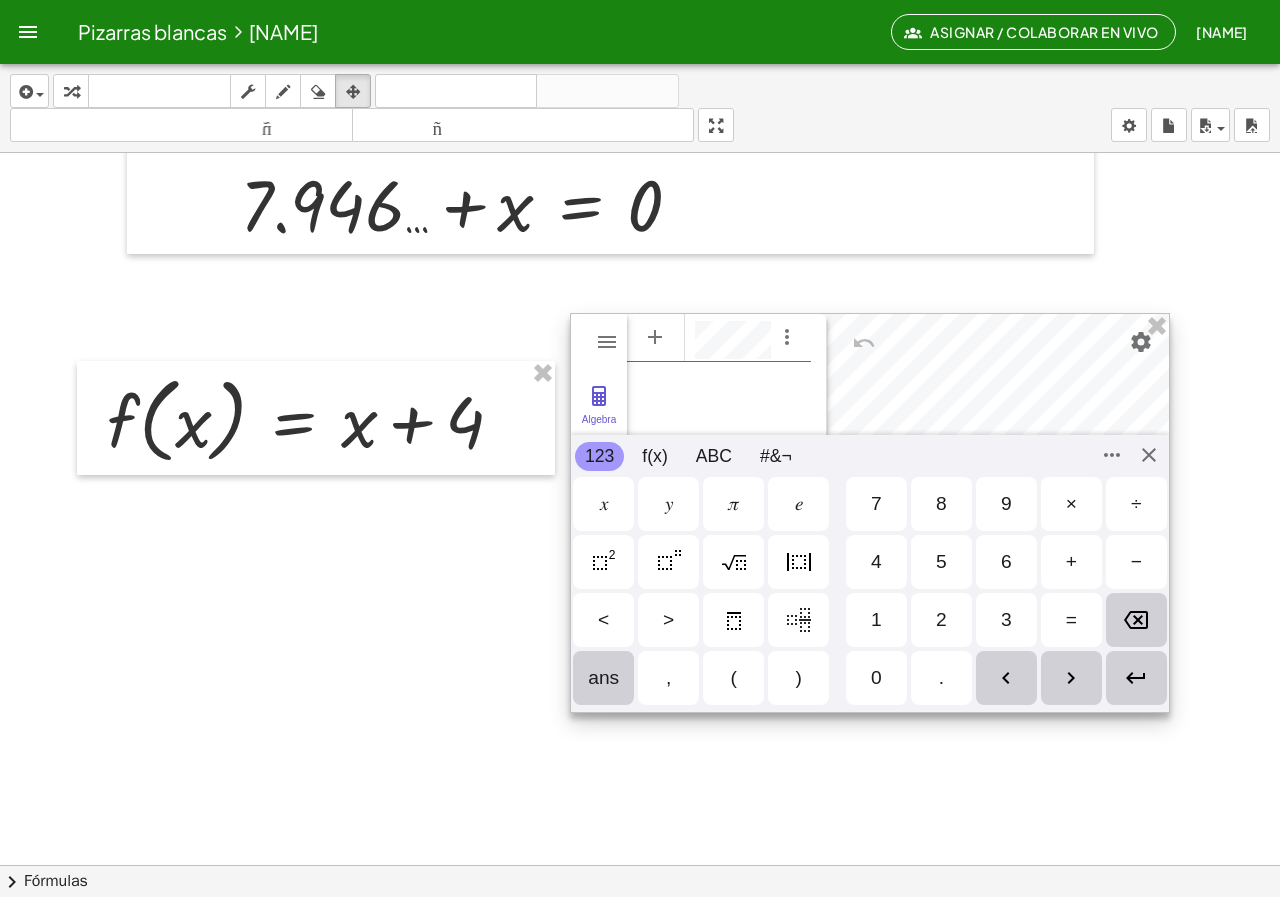 click on "GeoGebra Graphing Calculator Clear All Open Save online Save to your computer Share Export Image Download as Print Preview Settings Help & Feedback Sign in     Algebra Tools Table Spreadsheet GeoGebra Graphing Calculator Basic Tools Move Point Slider Intersect Extremum Roots Best Fit Line Edit Select Objects Move Graphics View Delete Show / Hide Label Show / Hide Object Copy Visual Style Media Text Points Point Intersect Point on Object Attach / Detach Point Extremum Roots Complex Number List Lines Line Ray Vector Others Pen Freehand Function Button Check Box Input Box   123 123 f(x) ABC #&¬ 𝑥 𝑦 𝜋 𝑒 7 8 9 × ÷ 4 5 6 + − < > 1 2 3 = ans , ( ) 0 . 𝑥 𝑦 𝑧 𝜋 7 8 9 × ÷ 𝑒 4 5 6 + − < > 1 2 3 = ( ) , 0 ." at bounding box center (870, 513) 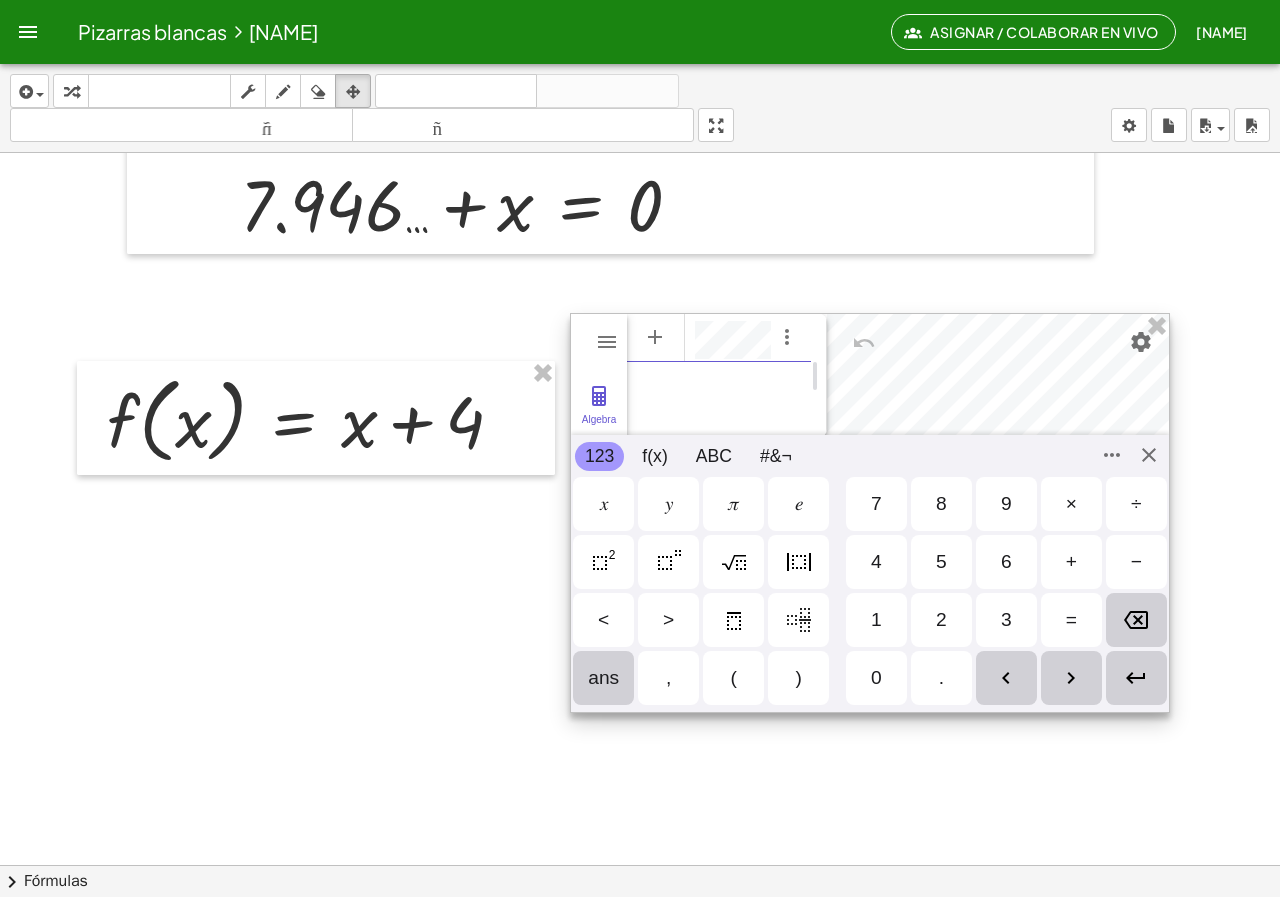 scroll, scrollTop: 11, scrollLeft: 0, axis: vertical 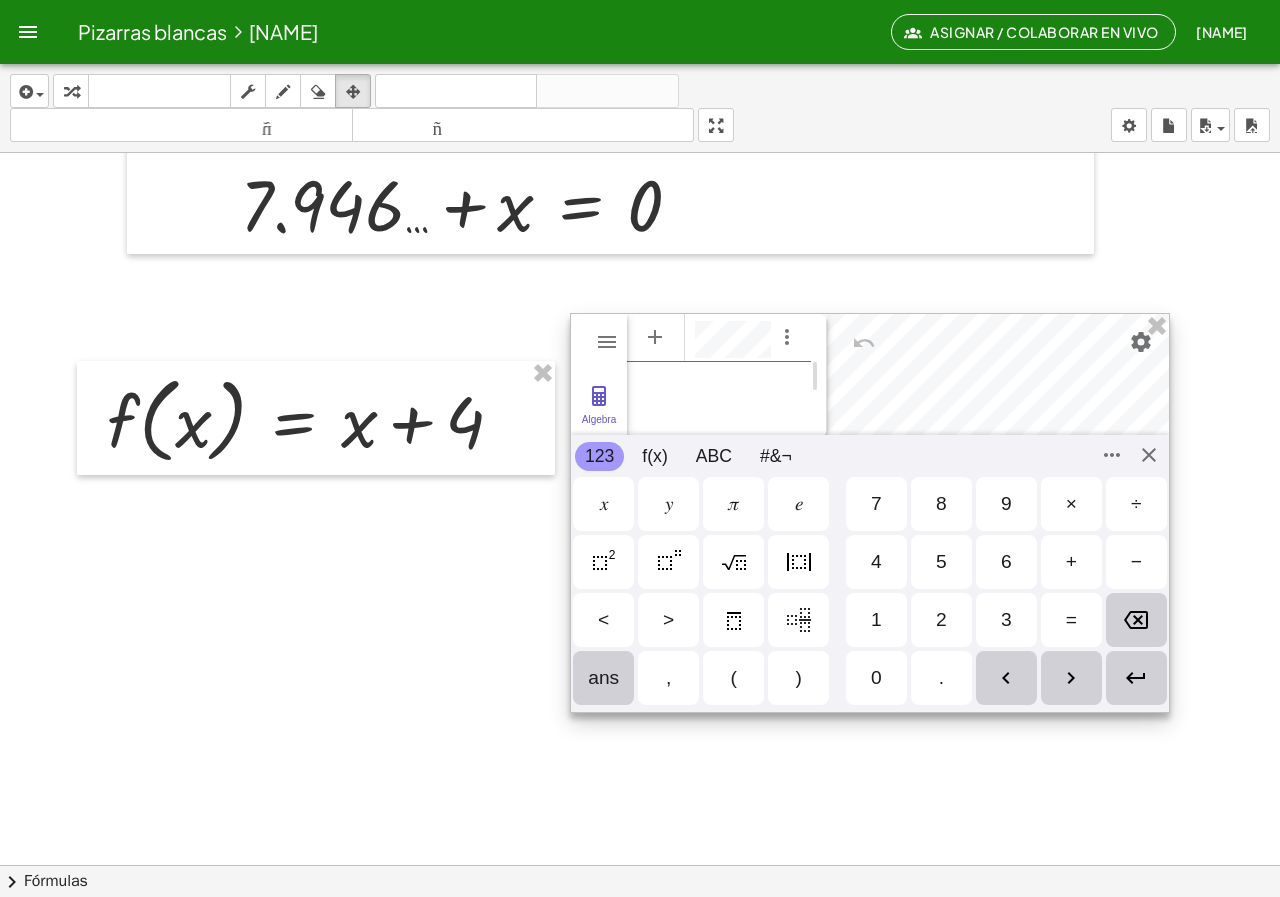 click at bounding box center (668, 562) 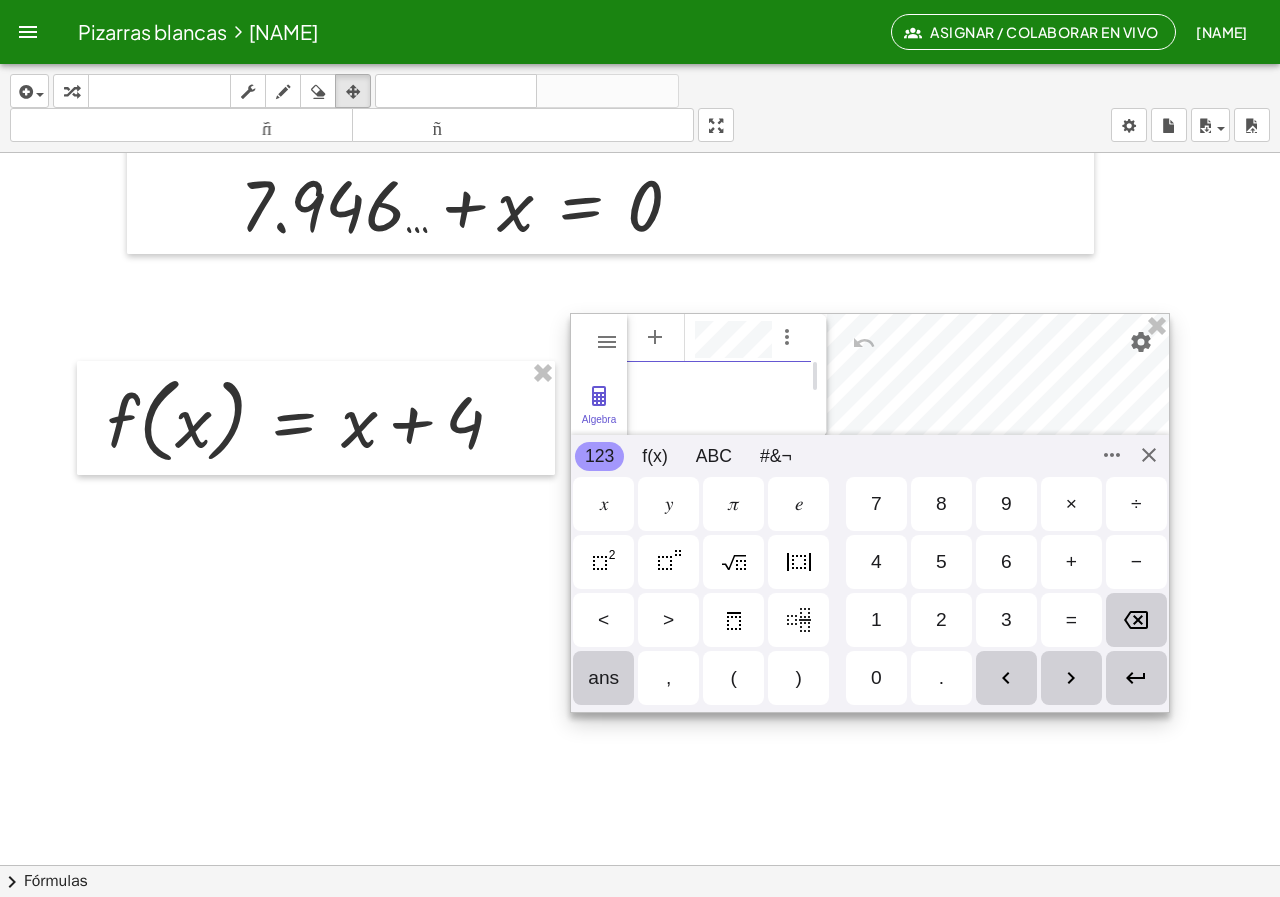 click at bounding box center (603, 562) 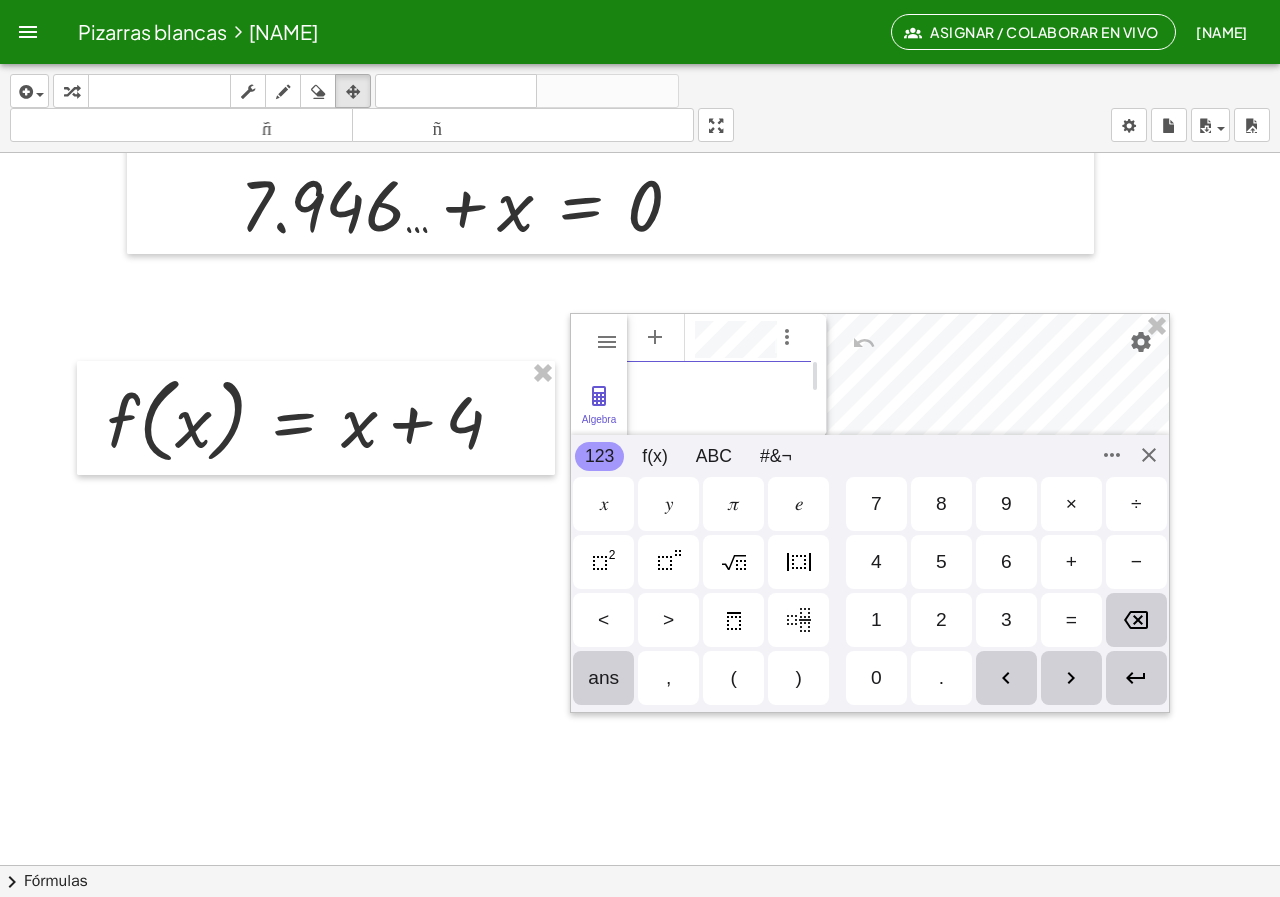 click at bounding box center (640, -337) 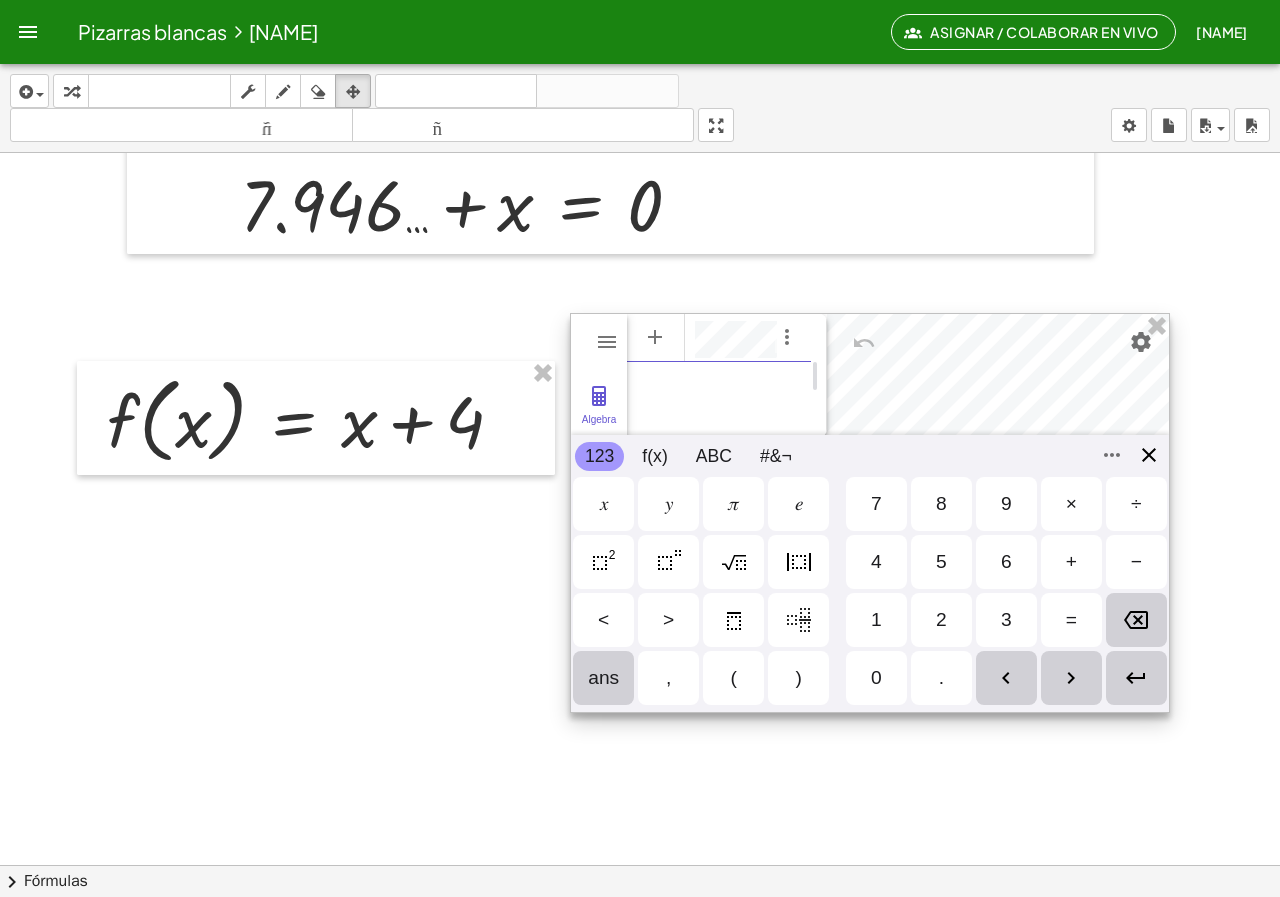 click on "GeoGebra Graphing Calculator Clear All Open Save online Save to your computer Share Export Image Download as Print Preview Settings Help & Feedback Sign in     Algebra Tools Table Spreadsheet GeoGebra Graphing Calculator Basic Tools Move Point Slider Intersect Extremum Roots Best Fit Line Edit Select Objects Move Graphics View Delete Show / Hide Label Show / Hide Object Copy Visual Style Media Text Points Point Intersect Point on Object Attach / Detach Point Extremum Roots Complex Number List Lines Line Ray Vector Others Pen Freehand Function Button Check Box Input Box   123 123 f(x) ABC #&¬ 𝑥 𝑦 𝜋 𝑒 7 8 9 × ÷ 4 5 6 + − < > 1 2 3 = ans , ( ) 0 . 𝑥 𝑦 𝑧 𝜋 7 8 9 × ÷ 𝑒 4 5 6 + − < > 1 2 3 = ( ) , 0 ." at bounding box center (870, 513) 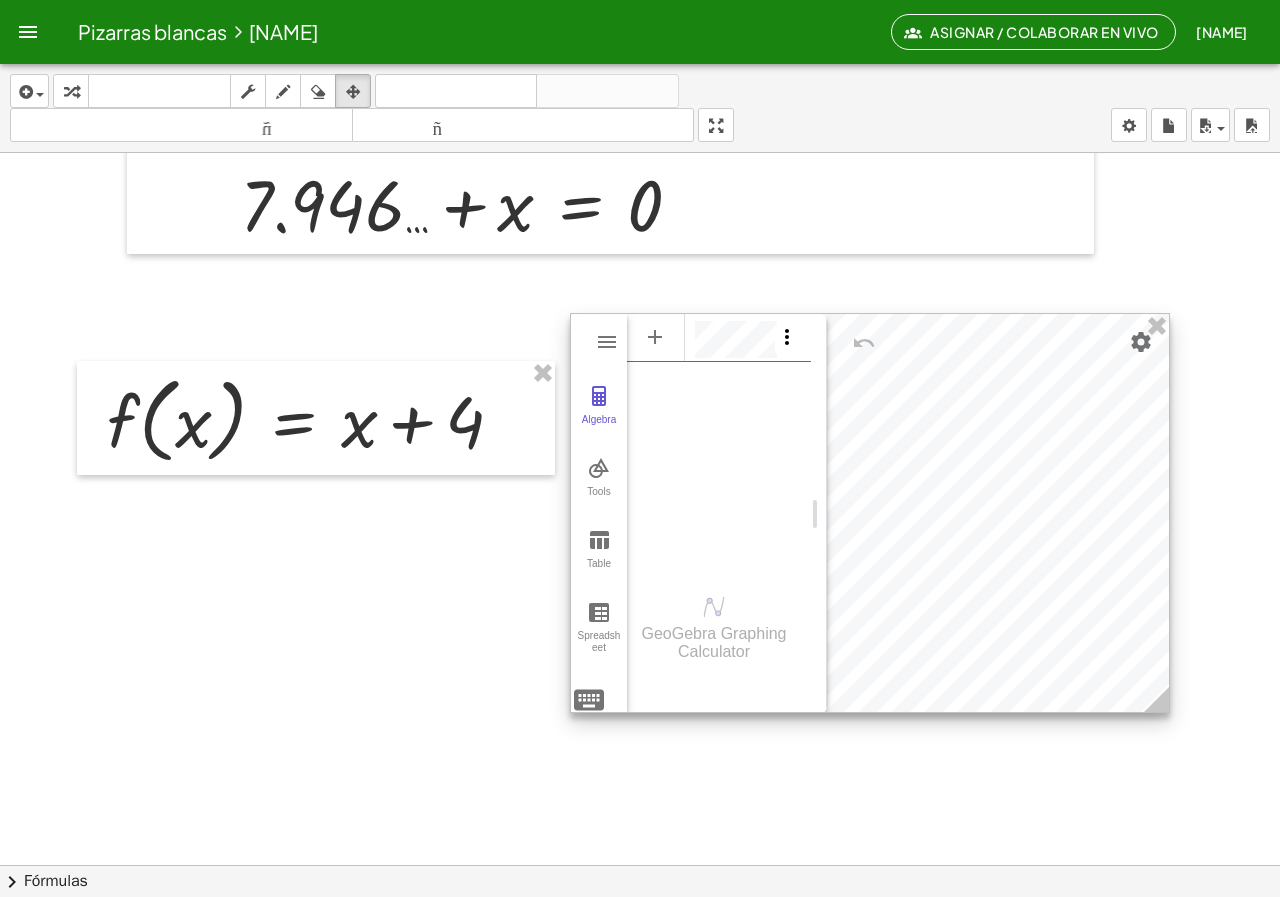 scroll, scrollTop: 11, scrollLeft: 0, axis: vertical 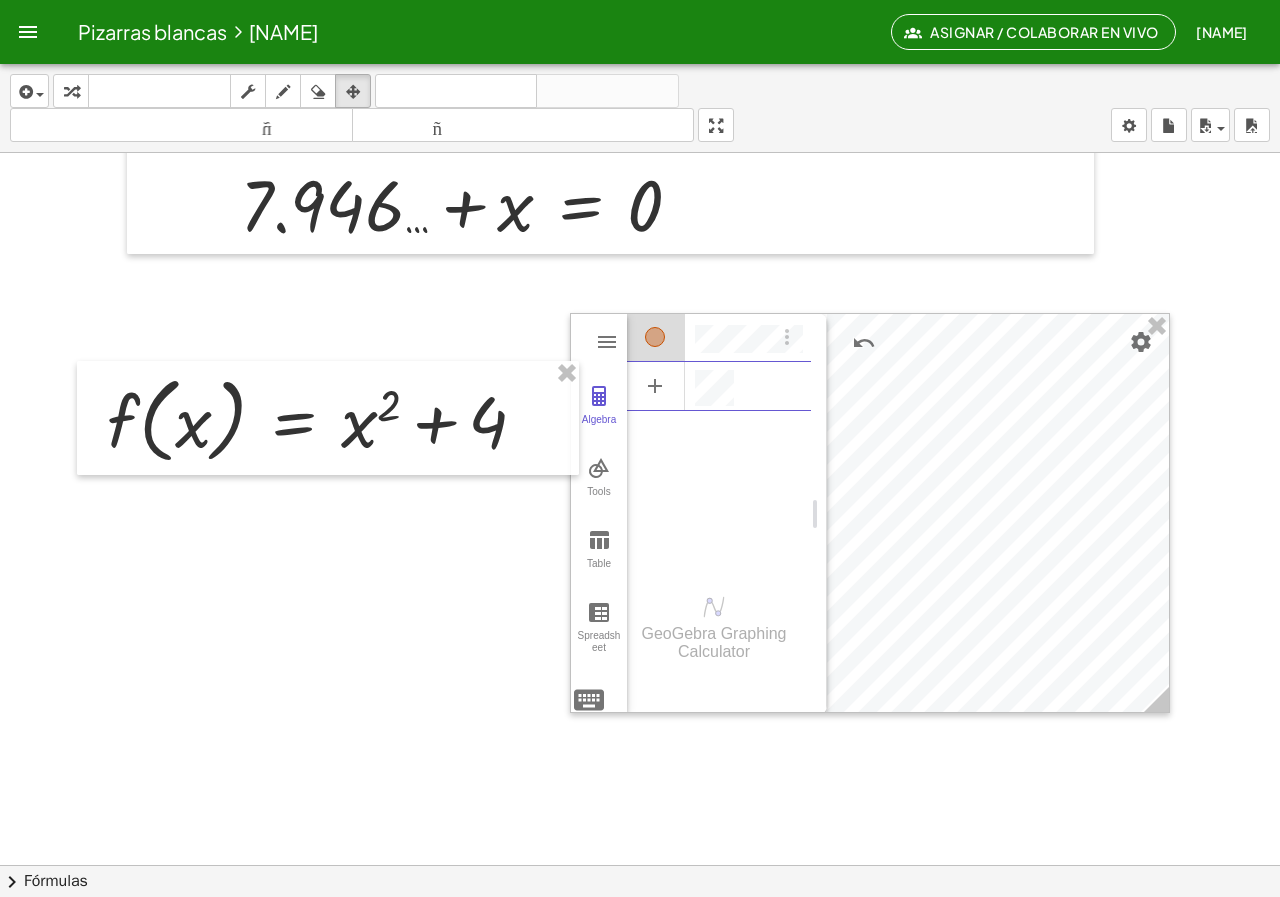 drag, startPoint x: 1171, startPoint y: 697, endPoint x: 1195, endPoint y: 700, distance: 24.186773 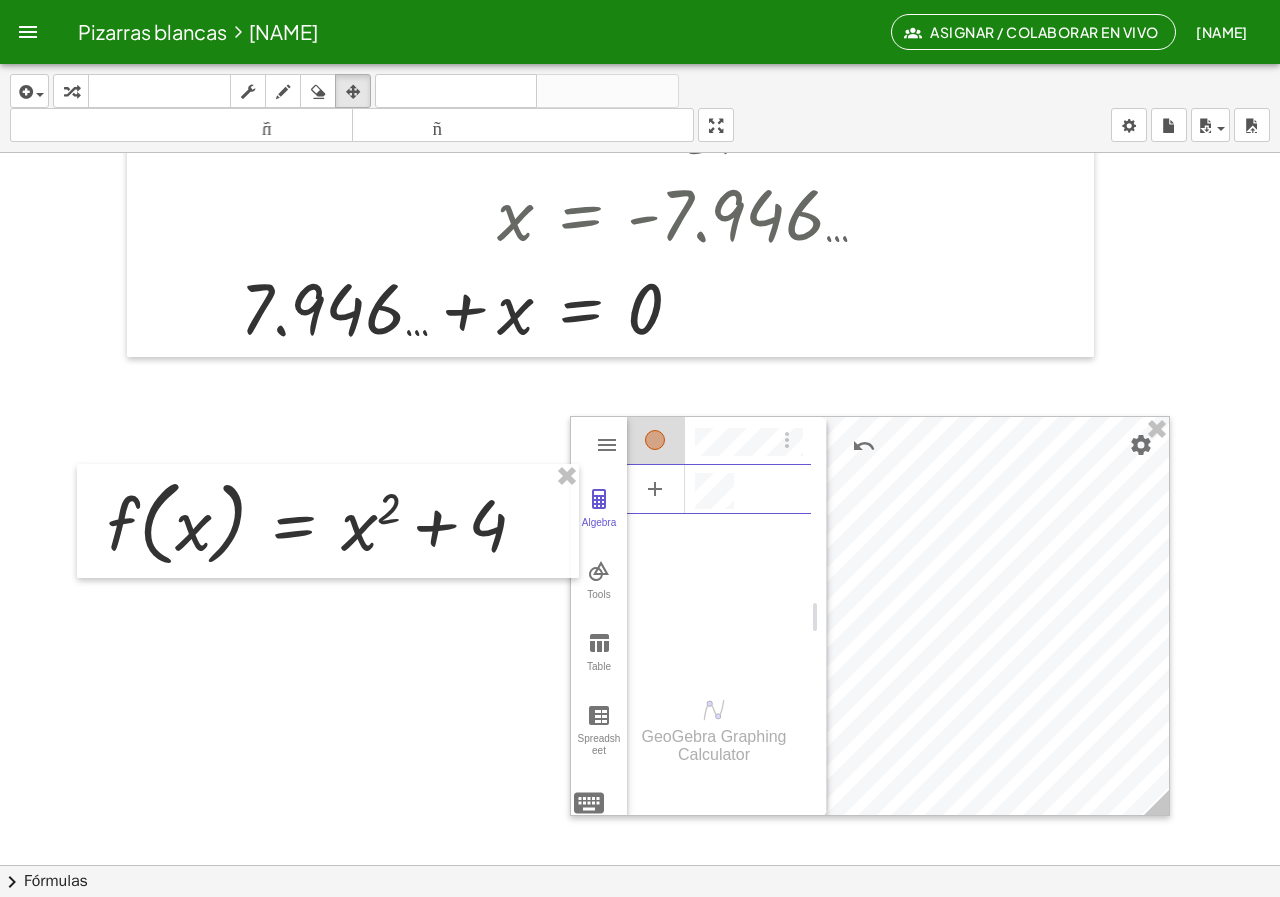scroll, scrollTop: 2529, scrollLeft: 0, axis: vertical 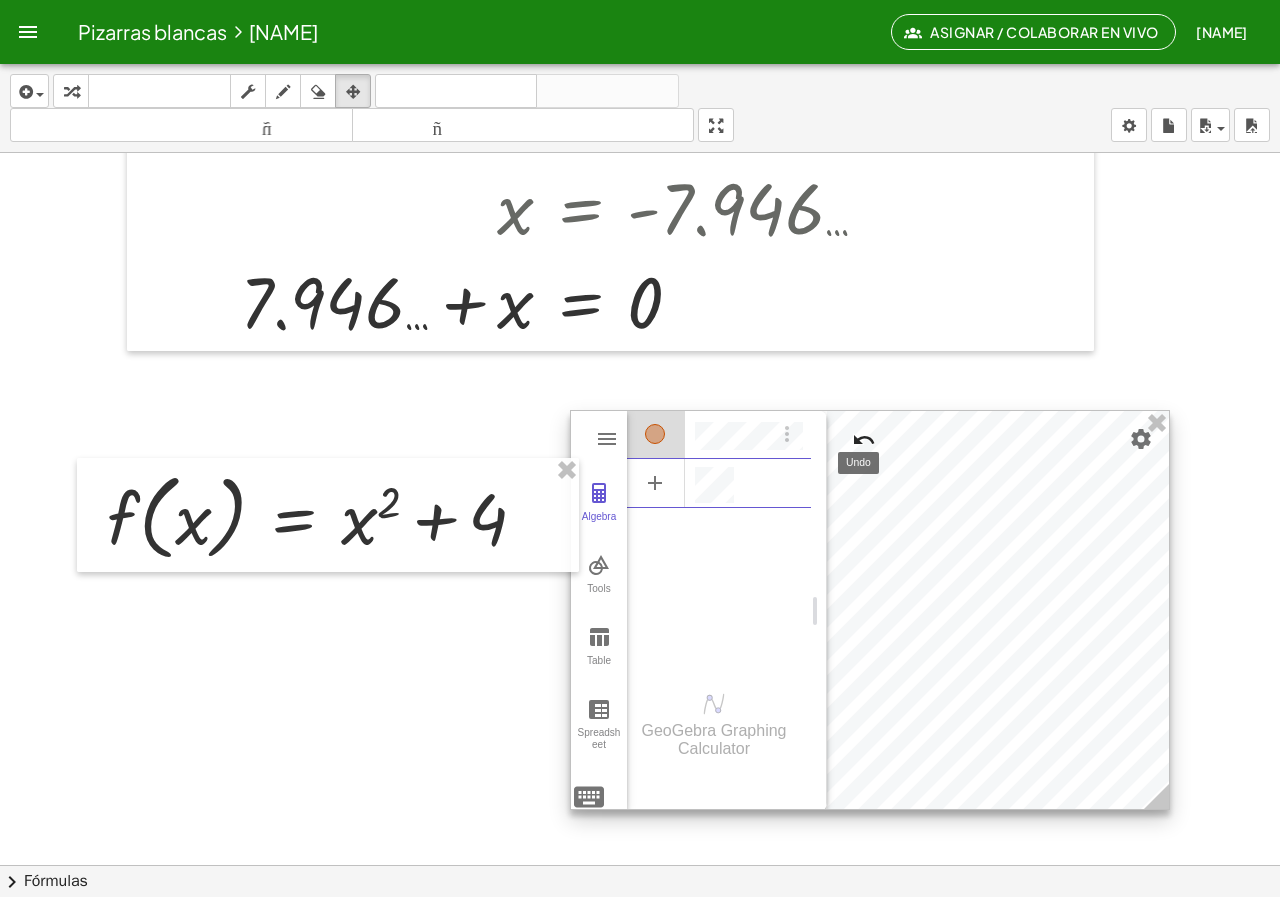 click at bounding box center [864, 440] 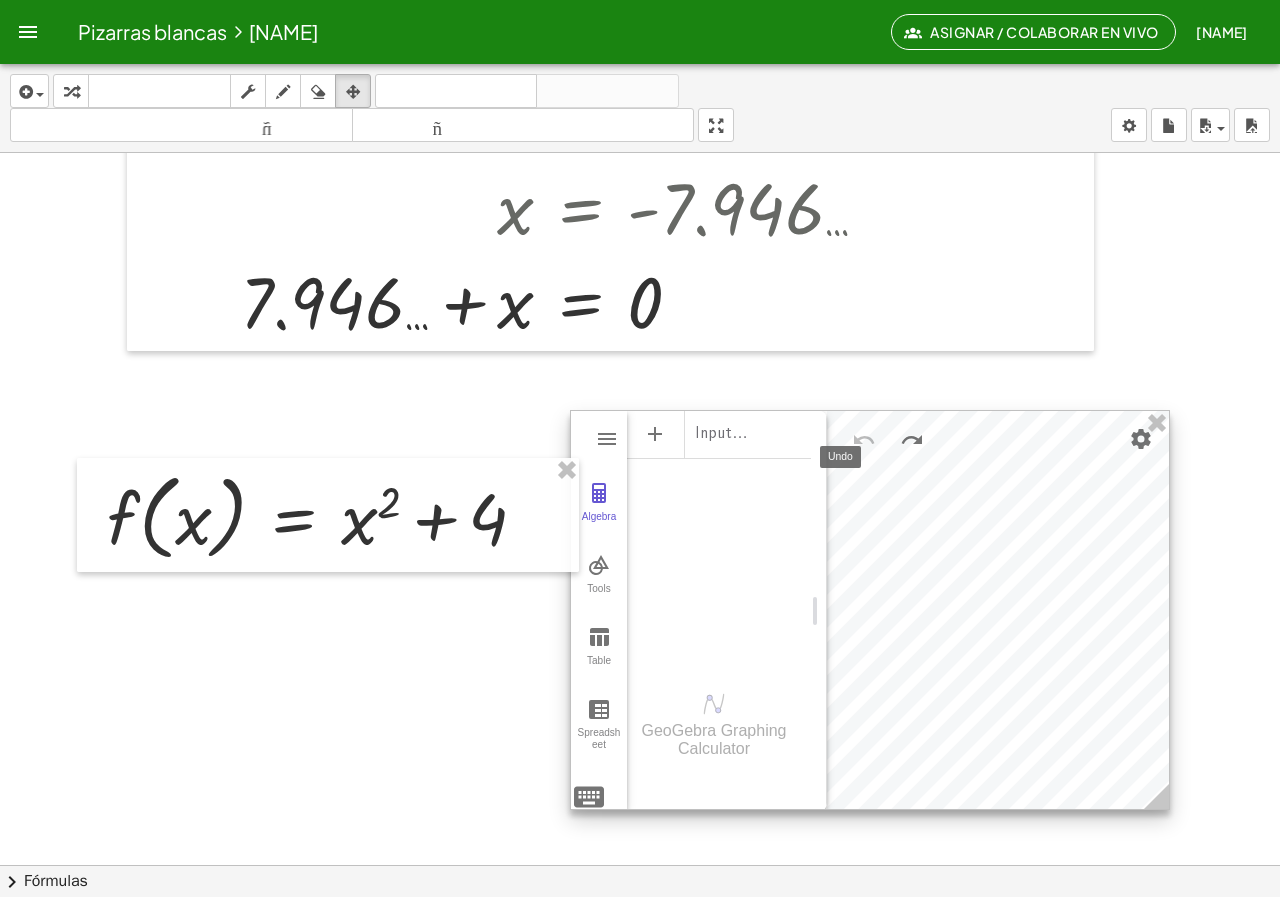 click at bounding box center (864, 440) 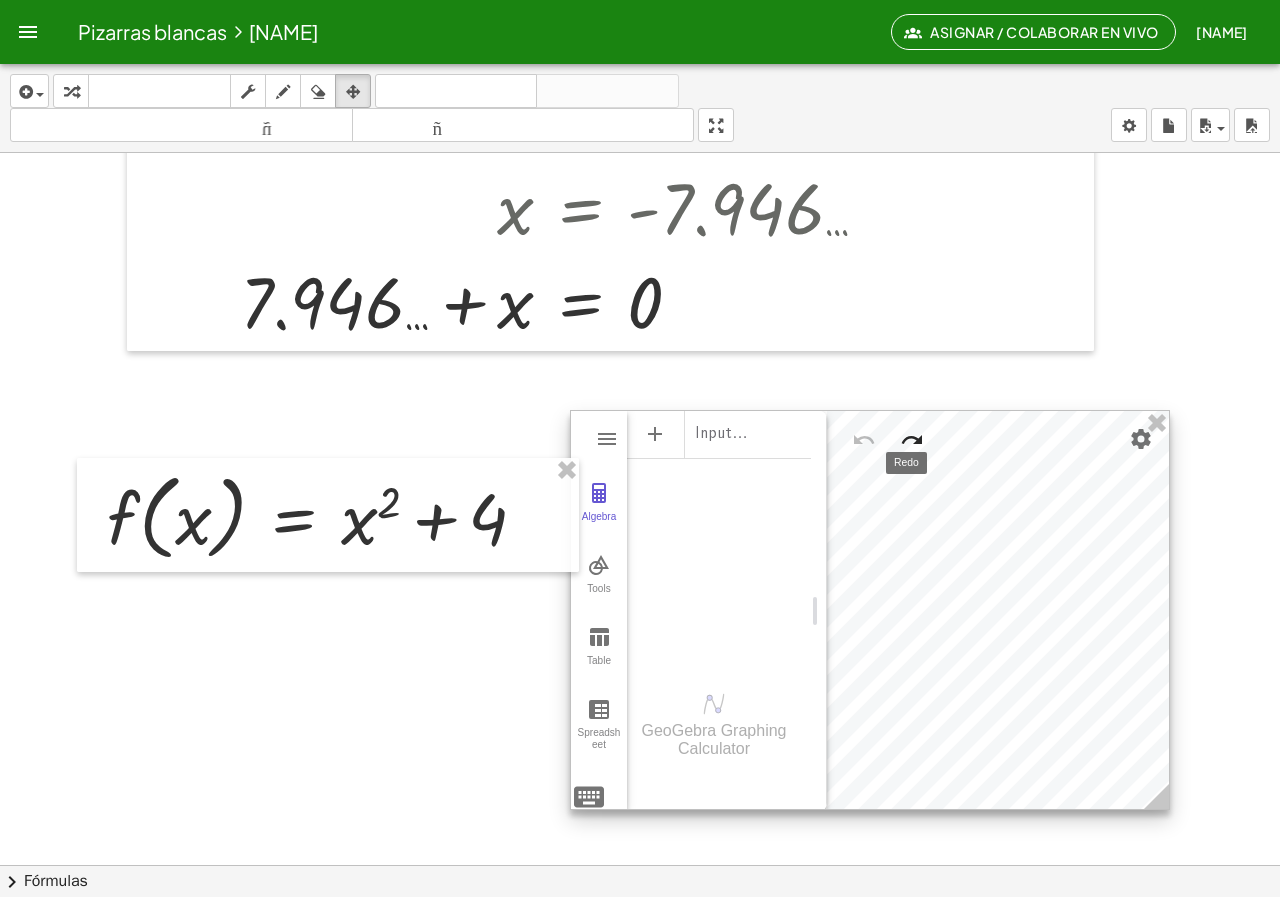click at bounding box center (912, 440) 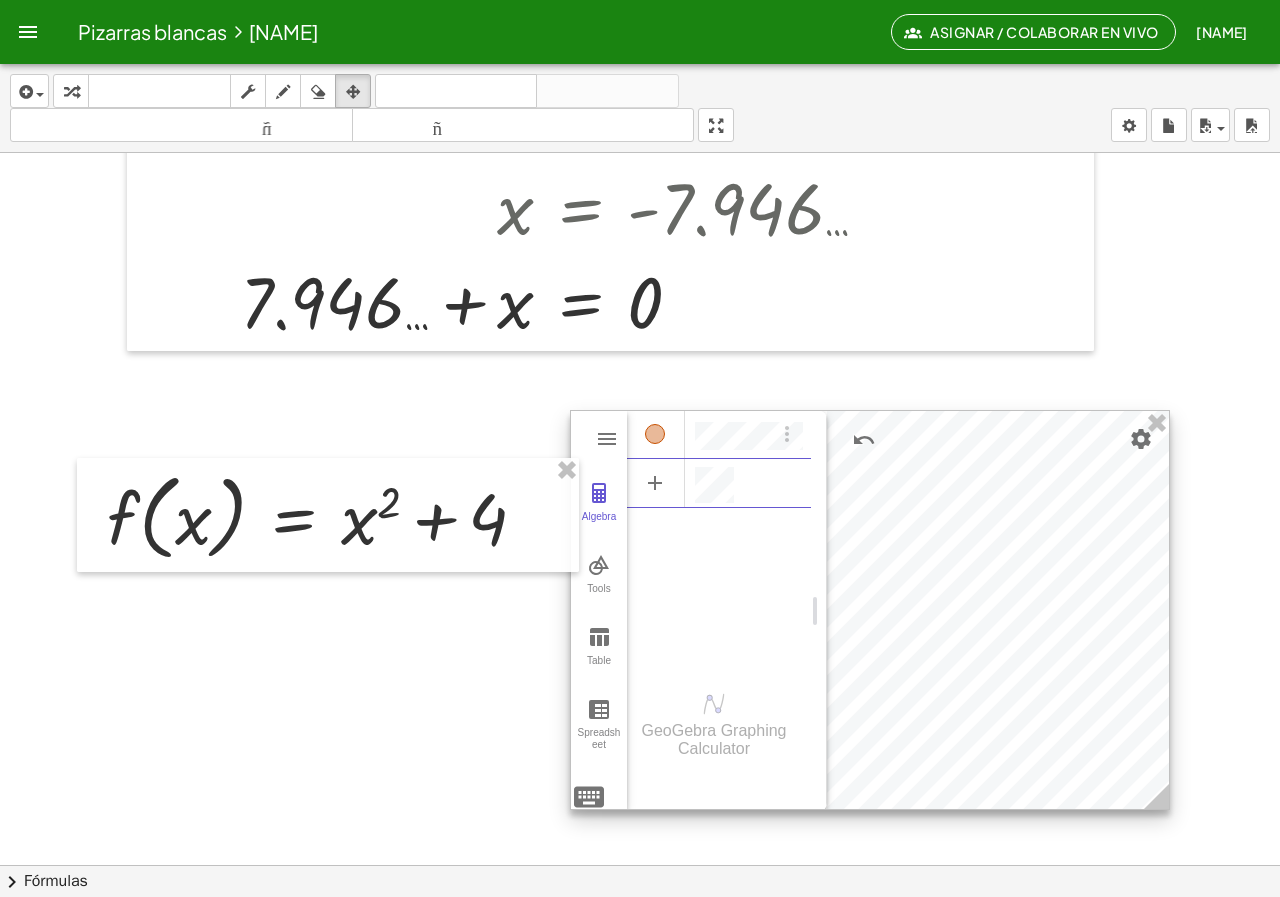 scroll, scrollTop: 11, scrollLeft: 0, axis: vertical 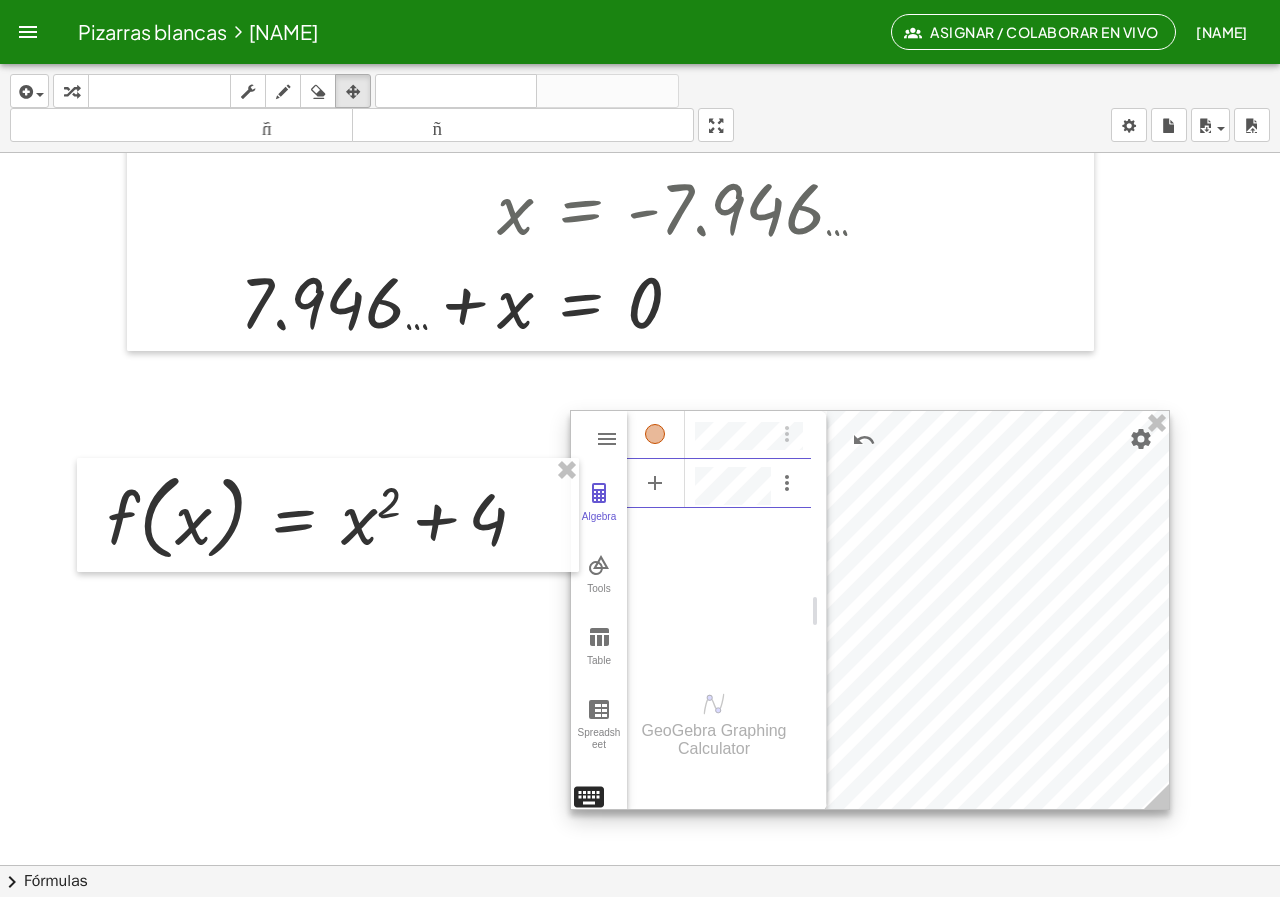 click on "GeoGebra Graphing Calculator Clear All Open Save online Save to your computer Share Export Image Download as Print Preview Settings Help & Feedback Sign in     Algebra Tools Table Spreadsheet GeoGebra Graphing Calculator Basic Tools Move Point Slider Intersect Extremum Roots Best Fit Line Edit Select Objects Move Graphics View Delete Show / Hide Label Show / Hide Object Copy Visual Style Media Text Points Point Intersect Point on Object Attach / Detach Point Extremum Roots Complex Number List Lines Line Ray Vector Others Pen Freehand Function Button Check Box Input Box   123 123 f(x) ABC #&¬ 𝑥 𝑦 𝜋 𝑒 7 8 9 × ÷ 4 5 6 + − < > 1 2 3 = ans , ( ) 0 . 𝑥 𝑦 𝑧 𝜋 7 8 9 × ÷ 𝑒 4 5 6 + − < > 1 2 3 = ( ) , 0 ." at bounding box center [870, 610] 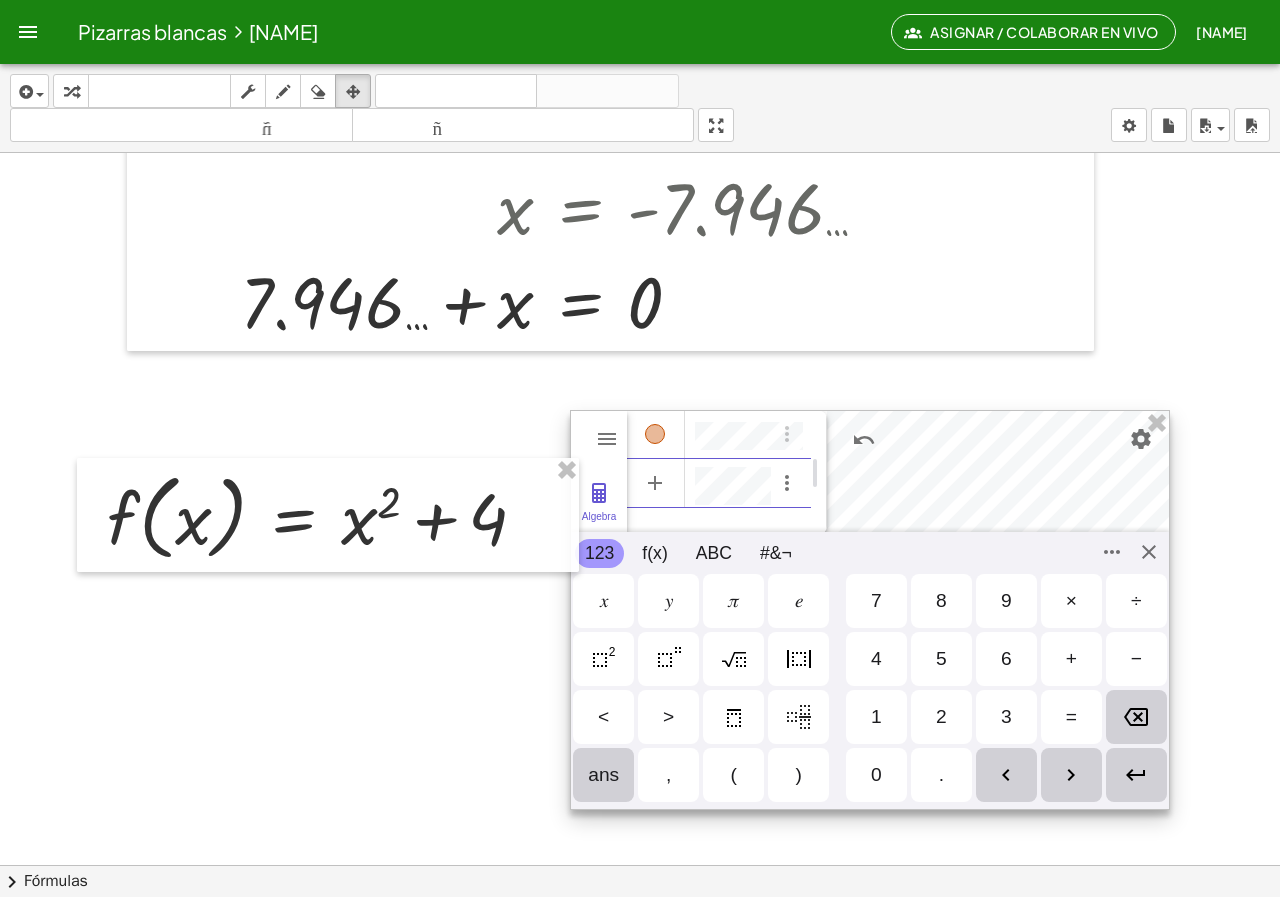 click at bounding box center [604, 659] 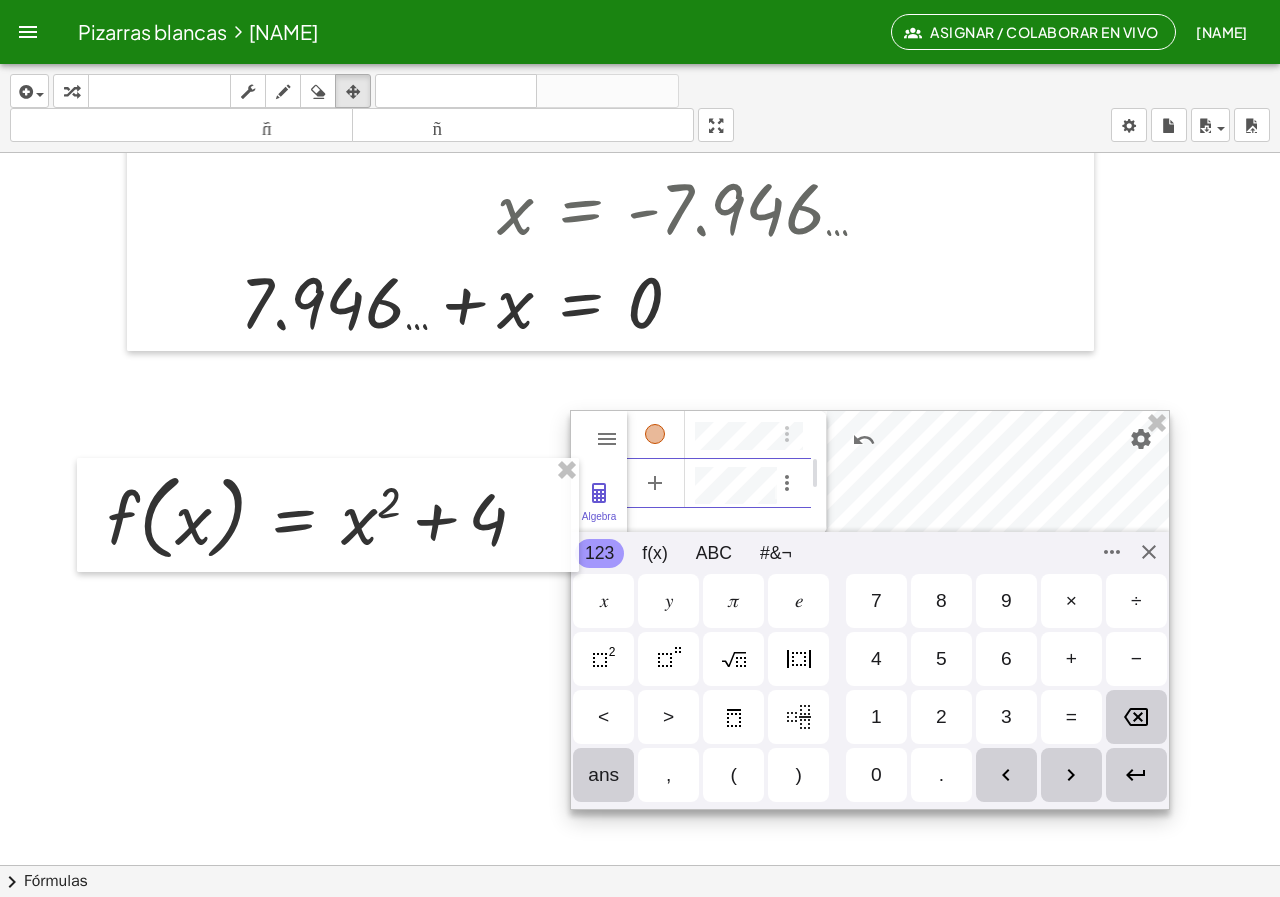 scroll, scrollTop: 11, scrollLeft: 0, axis: vertical 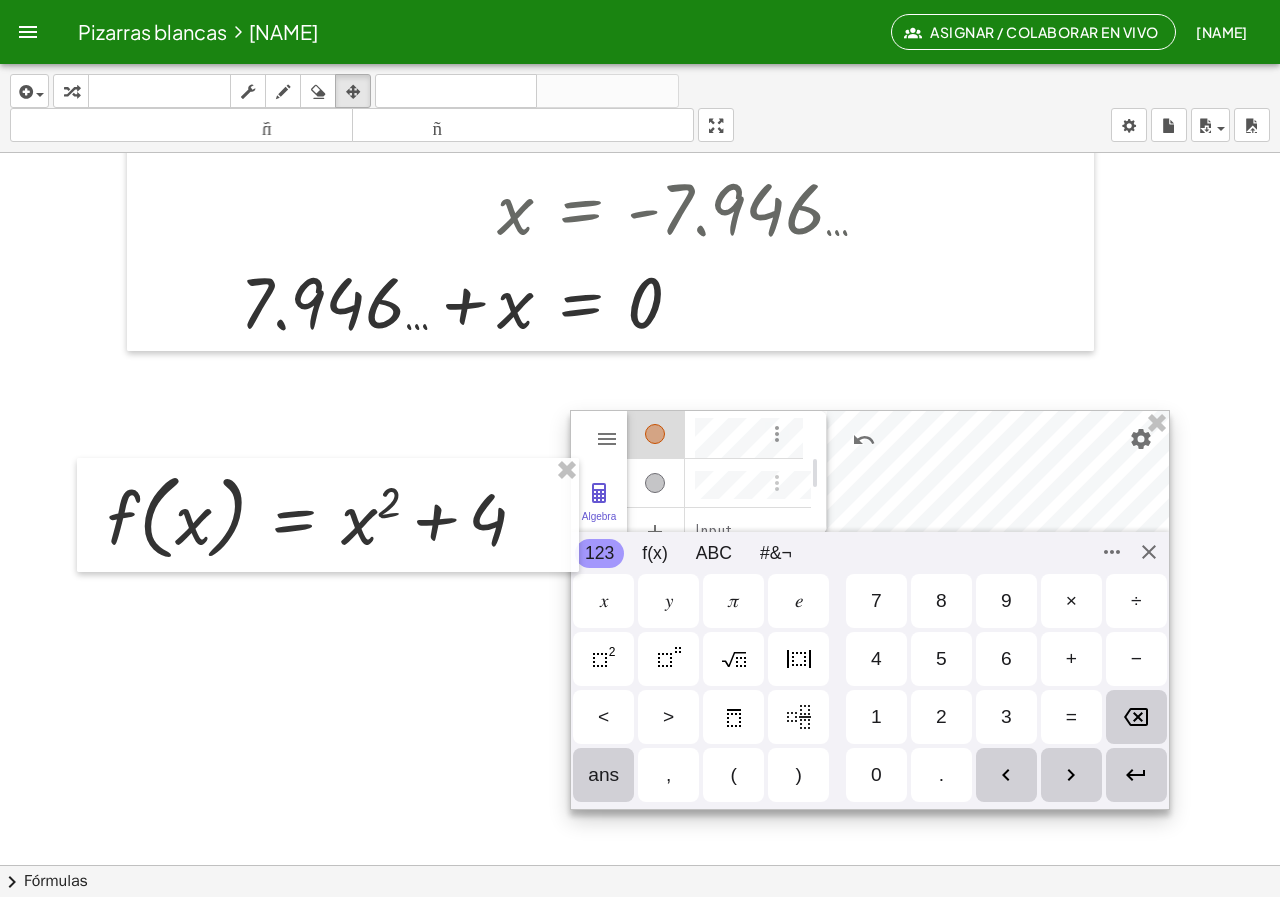 click at bounding box center [777, 434] 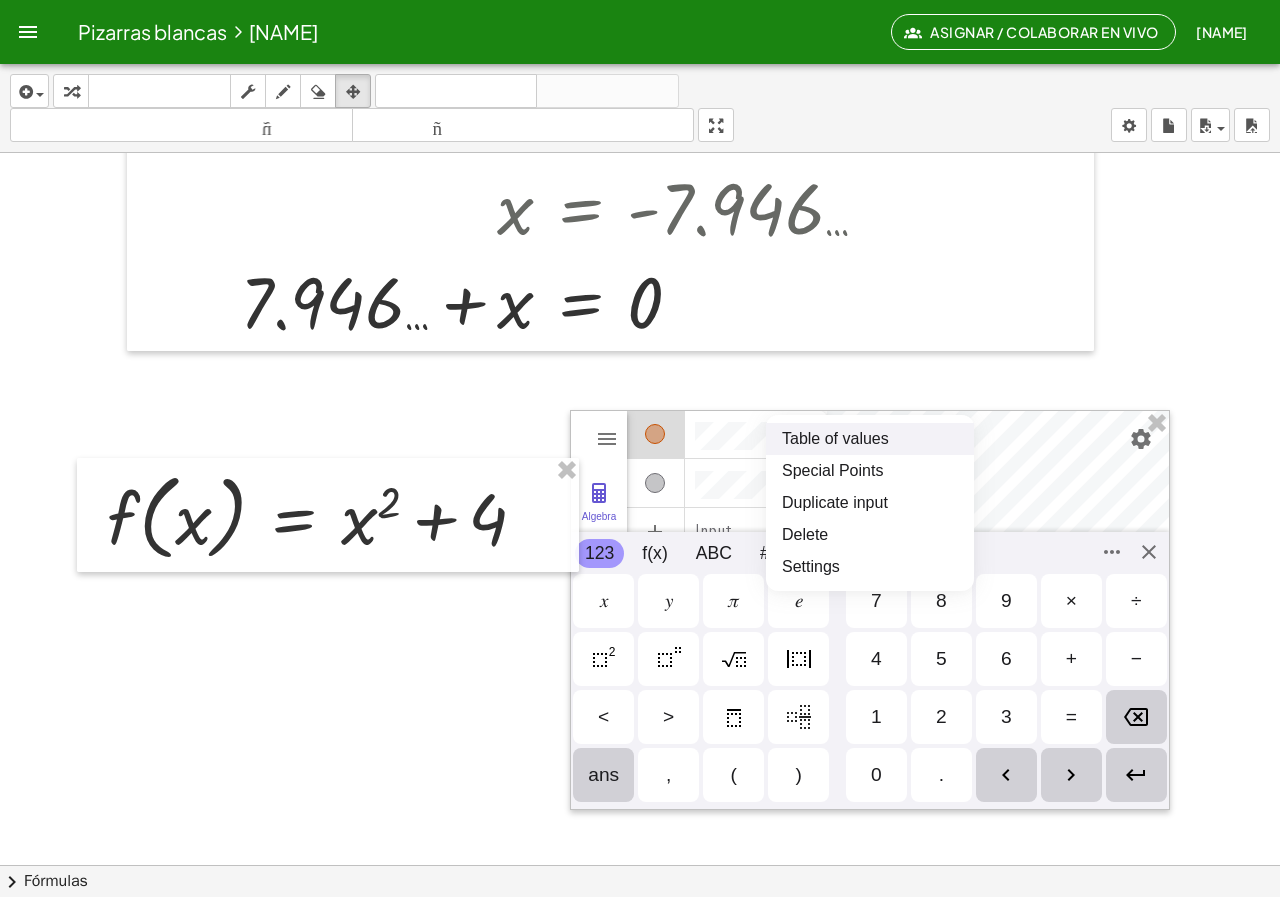click at bounding box center [640, -240] 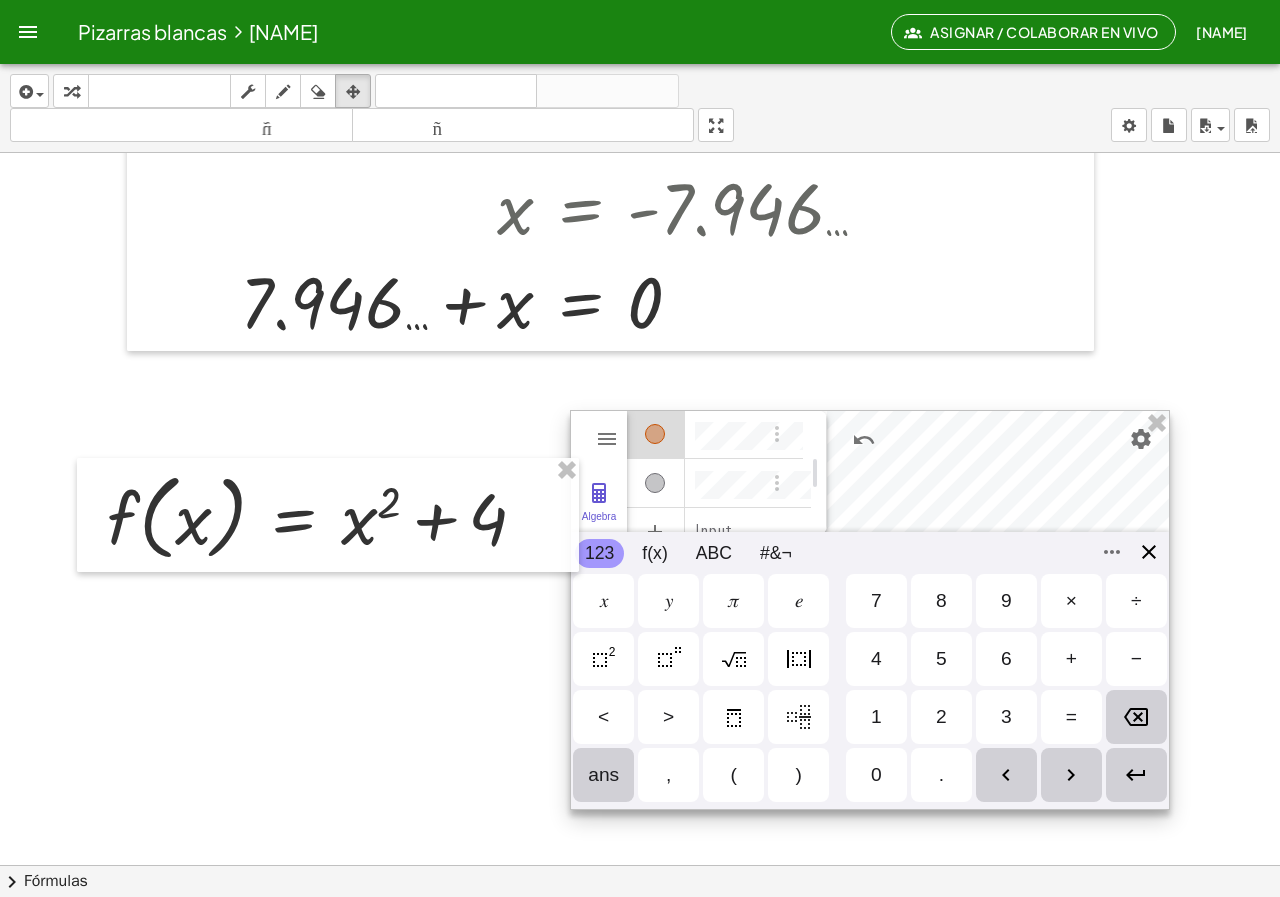 click on "GeoGebra Graphing Calculator Clear All Open Save online Save to your computer Share Export Image Download as Print Preview Settings Help & Feedback Sign in     Algebra Tools Table Spreadsheet Input… GeoGebra Graphing Calculator Basic Tools Move Point Slider Intersect Extremum Roots Best Fit Line Edit Select Objects Move Graphics View Delete Show / Hide Label Show / Hide Object Copy Visual Style Media Text Points Point Intersect Point on Object Attach / Detach Point Extremum Roots Complex Number List Lines Line Ray Vector Others Pen Freehand Function Button Check Box Input Box   123 123 f(x) ABC #&¬ 𝑥 𝑦 𝜋 𝑒 7 8 9 × ÷ 4 5 6 + − < > 1 2 3 = ans , ( ) 0 . 𝑥 𝑦 𝑧 𝜋 7 8 9 × ÷ 𝑒 4 5 6 + − < > 1 2 3 = ( ) , 0 ." at bounding box center [870, 610] 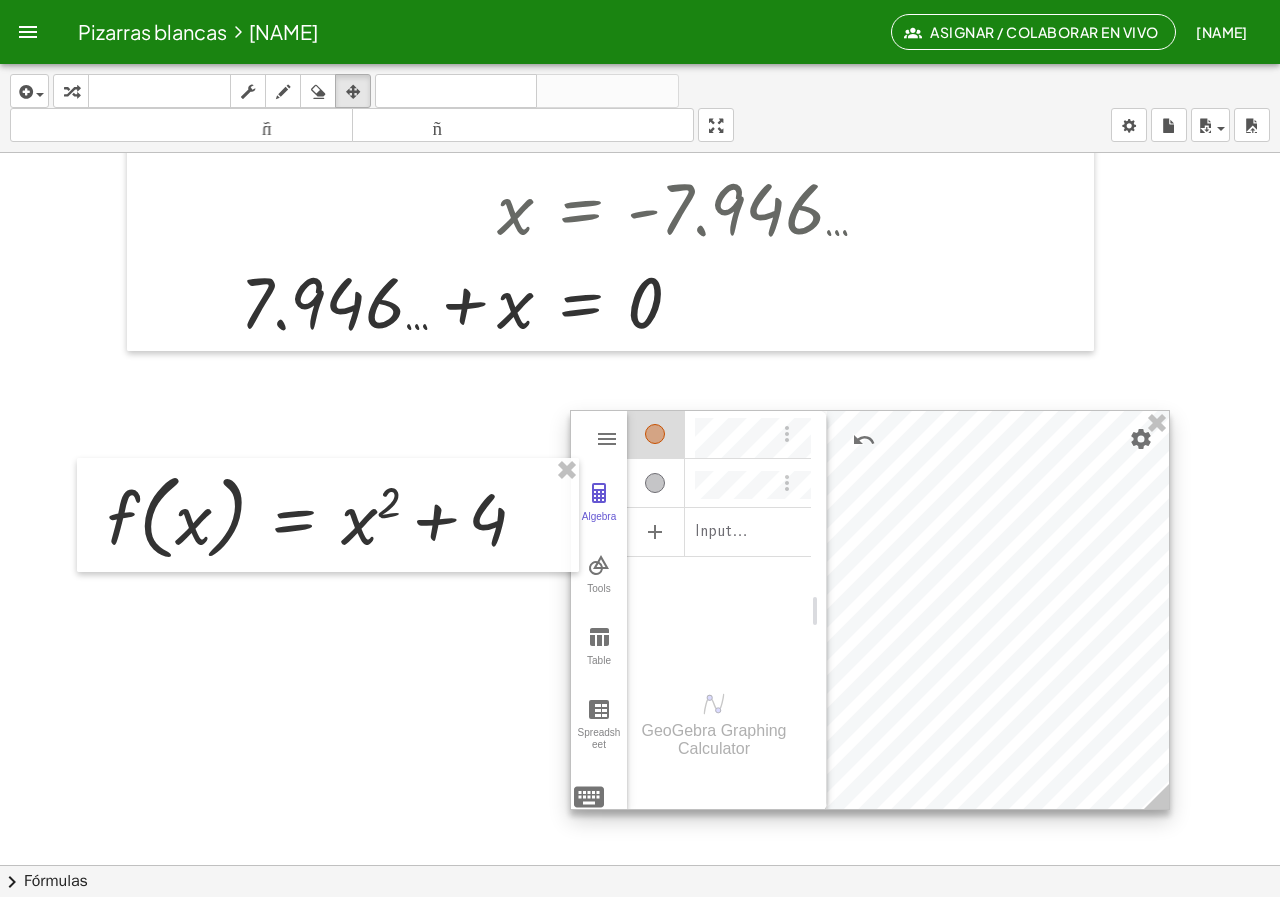 scroll, scrollTop: 11, scrollLeft: 0, axis: vertical 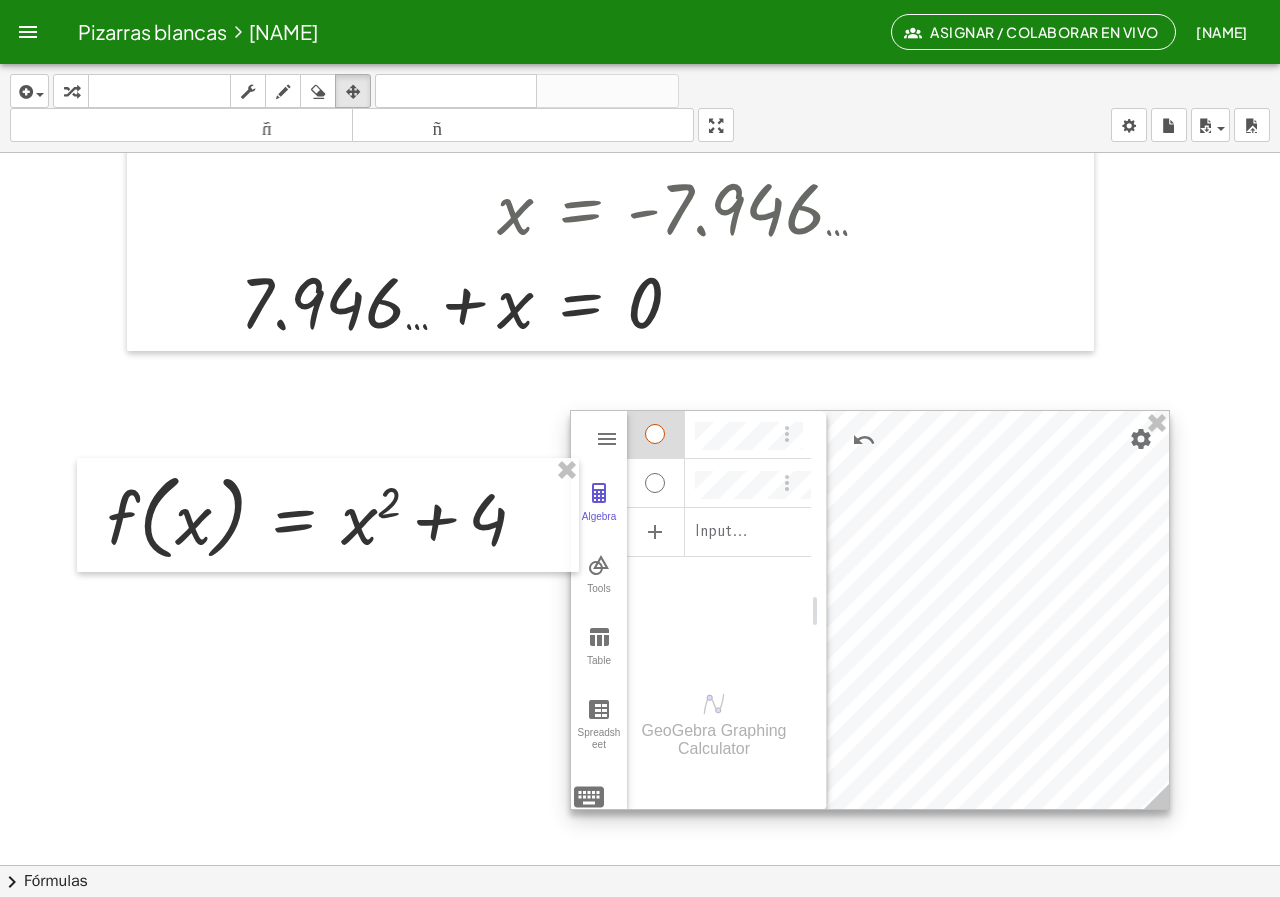 click at bounding box center (655, 483) 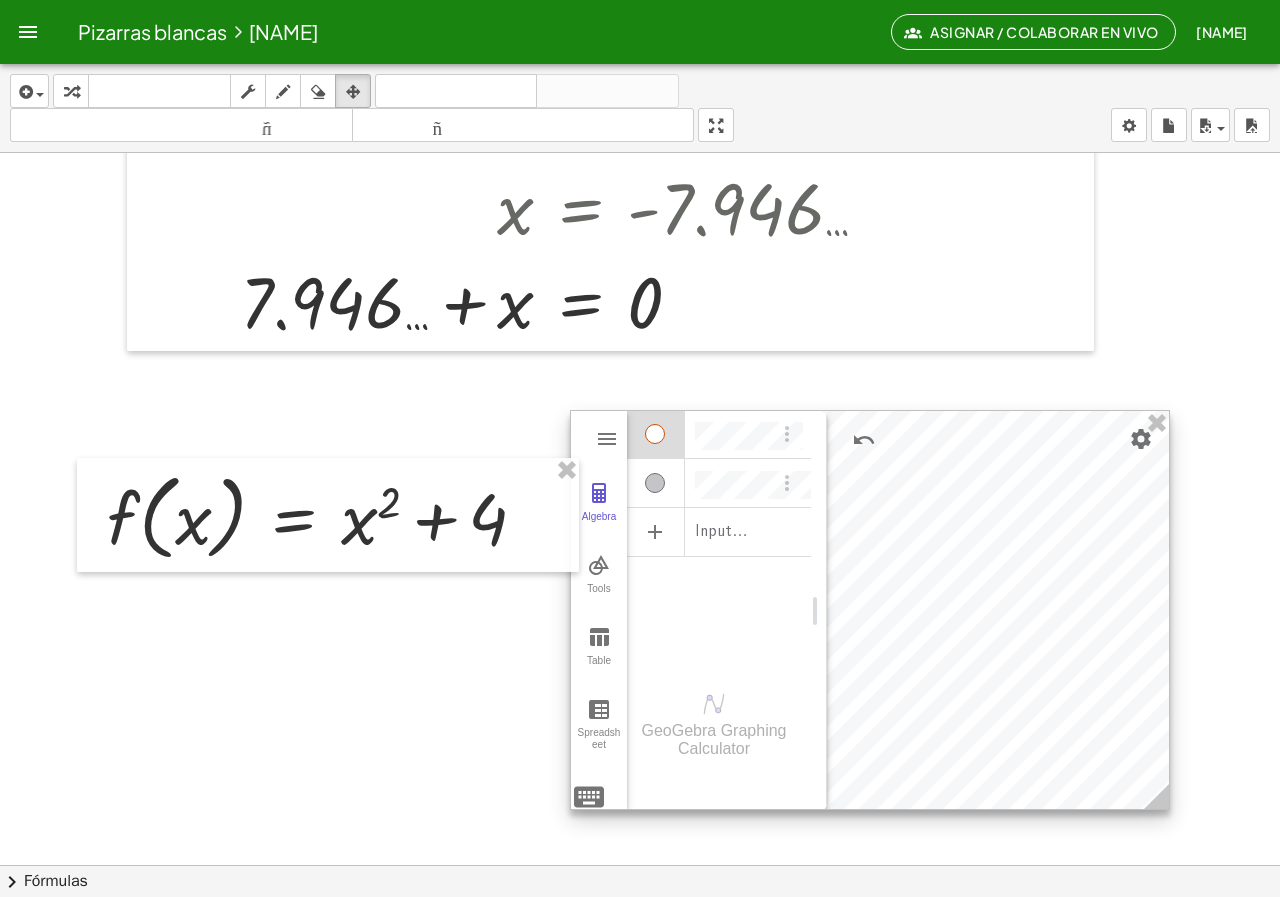 click at bounding box center (655, 483) 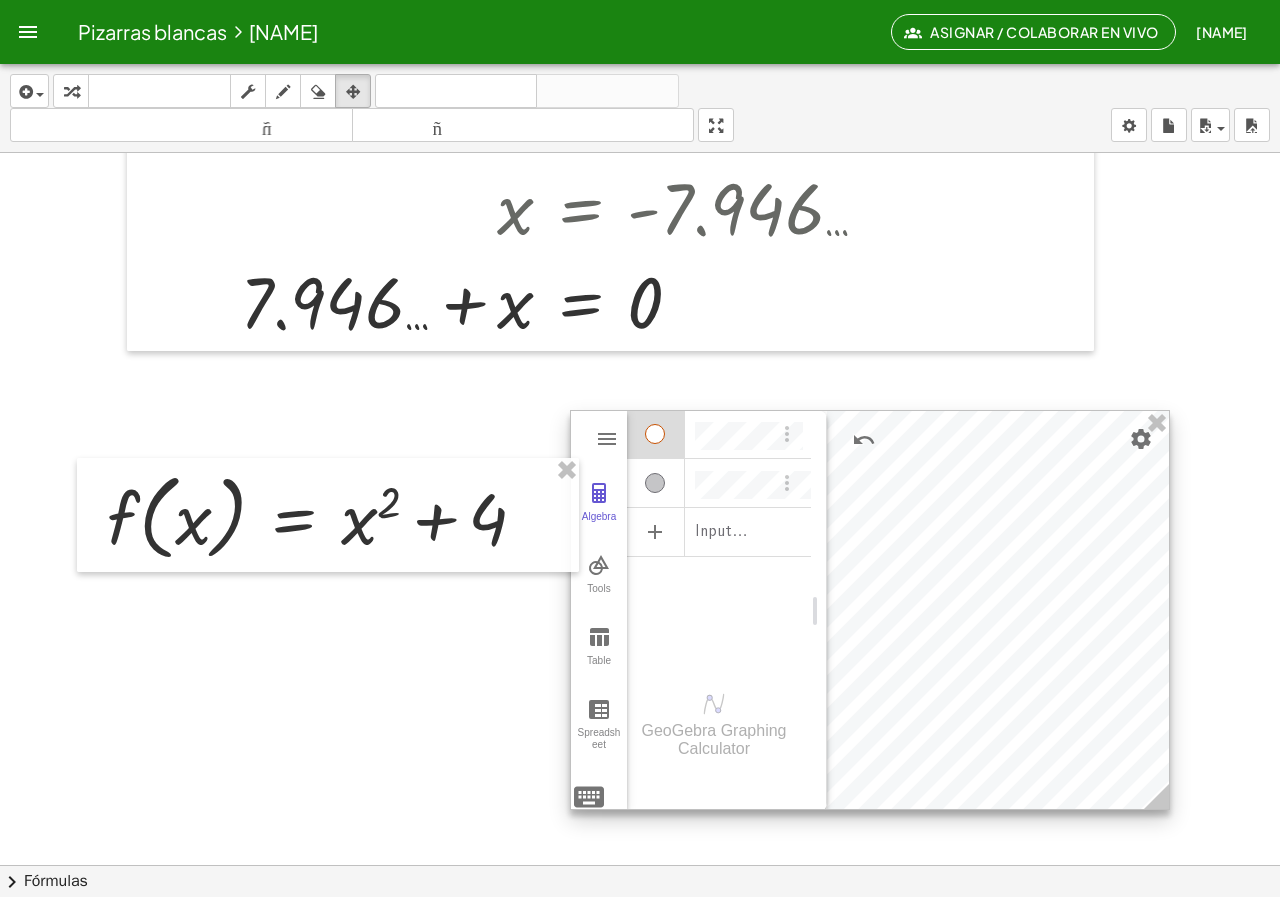 click at bounding box center [655, 483] 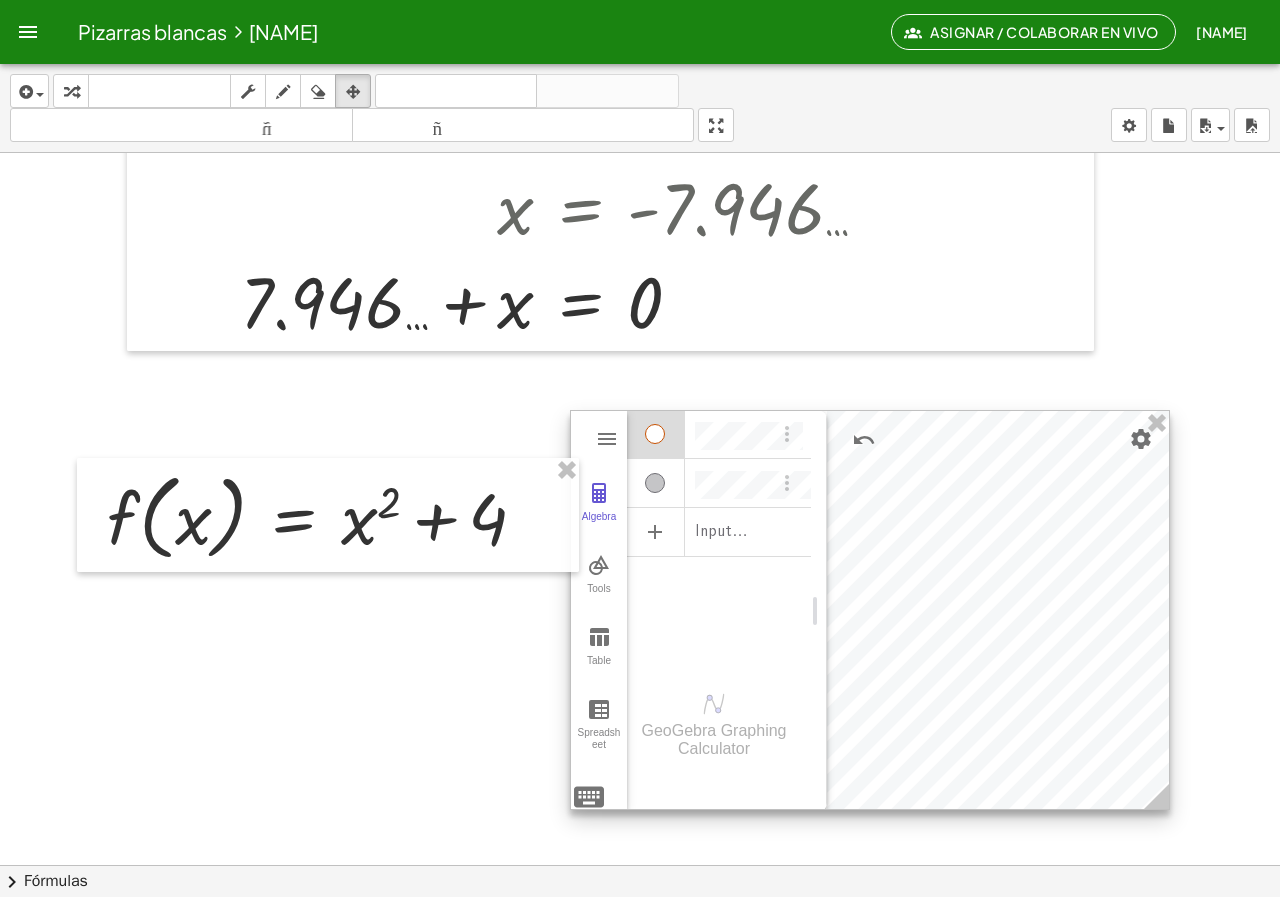 click at bounding box center (655, 483) 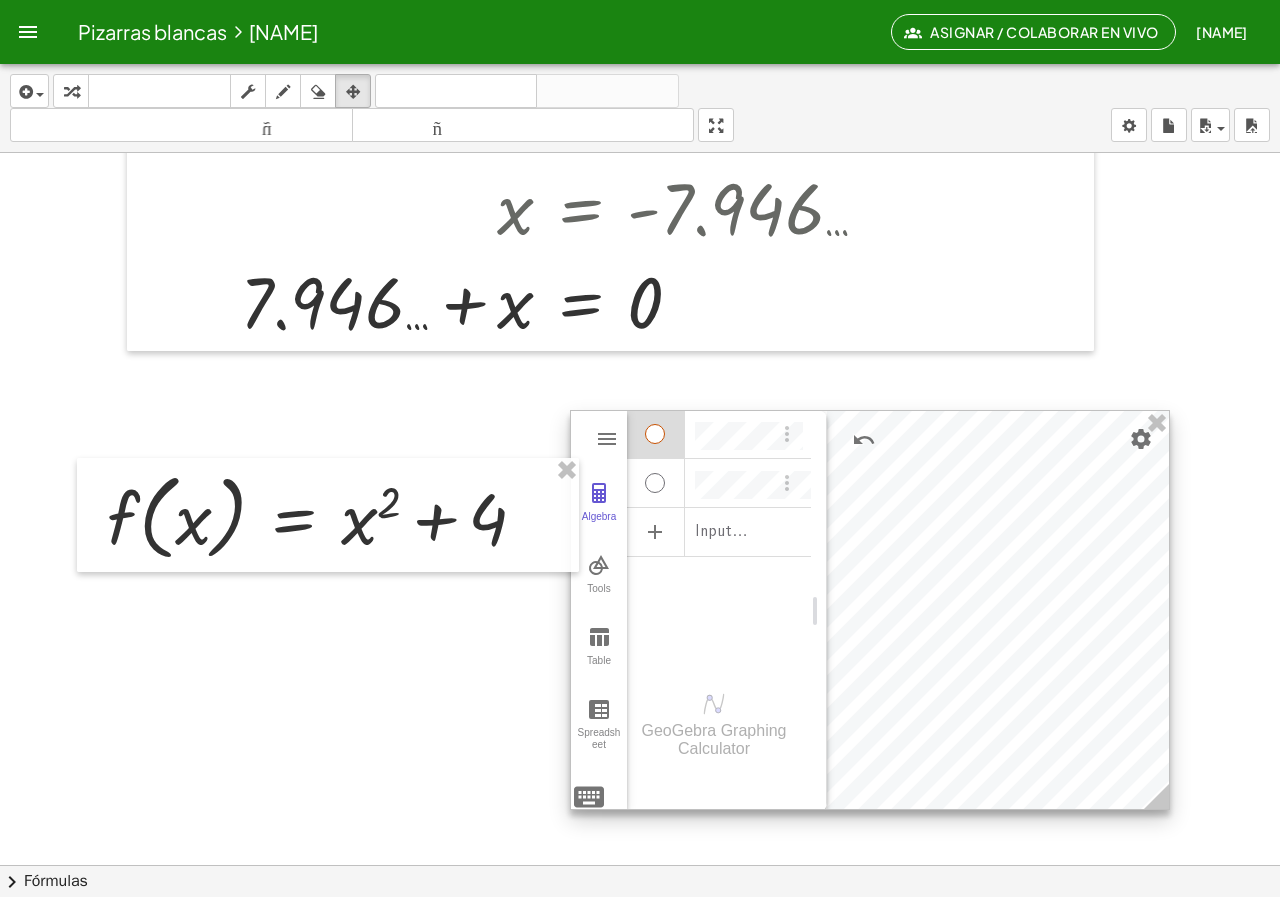 click at bounding box center (655, 434) 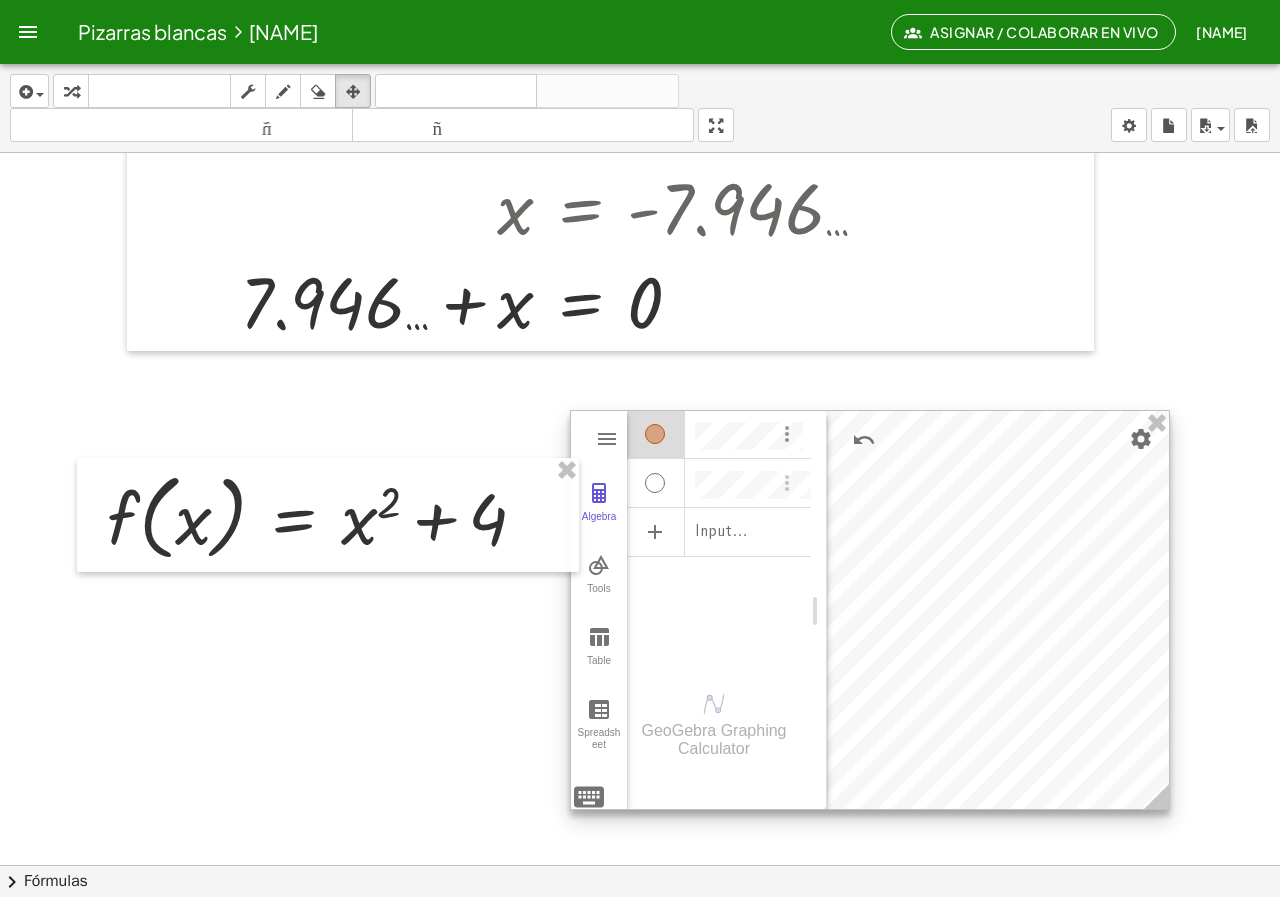click at bounding box center (787, 434) 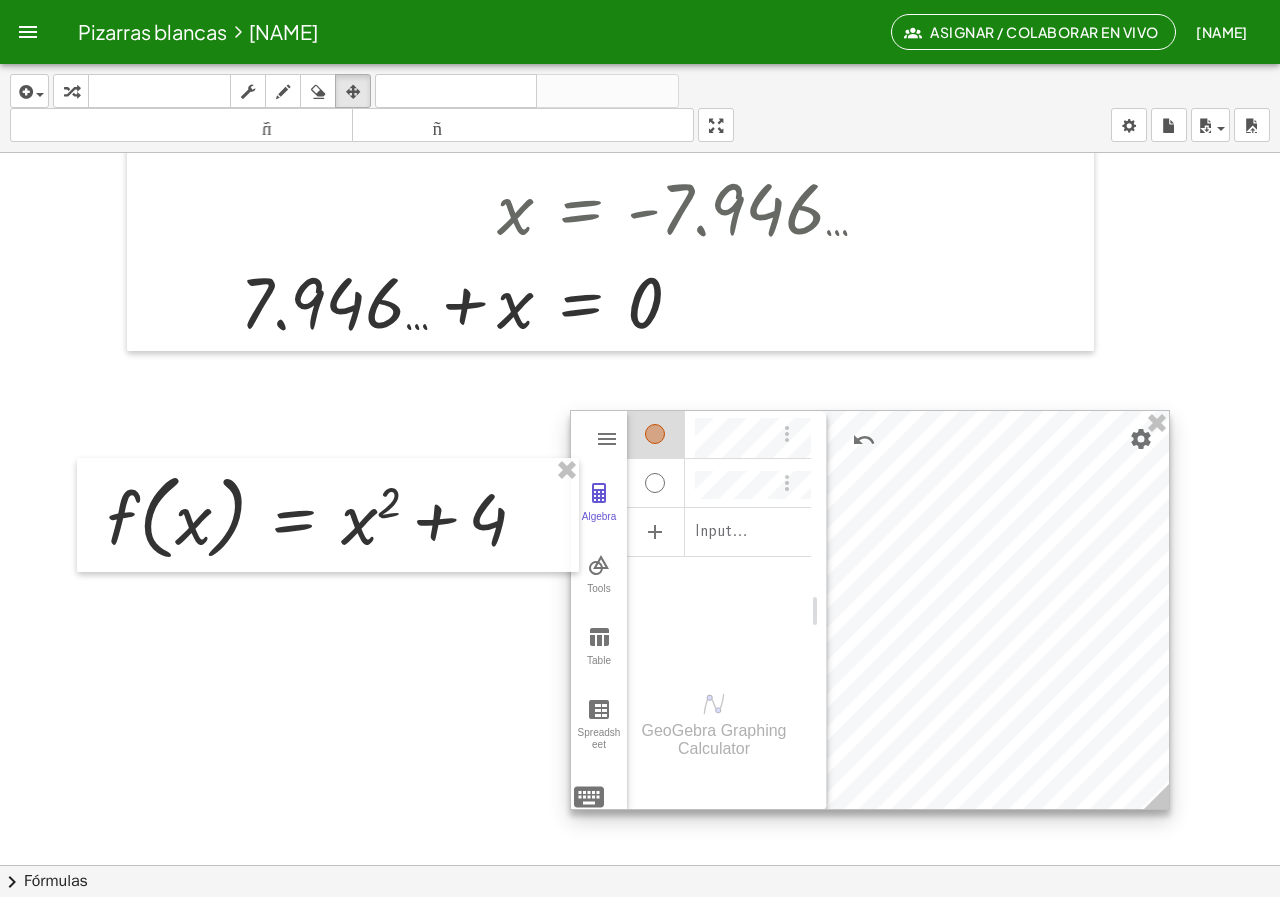 scroll, scrollTop: 11, scrollLeft: 0, axis: vertical 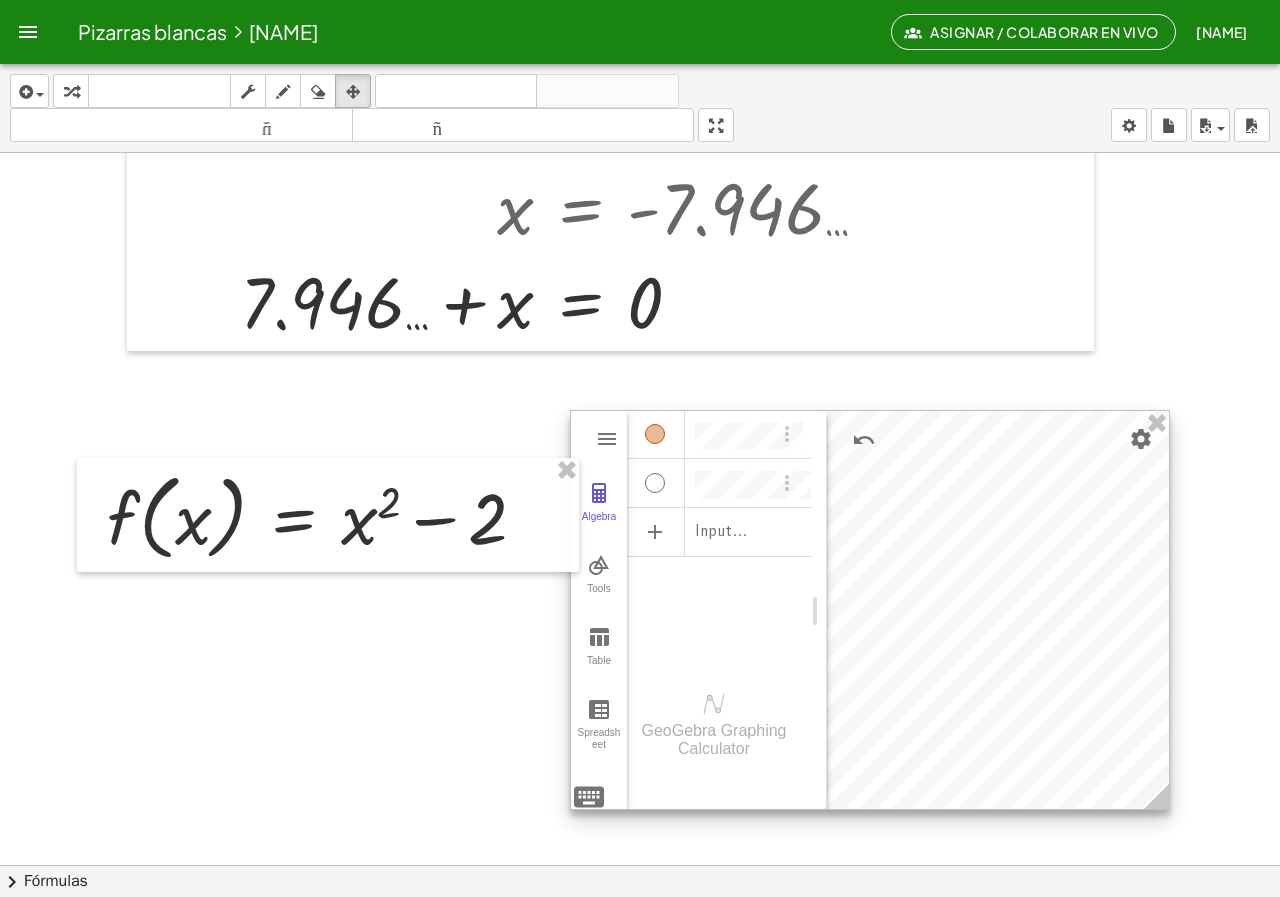 click at bounding box center [655, 434] 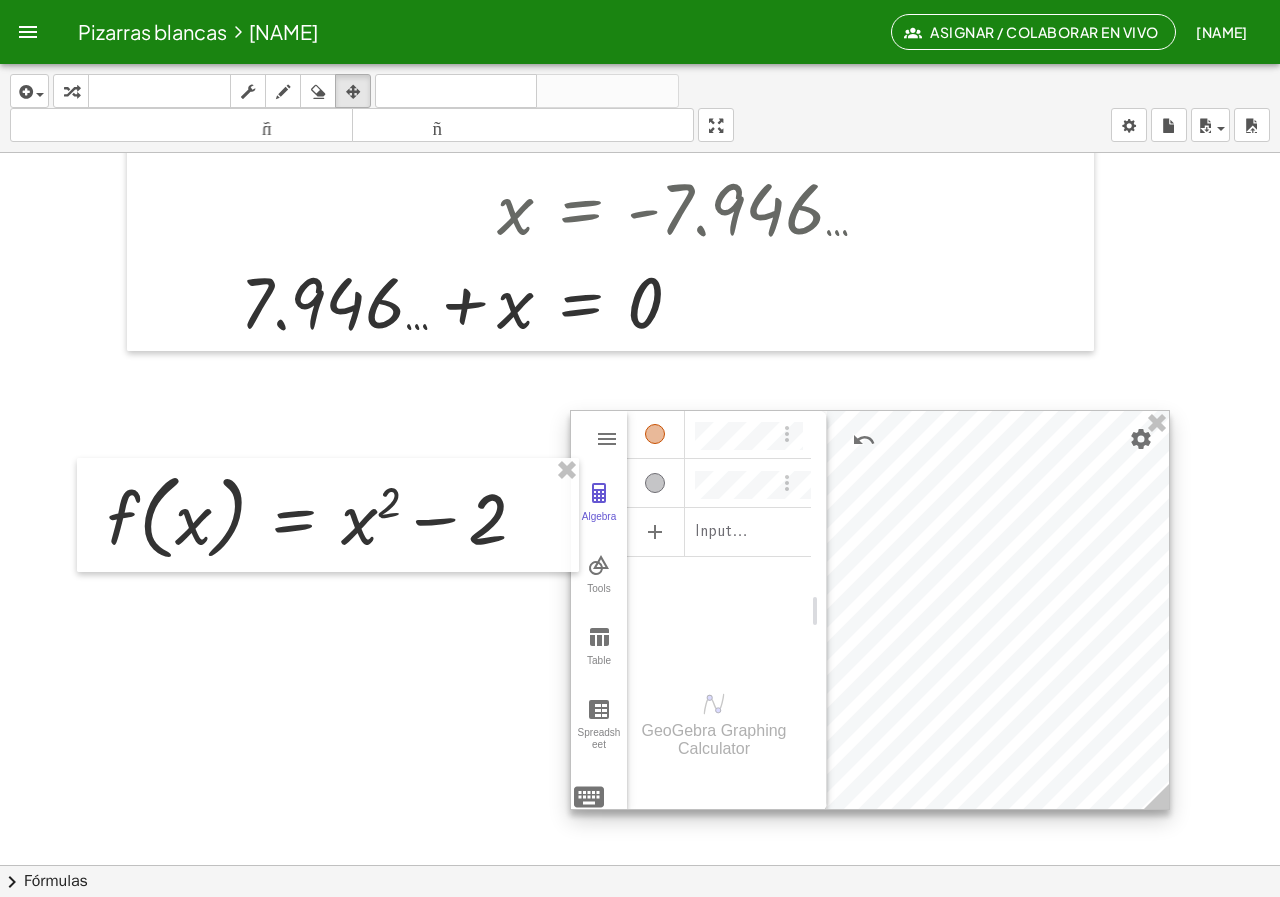 click at bounding box center (655, 483) 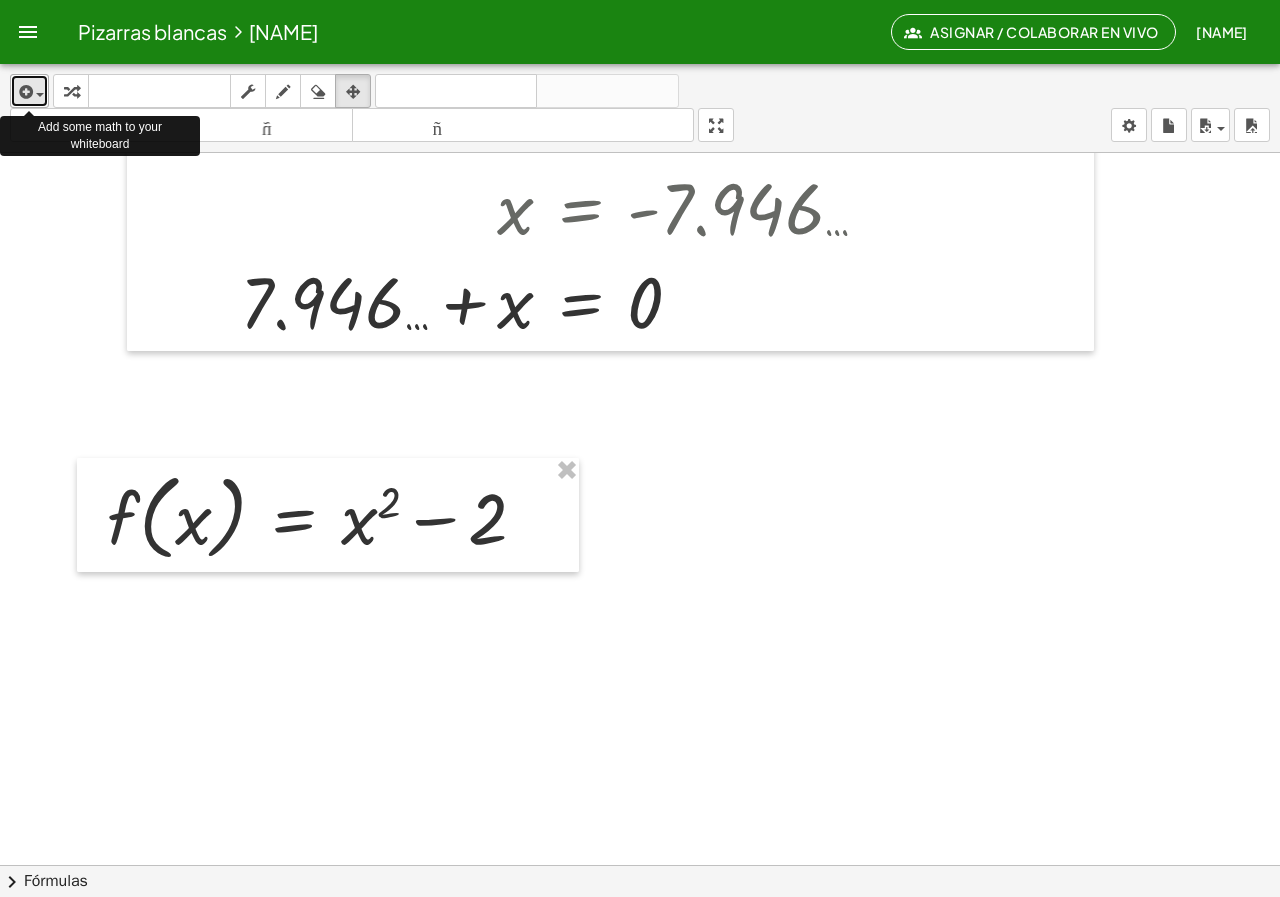 click at bounding box center [29, 91] 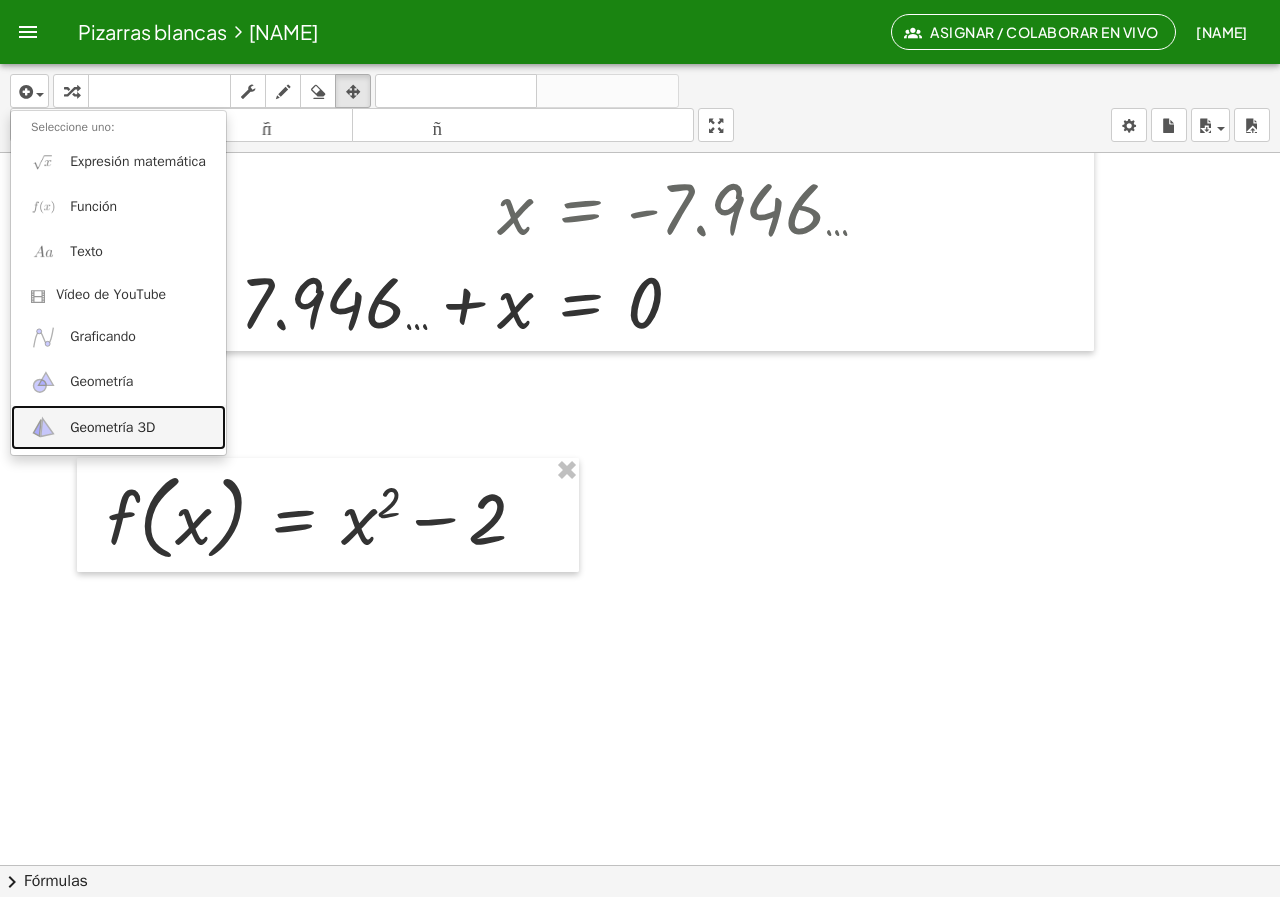 click on "Geometría 3D" at bounding box center (112, 427) 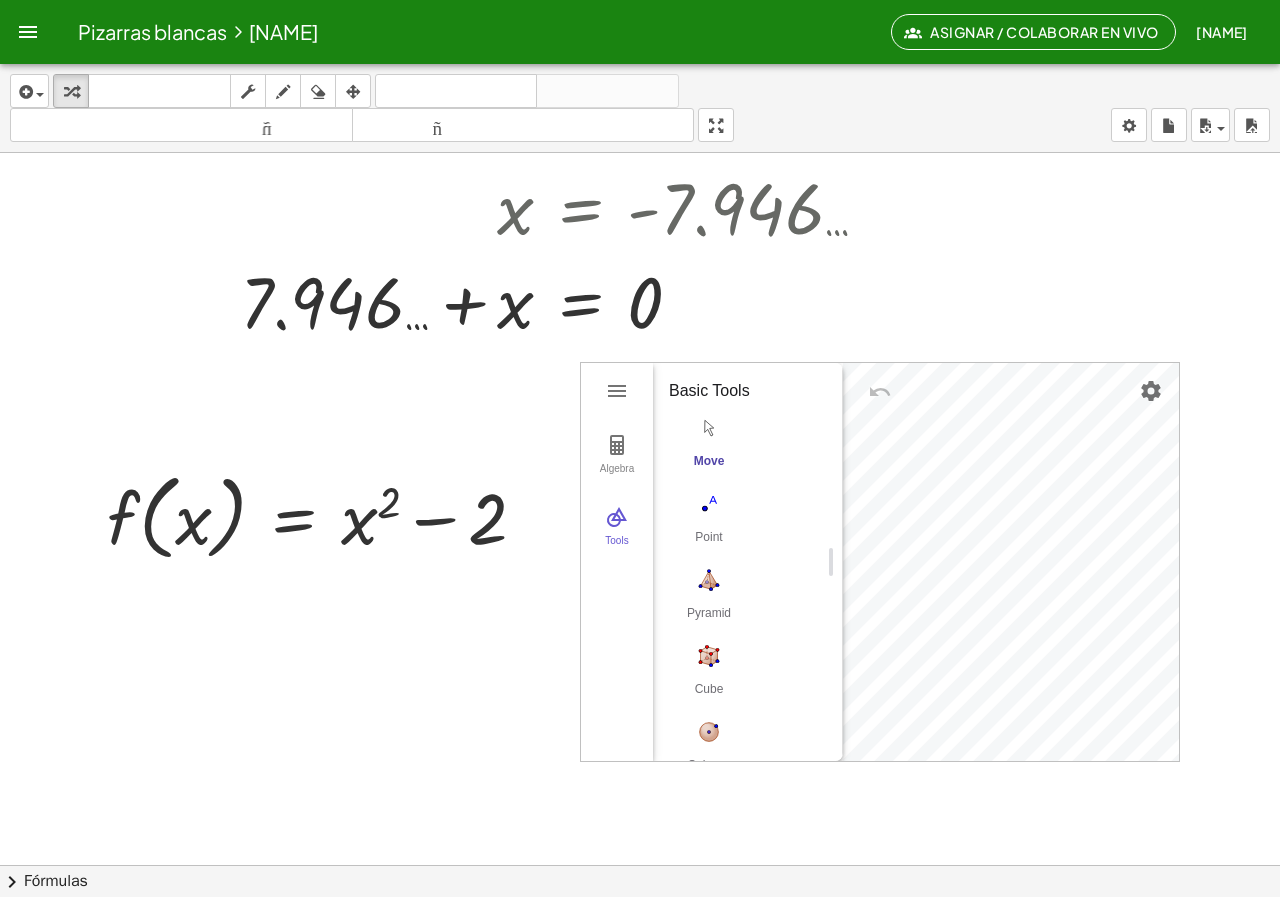 drag, startPoint x: 755, startPoint y: 570, endPoint x: 830, endPoint y: 579, distance: 75.53807 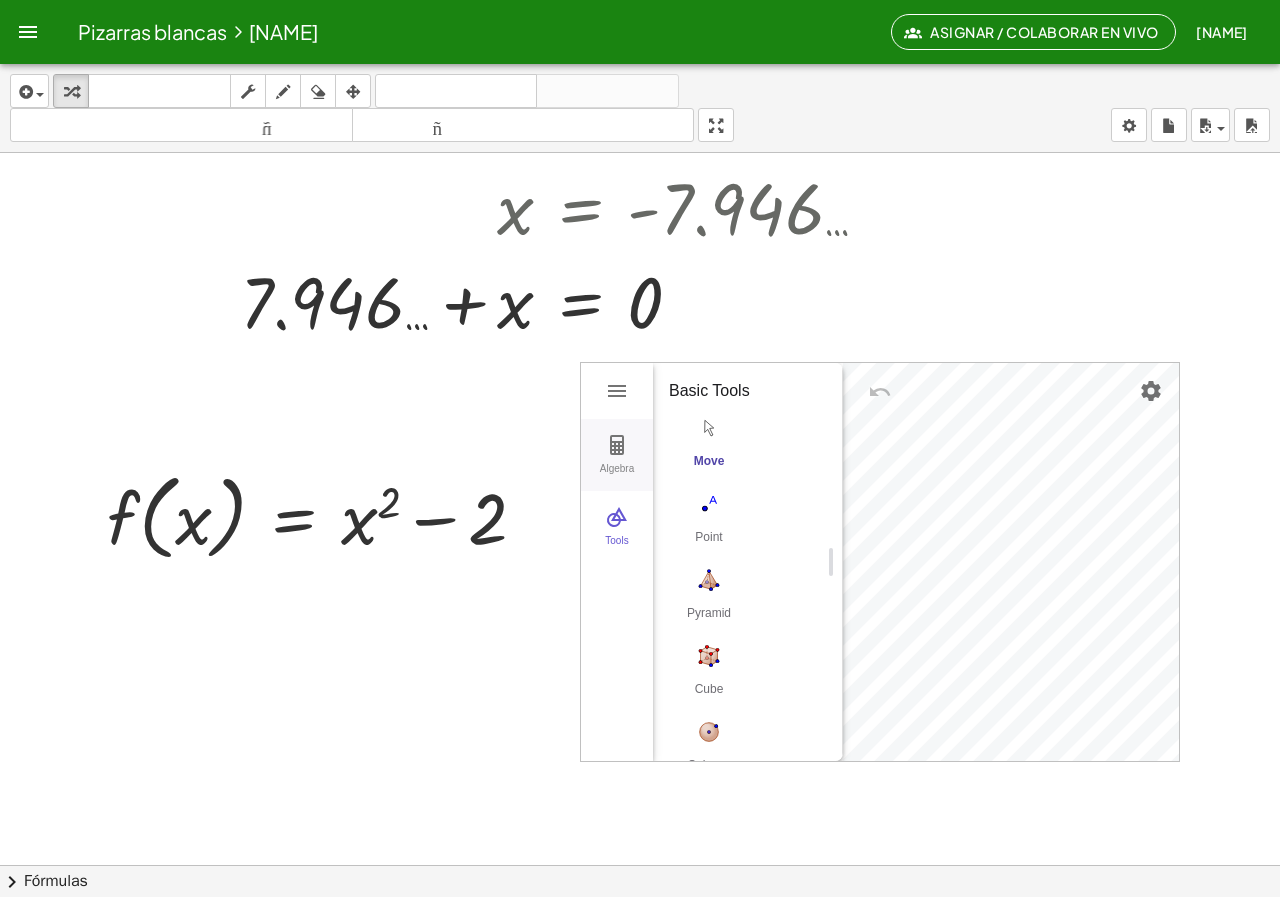 click on "Algebra" at bounding box center [617, 477] 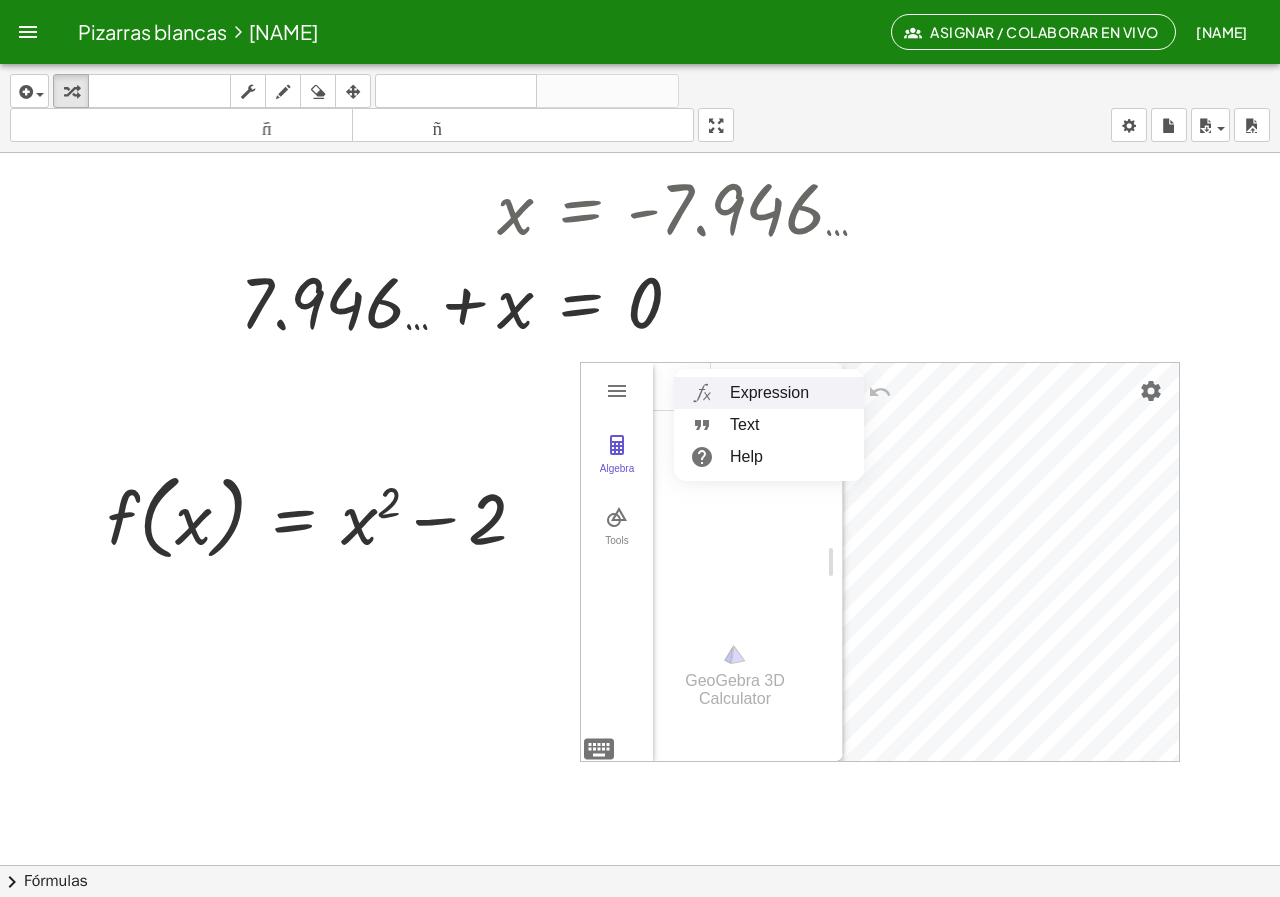 click on "Expression" at bounding box center [769, 393] 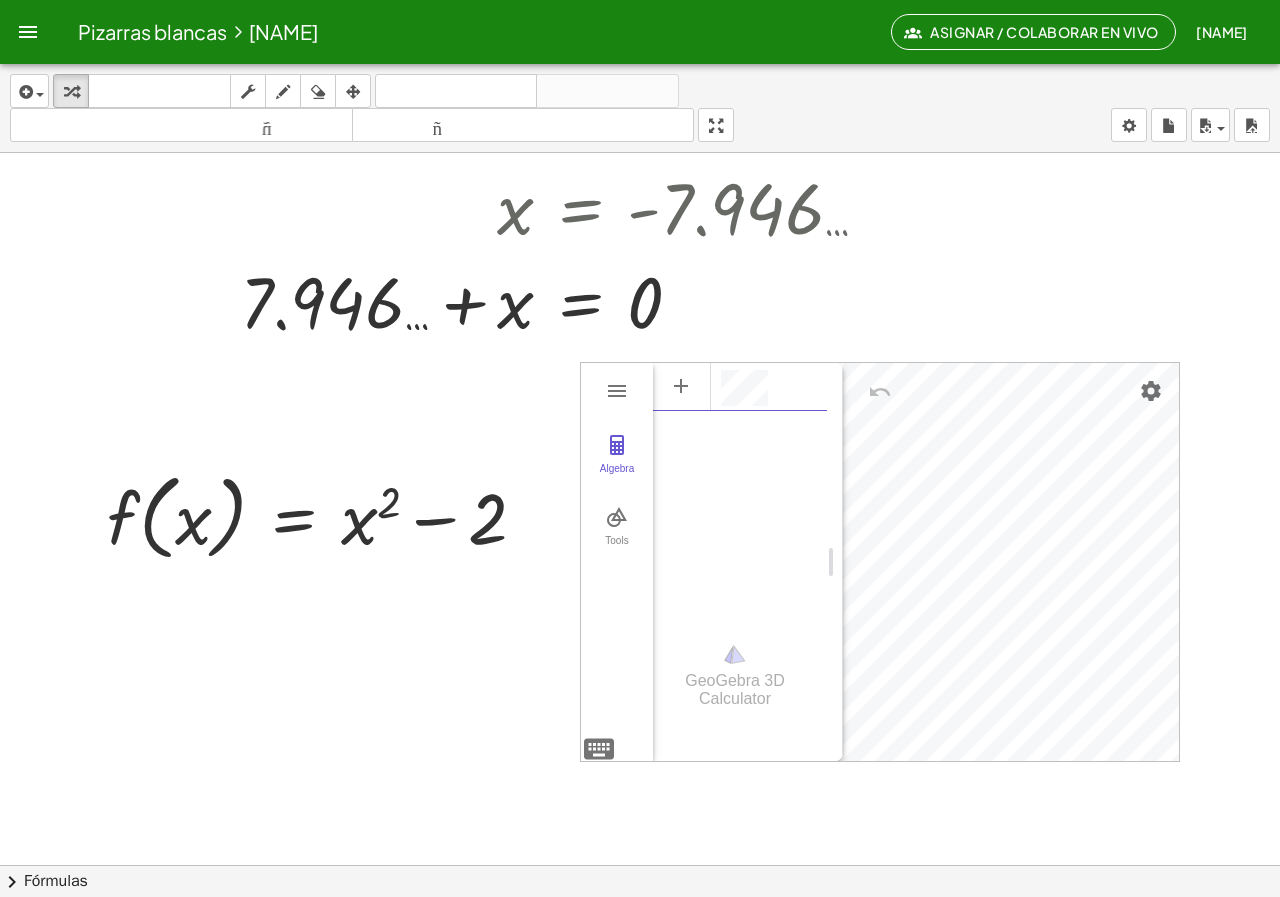 scroll, scrollTop: 11, scrollLeft: 0, axis: vertical 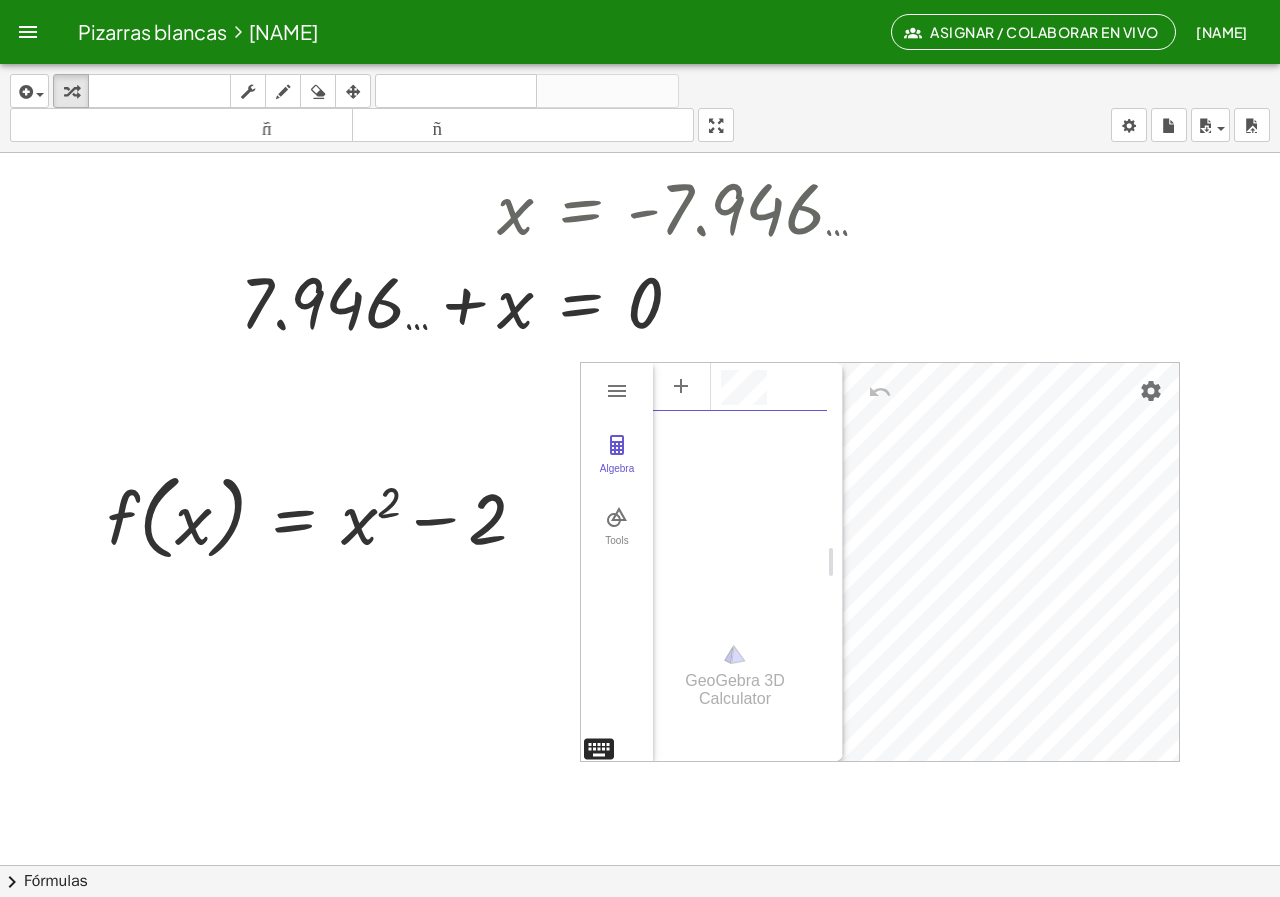 click on "Algebra Tools GeoGebra 3D Calculator Basic Tools Move Point Pyramid Cube Sphere: Center & Point Plane through 3 Points Intersect Two Surfaces Net More" at bounding box center [880, 562] 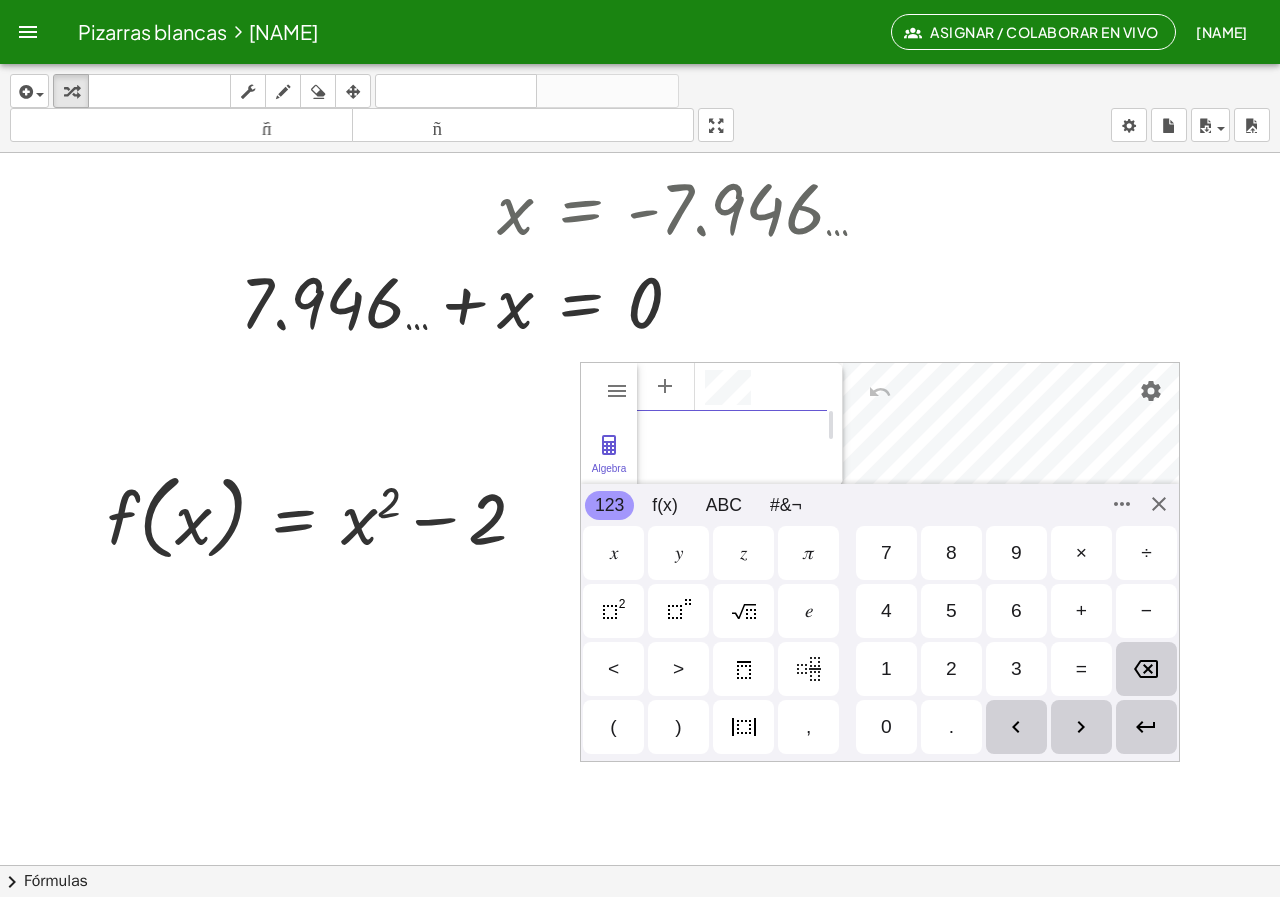click at bounding box center [614, 611] 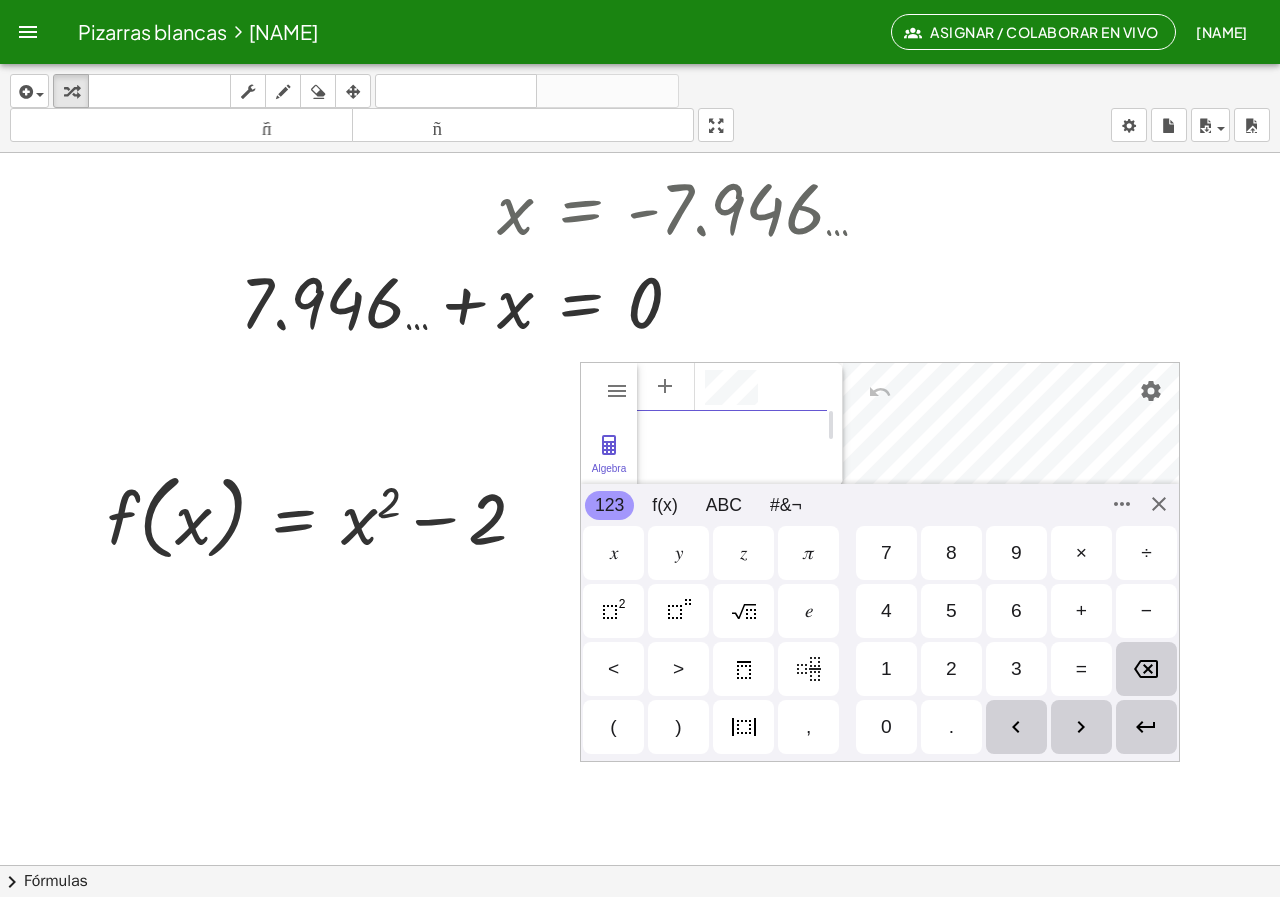 click at bounding box center (640, -240) 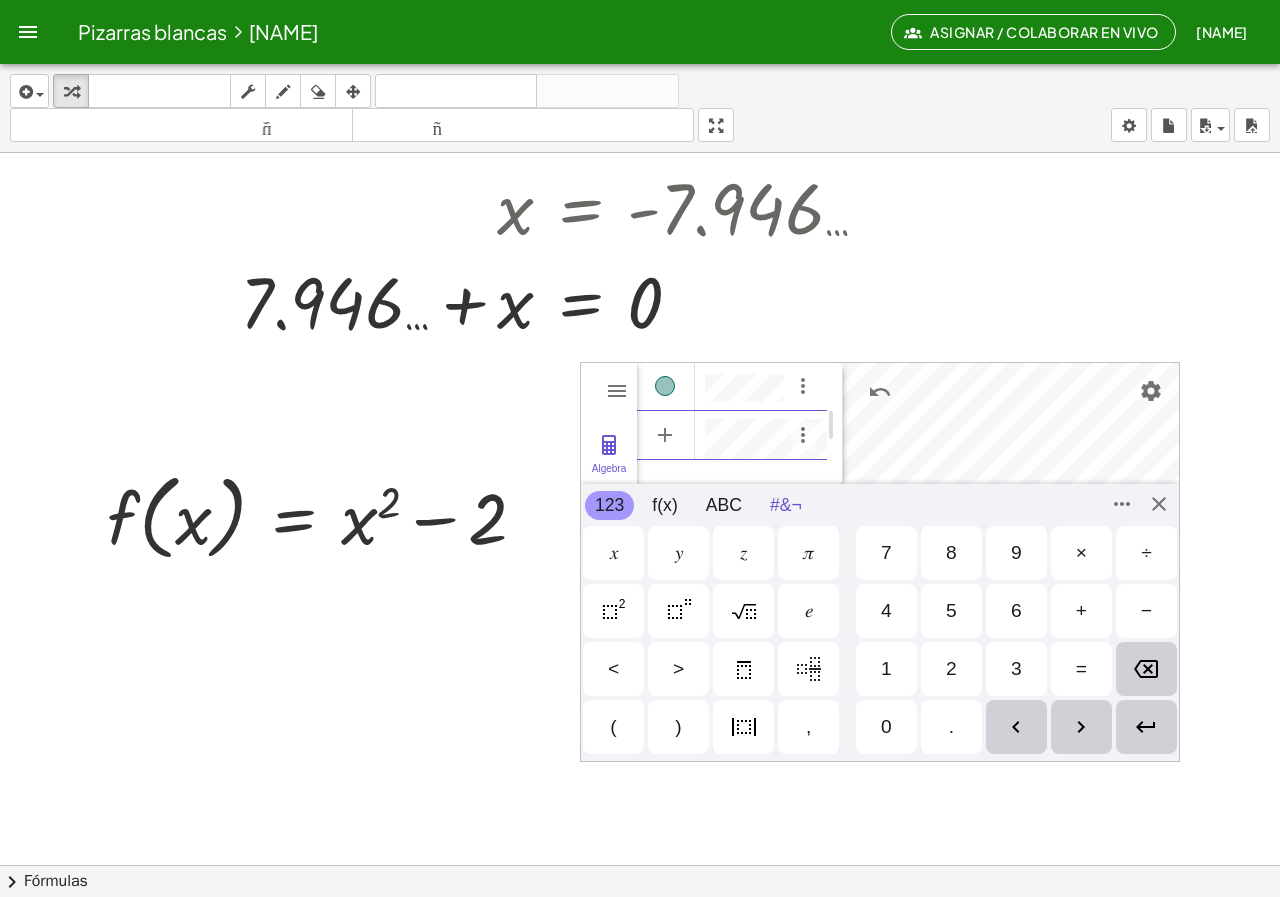 scroll, scrollTop: 0, scrollLeft: 4, axis: horizontal 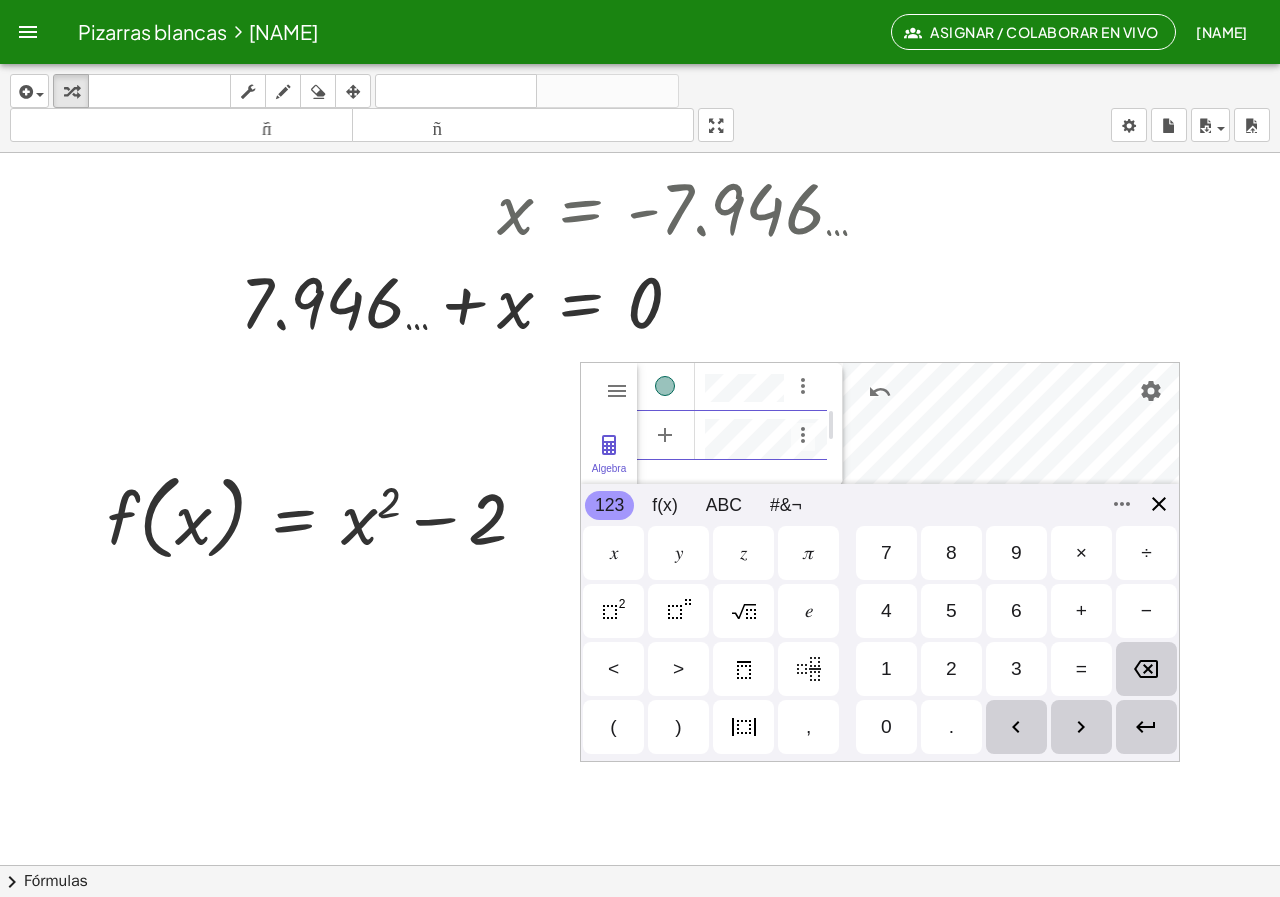 click on "Algebra Tools GeoGebra 3D Calculator Basic Tools Move Point Pyramid Cube Sphere: Center & Point Plane through 3 Points Intersect Two Surfaces Net More   123 123 f(x) ABC #&¬ 𝑥 𝑦 𝜋 𝑒 7 8 9 × ÷ 4 5 6 + − < > 1 2 3 = ans , ( ) 0 . 𝑥 𝑦 𝑧 𝜋 7 8 9 × ÷ 𝑒 4 5 6 + − < > 1 2 3 = ( ) , 0 ." at bounding box center [880, 562] 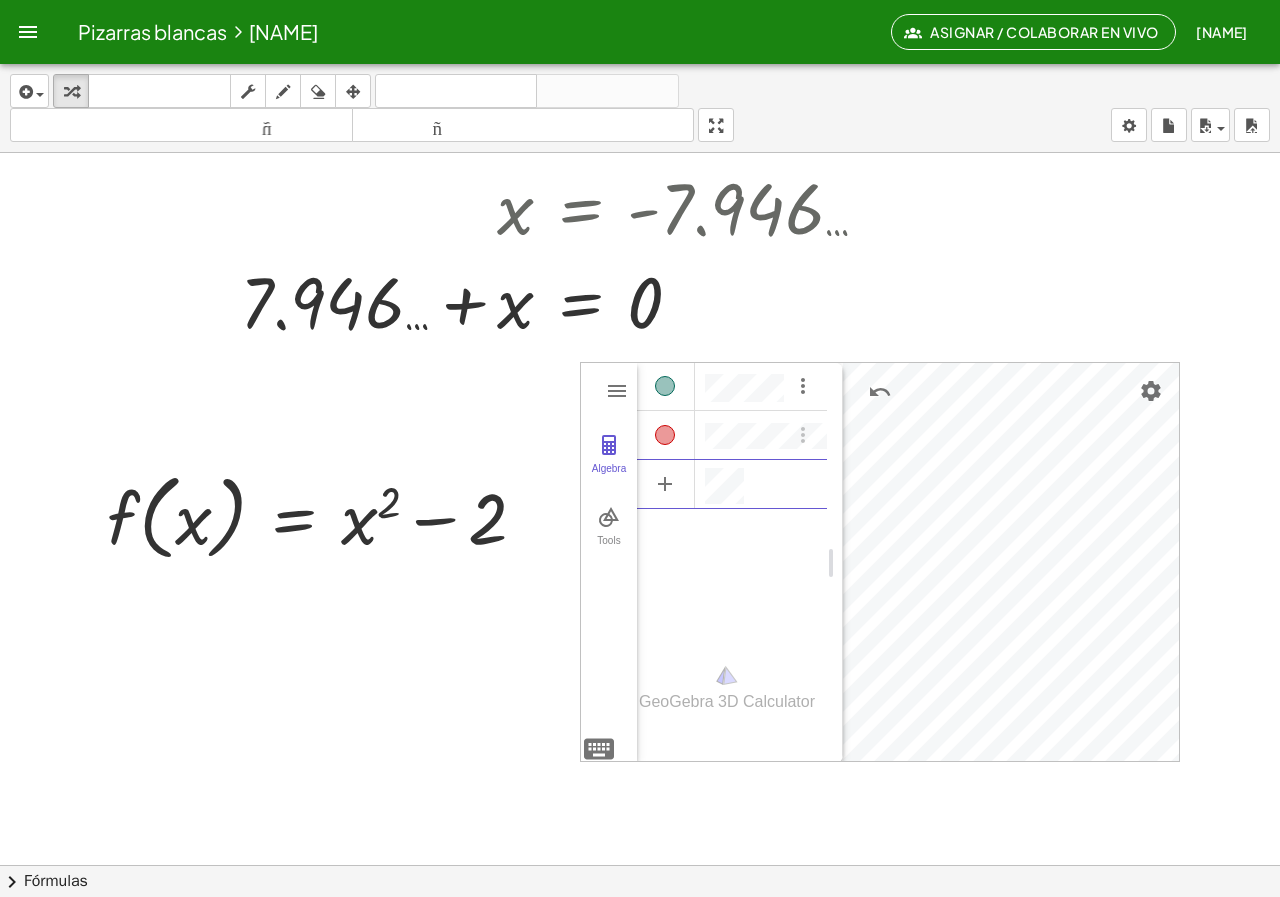 scroll, scrollTop: 0, scrollLeft: 0, axis: both 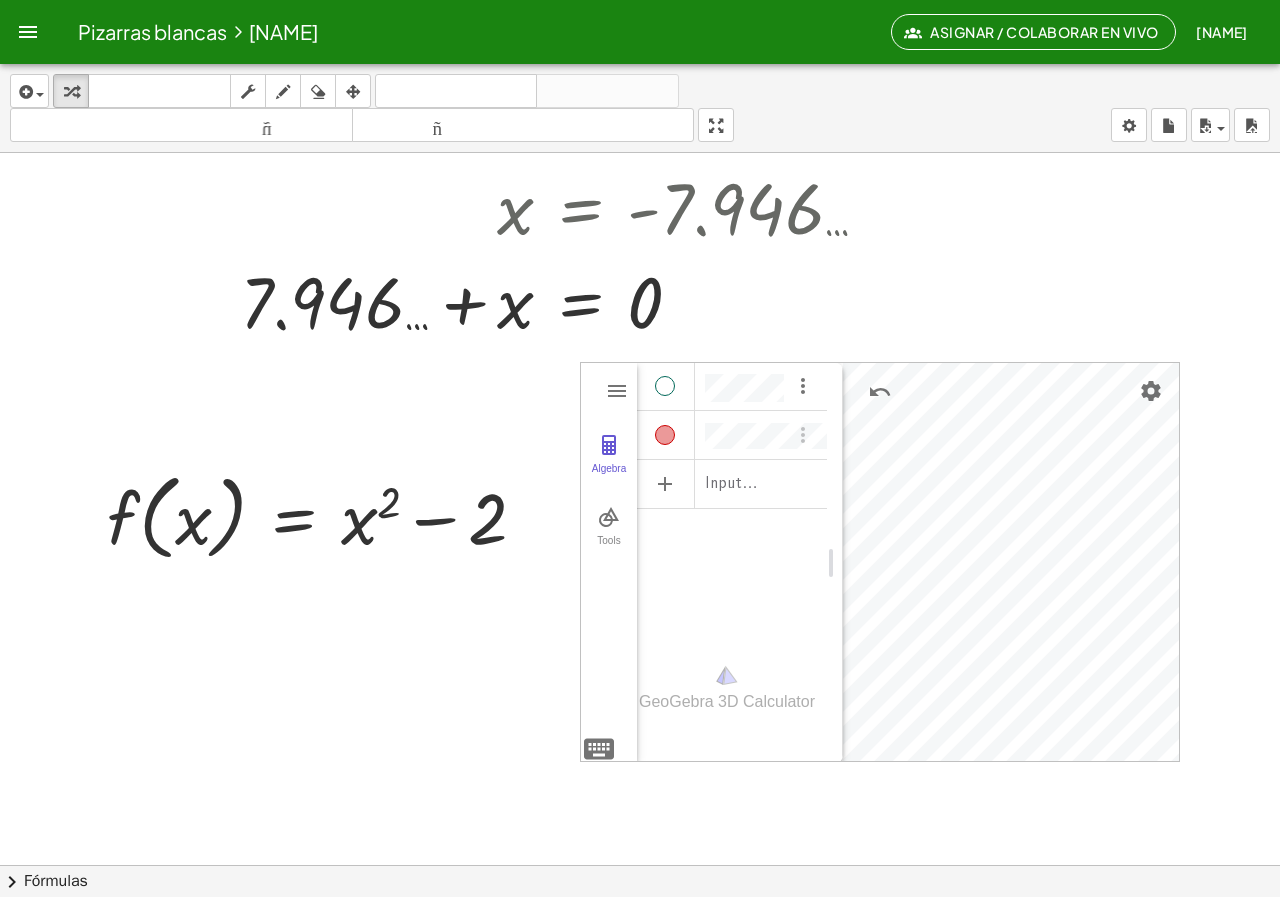 click at bounding box center (665, 435) 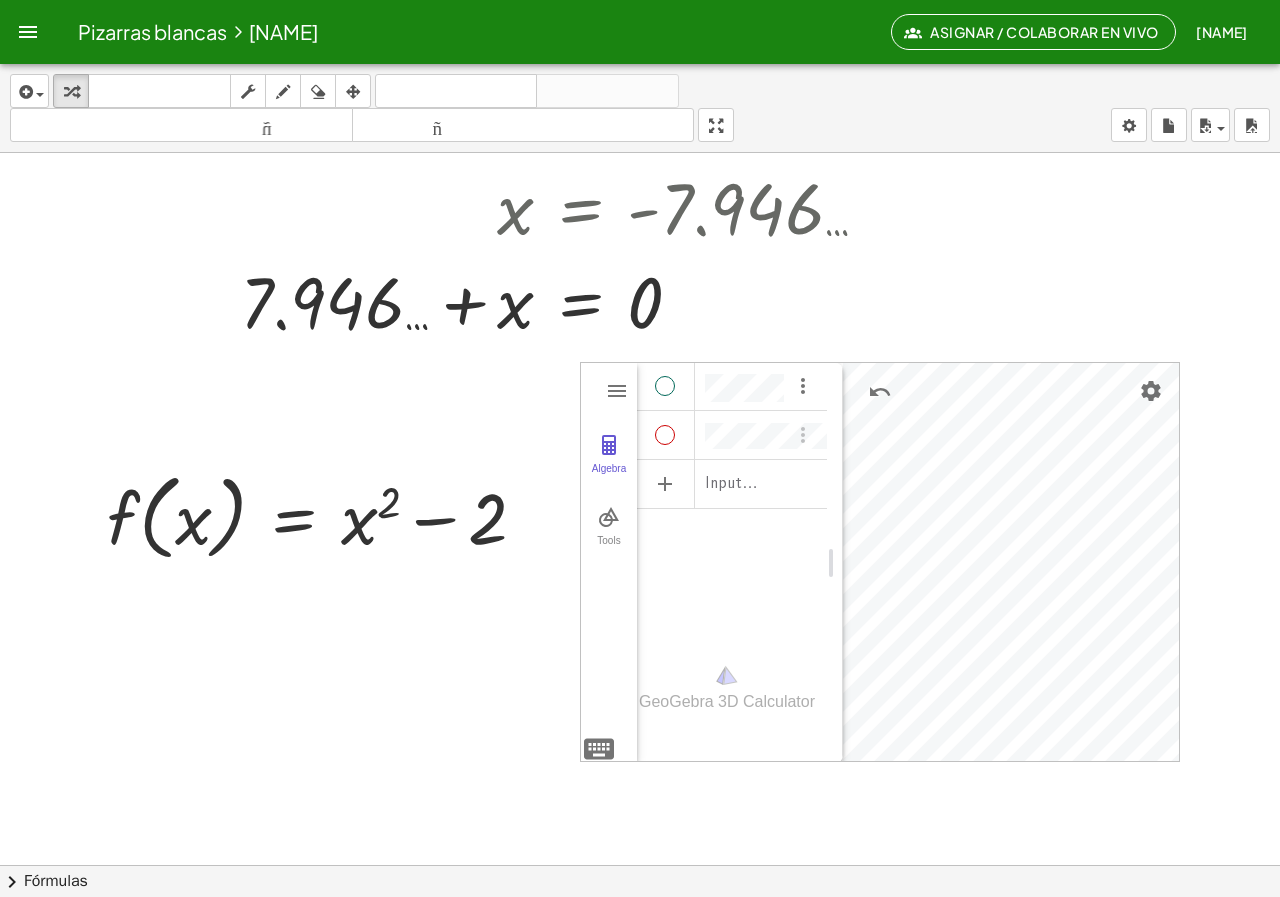 click at bounding box center [665, 386] 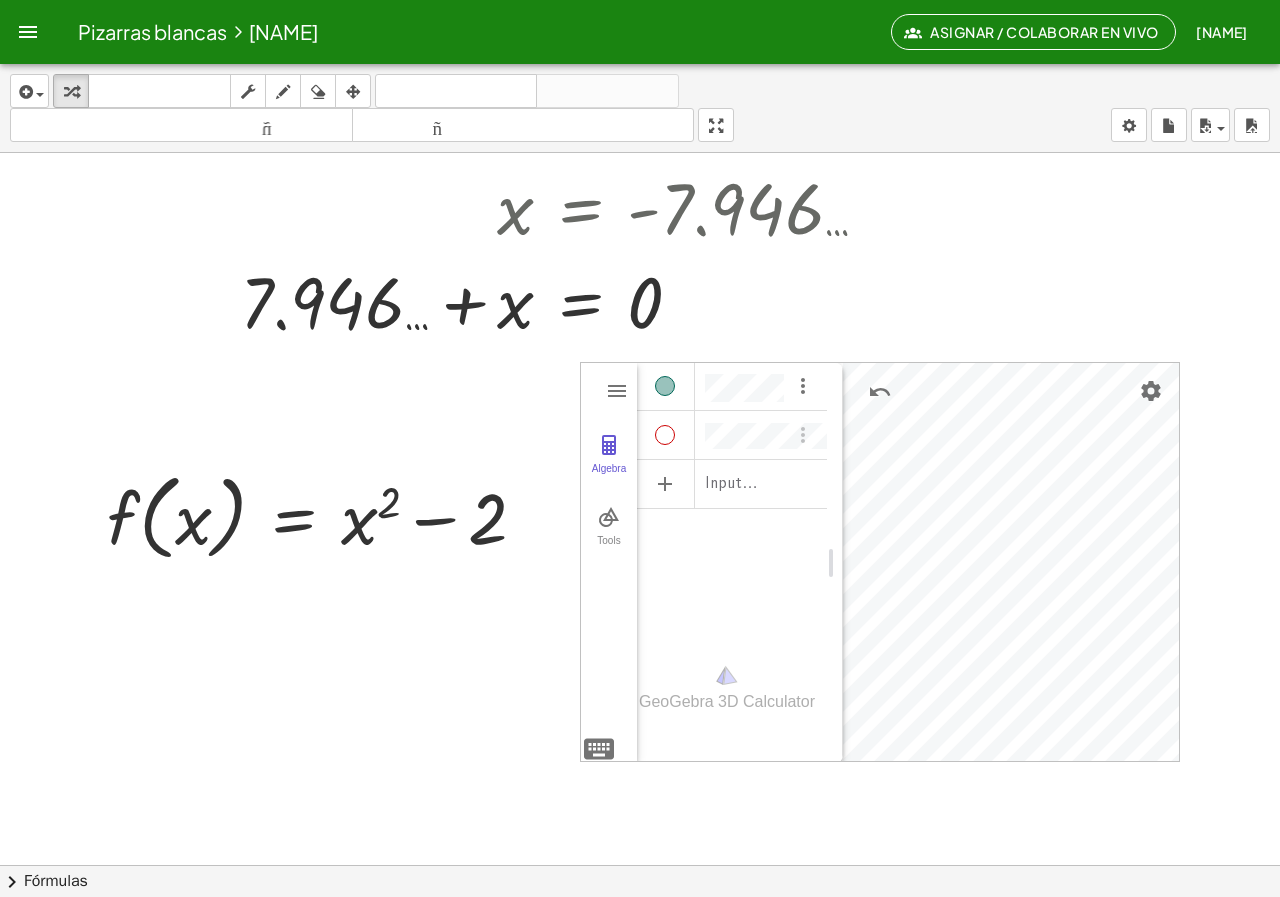 click at bounding box center (665, 386) 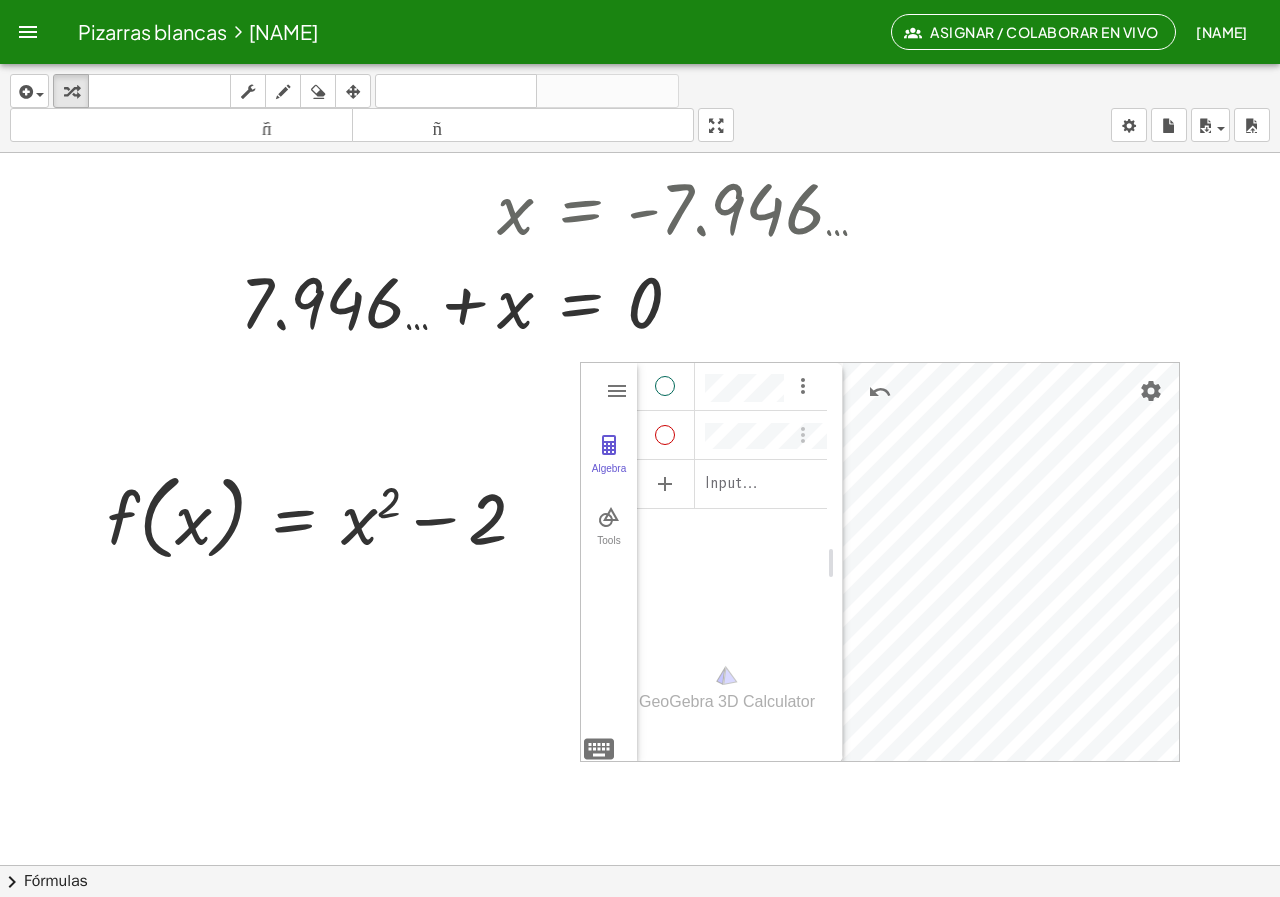 click at bounding box center (665, 435) 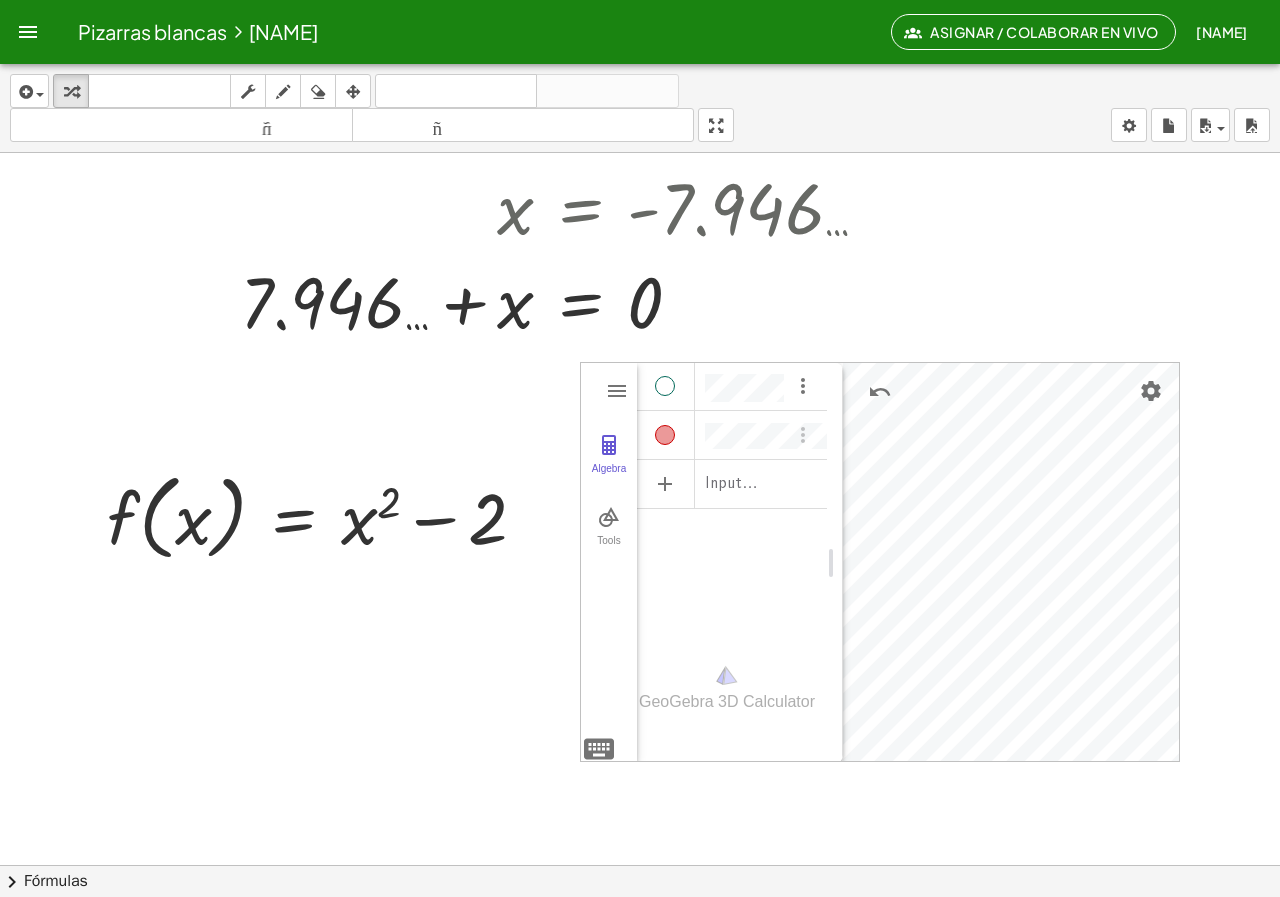 click on "+ x + · 7 · x + 6 = + x + · 4 · ( · 6 · 5 · x ) + x + · 7 · x + 6 = + x + · 4 · ( · 30 · x ) + x + · 7 · x + 6 = + x + · 4 · 30 · x + x + · 7 · x + 6 = + x + · 120 · x + x + · 7 · x + 6 = · 121 · x + x + · 7 · x − · 7 · x + 6 = + · 121 · x − · 7 · x + x + · 7 · ( + x − x ) + 6 = + · 121 · x − · 7 · x + x + · 7 · 0 + 6 = + · 121 · x − · 7 · x + x + 0 + 6 = + · 121 · x − · 7 · x + x + 0 + 6 = · 114 · x + x − x + 0 + 6 = + · 114 · x − x + 0 + 0 + 6 = + · 114 · x − x + 0 + 6 = + · 114 · x − x + 0 + 6 = · 113 · x 6 = · 113 · x − · 113 · x + 6 = + · 113 · x − · 113 · x − · 113 · x + 6 = · ( + x − x ) · 113 − · 113 · x + 6 = · 0 · 113 − · 113 · x + 6 = 0 − · 113 · x + 6 − 6 = + 0 − 6 − · 113 · x + 6 − 6 = - 6 − · 113 · x + 0 = - 6 · - 113 · x = - 6 · - 1 · - 113 · x · - 1 = 6 · 113 · x = 6 · 113 · x · 113 = · 6 · 113 = x 6 · · 113 + · 4 · x + 5" at bounding box center [640, -240] 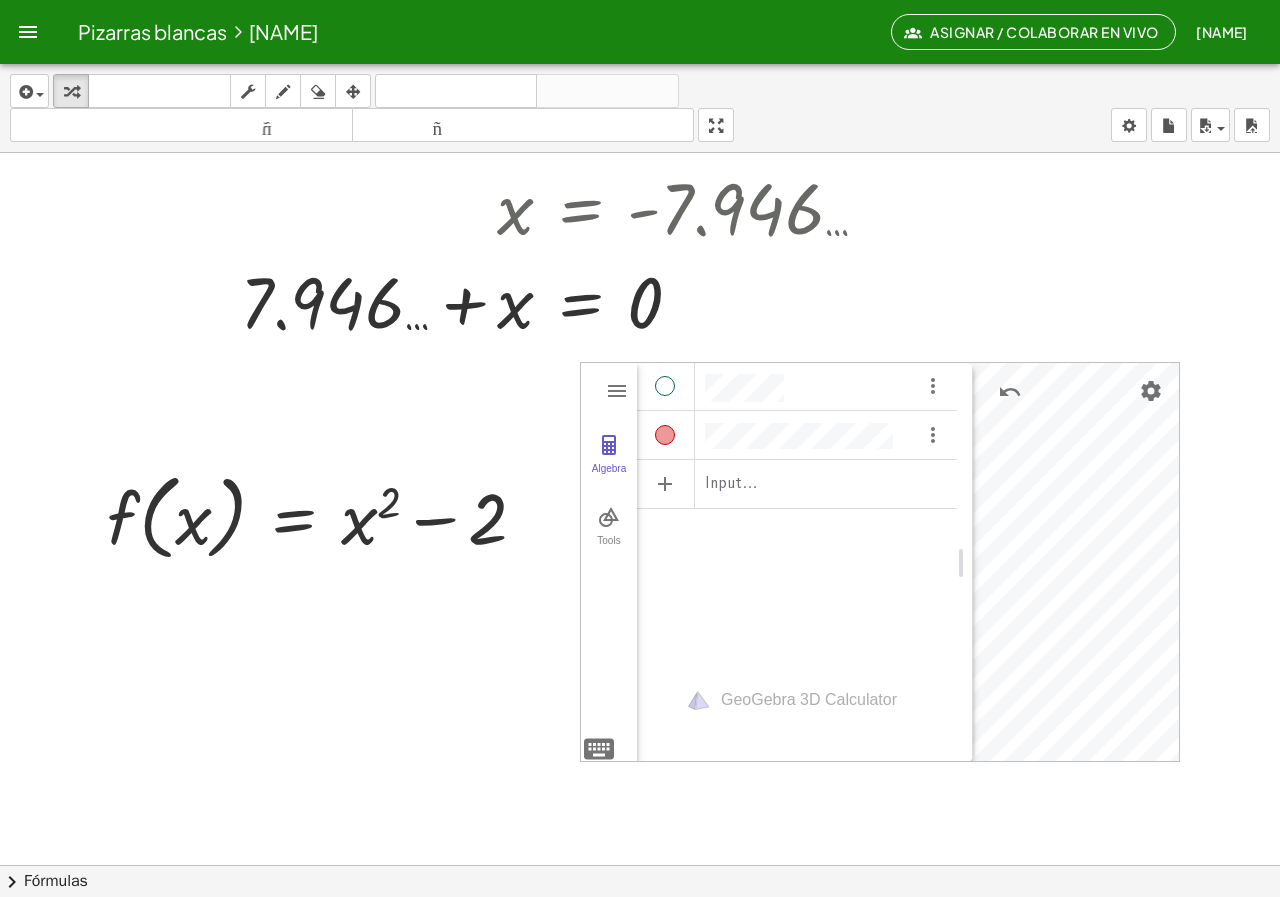 drag, startPoint x: 841, startPoint y: 538, endPoint x: 898, endPoint y: 484, distance: 78.51752 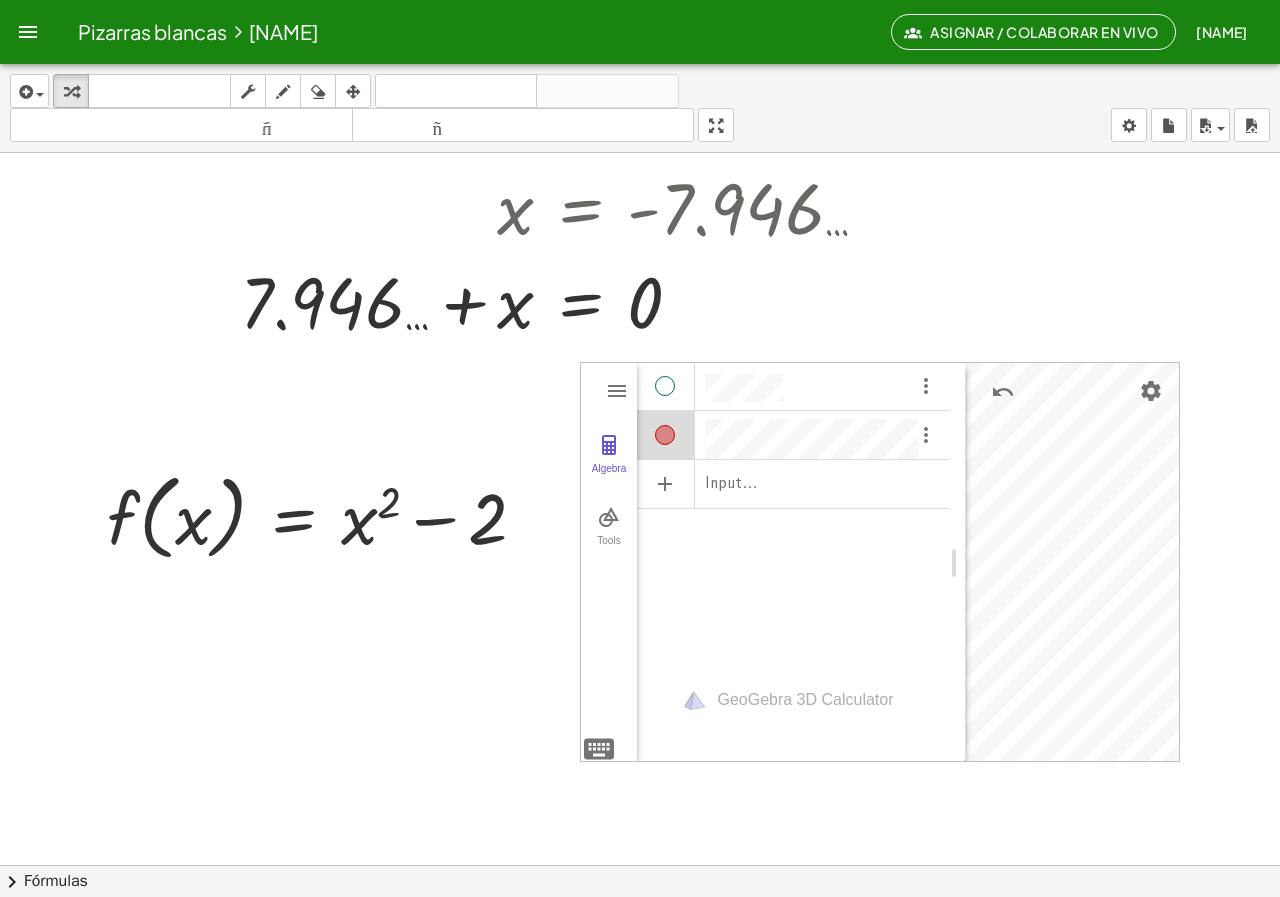 scroll, scrollTop: 11, scrollLeft: 0, axis: vertical 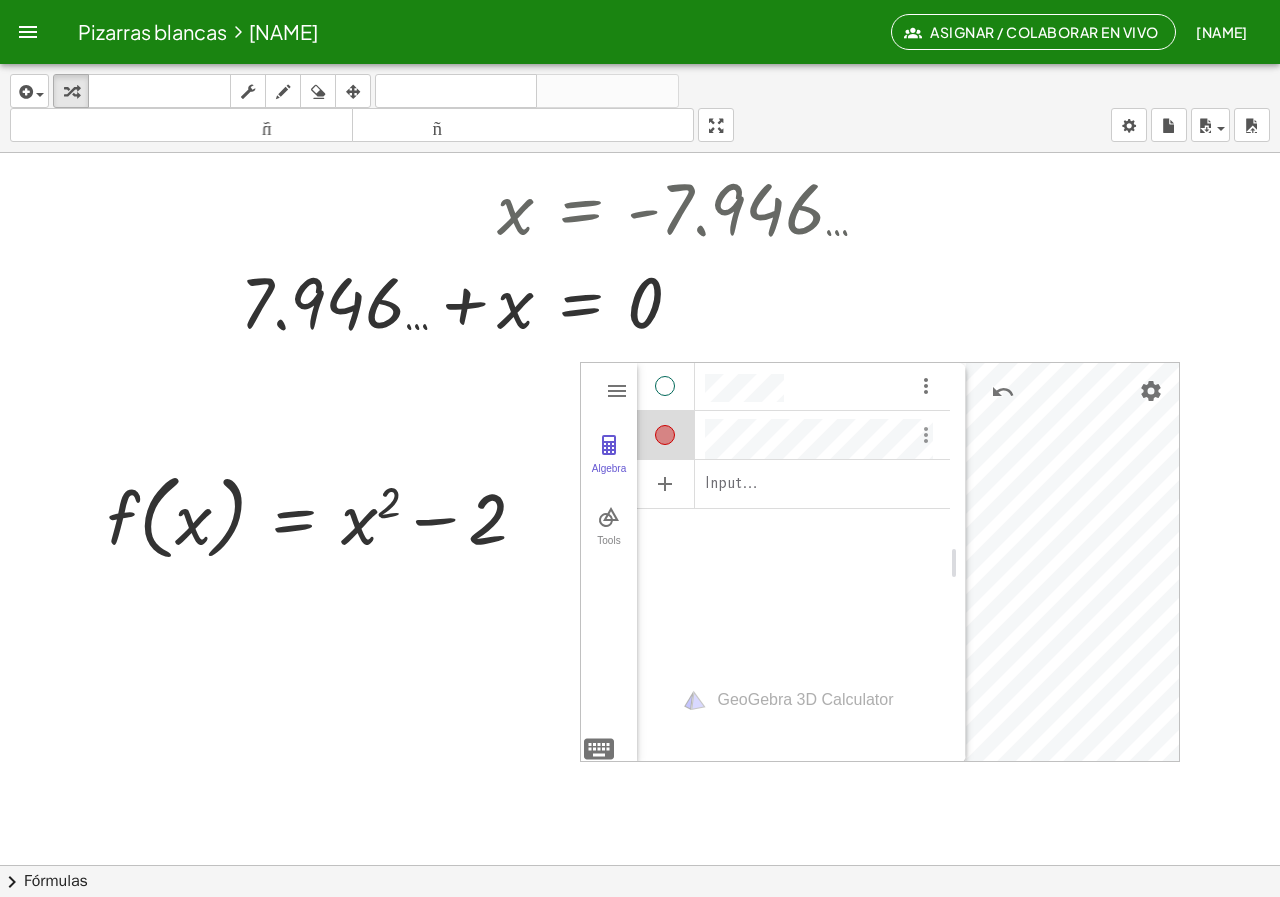 click at bounding box center (926, 435) 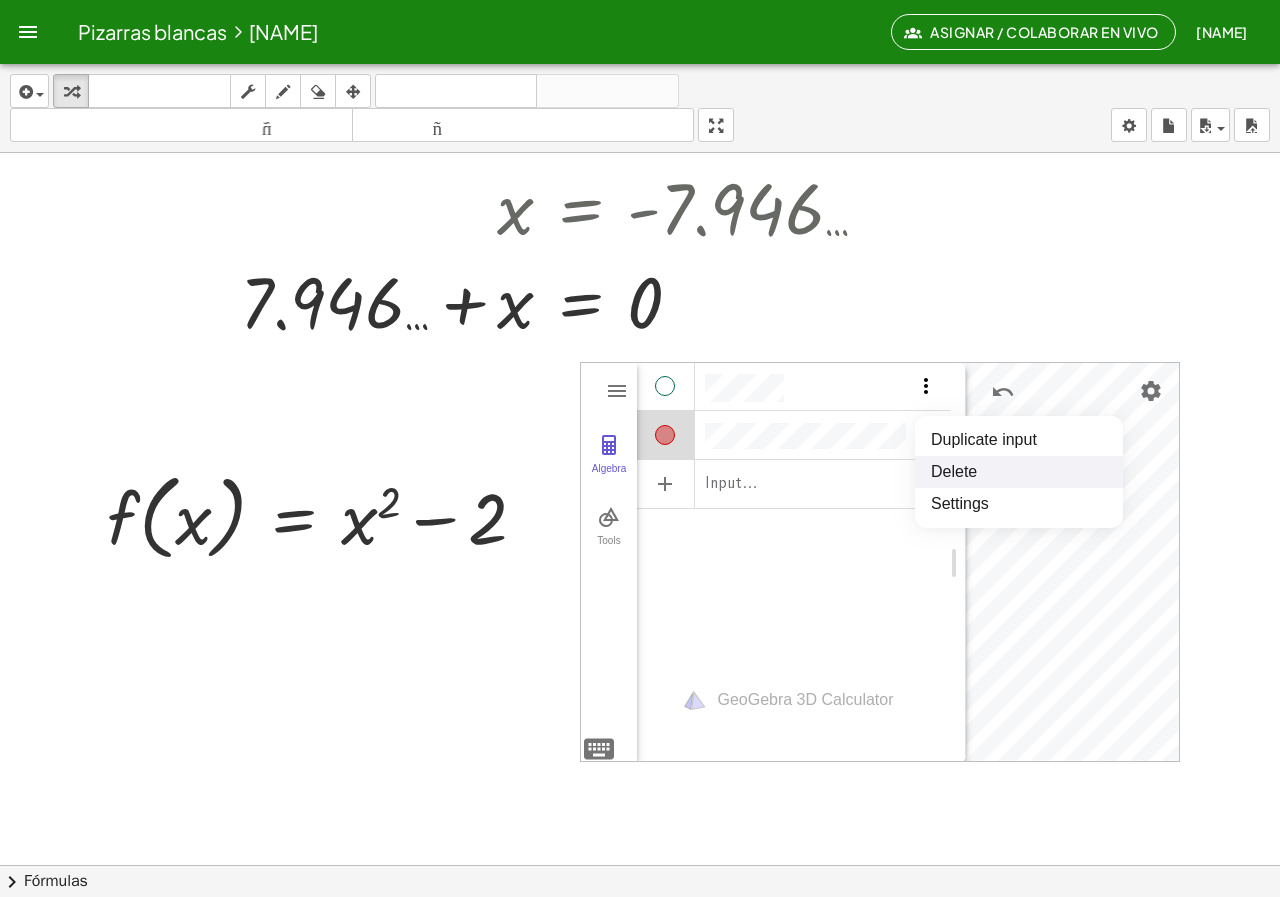 click at bounding box center (926, 386) 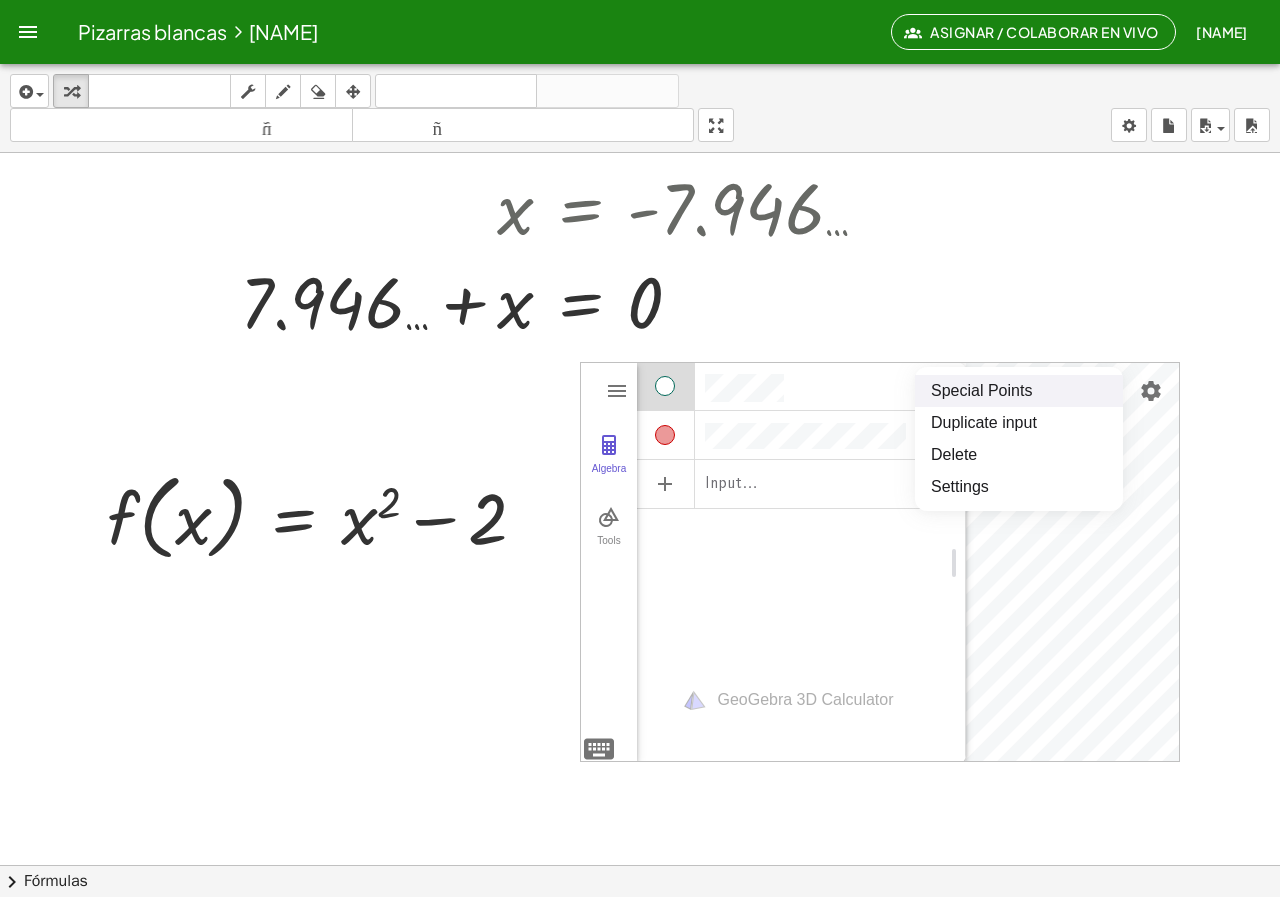 click at bounding box center (793, 384) 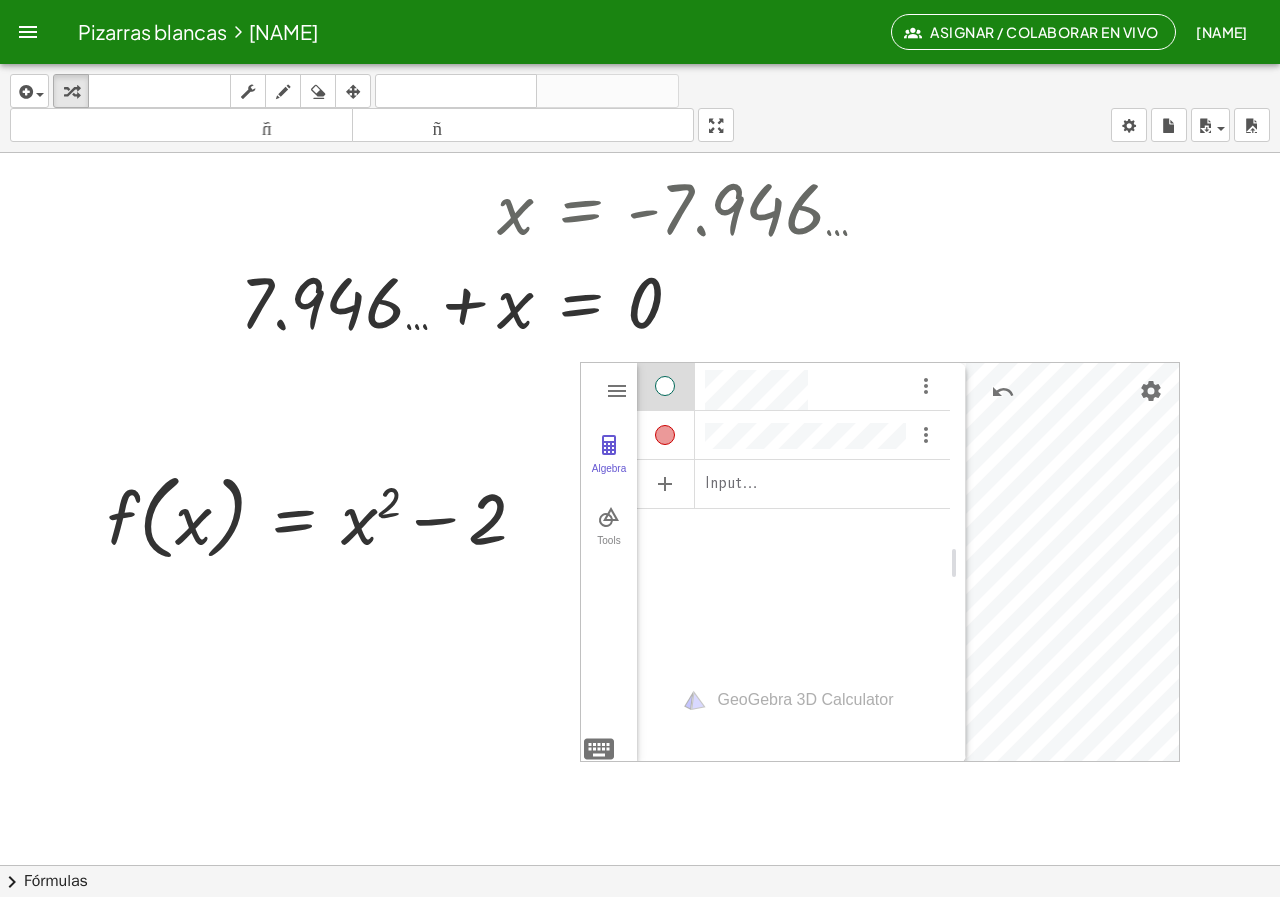 scroll, scrollTop: 11, scrollLeft: 0, axis: vertical 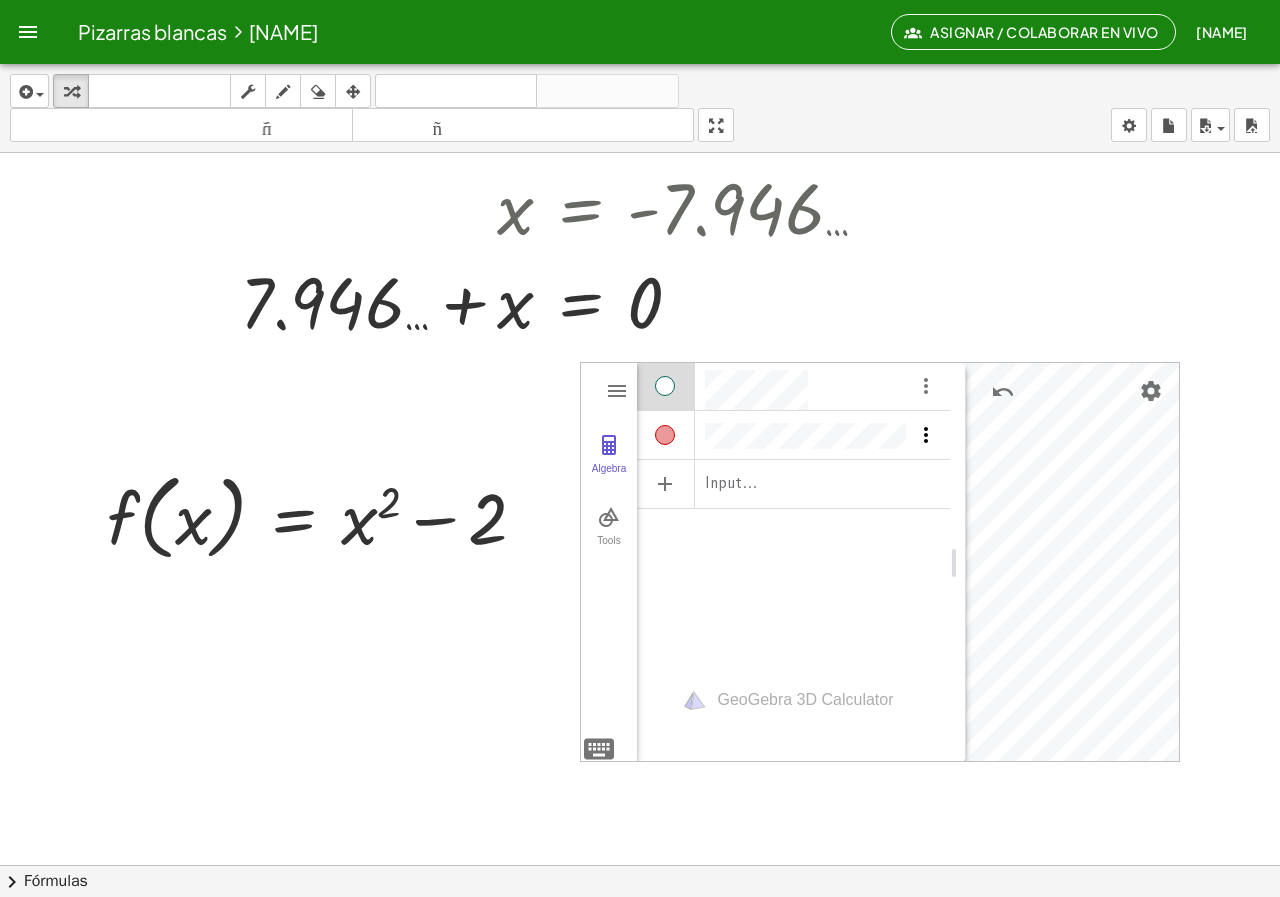 click at bounding box center [926, 435] 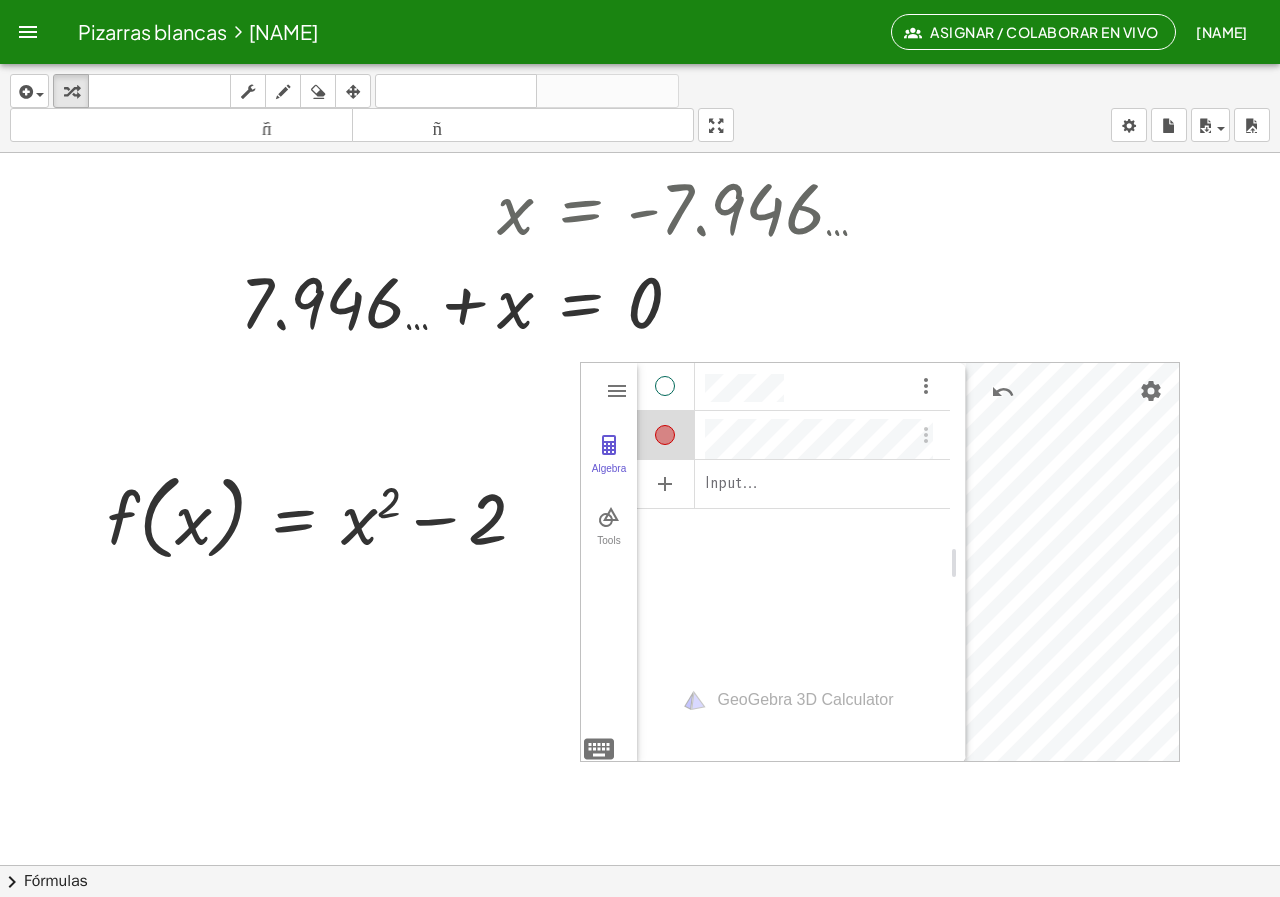 scroll, scrollTop: 11, scrollLeft: 0, axis: vertical 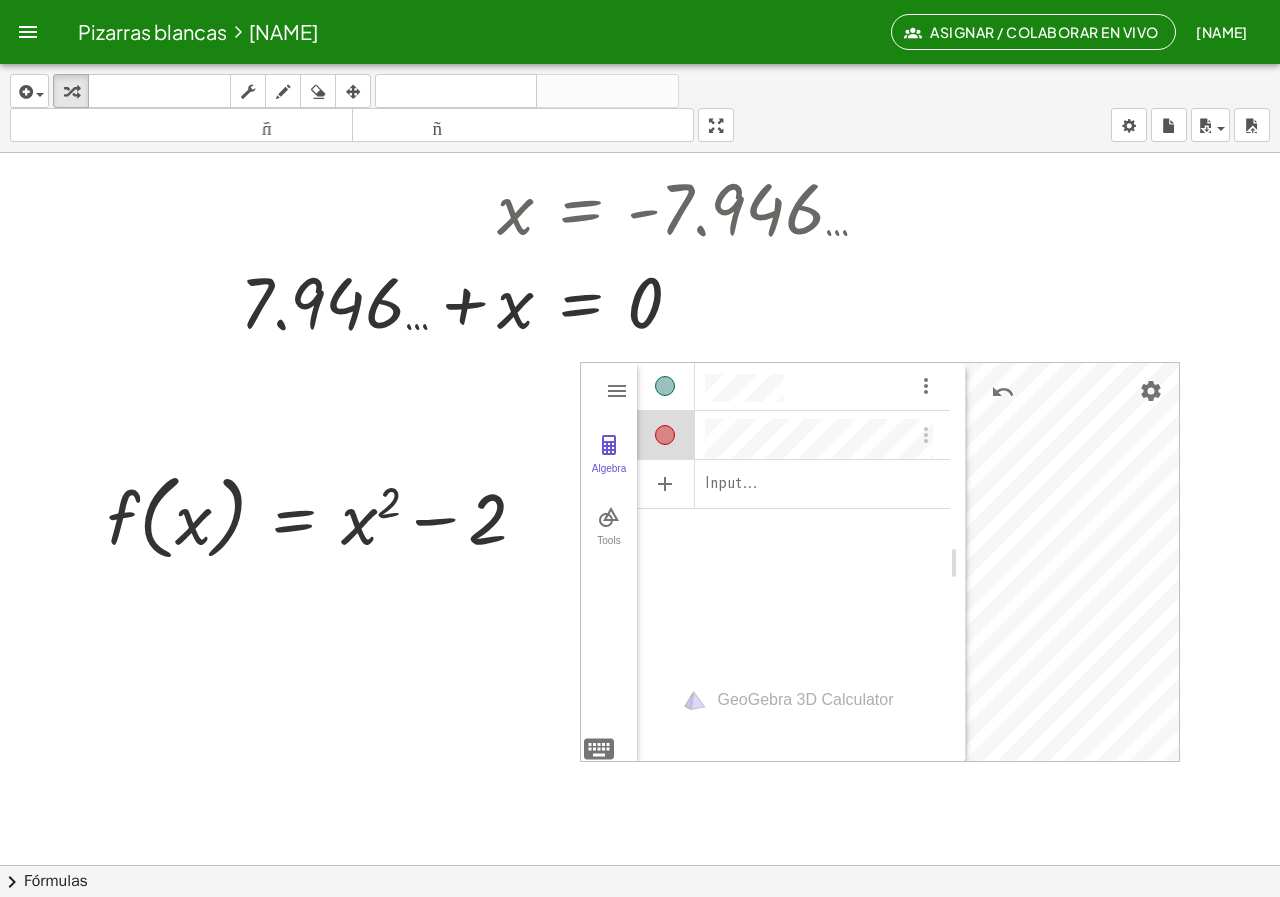 click at bounding box center (665, 386) 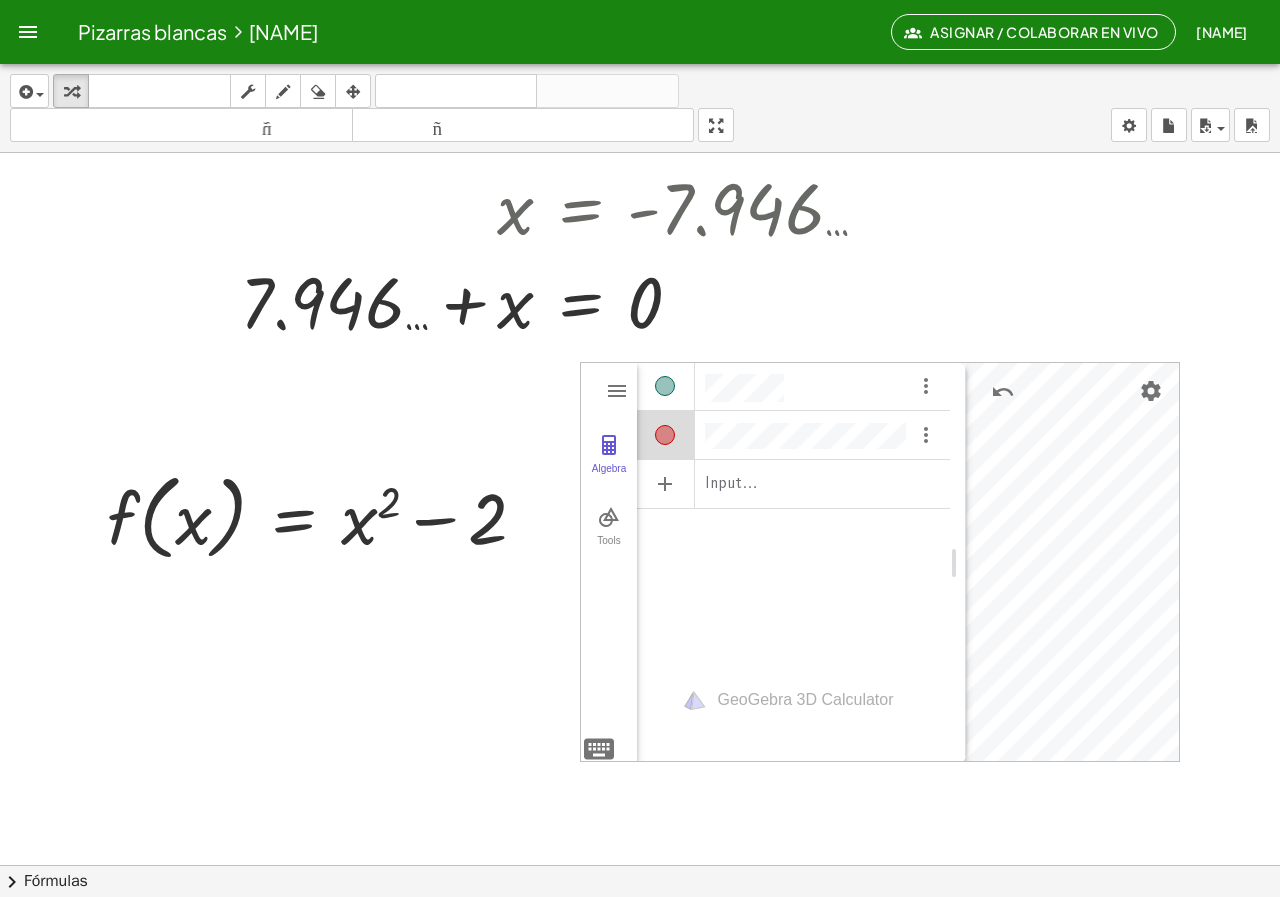 click at bounding box center (665, 386) 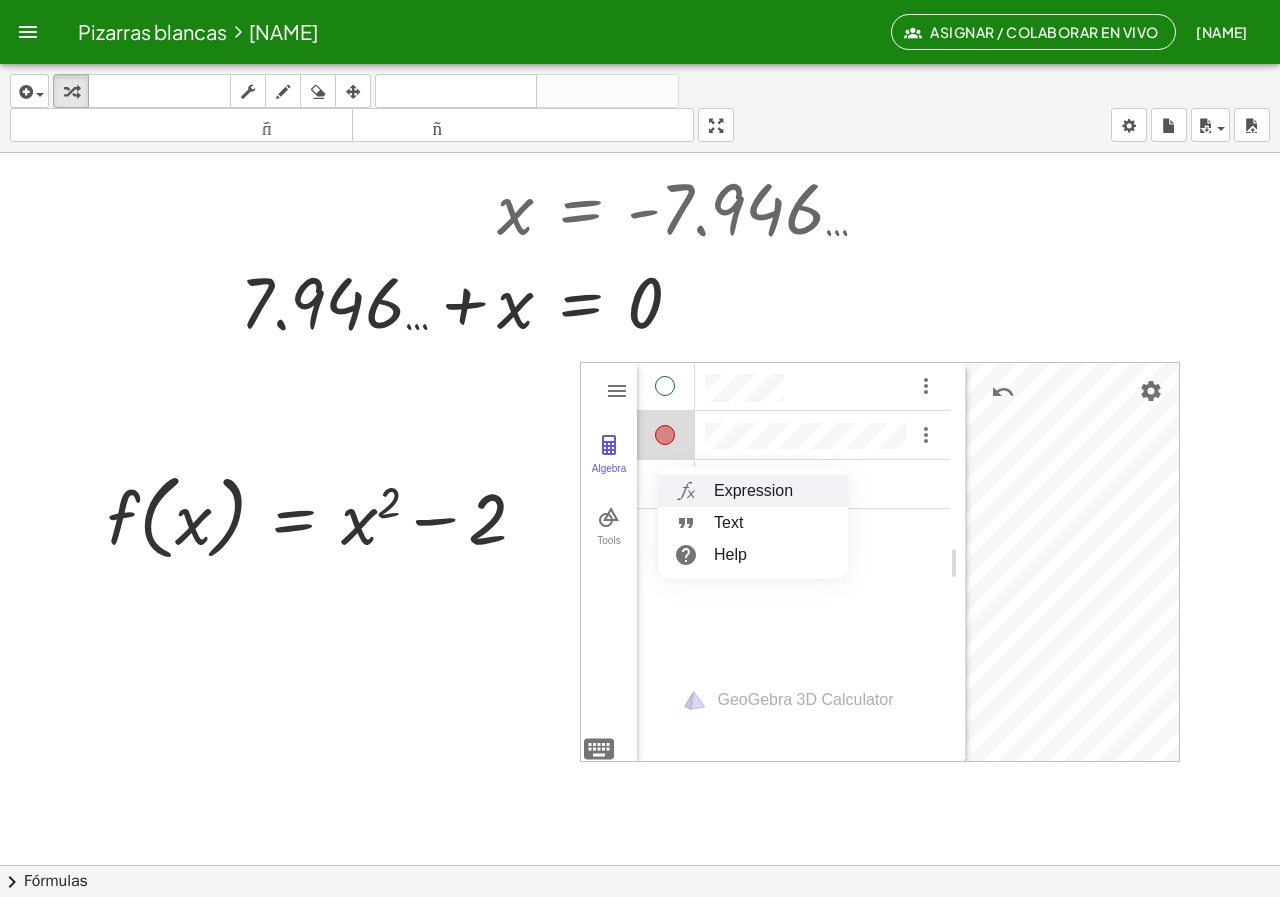 click on "Expression" at bounding box center (753, 491) 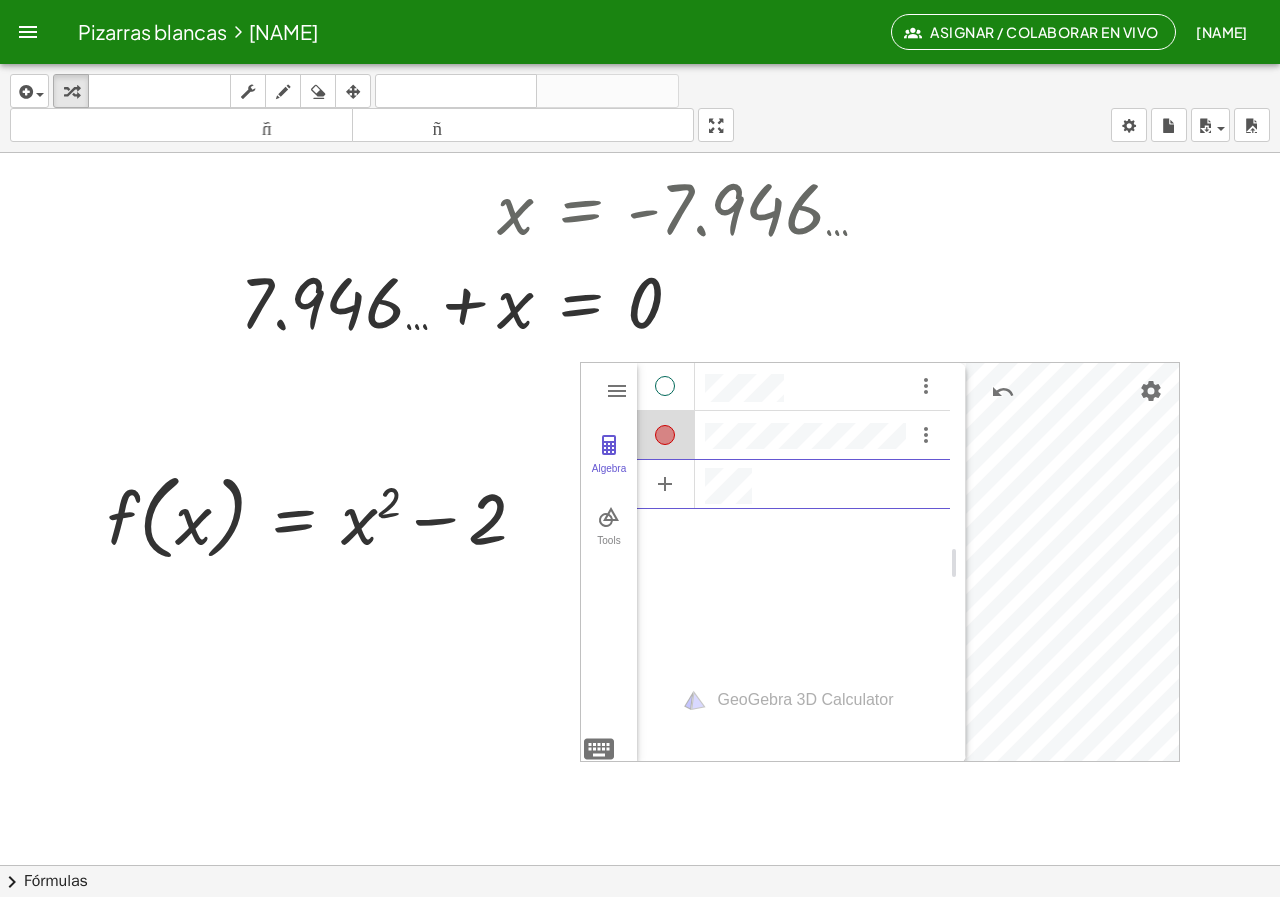 scroll, scrollTop: 11, scrollLeft: 0, axis: vertical 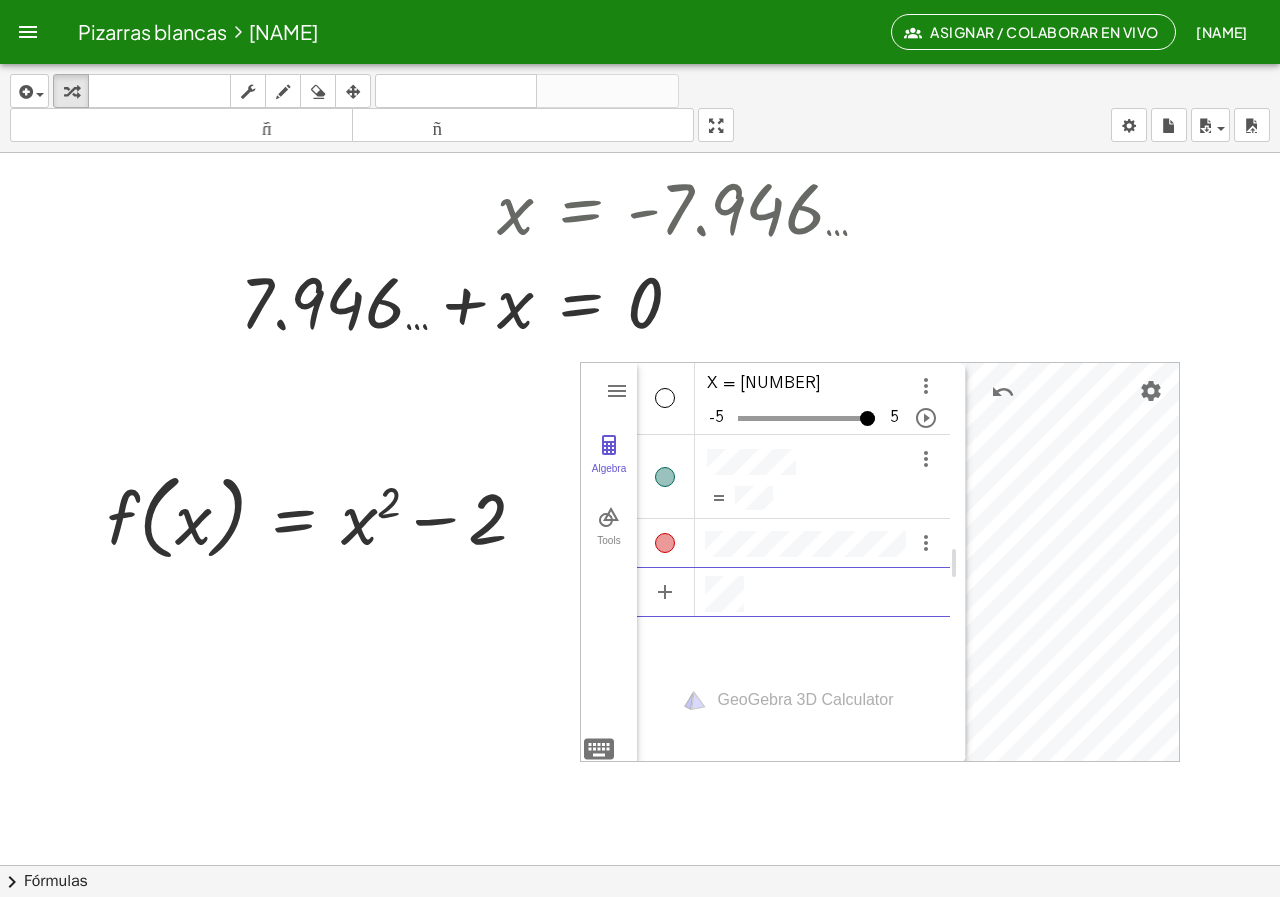 click at bounding box center (665, 477) 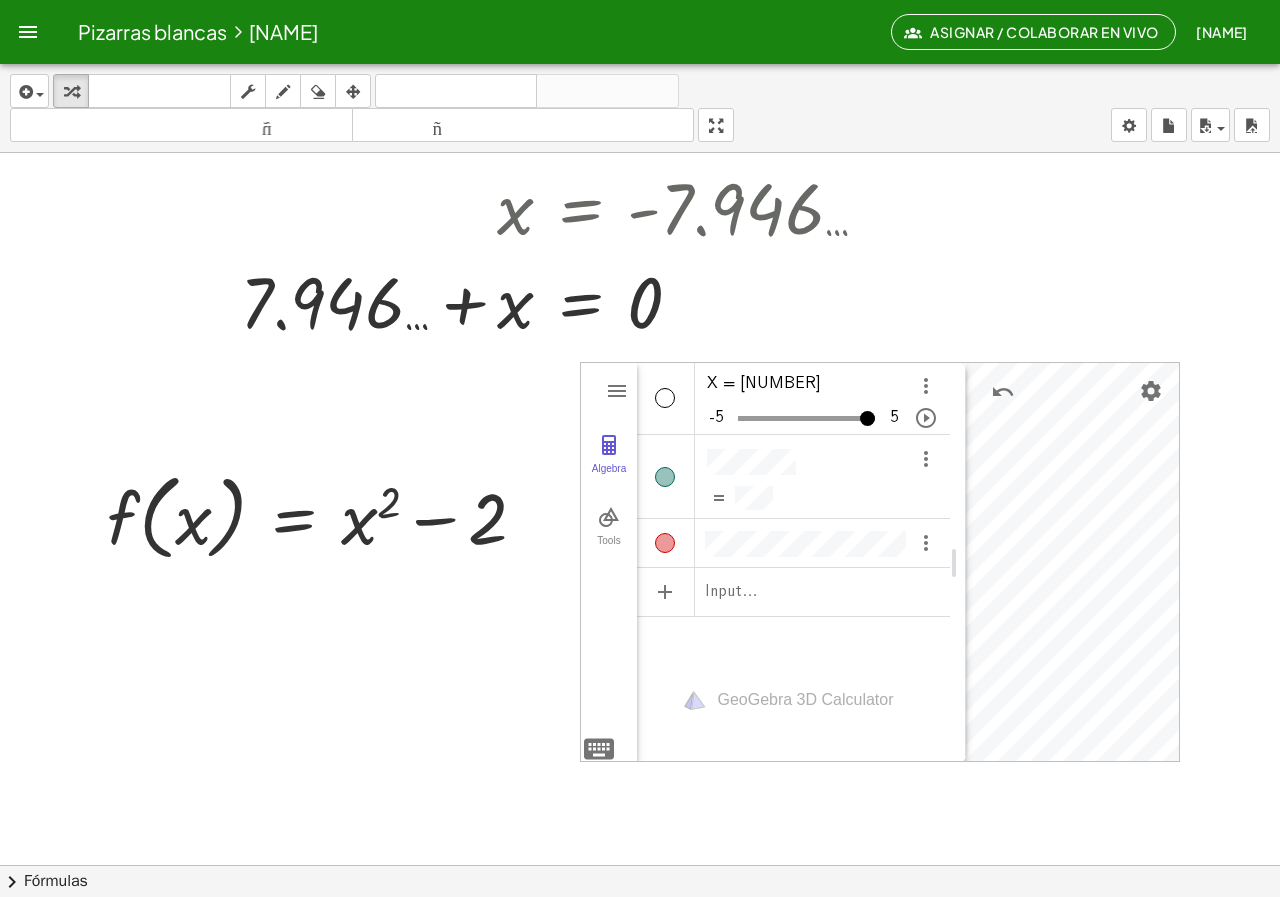 click at bounding box center (665, 398) 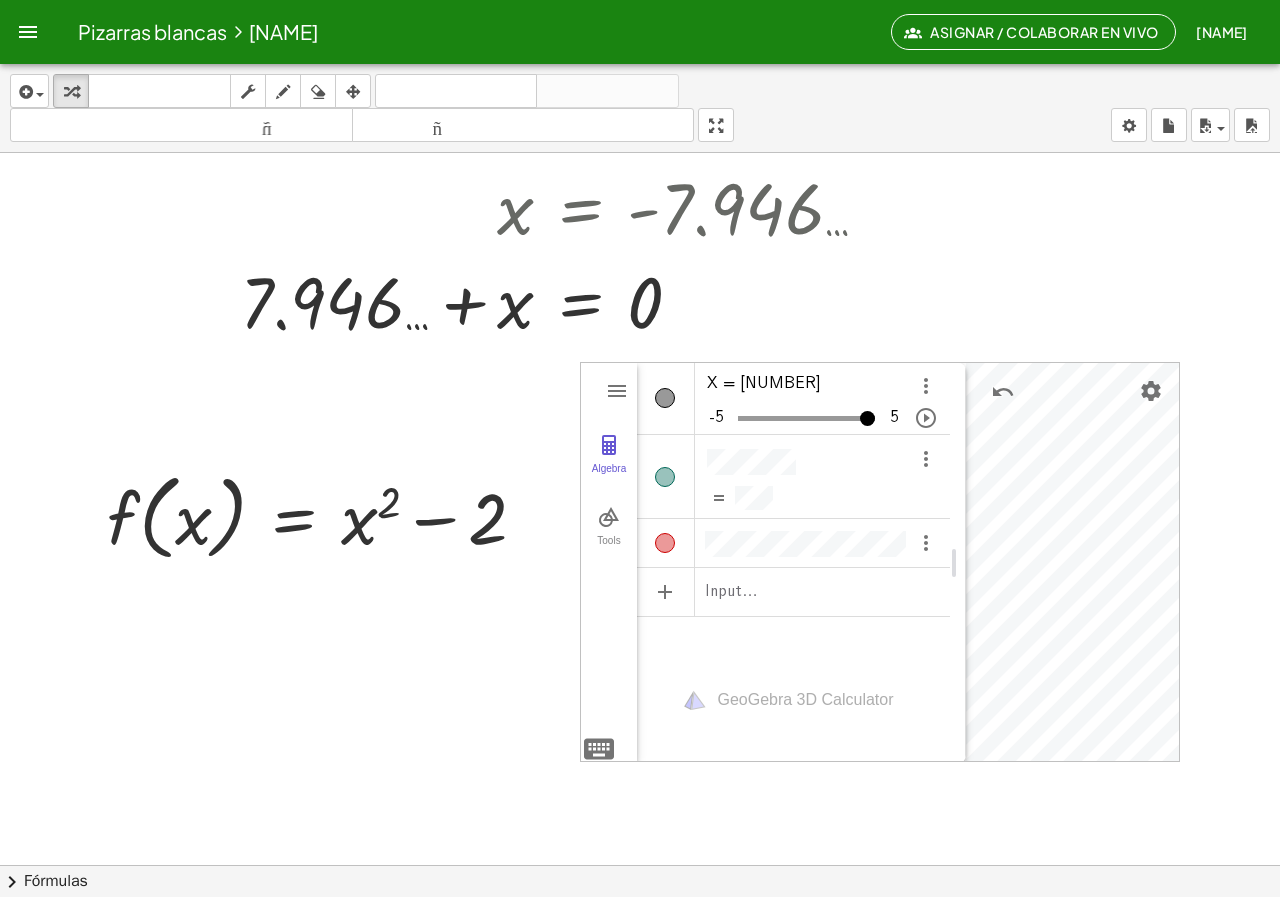 click at bounding box center [665, 477] 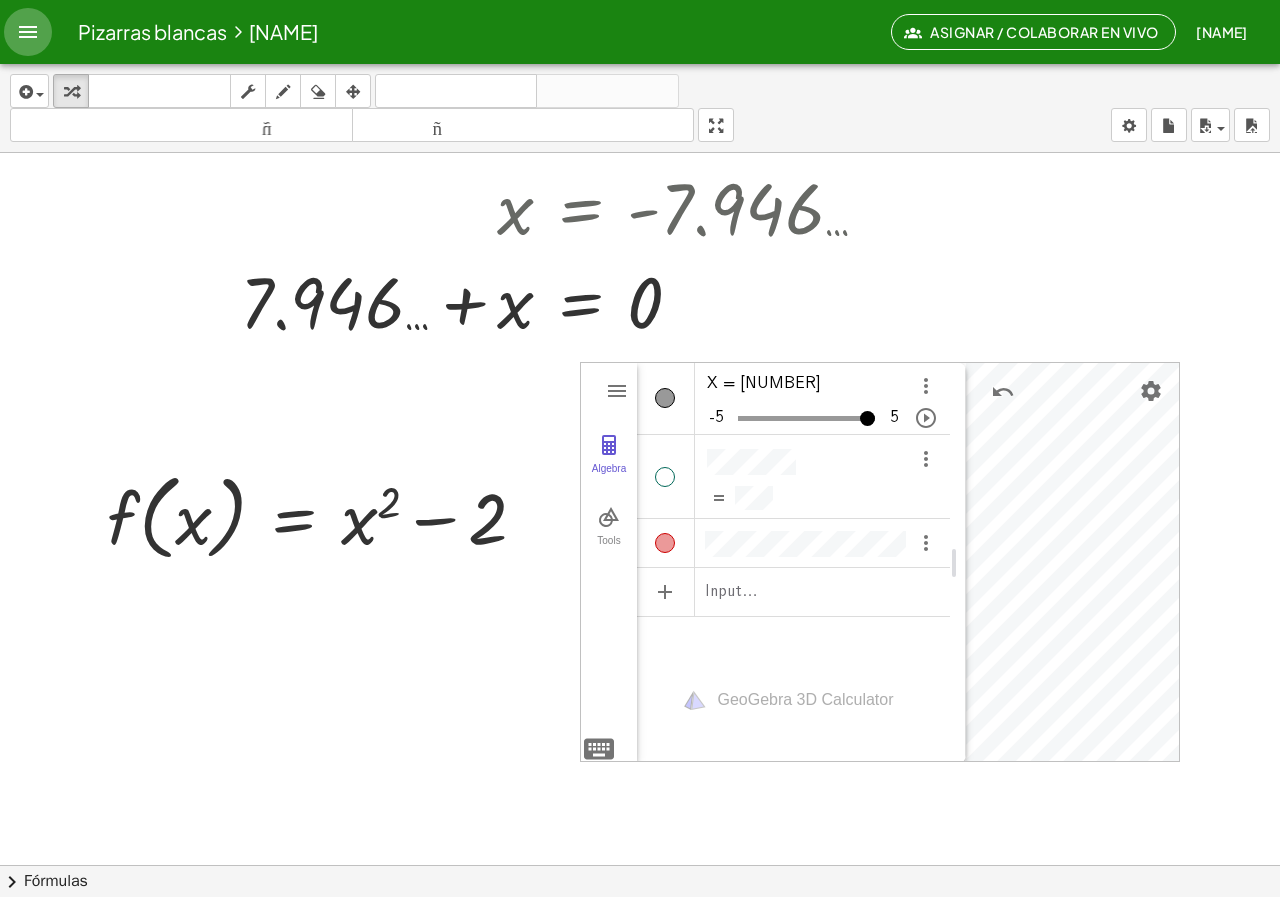 click at bounding box center (28, 32) 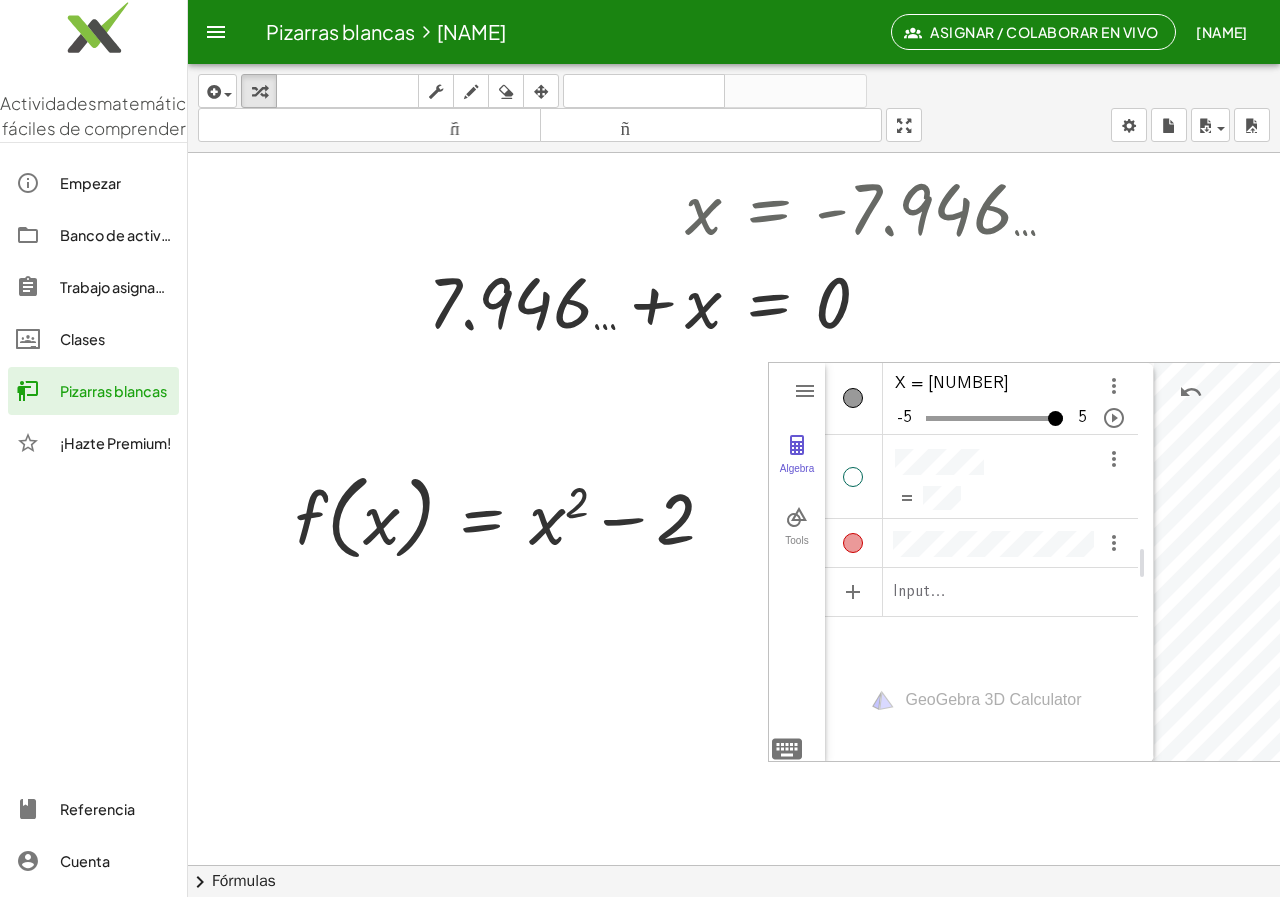 type 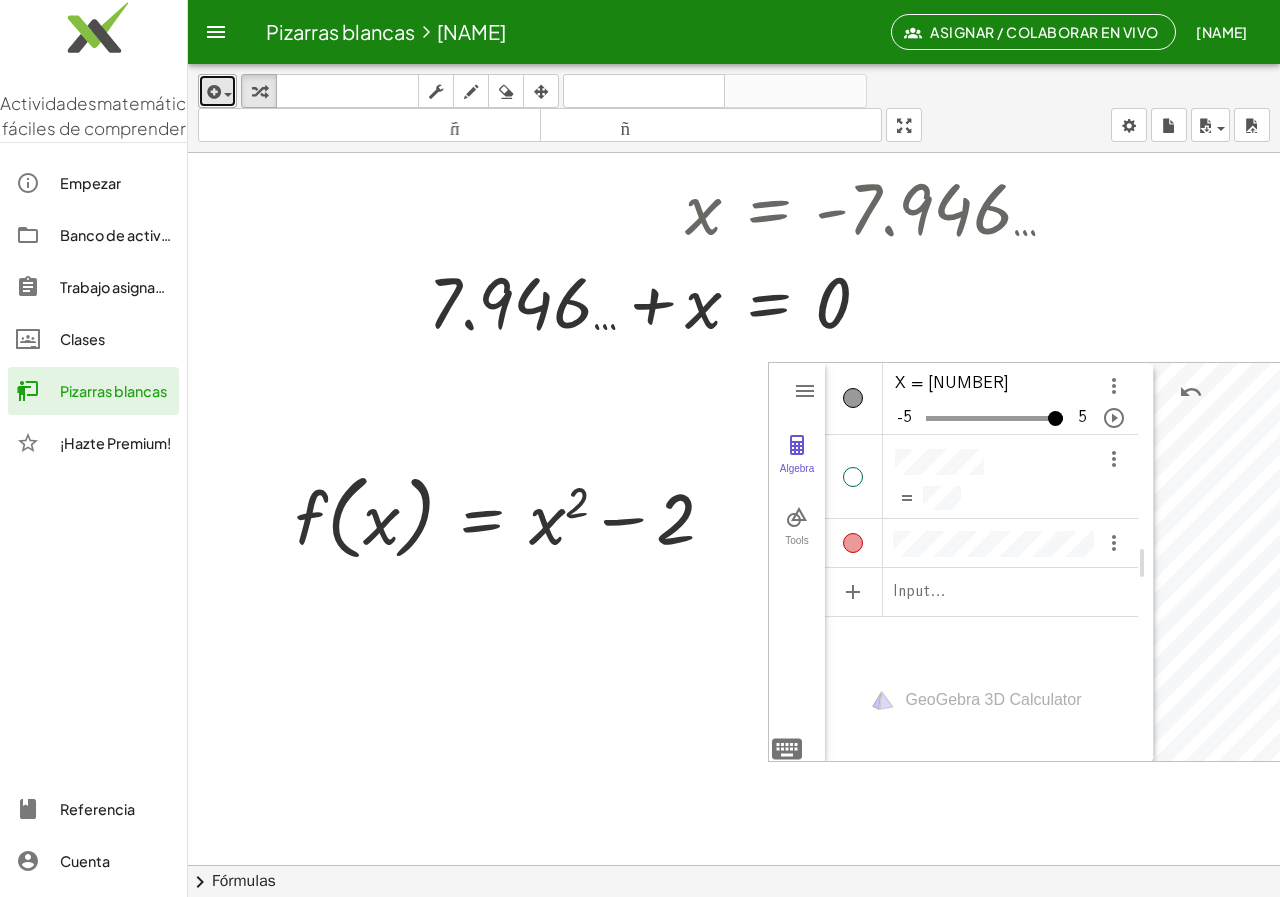 click at bounding box center (217, 91) 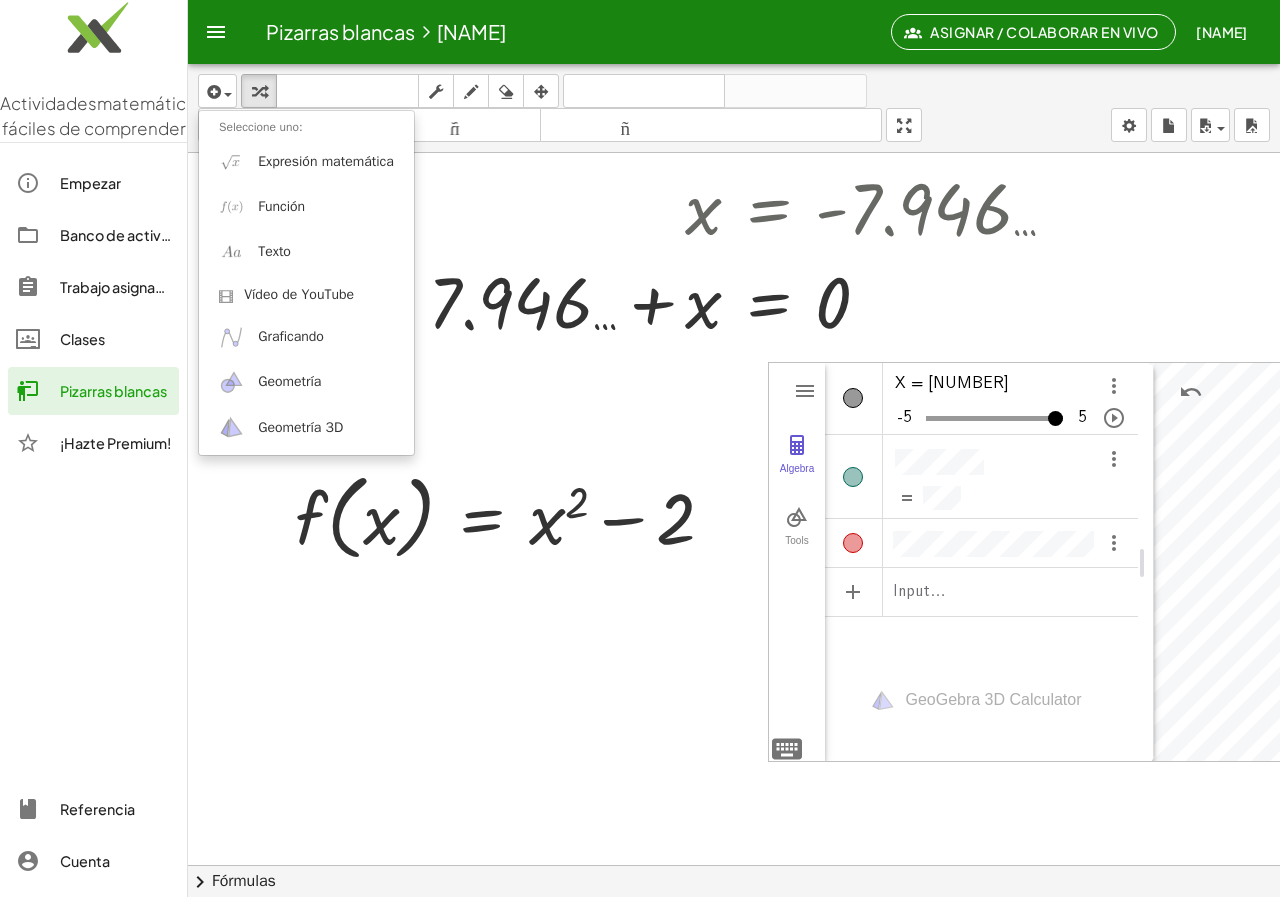 click at bounding box center [853, 477] 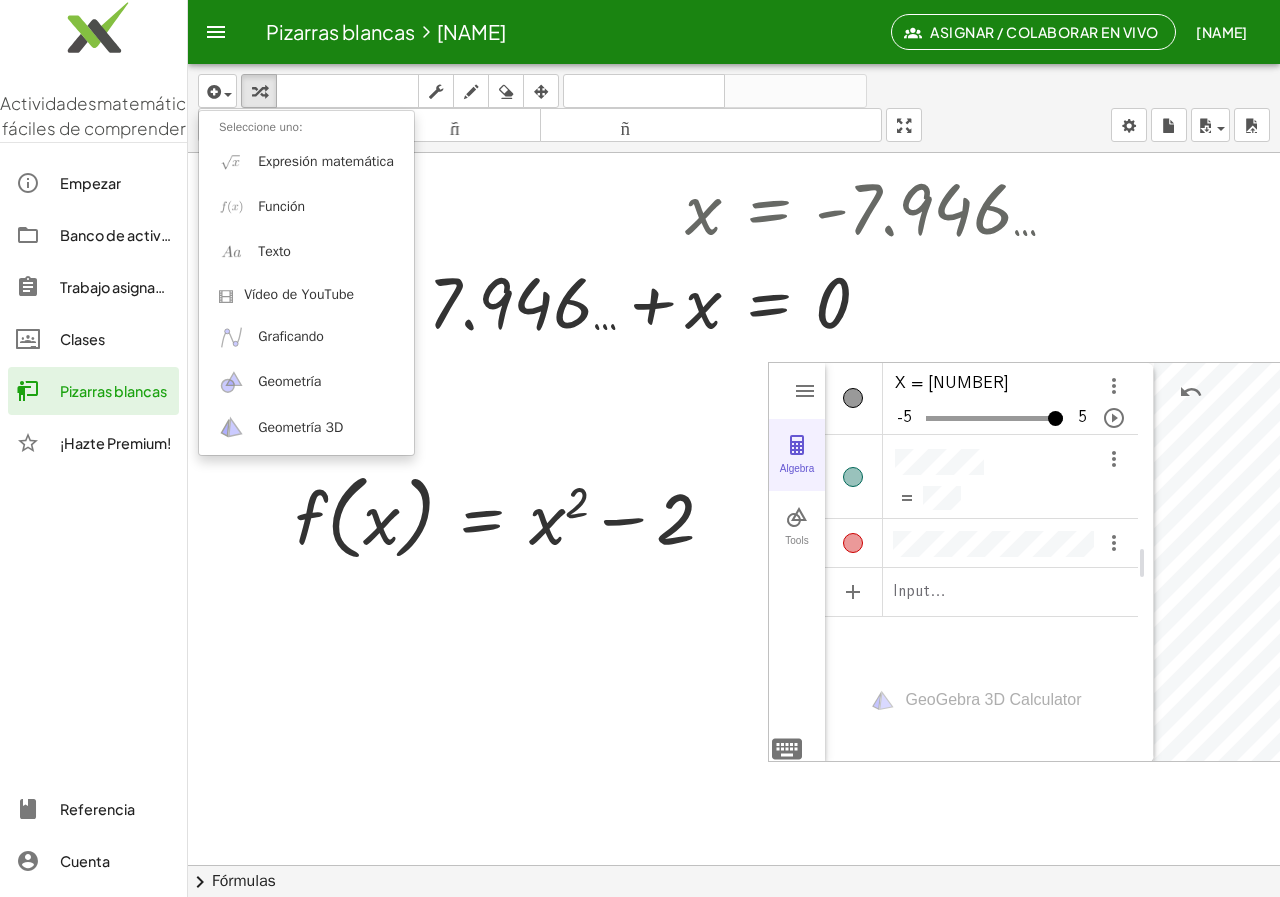 click on "Algebra" at bounding box center (797, 455) 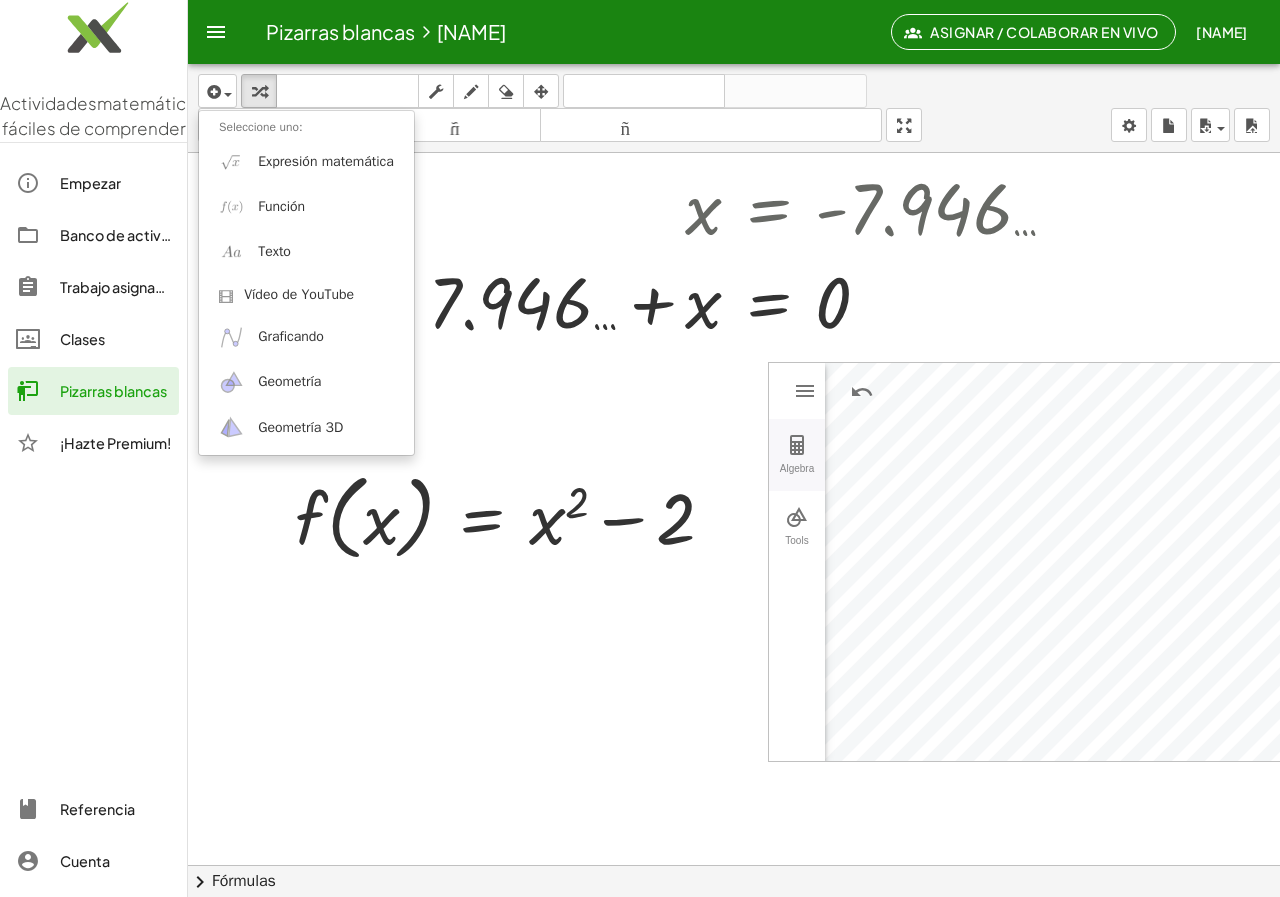 click at bounding box center (797, 445) 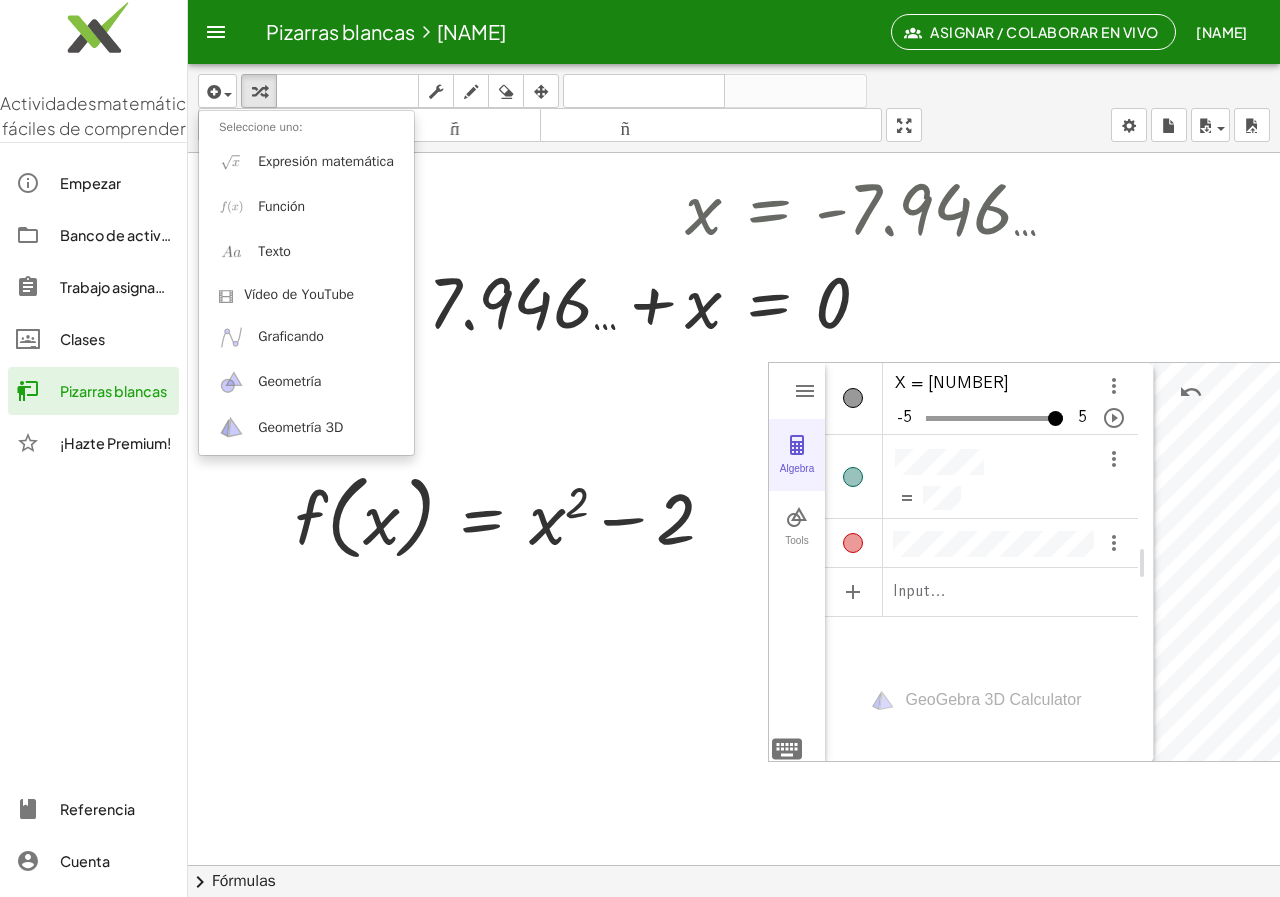 click at bounding box center (797, 445) 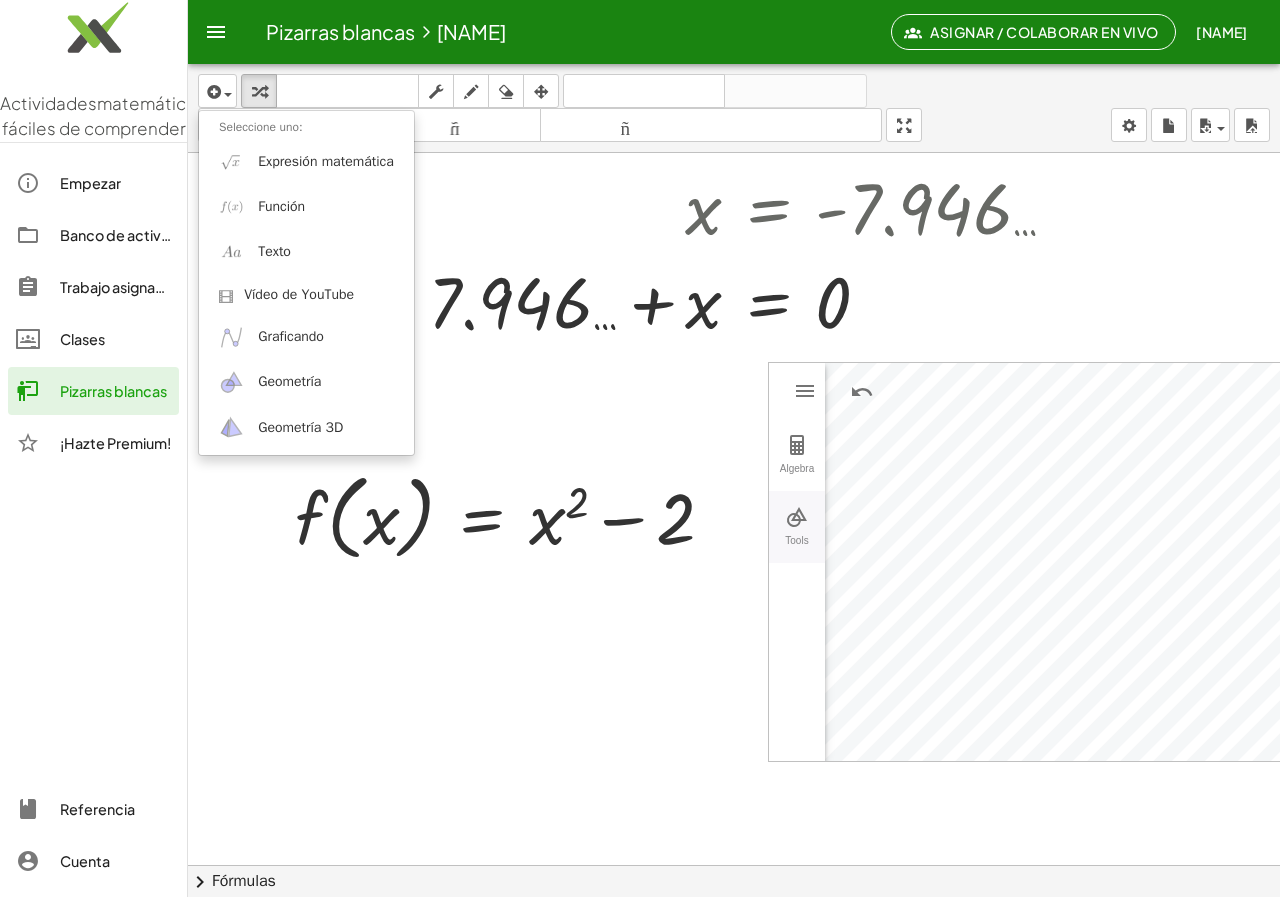 click at bounding box center [797, 517] 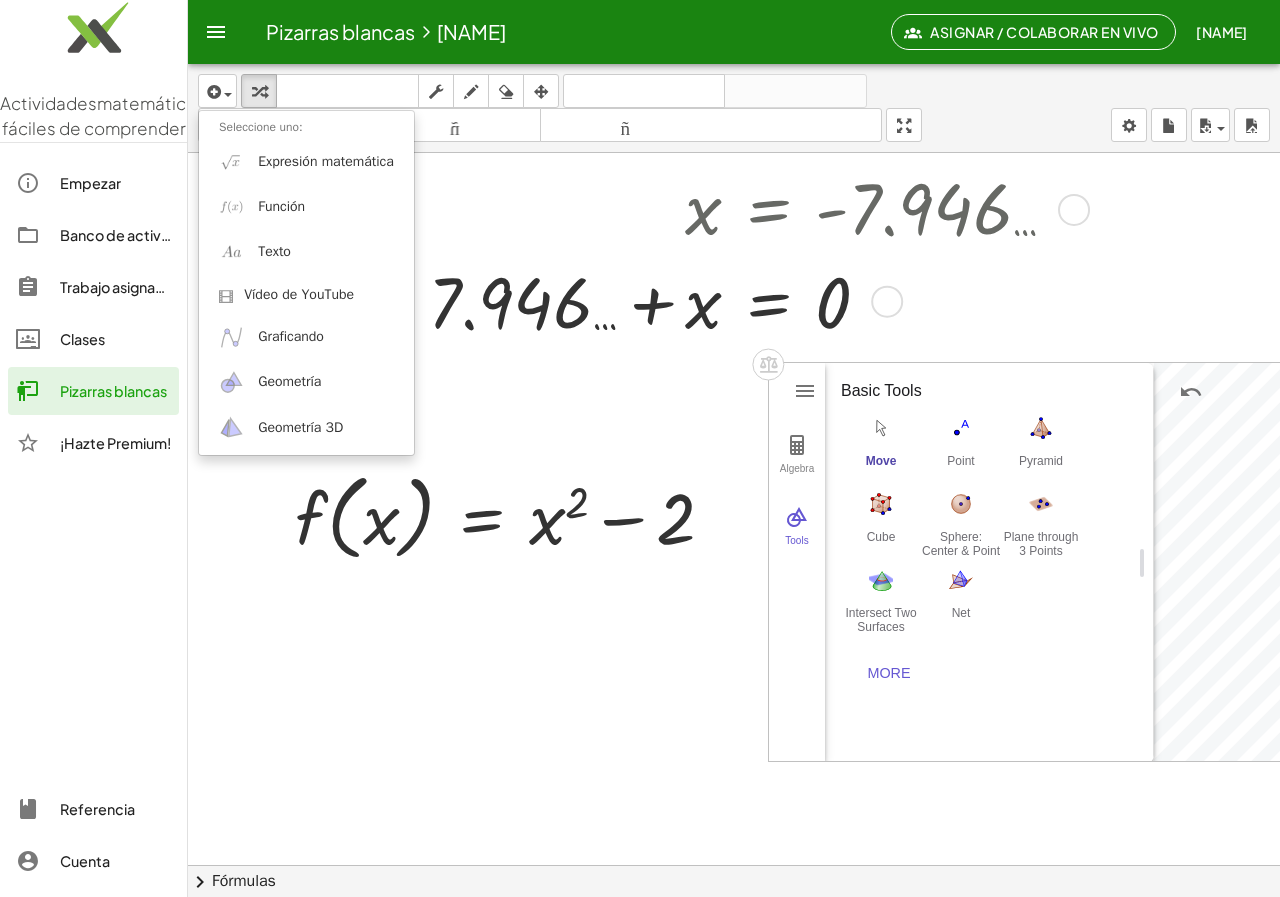 drag, startPoint x: 971, startPoint y: 362, endPoint x: 780, endPoint y: 344, distance: 191.8463 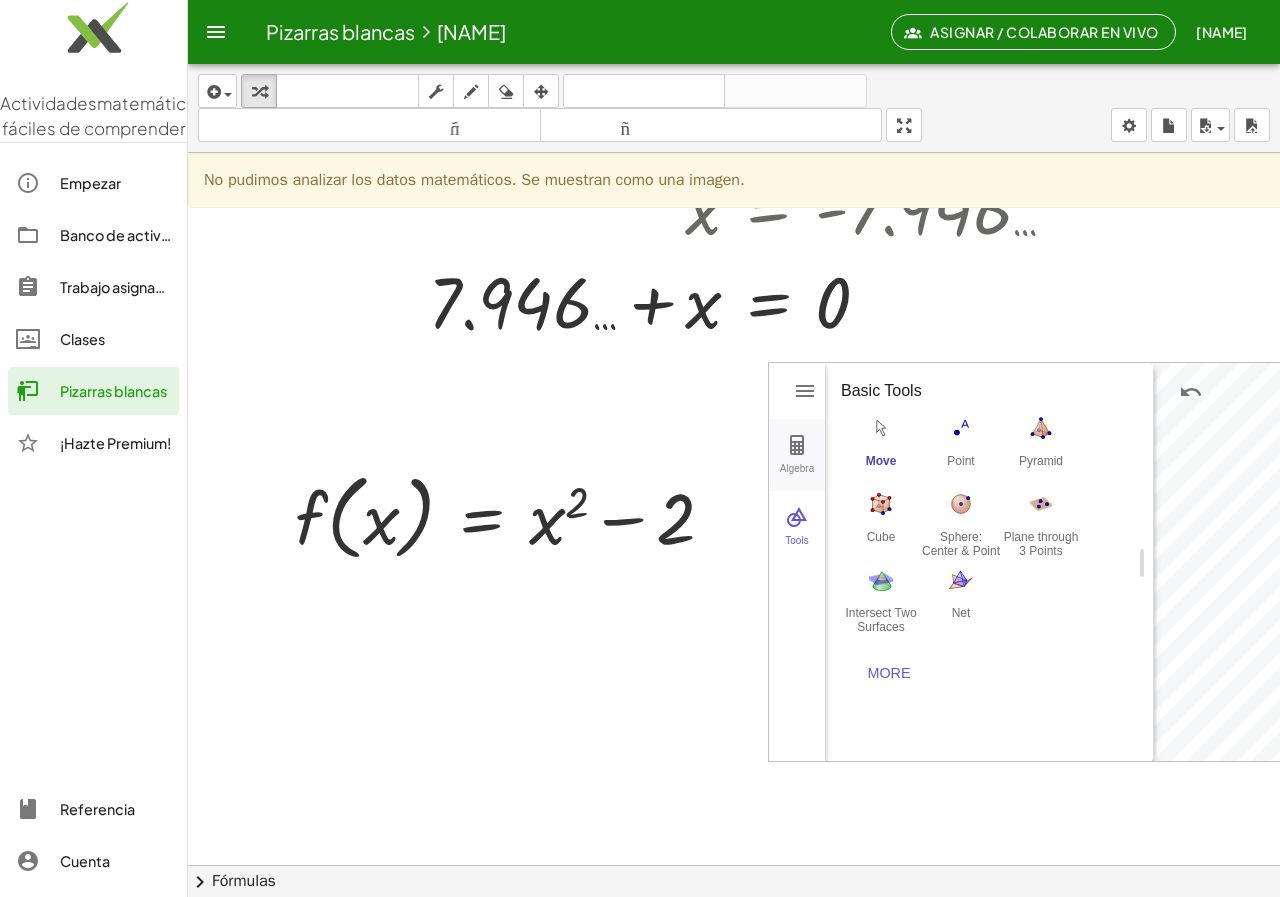 click on "Algebra" at bounding box center (797, 455) 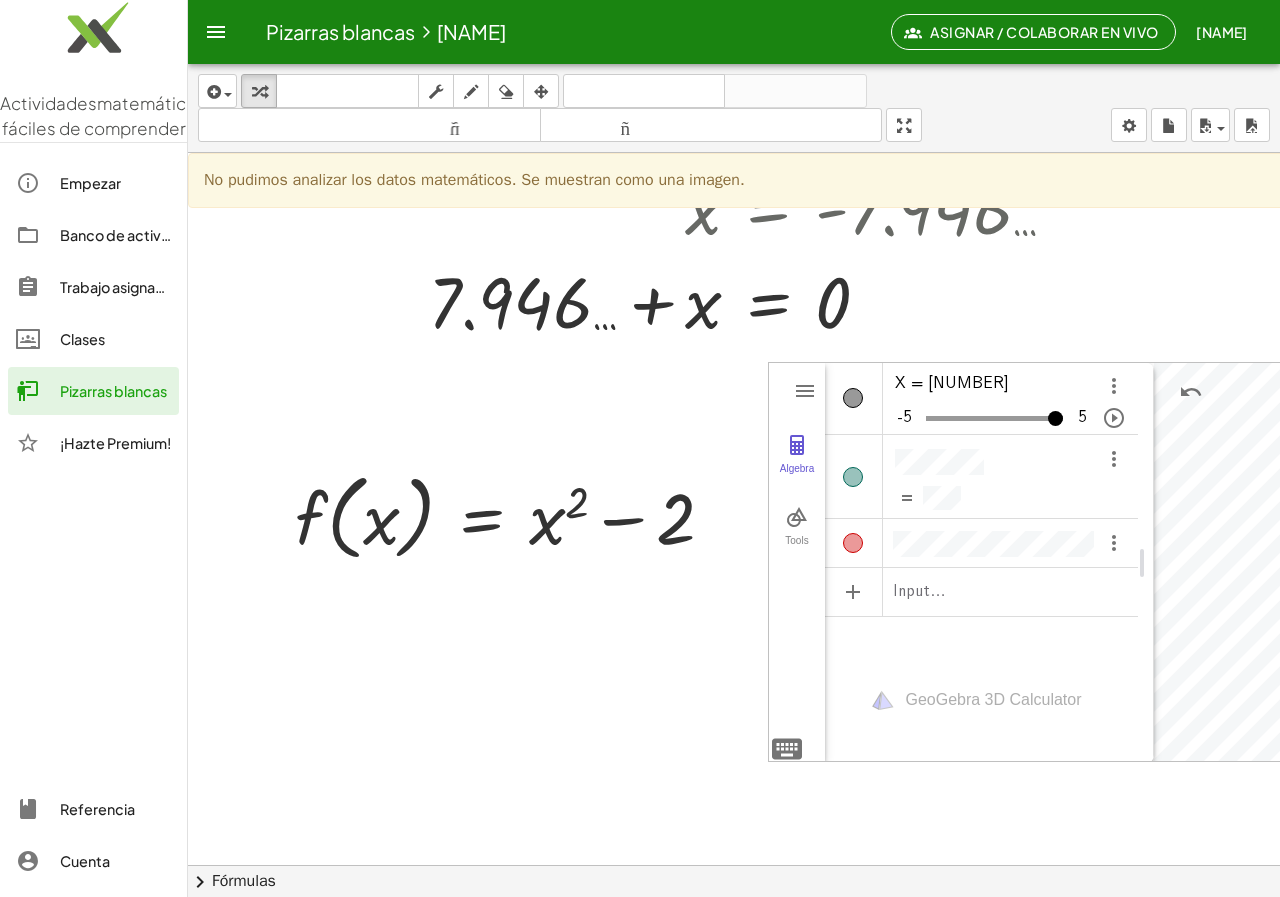 click at bounding box center (853, 398) 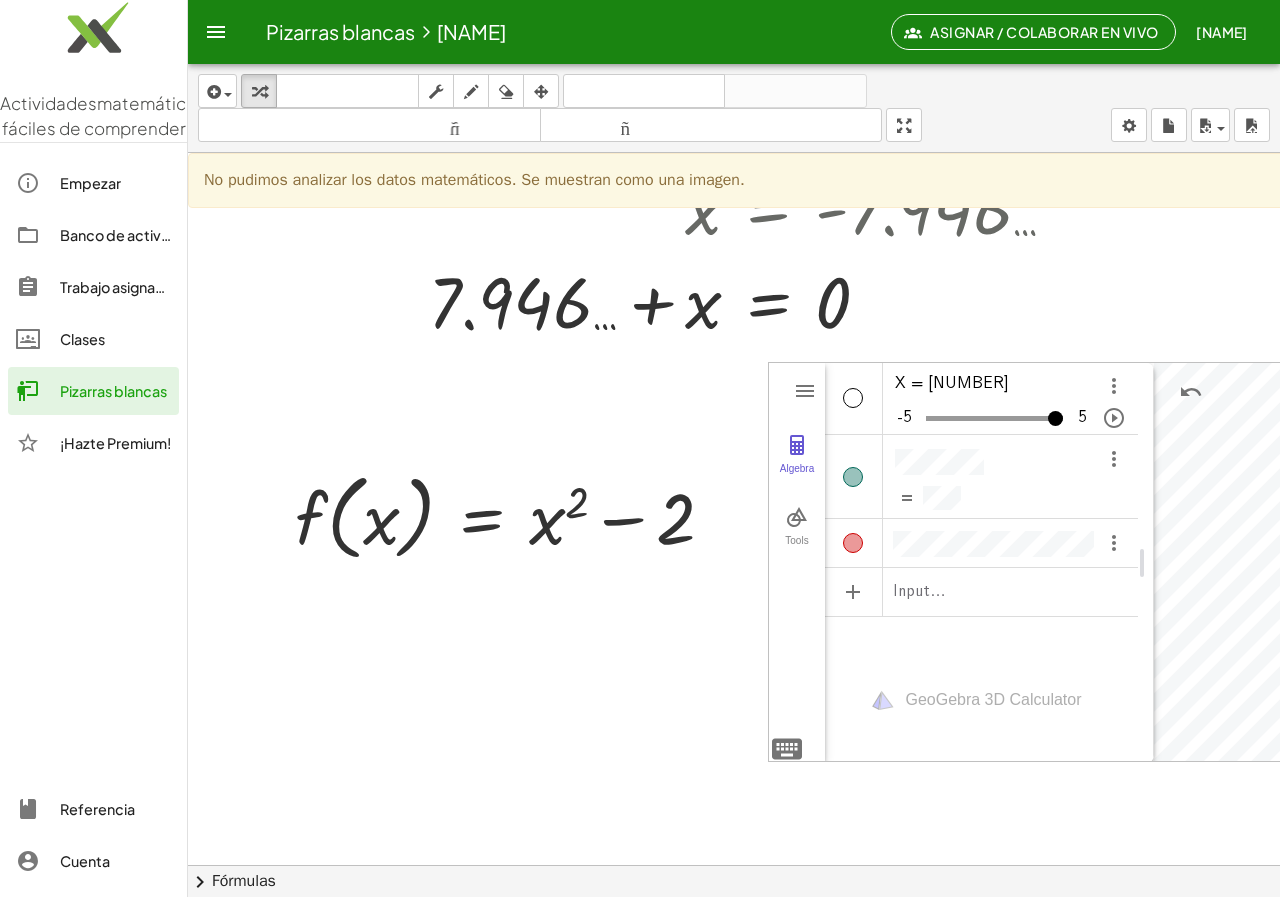 click at bounding box center [853, 398] 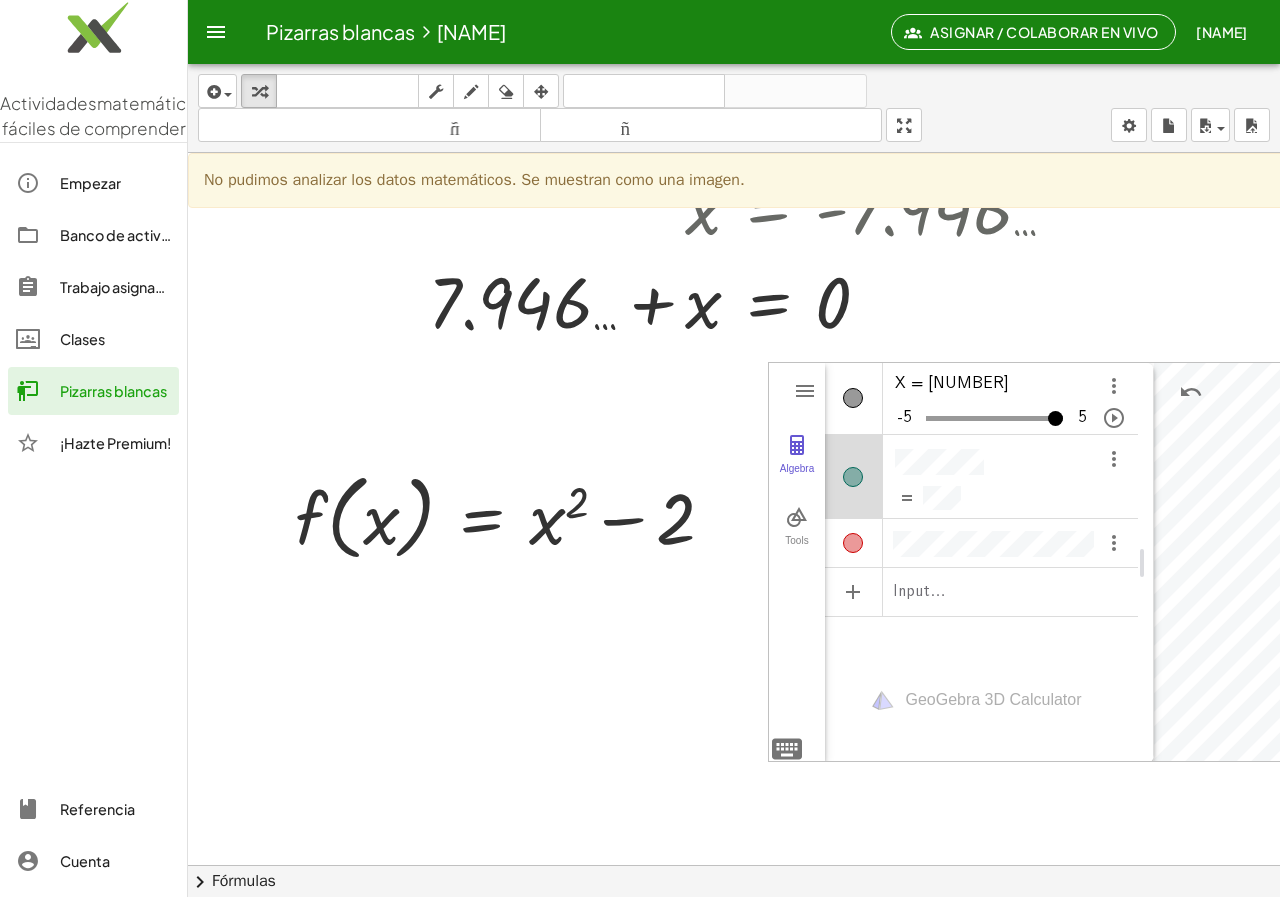 click at bounding box center (854, 476) 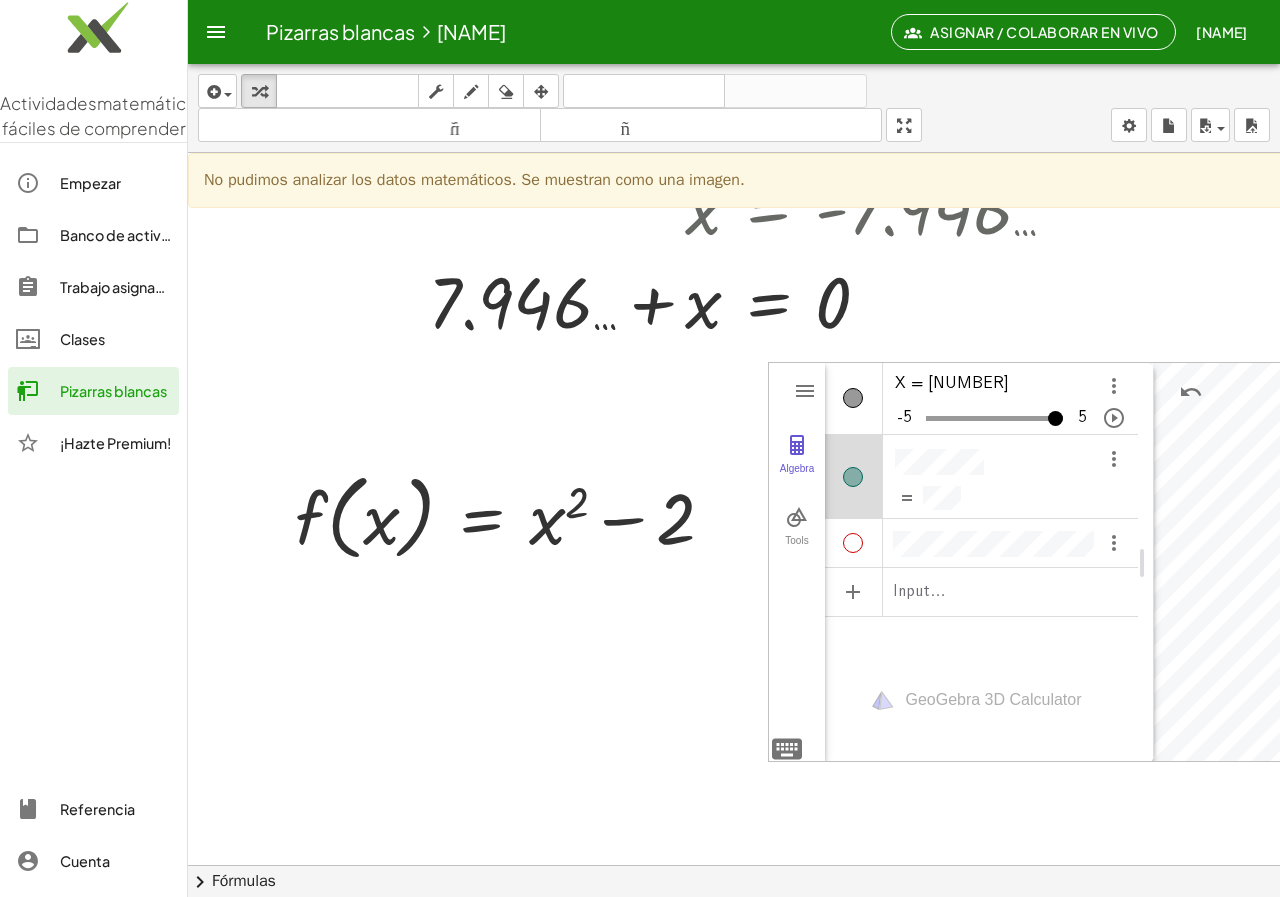 click at bounding box center [853, 398] 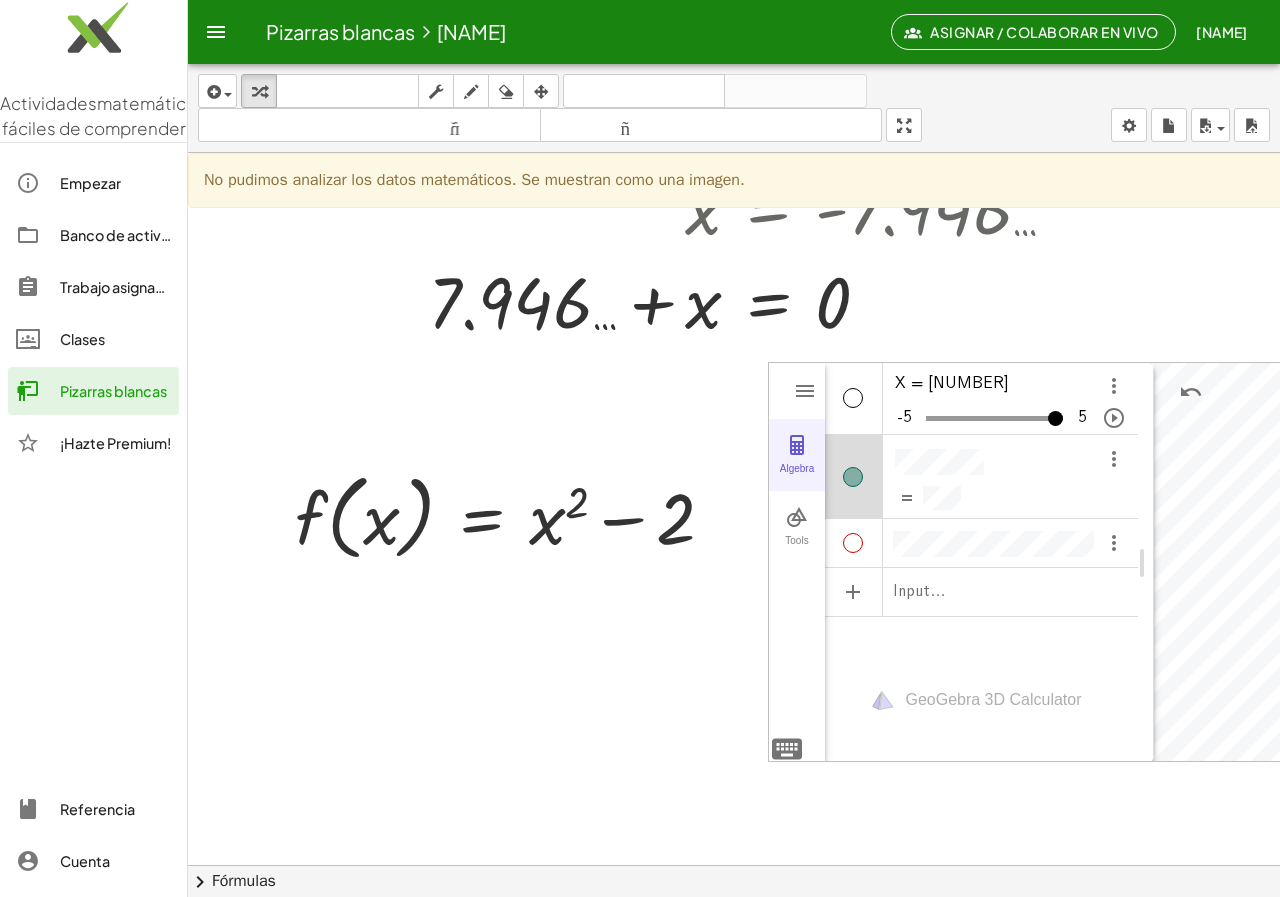 click on "Algebra" at bounding box center (797, 477) 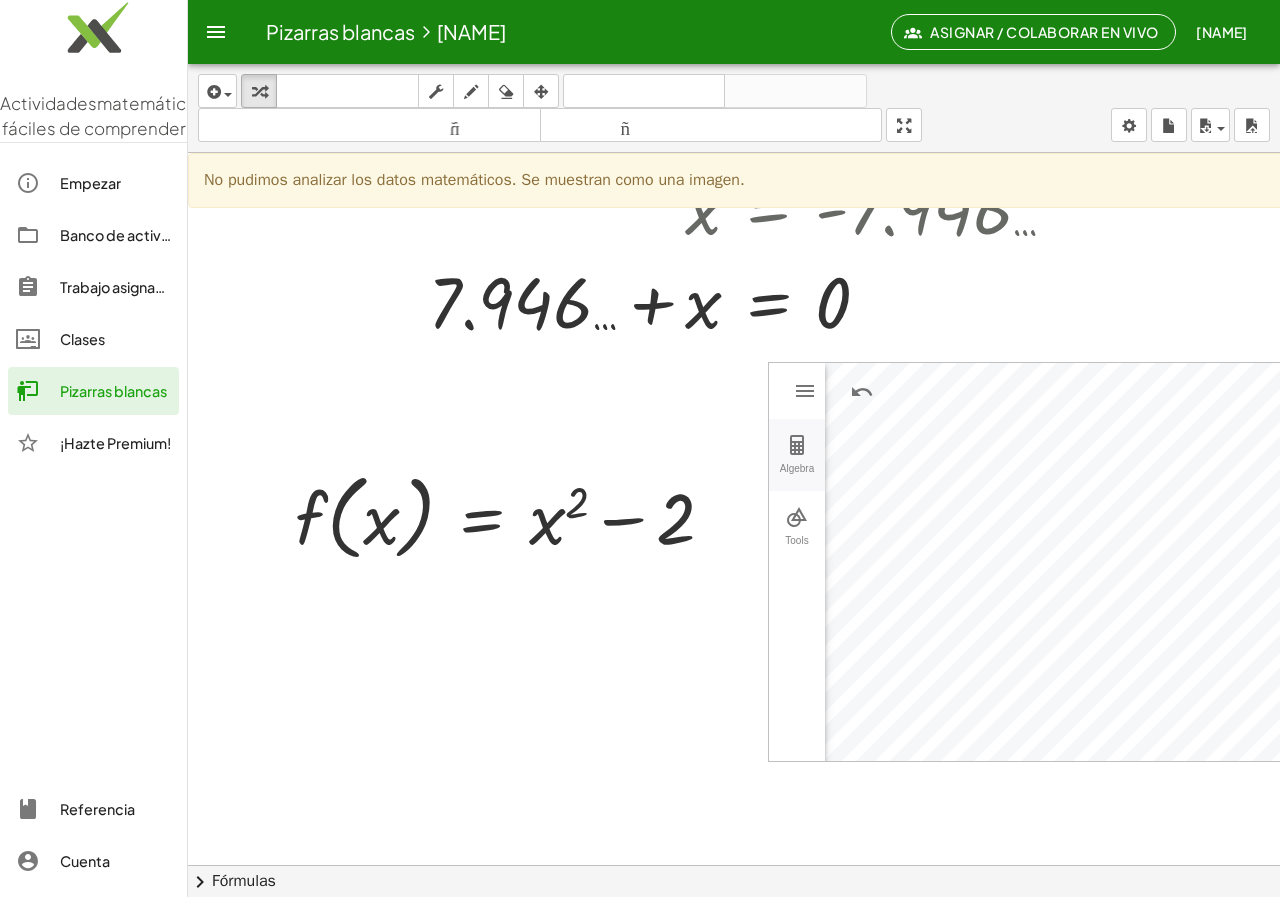 click on "Algebra" at bounding box center (797, 477) 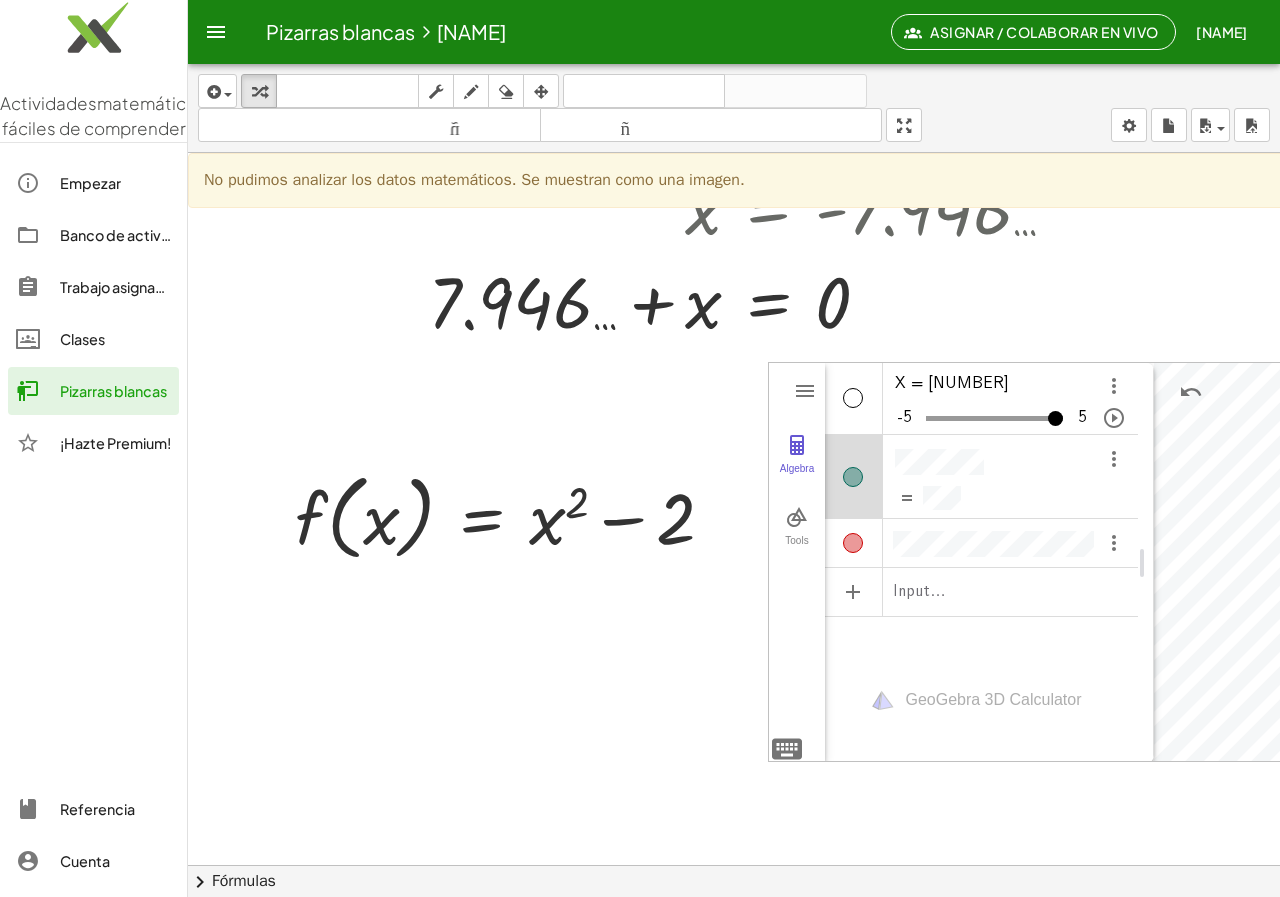 click at bounding box center (853, 543) 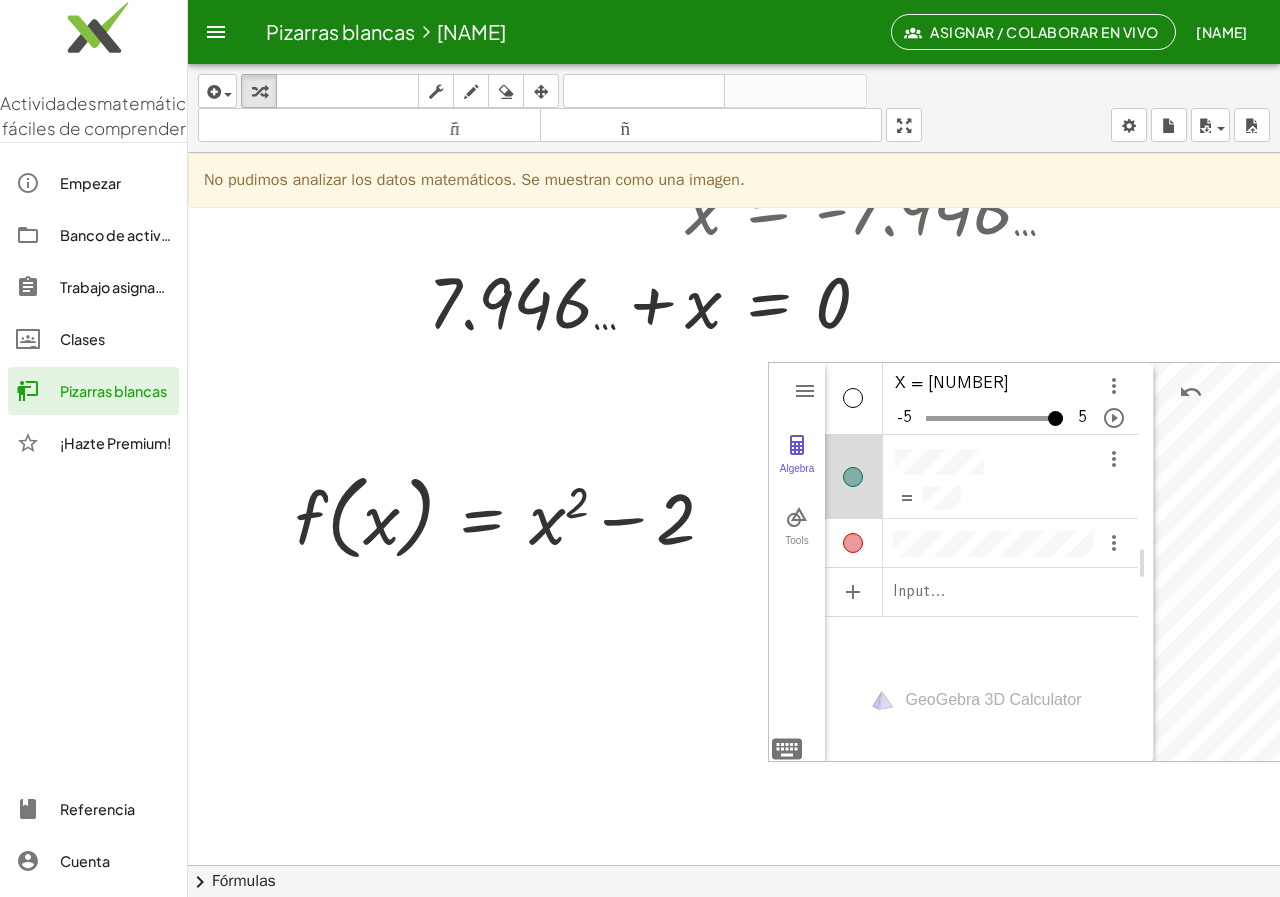 click at bounding box center [853, 477] 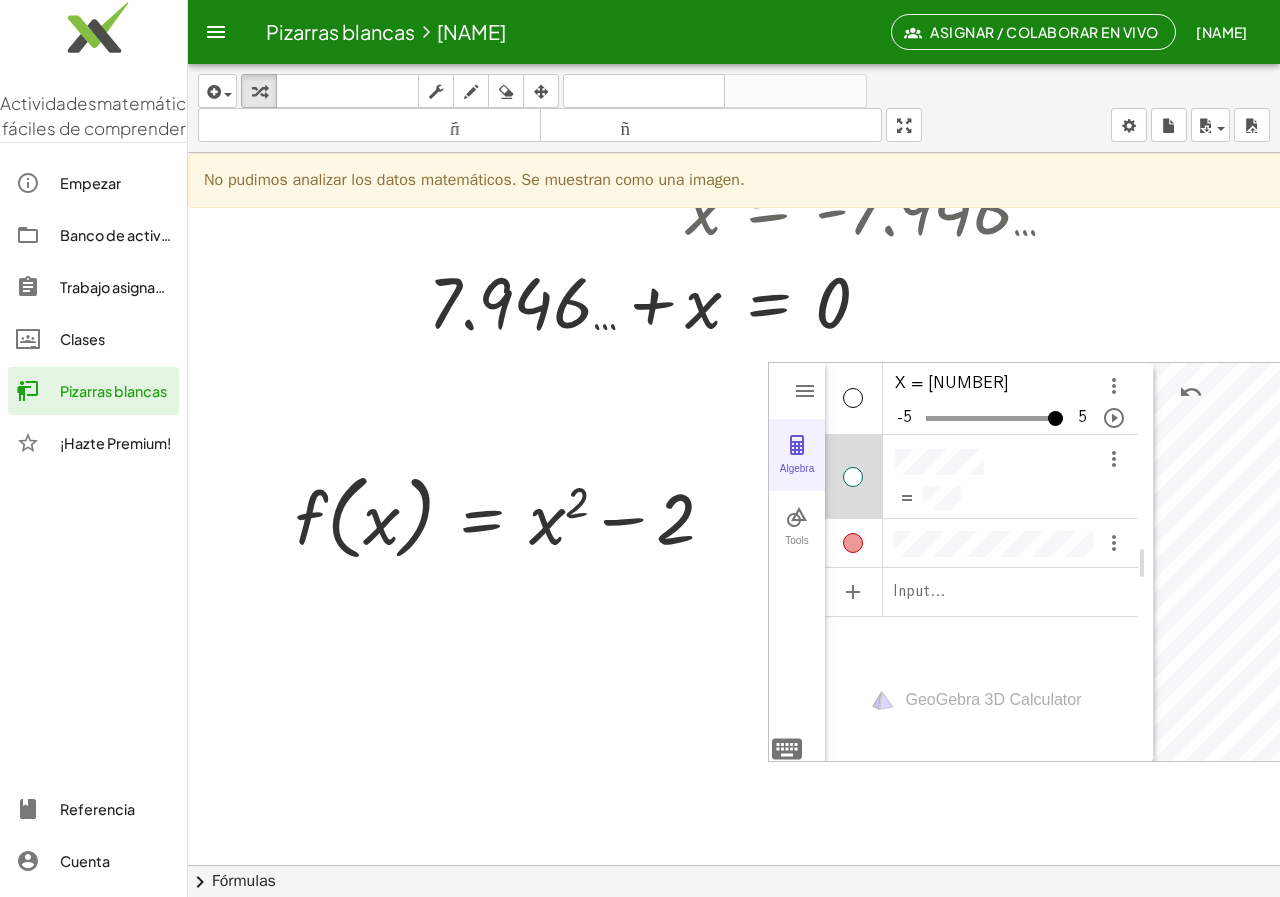 click at bounding box center [797, 445] 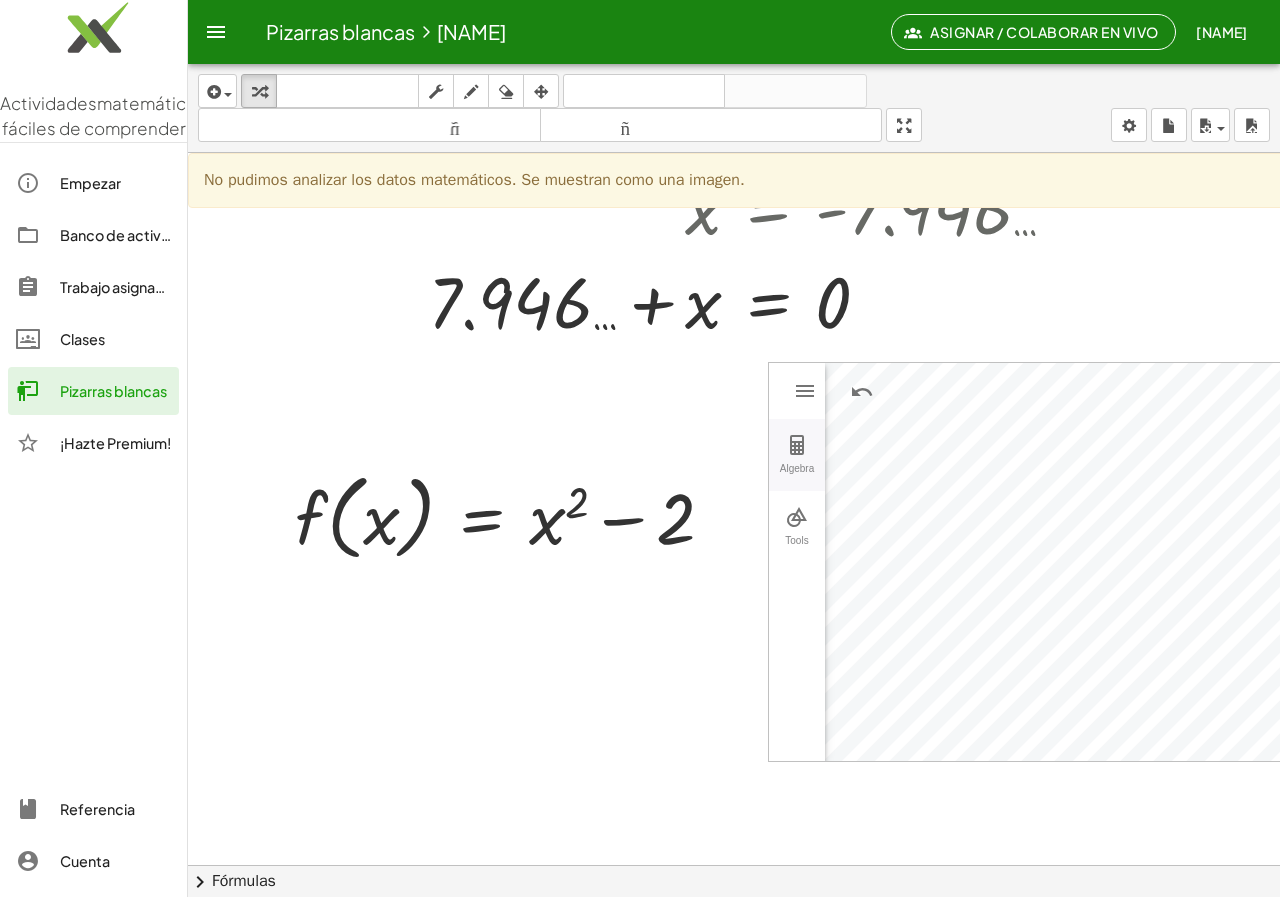 click at bounding box center [797, 445] 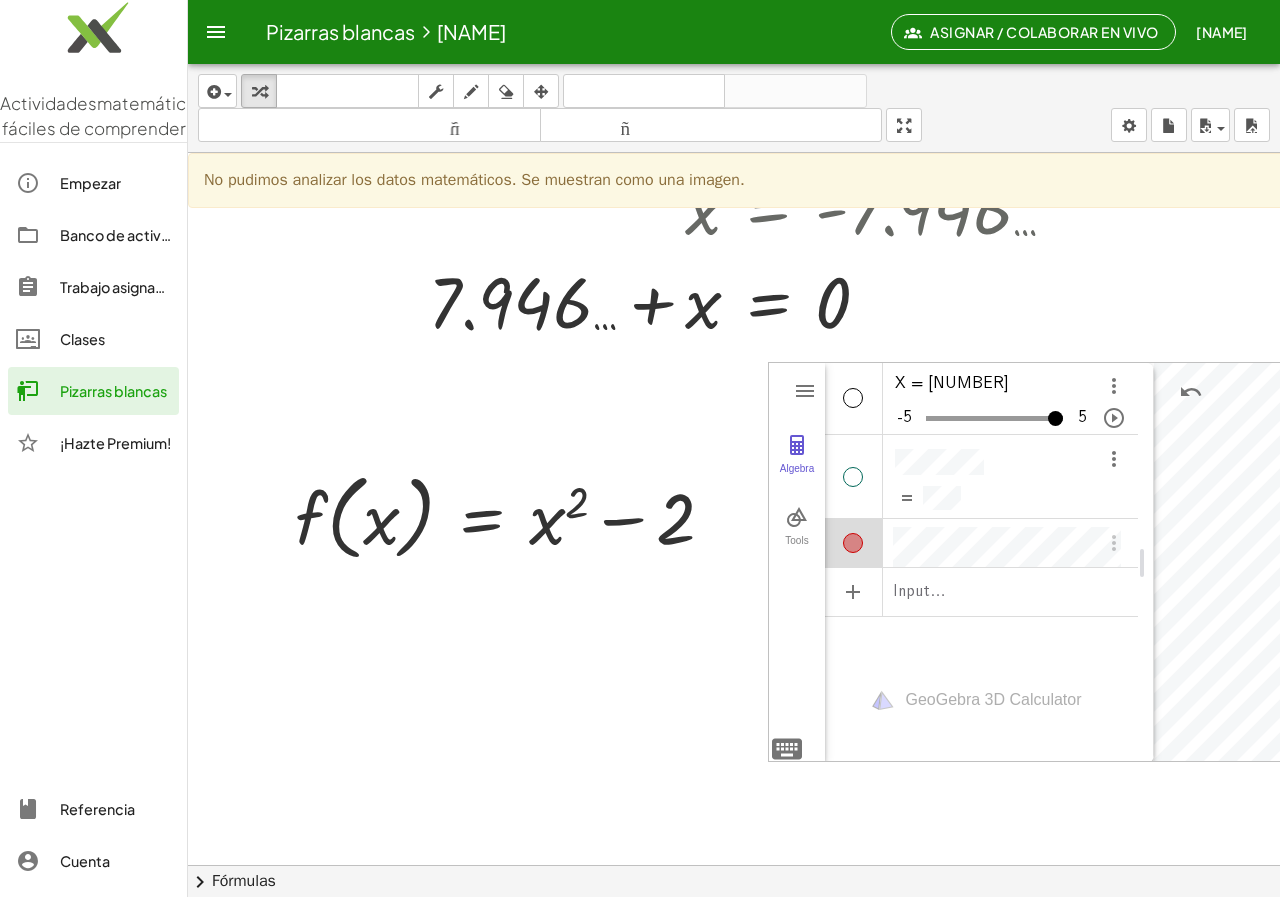 scroll, scrollTop: 11, scrollLeft: 0, axis: vertical 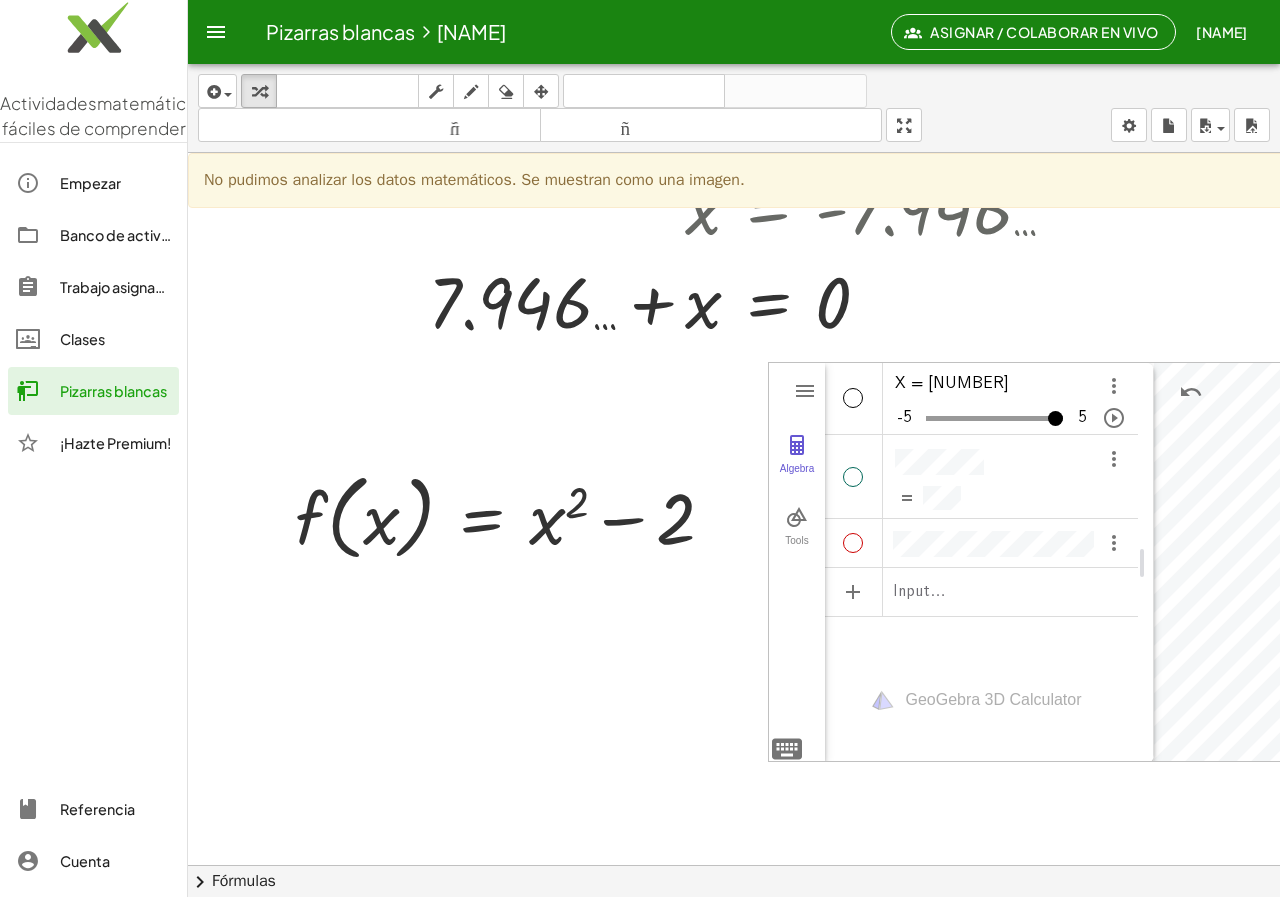 click at bounding box center (853, 543) 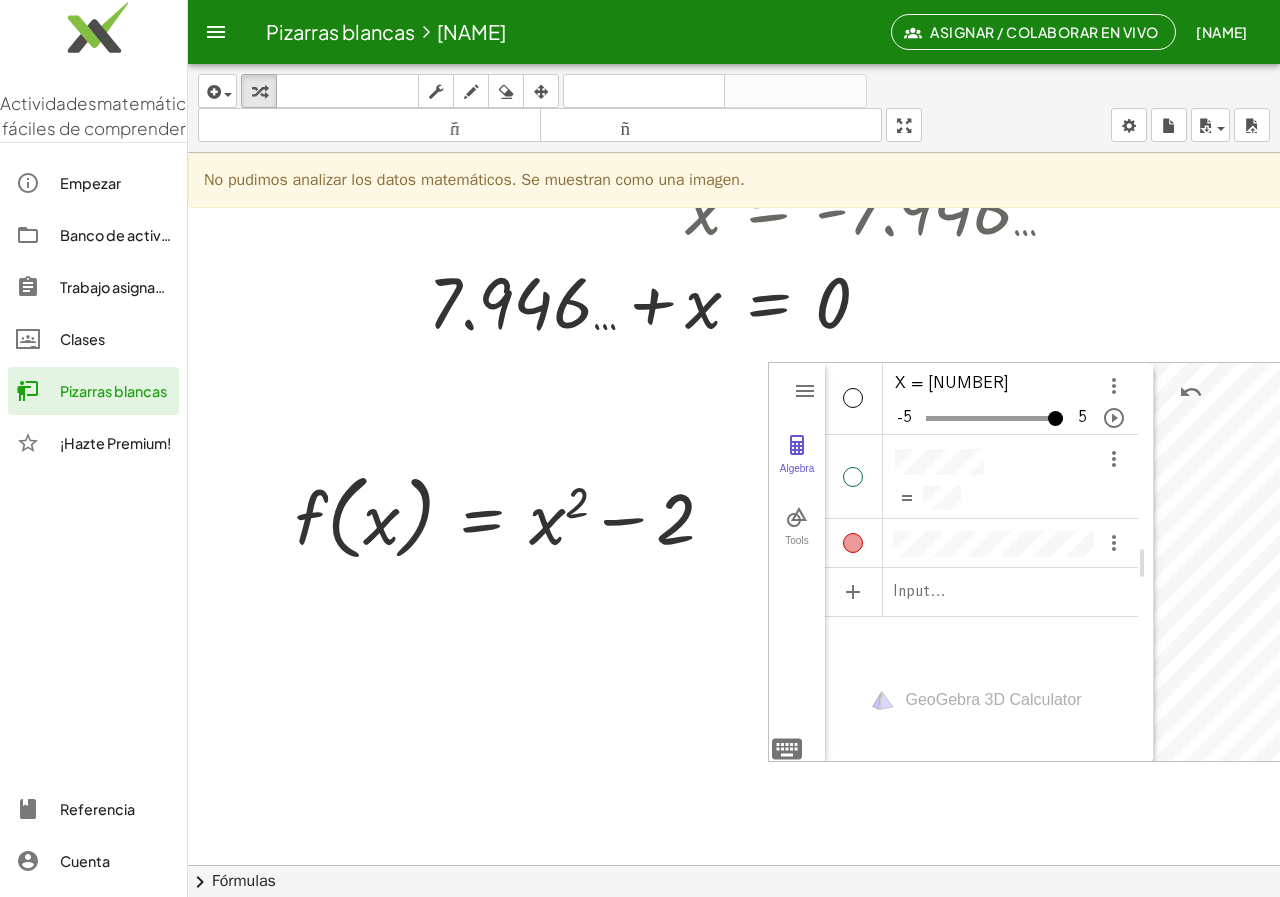 click at bounding box center [853, 543] 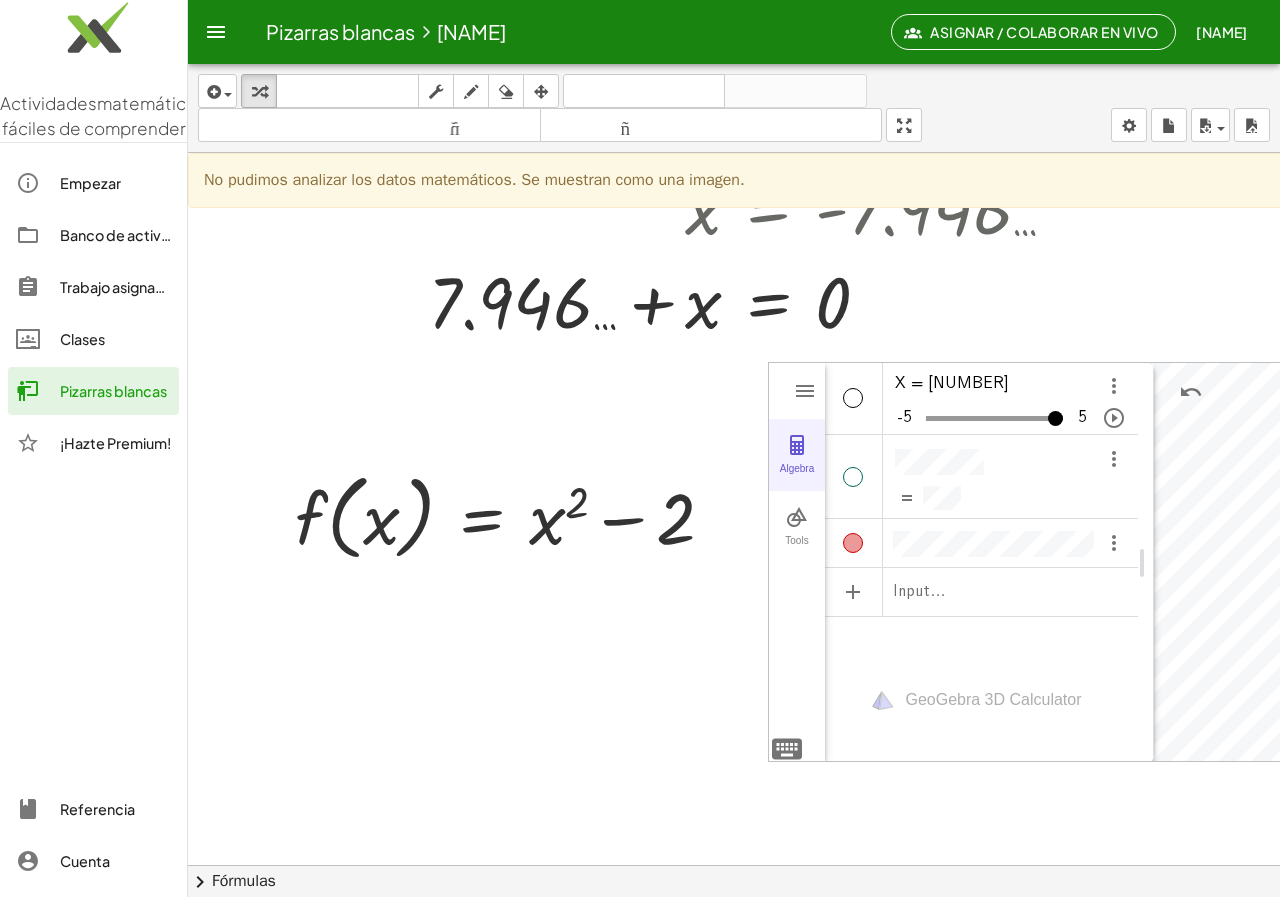click on "Algebra" at bounding box center (797, 455) 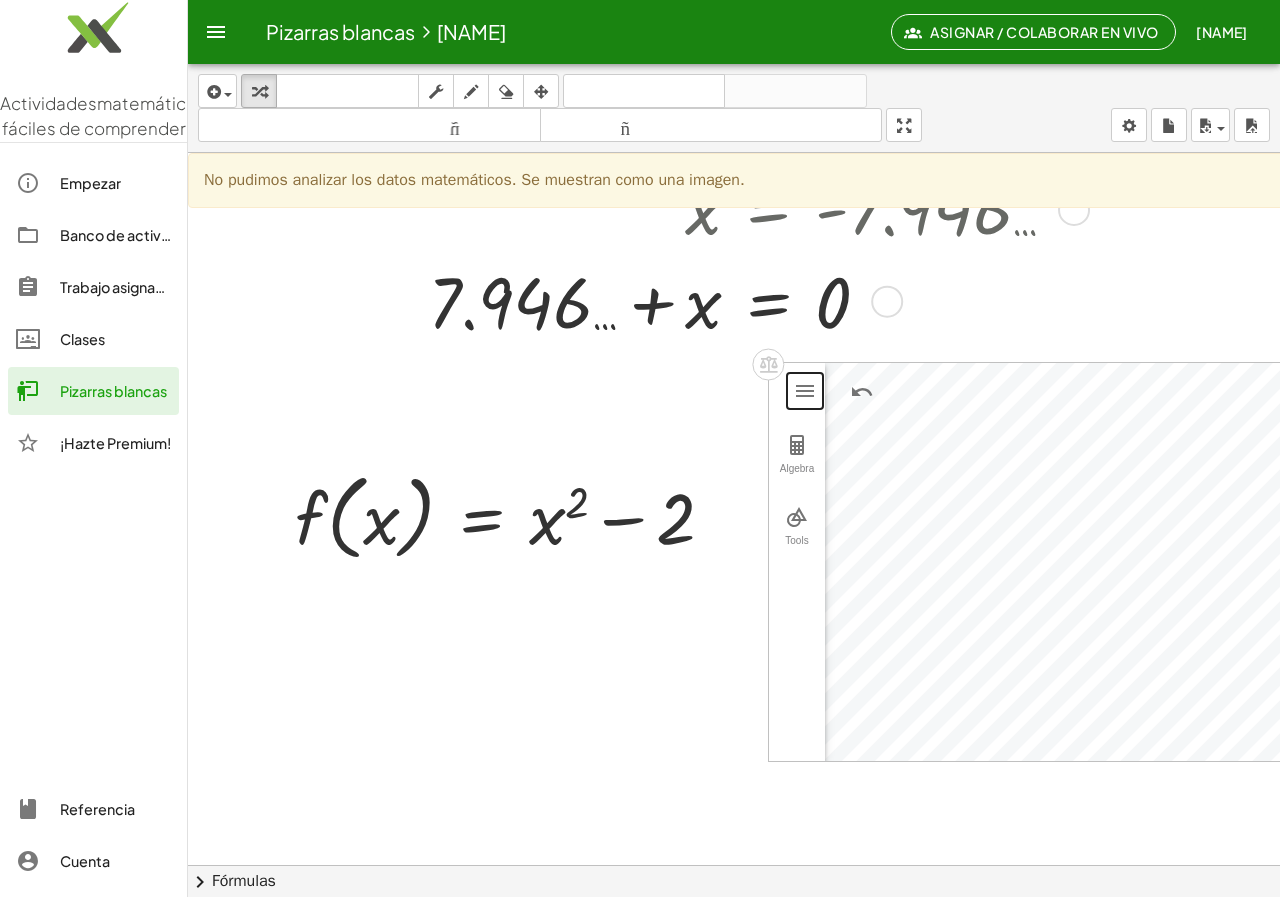 type 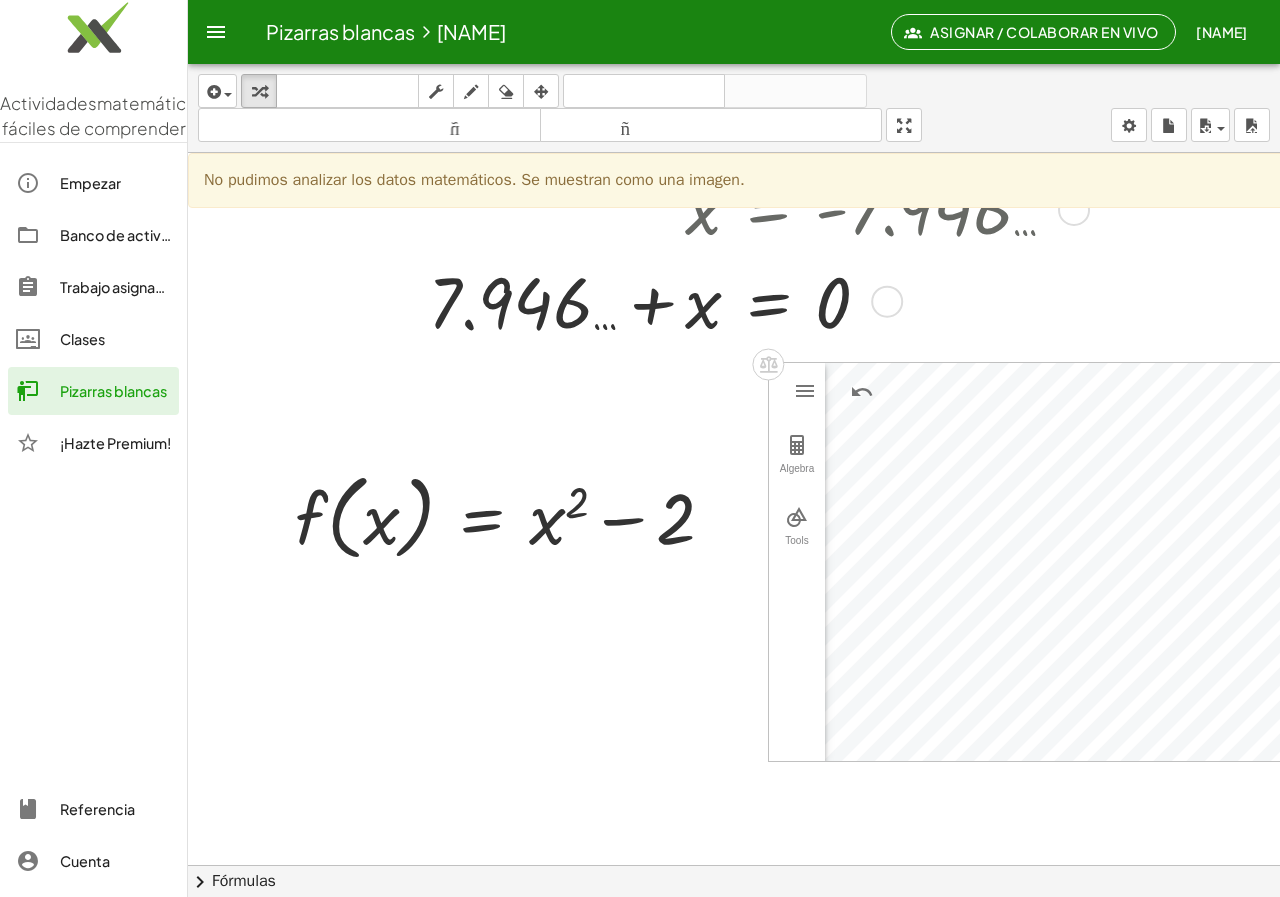 click at bounding box center (1017, 208) 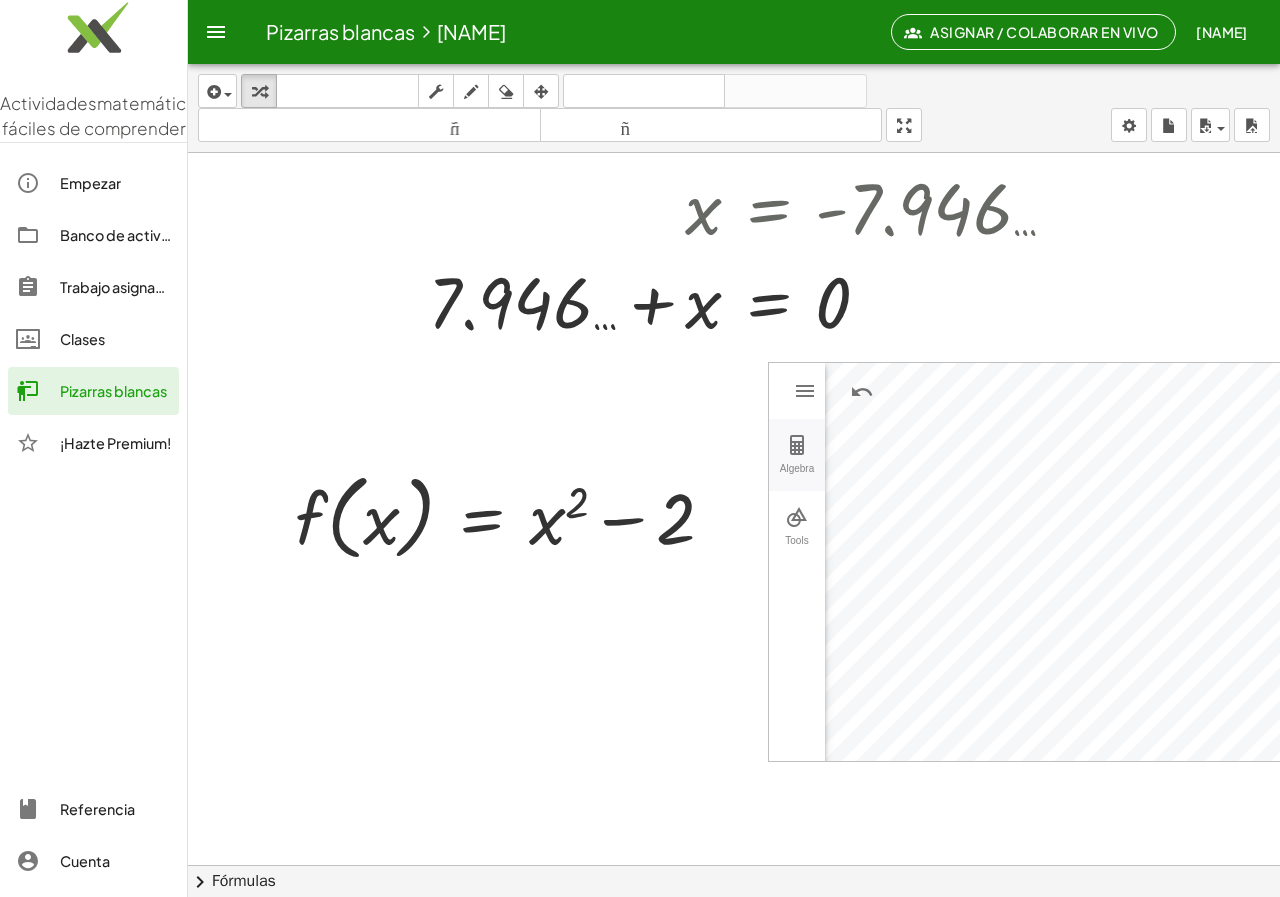 click on "Algebra" at bounding box center [797, 455] 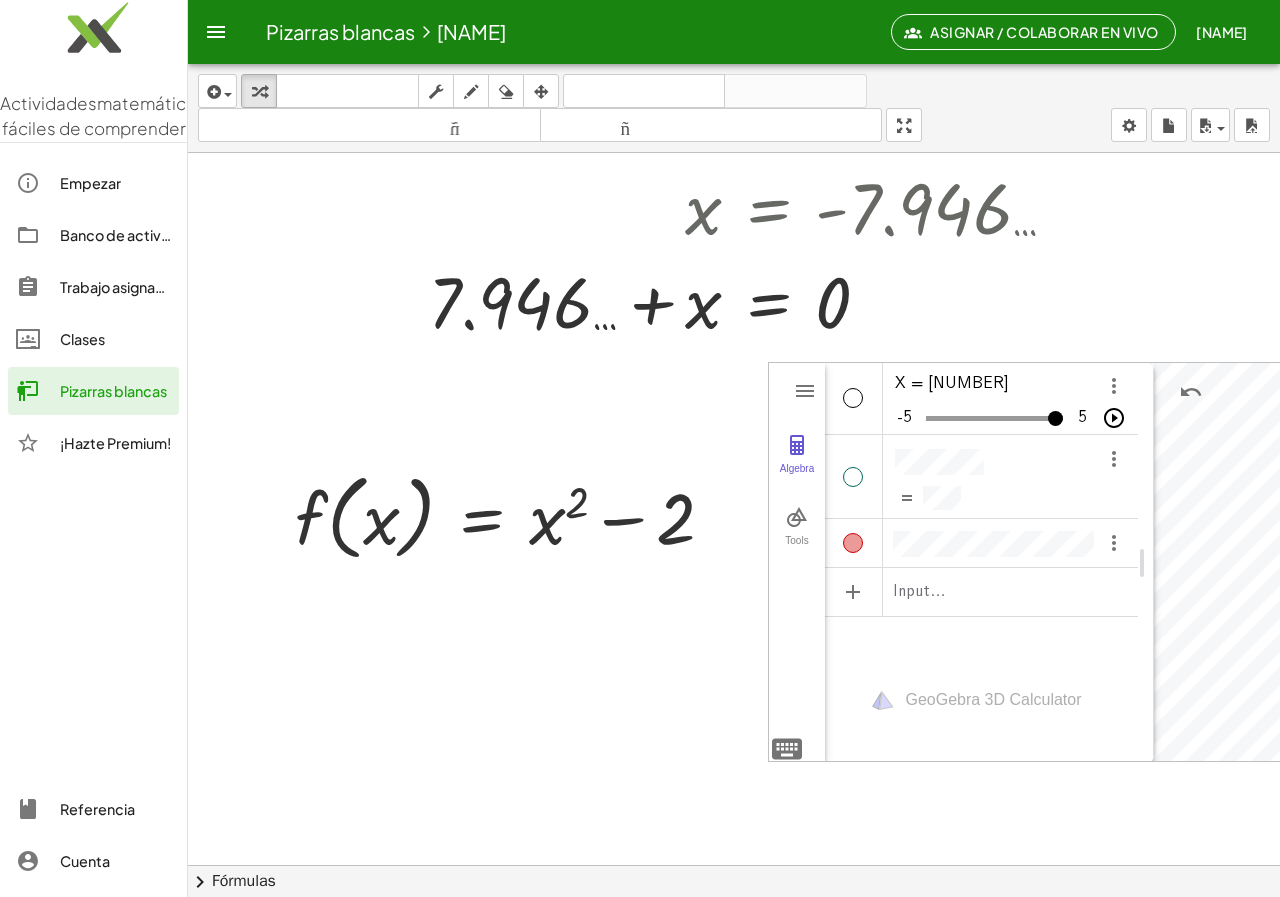 click at bounding box center [1114, 418] 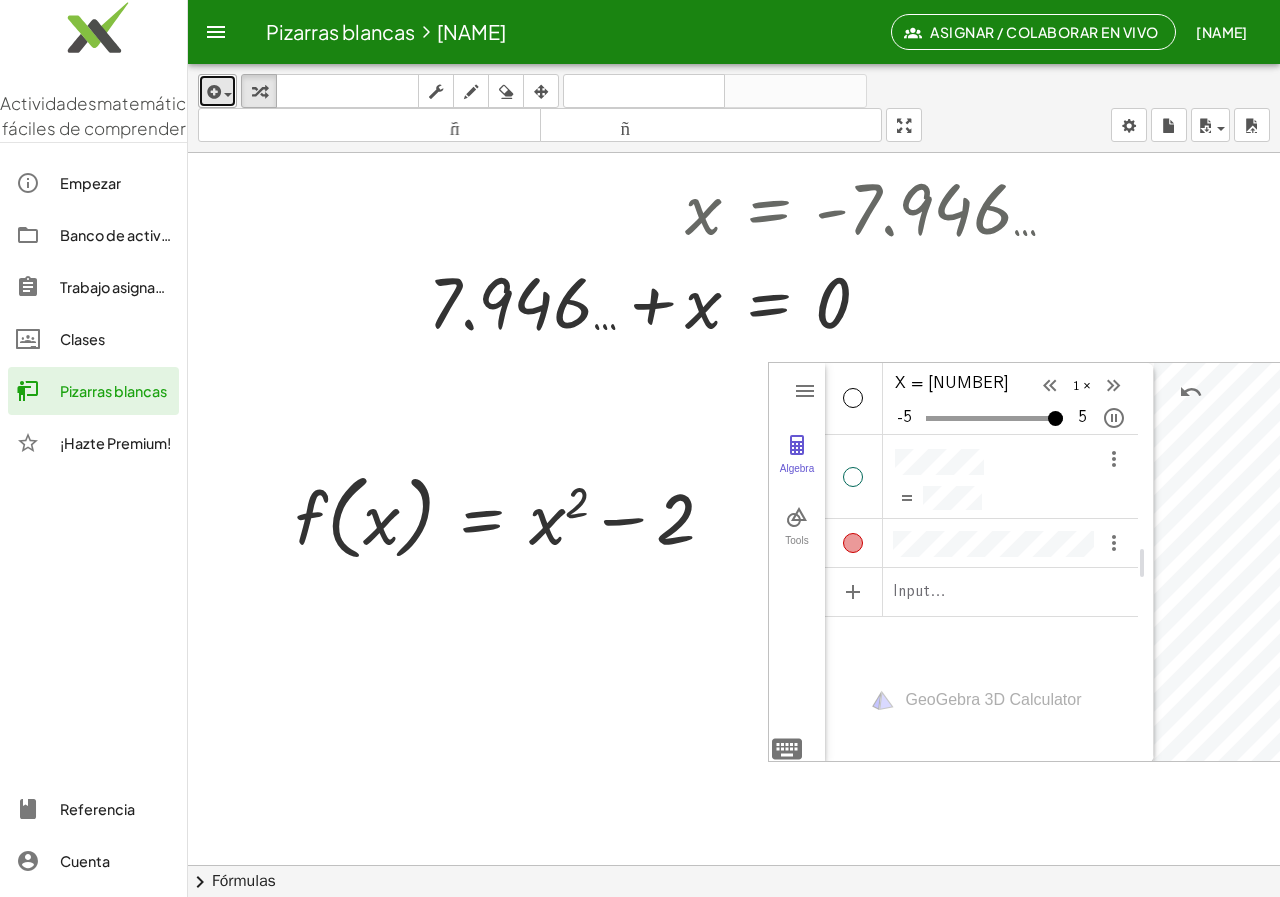 click at bounding box center (217, 91) 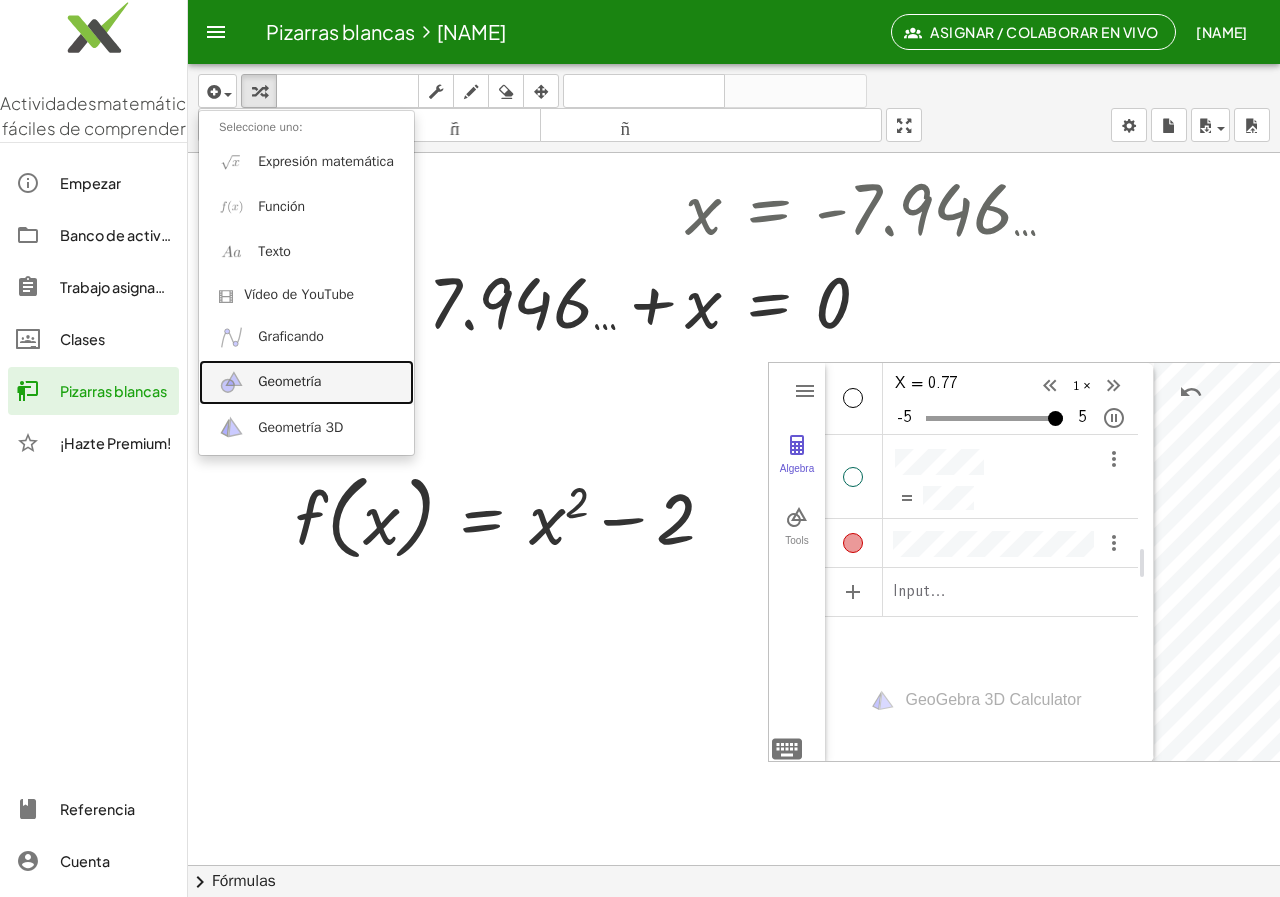 click on "Geometría" at bounding box center [306, 382] 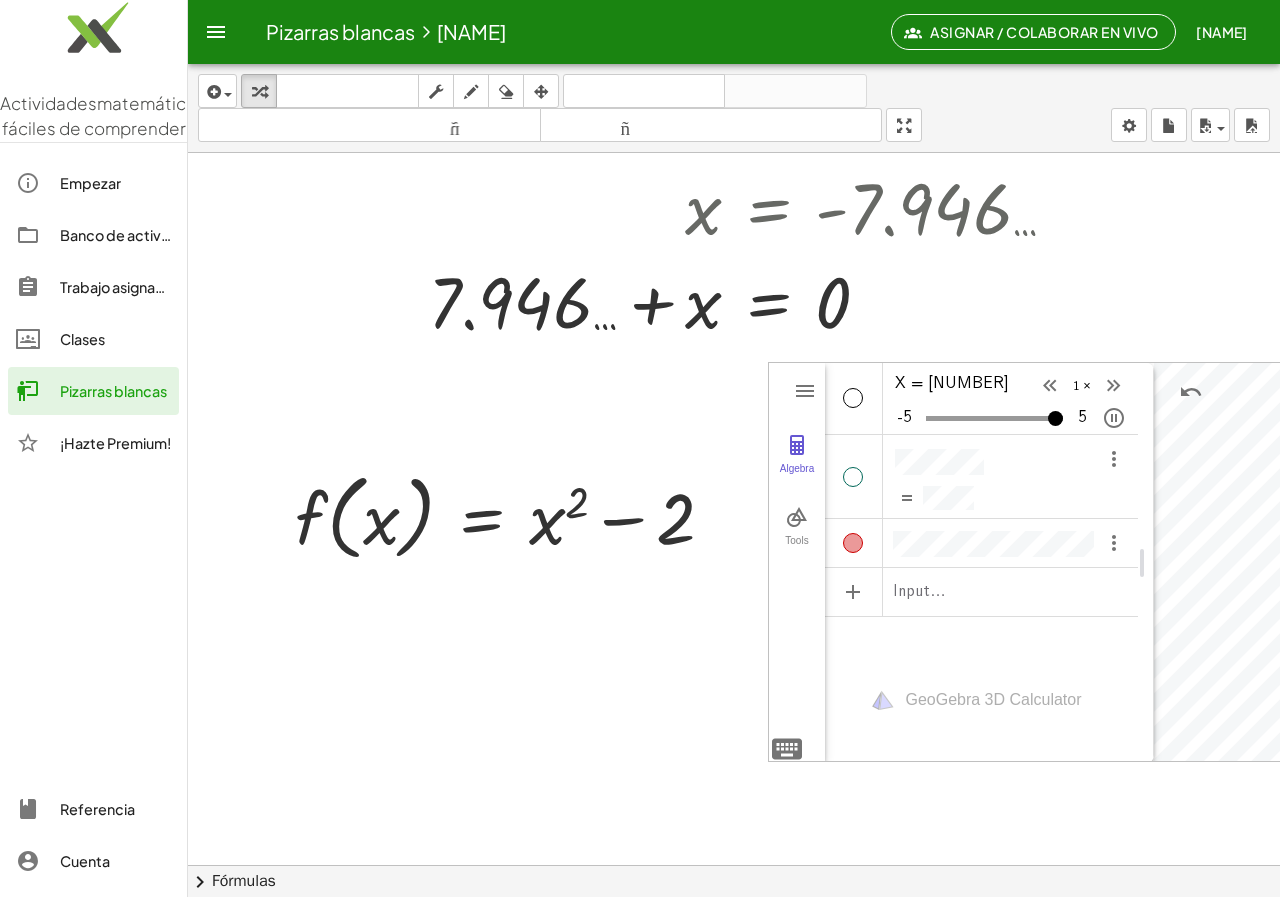 drag, startPoint x: 306, startPoint y: 605, endPoint x: 474, endPoint y: 689, distance: 187.82971 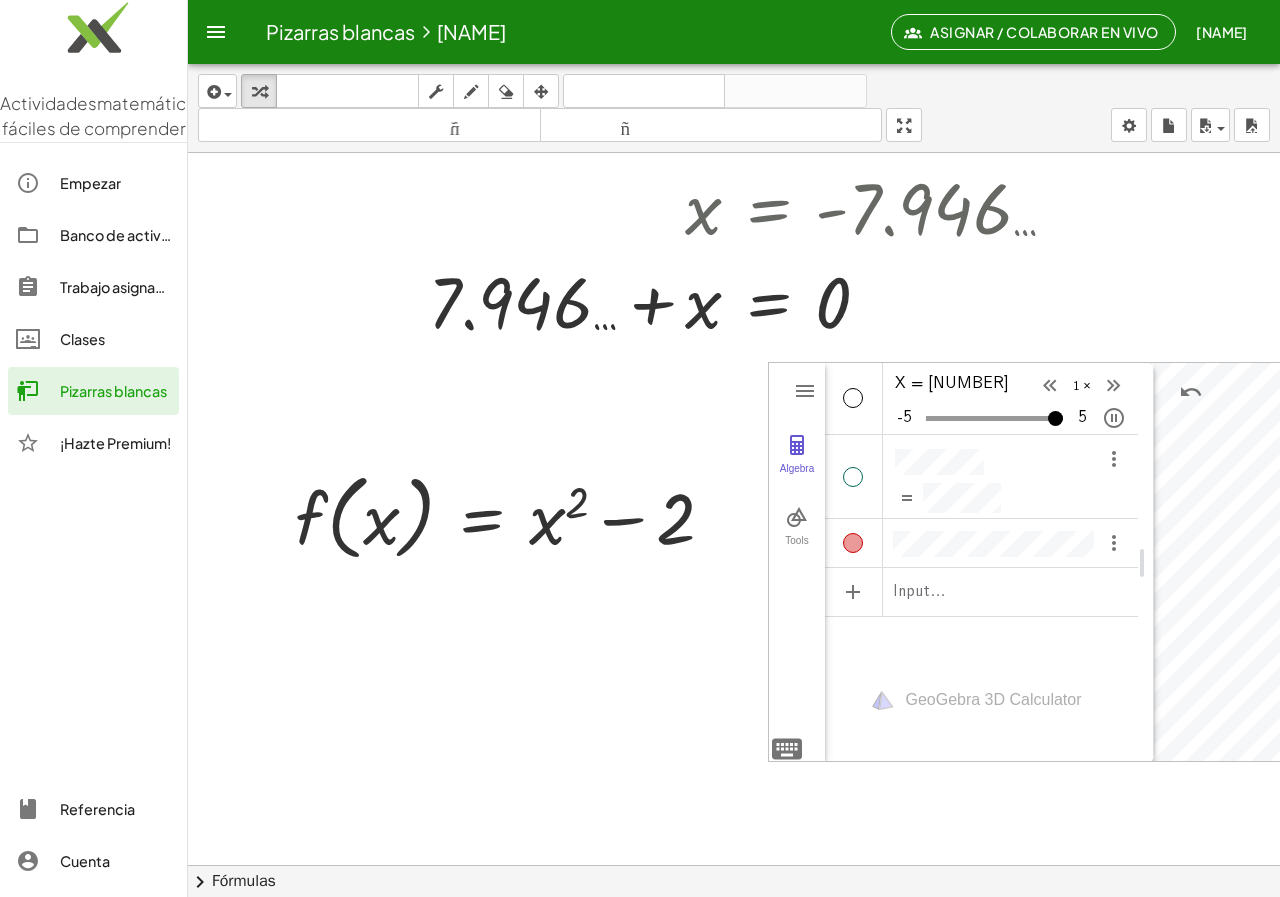 click at bounding box center (734, -240) 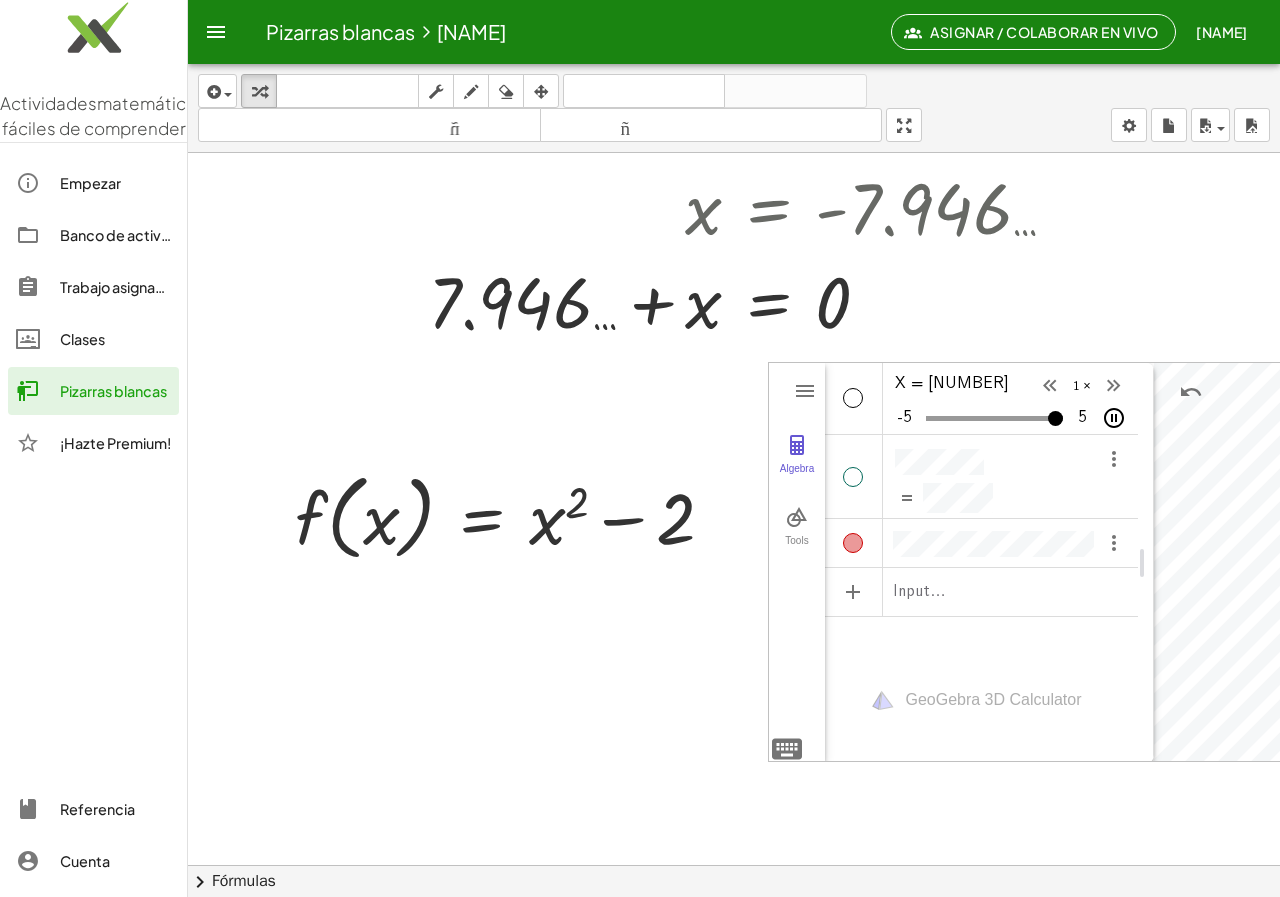 click at bounding box center [1114, 418] 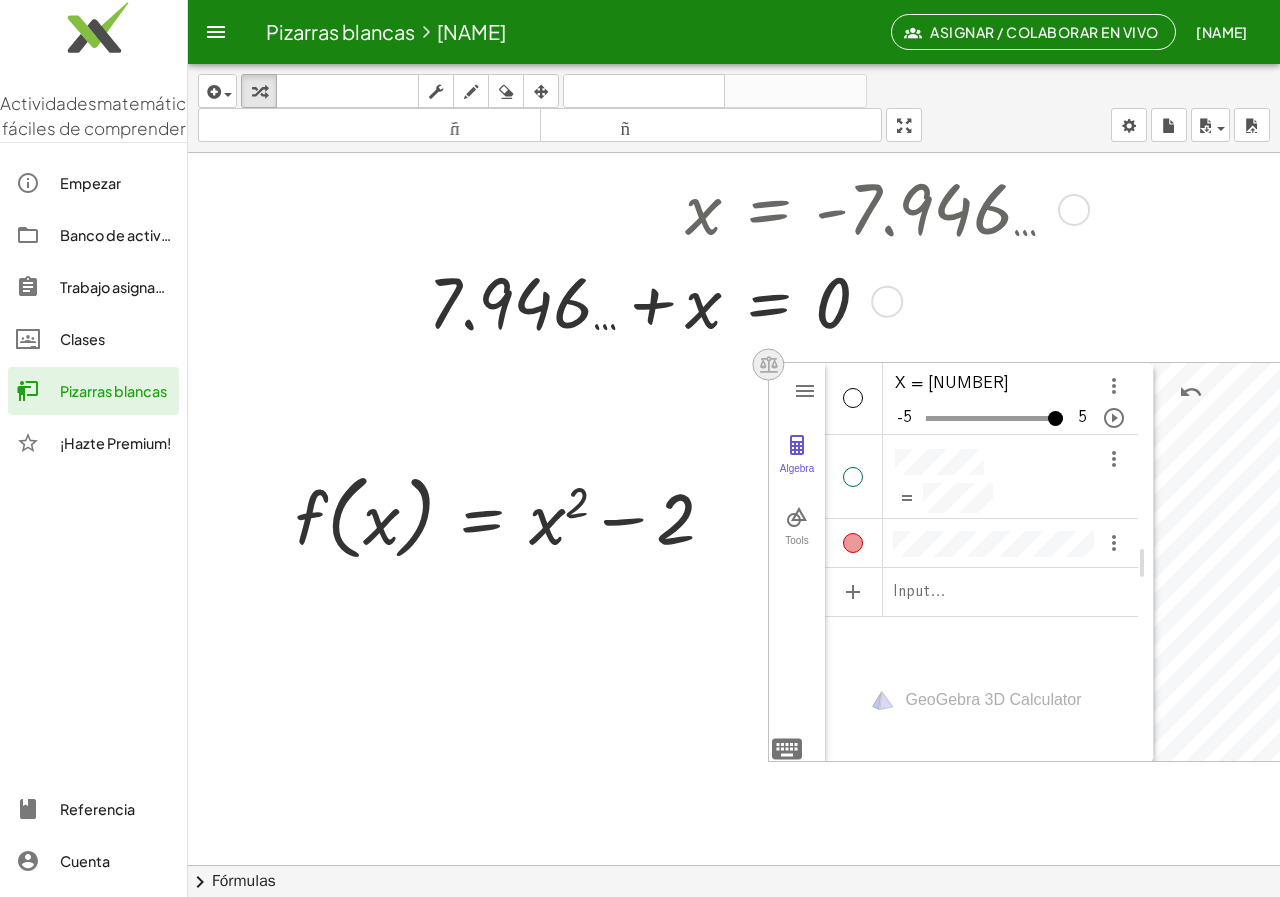 drag, startPoint x: 786, startPoint y: 374, endPoint x: 773, endPoint y: 369, distance: 13.928389 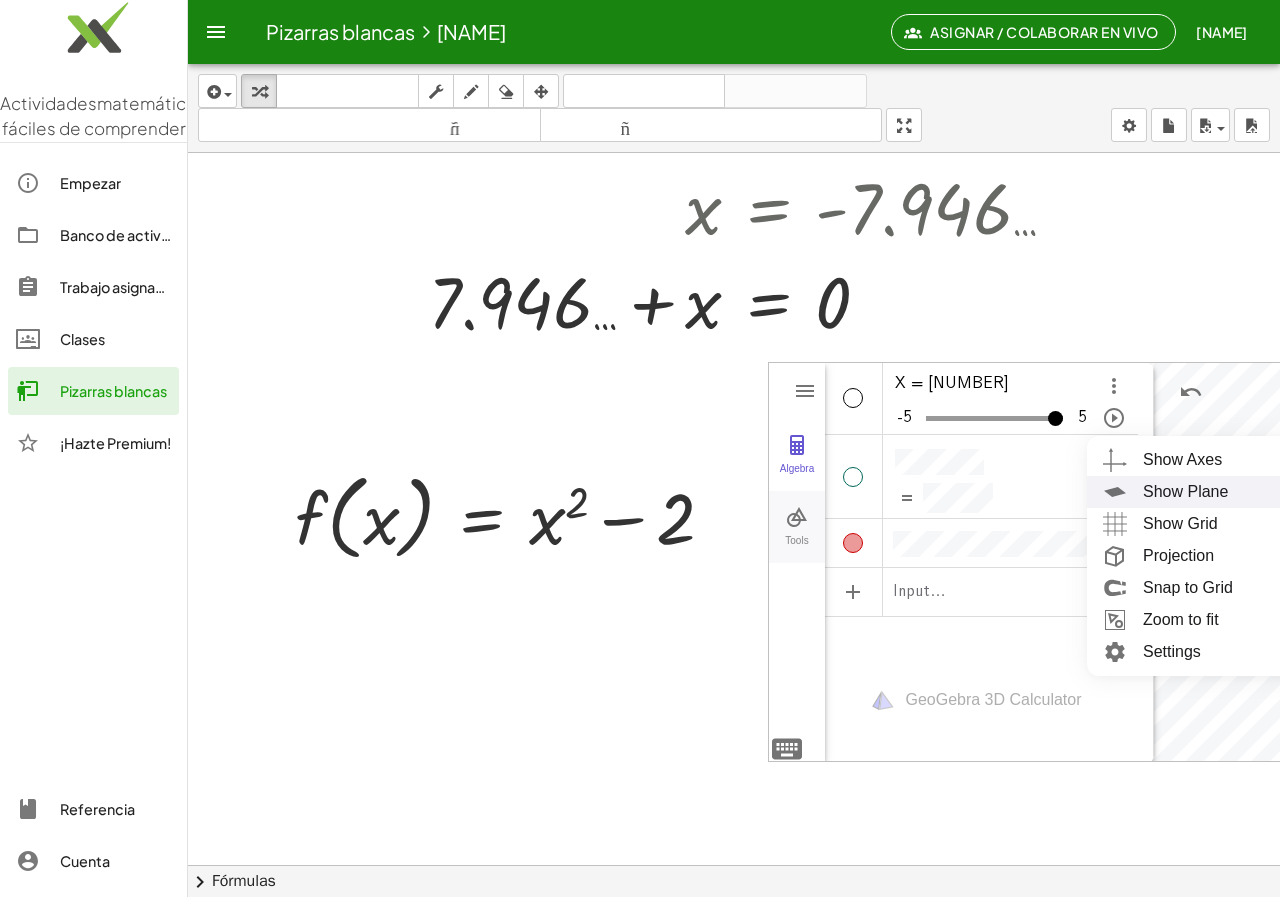 click at bounding box center [797, 517] 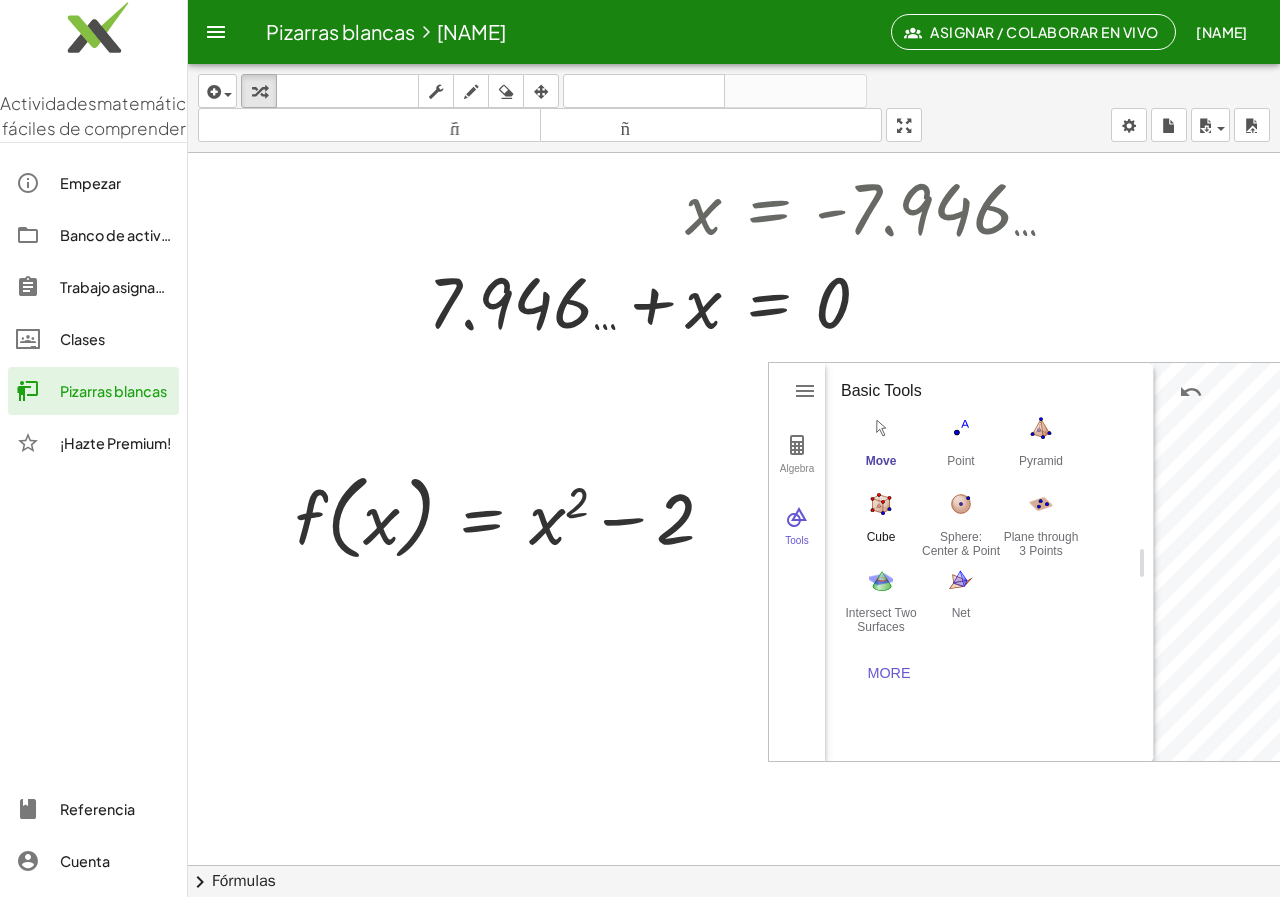click at bounding box center [881, 504] 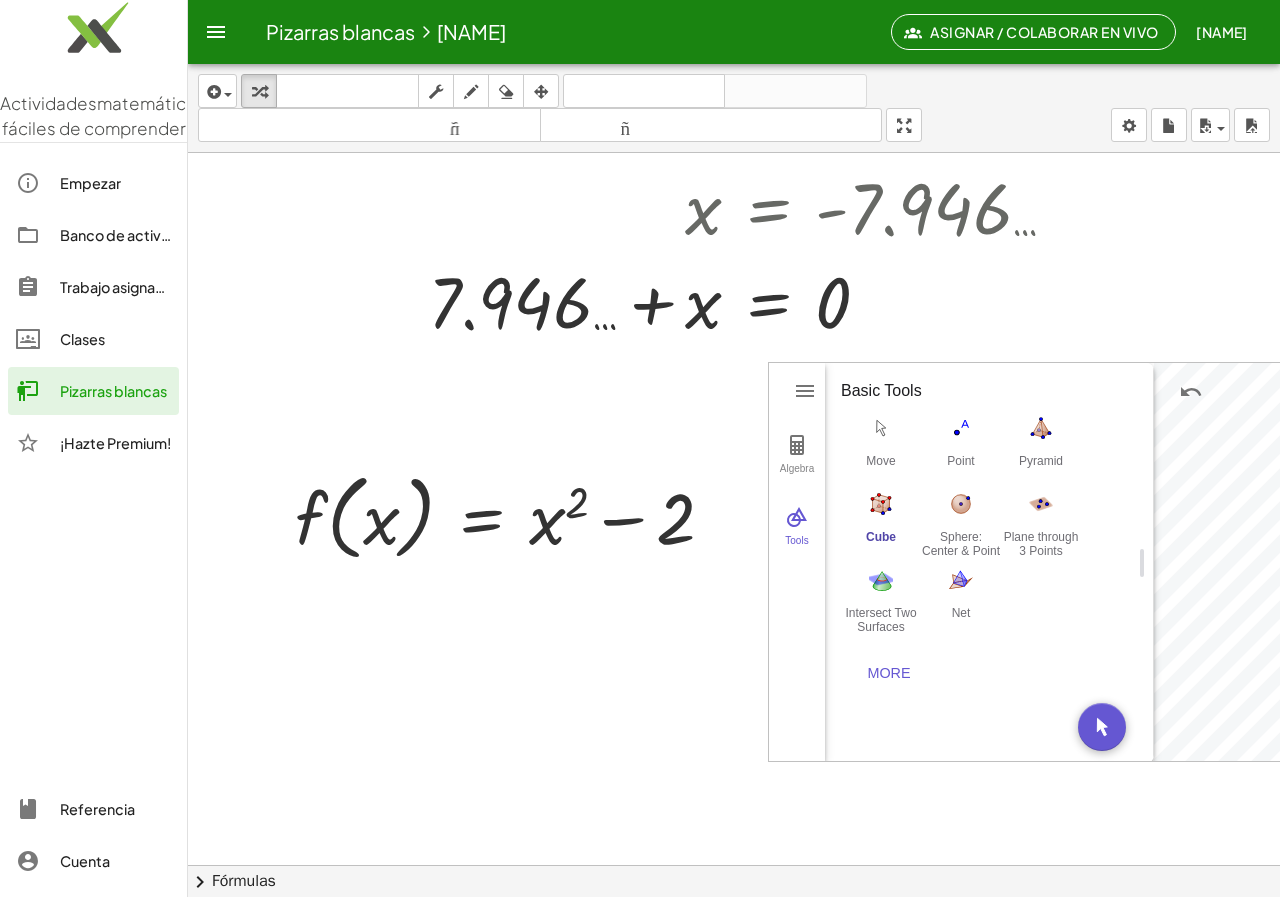drag, startPoint x: 885, startPoint y: 515, endPoint x: 590, endPoint y: 663, distance: 330.04395 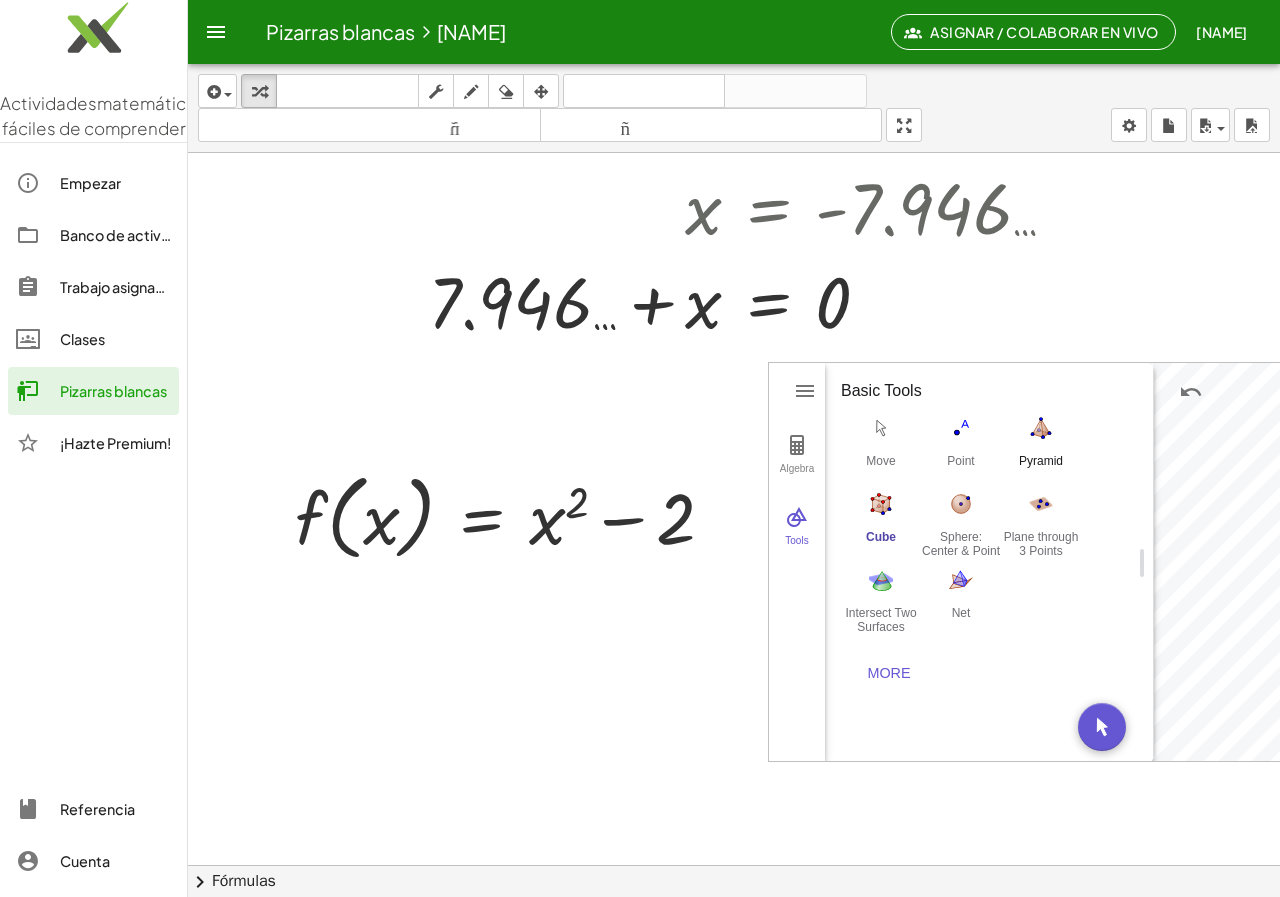 click at bounding box center [1041, 428] 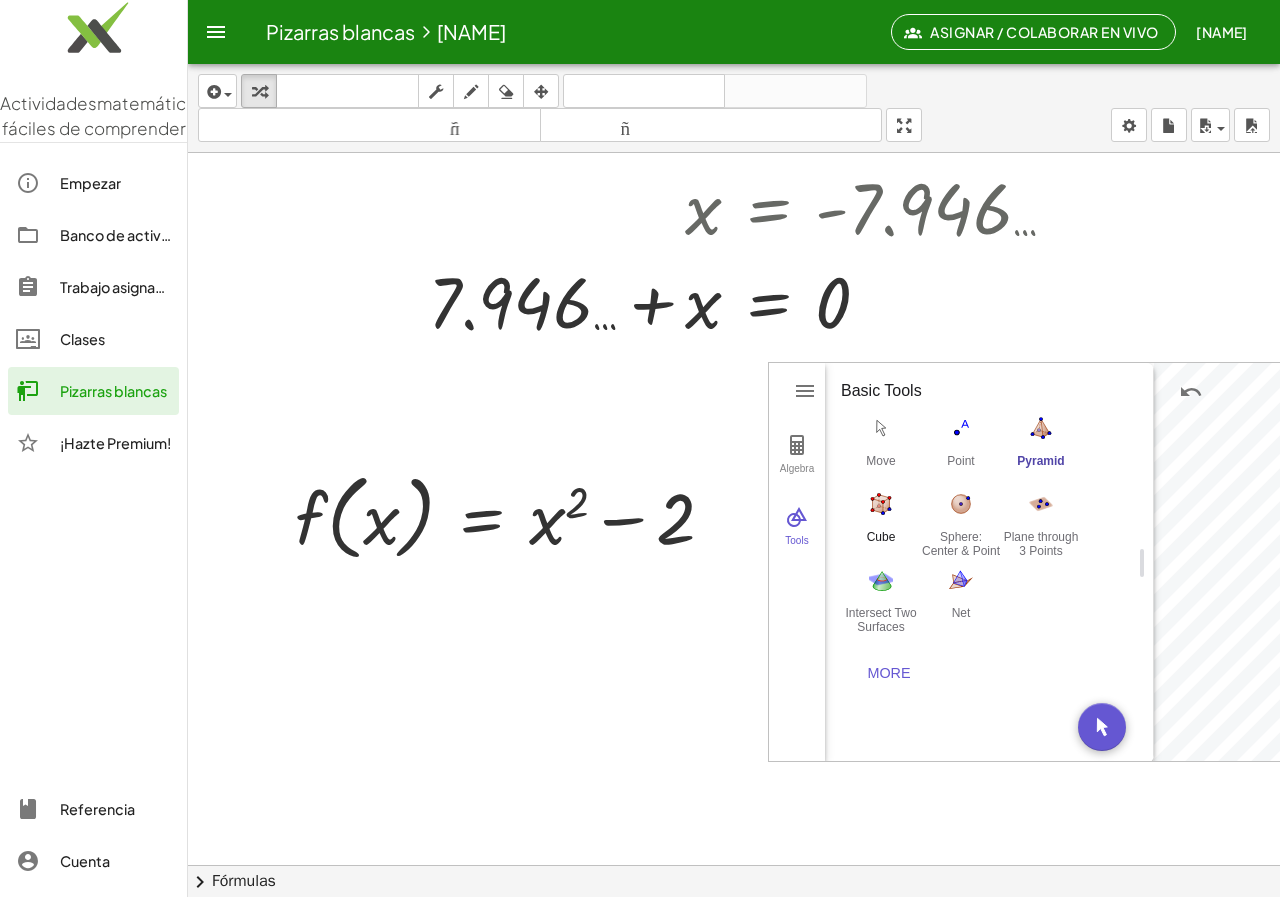click on "Cube" at bounding box center (881, 523) 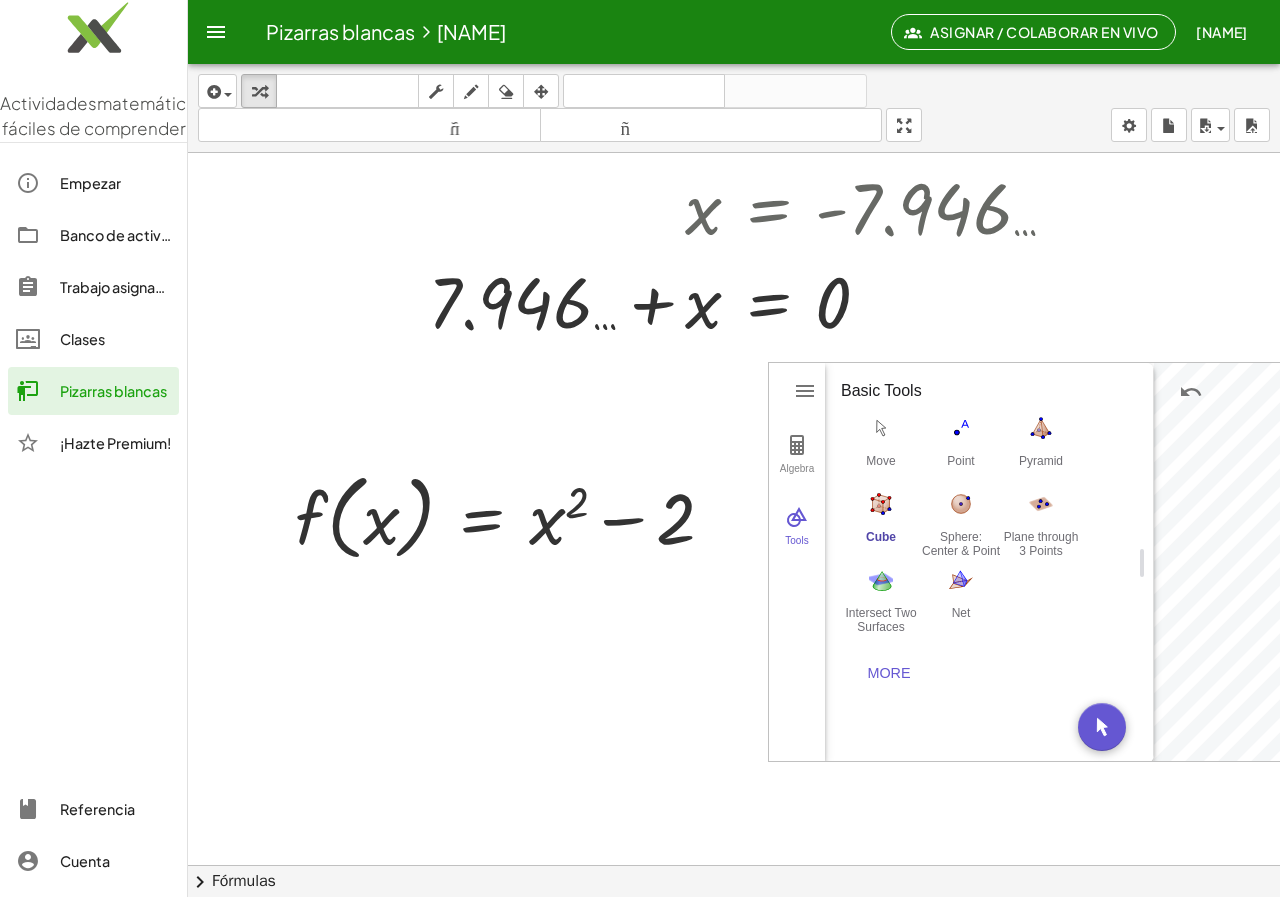 click on "Cube" at bounding box center (881, 523) 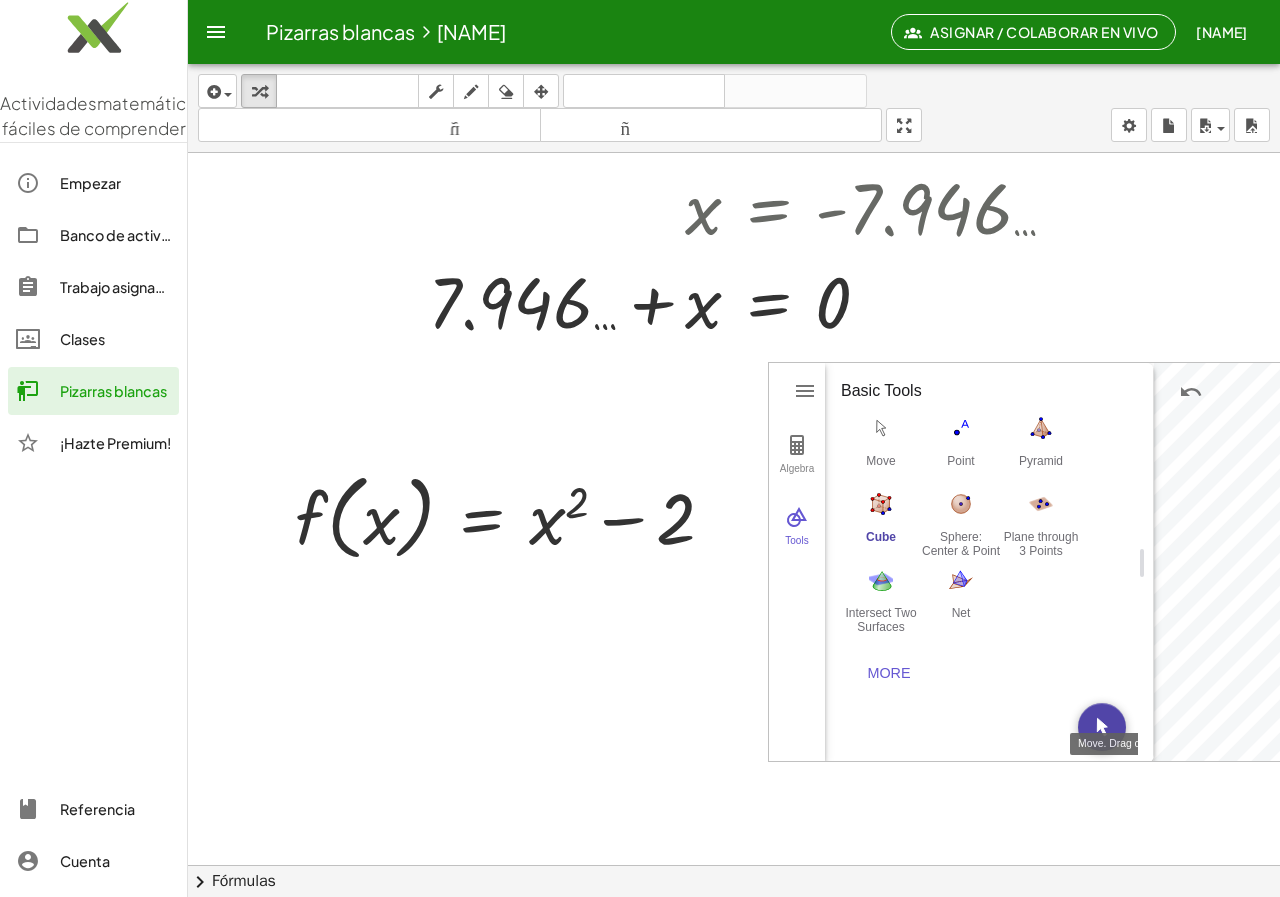 click at bounding box center [1102, 727] 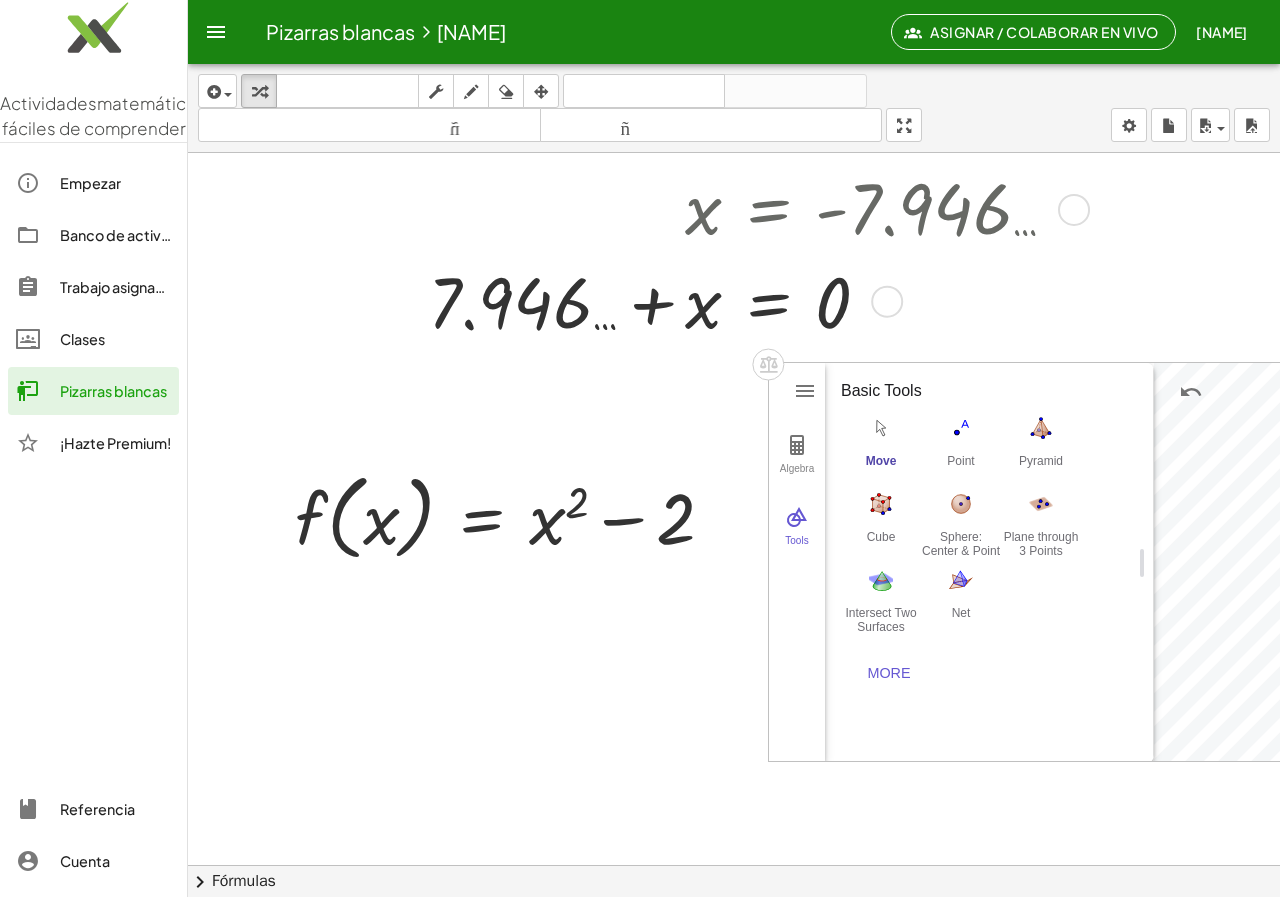 click at bounding box center (796, 300) 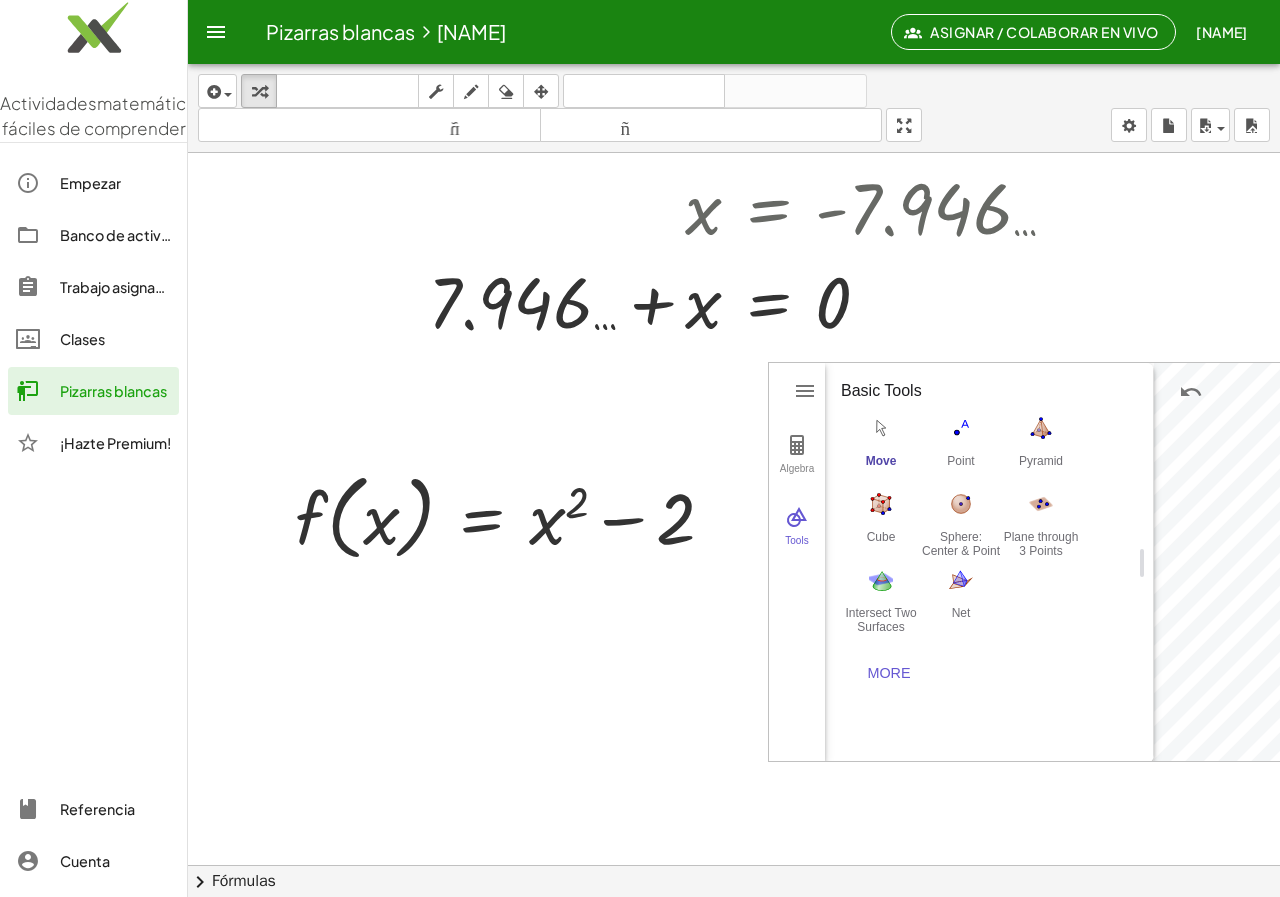 drag, startPoint x: 1050, startPoint y: 376, endPoint x: 648, endPoint y: 445, distance: 407.87866 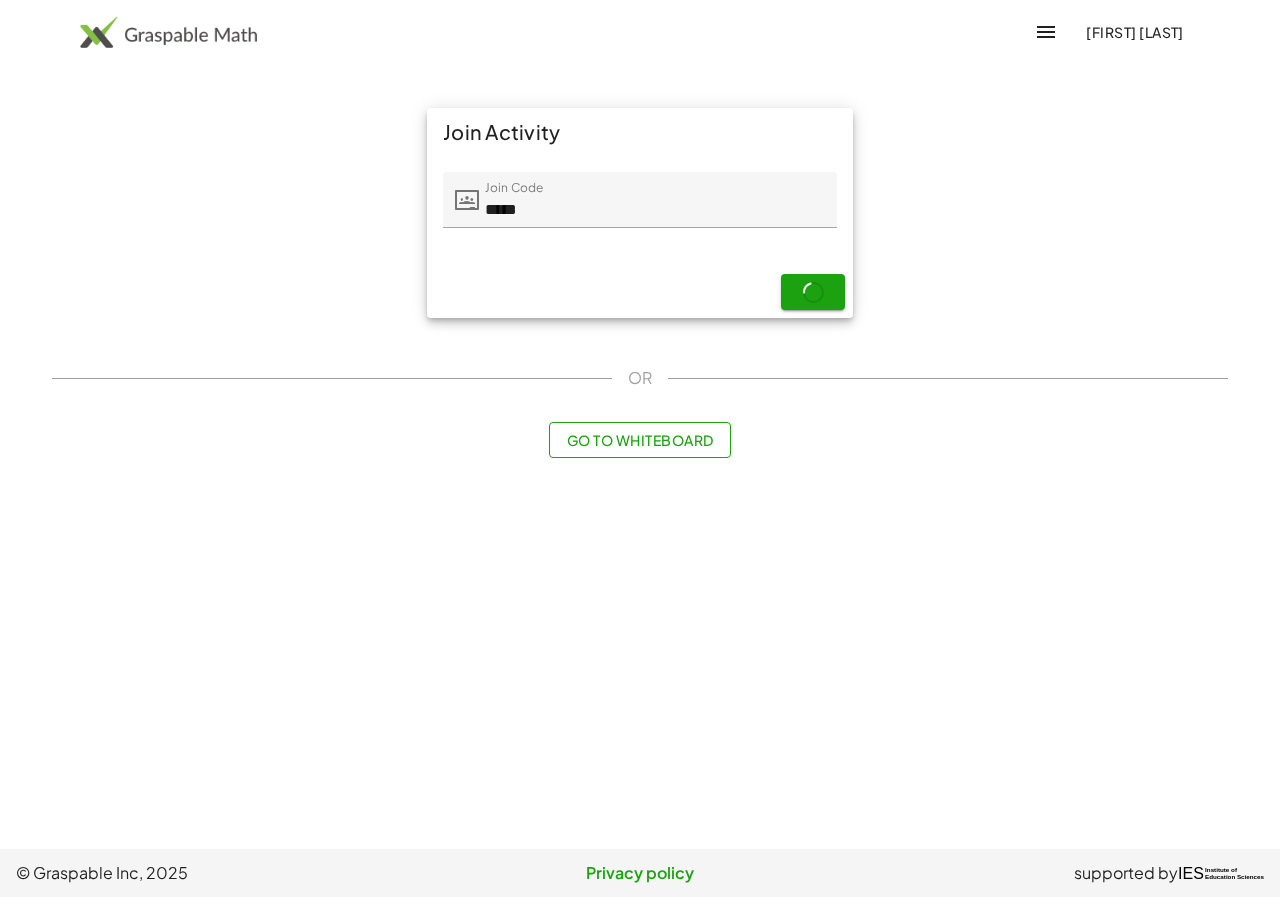scroll, scrollTop: 0, scrollLeft: 0, axis: both 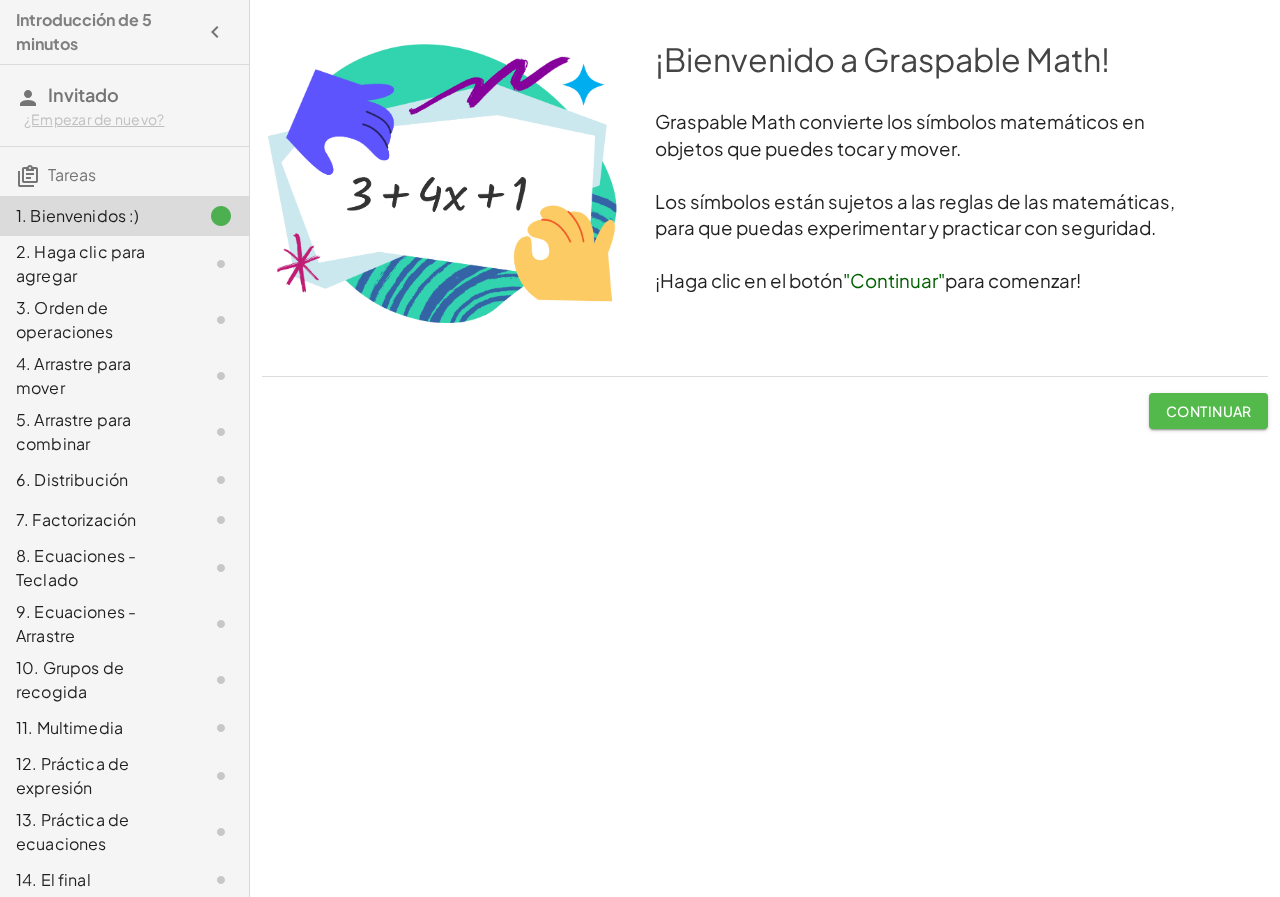 click on "Continuar" at bounding box center (1208, 411) 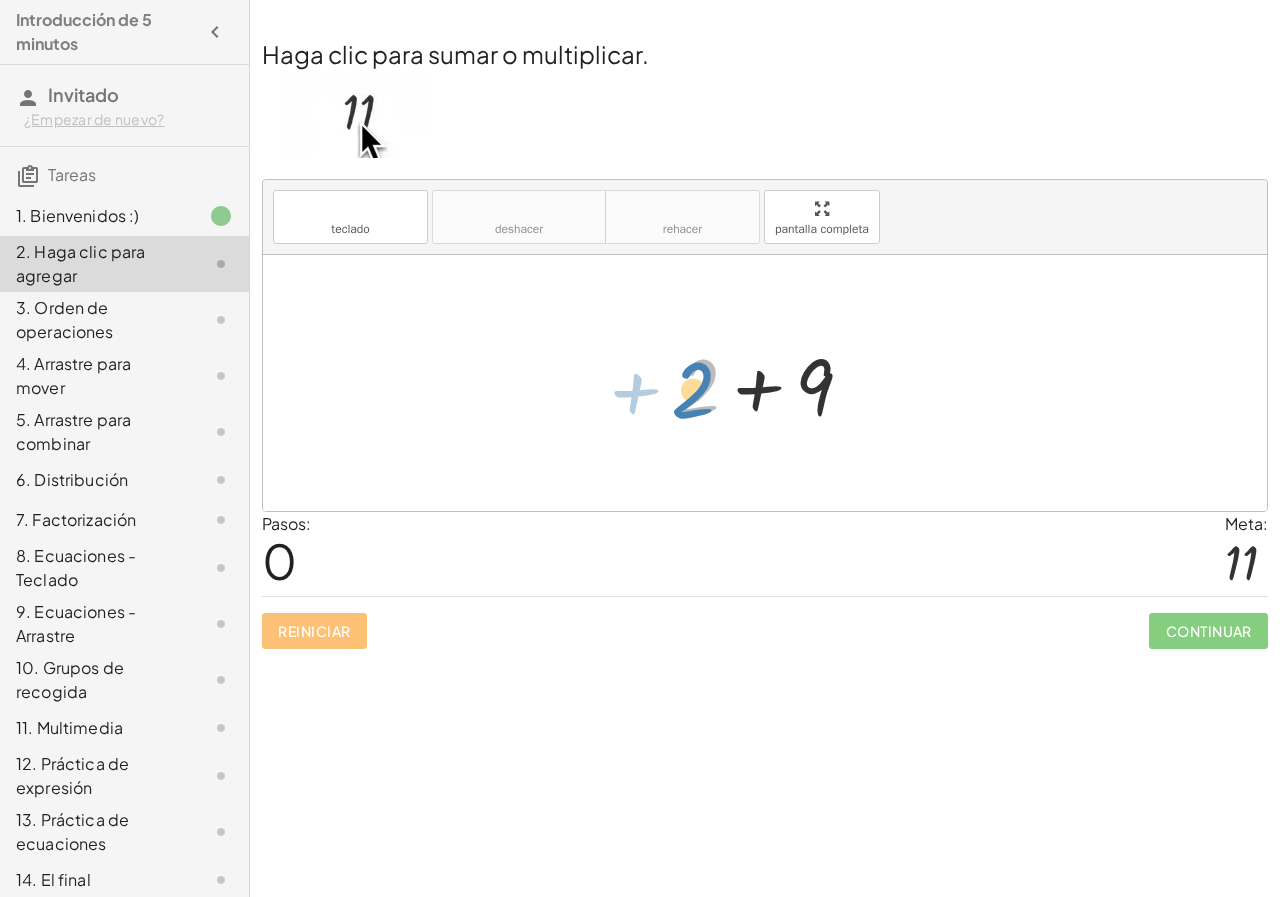 click at bounding box center (772, 383) 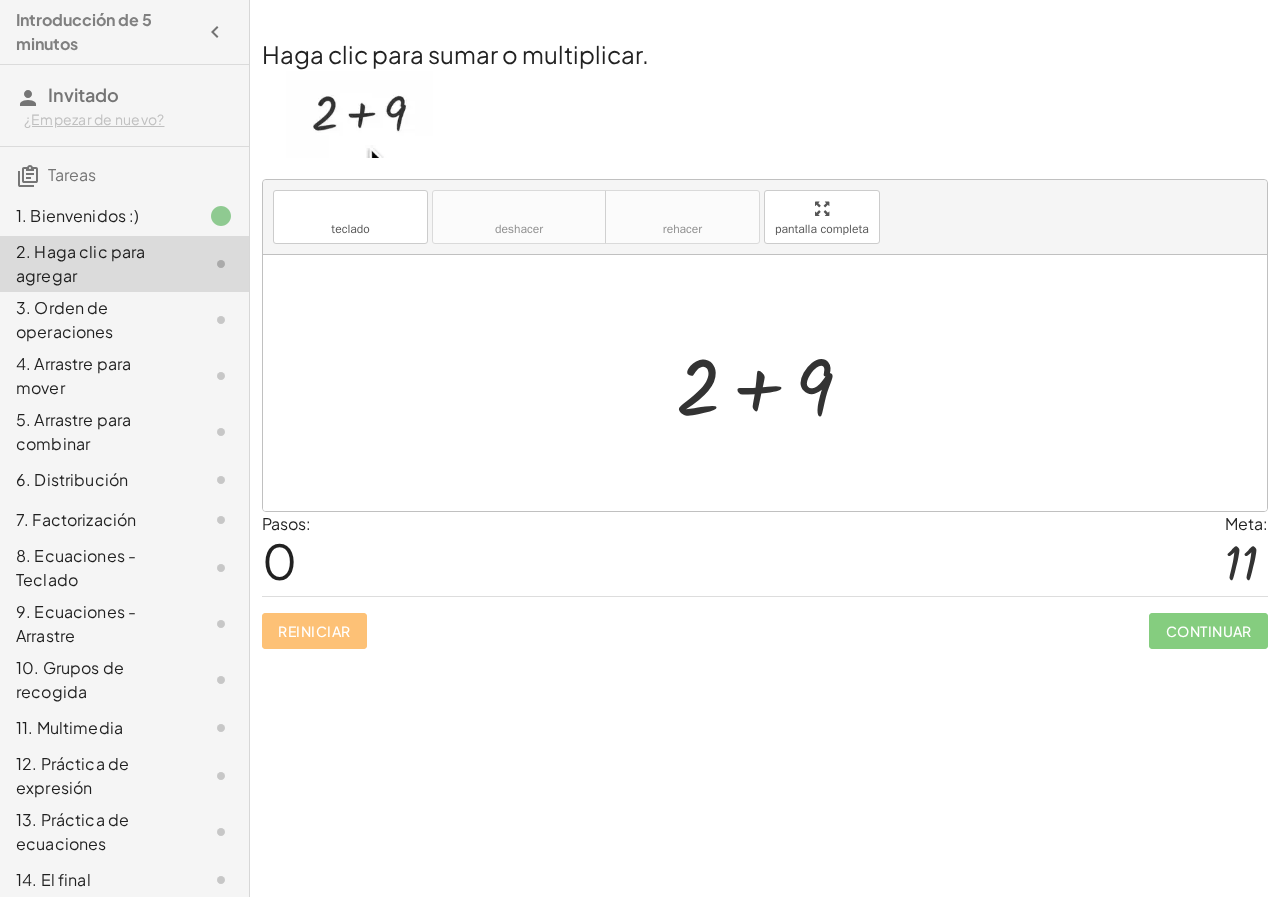 click at bounding box center [772, 383] 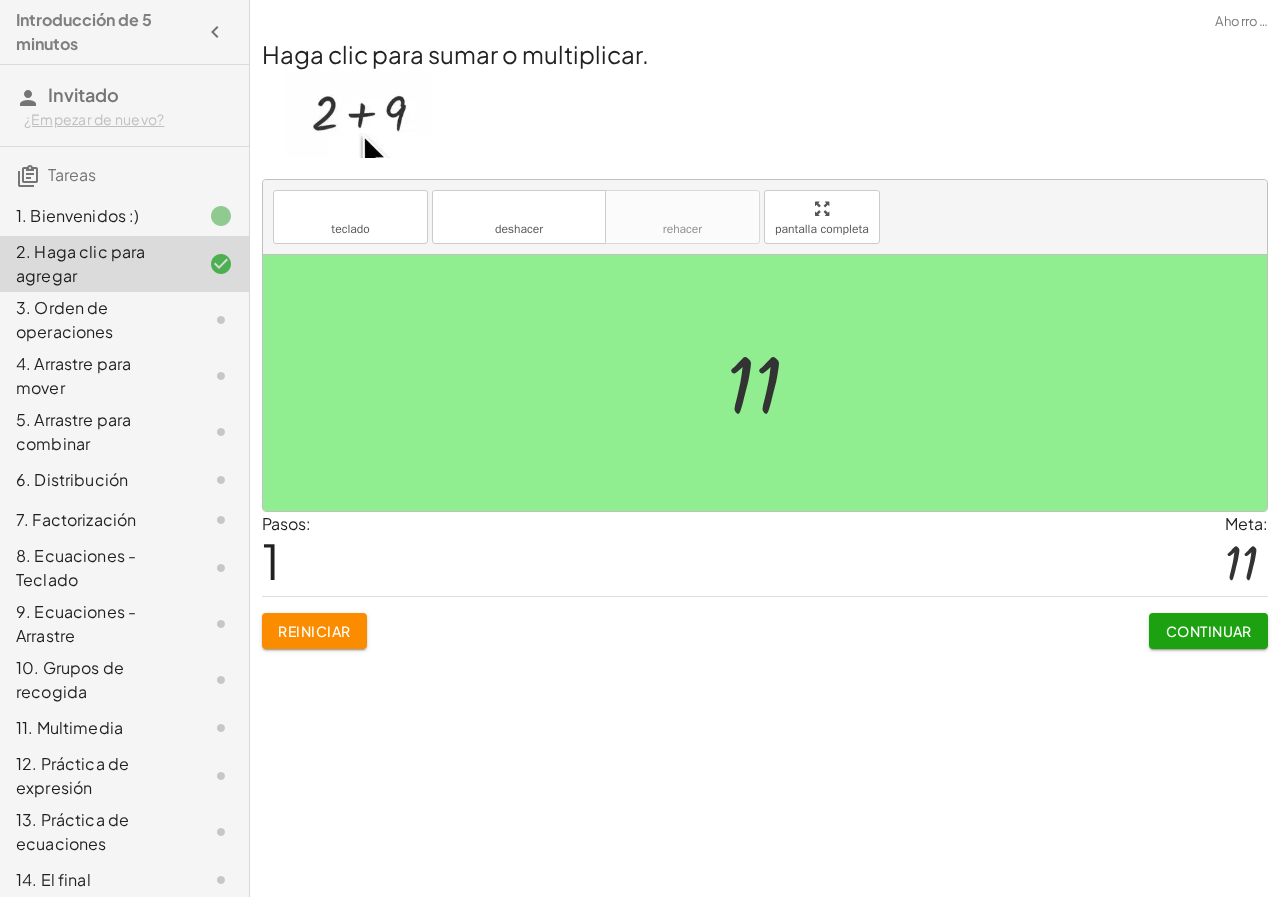 click on "Continuar" at bounding box center (1209, 631) 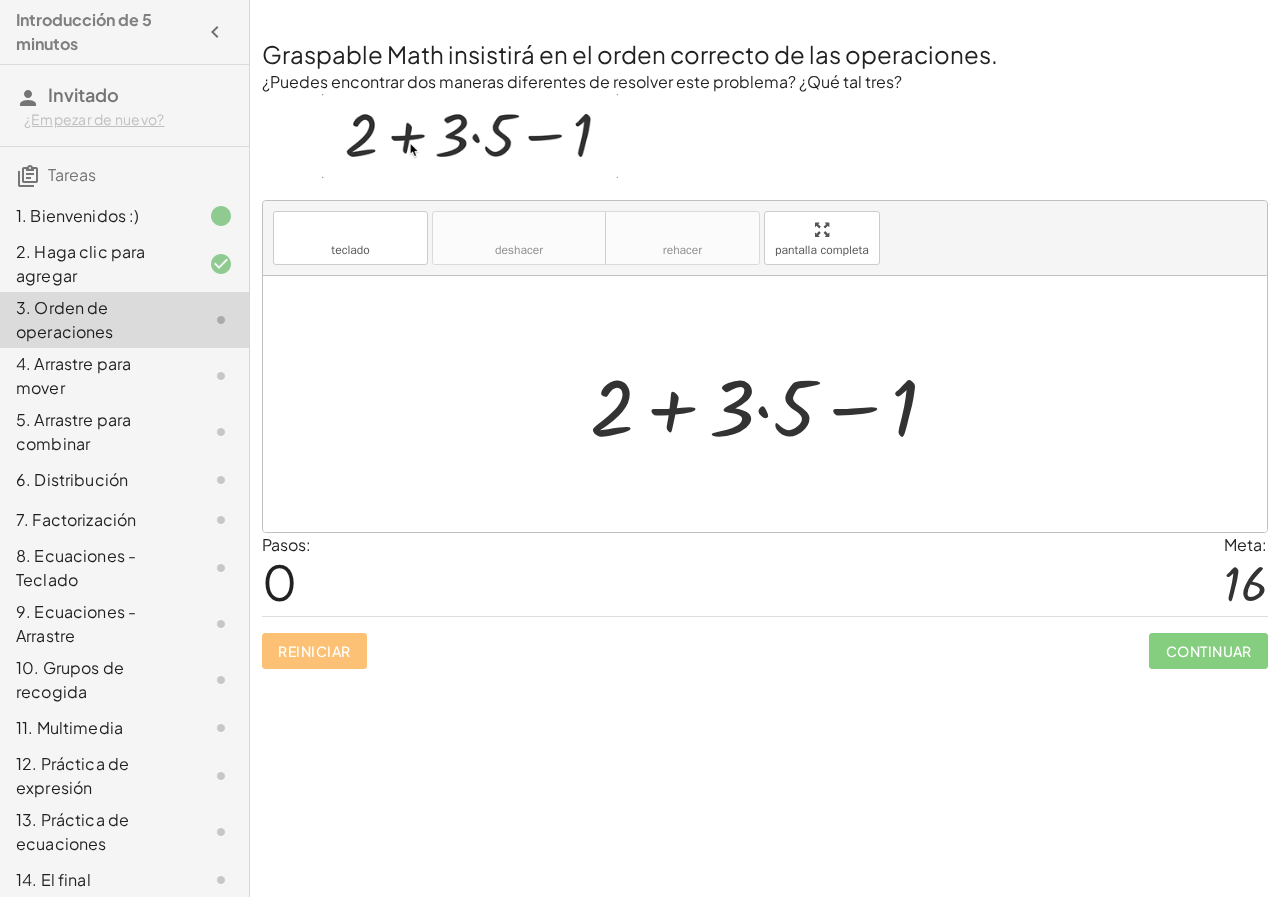 click at bounding box center [772, 404] 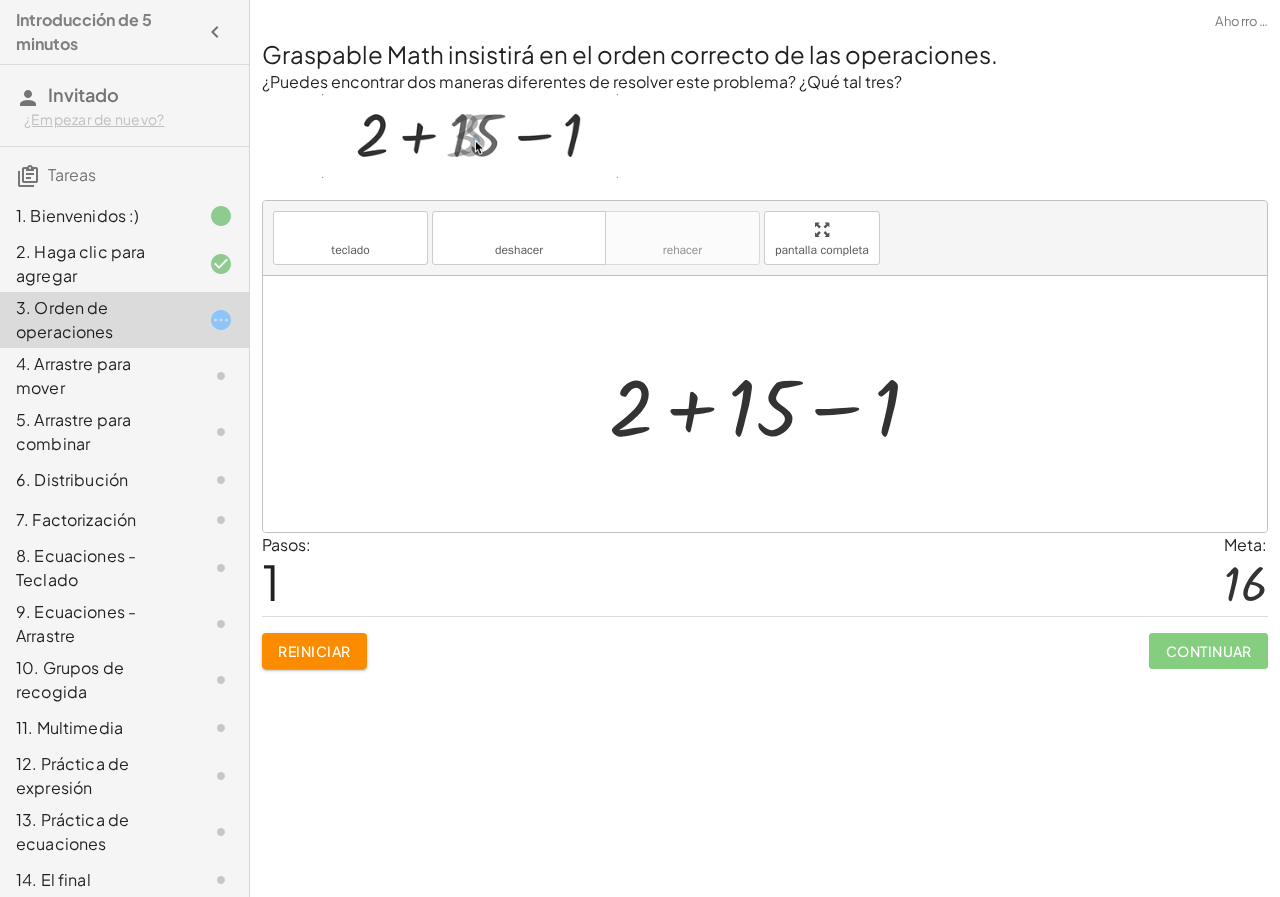 click at bounding box center [773, 404] 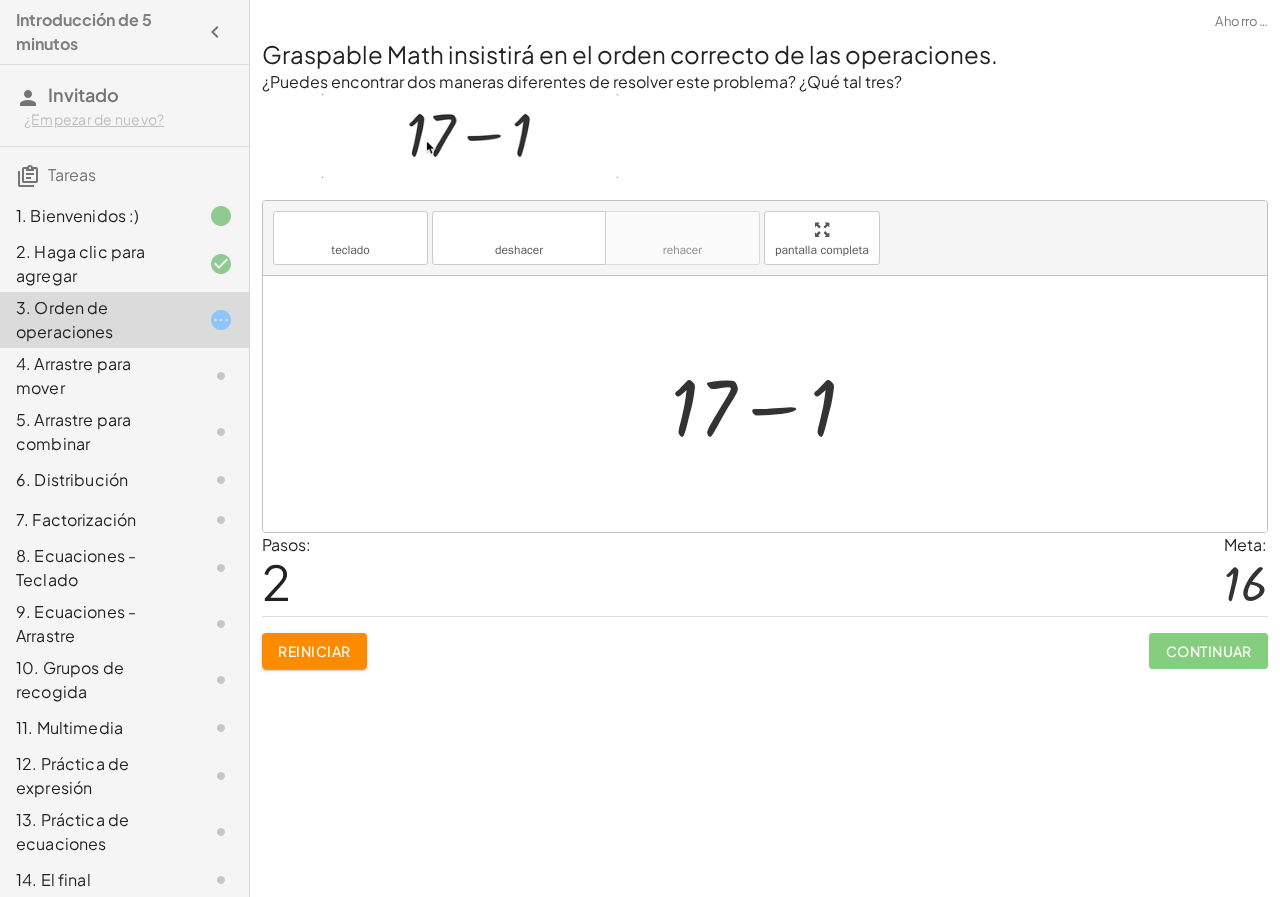 click at bounding box center (772, 404) 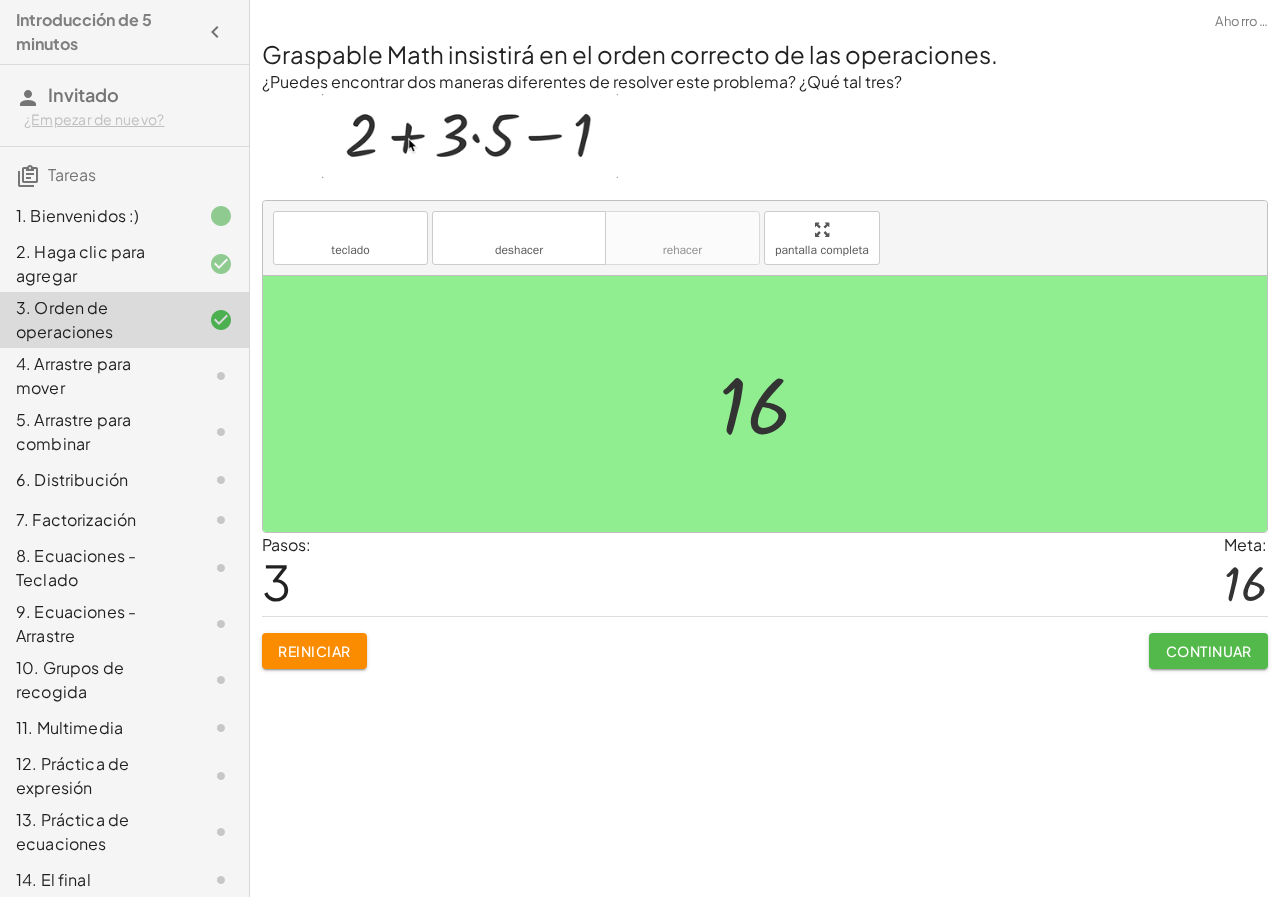 click on "Continuar" at bounding box center (1209, 651) 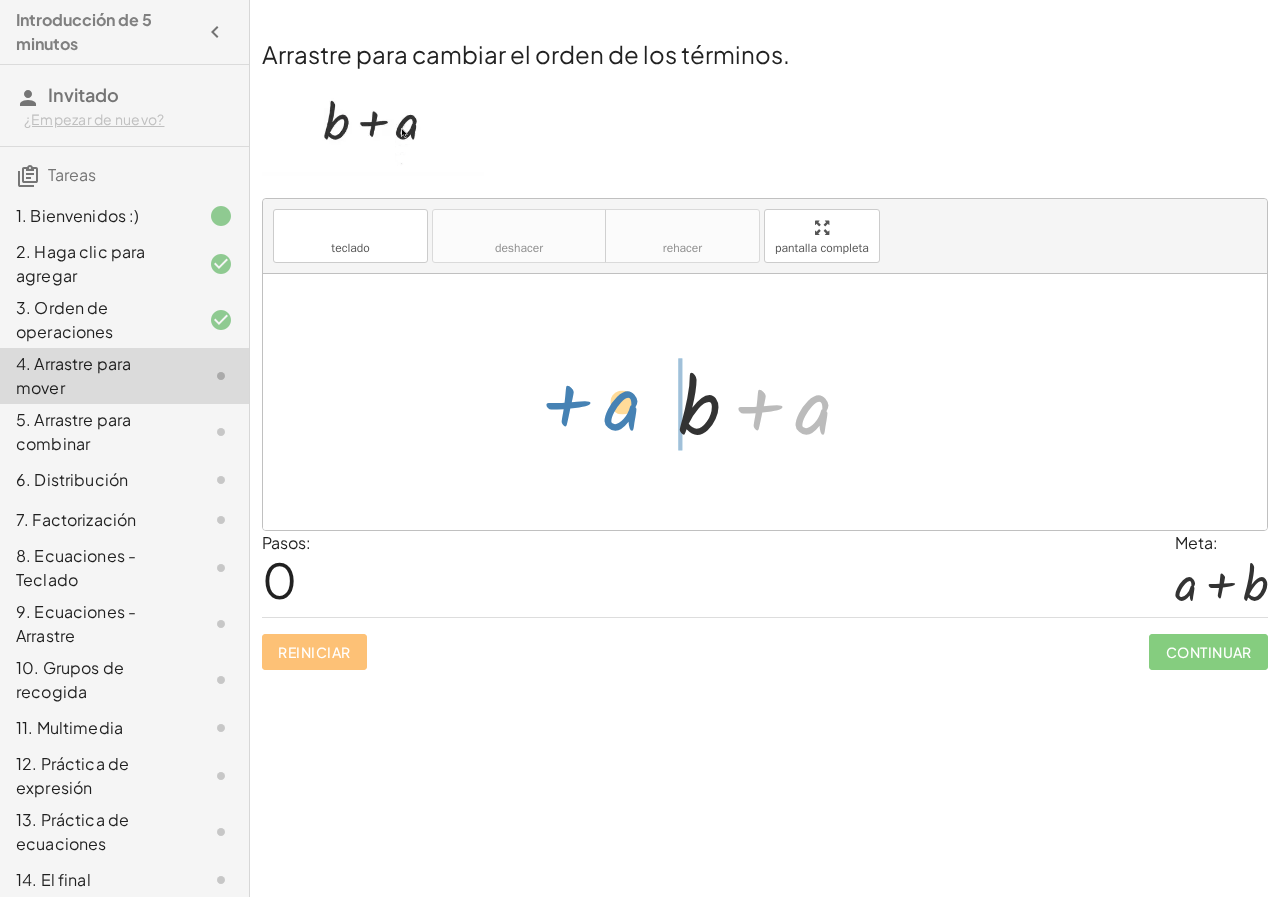 drag, startPoint x: 808, startPoint y: 426, endPoint x: 617, endPoint y: 422, distance: 191.04189 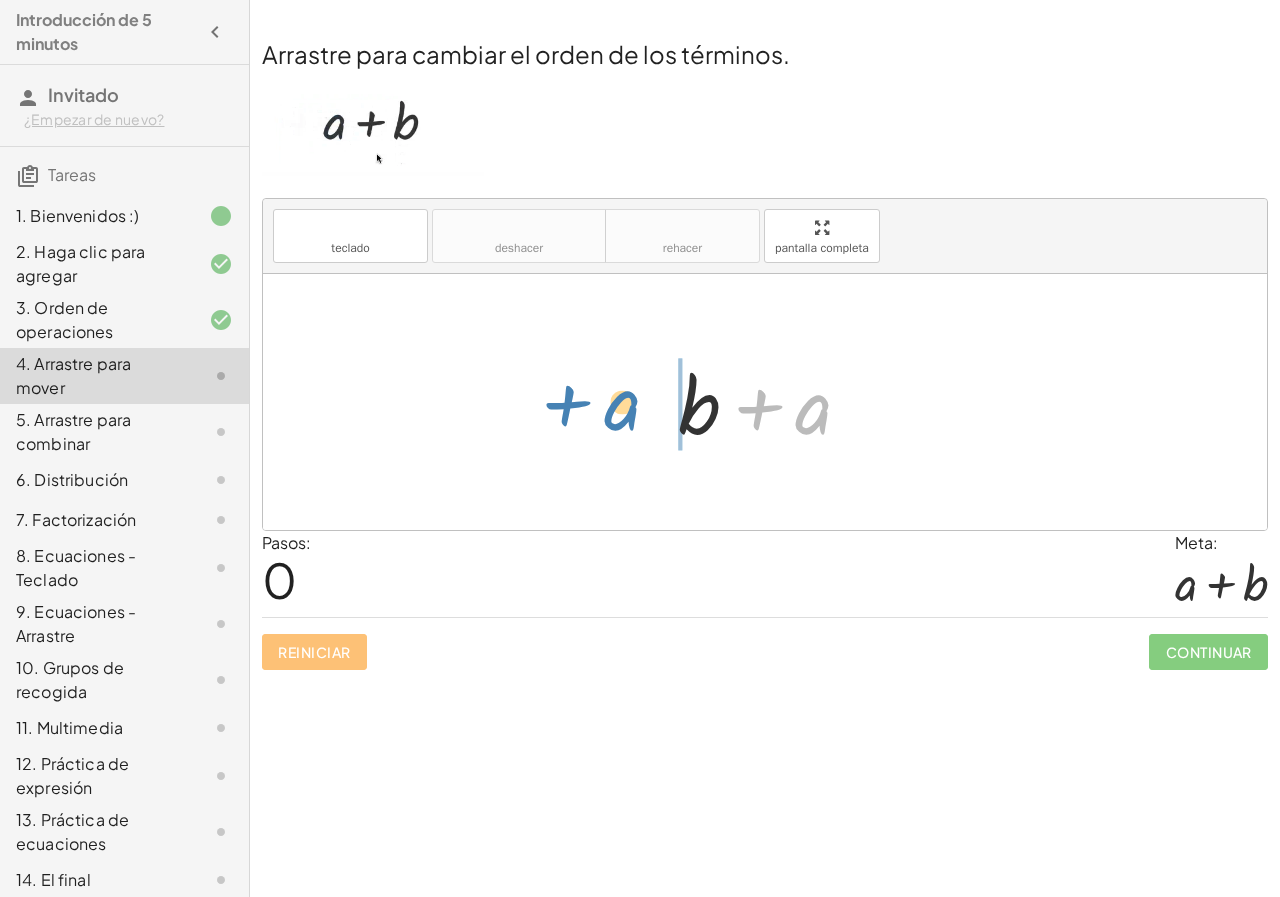 click on "+ a + b + a" at bounding box center [765, 402] 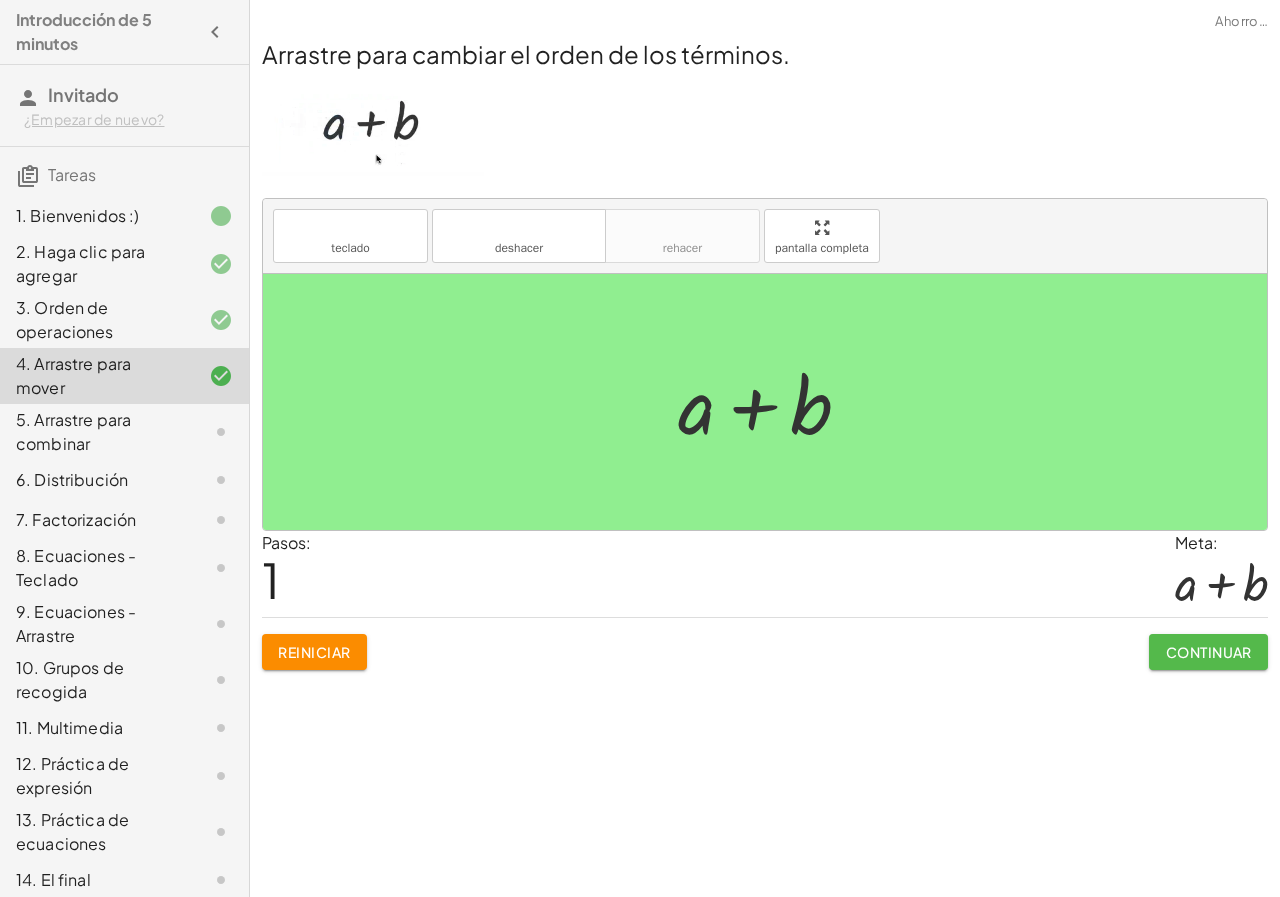 click on "Continuar" at bounding box center [1209, 652] 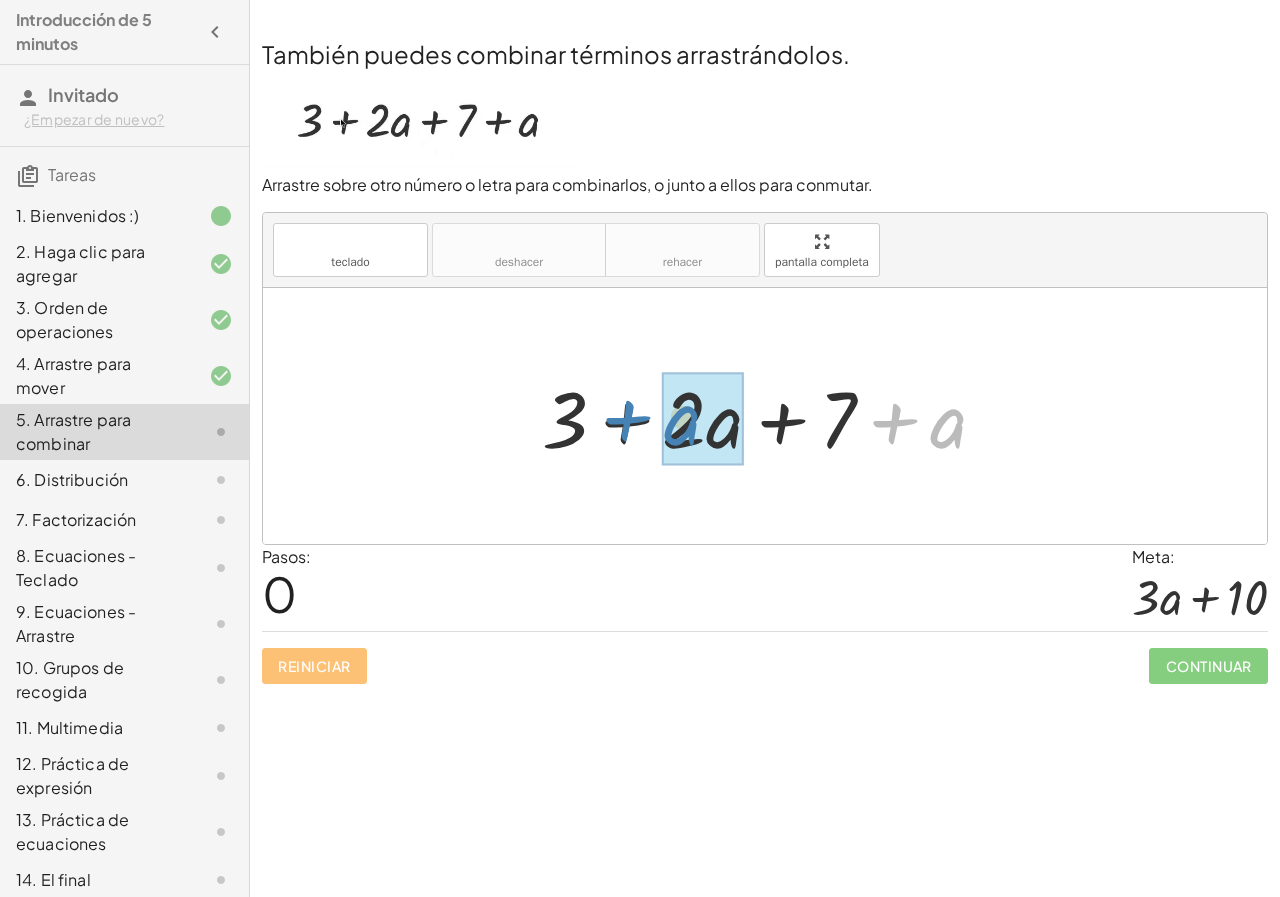 drag, startPoint x: 941, startPoint y: 425, endPoint x: 675, endPoint y: 422, distance: 266.0169 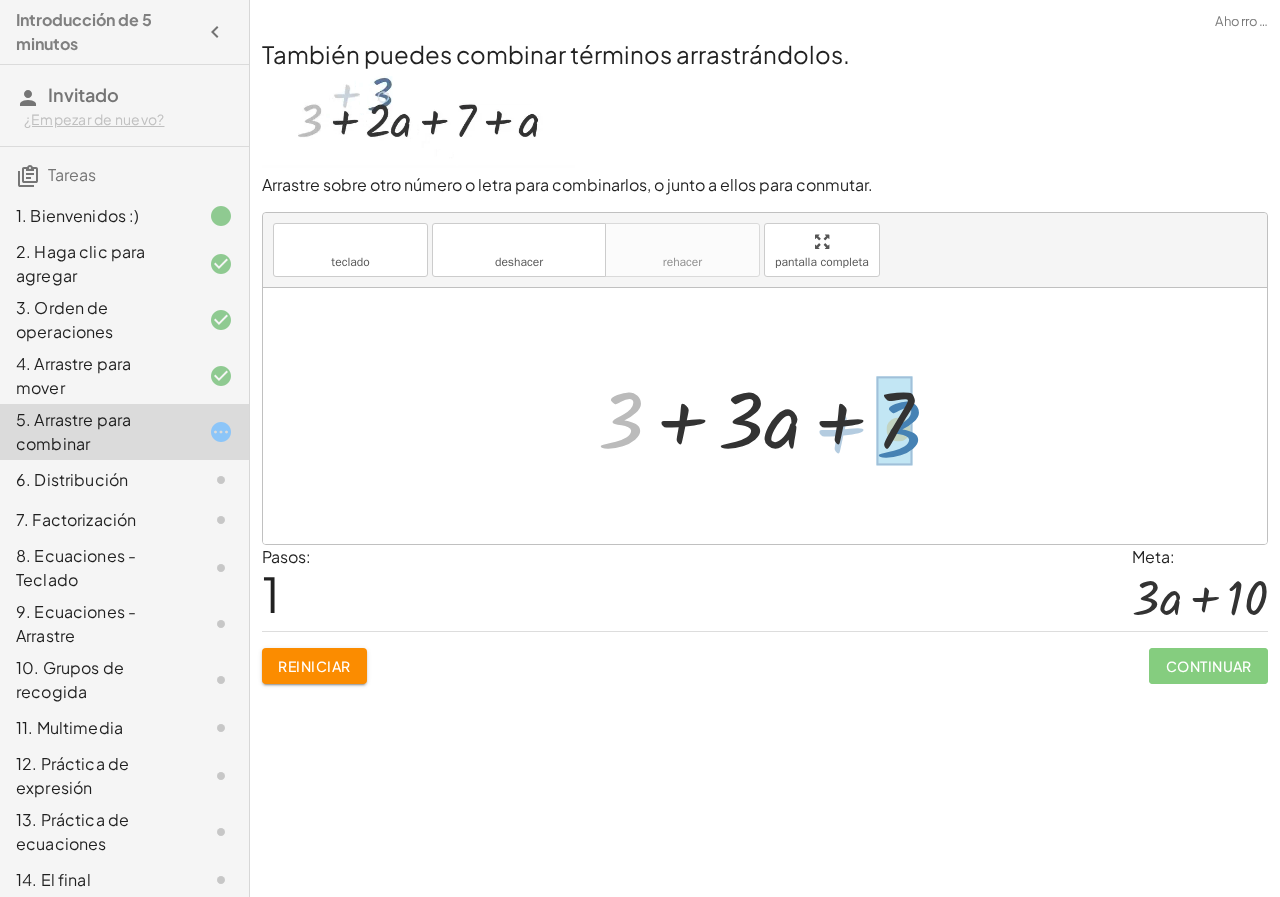 drag, startPoint x: 633, startPoint y: 417, endPoint x: 911, endPoint y: 426, distance: 278.14566 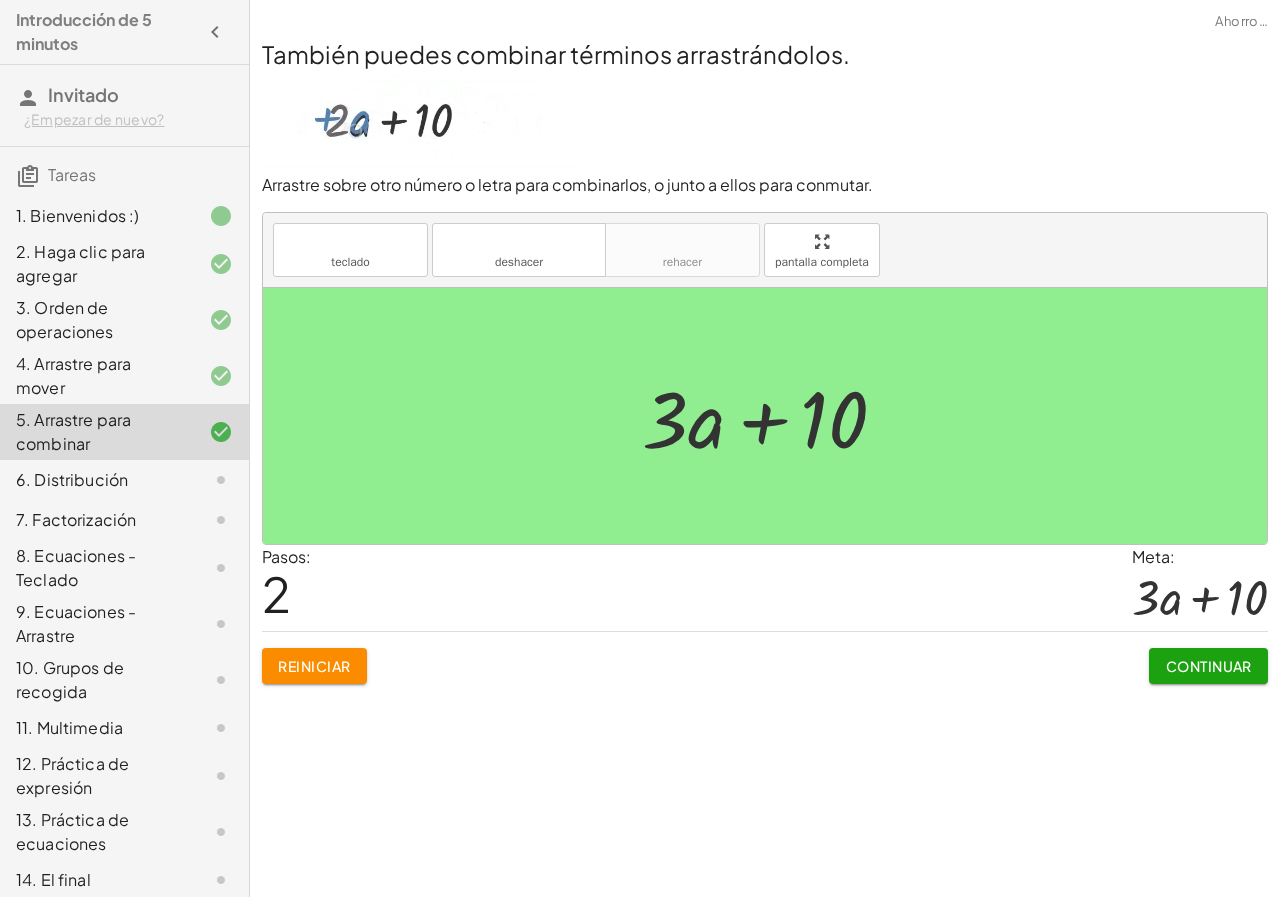 click on "Continuar" at bounding box center [1209, 666] 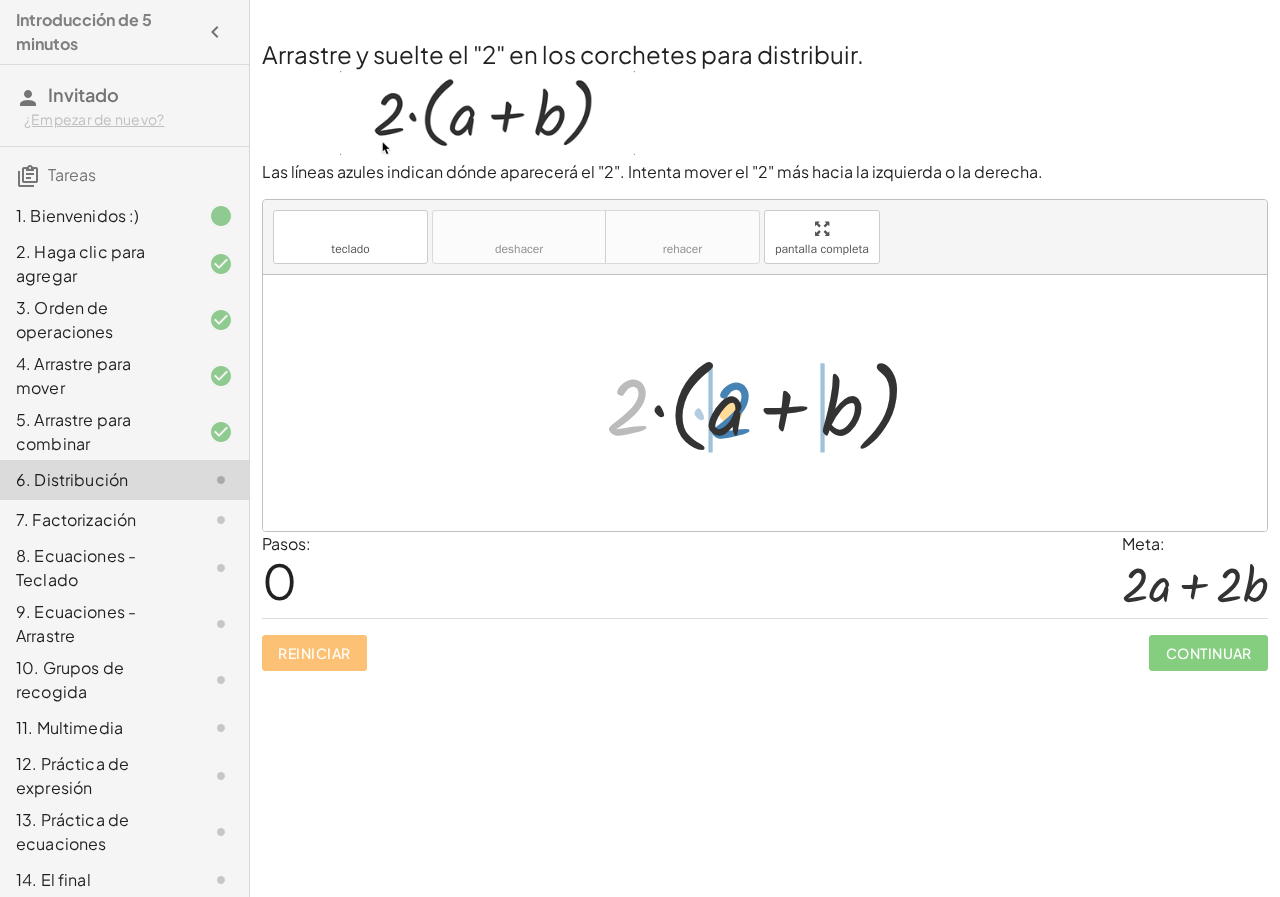 drag, startPoint x: 635, startPoint y: 408, endPoint x: 738, endPoint y: 411, distance: 103.04368 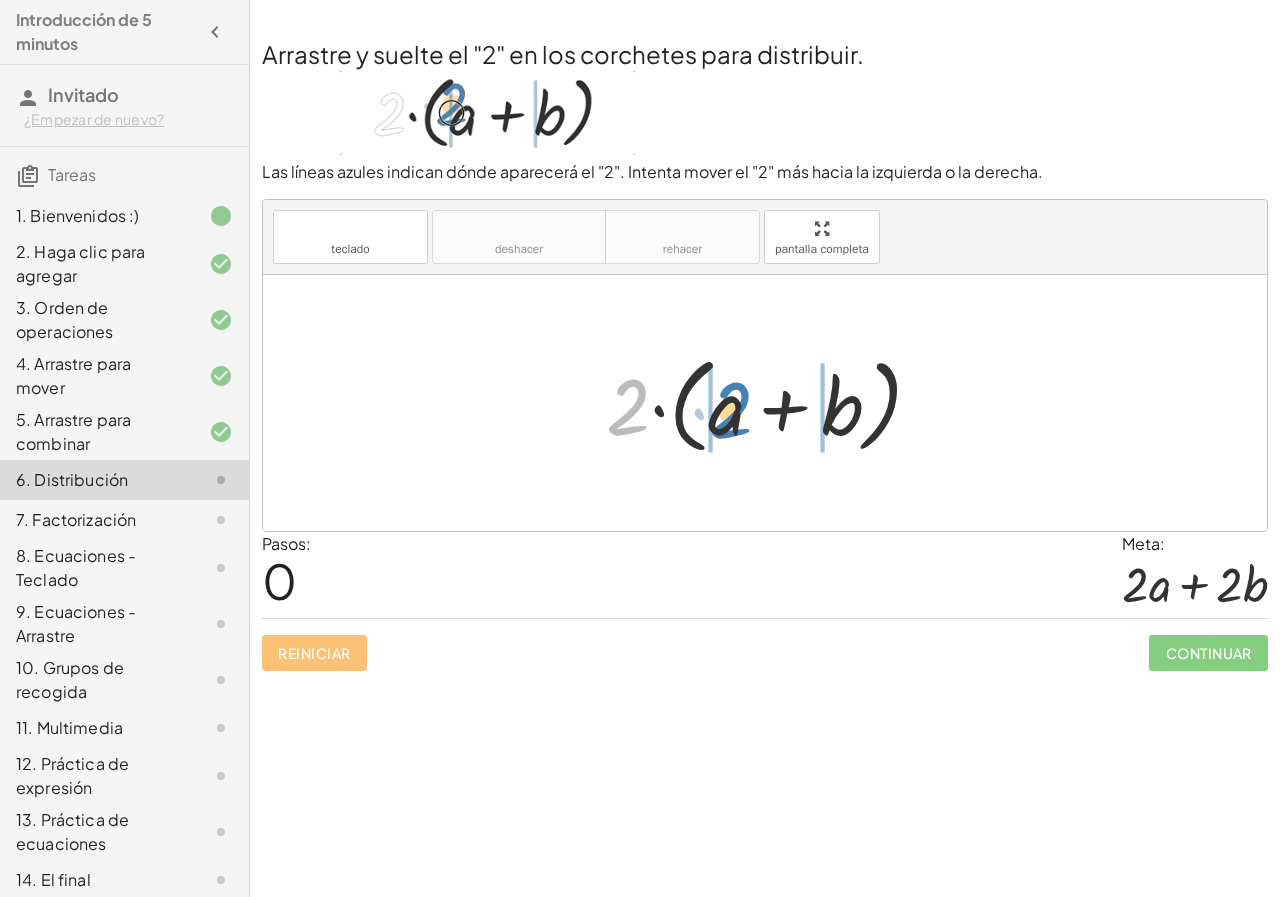 click at bounding box center (772, 403) 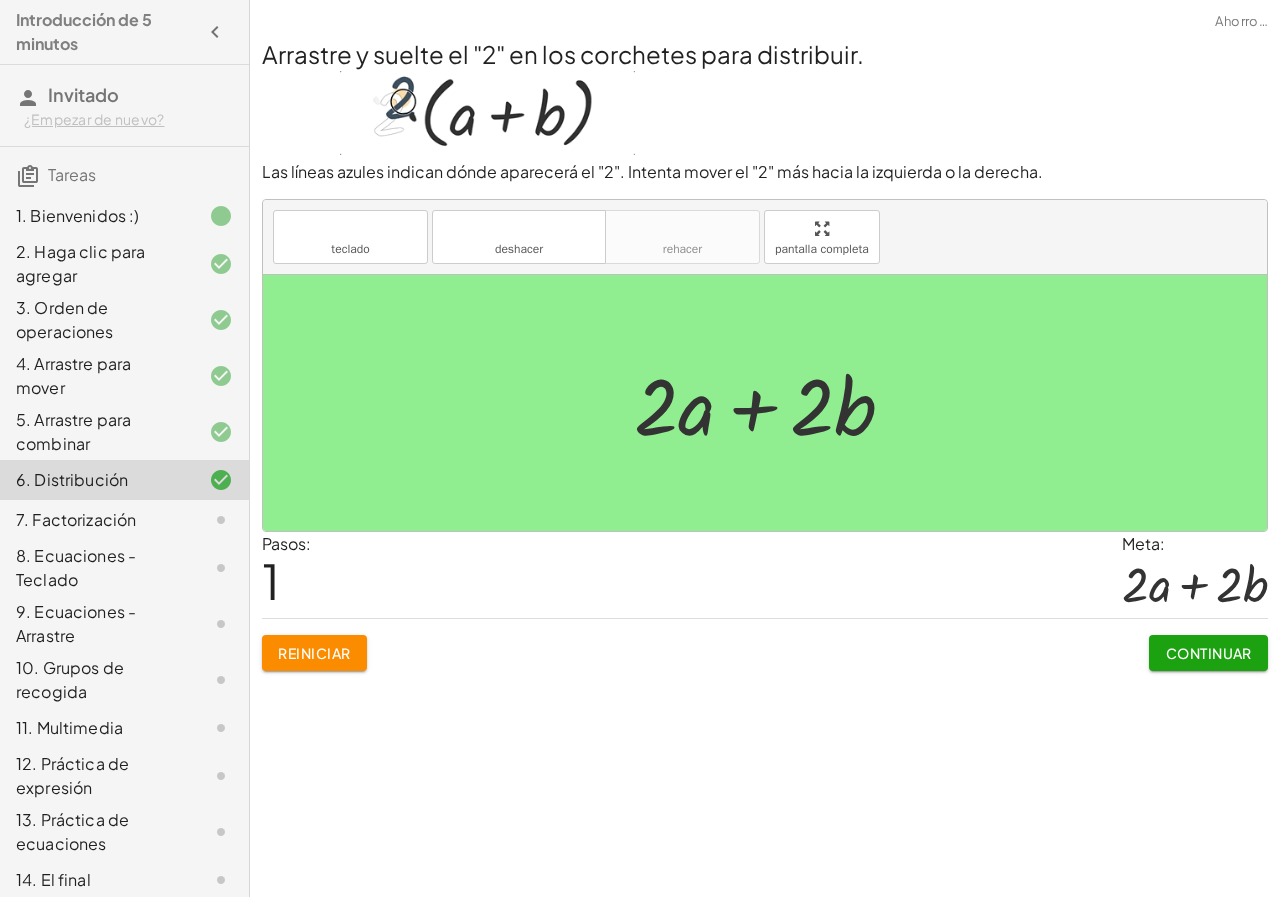 click on "Continuar" at bounding box center (1209, 653) 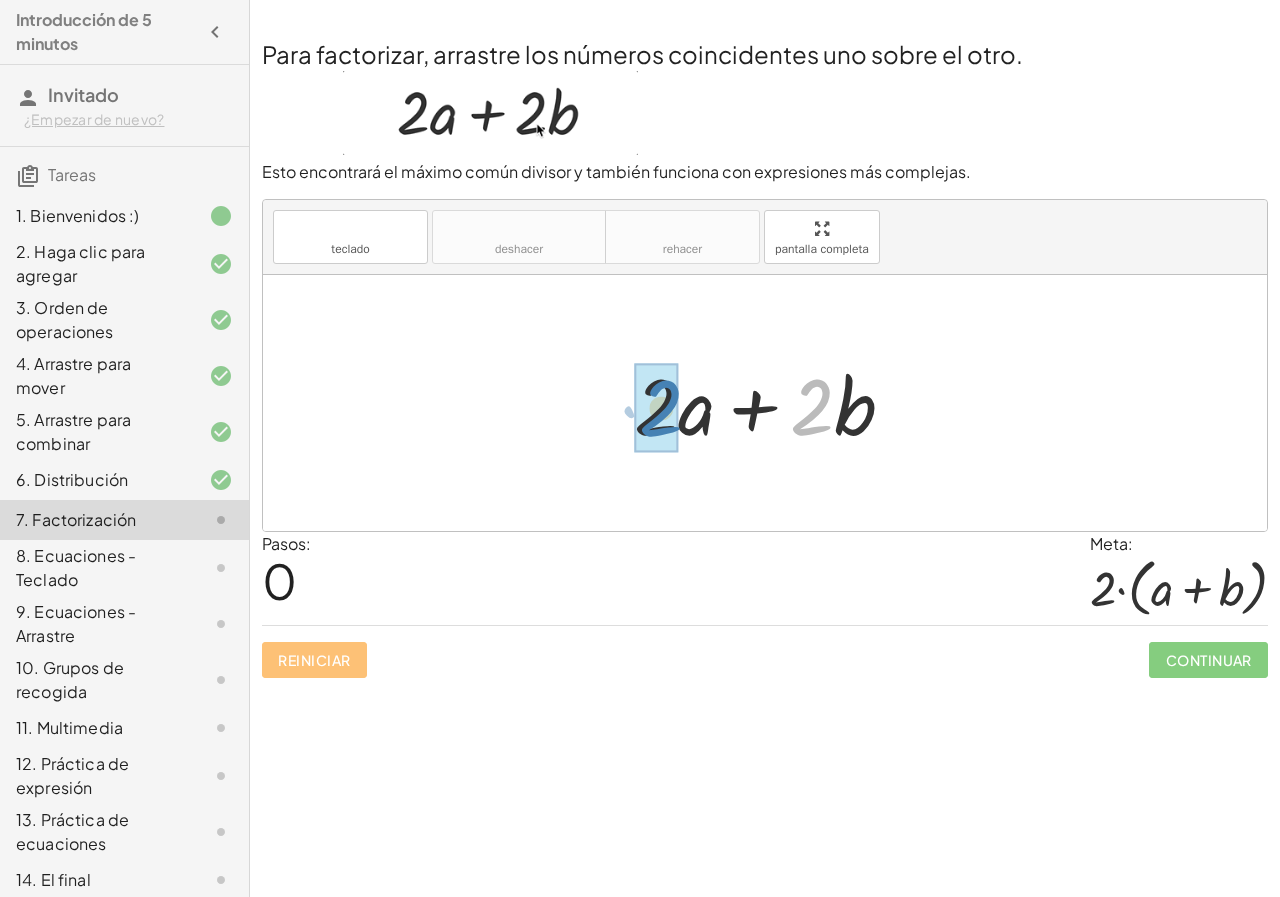 drag, startPoint x: 814, startPoint y: 410, endPoint x: 663, endPoint y: 411, distance: 151.00331 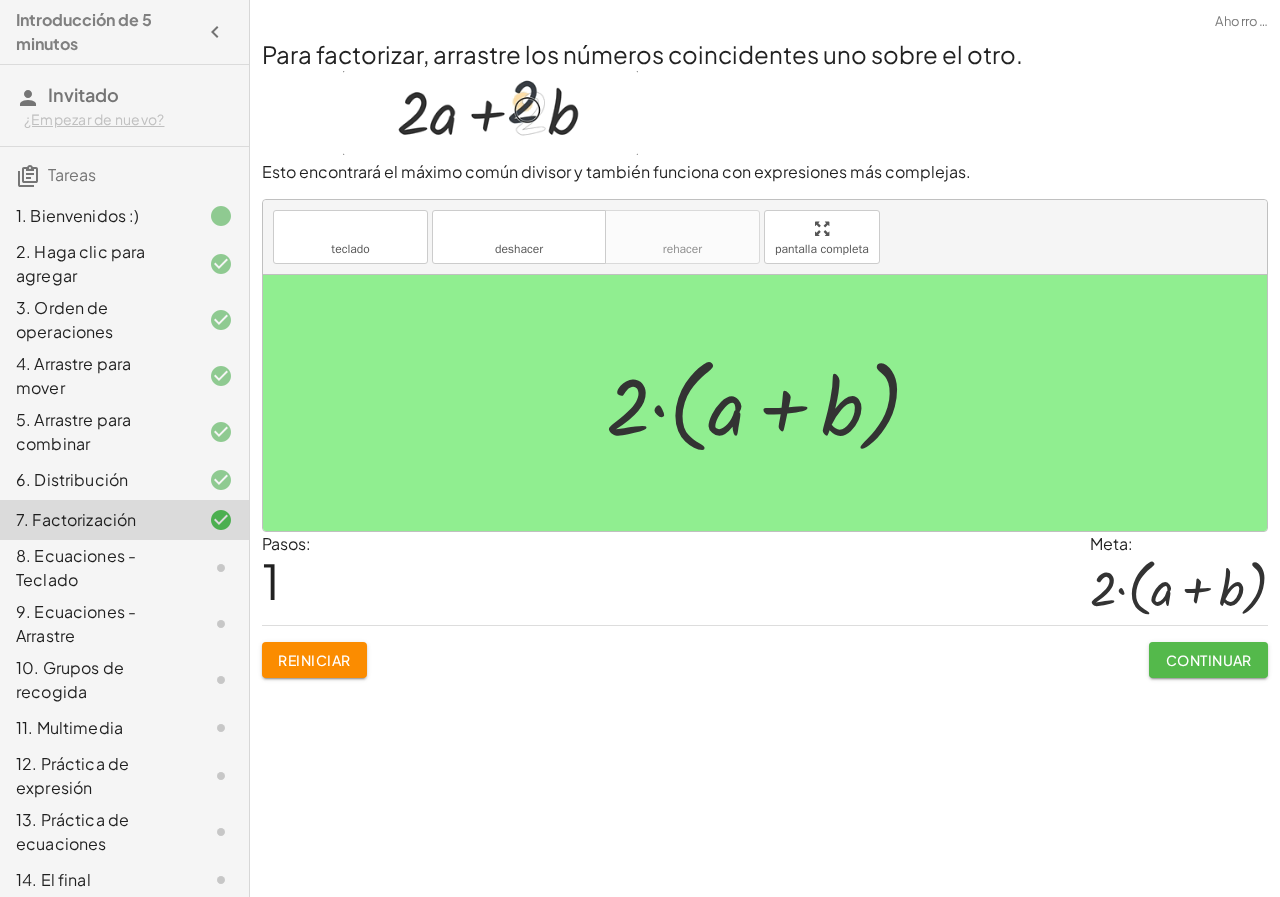 click on "Continuar" at bounding box center (1209, 660) 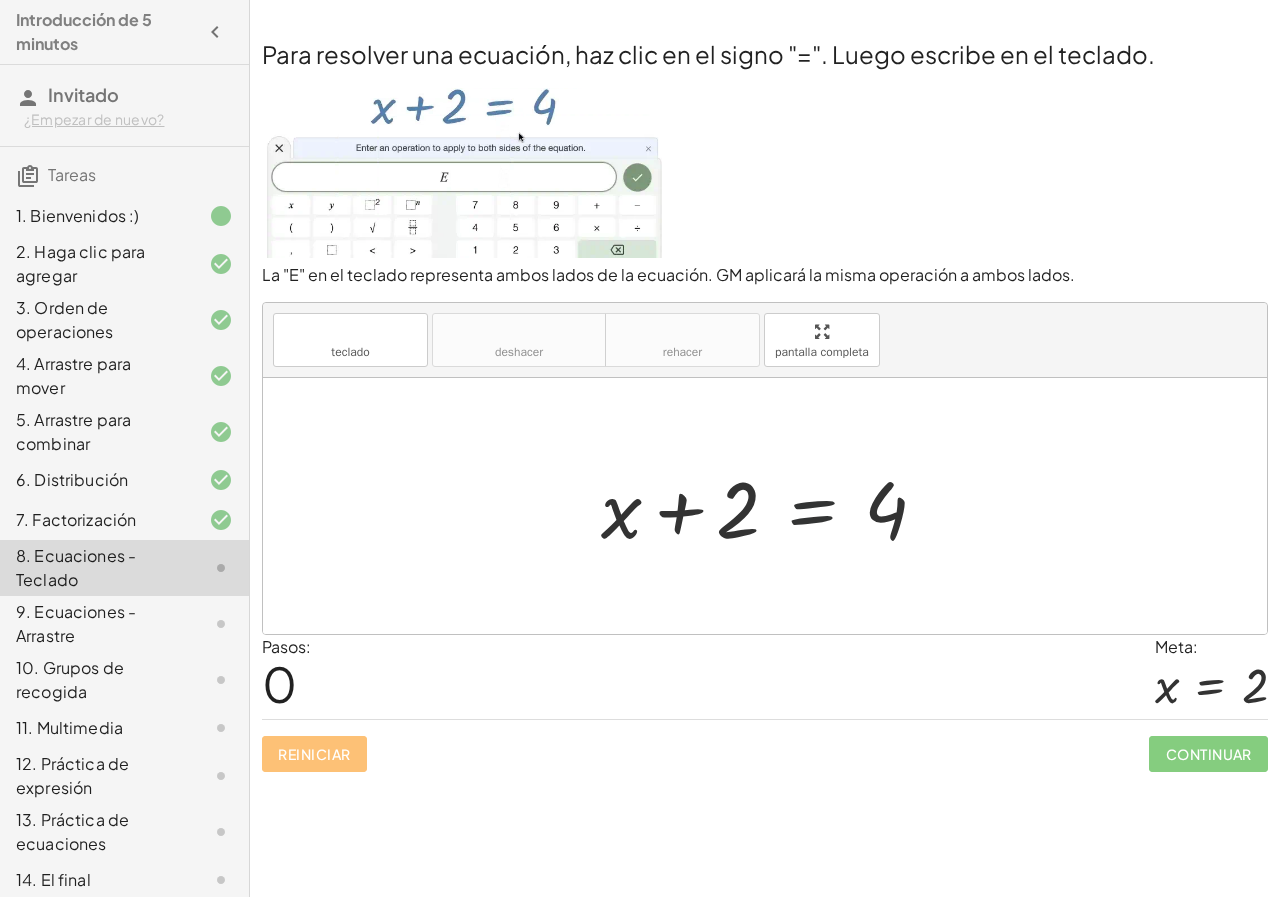 click at bounding box center (772, 506) 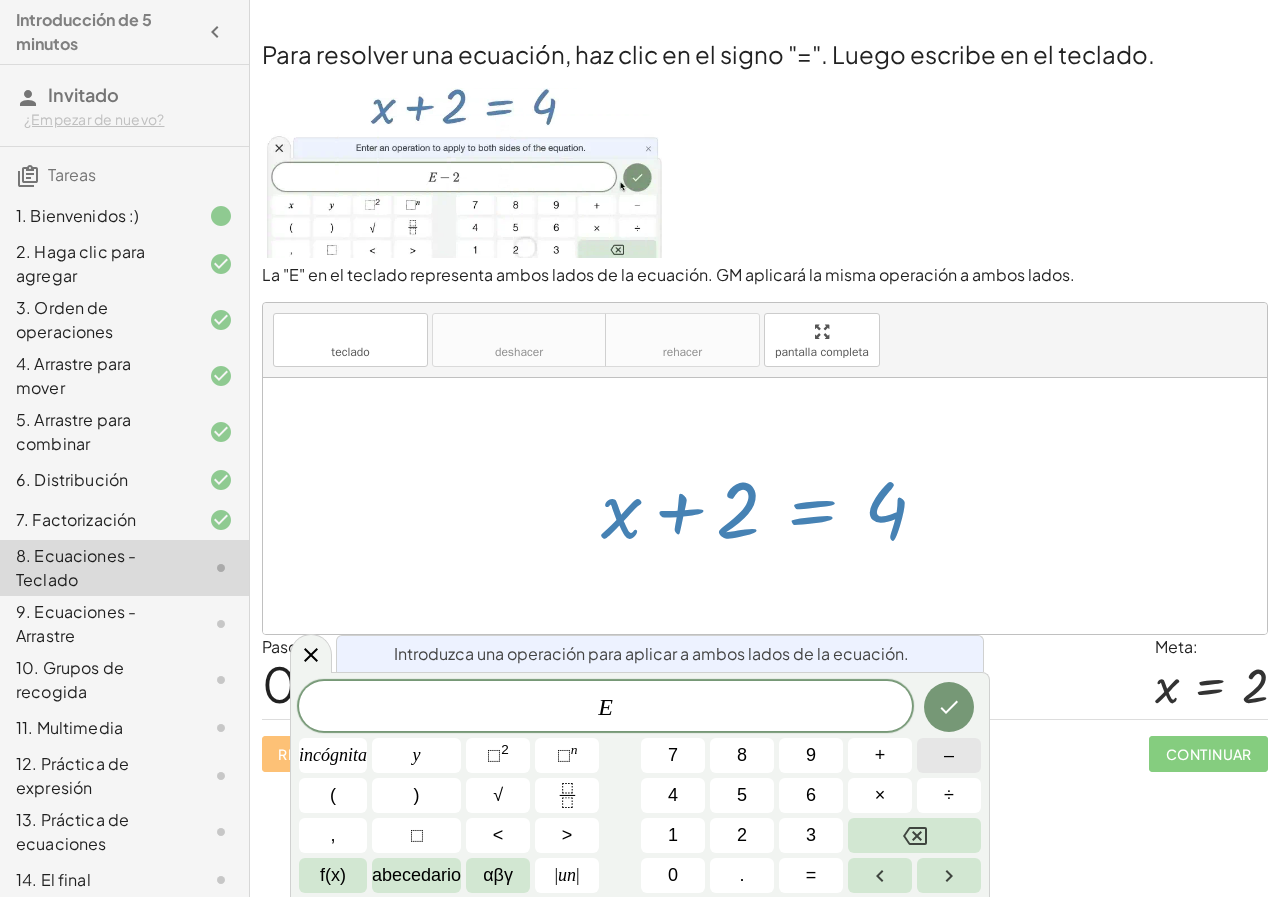 click on "–" at bounding box center [949, 755] 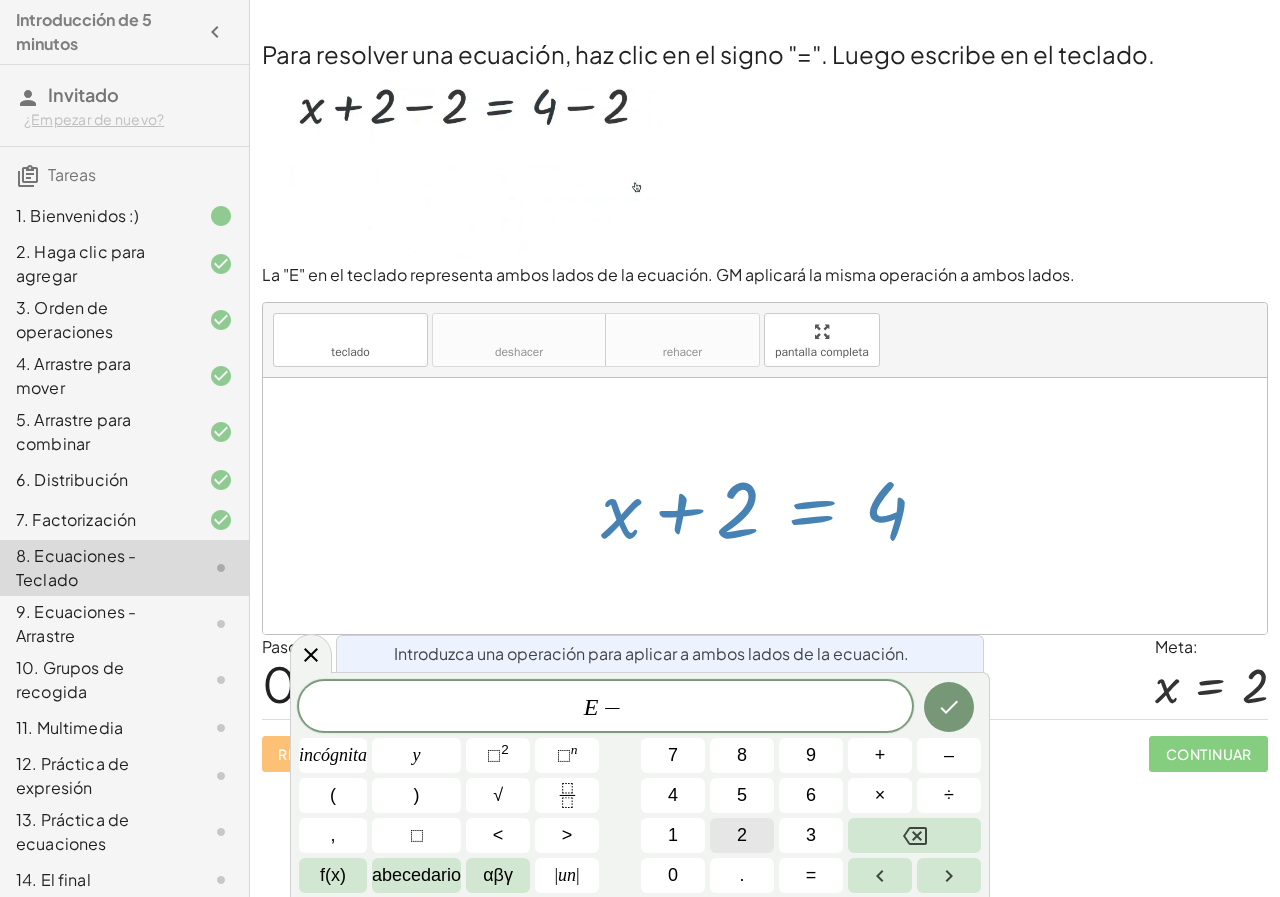 click on "2" at bounding box center (742, 835) 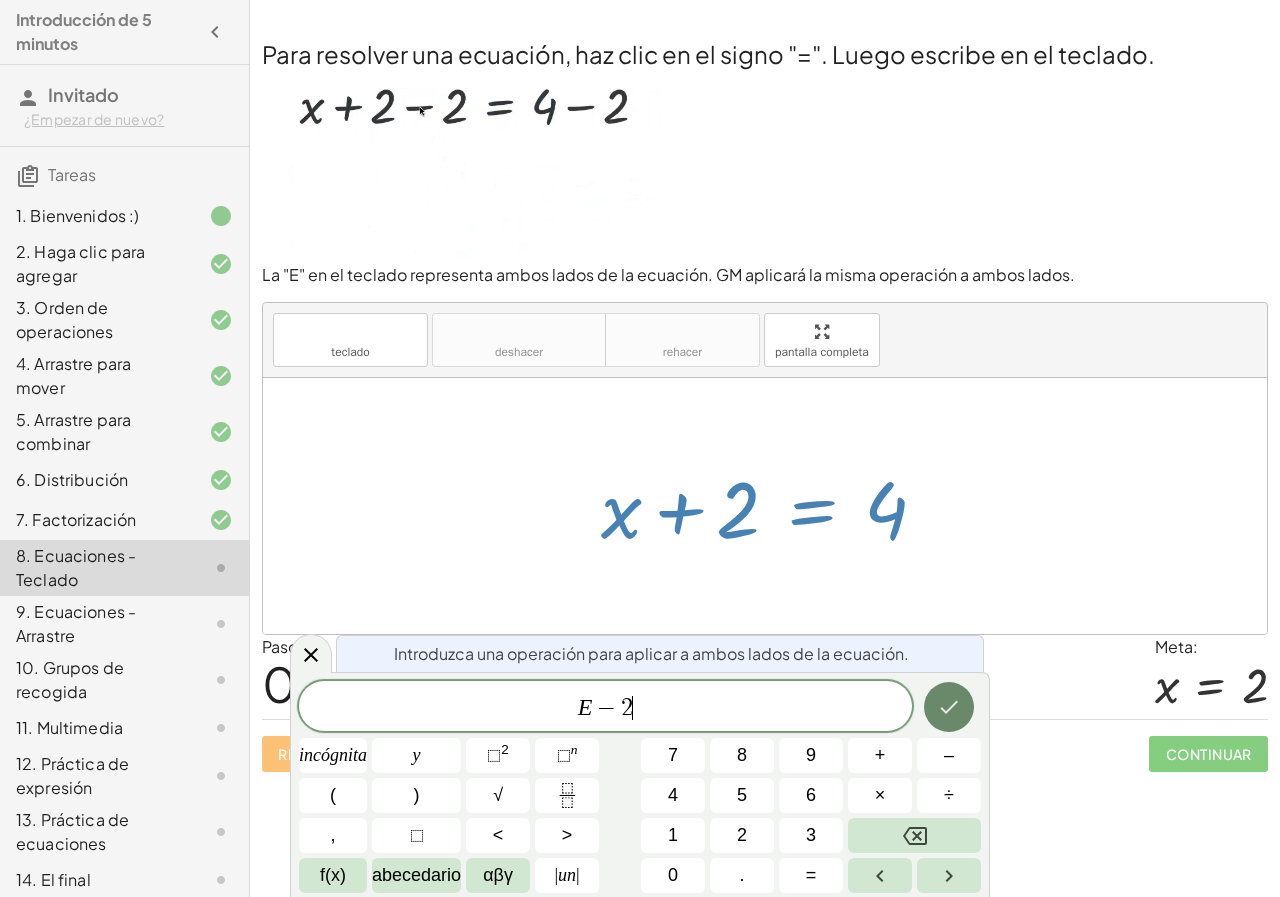 click 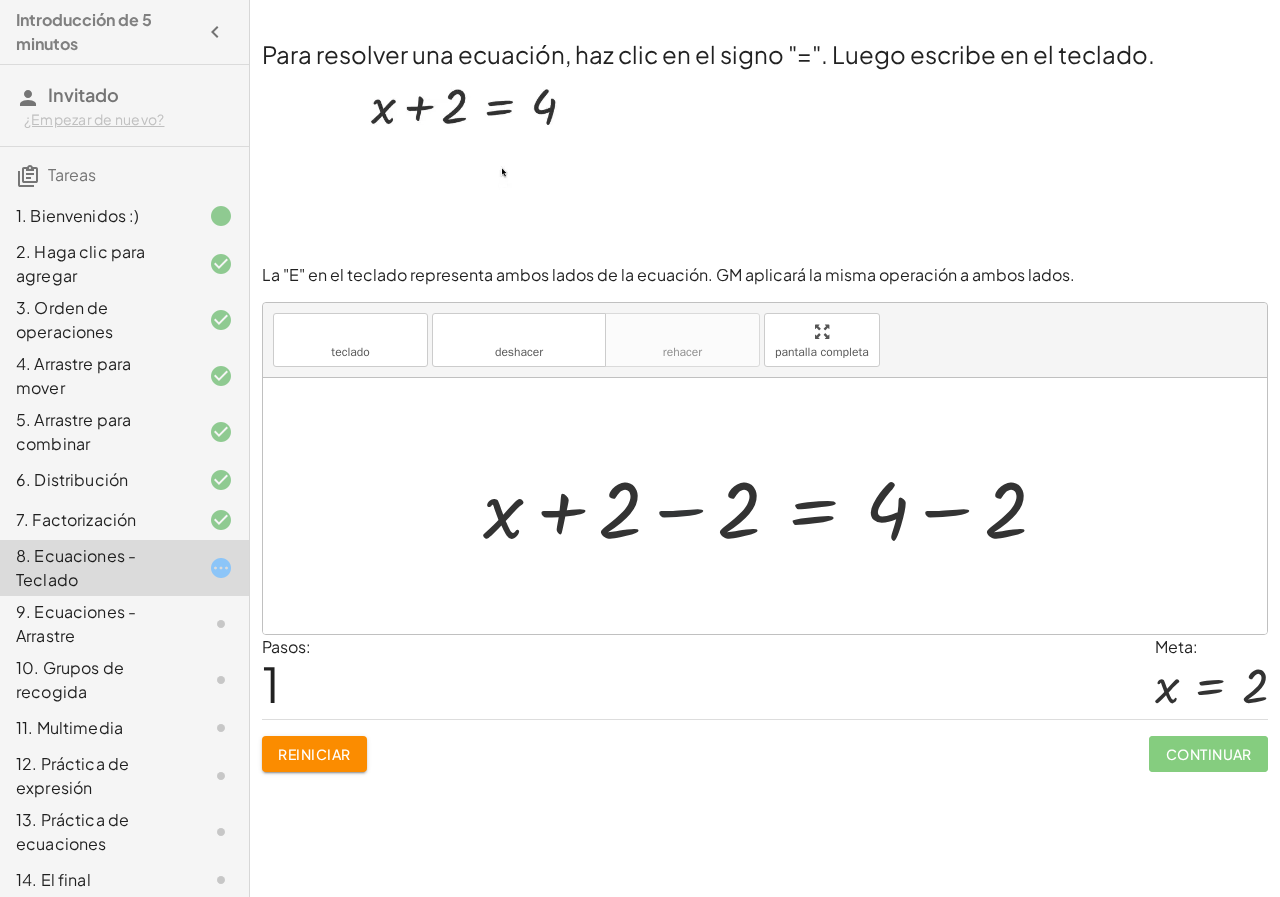 click at bounding box center (773, 506) 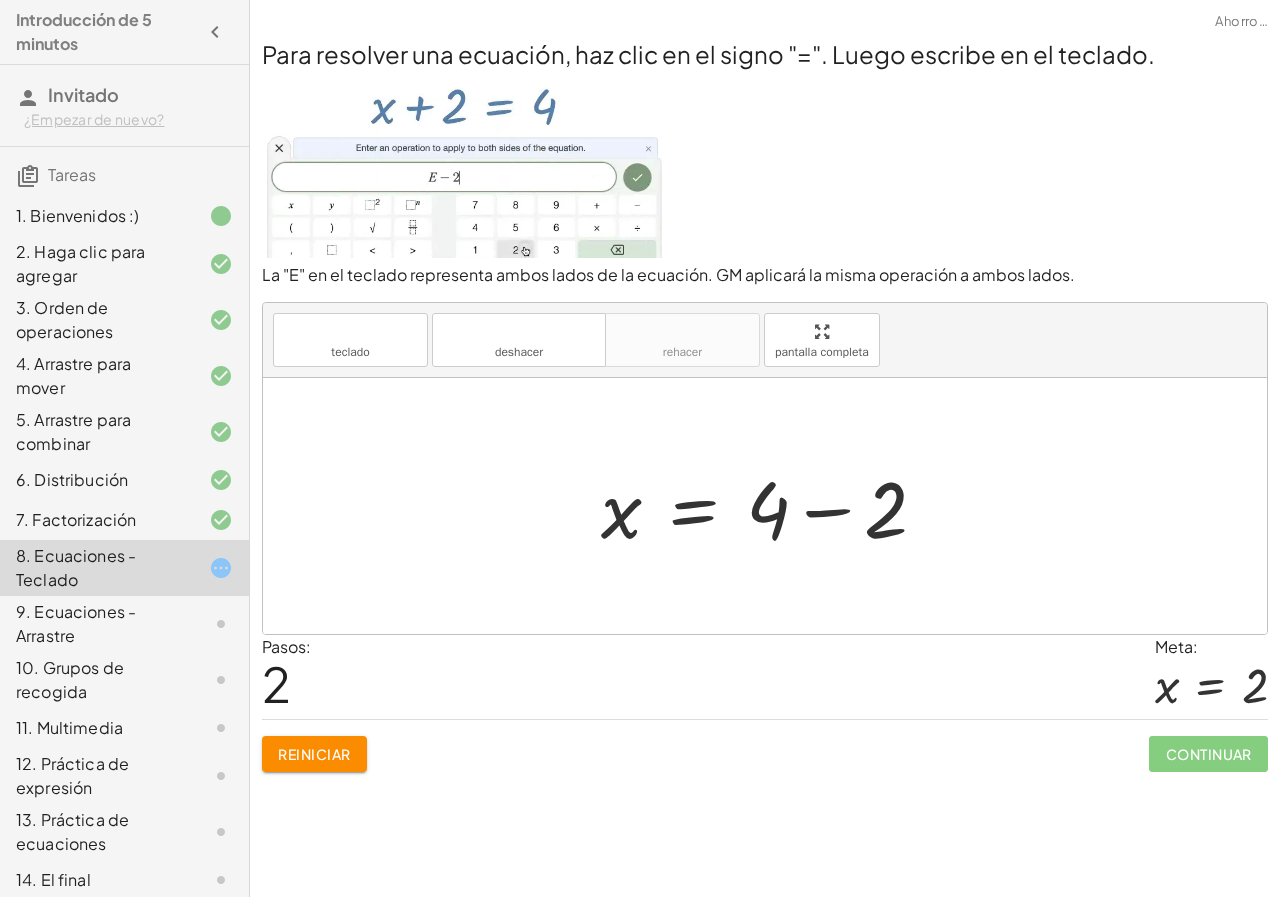 click at bounding box center [772, 506] 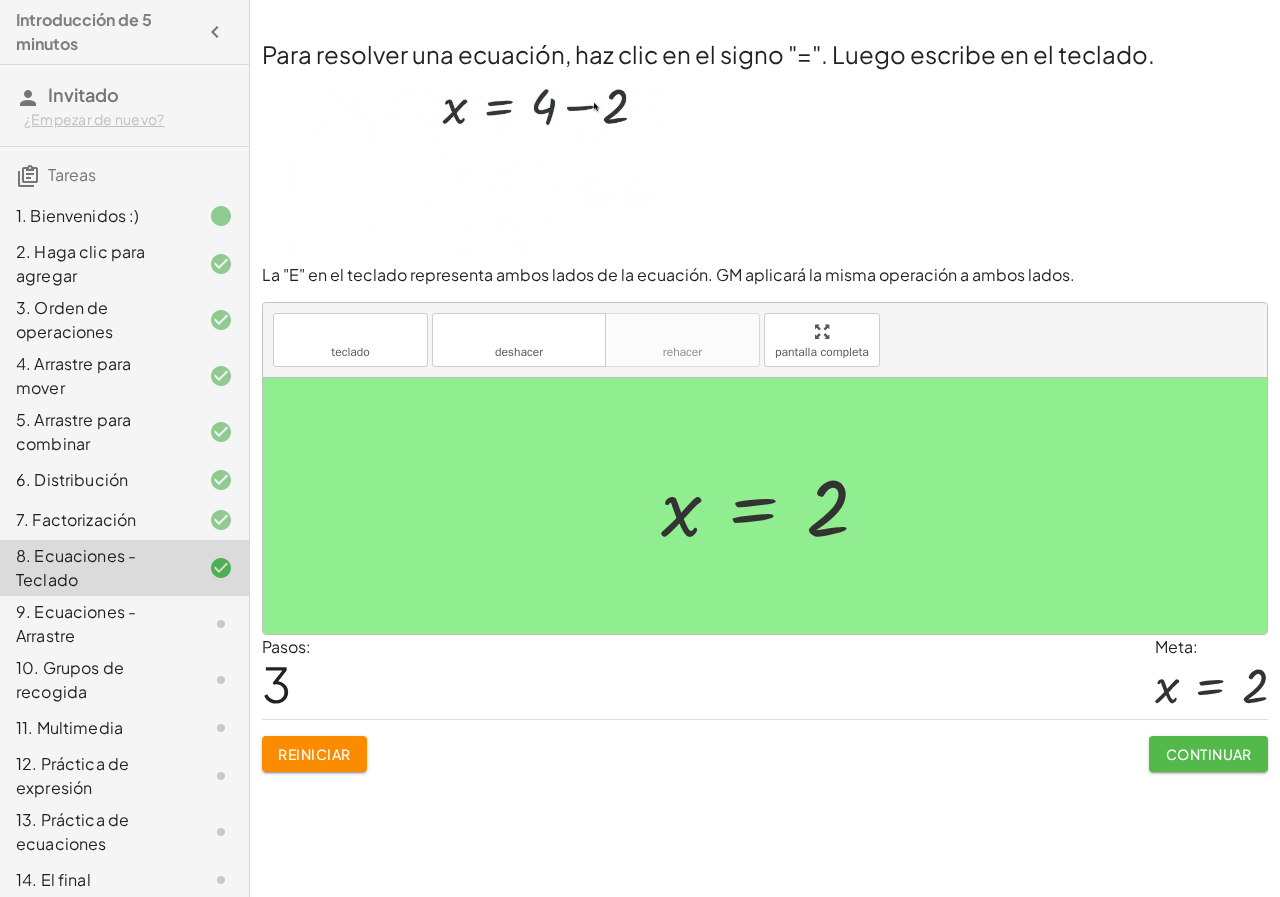 click on "Continuar" at bounding box center [1209, 754] 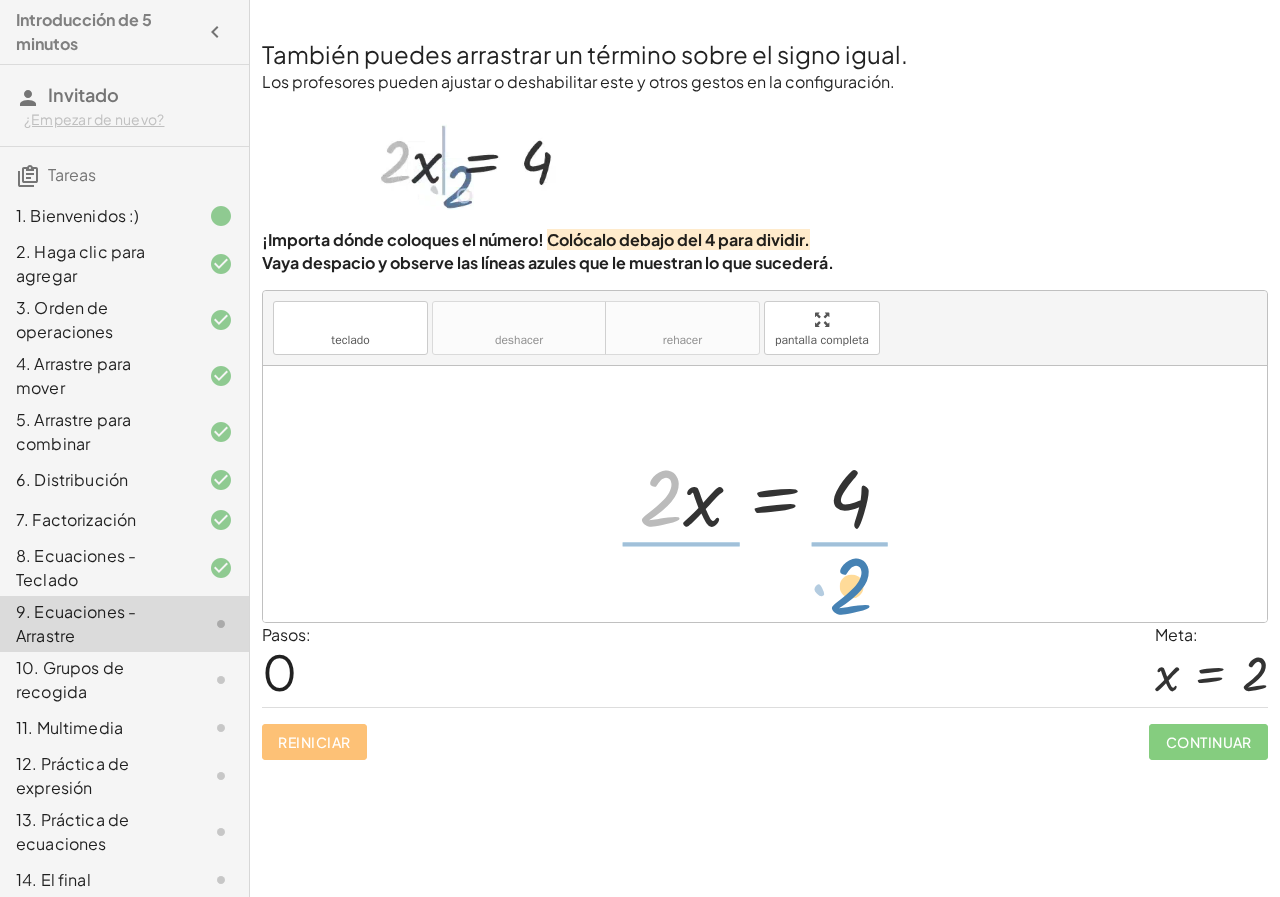 drag, startPoint x: 662, startPoint y: 510, endPoint x: 852, endPoint y: 598, distance: 209.38959 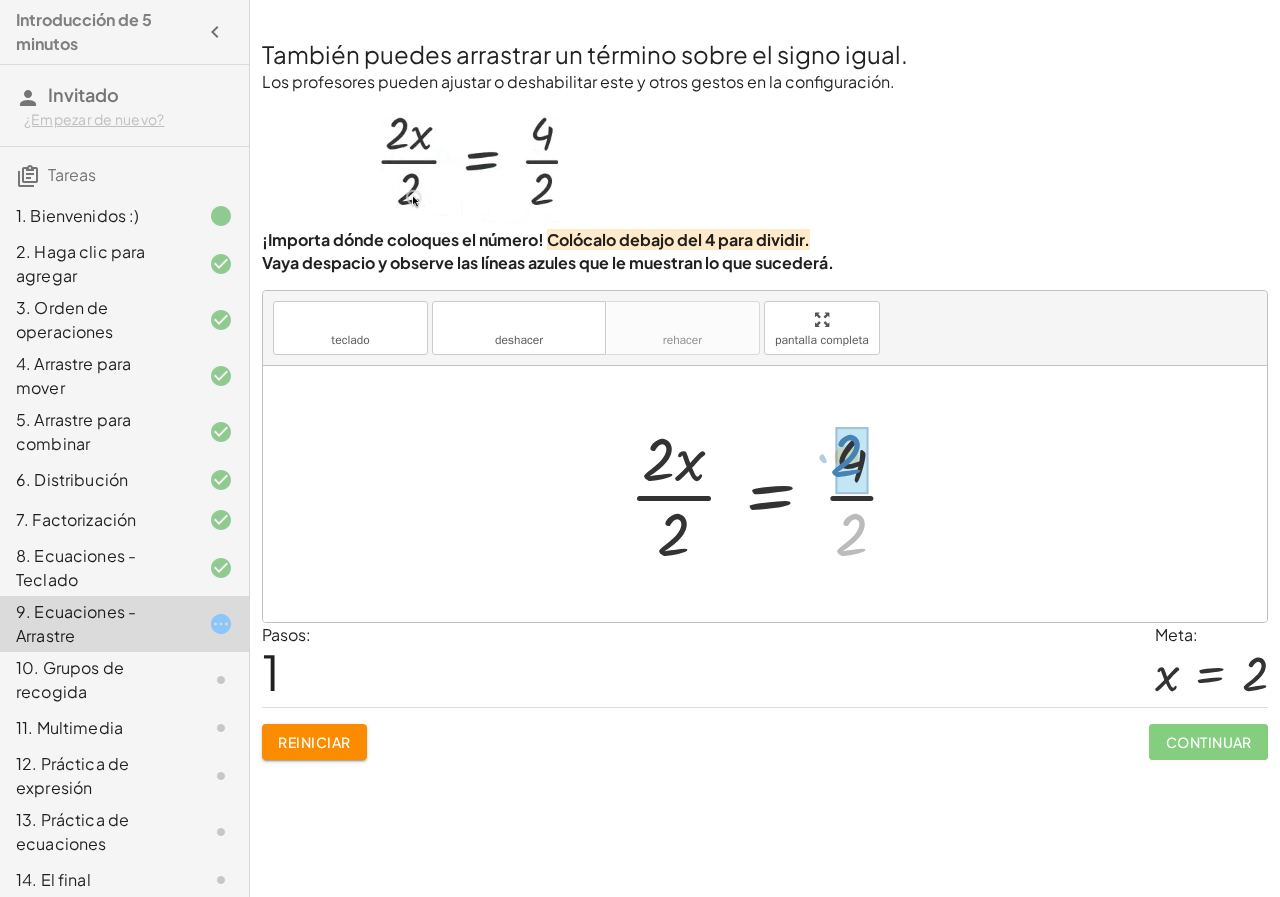 drag, startPoint x: 849, startPoint y: 545, endPoint x: 844, endPoint y: 466, distance: 79.15807 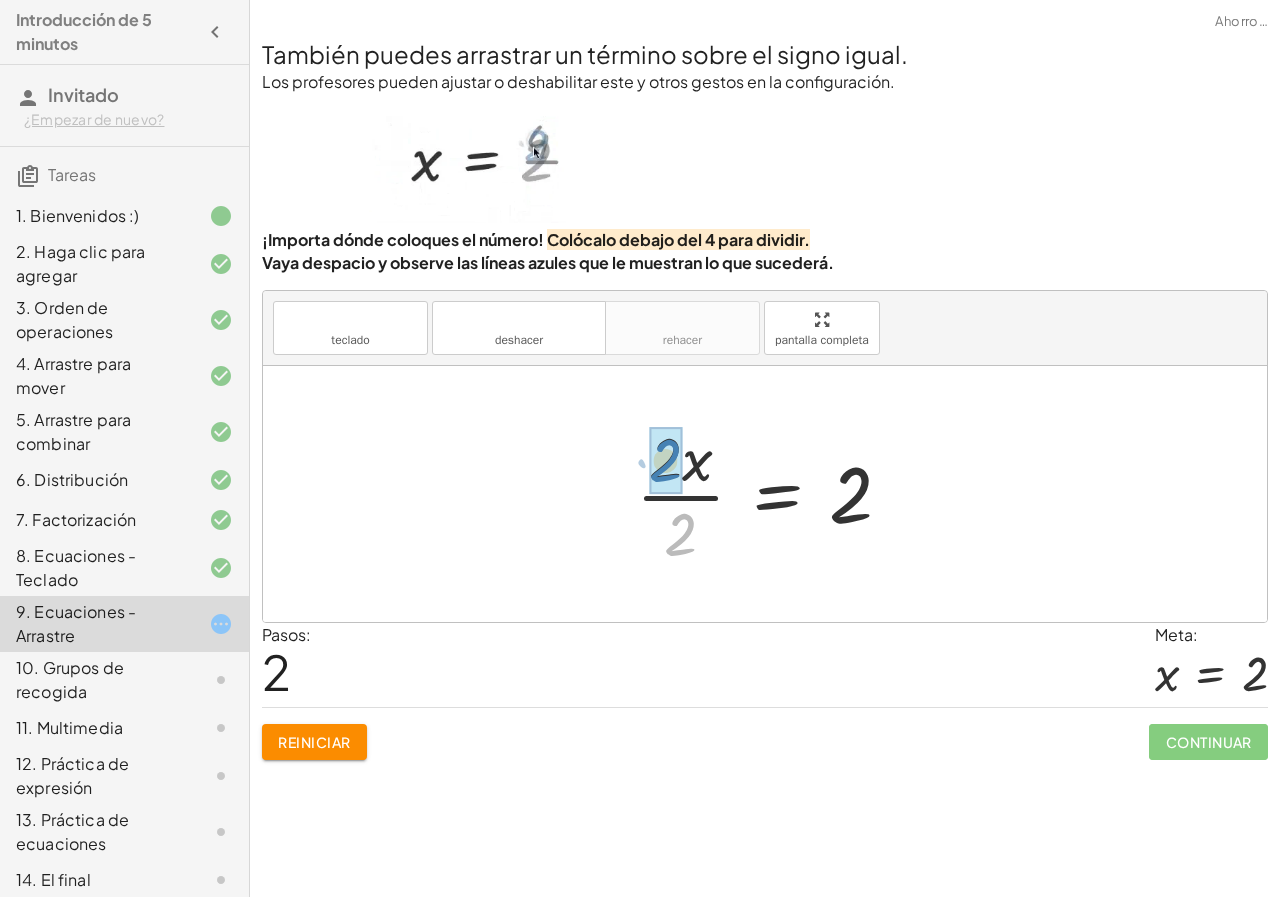 drag, startPoint x: 677, startPoint y: 537, endPoint x: 662, endPoint y: 462, distance: 76.48529 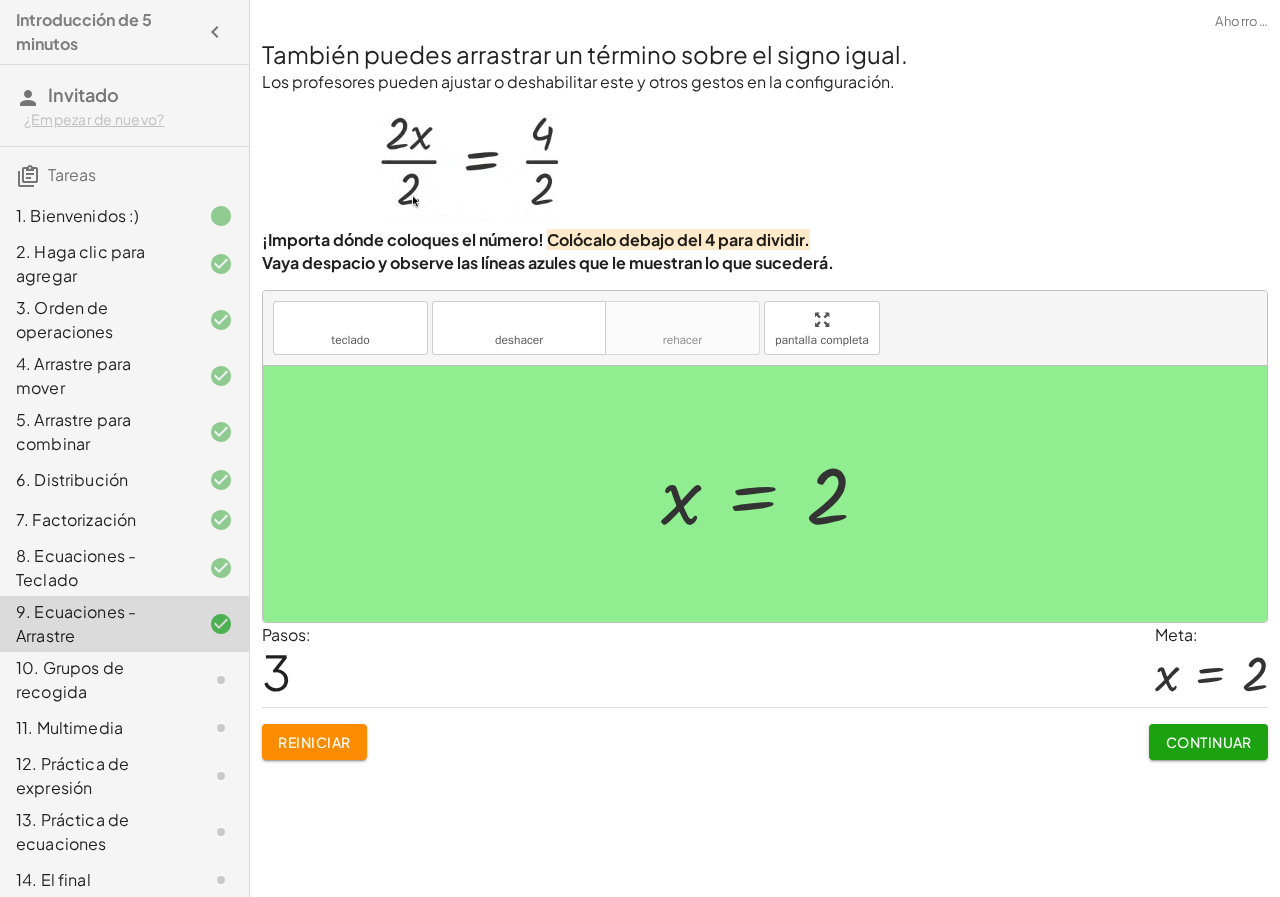 click on "Continuar" at bounding box center (1209, 742) 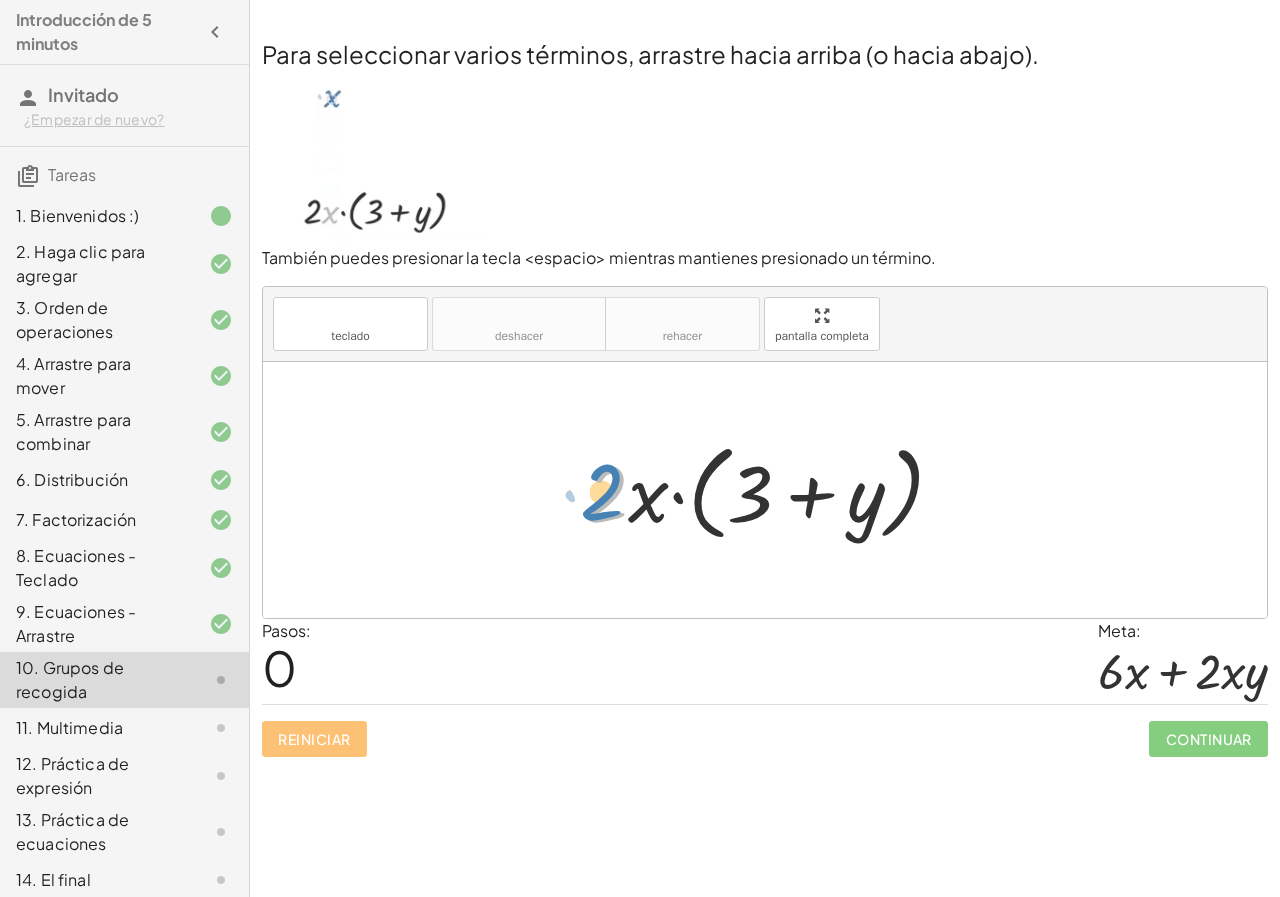 click at bounding box center (772, 490) 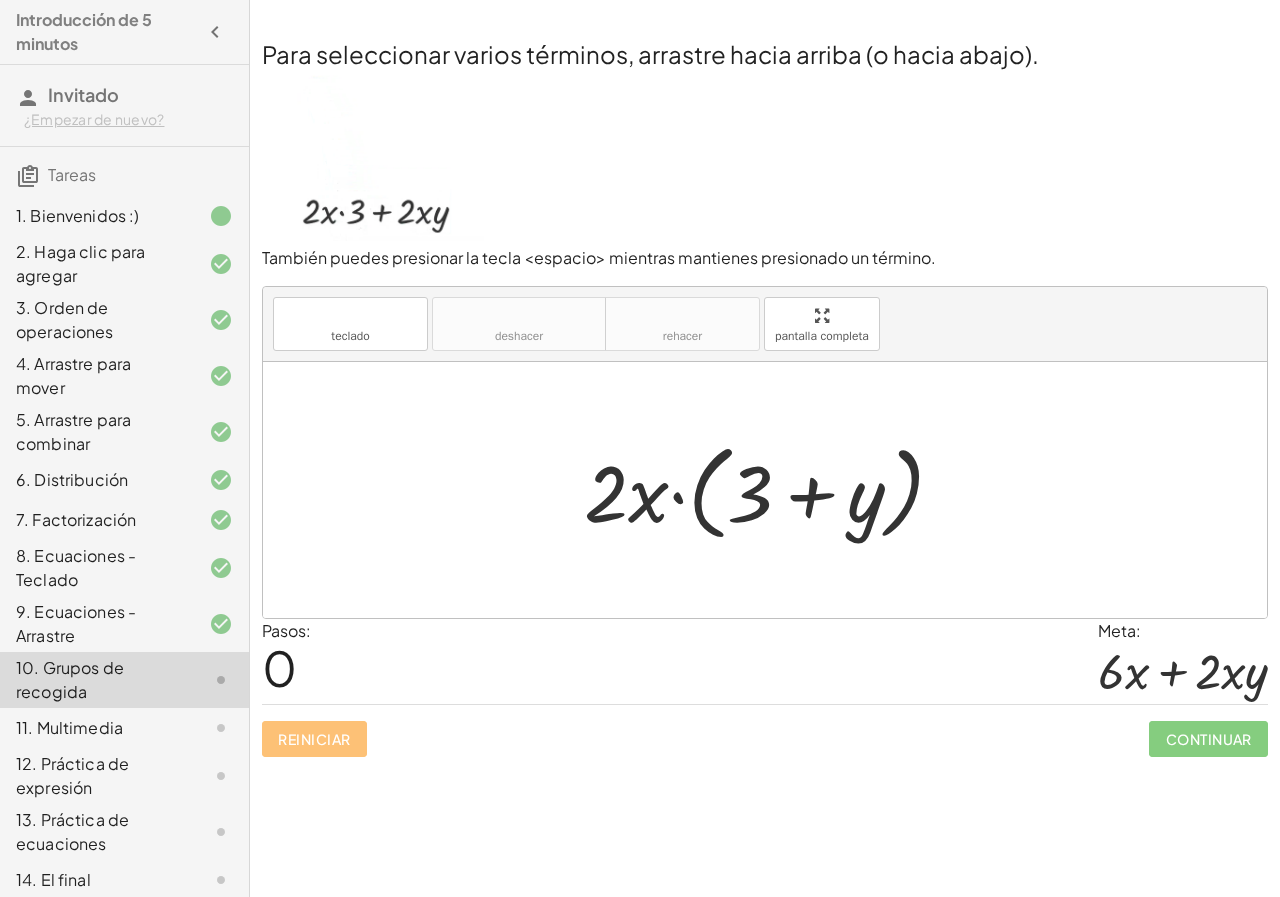 click at bounding box center (772, 490) 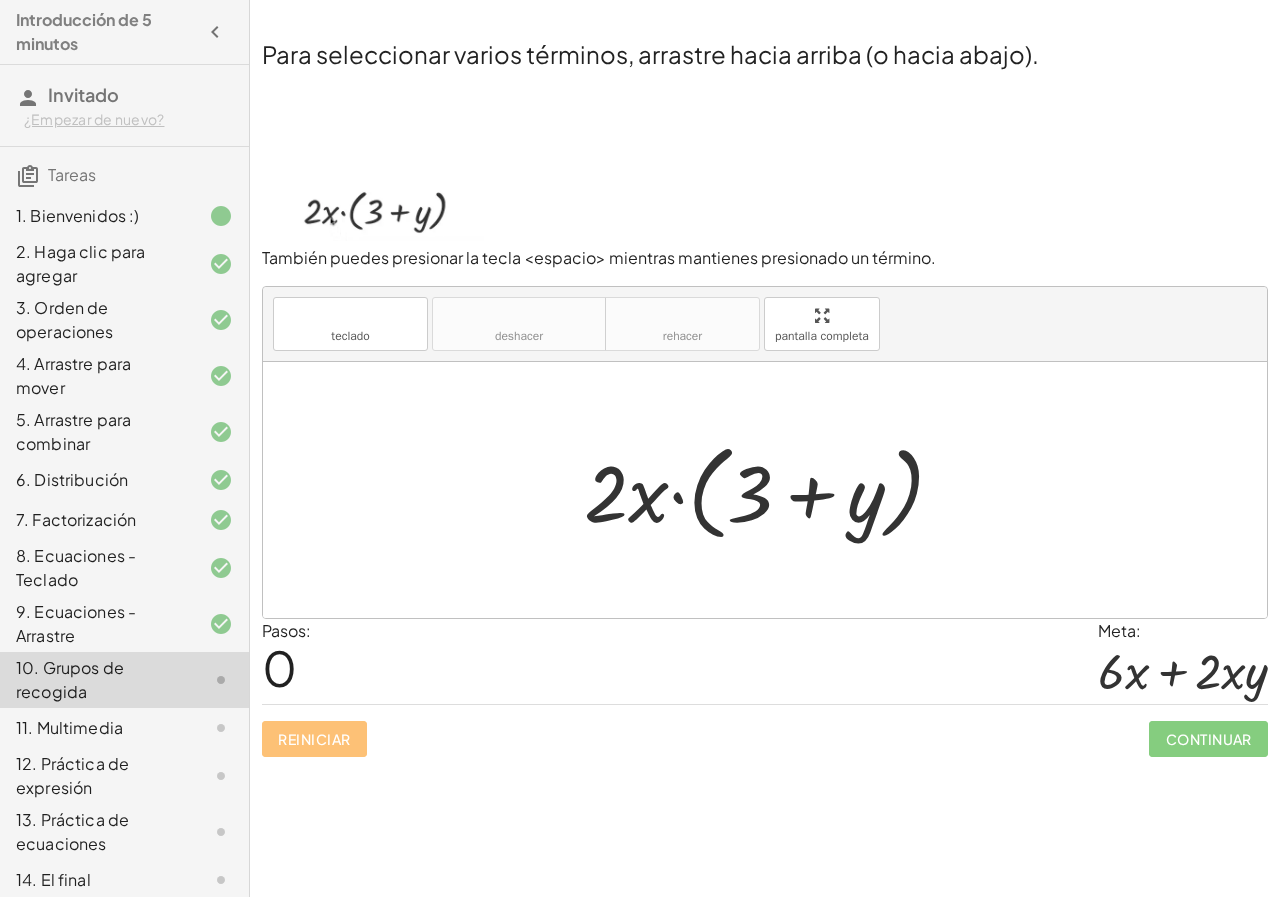 click at bounding box center [772, 490] 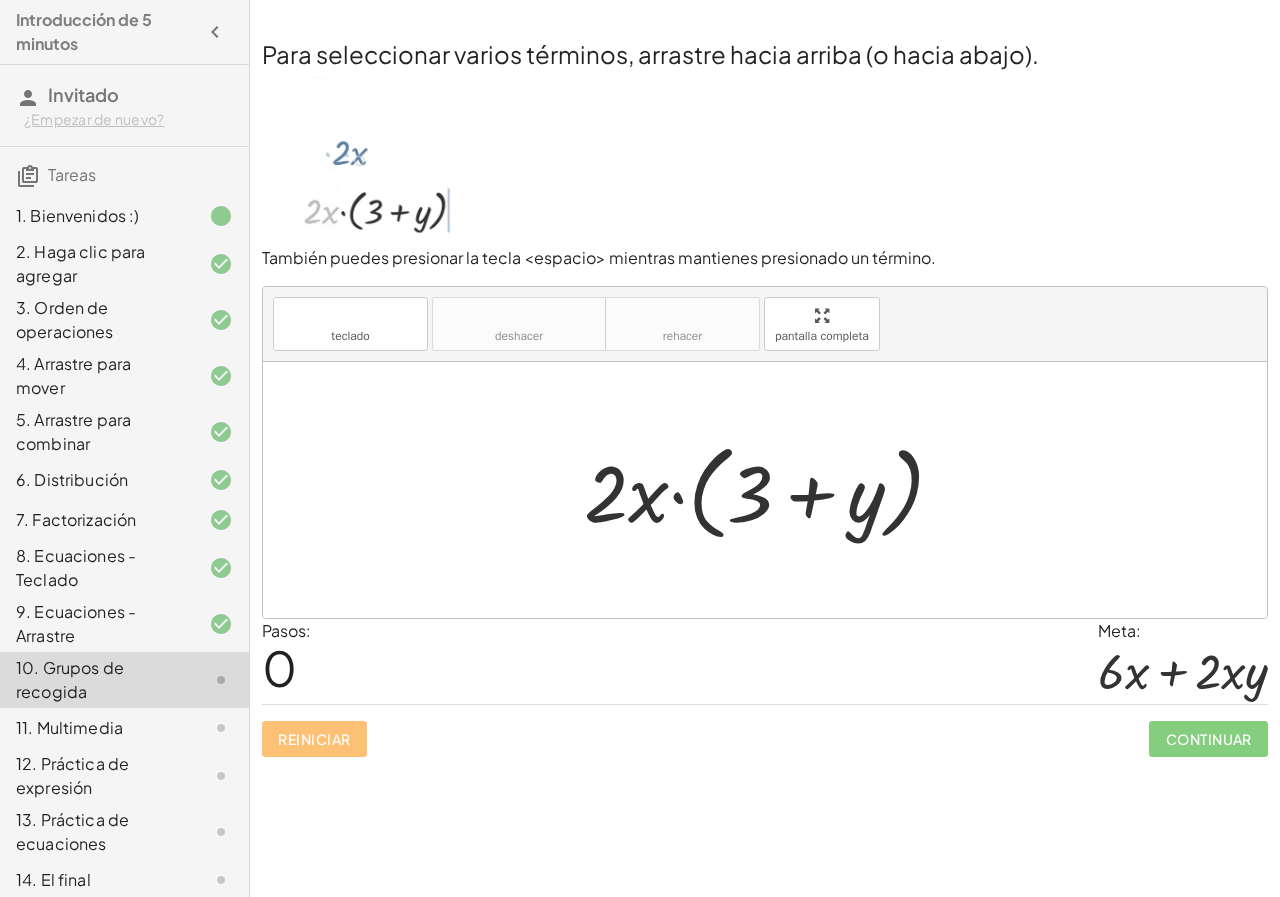 click at bounding box center [772, 490] 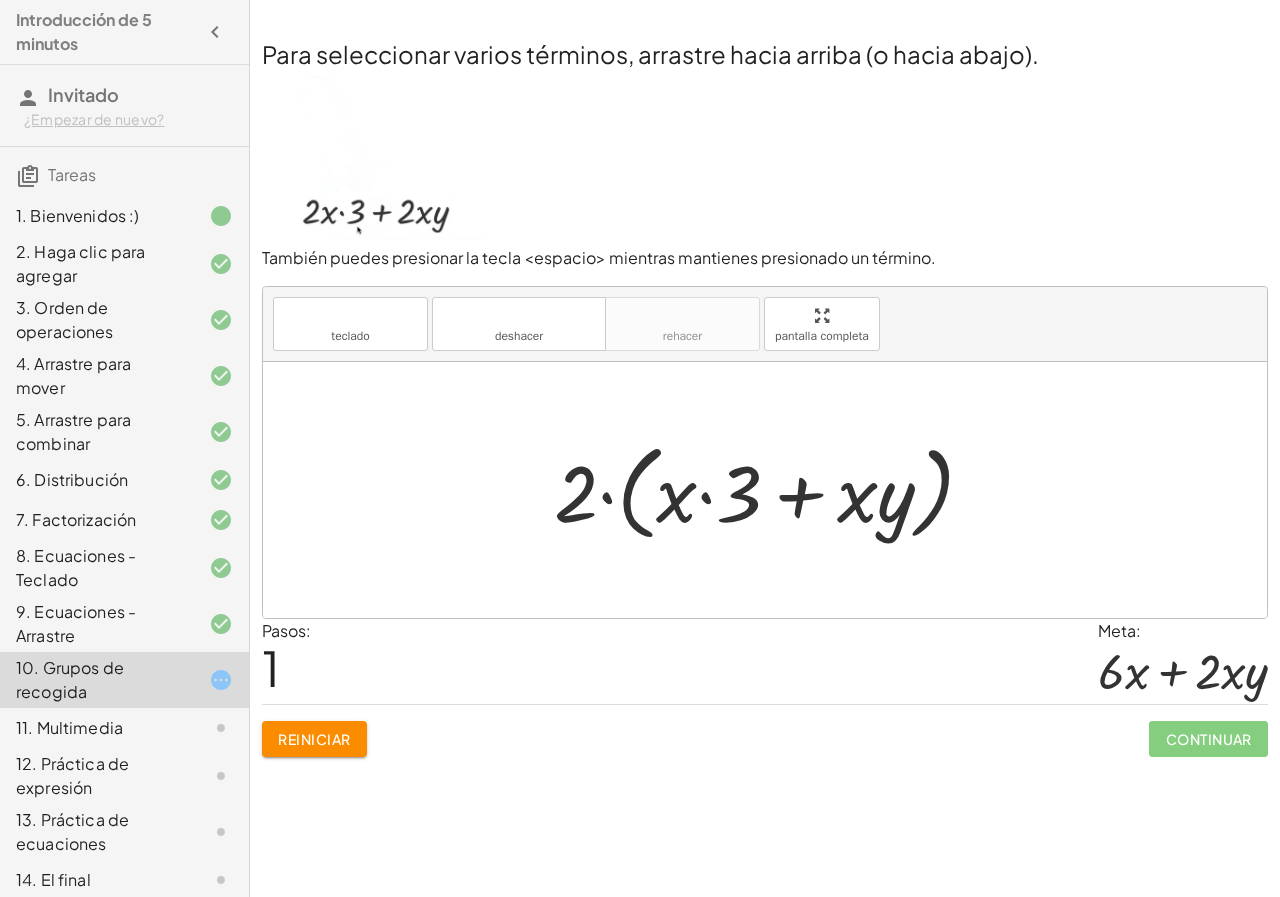 click at bounding box center (772, 490) 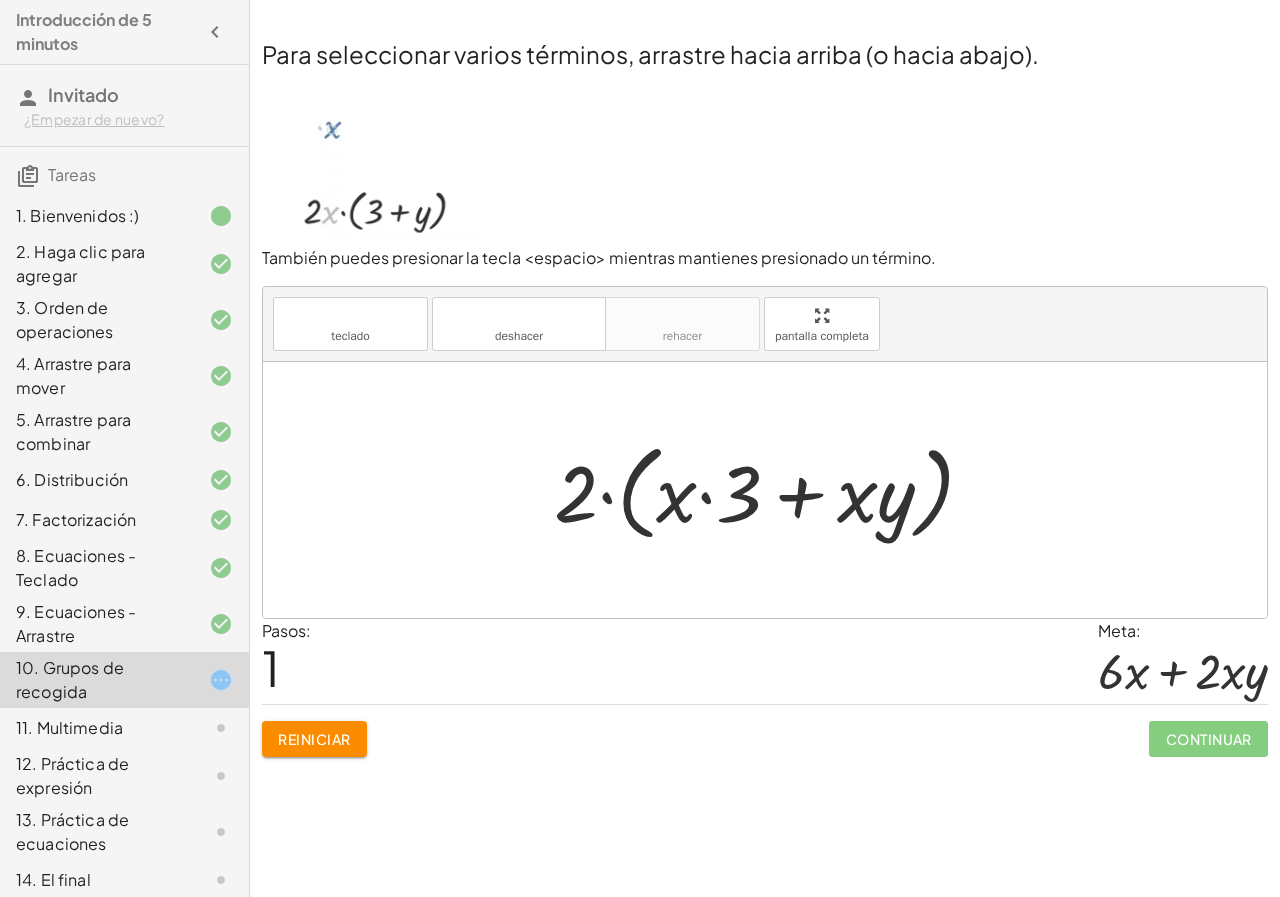 click at bounding box center [772, 490] 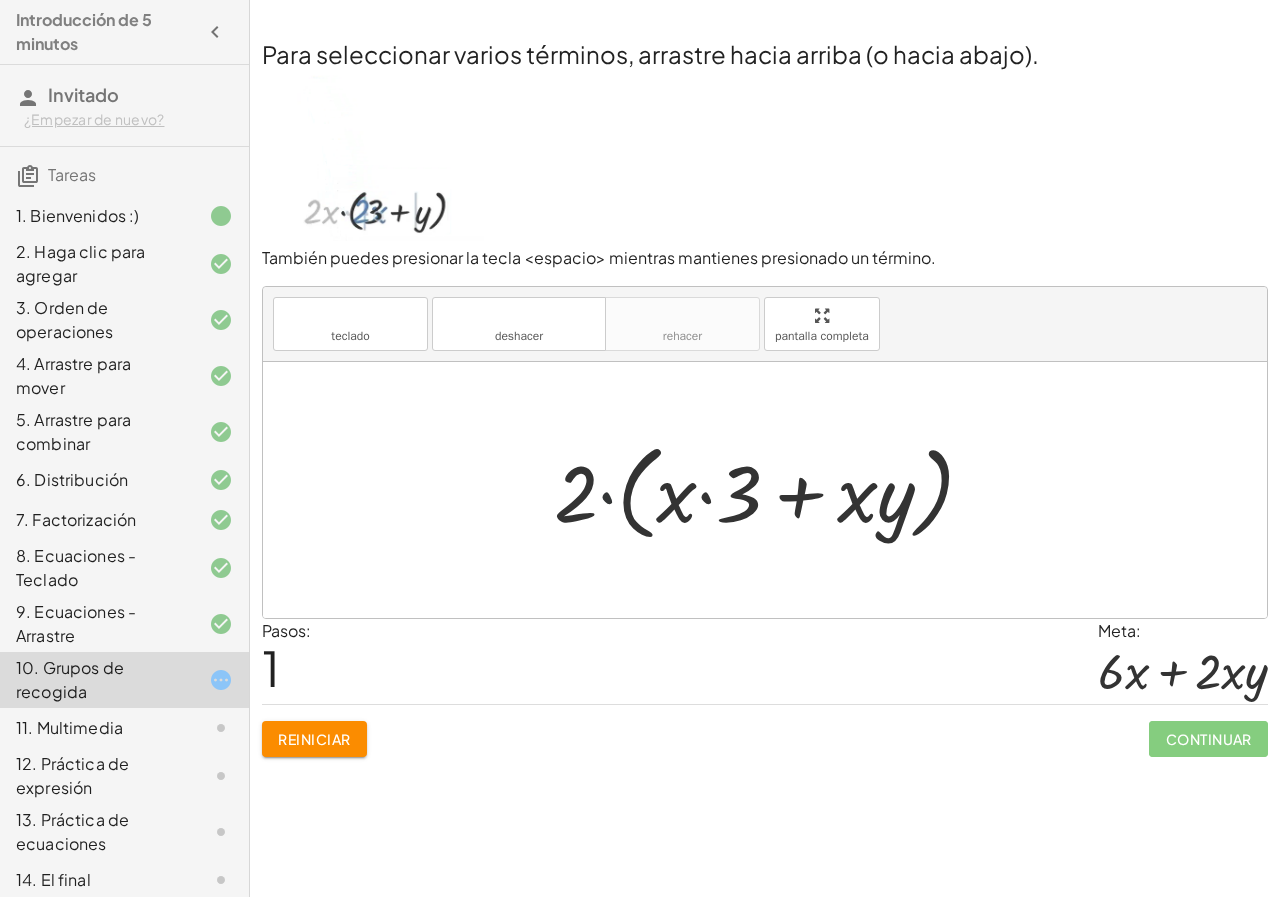 click at bounding box center (772, 490) 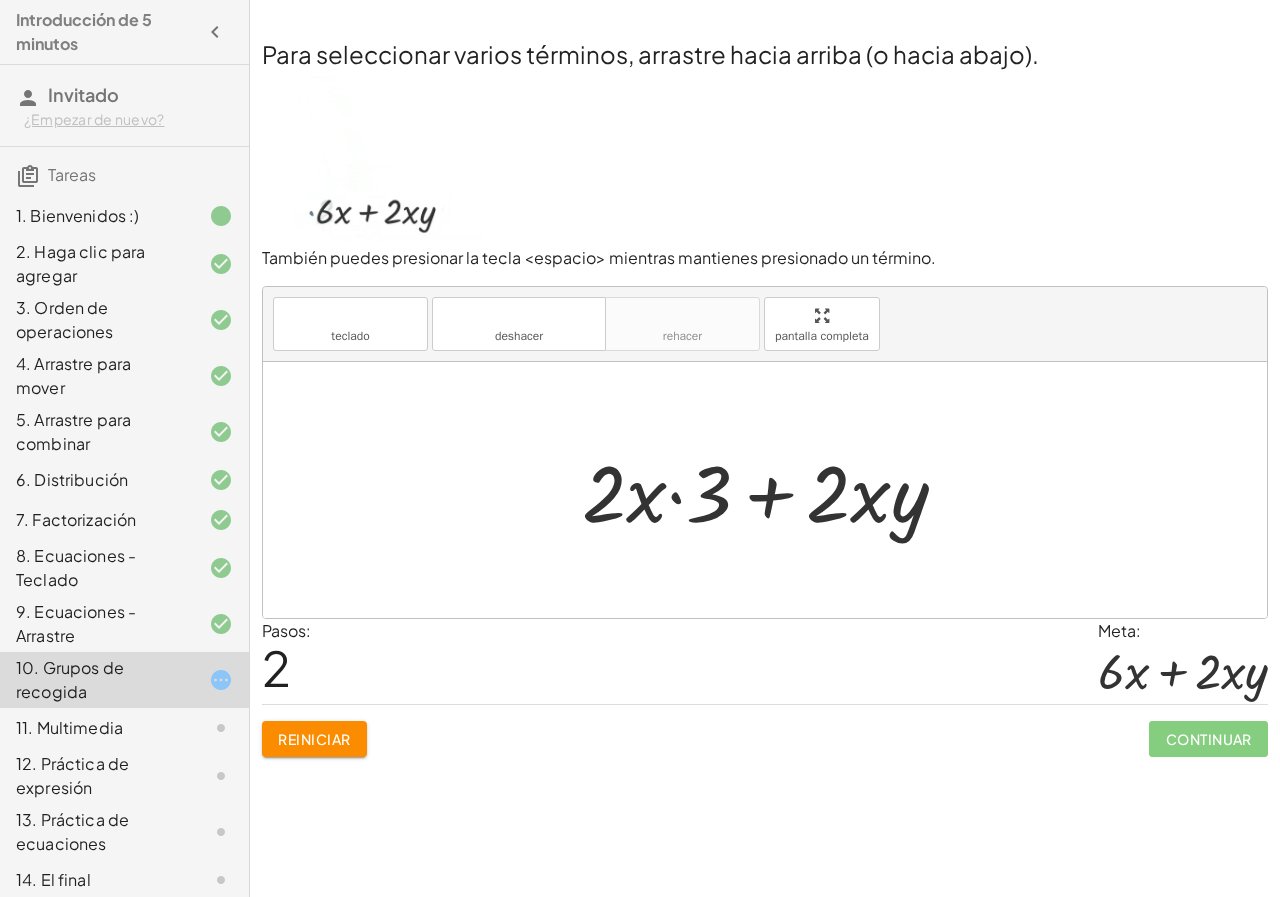 click at bounding box center [773, 490] 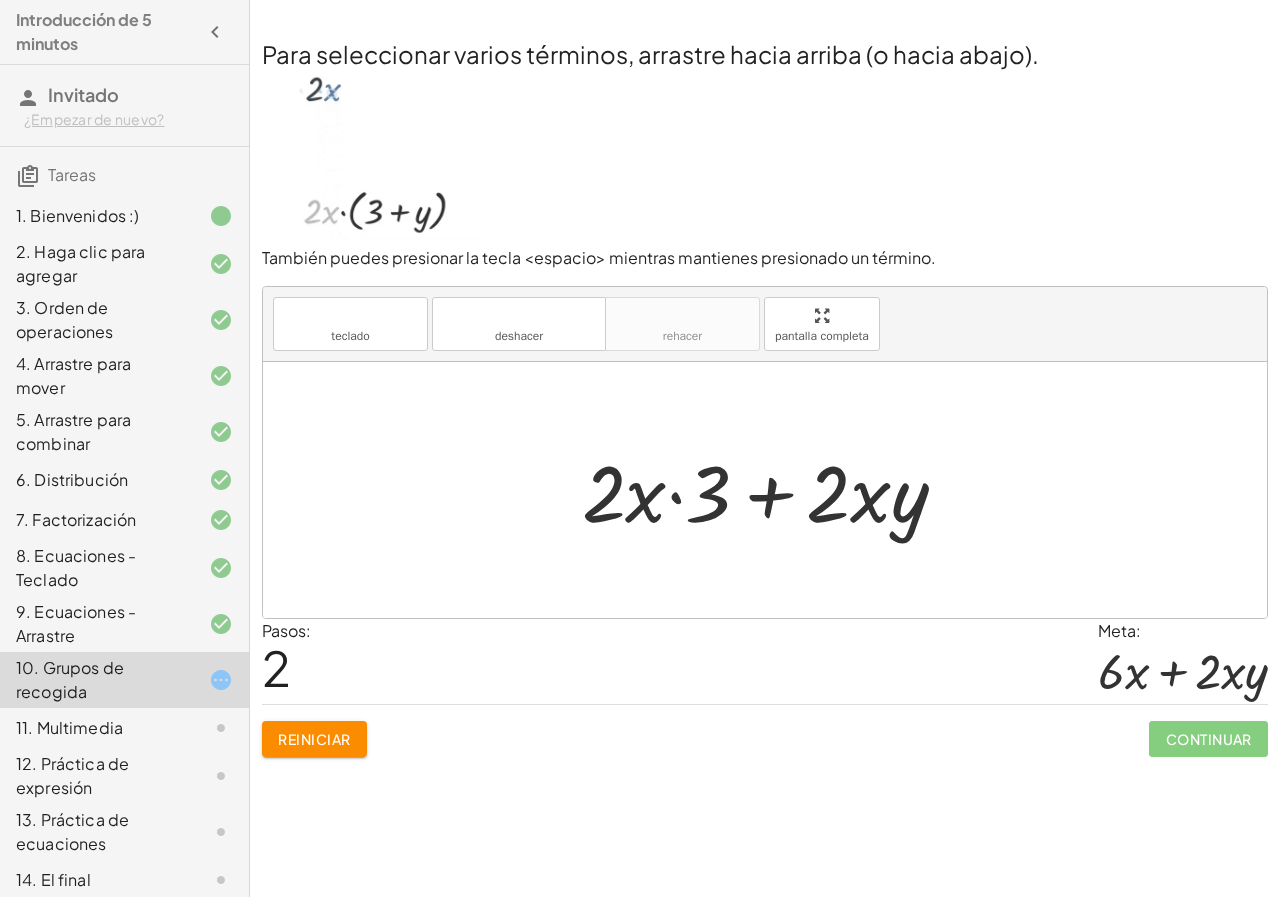 click at bounding box center (773, 490) 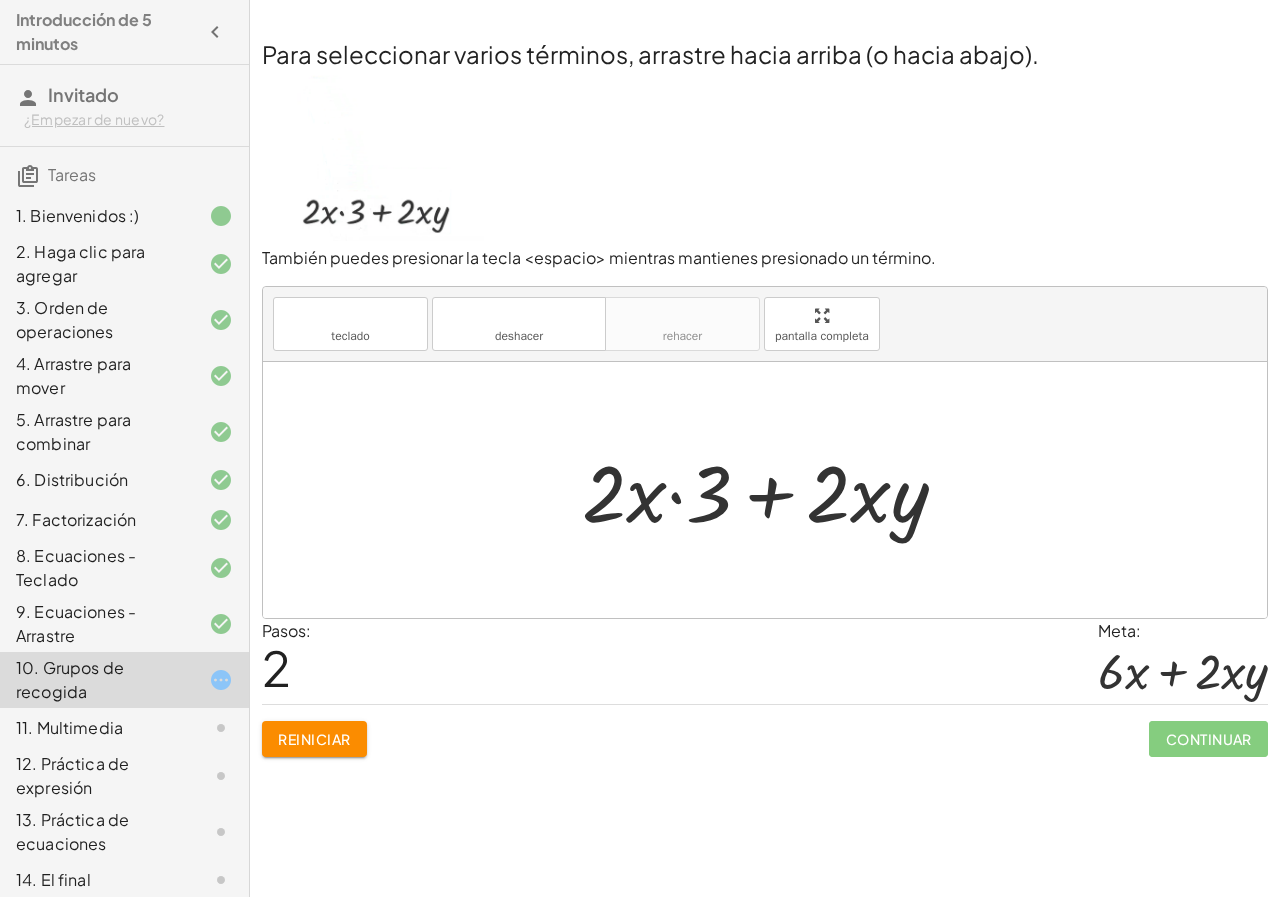 click at bounding box center [773, 490] 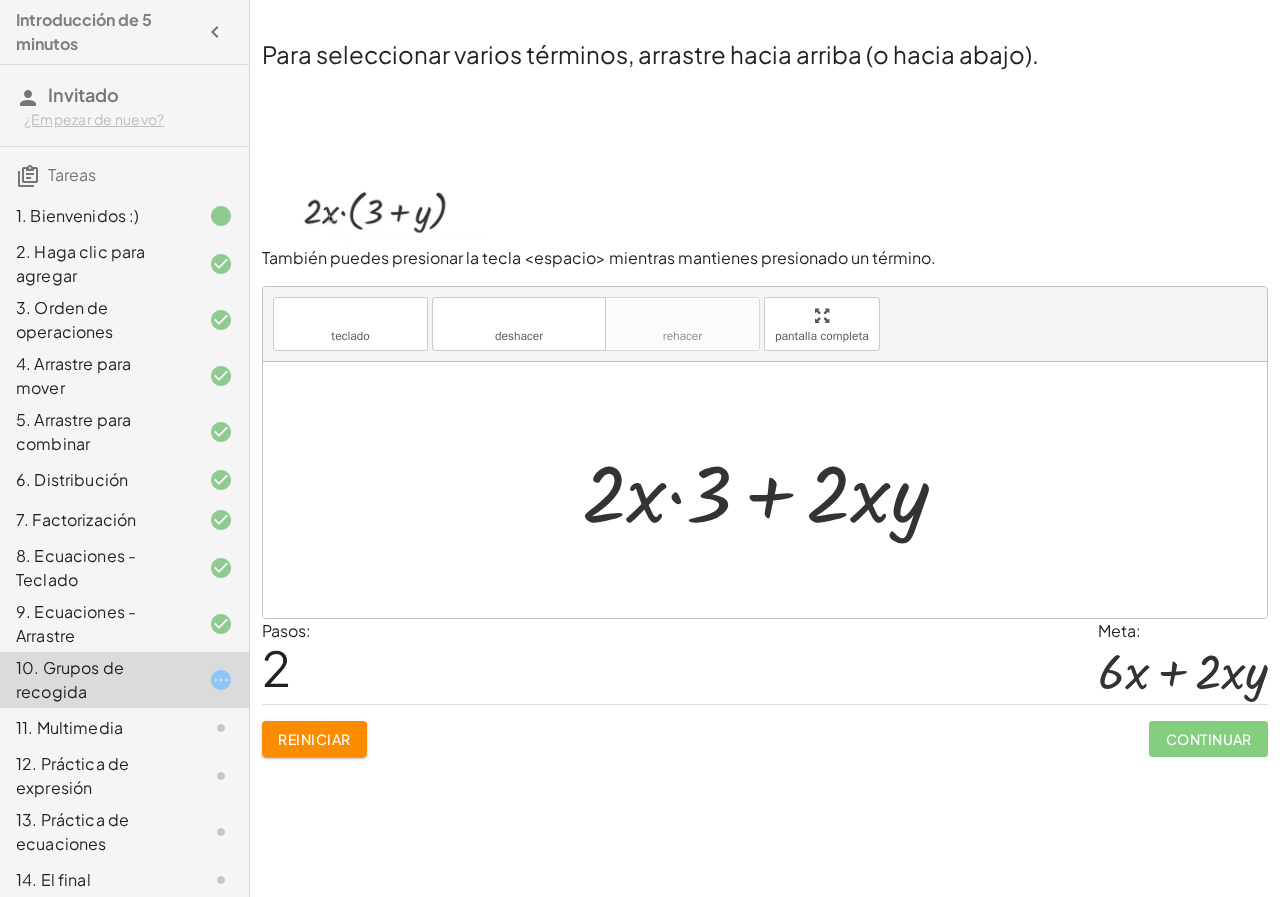 click at bounding box center [773, 490] 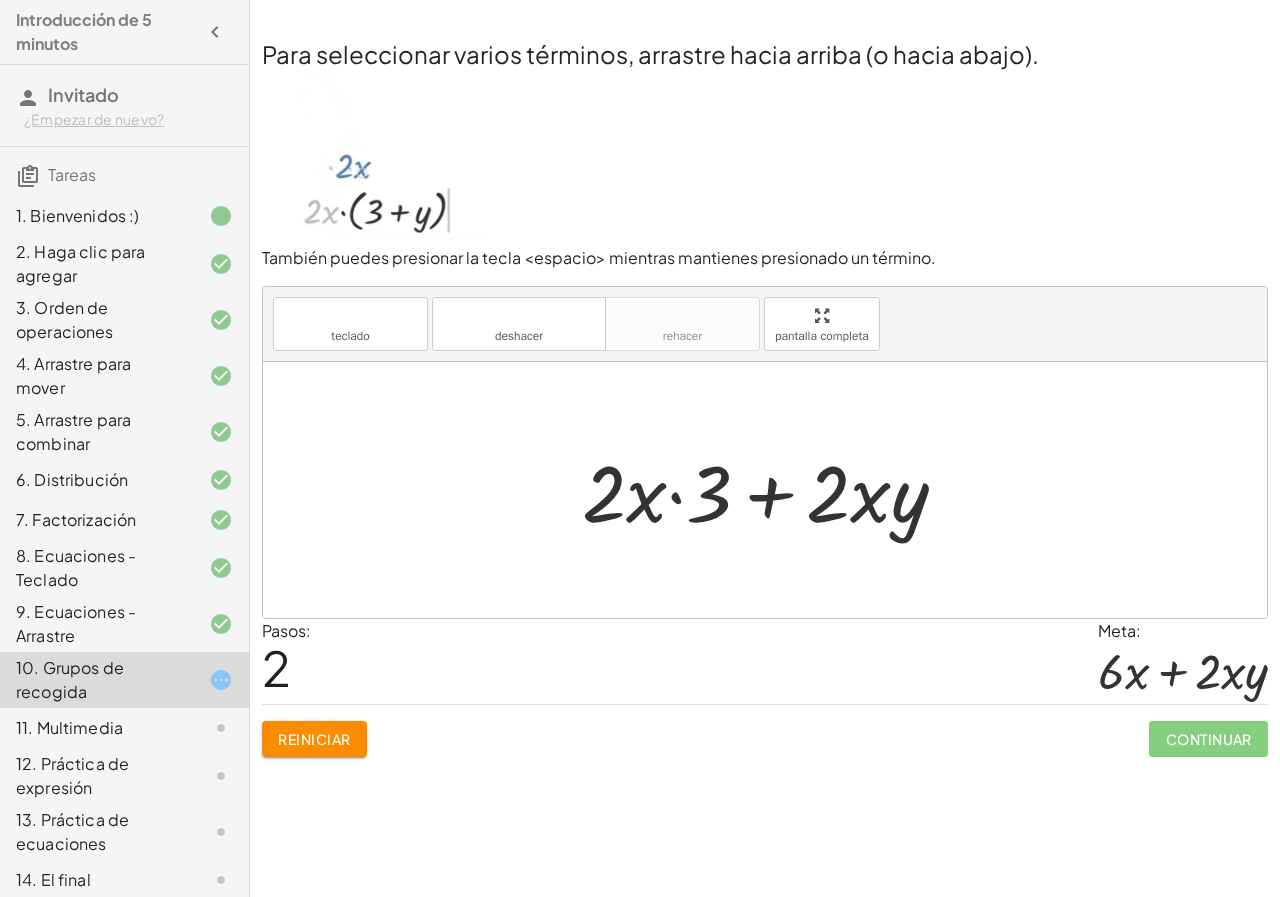 click at bounding box center [773, 490] 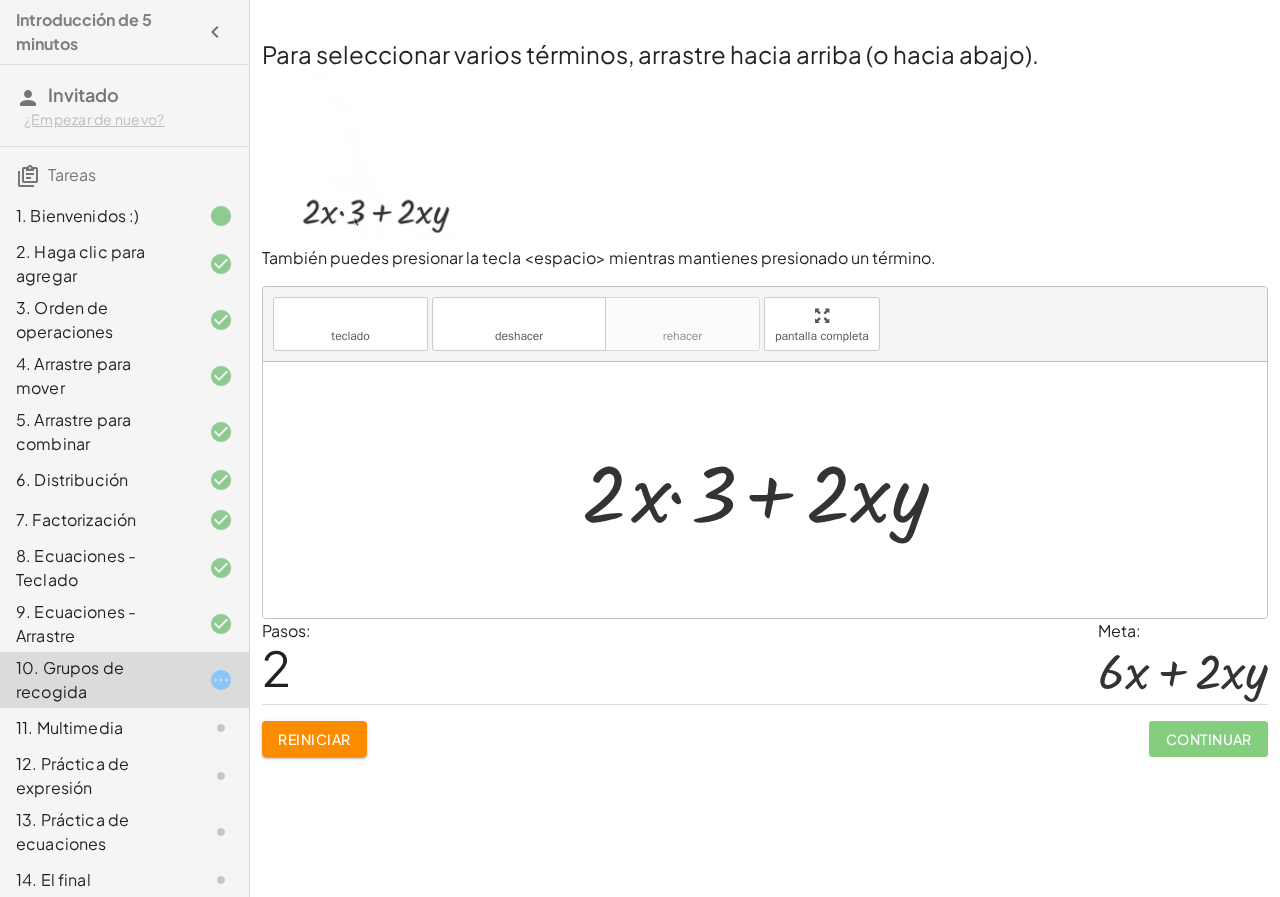 click at bounding box center (773, 490) 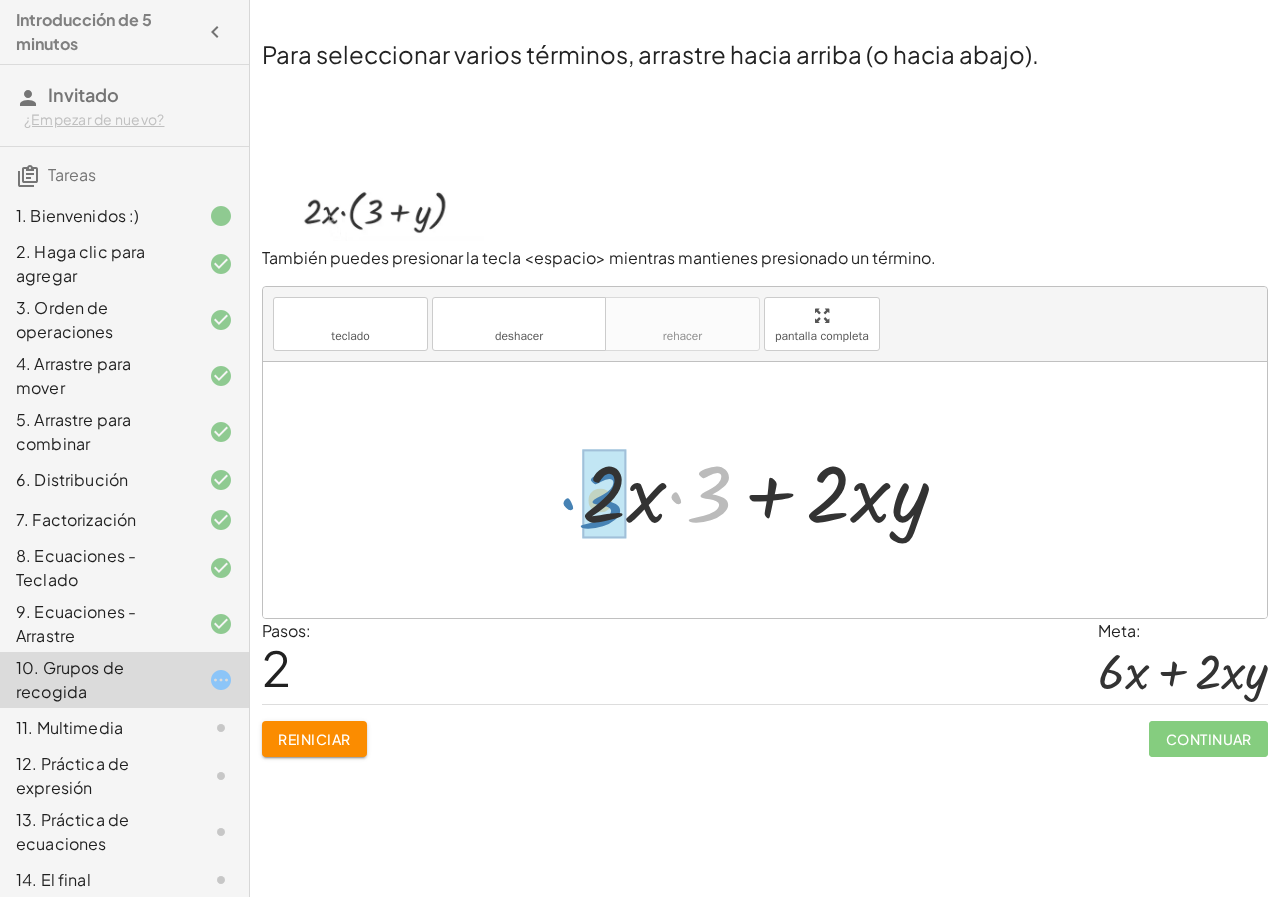 drag, startPoint x: 712, startPoint y: 498, endPoint x: 604, endPoint y: 504, distance: 108.16654 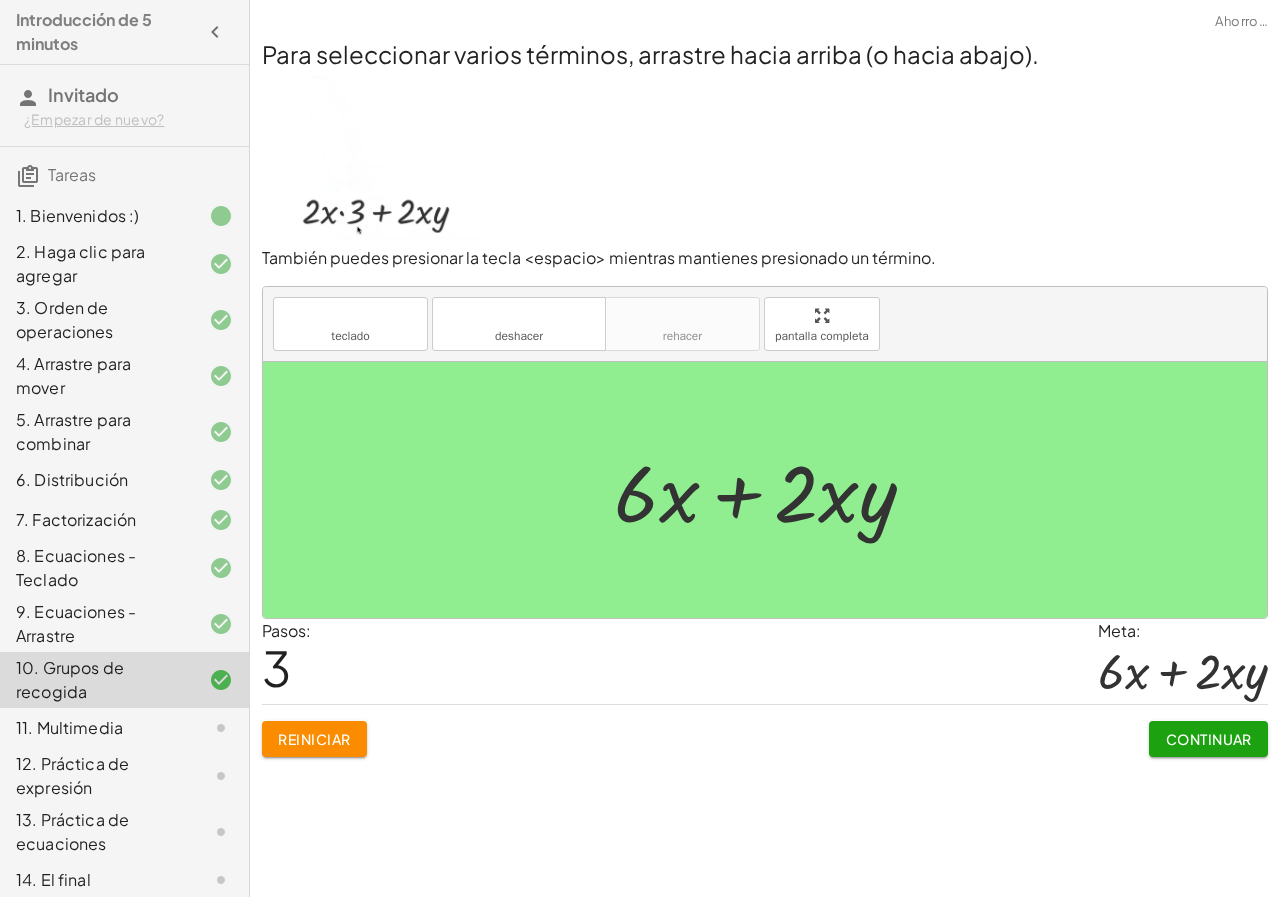 click on "Continuar" at bounding box center [1209, 739] 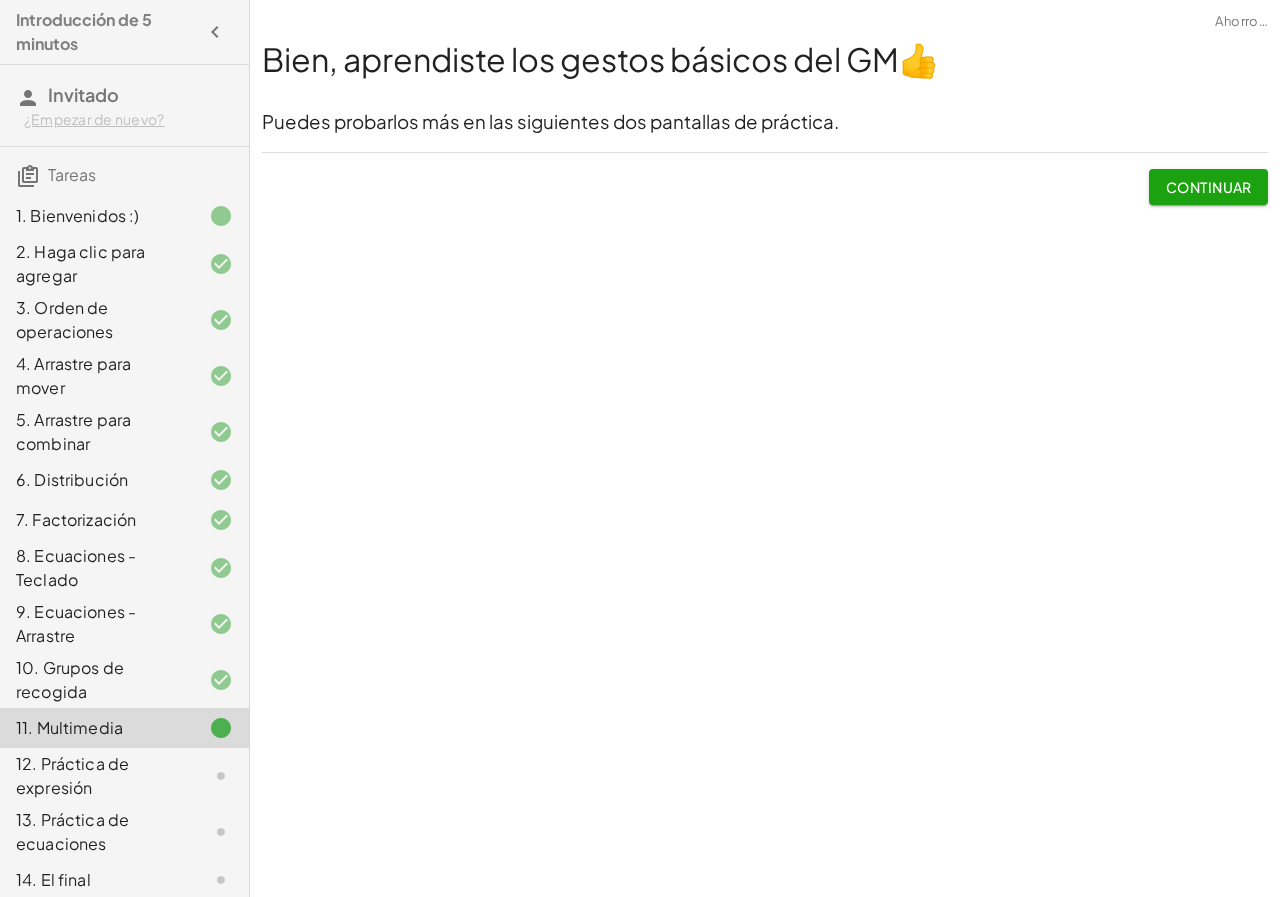 click on "Continuar" at bounding box center (1209, 187) 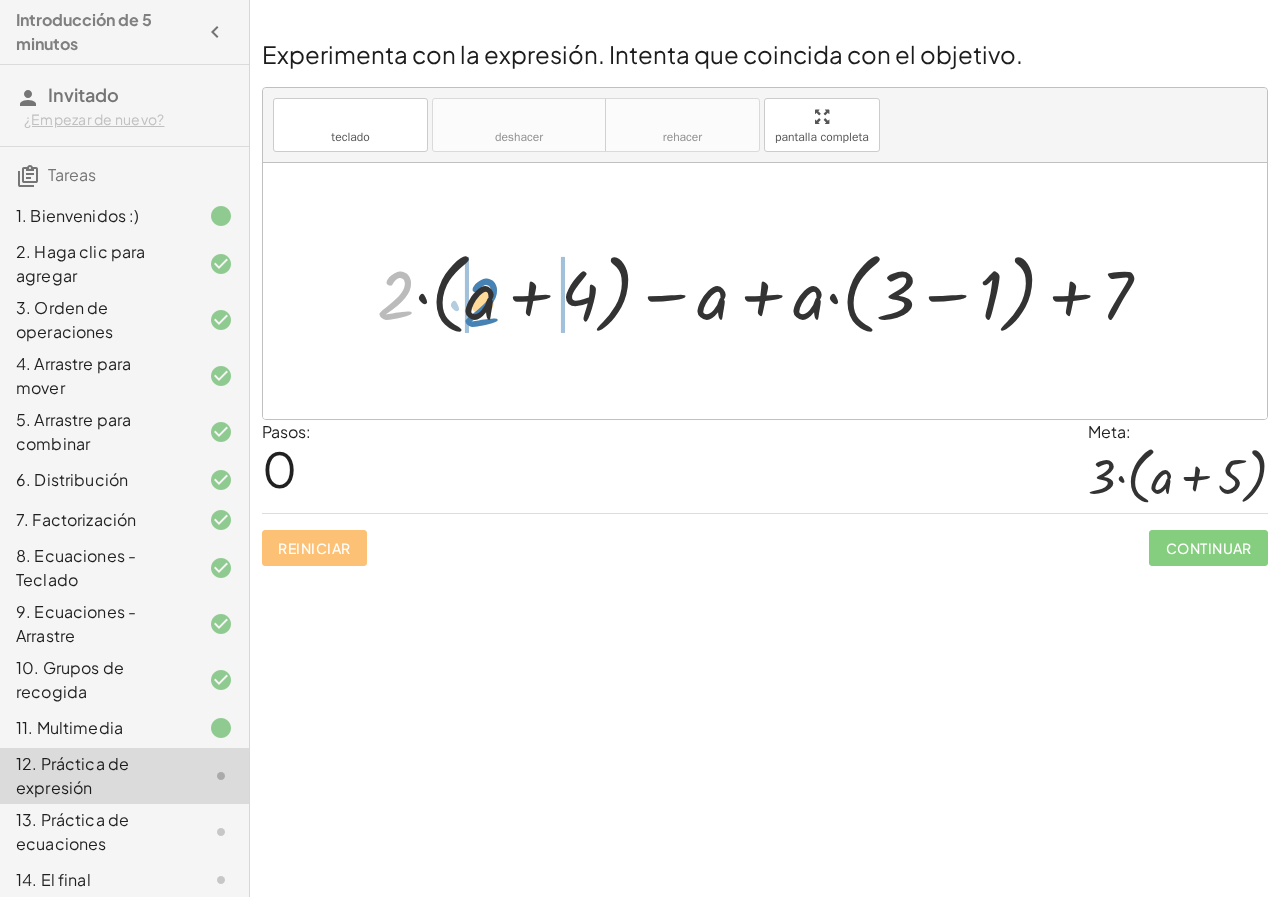 drag, startPoint x: 407, startPoint y: 296, endPoint x: 493, endPoint y: 303, distance: 86.28442 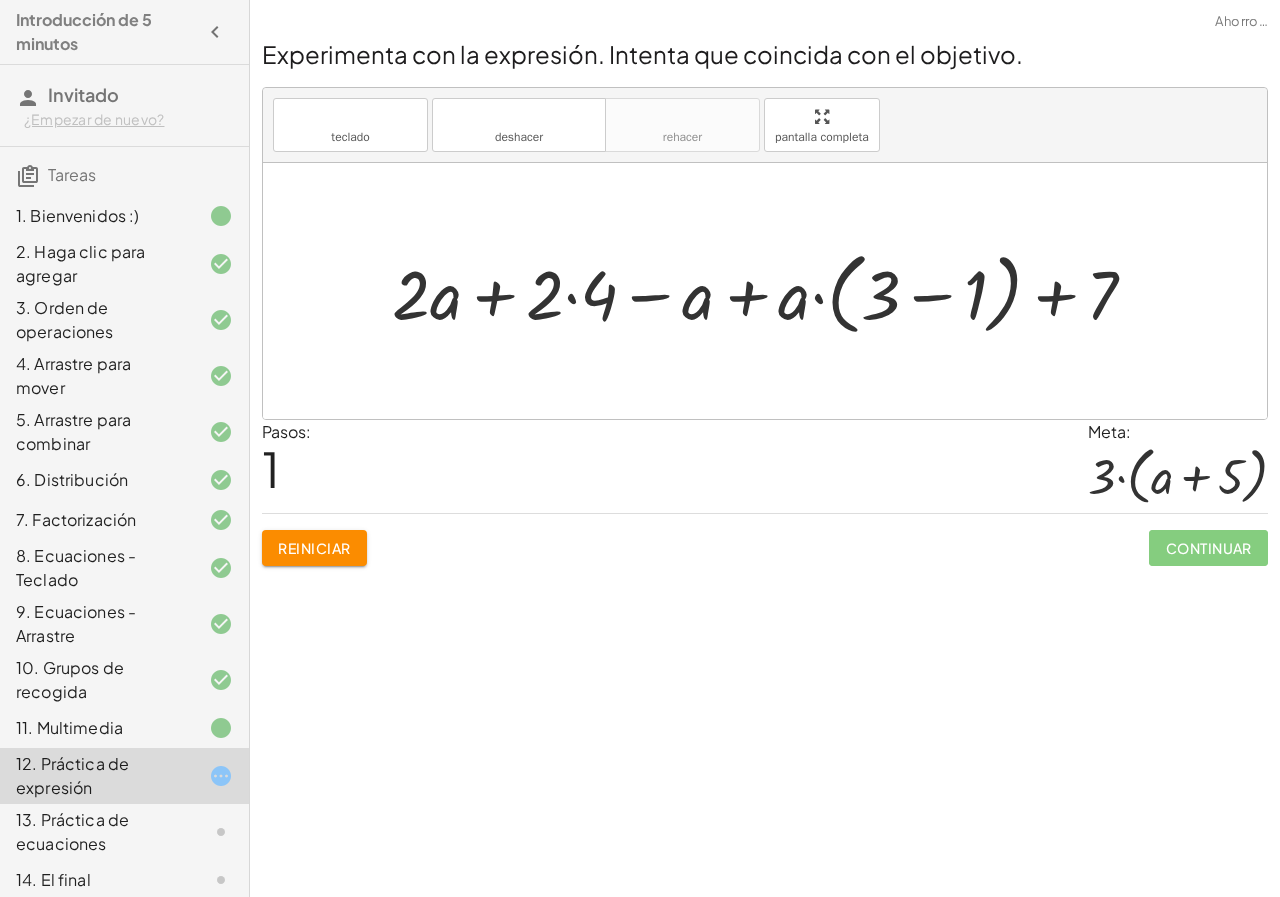 click at bounding box center (772, 291) 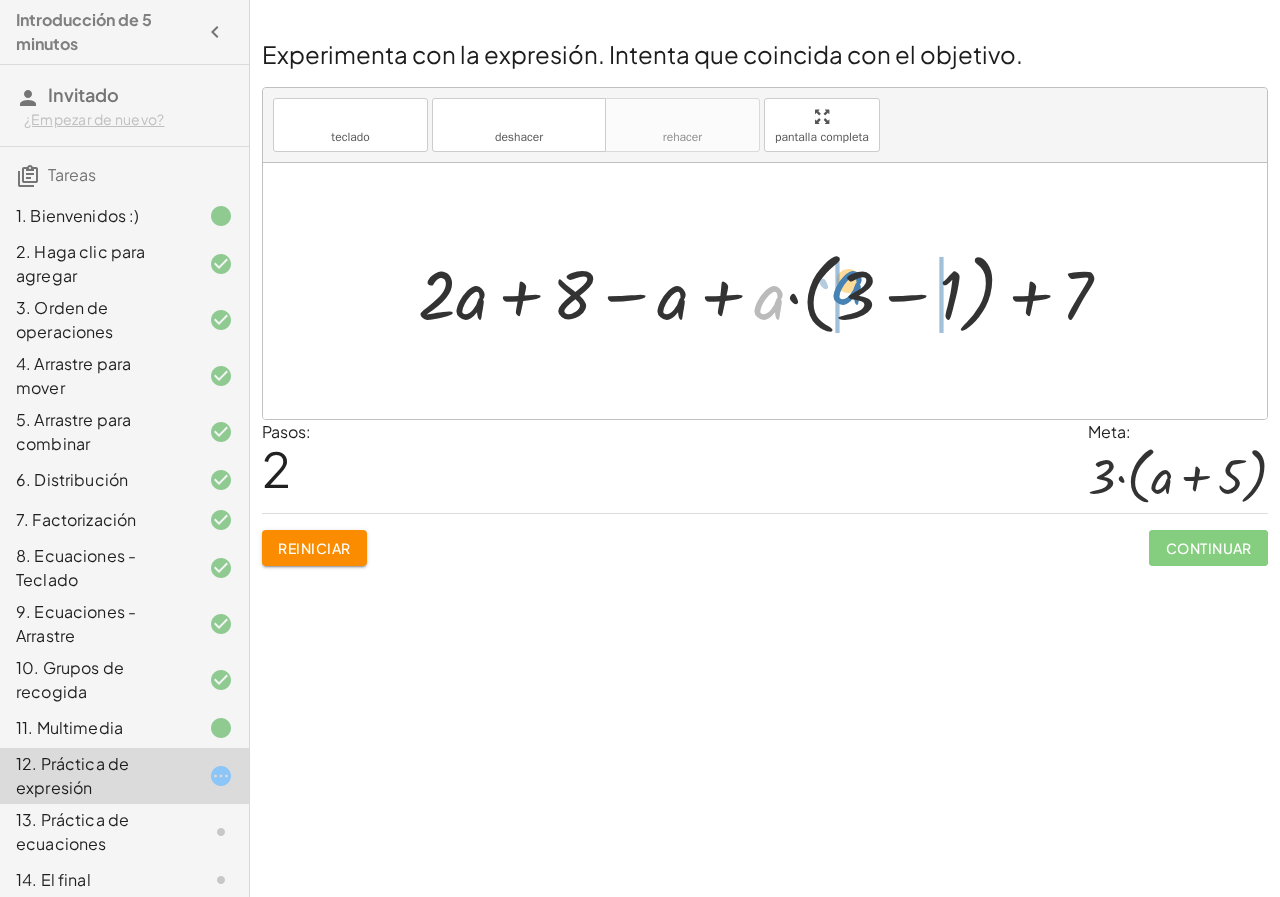 drag, startPoint x: 776, startPoint y: 301, endPoint x: 855, endPoint y: 287, distance: 80.23092 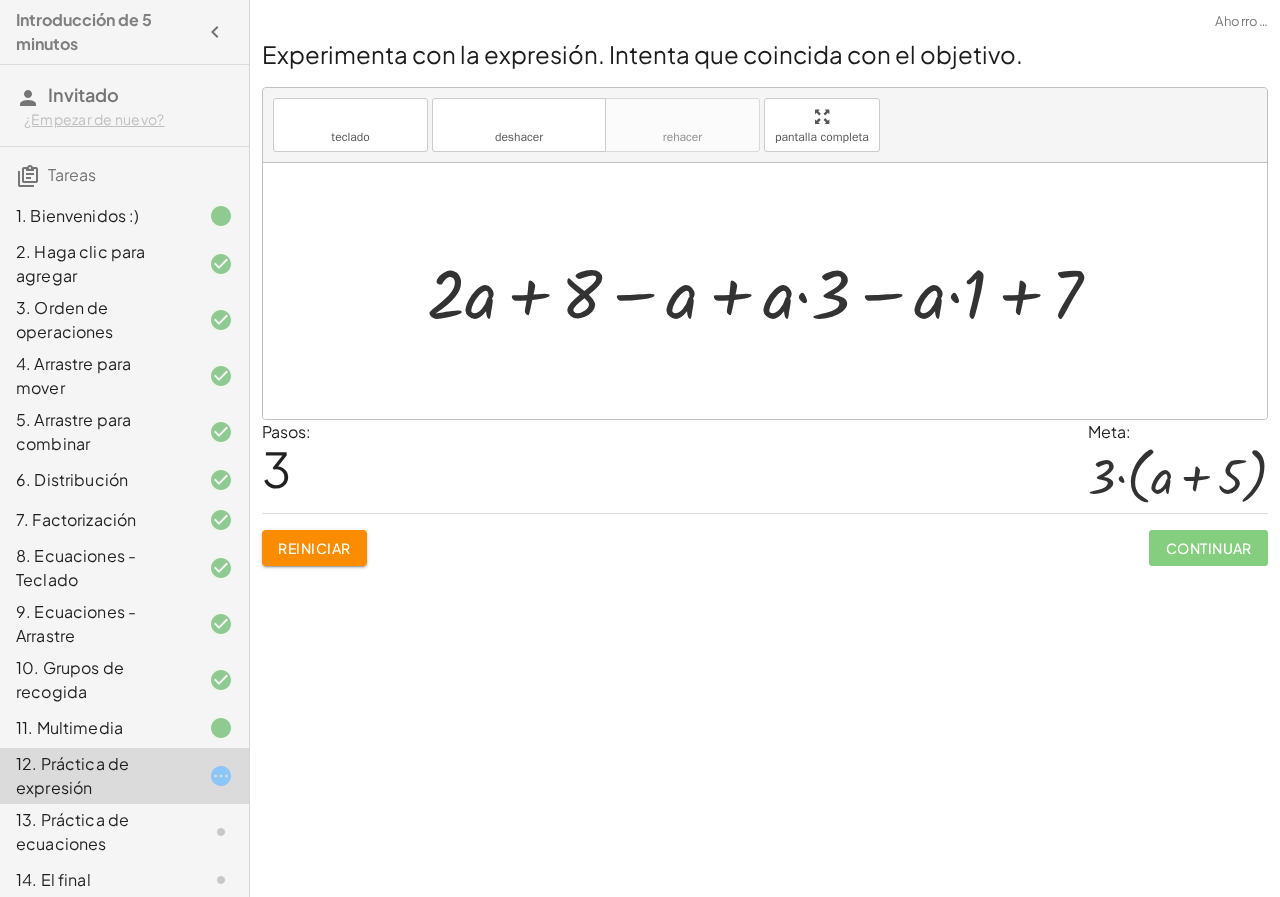 click at bounding box center [772, 291] 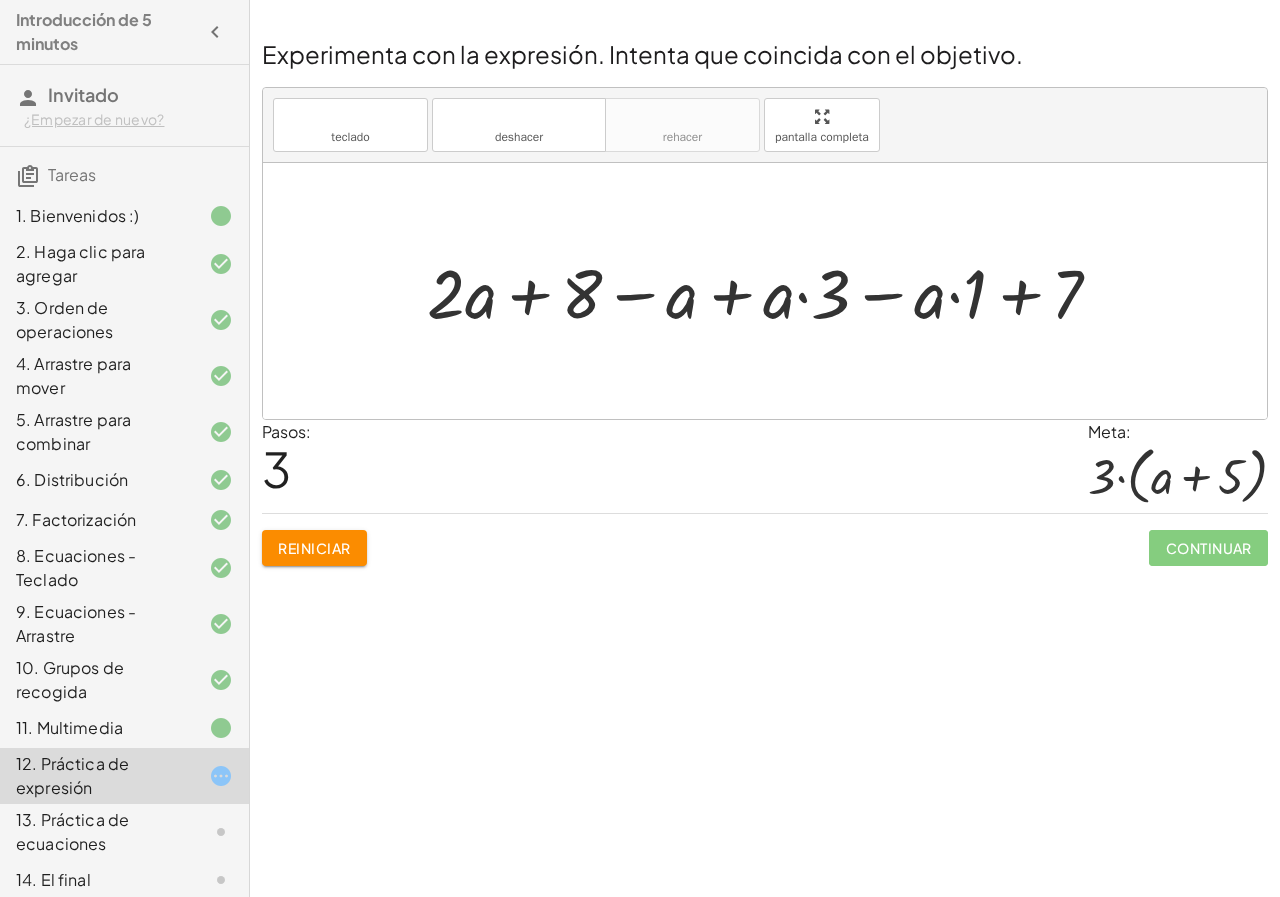 click at bounding box center (772, 291) 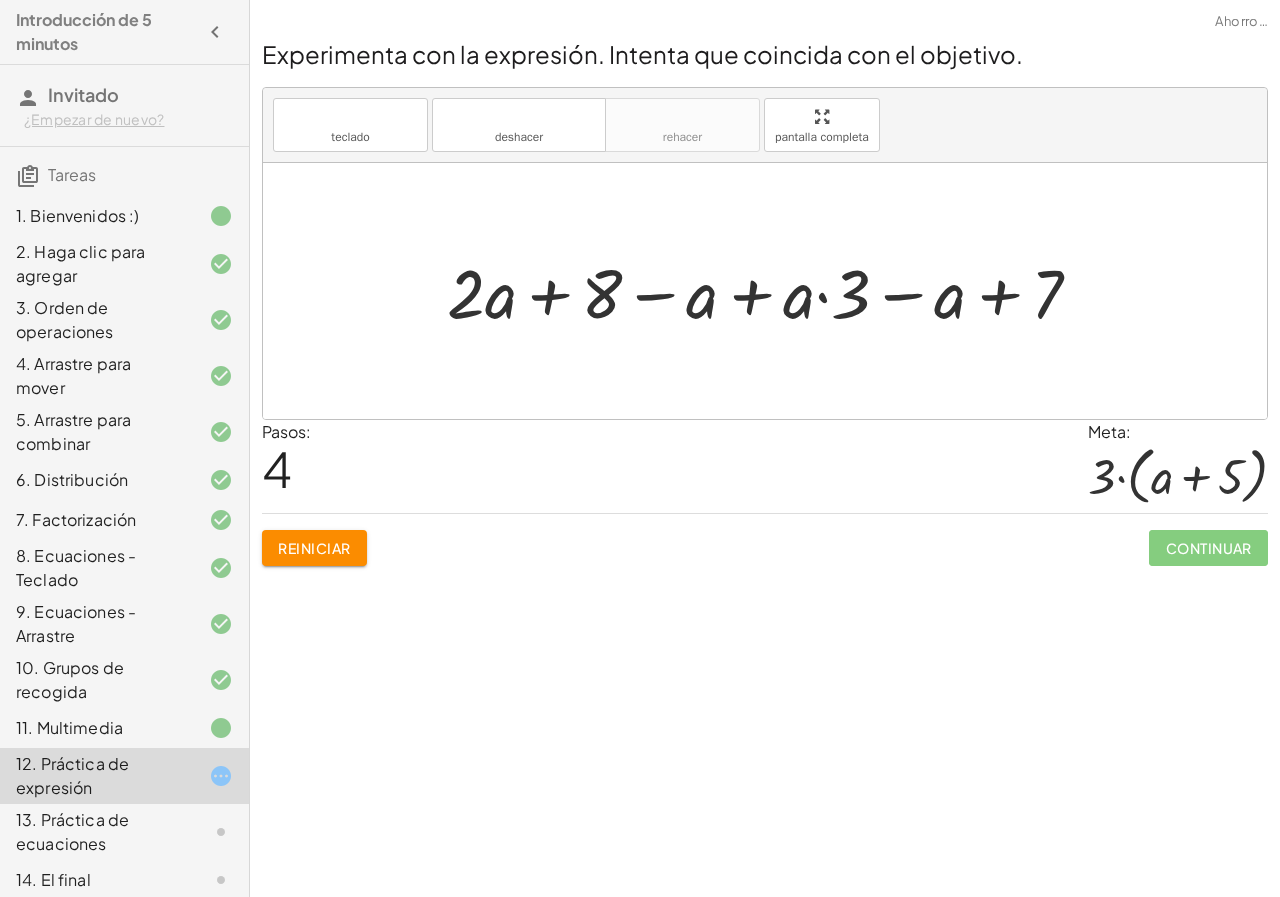 click at bounding box center (772, 291) 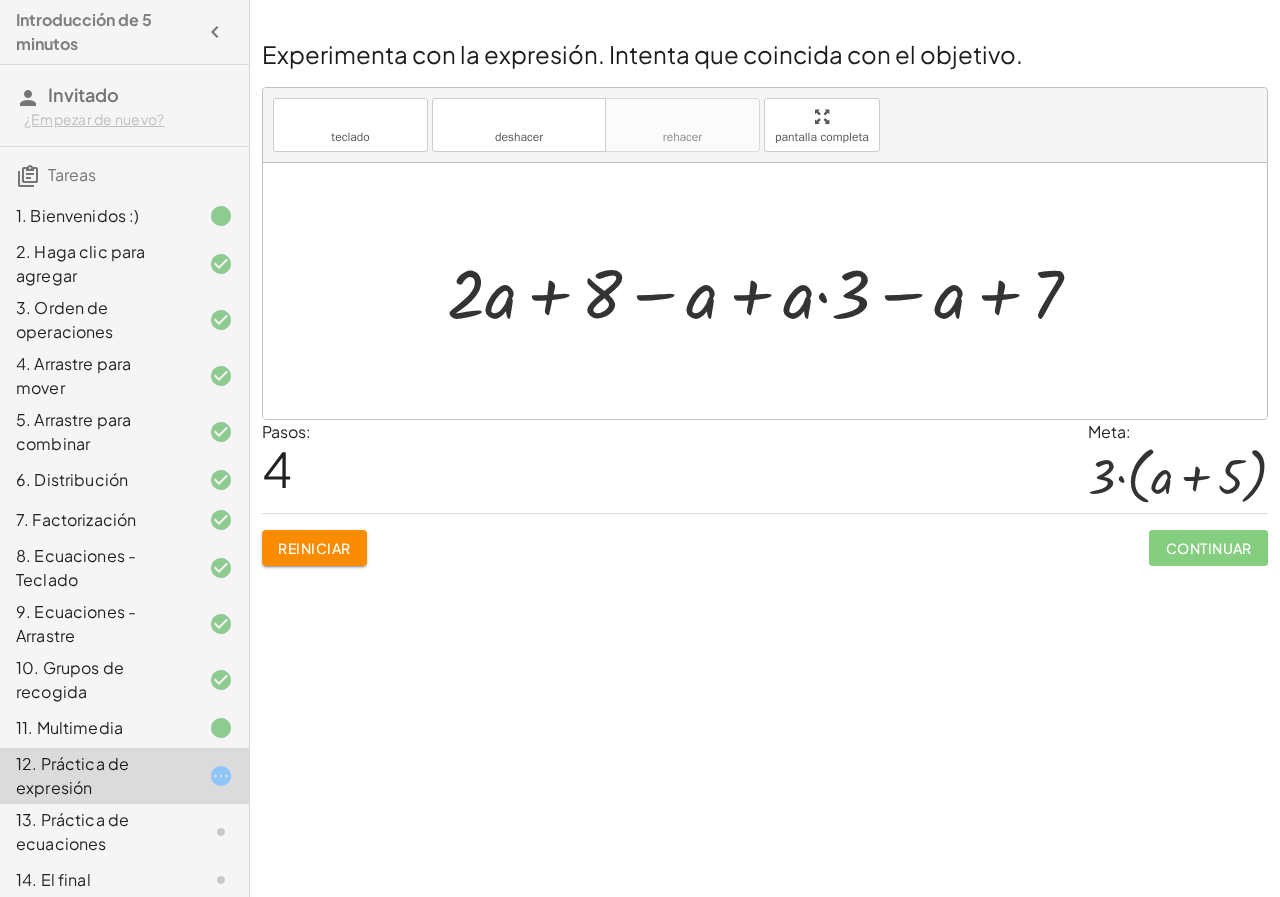 click at bounding box center [772, 291] 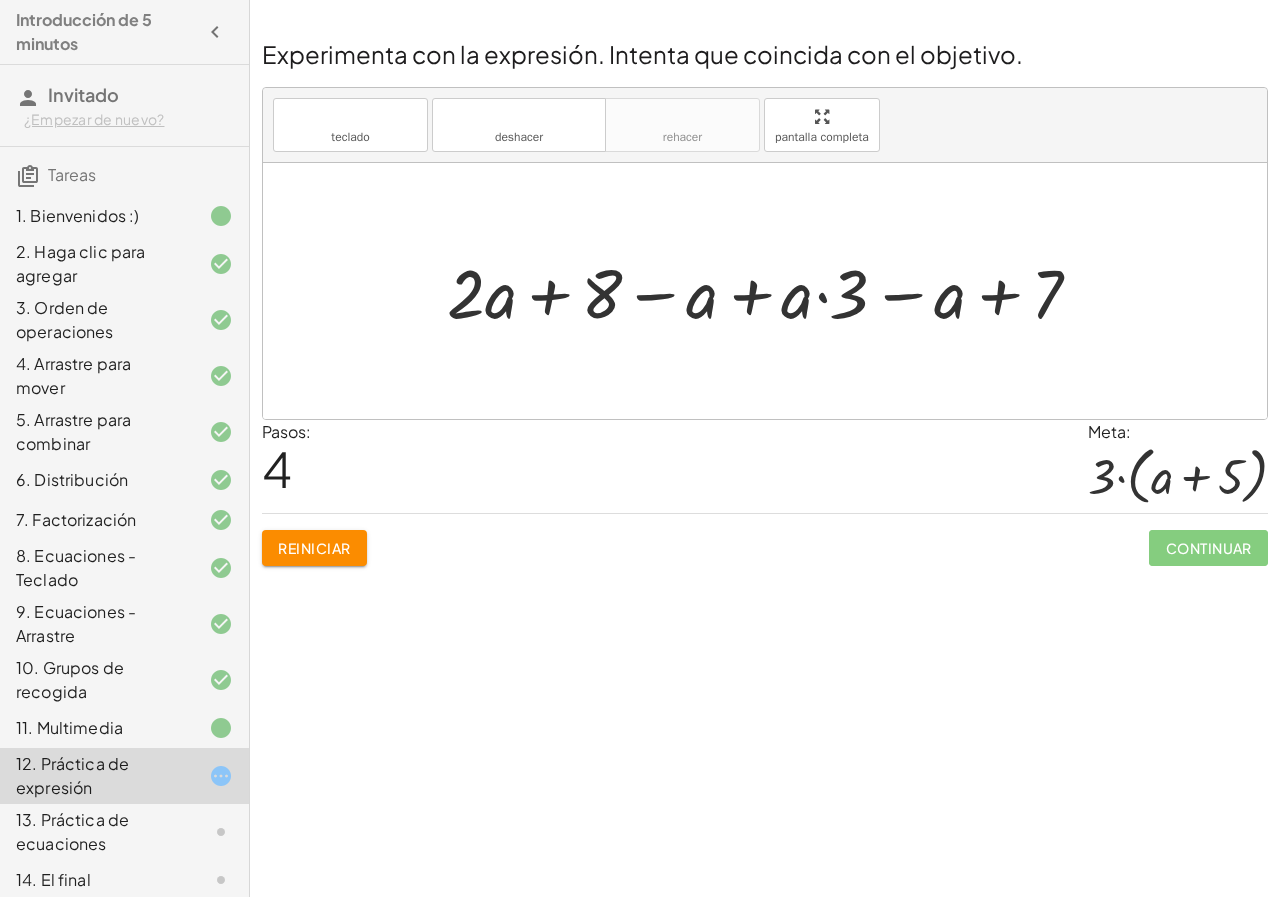 click at bounding box center [772, 291] 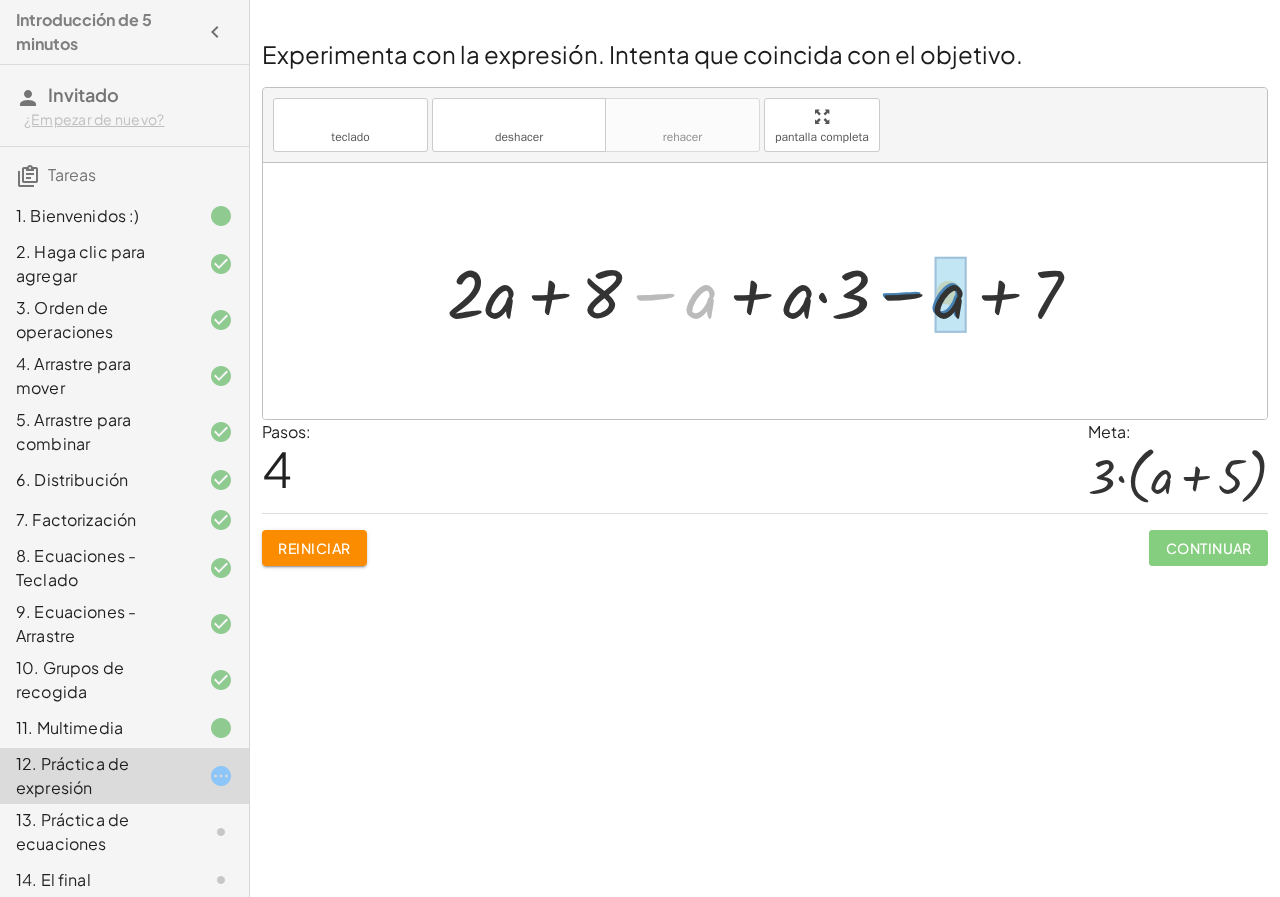 drag, startPoint x: 705, startPoint y: 302, endPoint x: 951, endPoint y: 300, distance: 246.00813 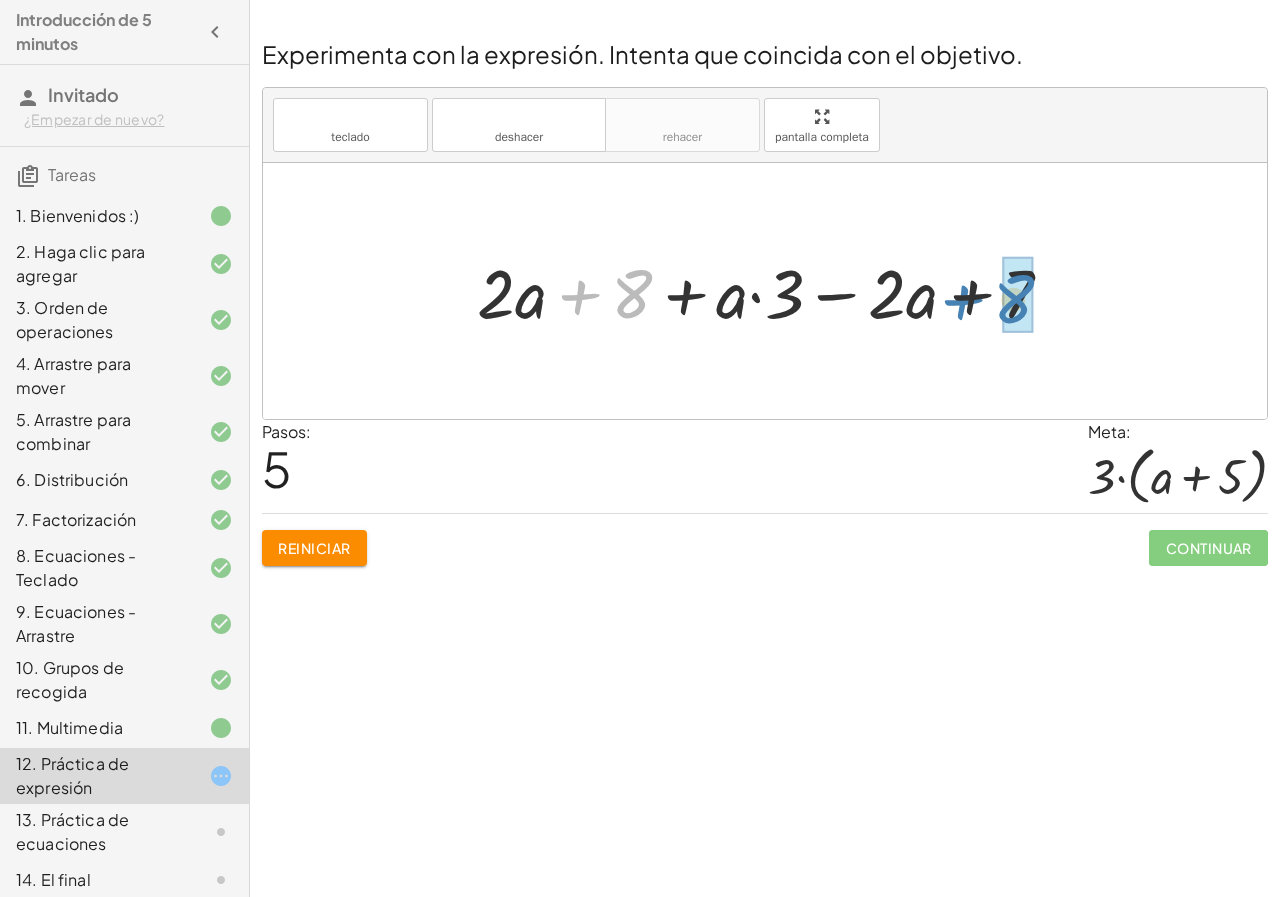 drag, startPoint x: 831, startPoint y: 297, endPoint x: 1018, endPoint y: 295, distance: 187.0107 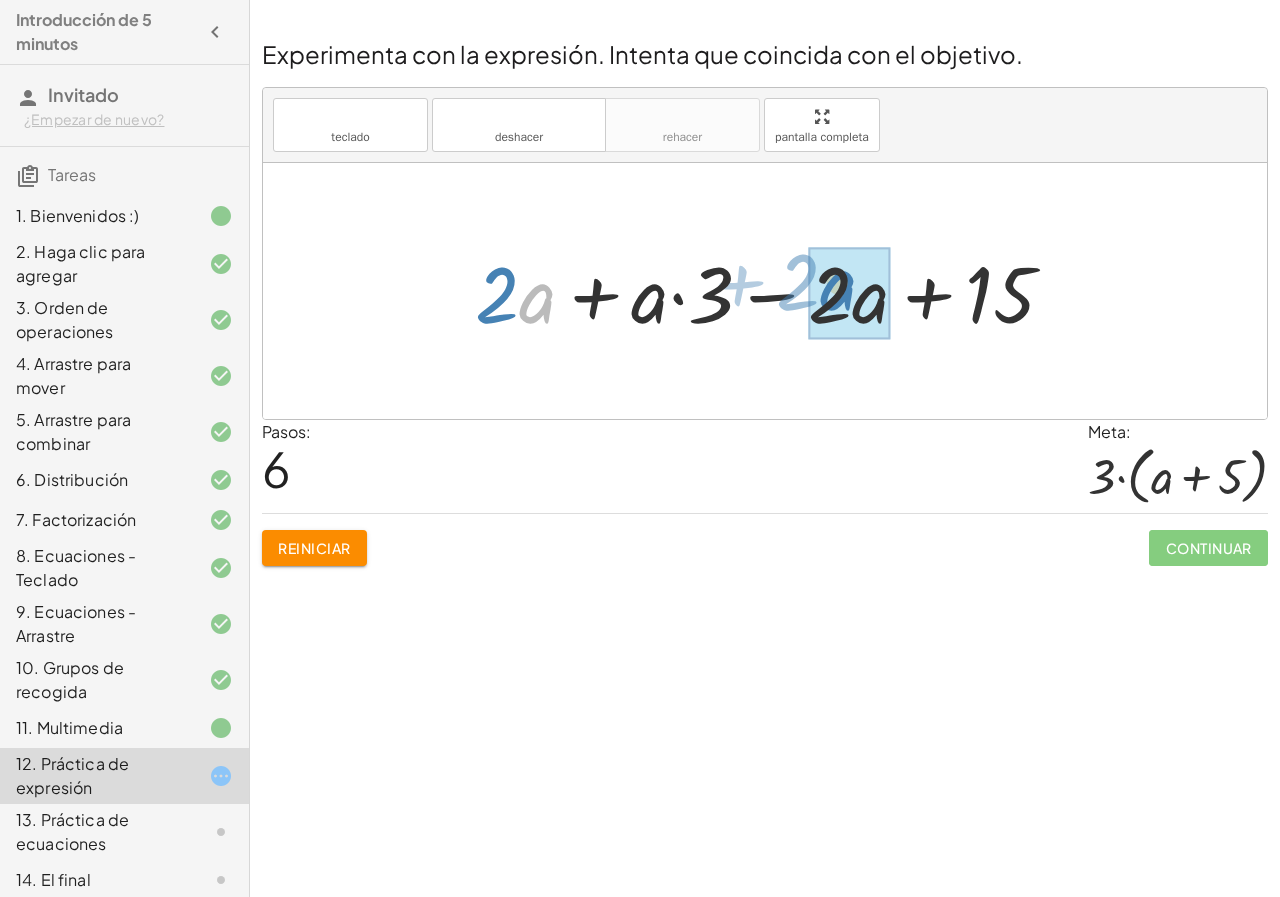 drag, startPoint x: 533, startPoint y: 298, endPoint x: 834, endPoint y: 285, distance: 301.2806 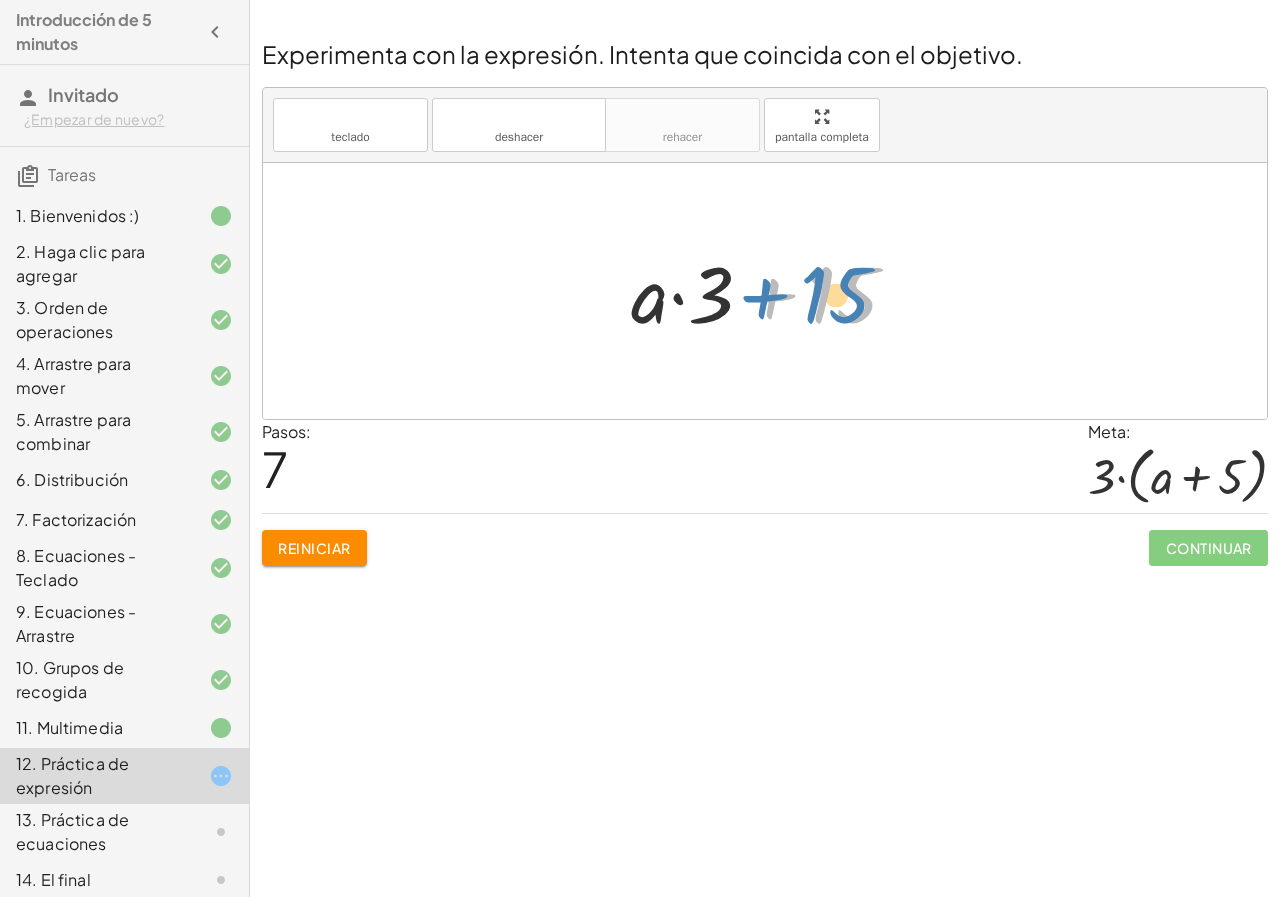 click at bounding box center [772, 291] 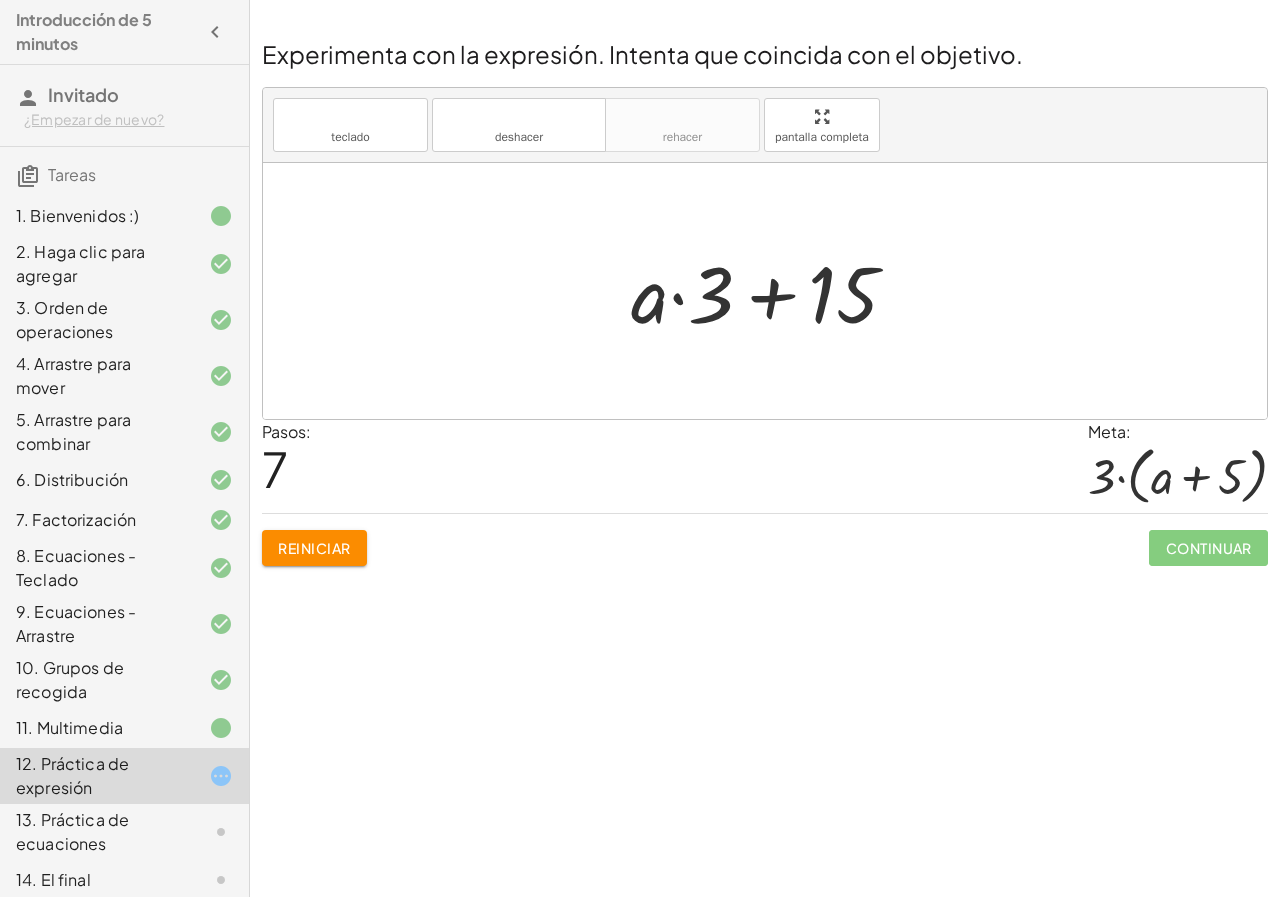 drag, startPoint x: 846, startPoint y: 291, endPoint x: 896, endPoint y: 275, distance: 52.49762 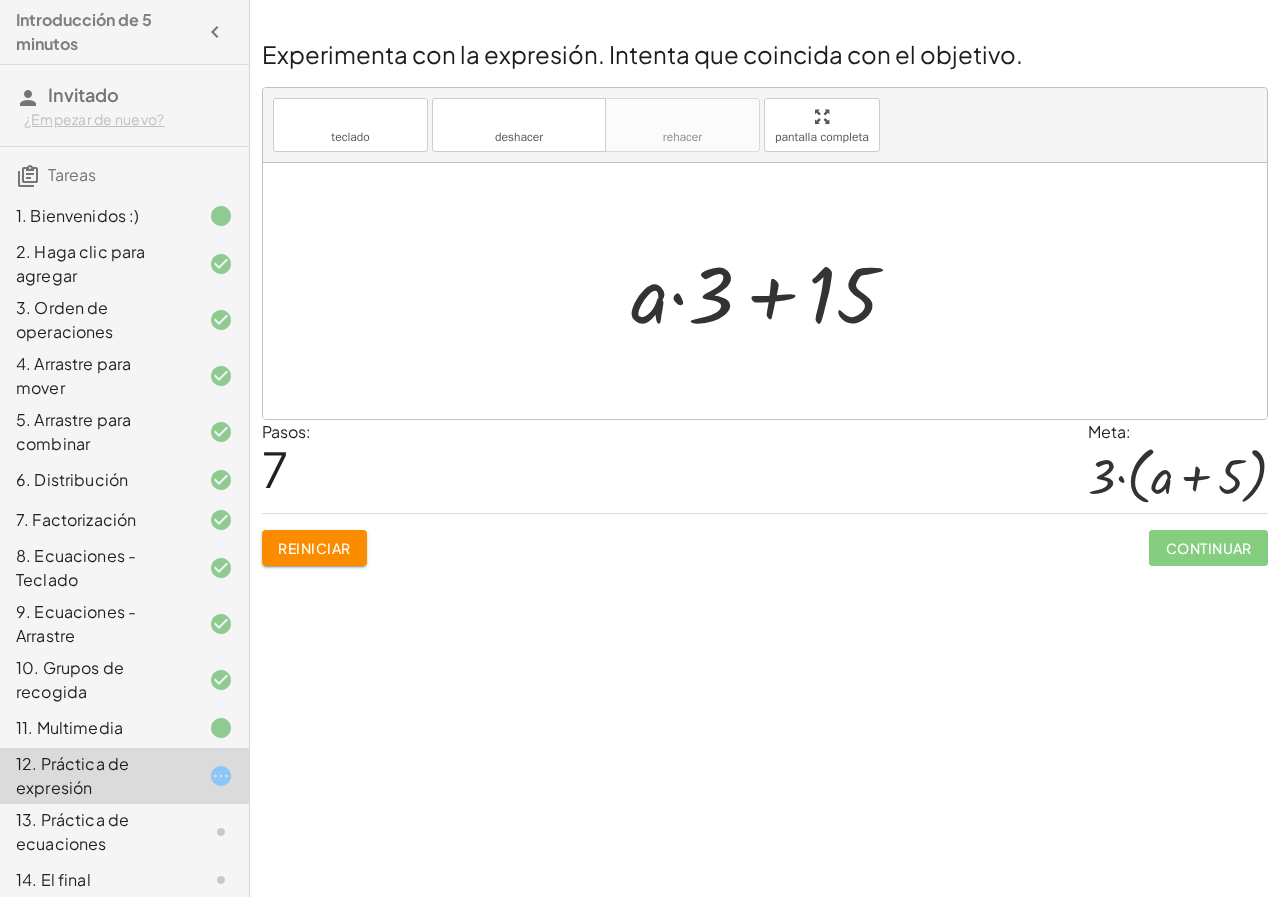 click at bounding box center [772, 291] 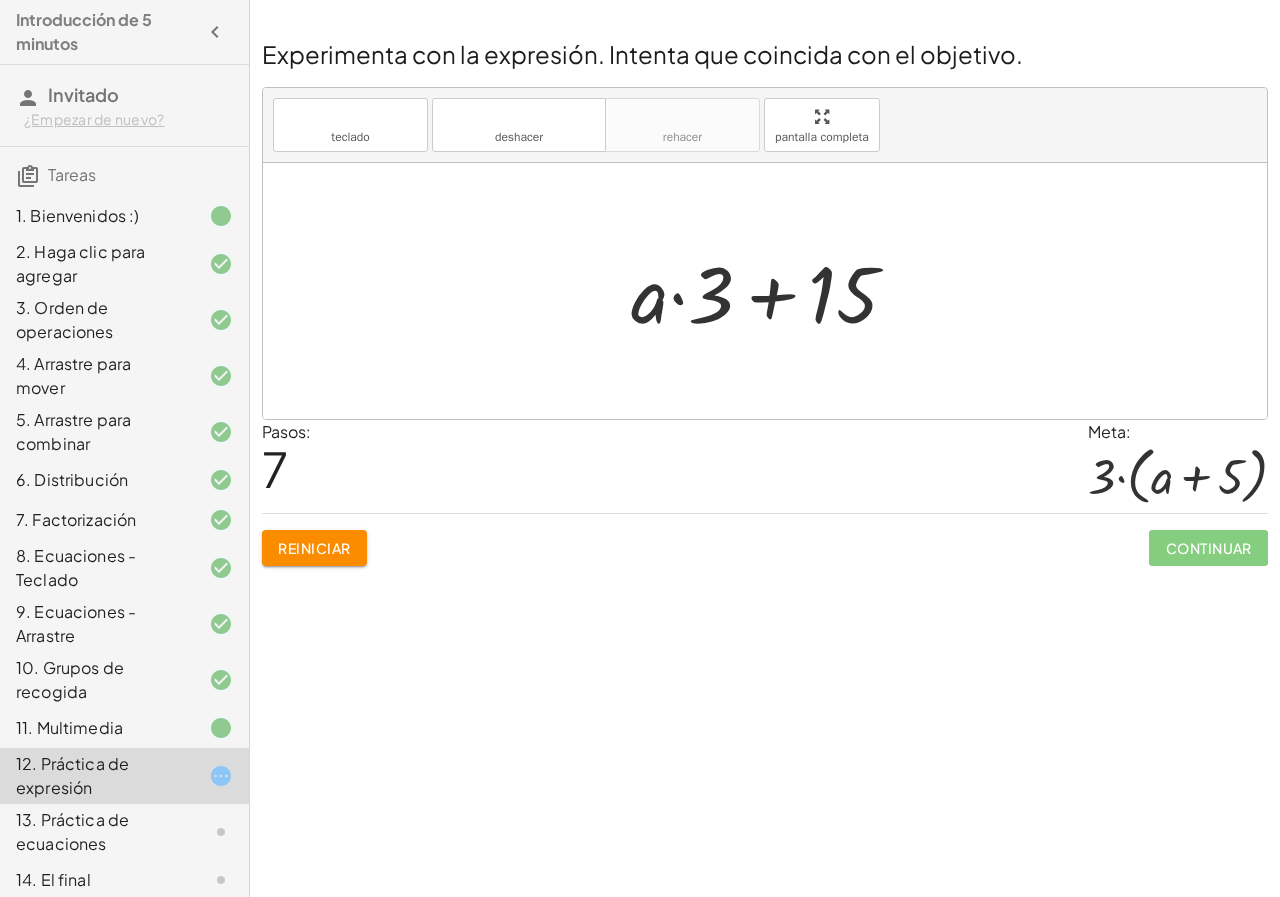 click at bounding box center (772, 291) 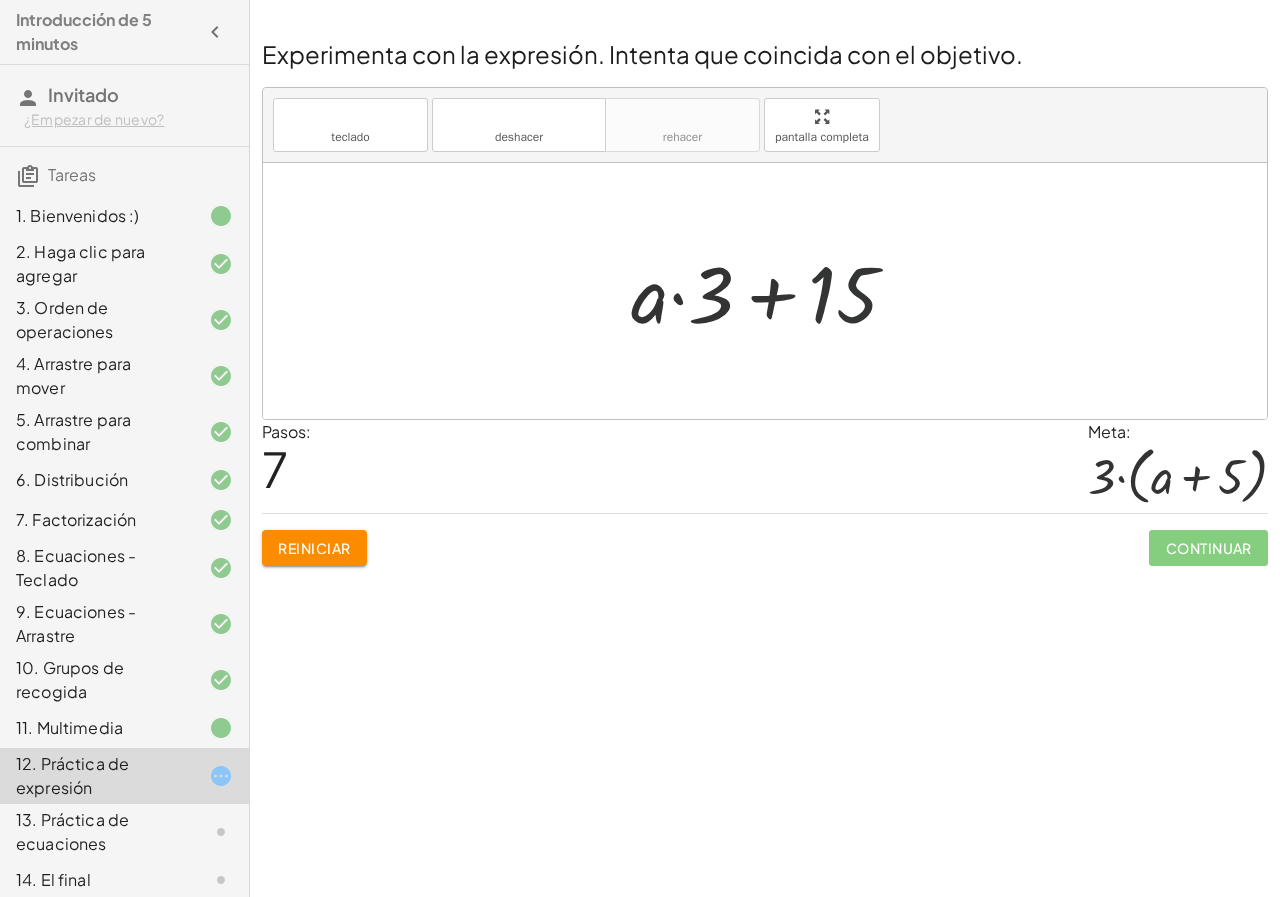 click at bounding box center (772, 291) 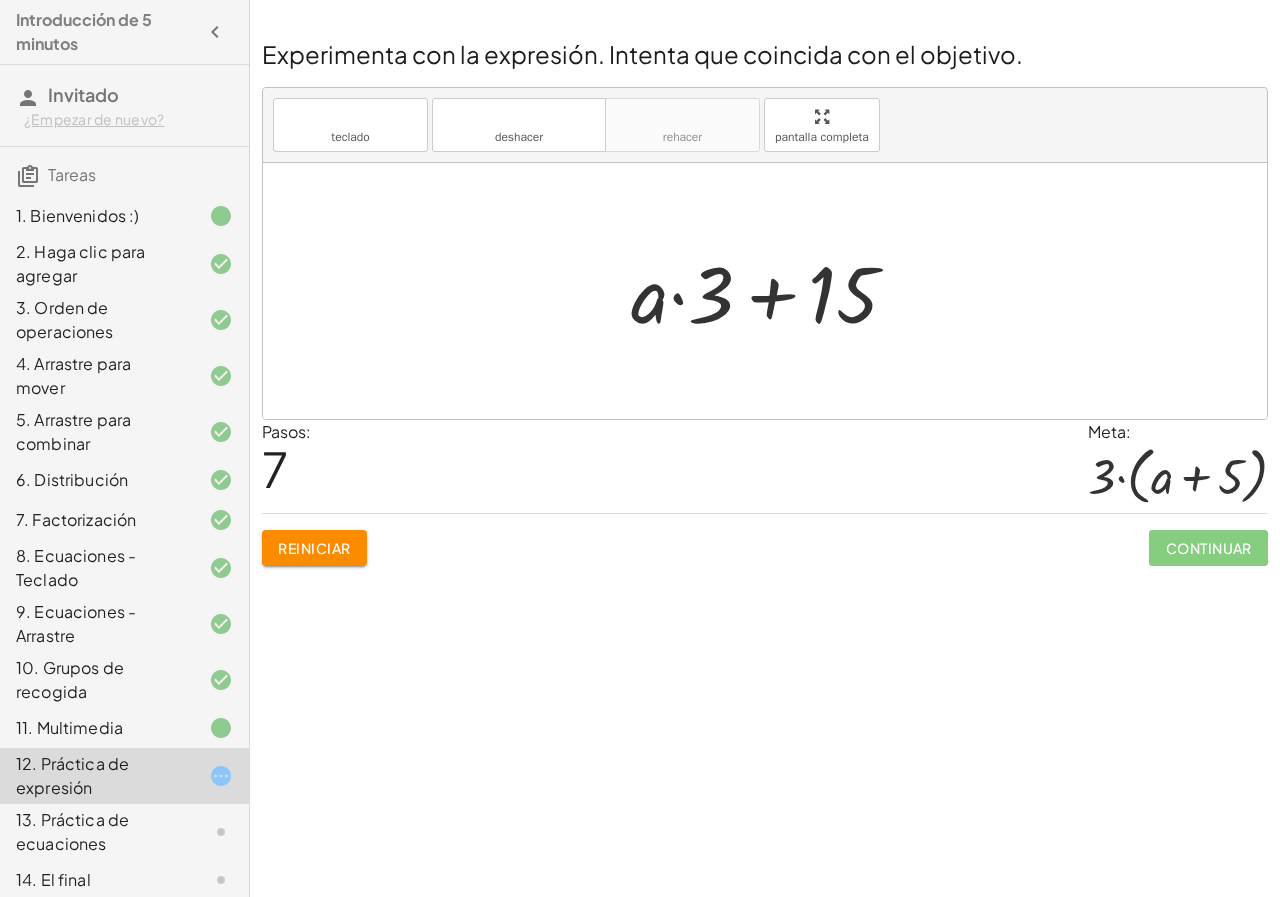 click at bounding box center [772, 291] 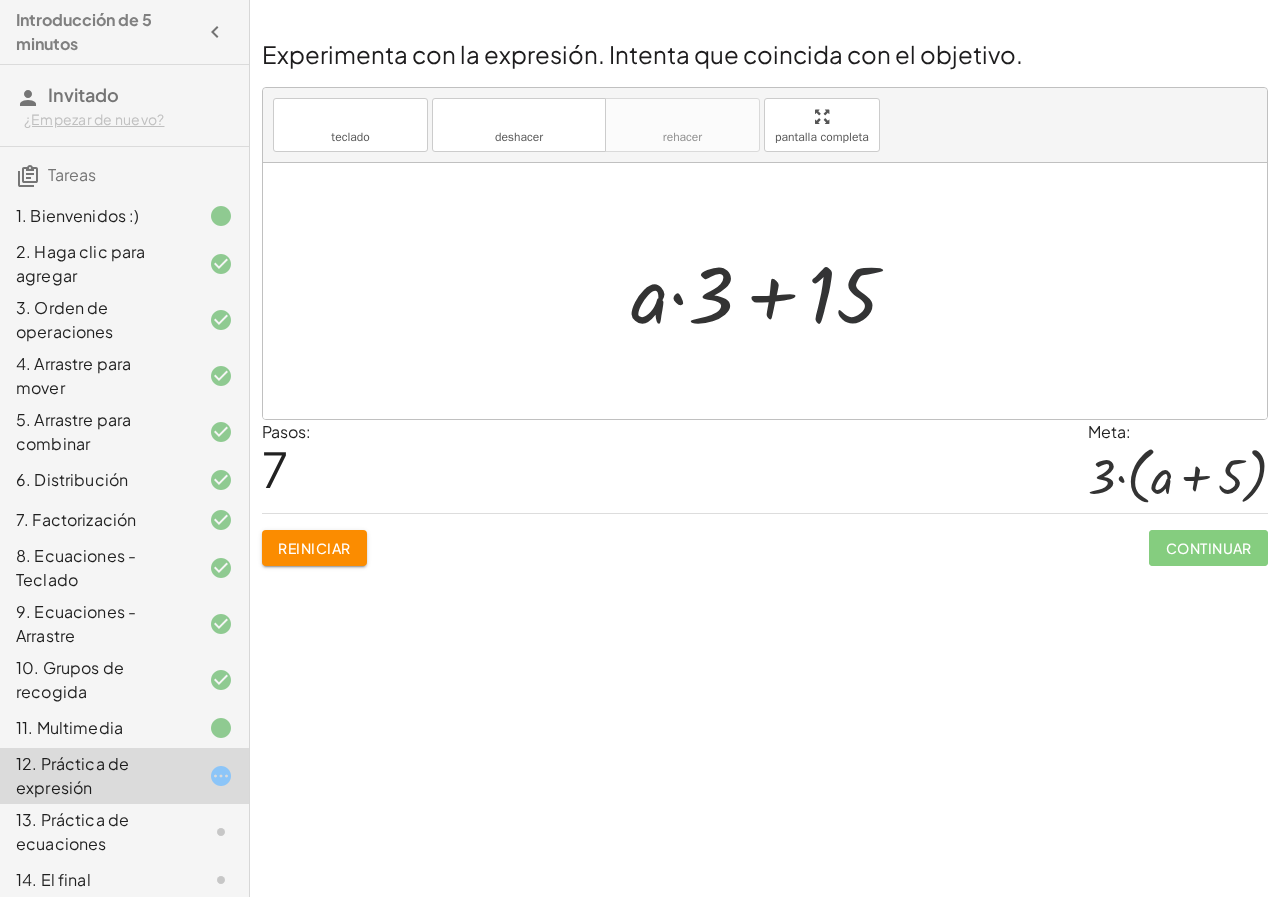 click at bounding box center (772, 291) 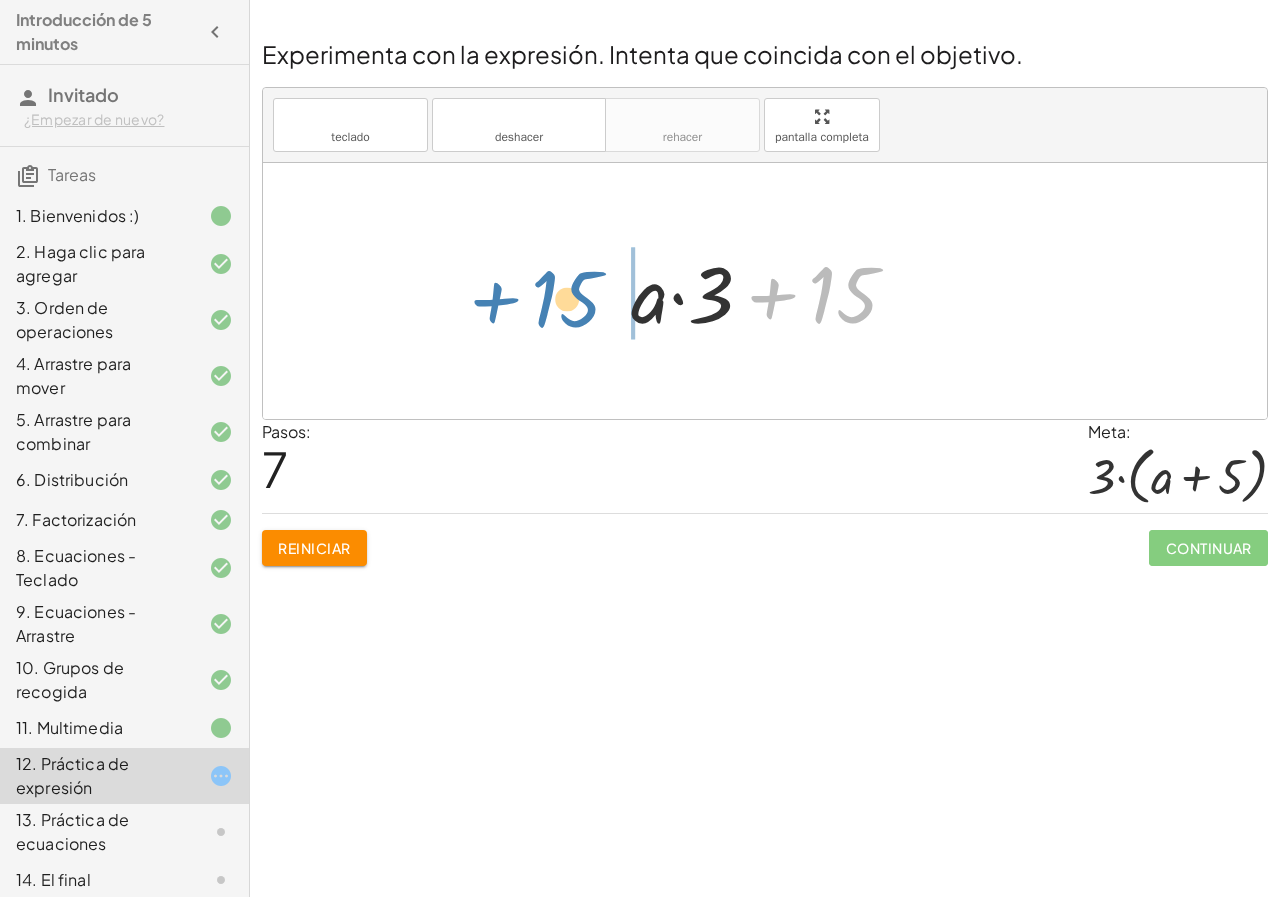 drag, startPoint x: 833, startPoint y: 288, endPoint x: 558, endPoint y: 292, distance: 275.02908 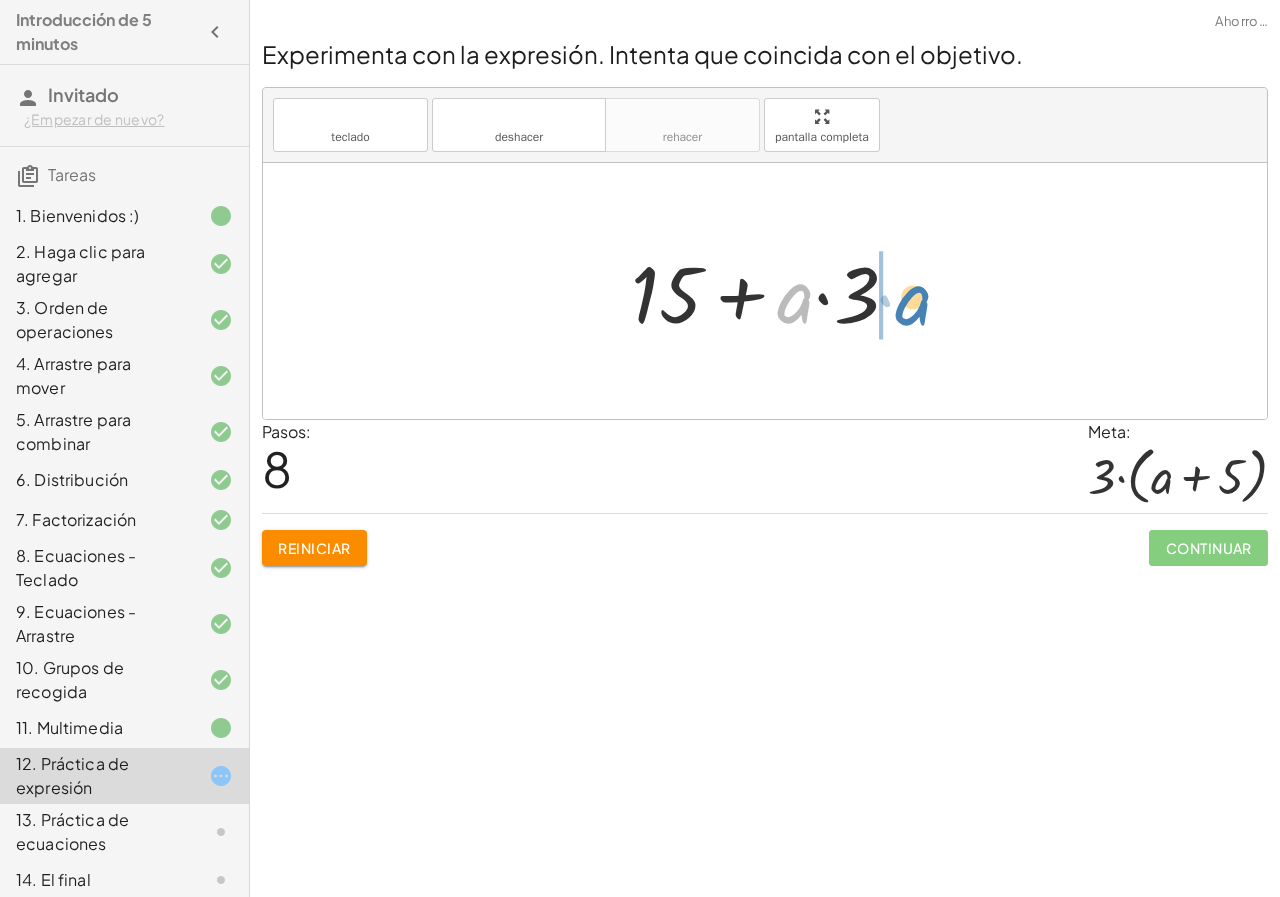 drag, startPoint x: 886, startPoint y: 301, endPoint x: 913, endPoint y: 299, distance: 27.073973 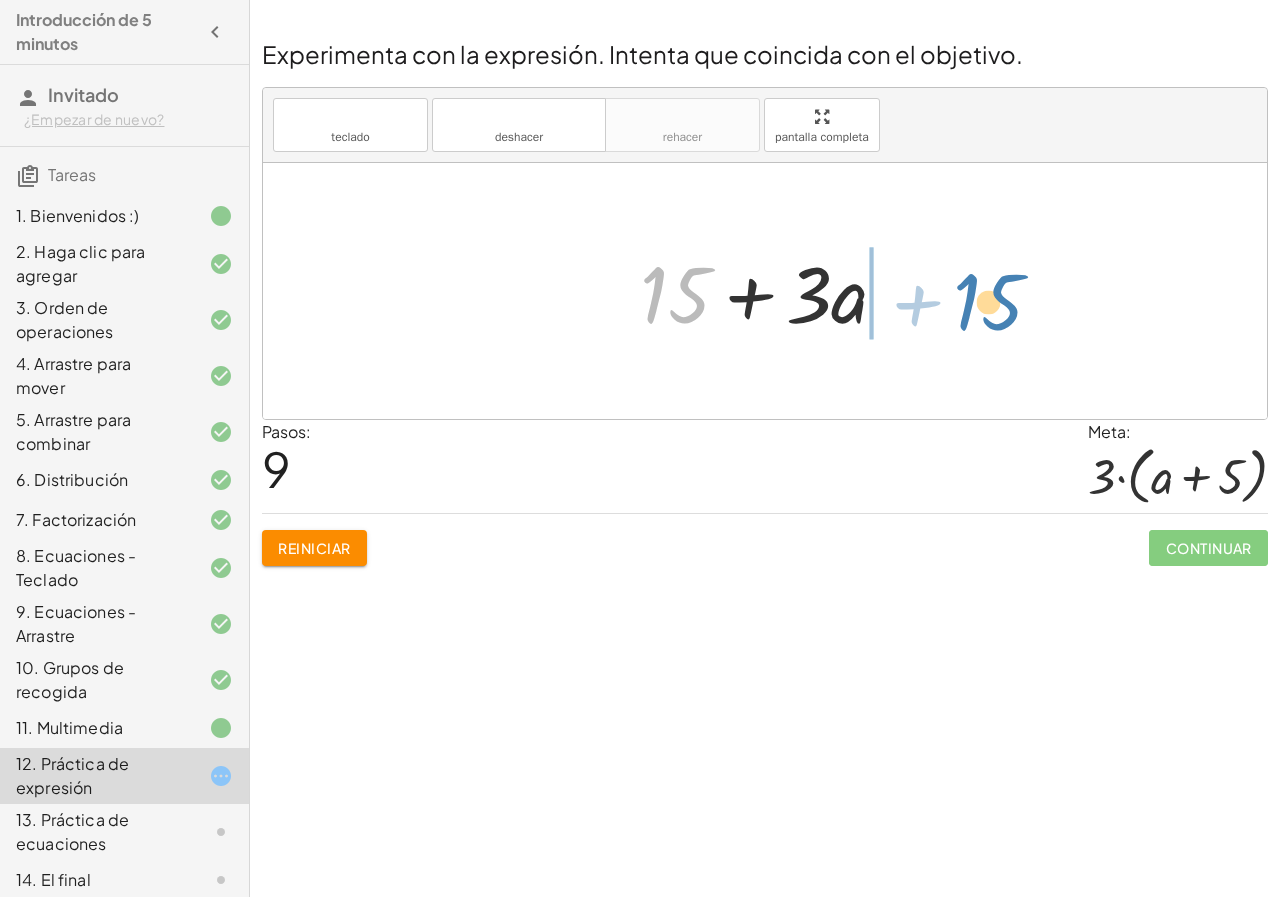 drag, startPoint x: 793, startPoint y: 283, endPoint x: 996, endPoint y: 310, distance: 204.78769 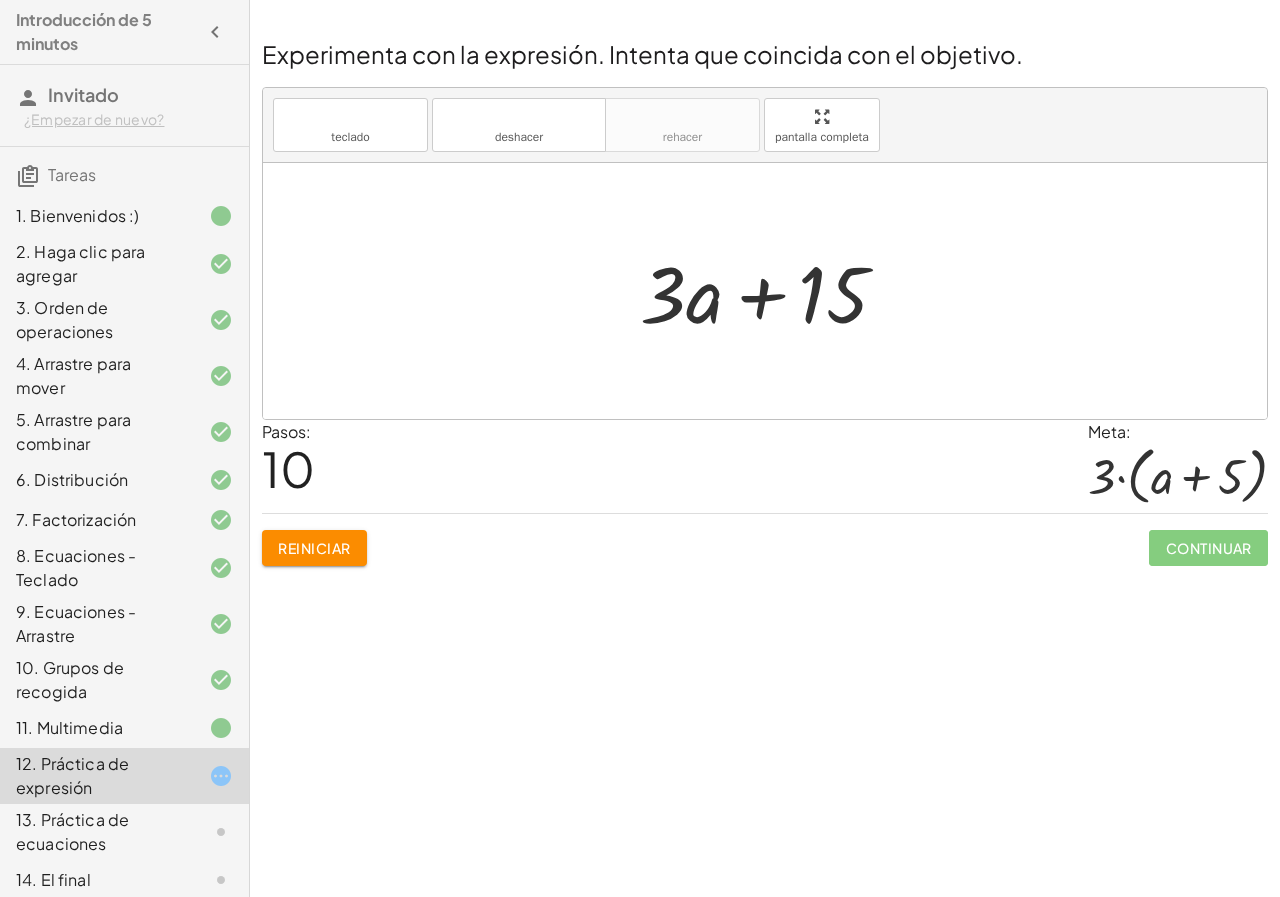 drag, startPoint x: 854, startPoint y: 303, endPoint x: 842, endPoint y: 303, distance: 12 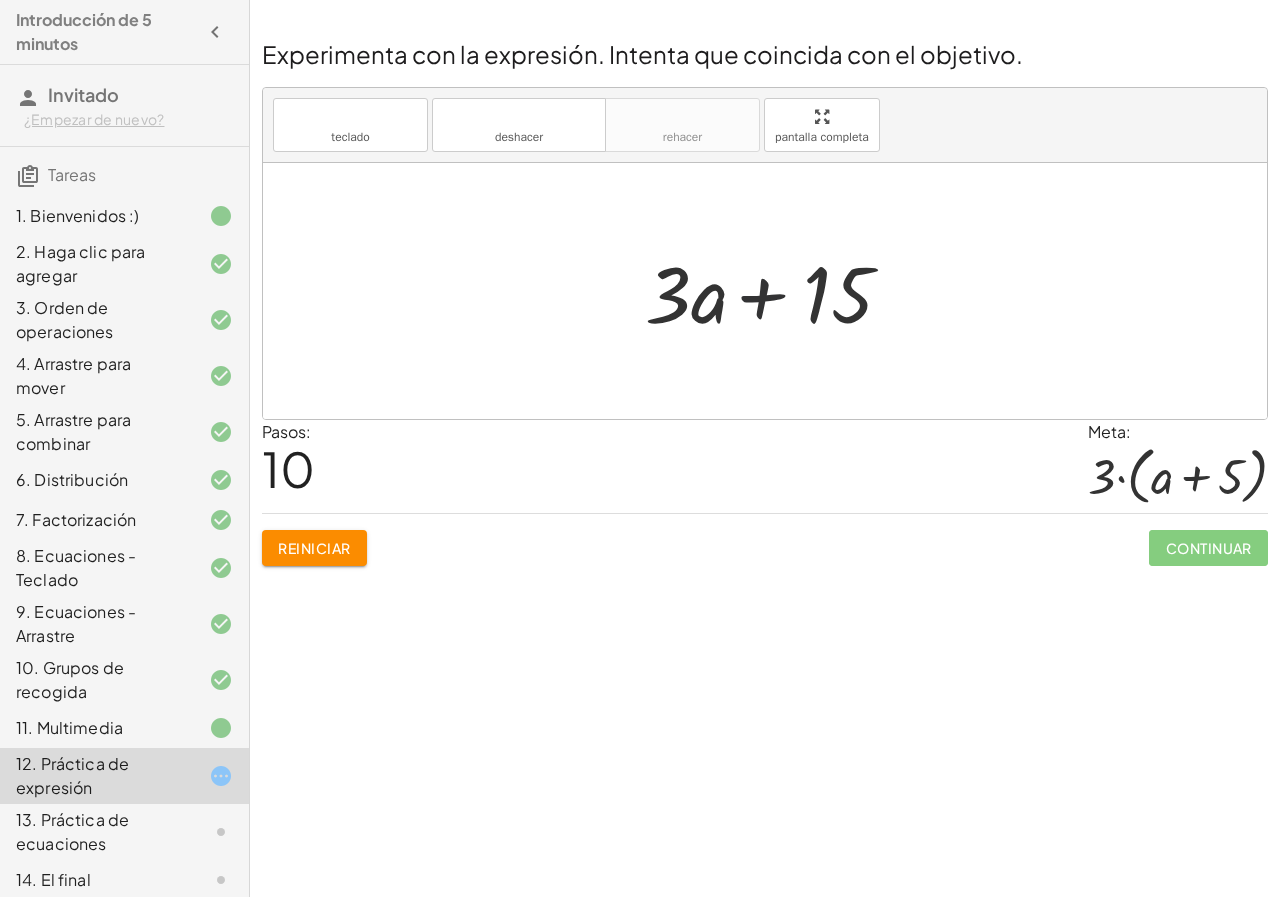 click at bounding box center [772, 291] 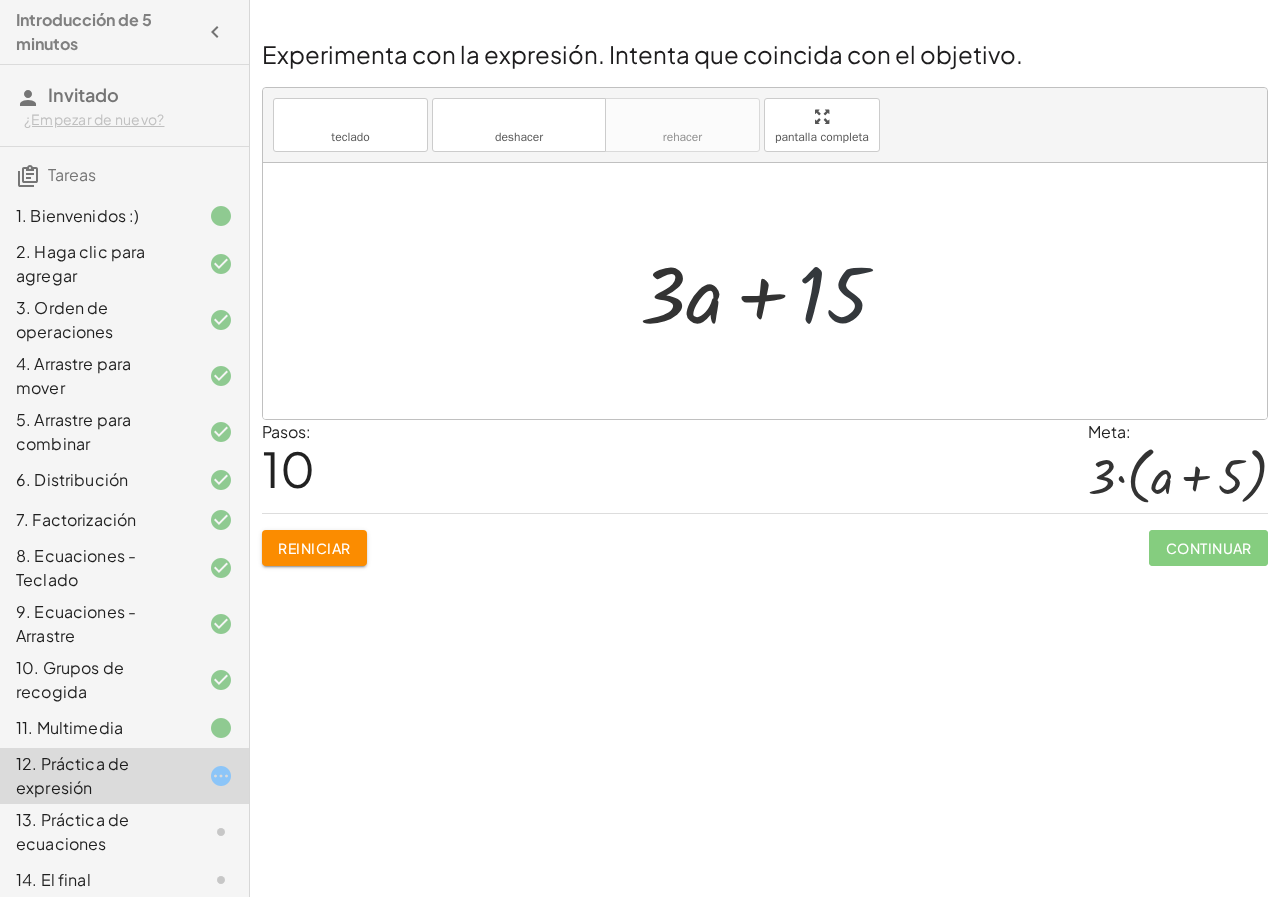 click at bounding box center [772, 291] 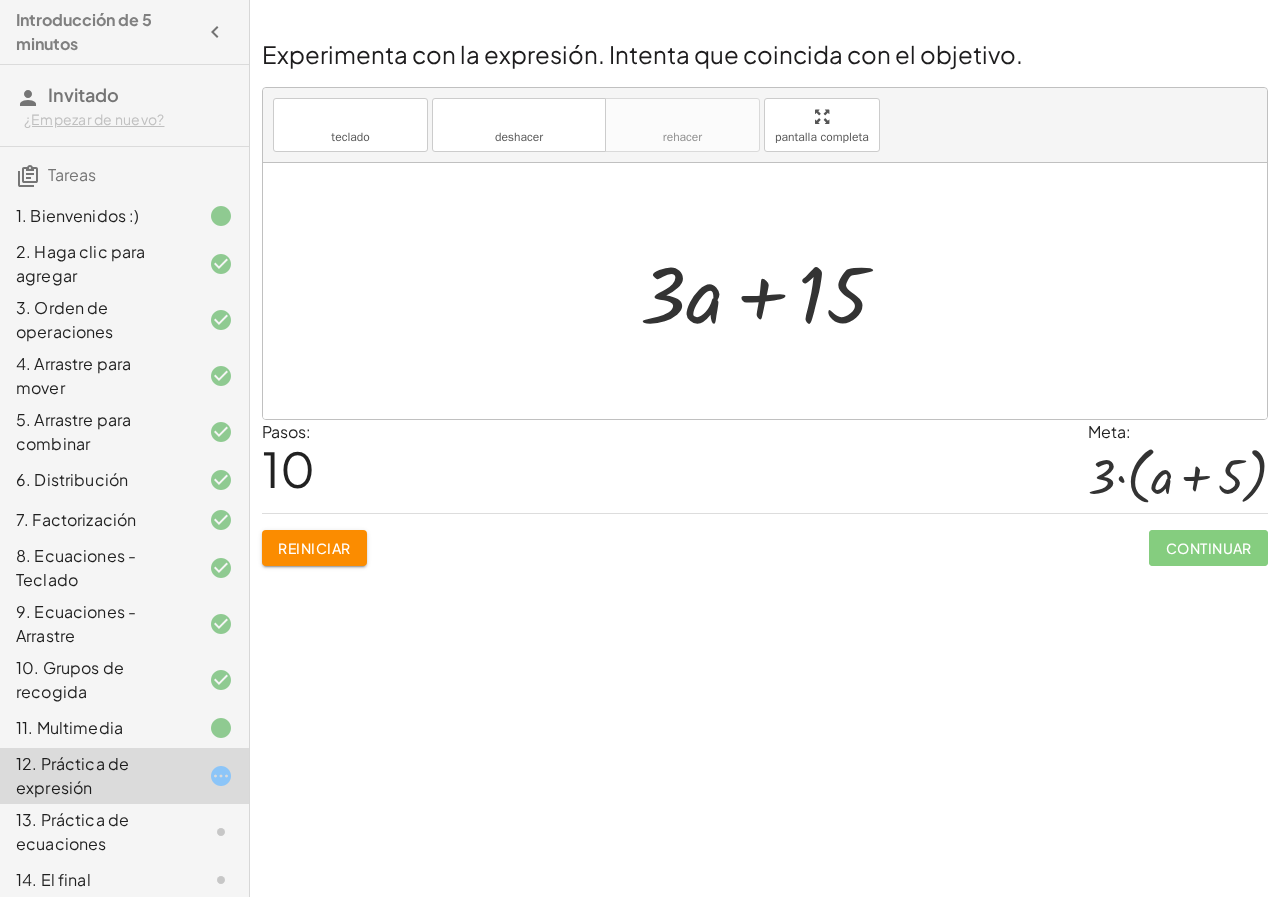 drag, startPoint x: 842, startPoint y: 298, endPoint x: 976, endPoint y: 227, distance: 151.64761 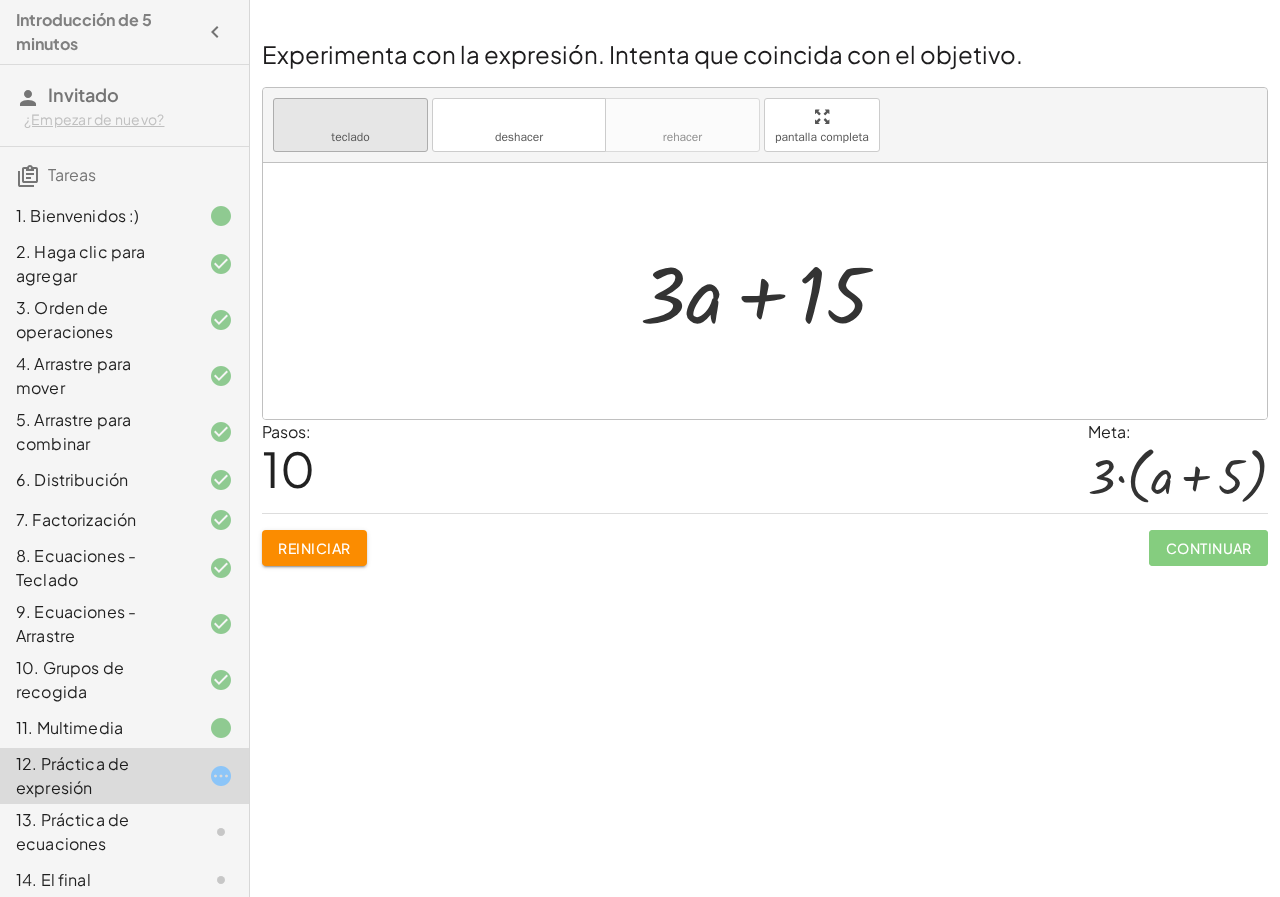 click on "teclado teclado" at bounding box center (350, 125) 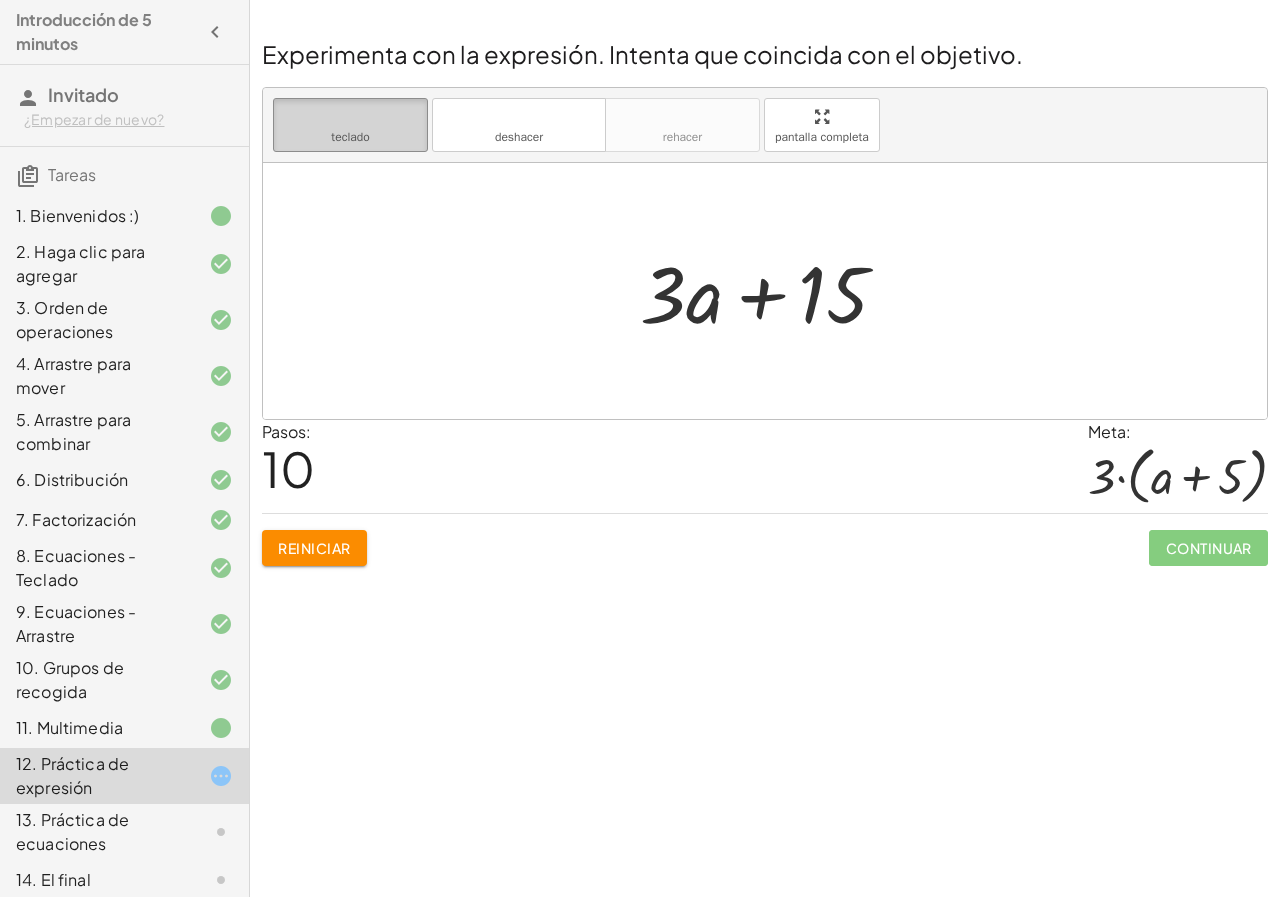 click on "teclado teclado" at bounding box center [350, 125] 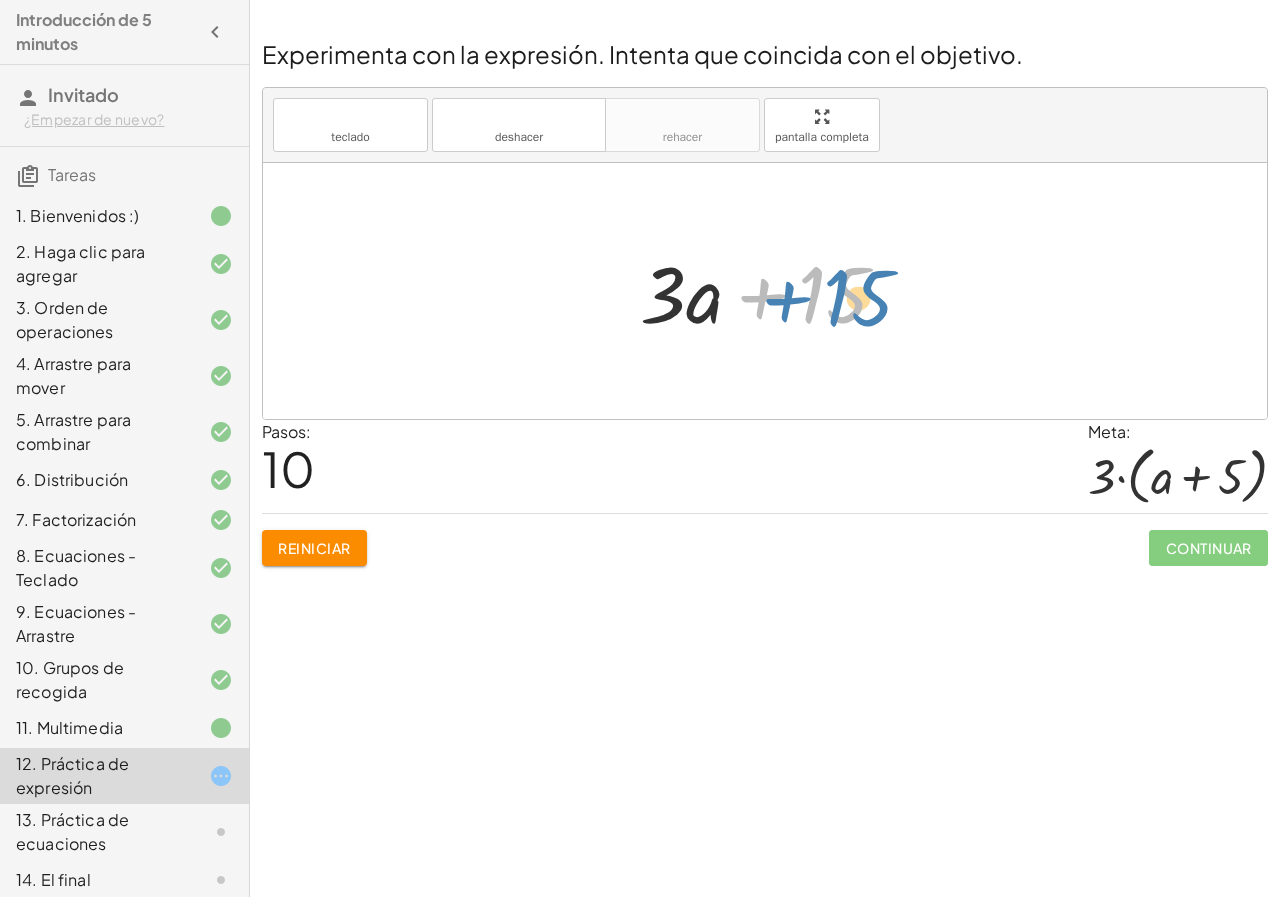 drag, startPoint x: 833, startPoint y: 301, endPoint x: 853, endPoint y: 303, distance: 20.09975 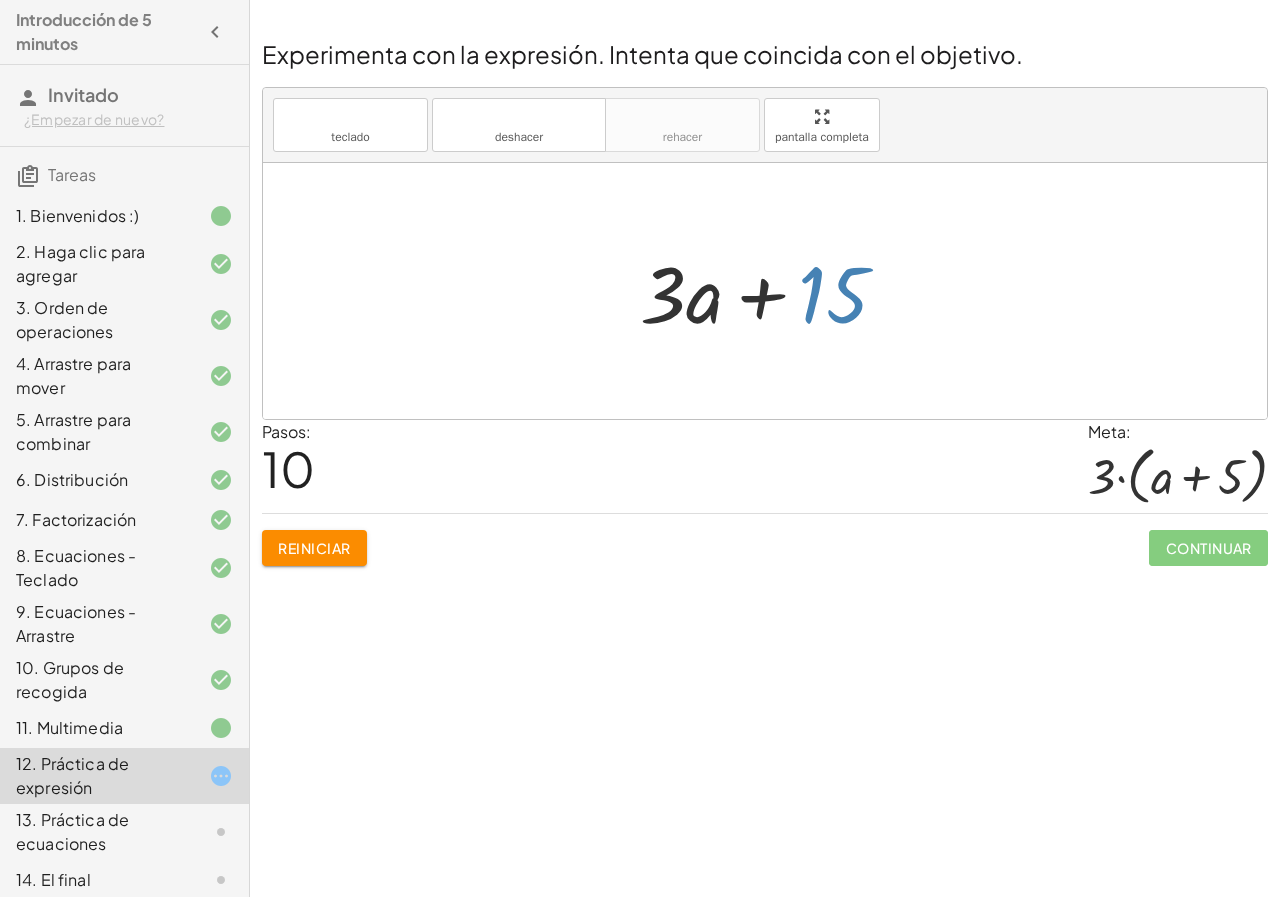 click at bounding box center (772, 291) 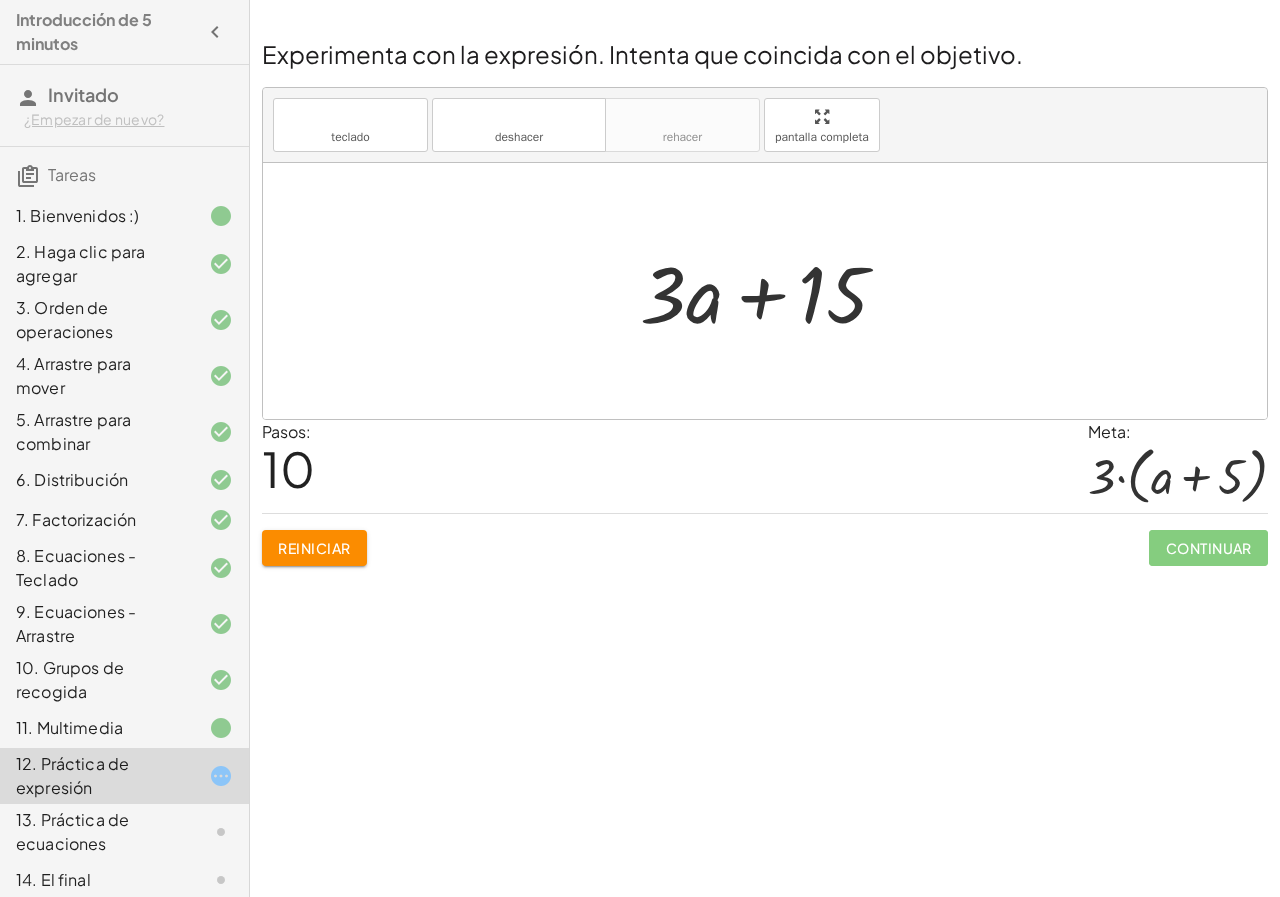 drag, startPoint x: 853, startPoint y: 301, endPoint x: 820, endPoint y: 298, distance: 33.13608 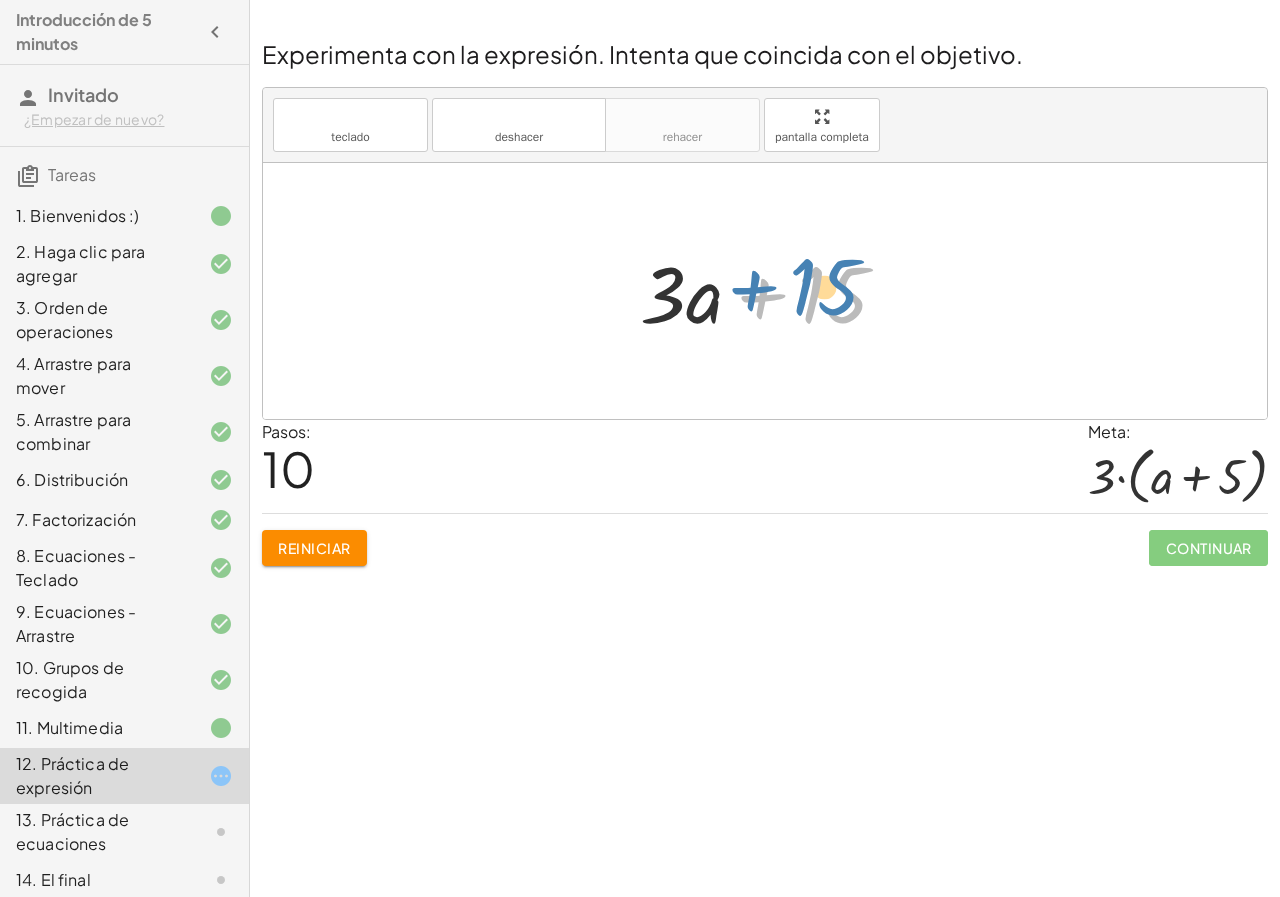 drag, startPoint x: 840, startPoint y: 311, endPoint x: 831, endPoint y: 303, distance: 12.0415945 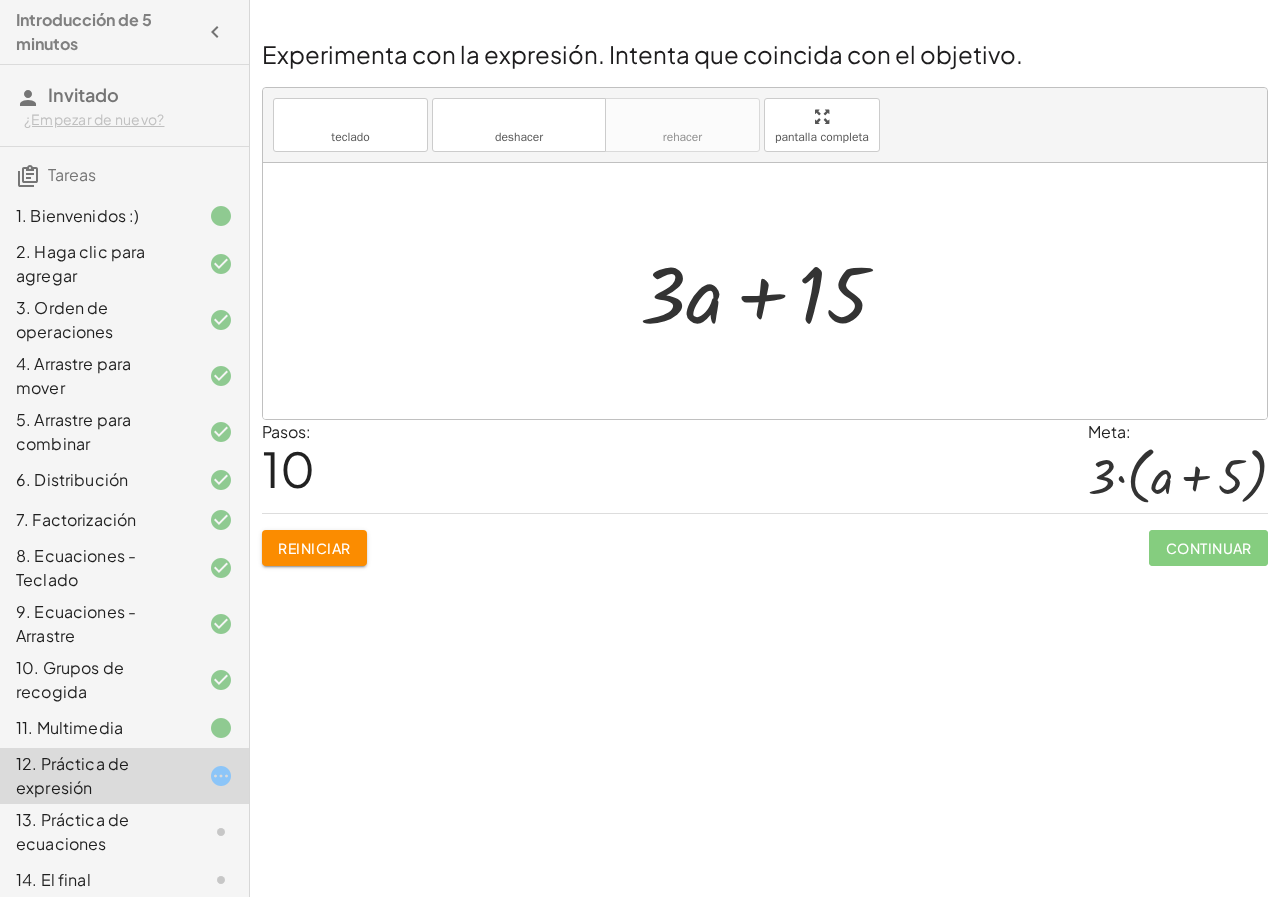 drag, startPoint x: 823, startPoint y: 294, endPoint x: 957, endPoint y: 266, distance: 136.89412 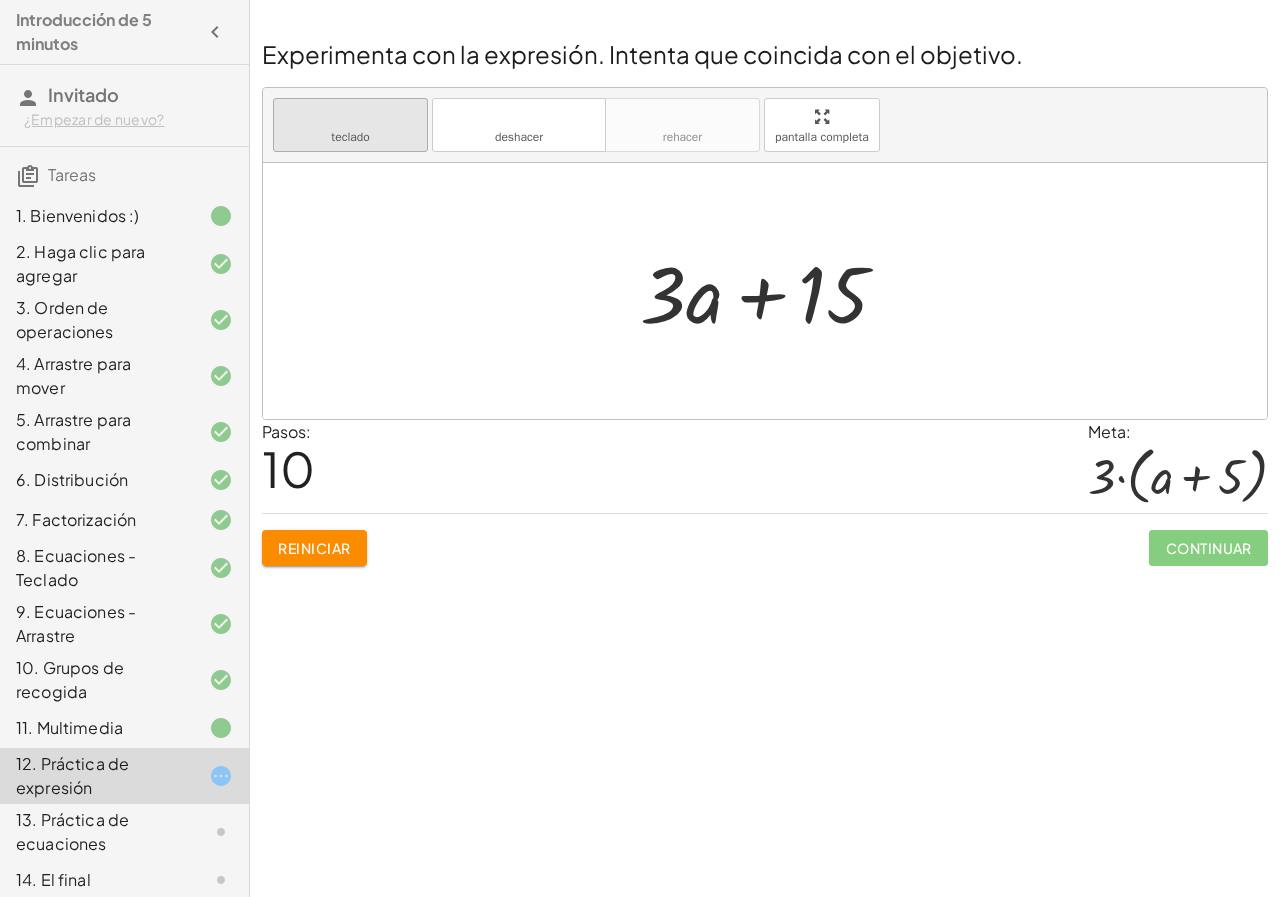 click on "teclado teclado" at bounding box center (350, 125) 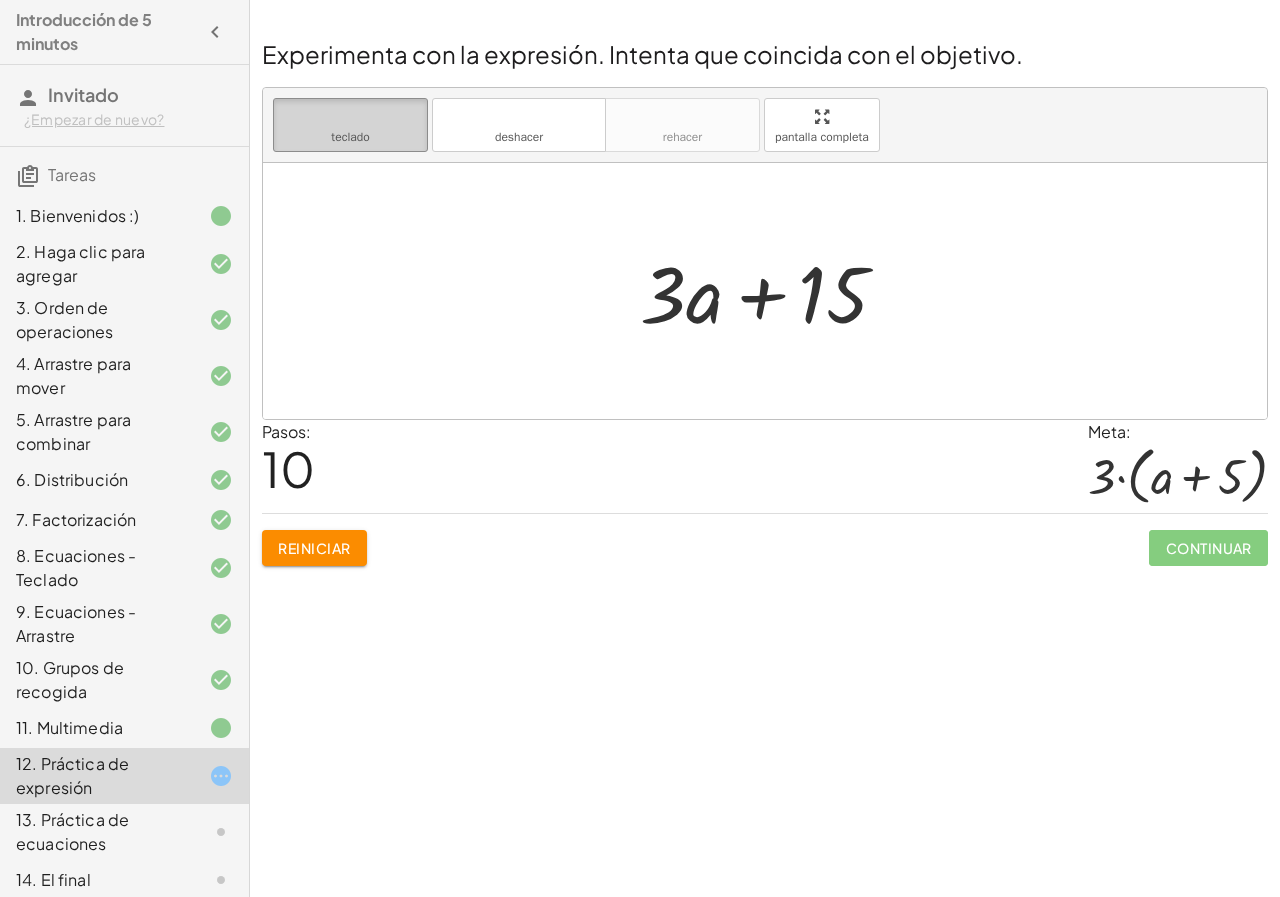 click on "teclado teclado" at bounding box center (350, 125) 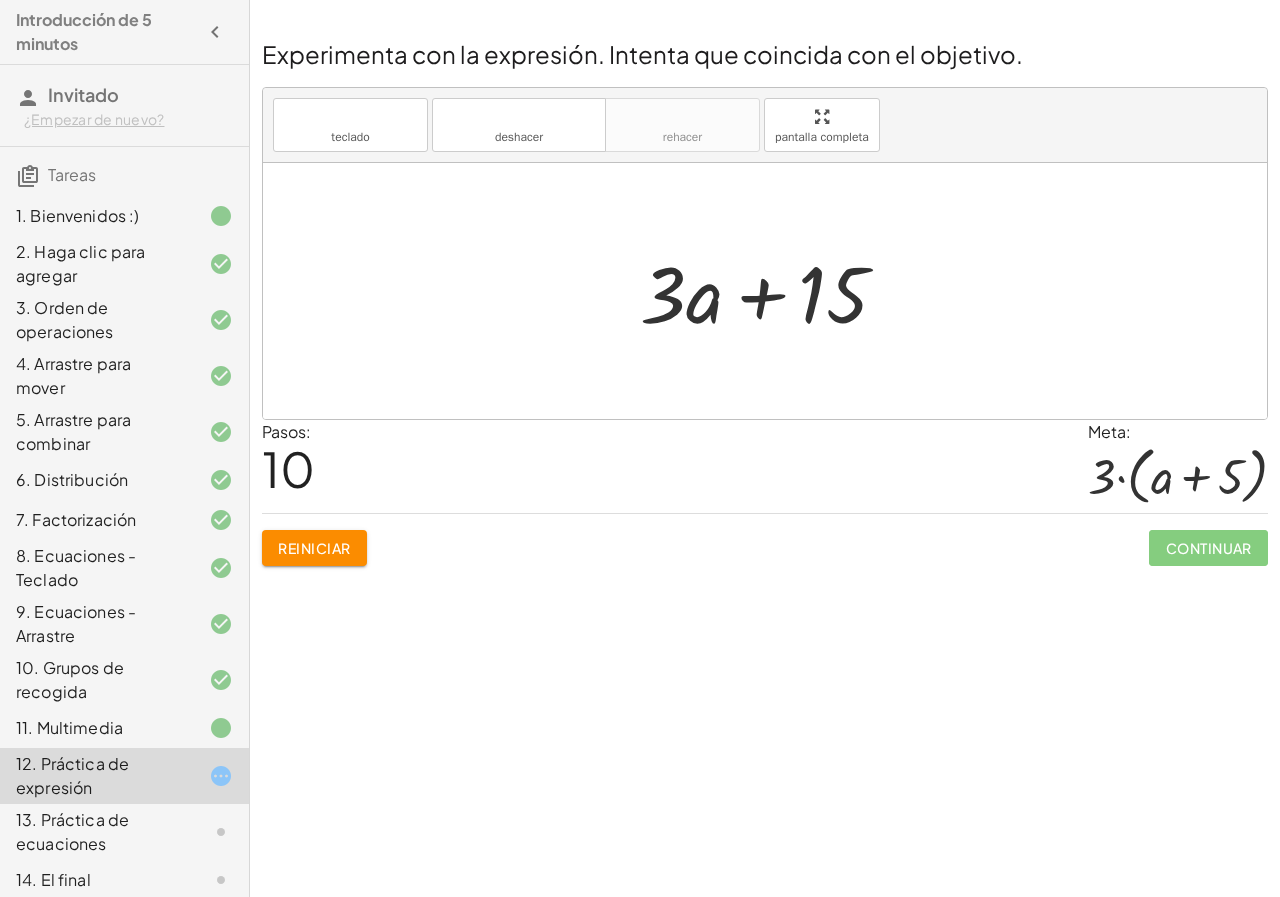 click at bounding box center [765, 291] 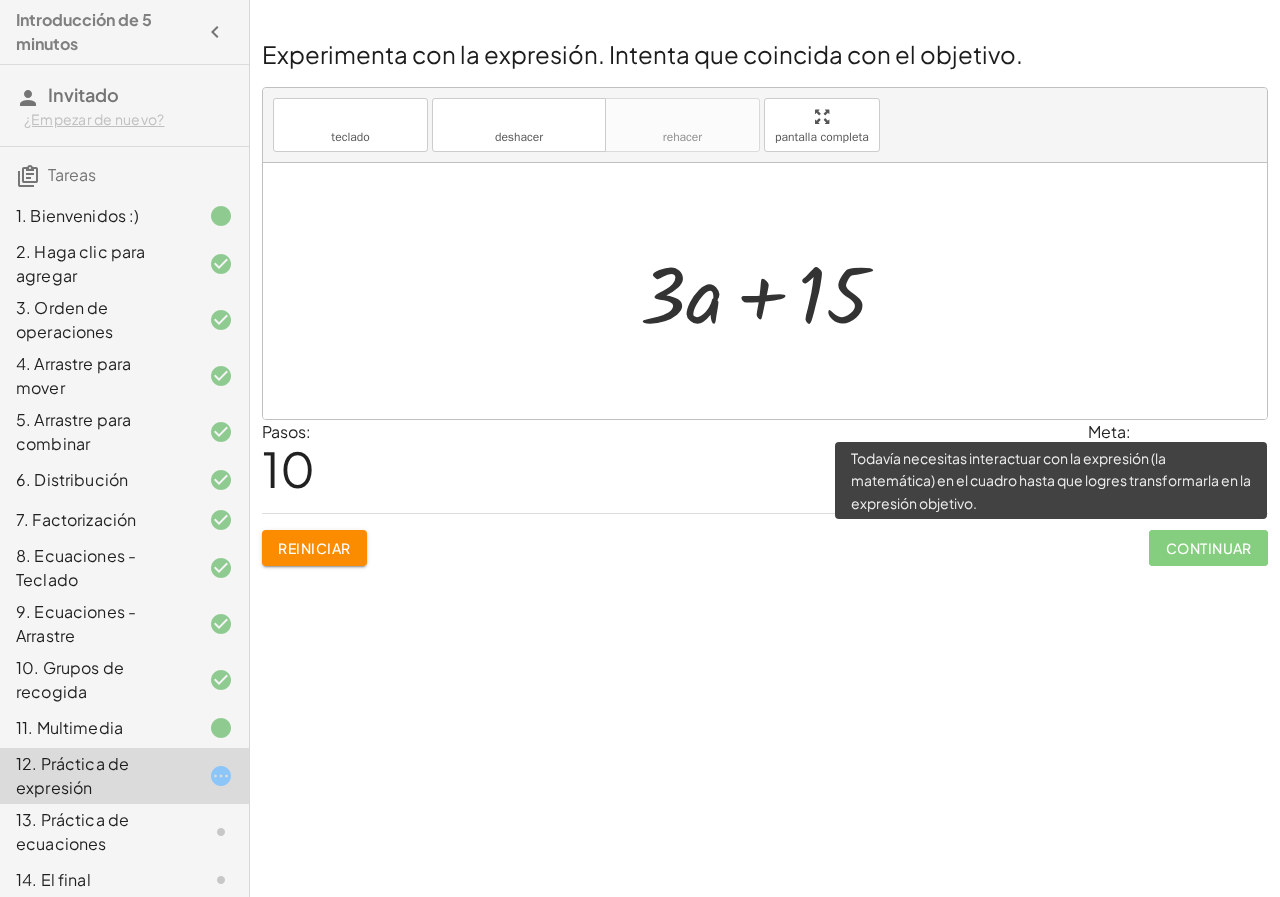click on "Continuar" 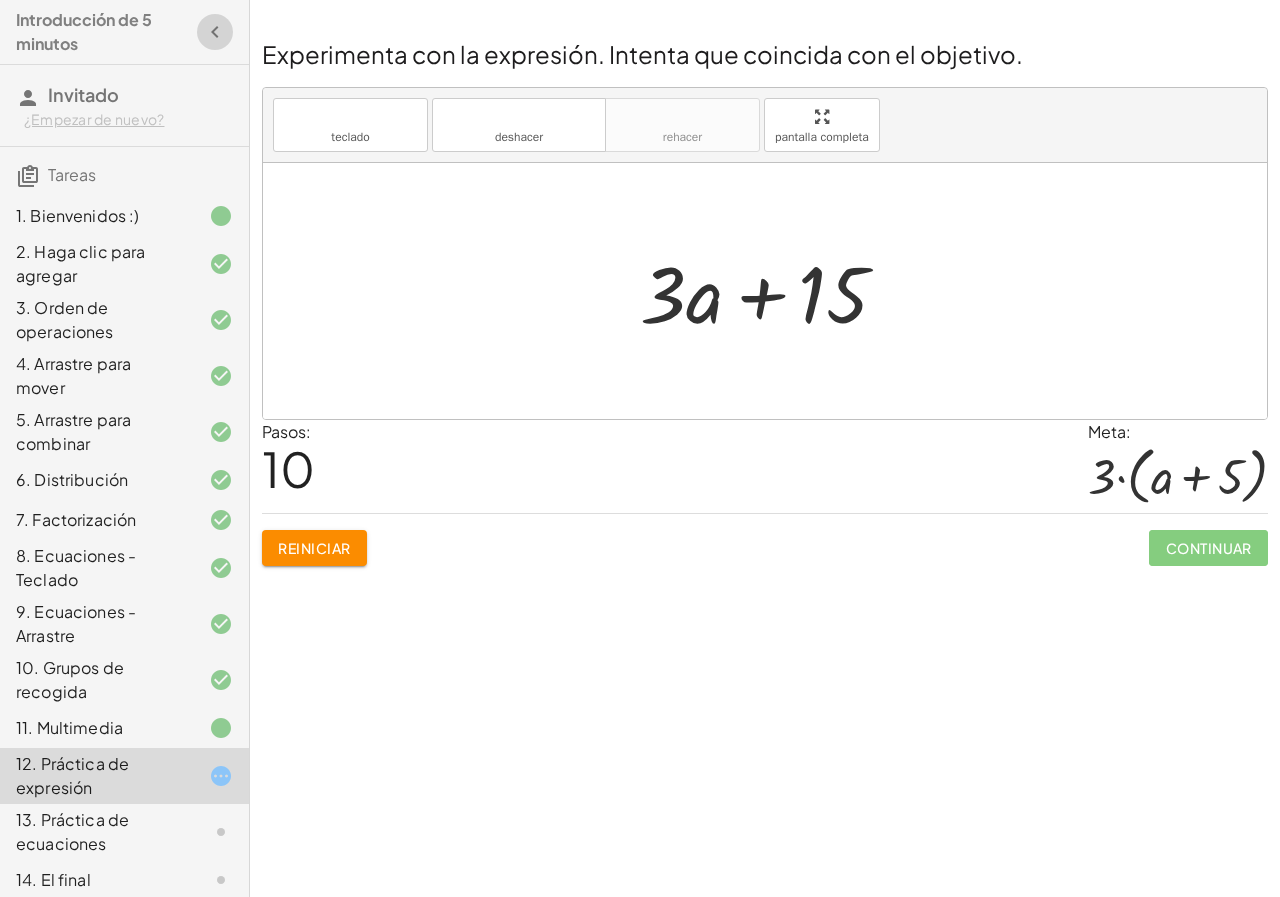 click 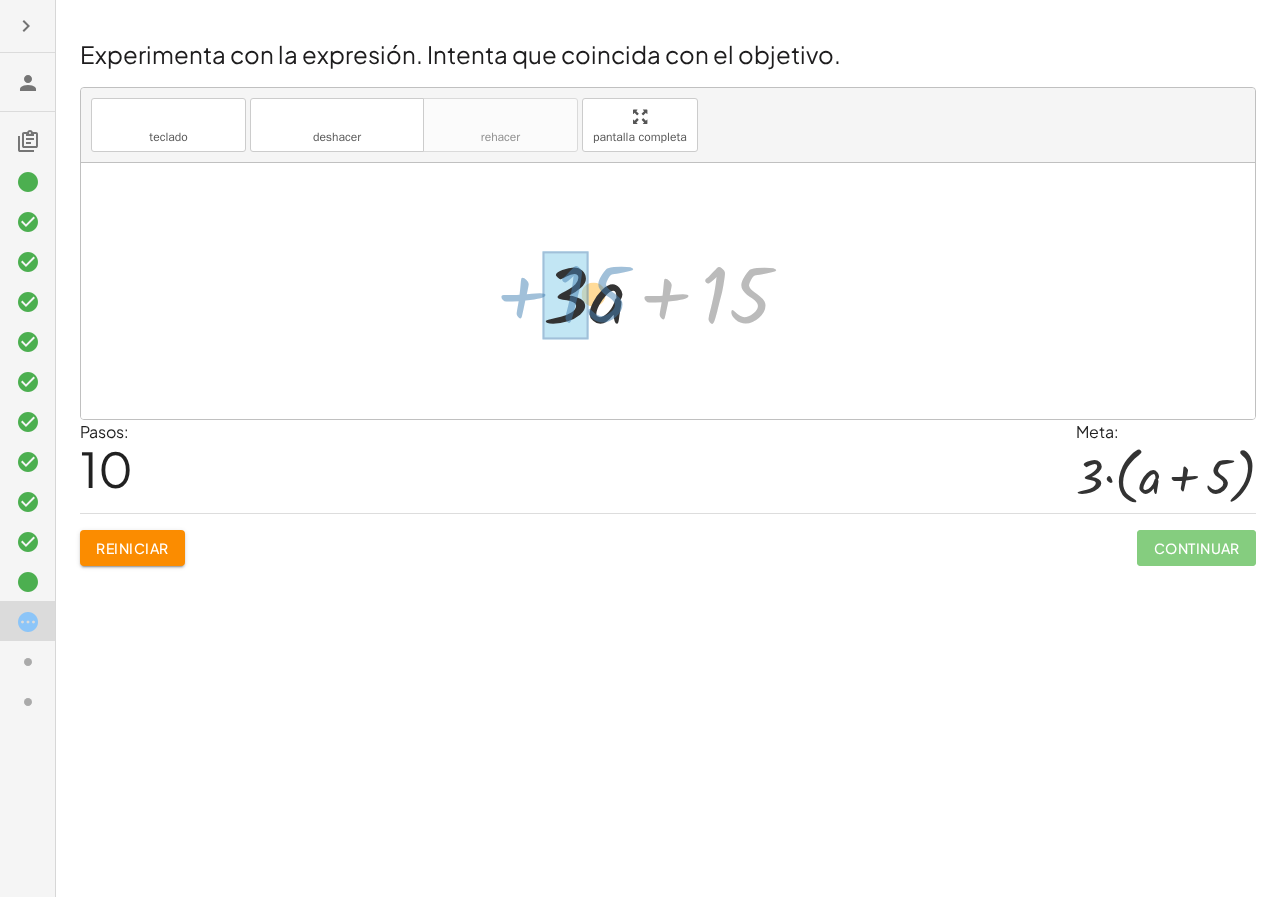 drag, startPoint x: 734, startPoint y: 289, endPoint x: 591, endPoint y: 288, distance: 143.0035 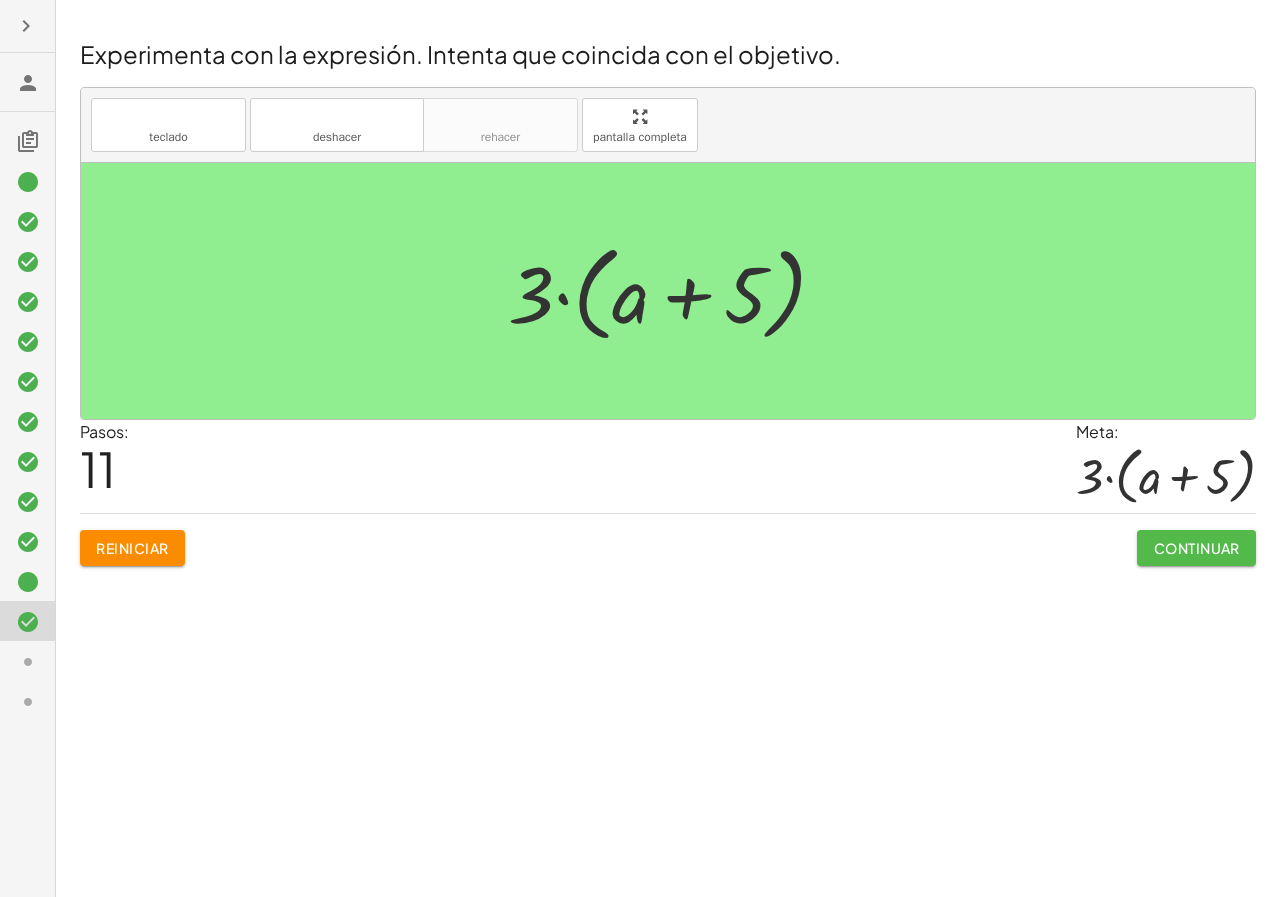 click on "Continuar" at bounding box center [1197, 548] 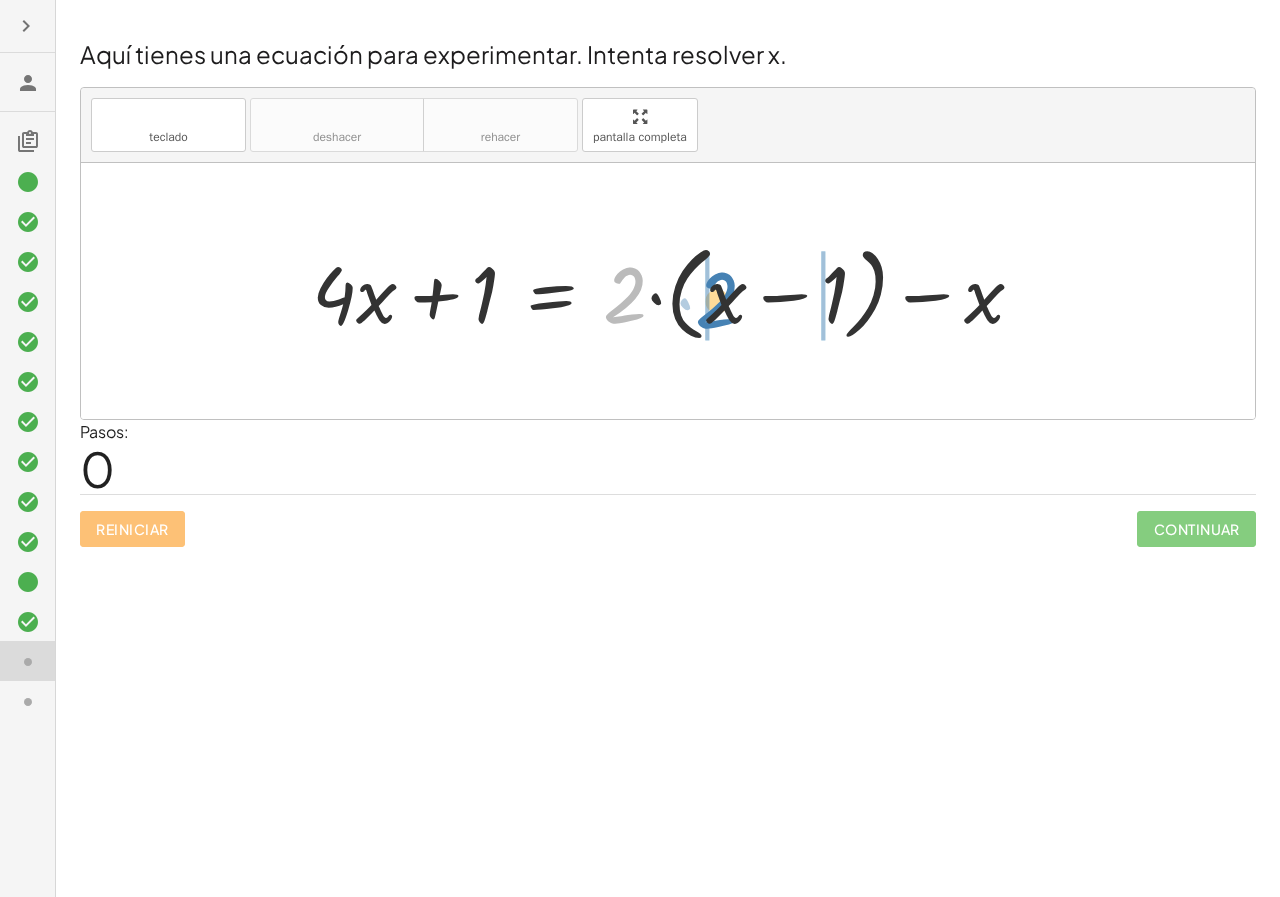drag, startPoint x: 635, startPoint y: 288, endPoint x: 727, endPoint y: 293, distance: 92.13577 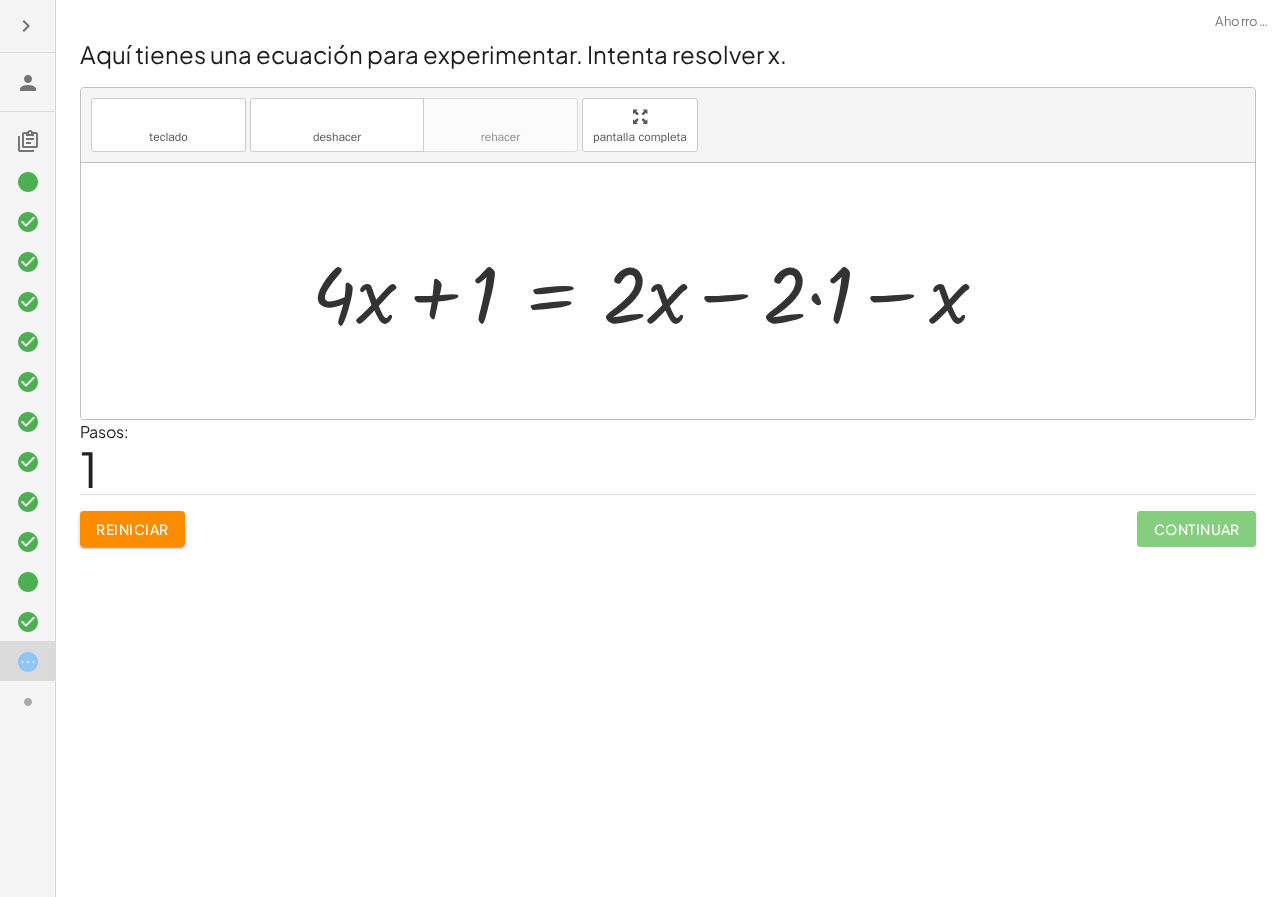 click at bounding box center [658, 291] 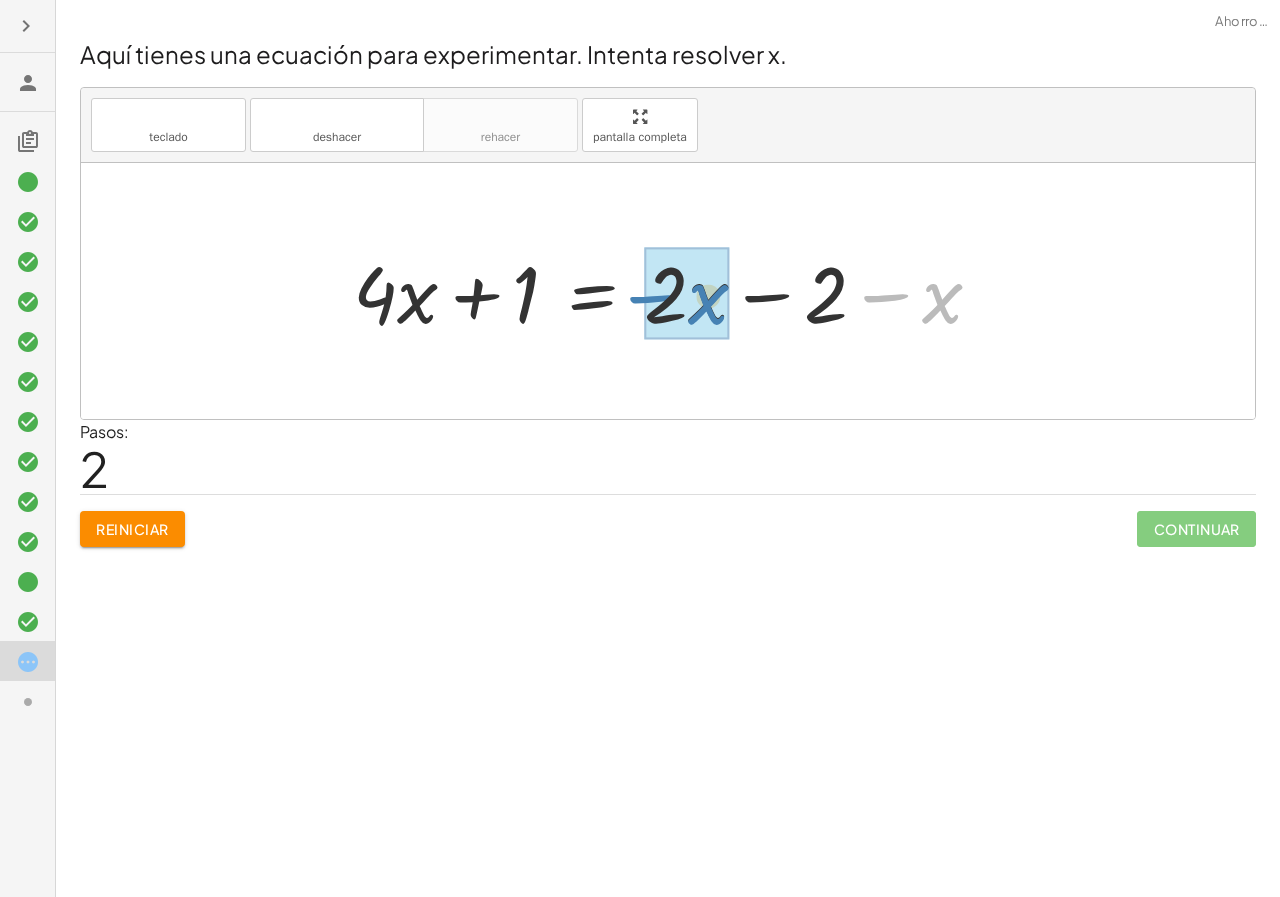 drag, startPoint x: 933, startPoint y: 298, endPoint x: 699, endPoint y: 299, distance: 234.00214 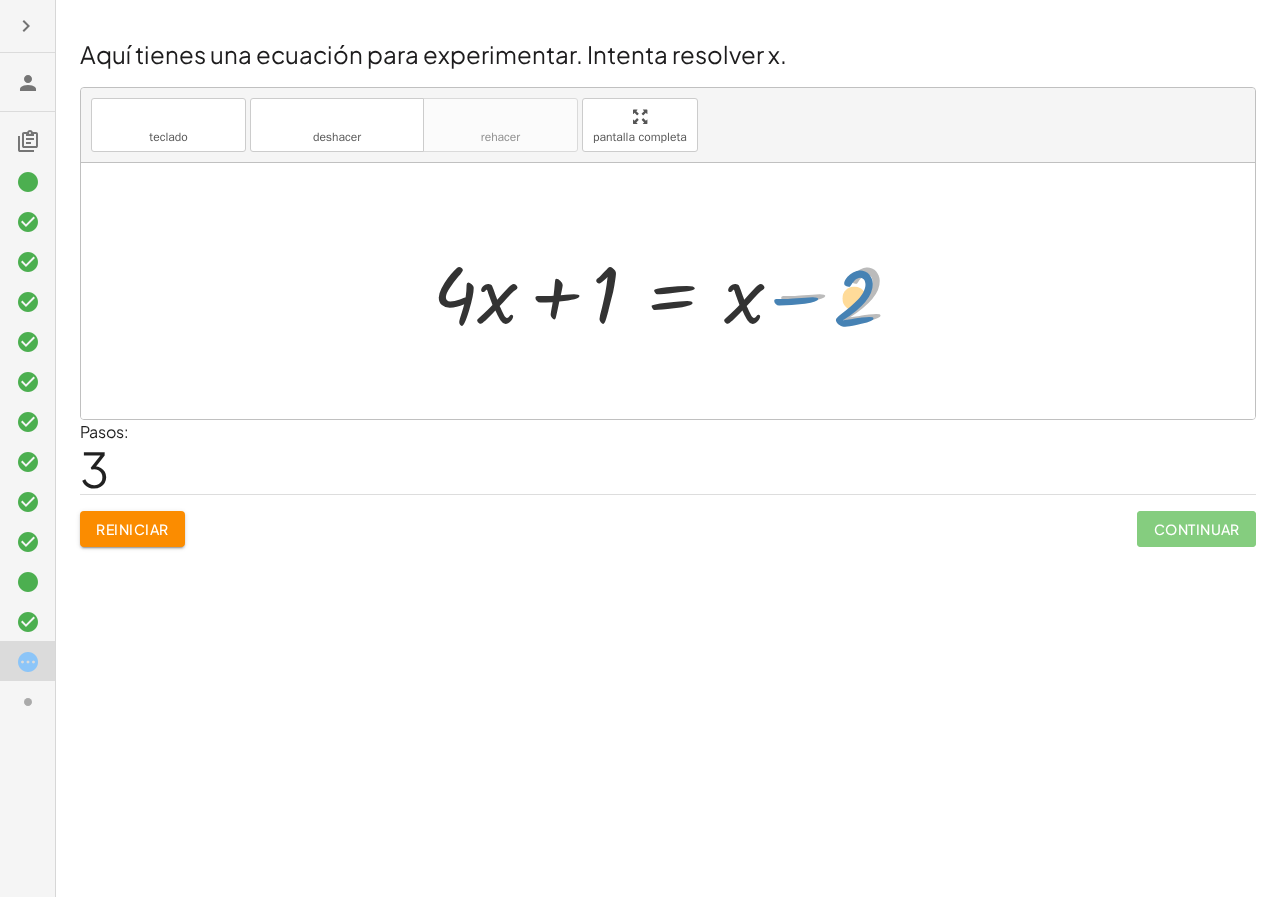 click at bounding box center (676, 291) 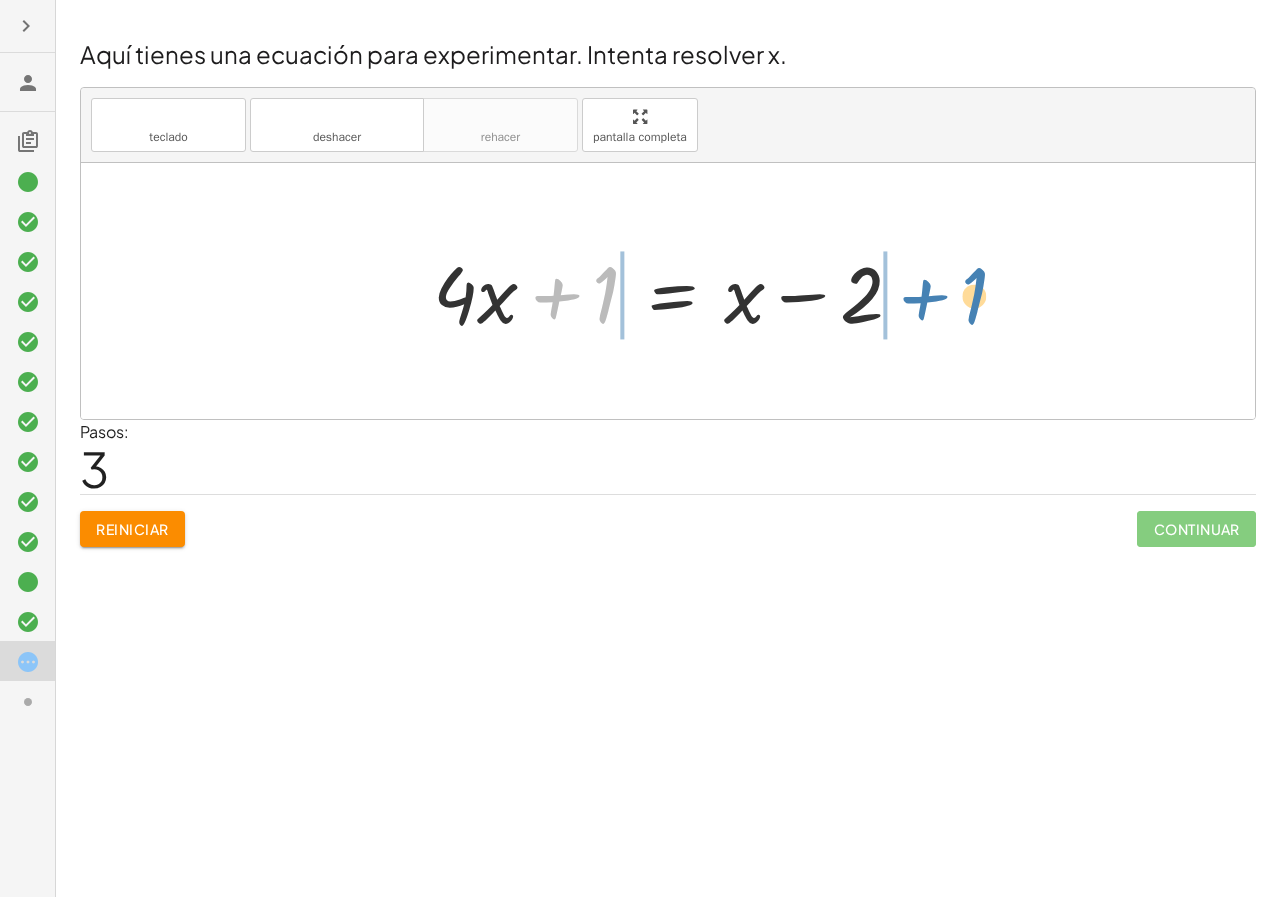 drag, startPoint x: 598, startPoint y: 294, endPoint x: 966, endPoint y: 294, distance: 368 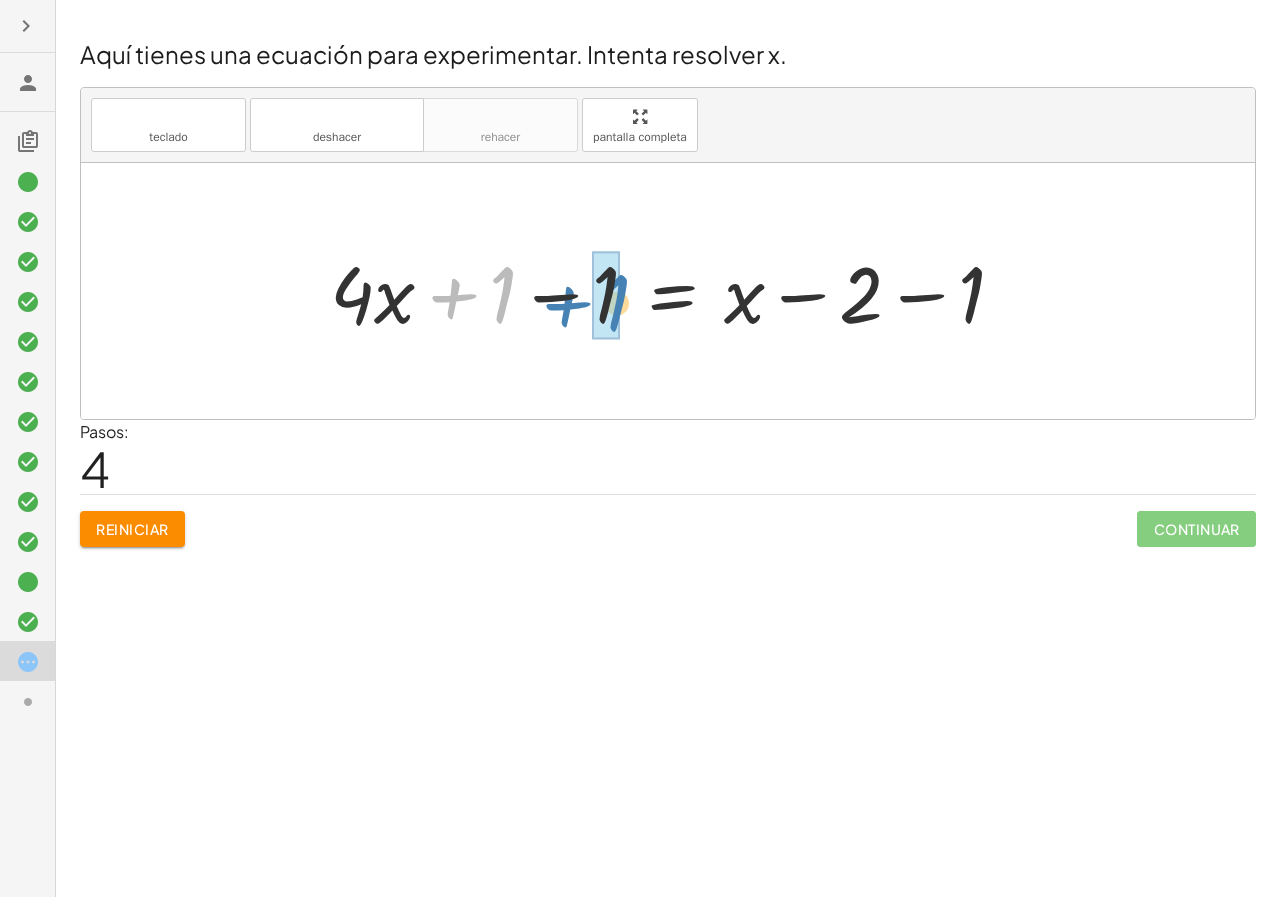 drag, startPoint x: 503, startPoint y: 292, endPoint x: 622, endPoint y: 300, distance: 119.26861 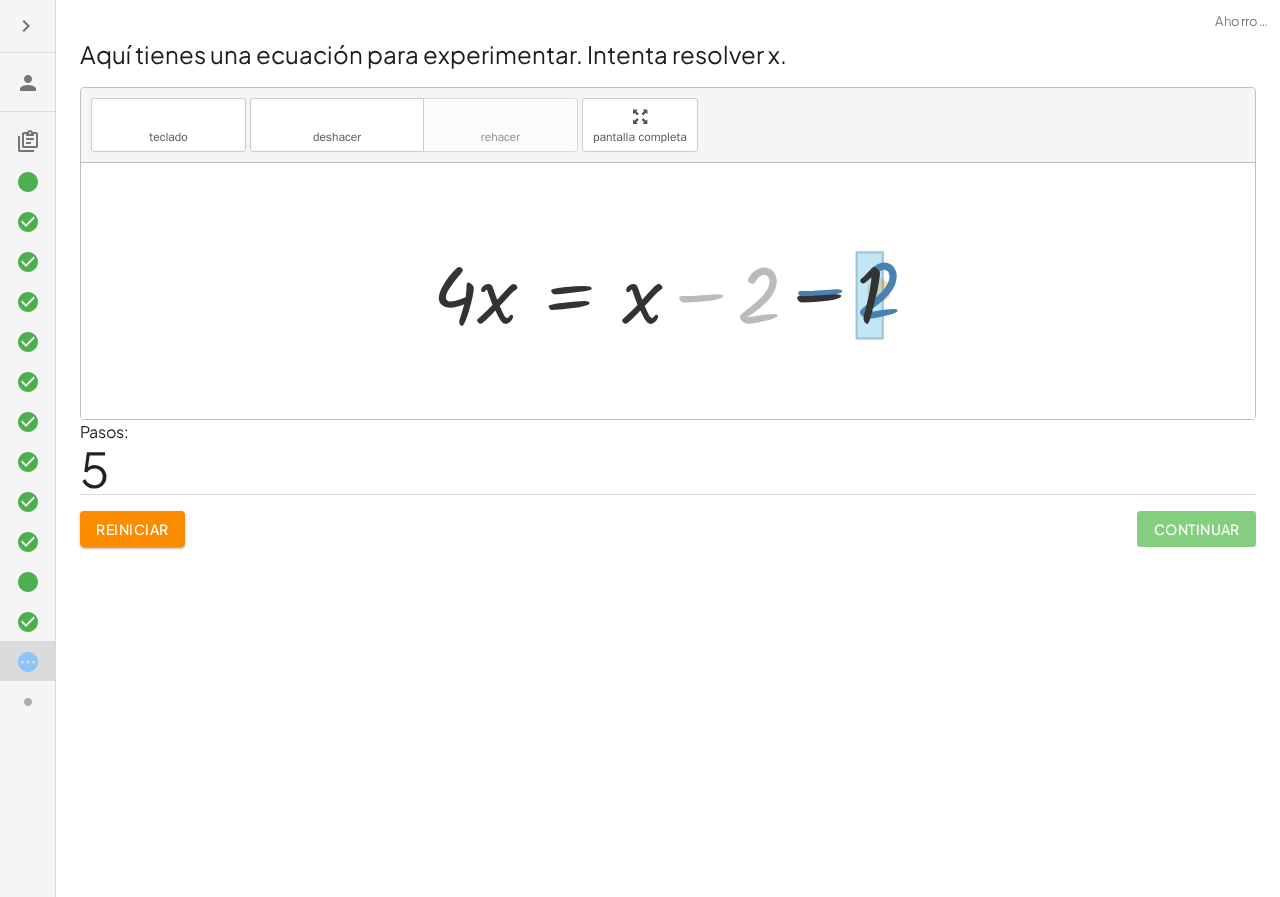 drag, startPoint x: 767, startPoint y: 296, endPoint x: 892, endPoint y: 291, distance: 125.09996 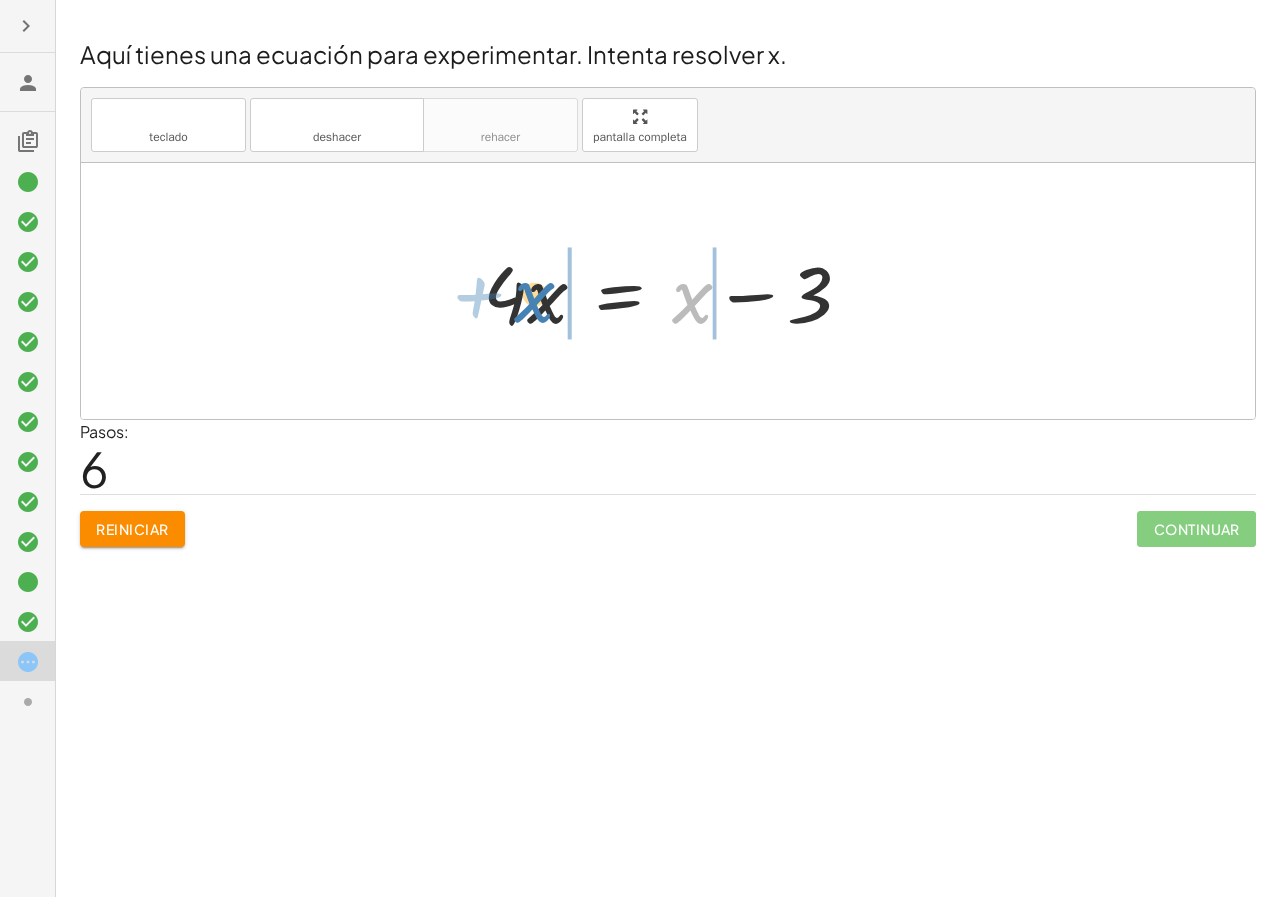 drag, startPoint x: 688, startPoint y: 308, endPoint x: 537, endPoint y: 307, distance: 151.00331 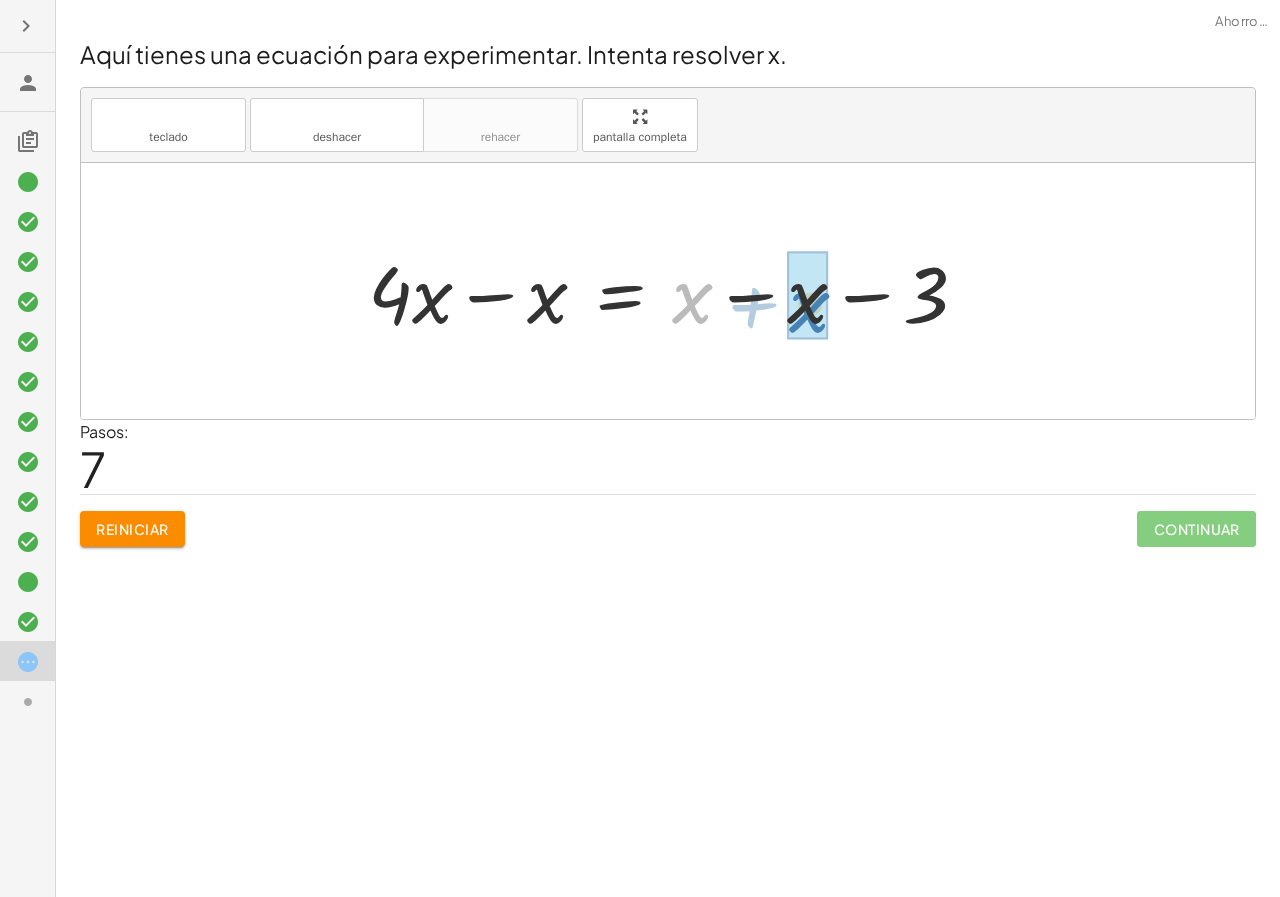 drag, startPoint x: 711, startPoint y: 301, endPoint x: 812, endPoint y: 313, distance: 101.71037 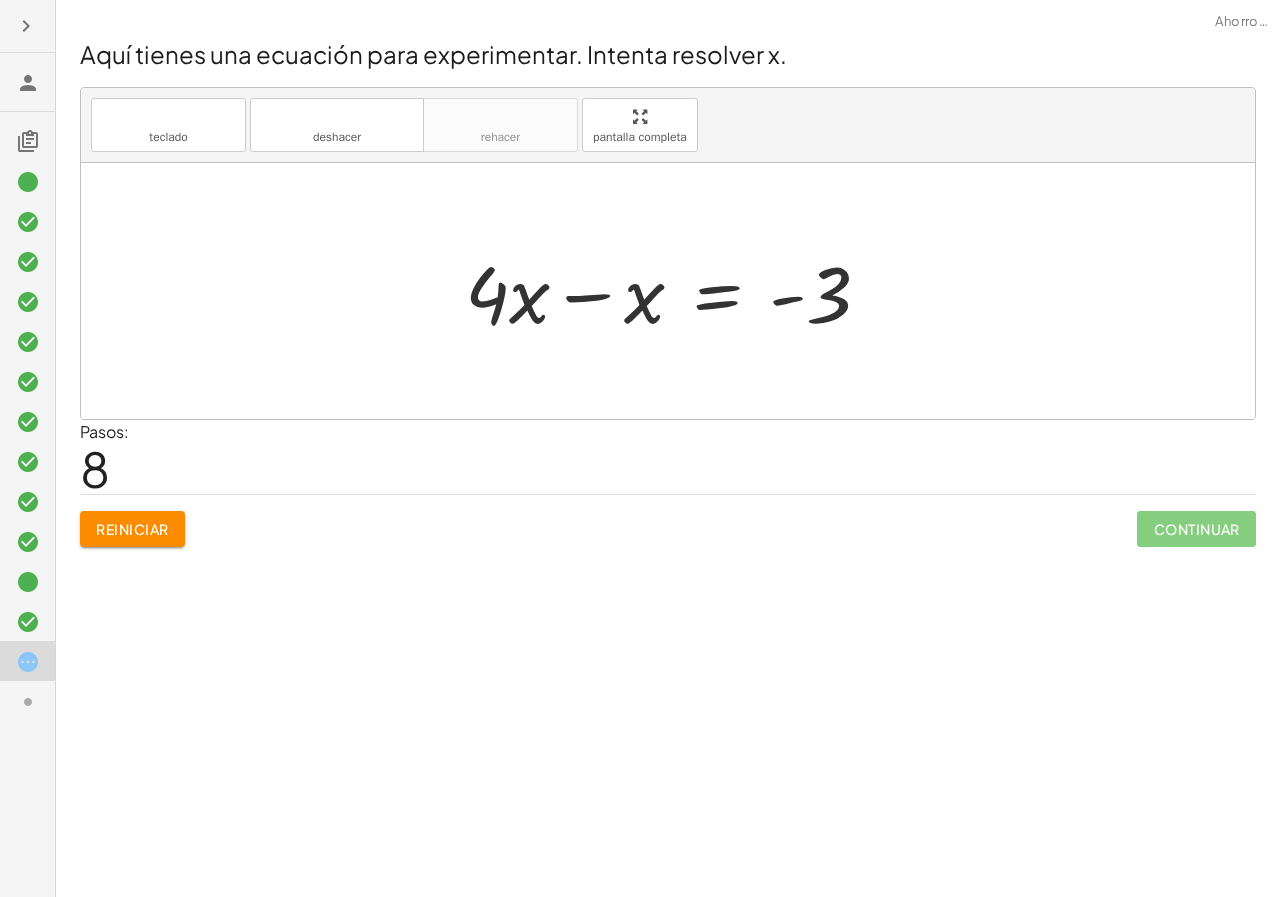 click at bounding box center [675, 291] 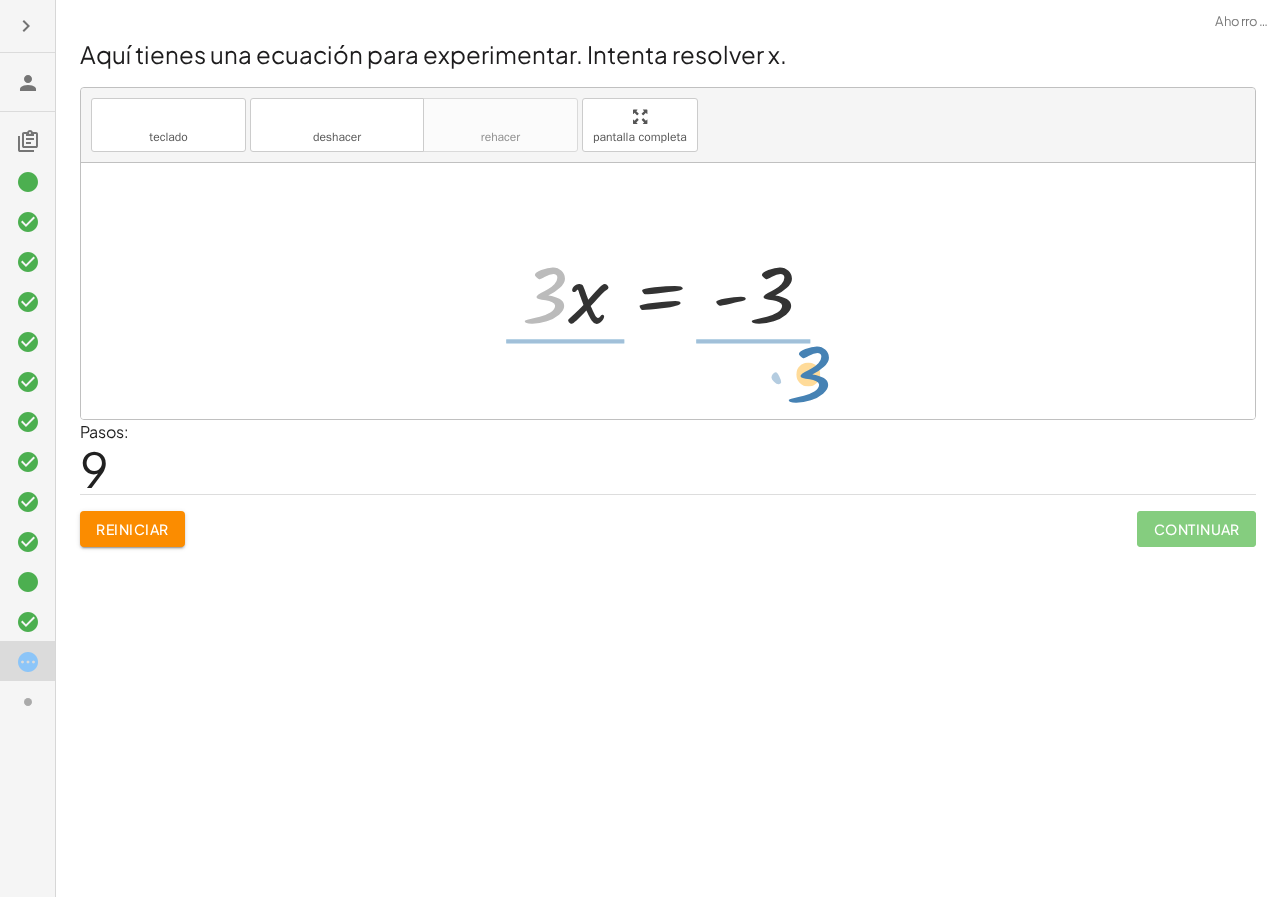 drag, startPoint x: 554, startPoint y: 300, endPoint x: 816, endPoint y: 379, distance: 273.65125 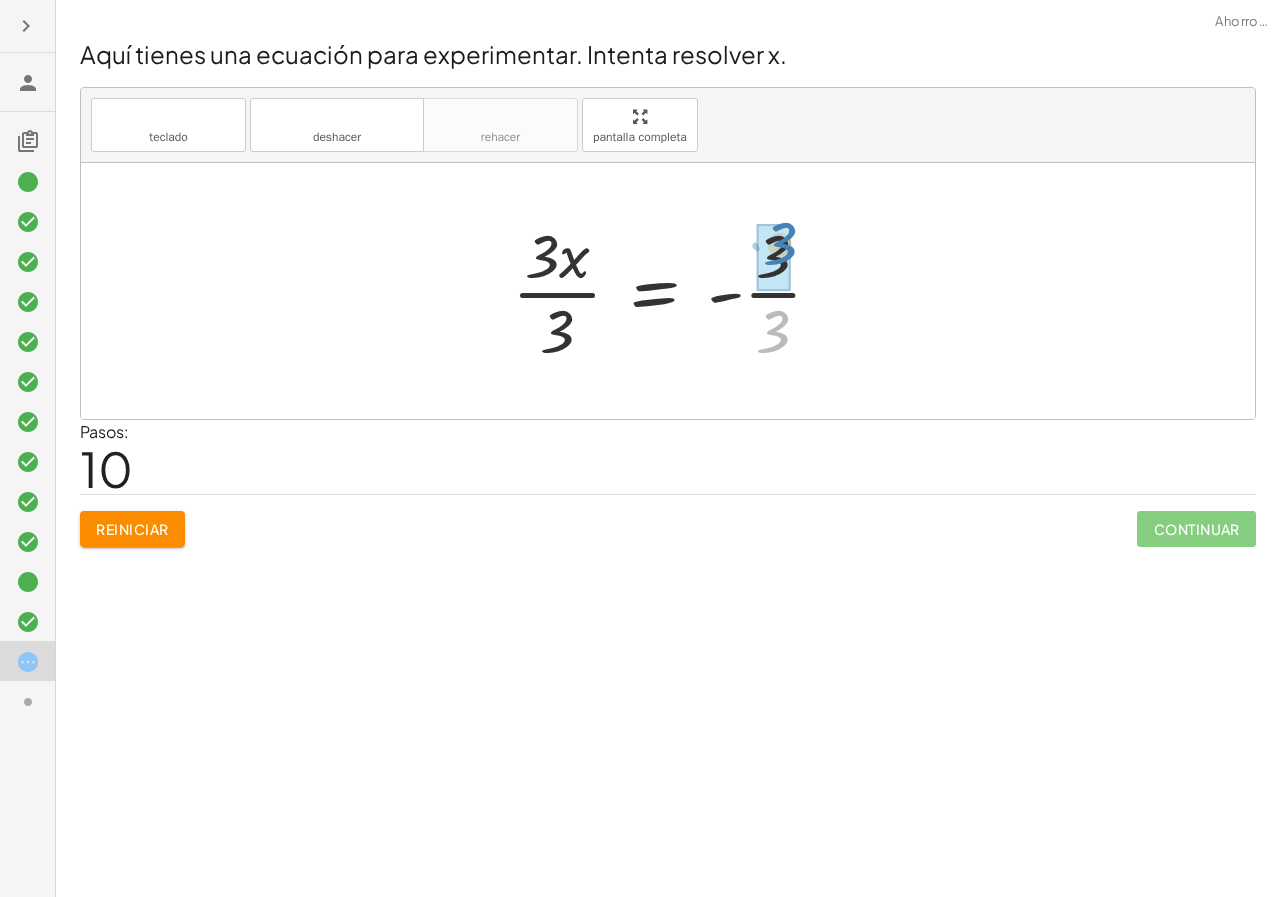 drag, startPoint x: 778, startPoint y: 327, endPoint x: 785, endPoint y: 239, distance: 88.27797 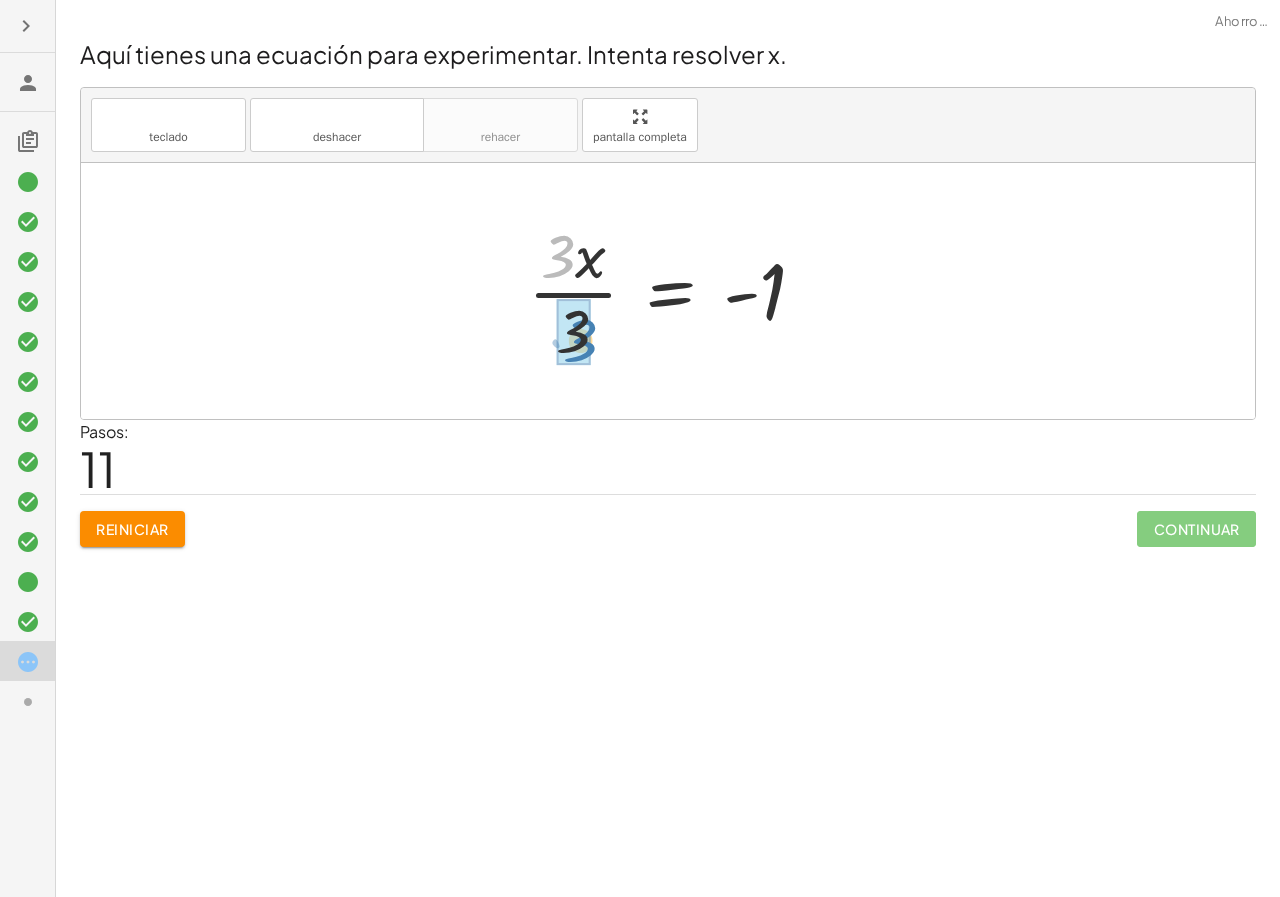 drag, startPoint x: 559, startPoint y: 253, endPoint x: 581, endPoint y: 336, distance: 85.86617 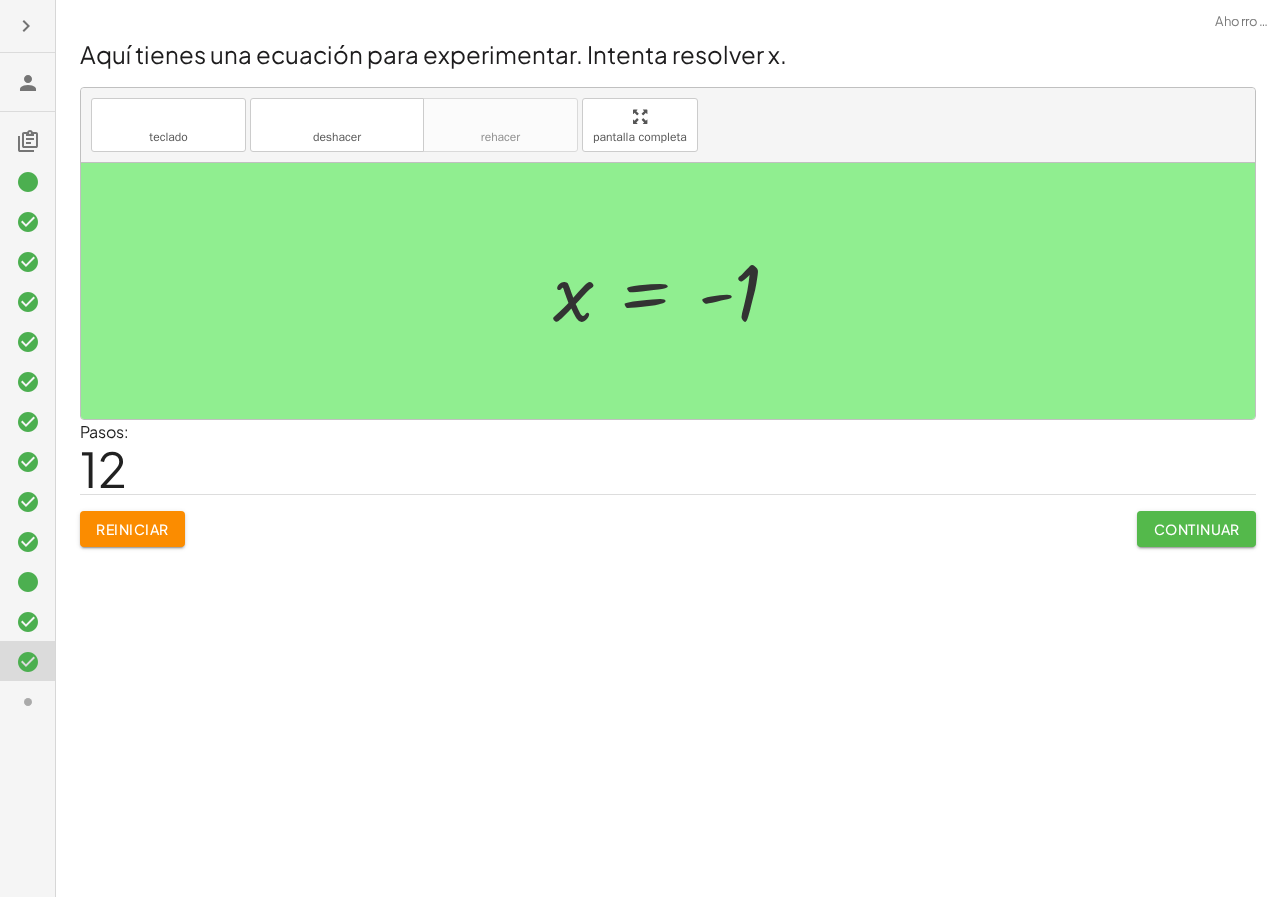 click on "Continuar" at bounding box center [1197, 529] 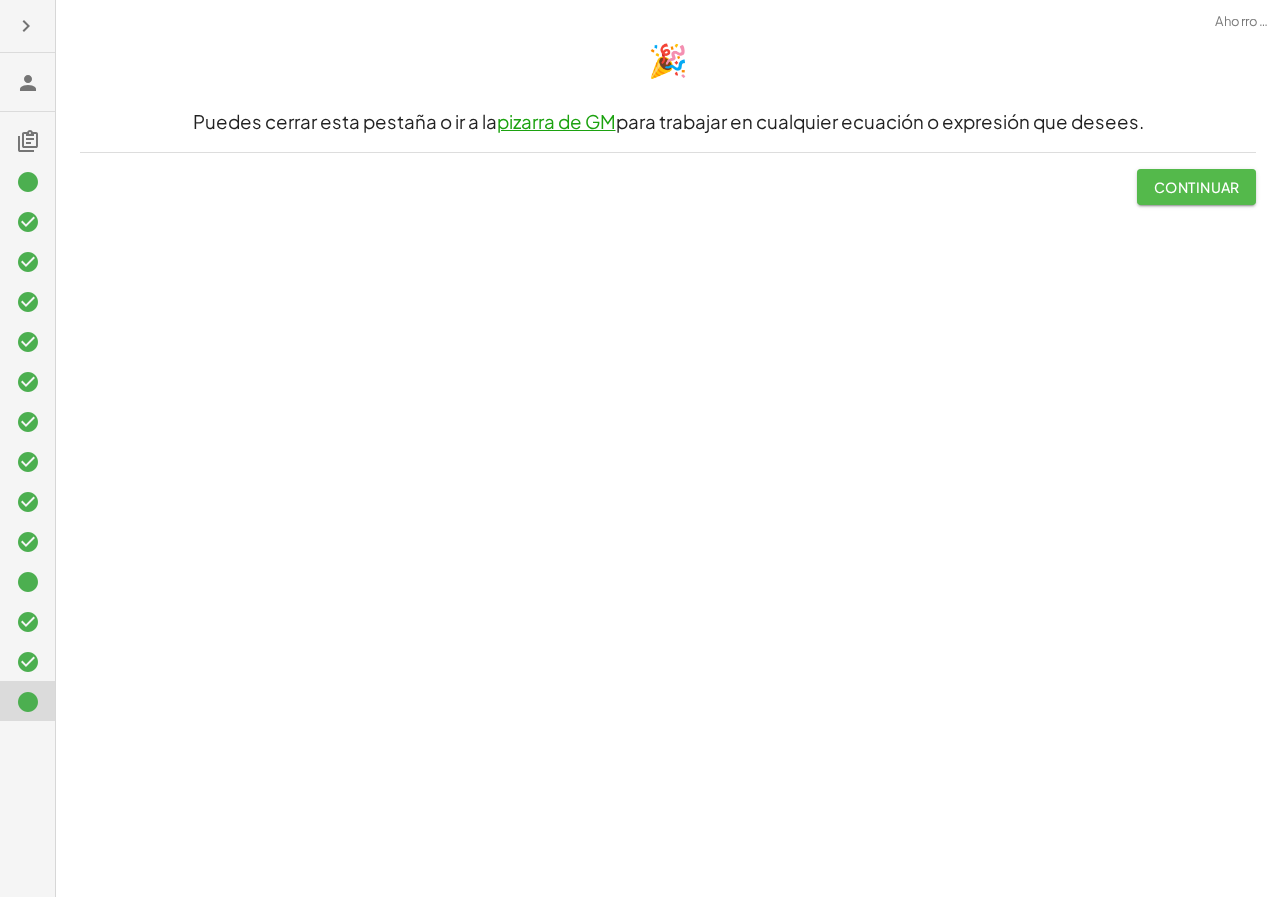 click on "Continuar" at bounding box center (1197, 187) 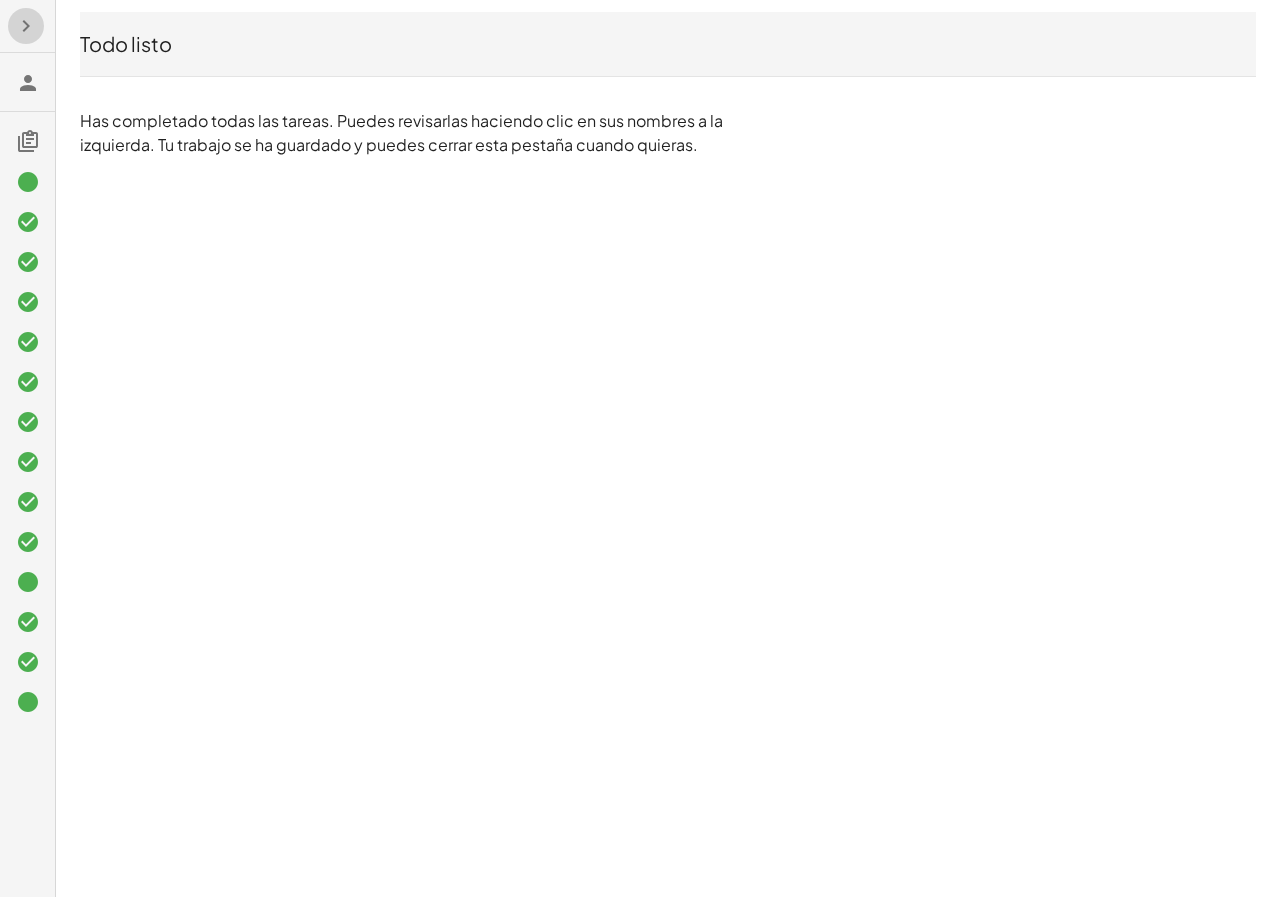 click 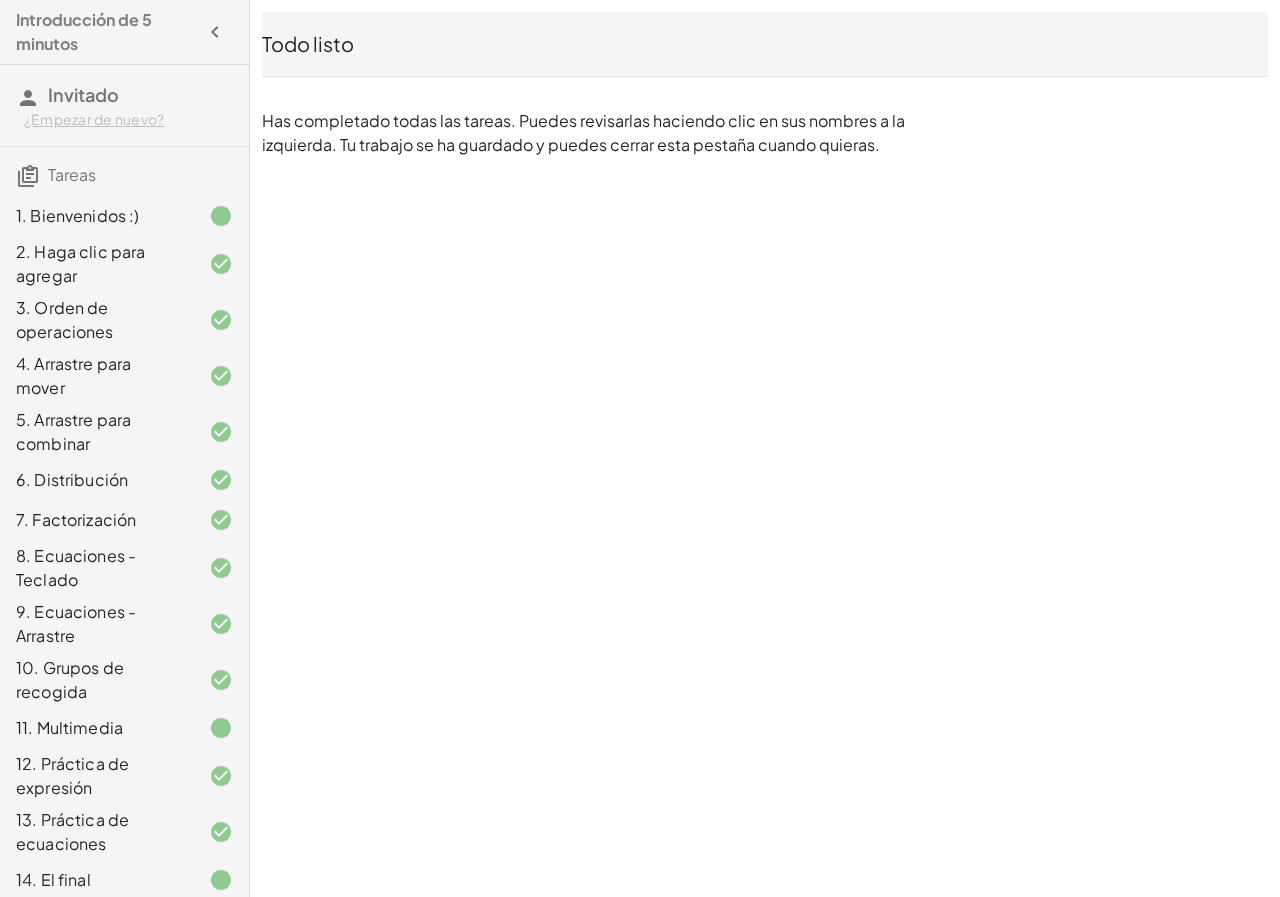 scroll, scrollTop: 11, scrollLeft: 0, axis: vertical 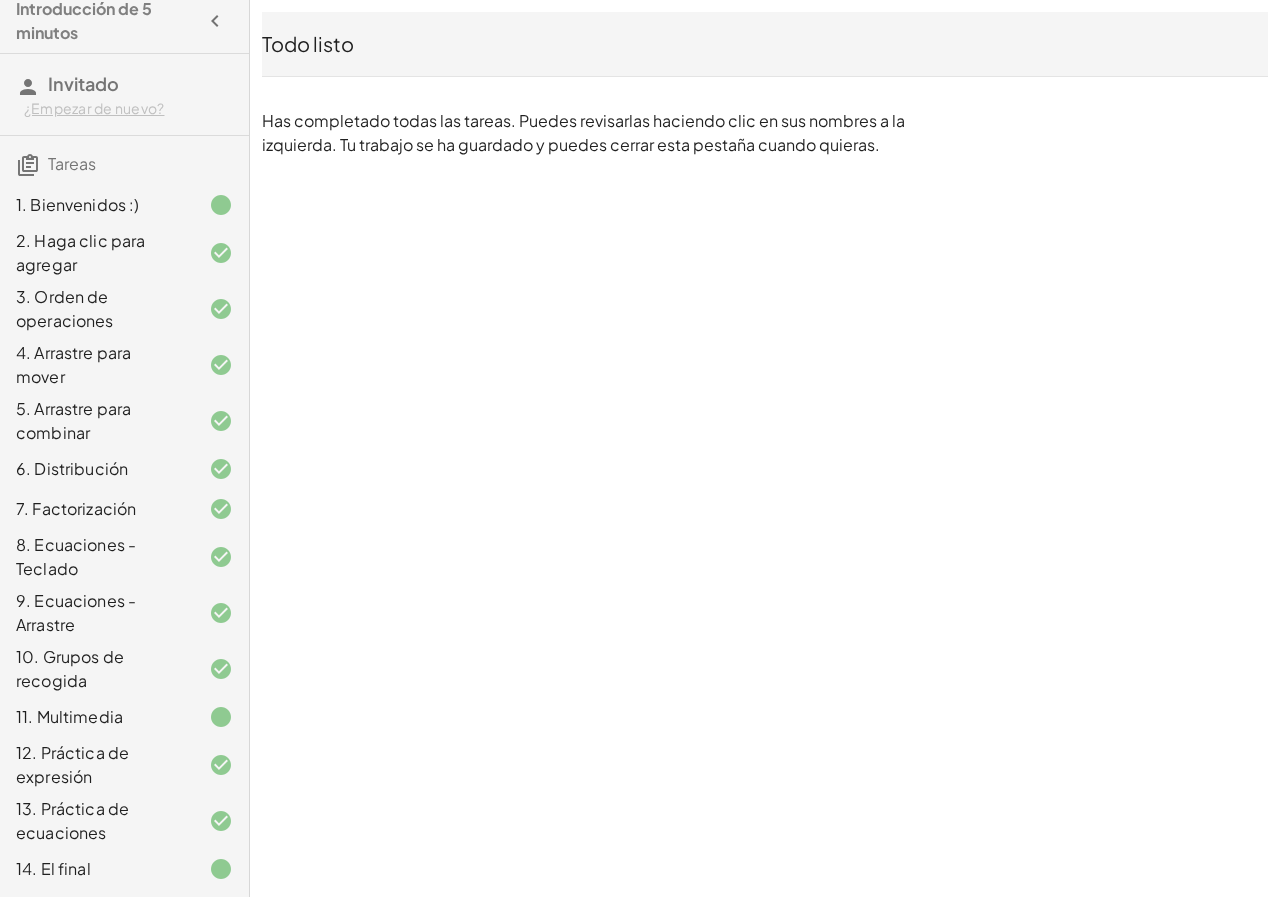 click on "Has completado todas las tareas. Puedes revisarlas haciendo clic en sus nombres a la izquierda. Tu trabajo se ha guardado y puedes cerrar esta pestaña cuando quieras." at bounding box center (583, 132) 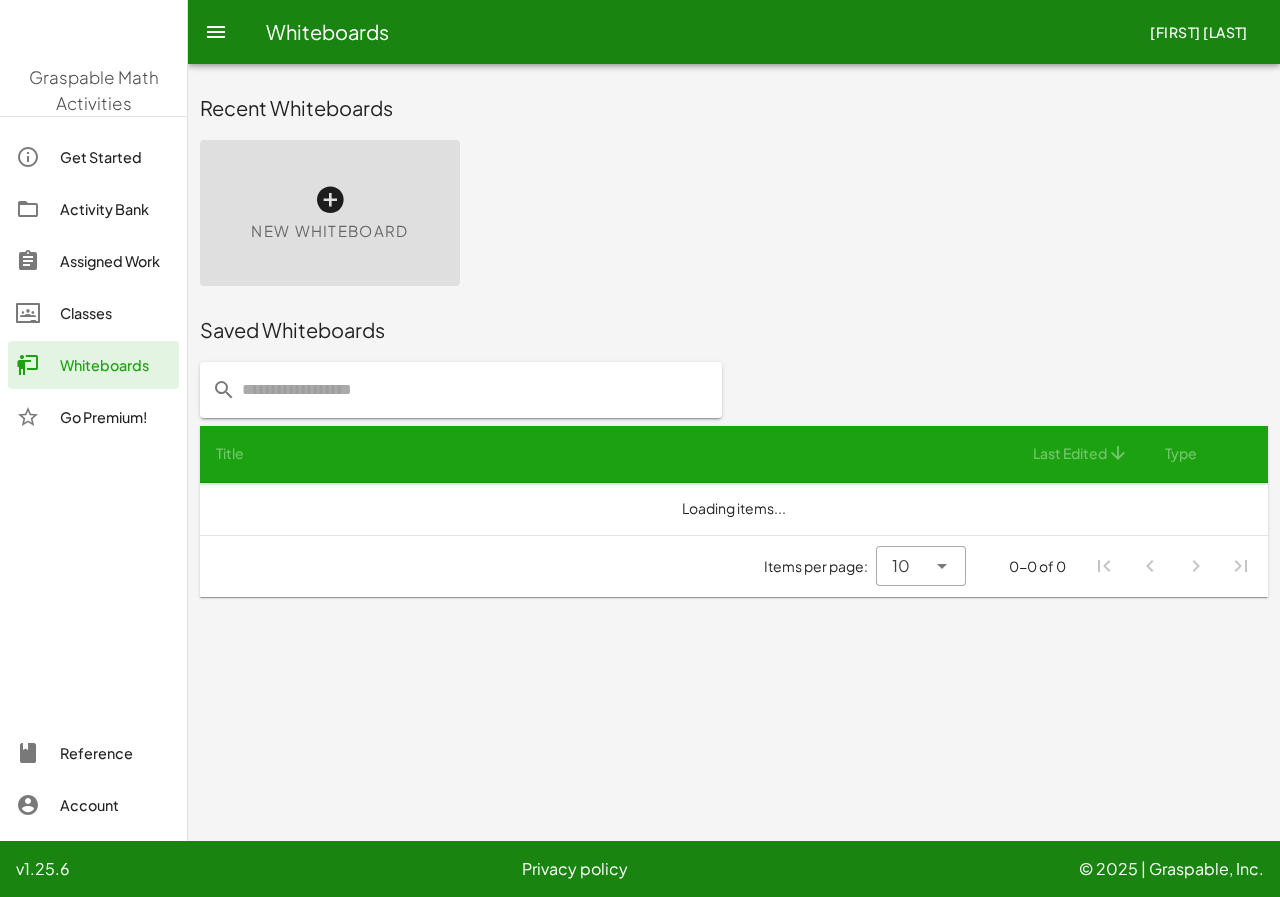 scroll, scrollTop: 0, scrollLeft: 0, axis: both 